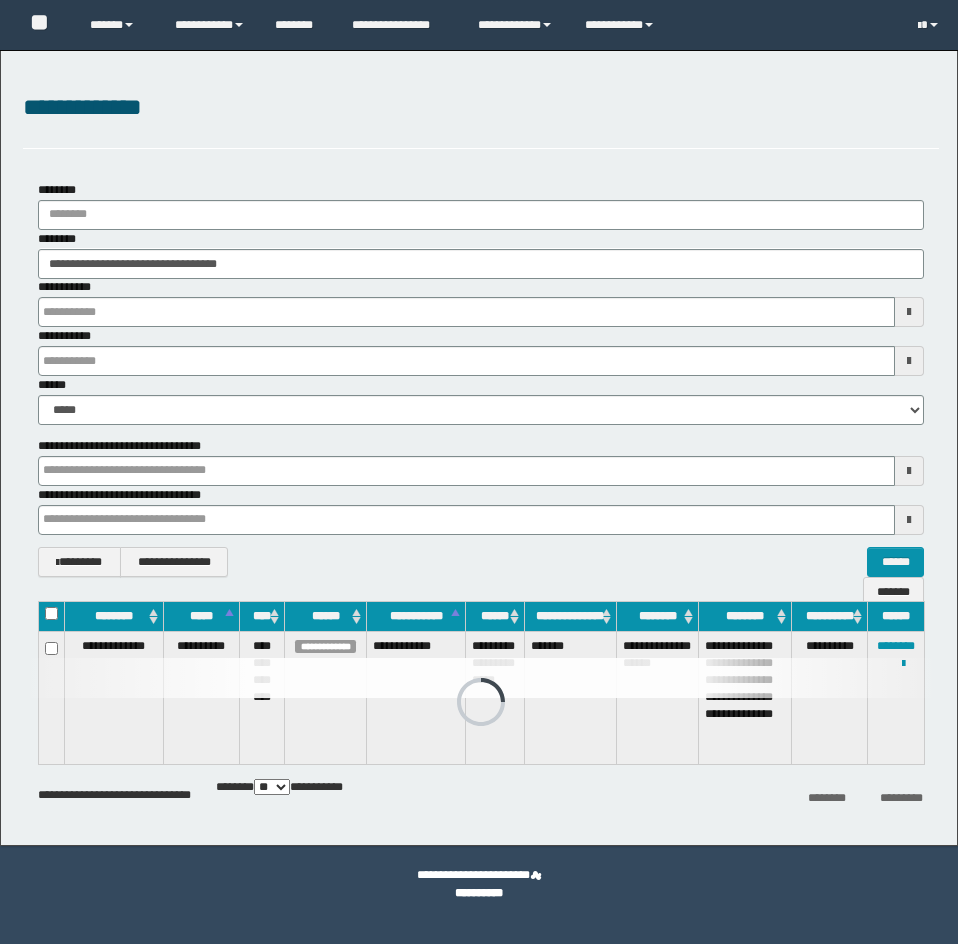 scroll, scrollTop: 0, scrollLeft: 0, axis: both 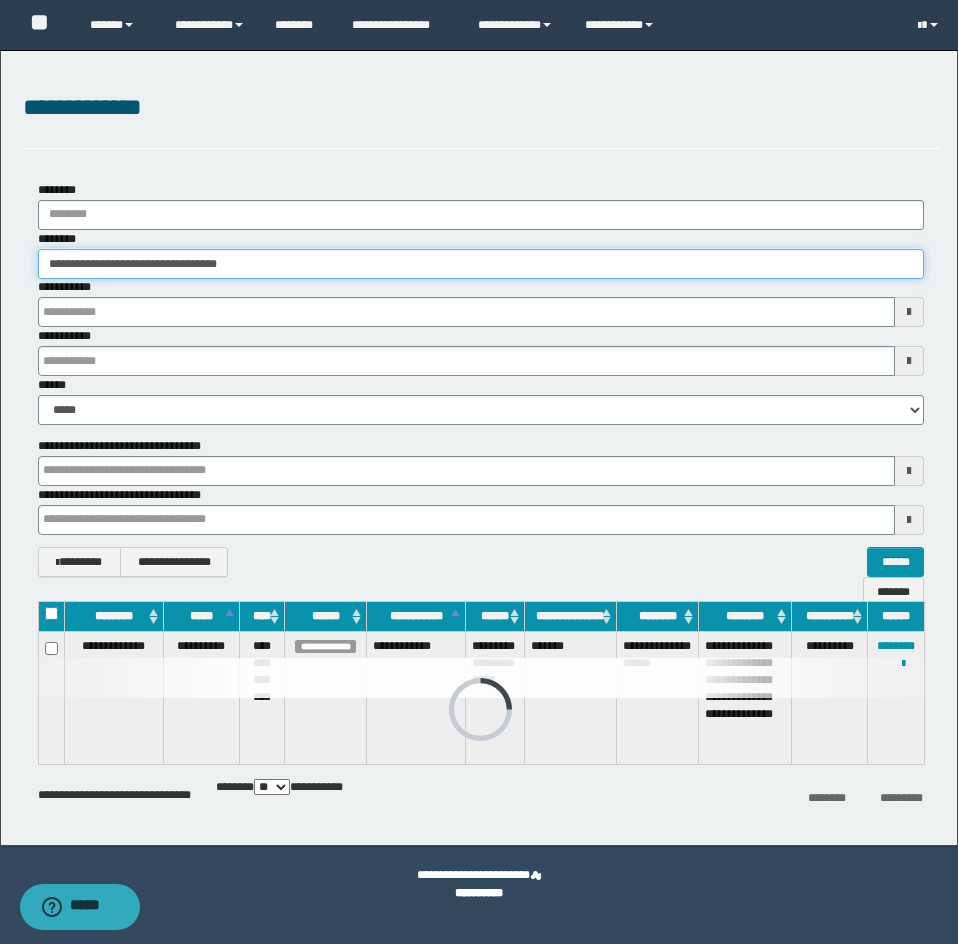 click on "**********" at bounding box center [481, 264] 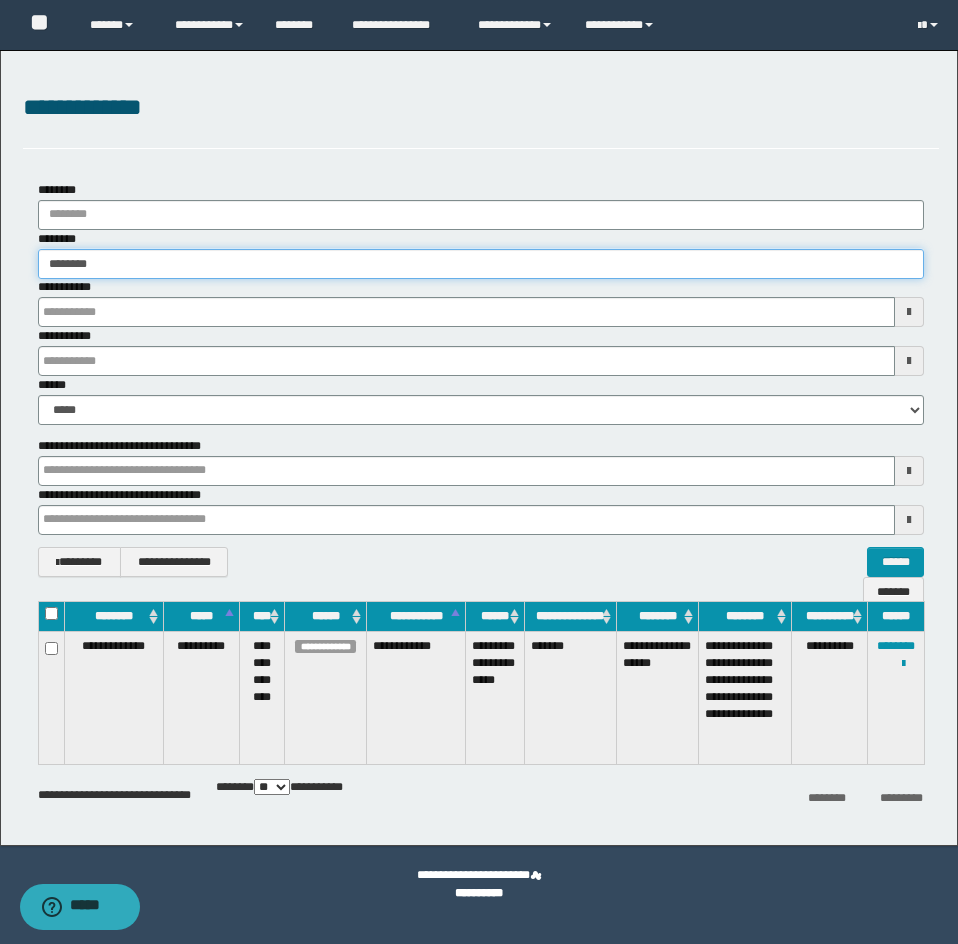 type on "********" 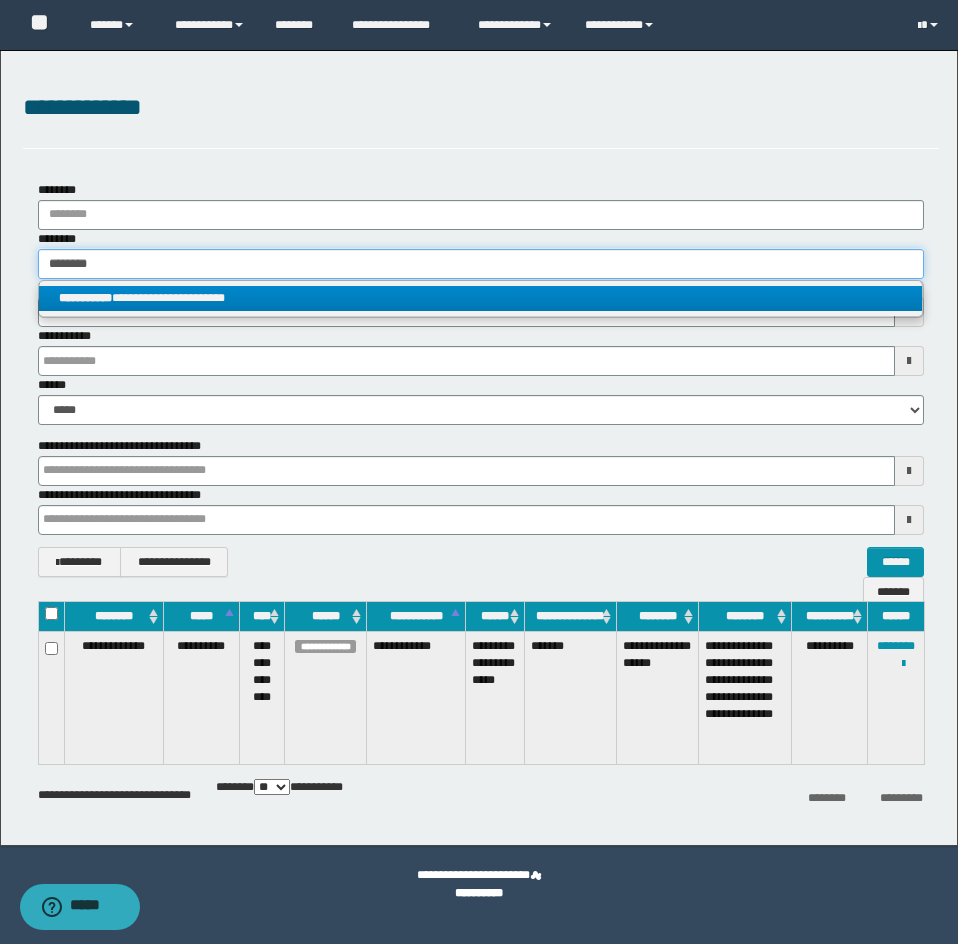 type on "********" 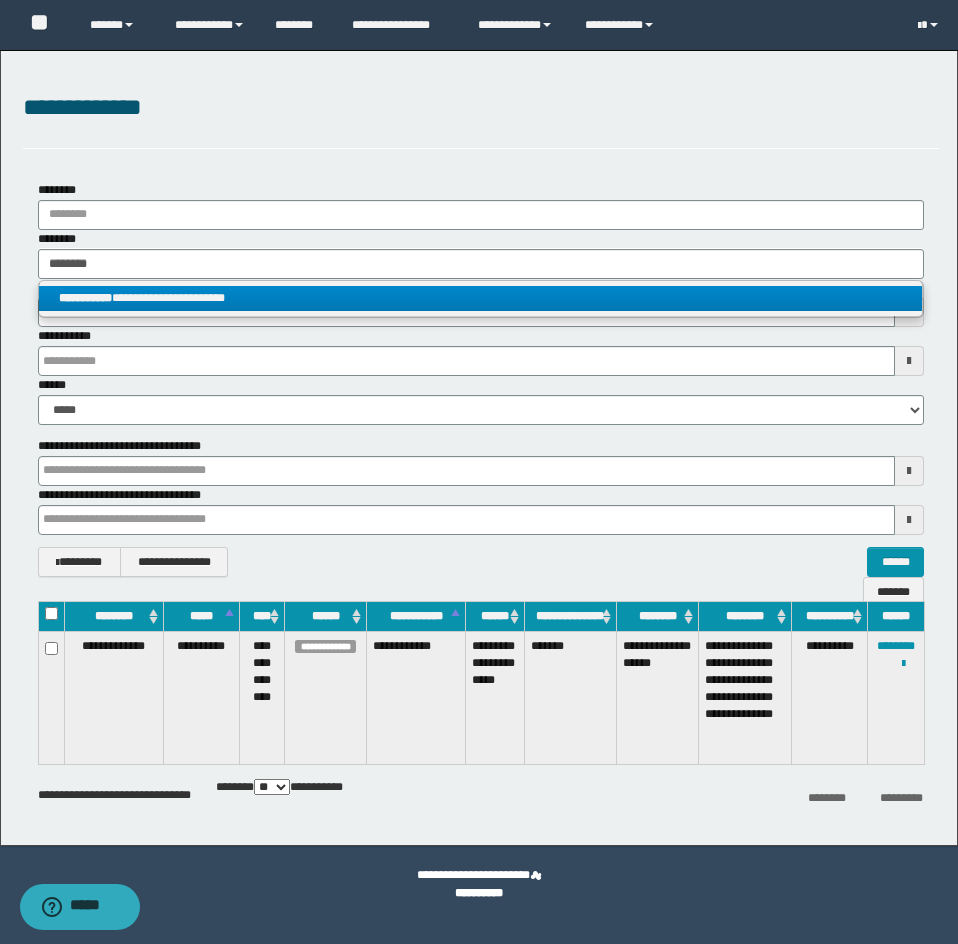 click on "**********" at bounding box center (480, 298) 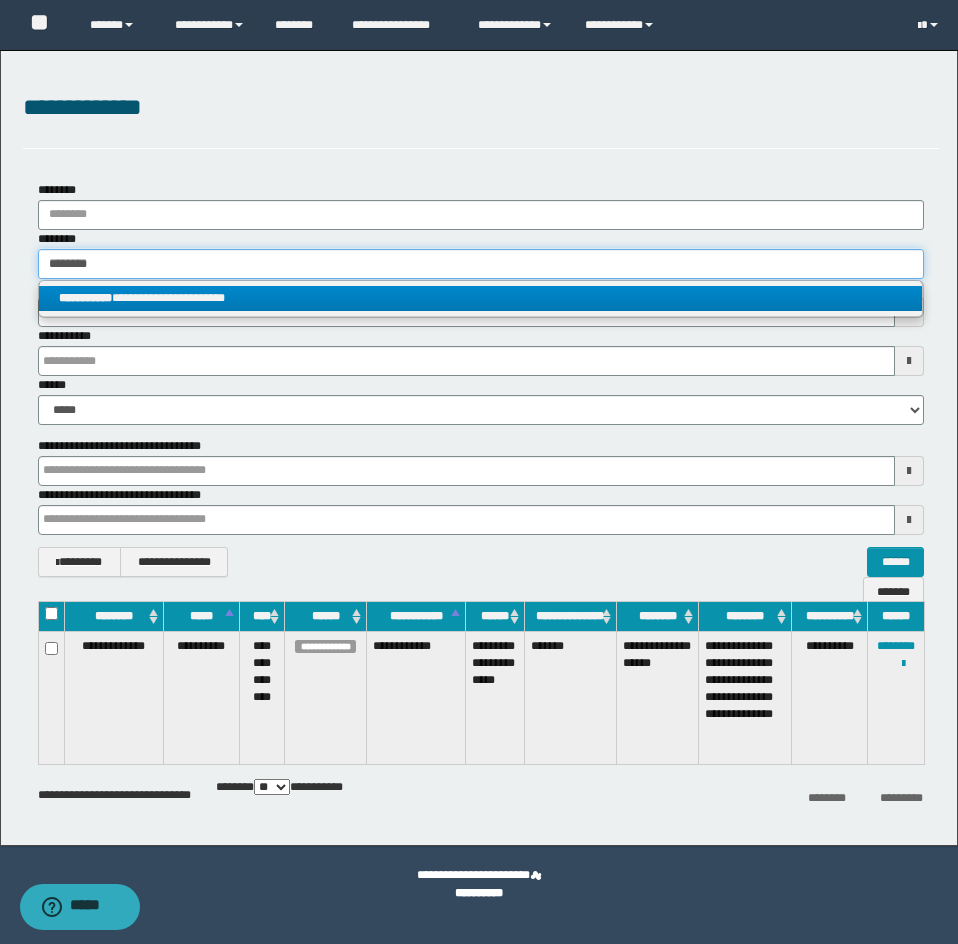type 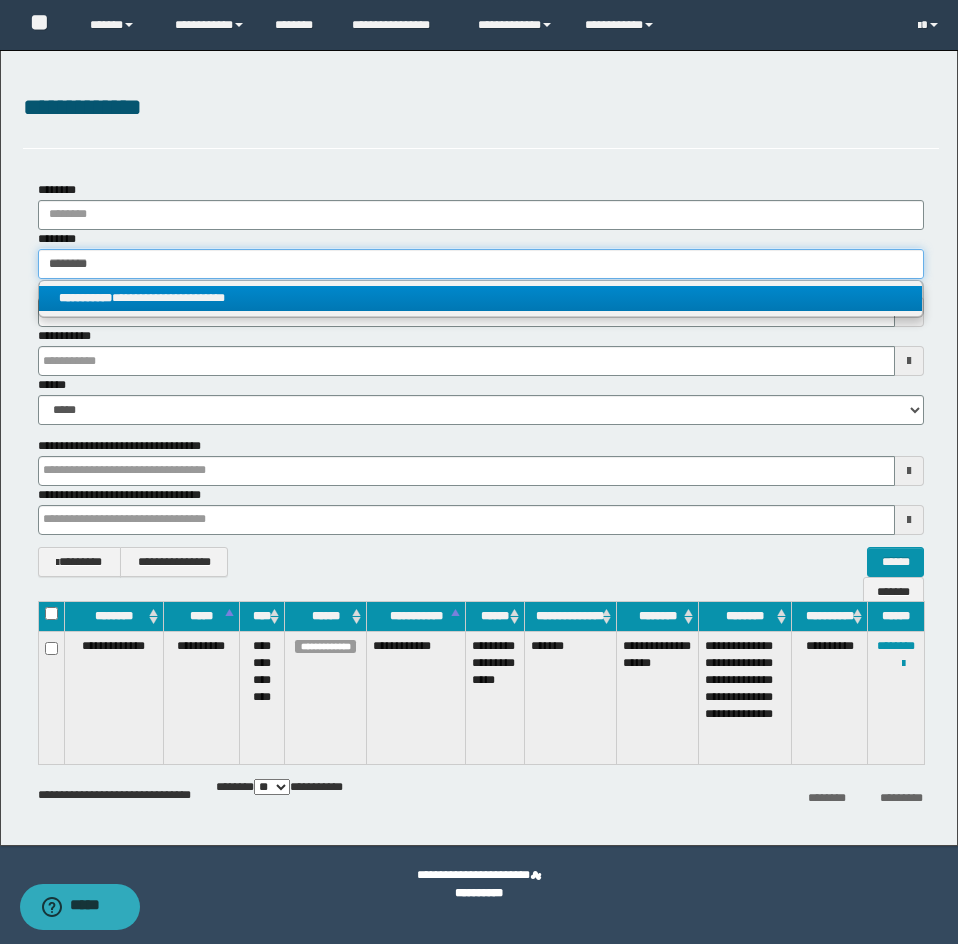 type on "**********" 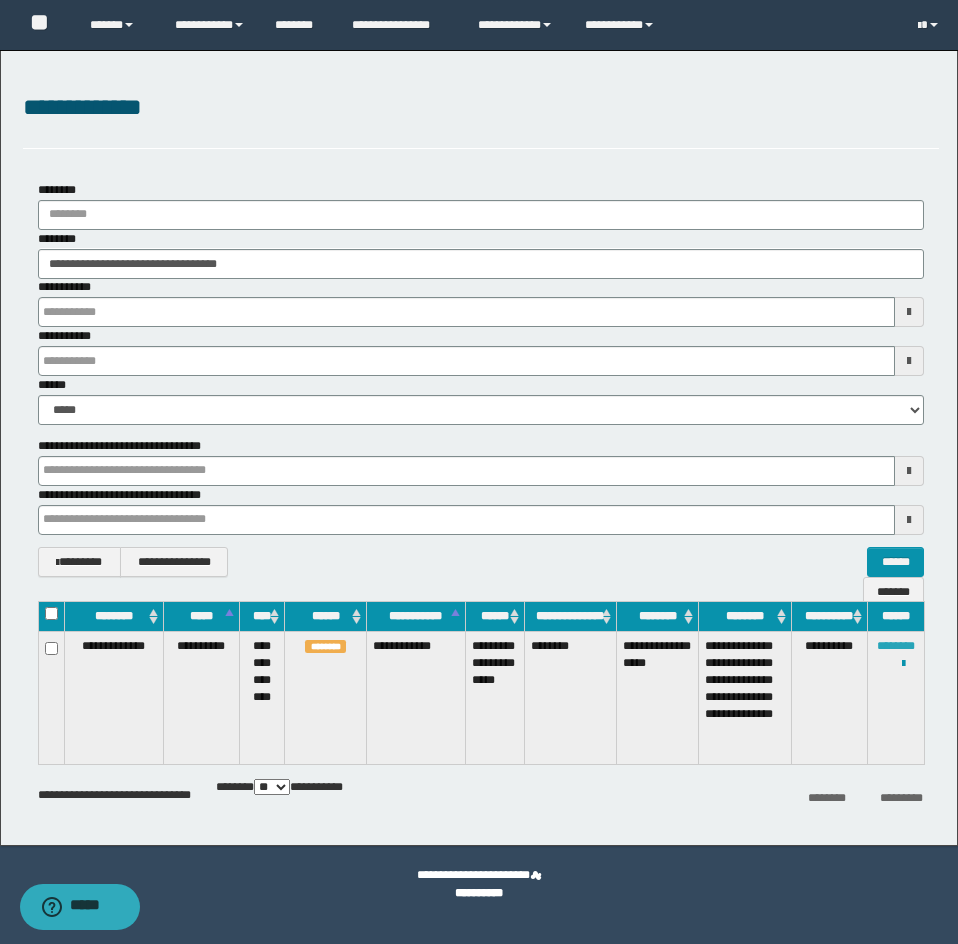 click on "********" at bounding box center [896, 646] 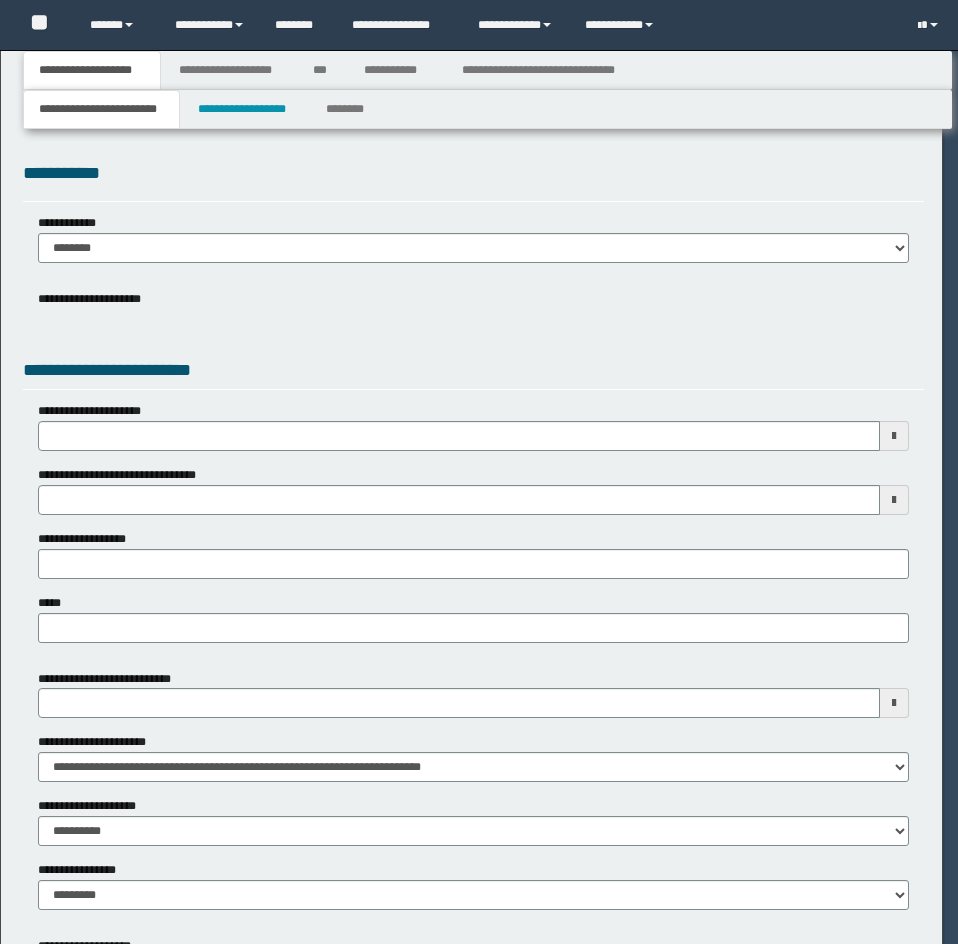scroll, scrollTop: 0, scrollLeft: 0, axis: both 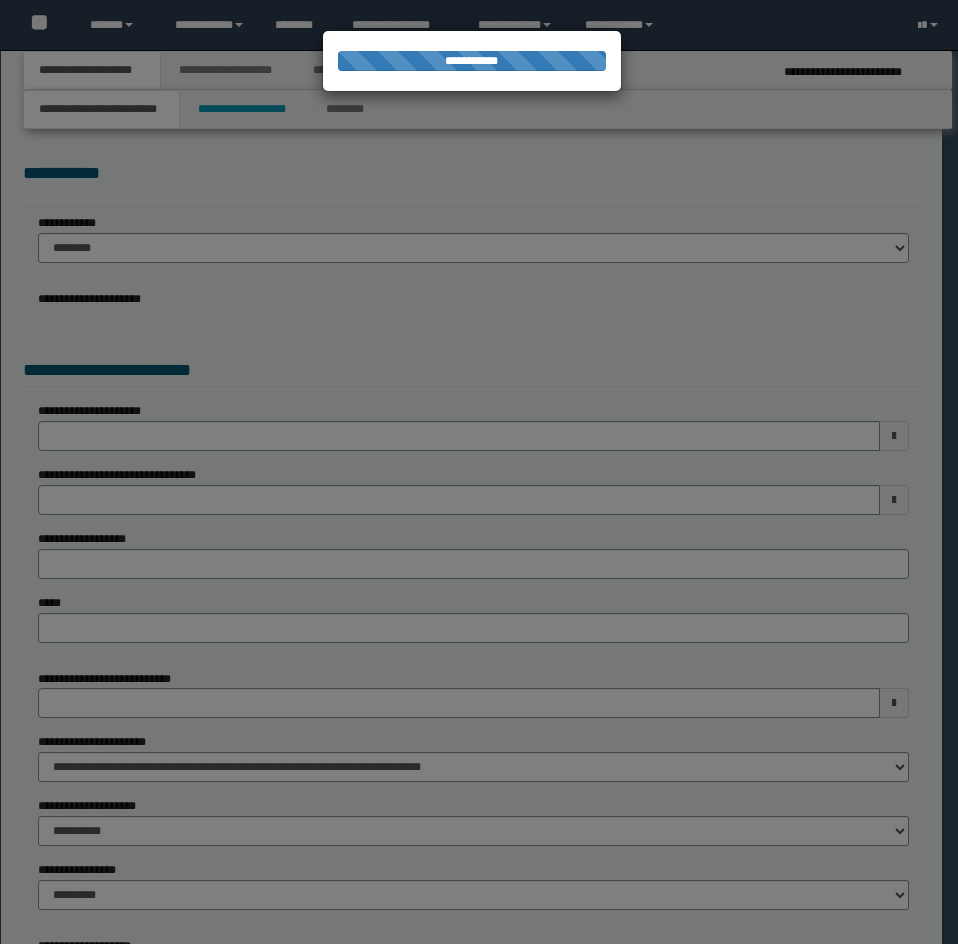 select on "*" 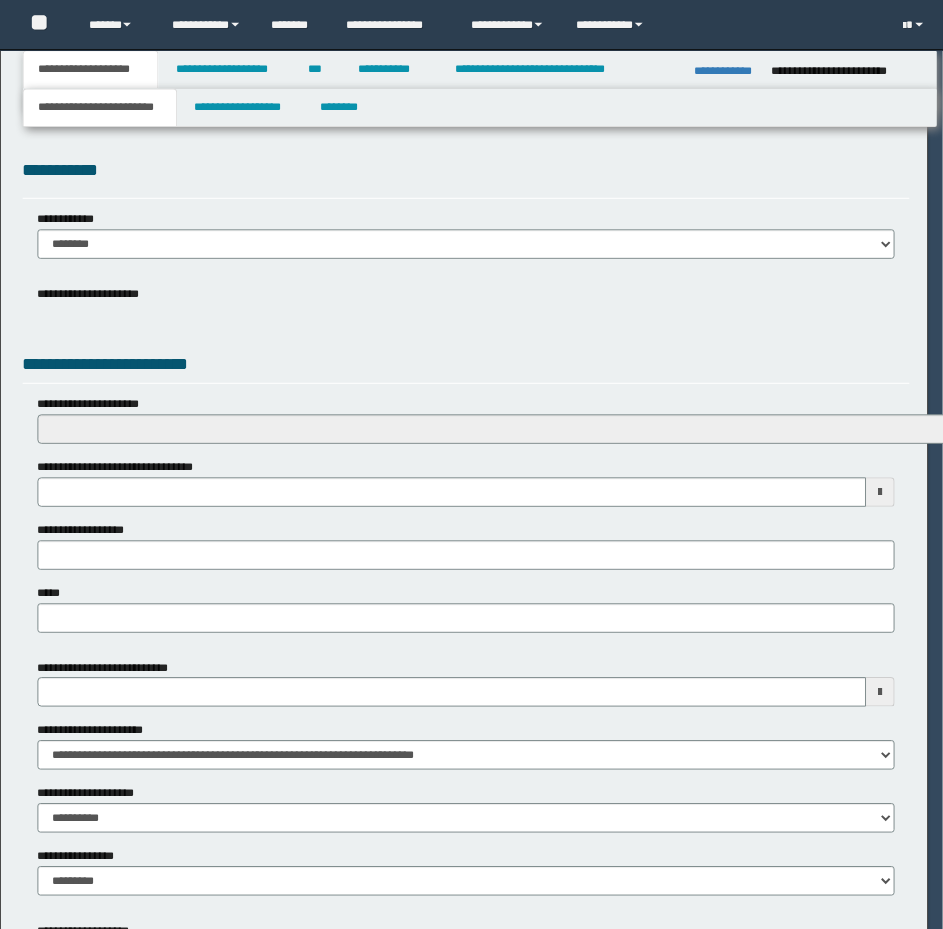 scroll, scrollTop: 0, scrollLeft: 0, axis: both 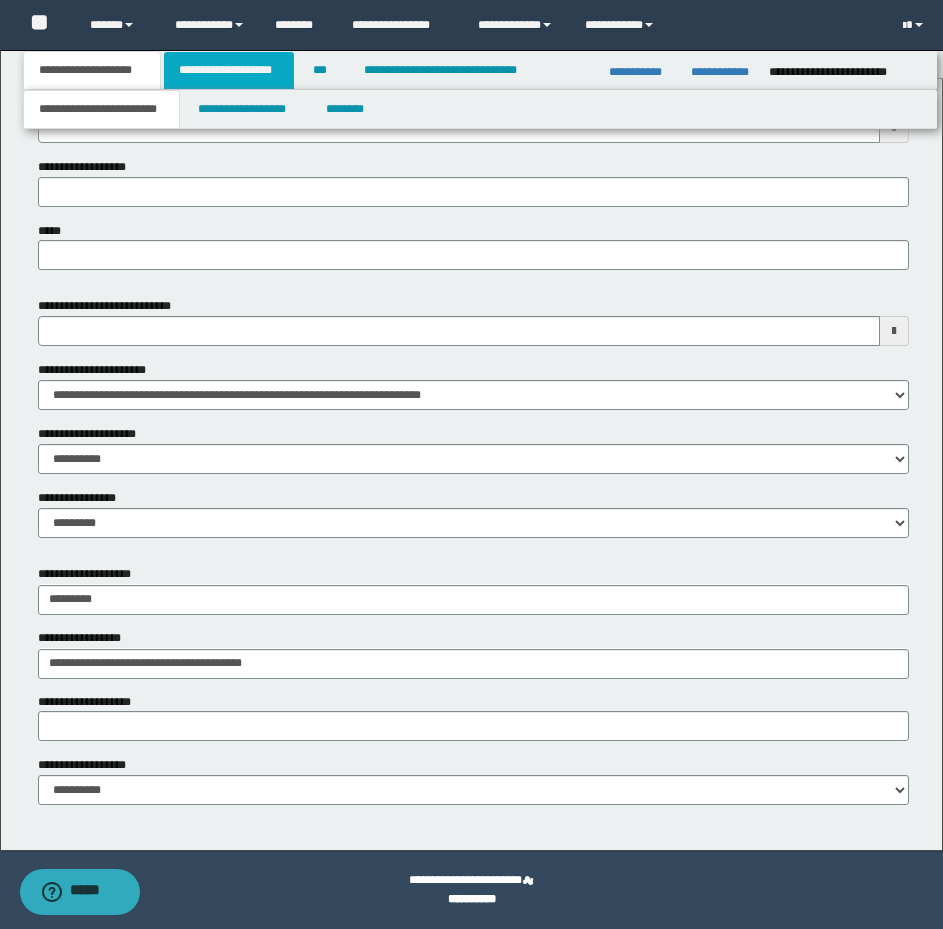 click on "**********" at bounding box center (229, 70) 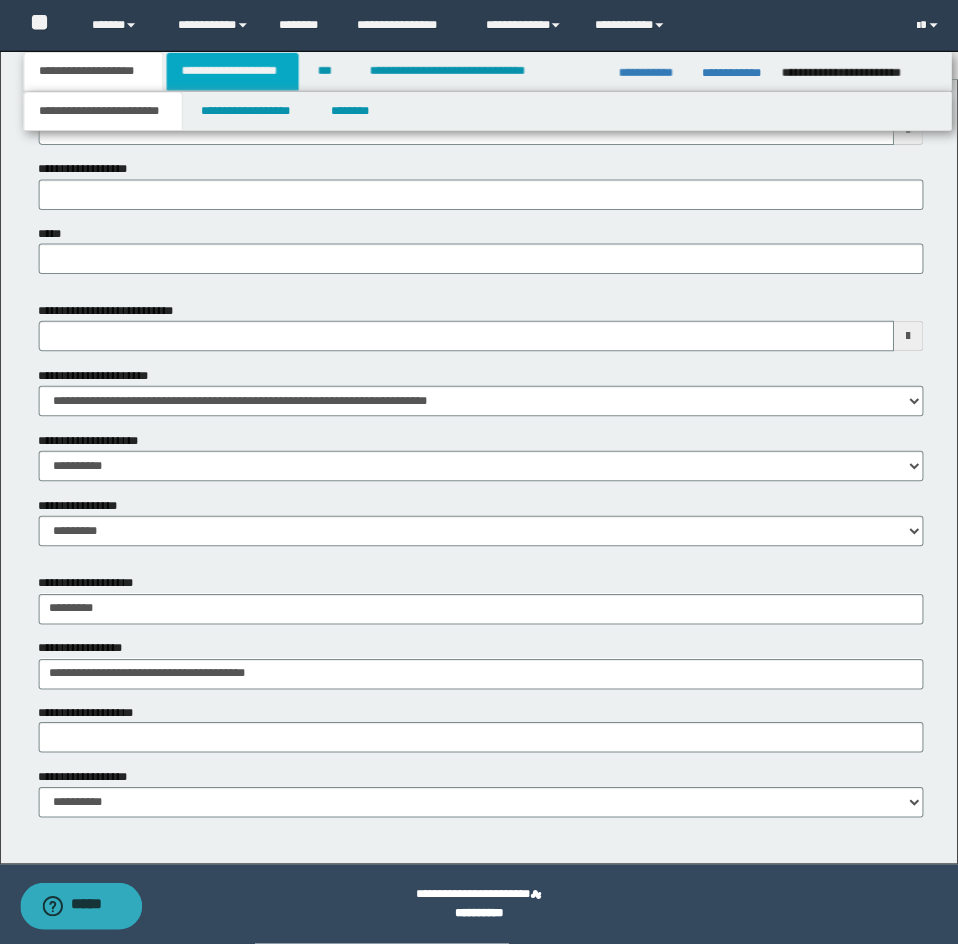 scroll, scrollTop: 0, scrollLeft: 0, axis: both 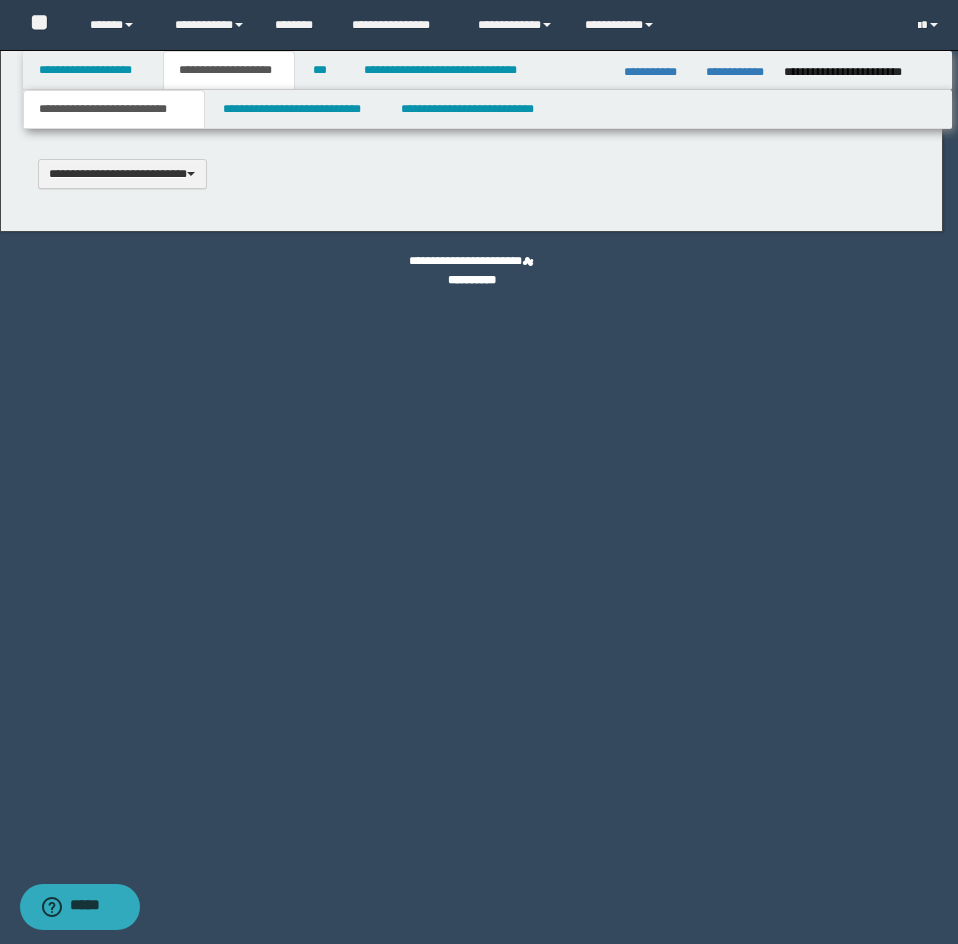 type 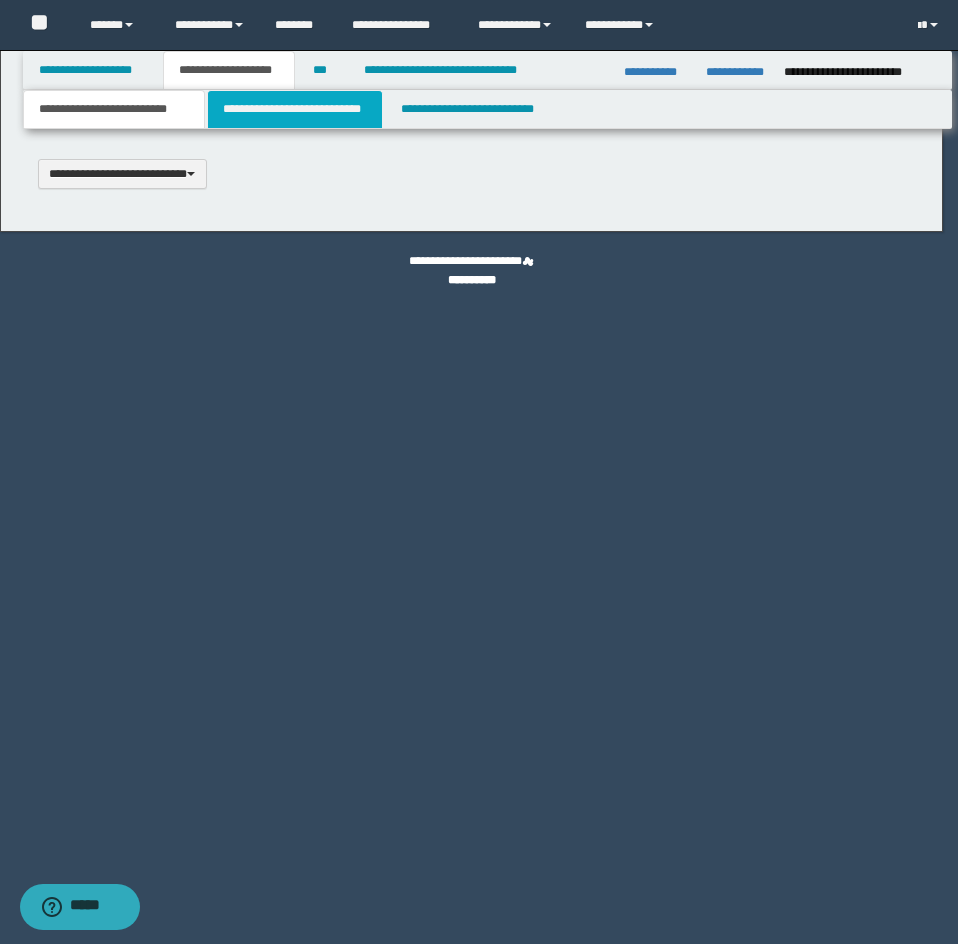scroll, scrollTop: 0, scrollLeft: 0, axis: both 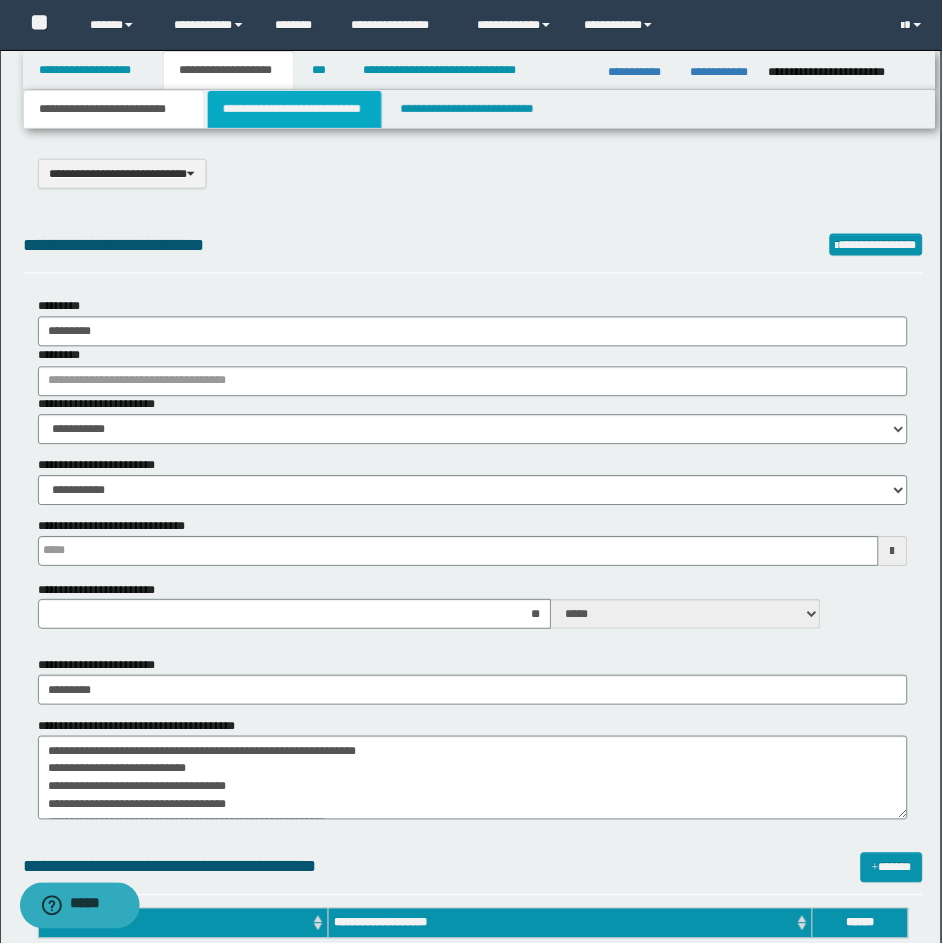 click on "**********" at bounding box center [295, 109] 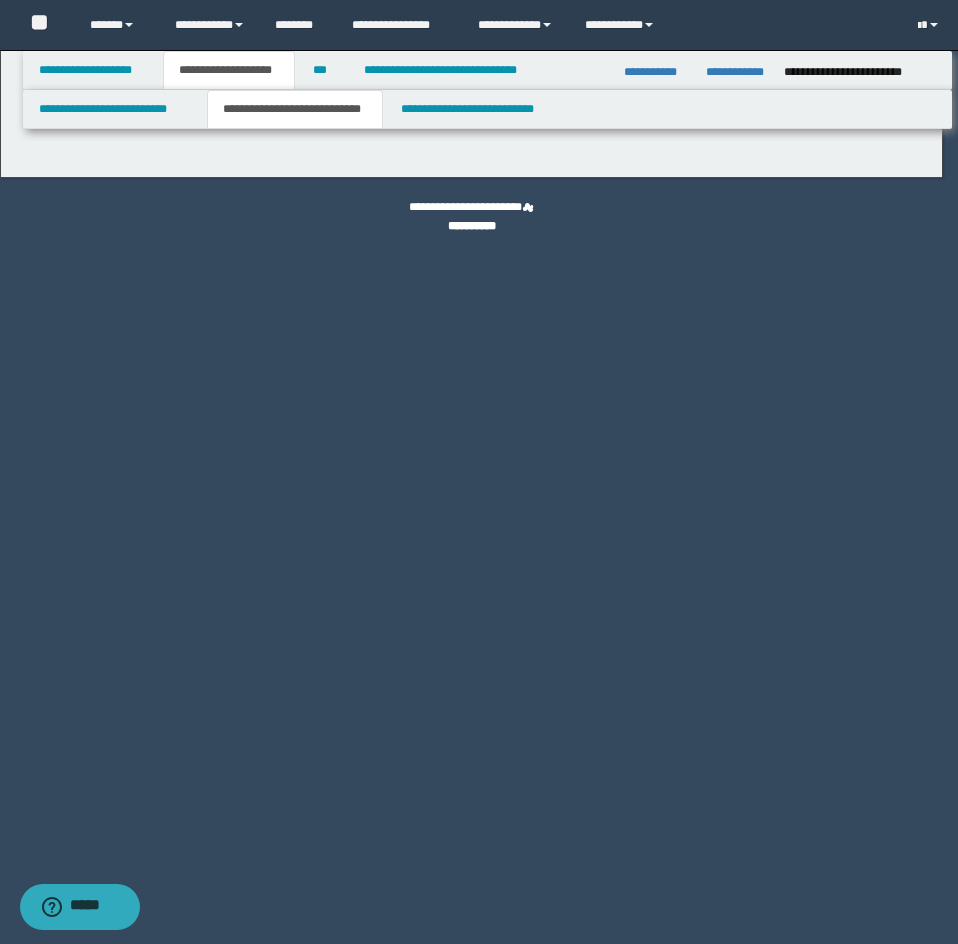 select on "*" 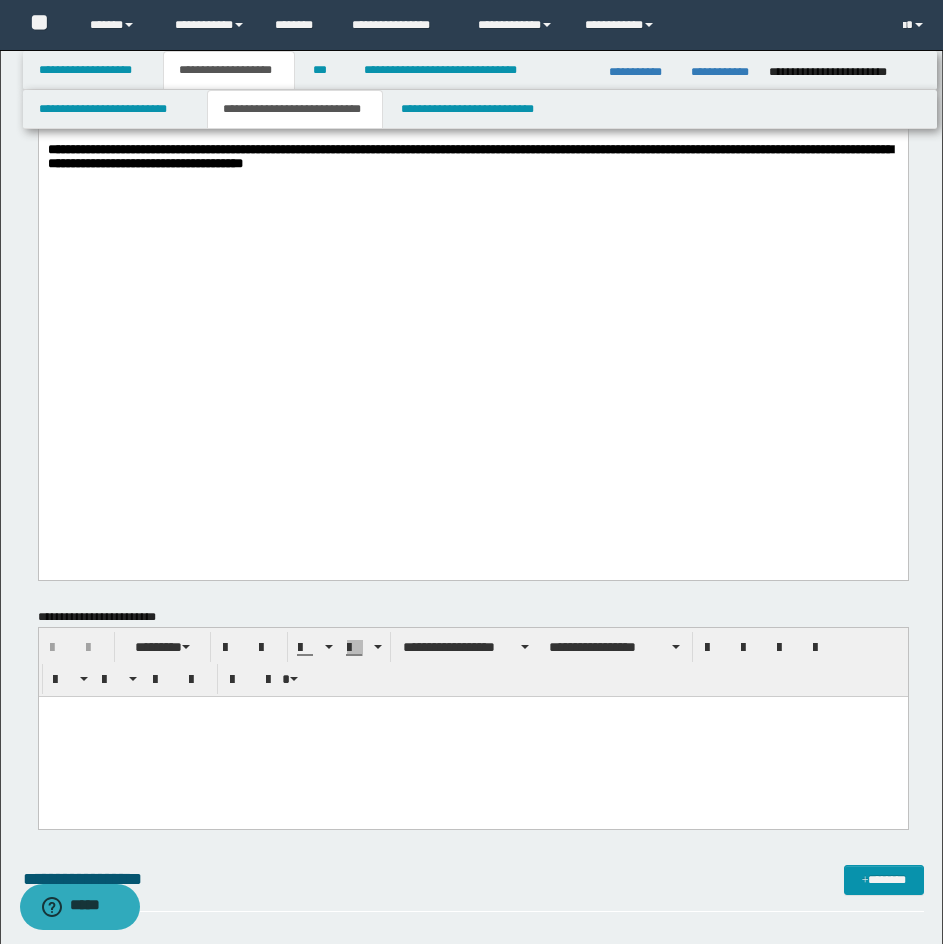 scroll, scrollTop: 2000, scrollLeft: 0, axis: vertical 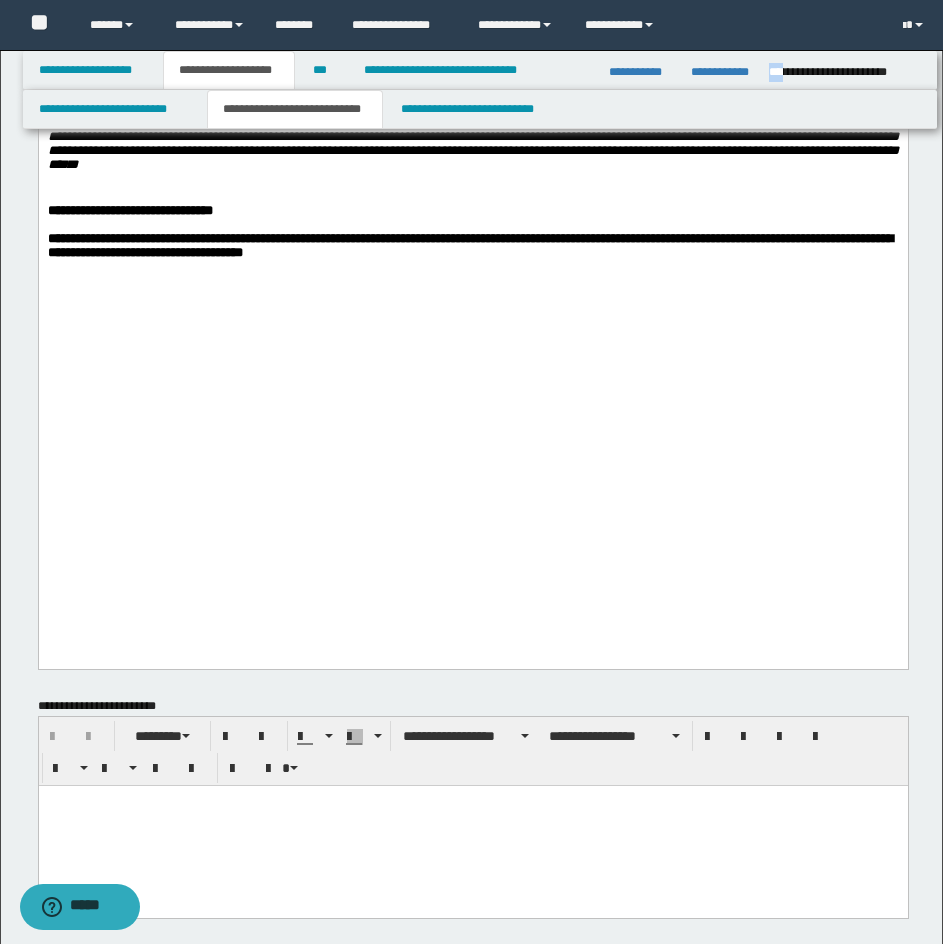 drag, startPoint x: 770, startPoint y: 75, endPoint x: 787, endPoint y: 72, distance: 17.262676 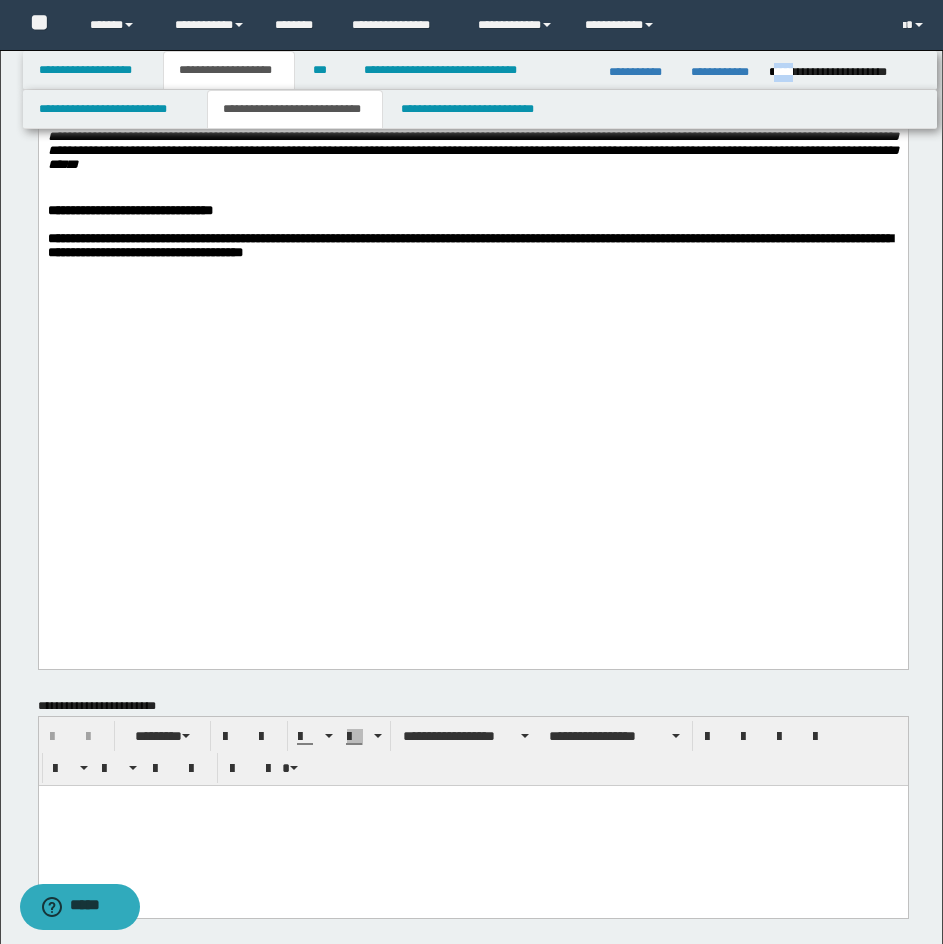 drag, startPoint x: 773, startPoint y: 71, endPoint x: 796, endPoint y: 71, distance: 23 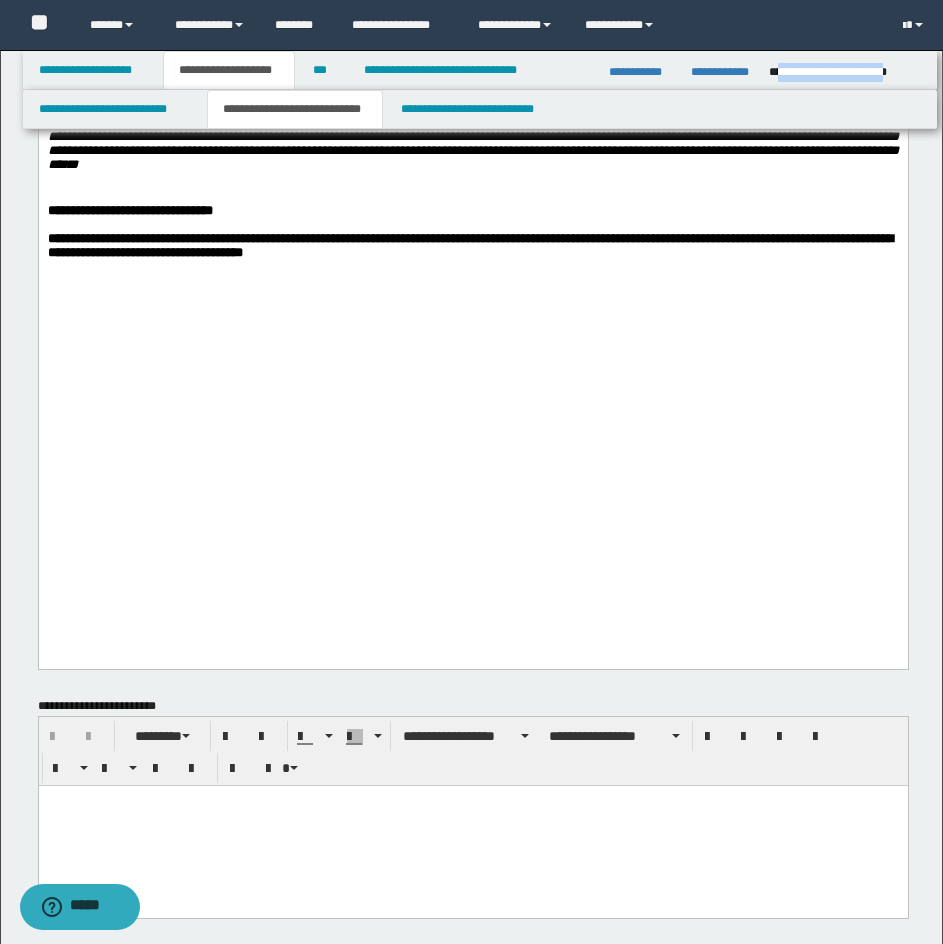 drag, startPoint x: 776, startPoint y: 71, endPoint x: 921, endPoint y: 71, distance: 145 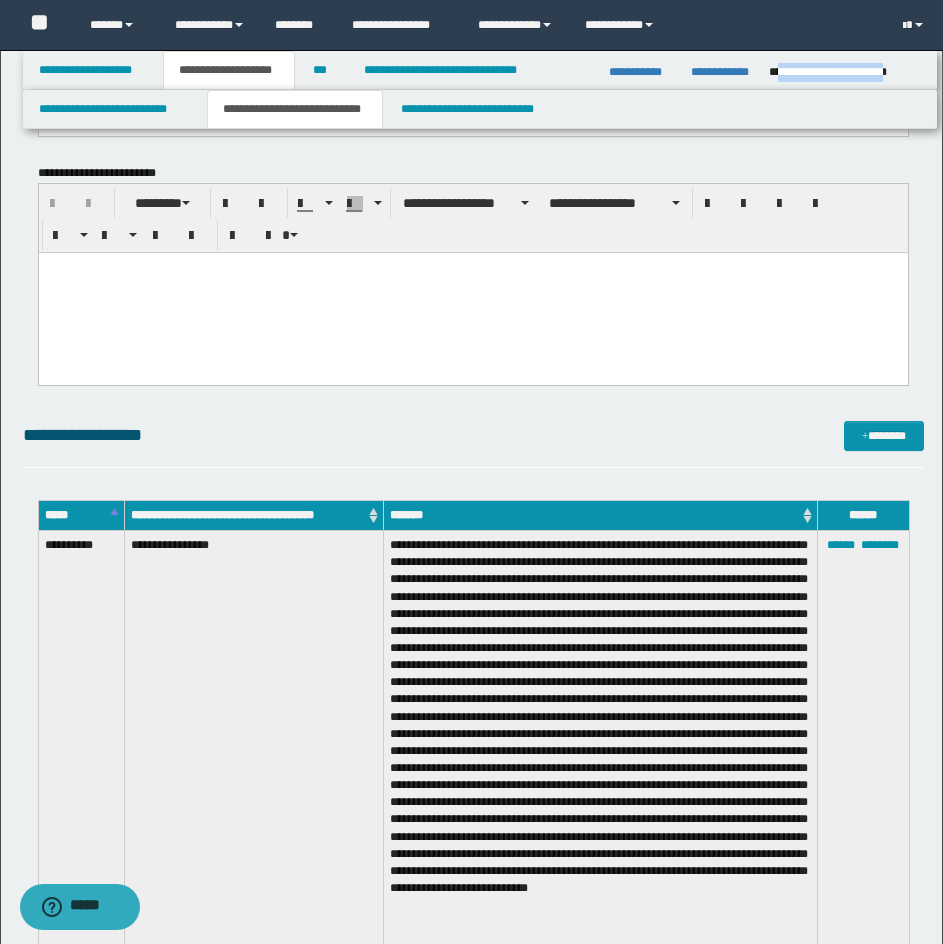 scroll, scrollTop: 2700, scrollLeft: 0, axis: vertical 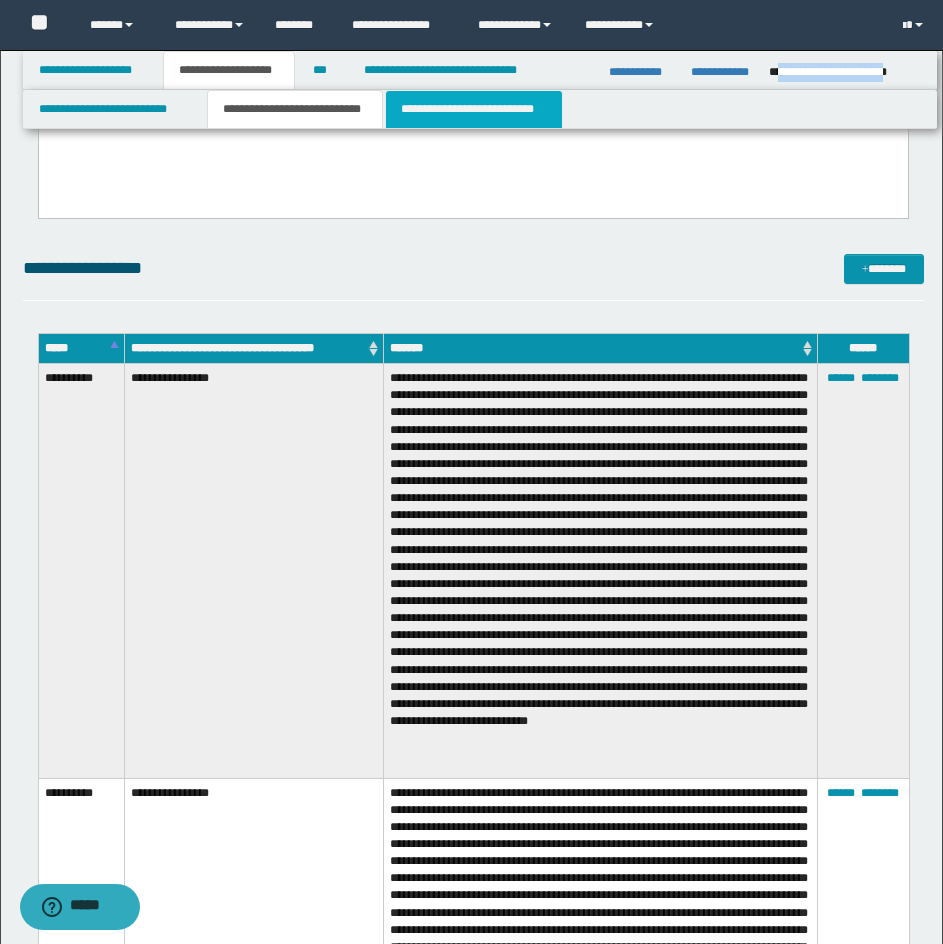 click on "**********" at bounding box center [474, 109] 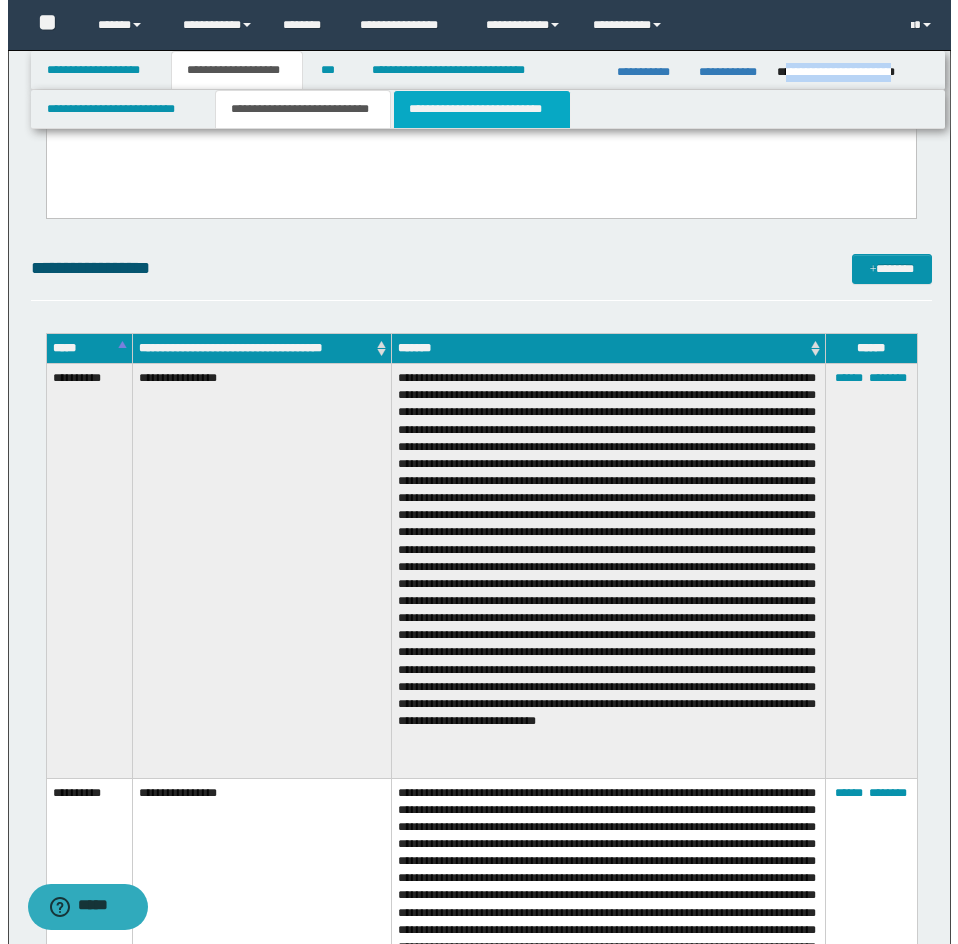 scroll, scrollTop: 0, scrollLeft: 0, axis: both 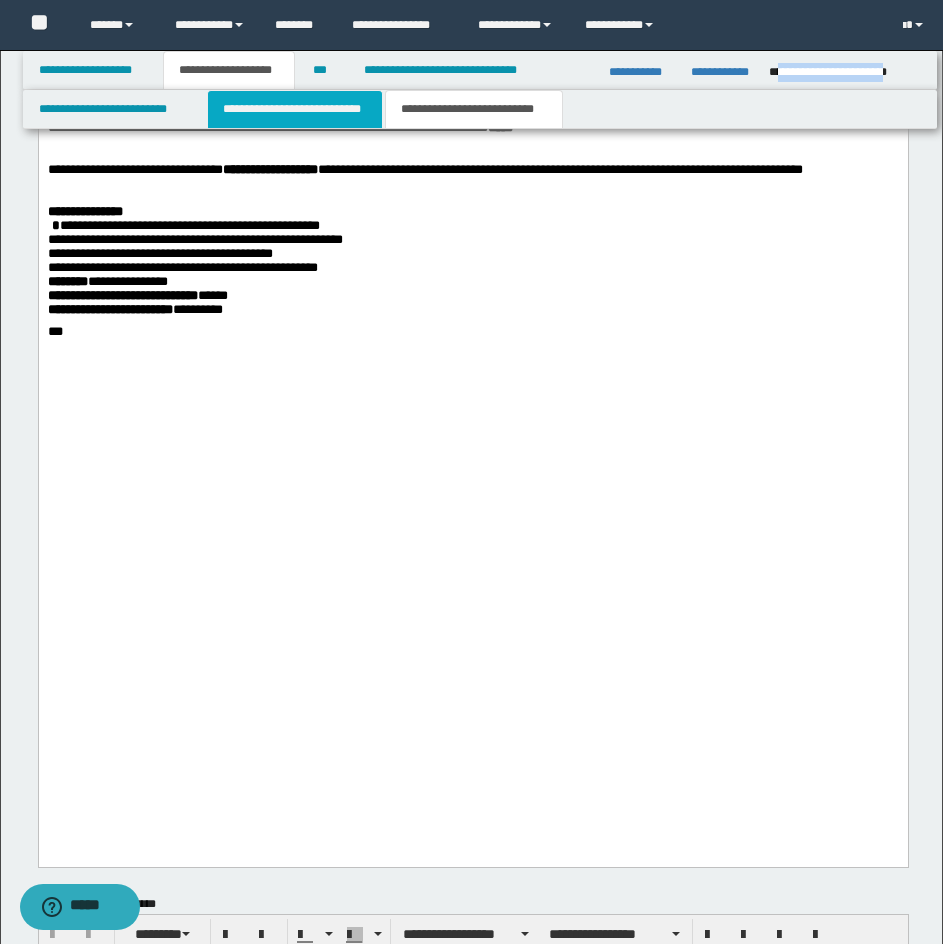 click on "**********" at bounding box center [295, 109] 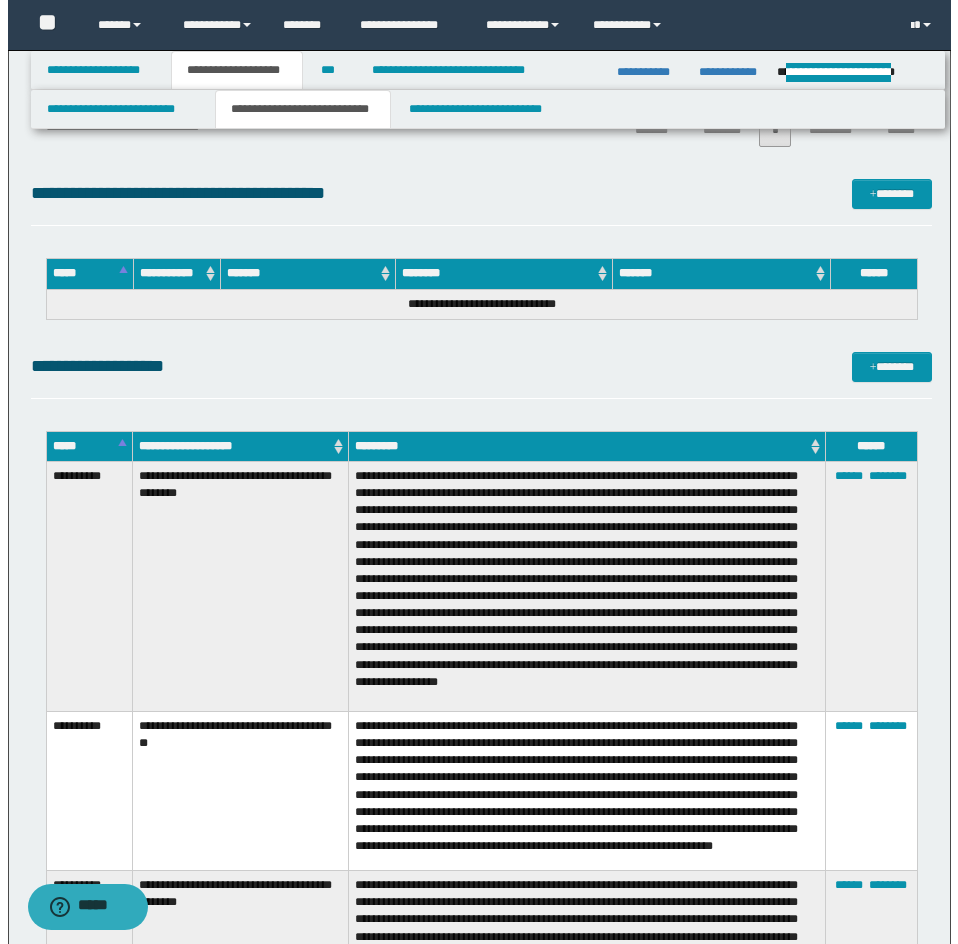 scroll, scrollTop: 5263, scrollLeft: 0, axis: vertical 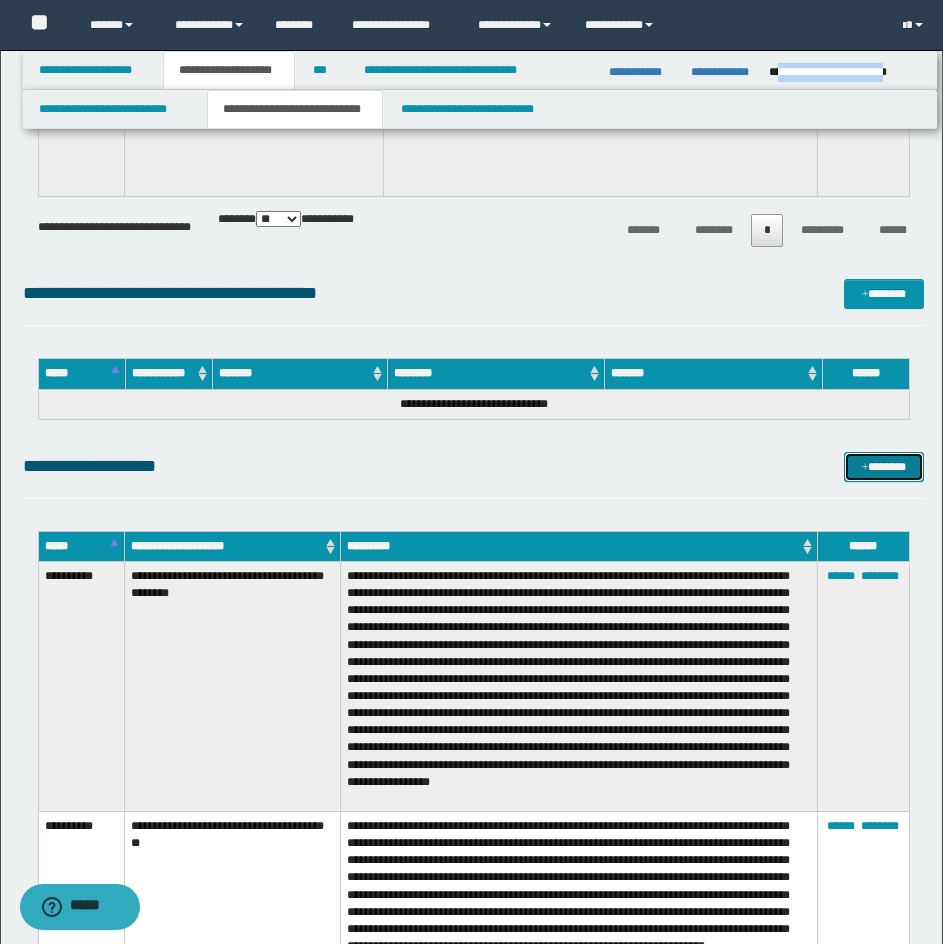 click on "*******" at bounding box center [884, 467] 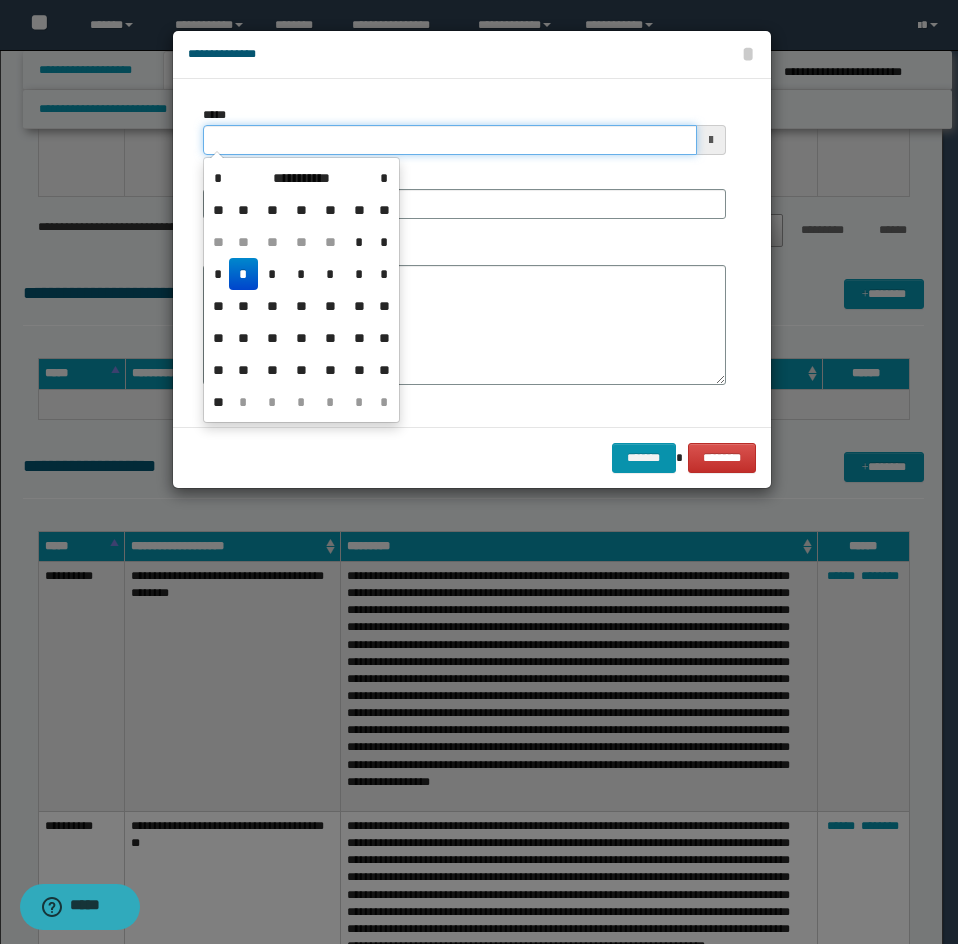 click on "*****" at bounding box center (450, 140) 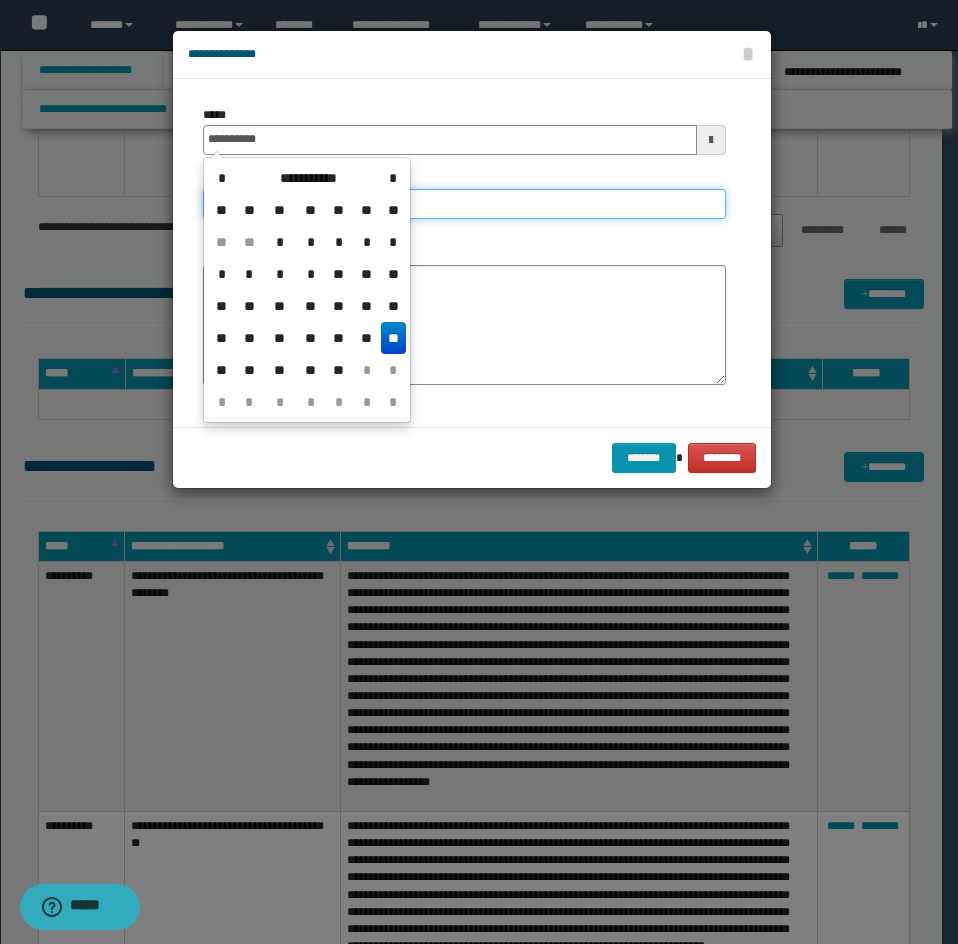 type on "**********" 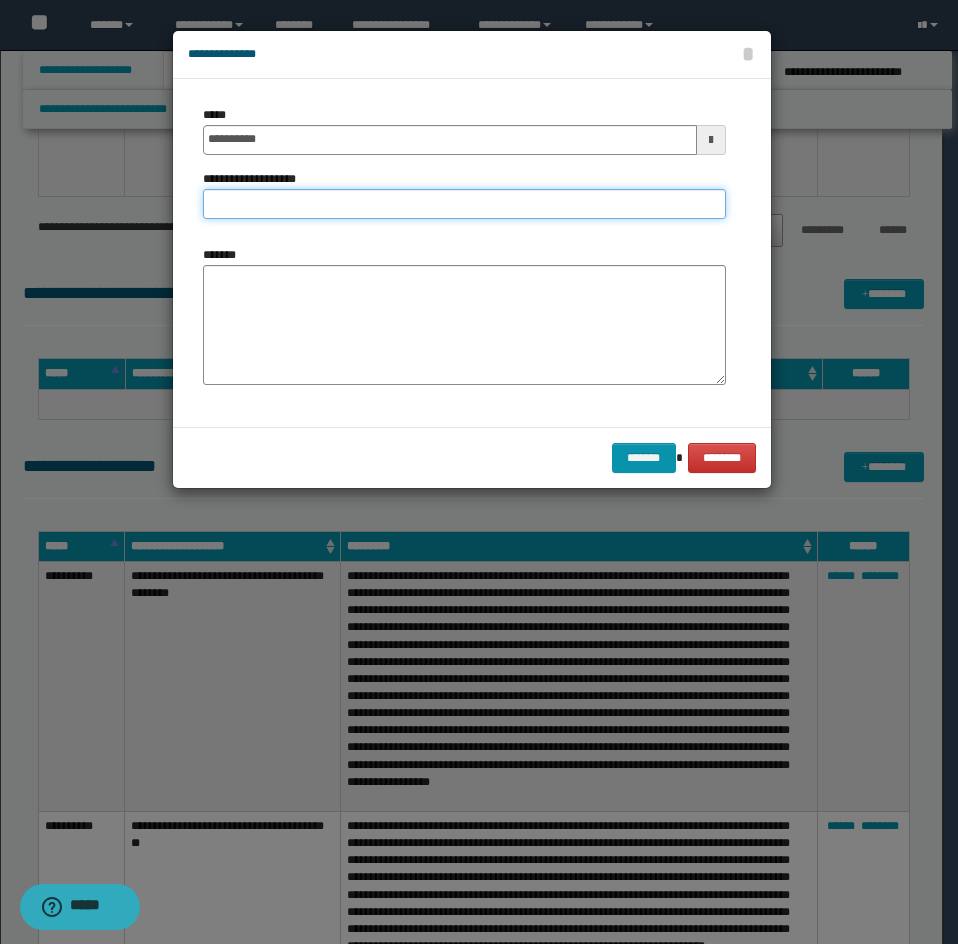 paste on "**********" 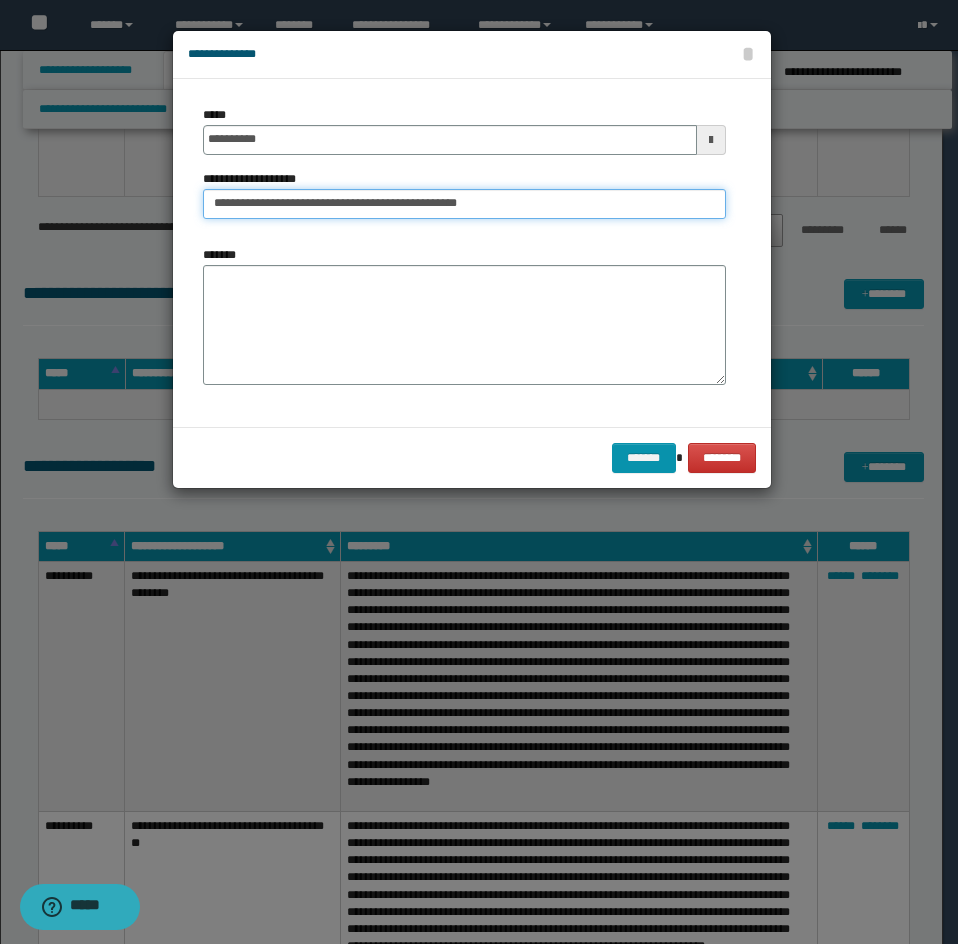 type on "**********" 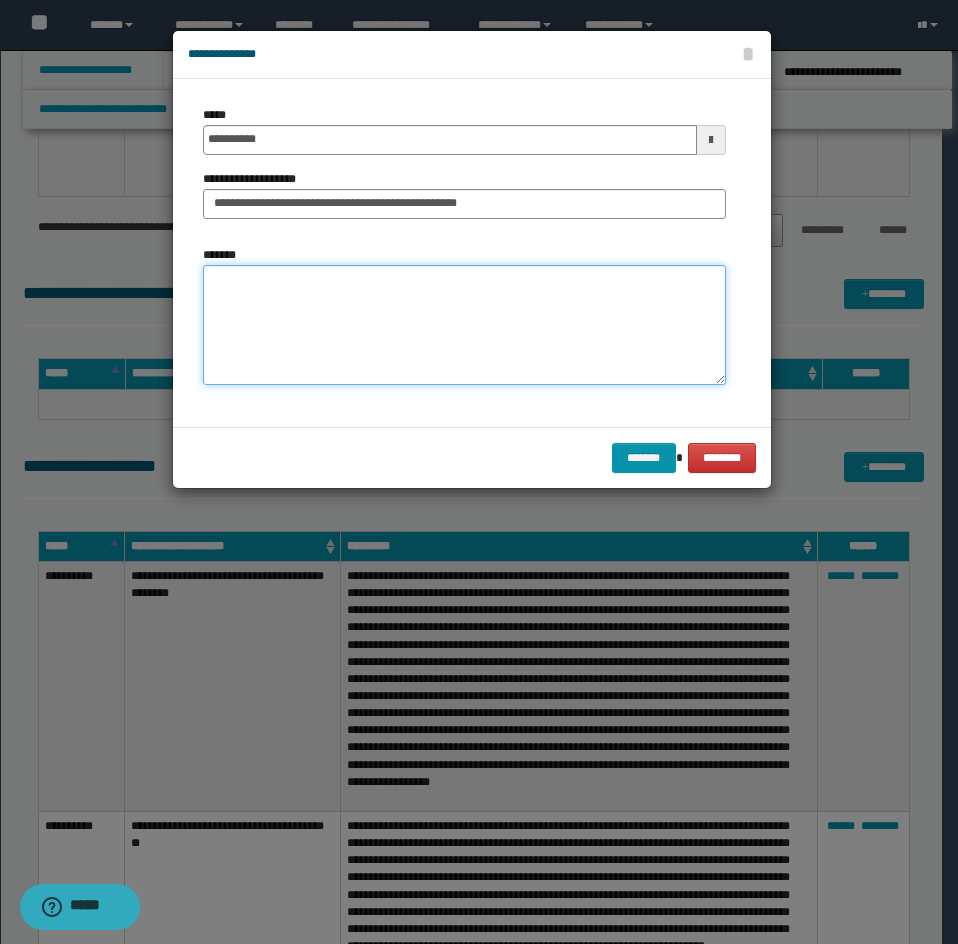 click on "*******" at bounding box center [464, 325] 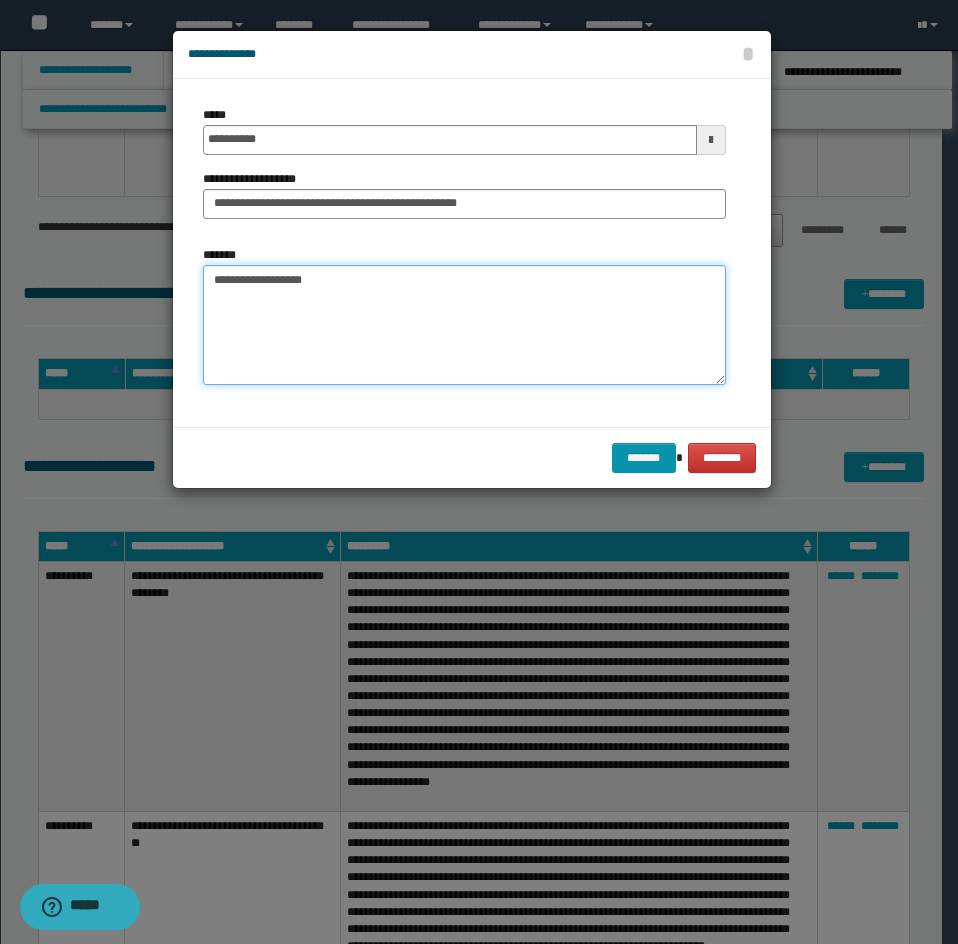 click on "**********" at bounding box center [464, 325] 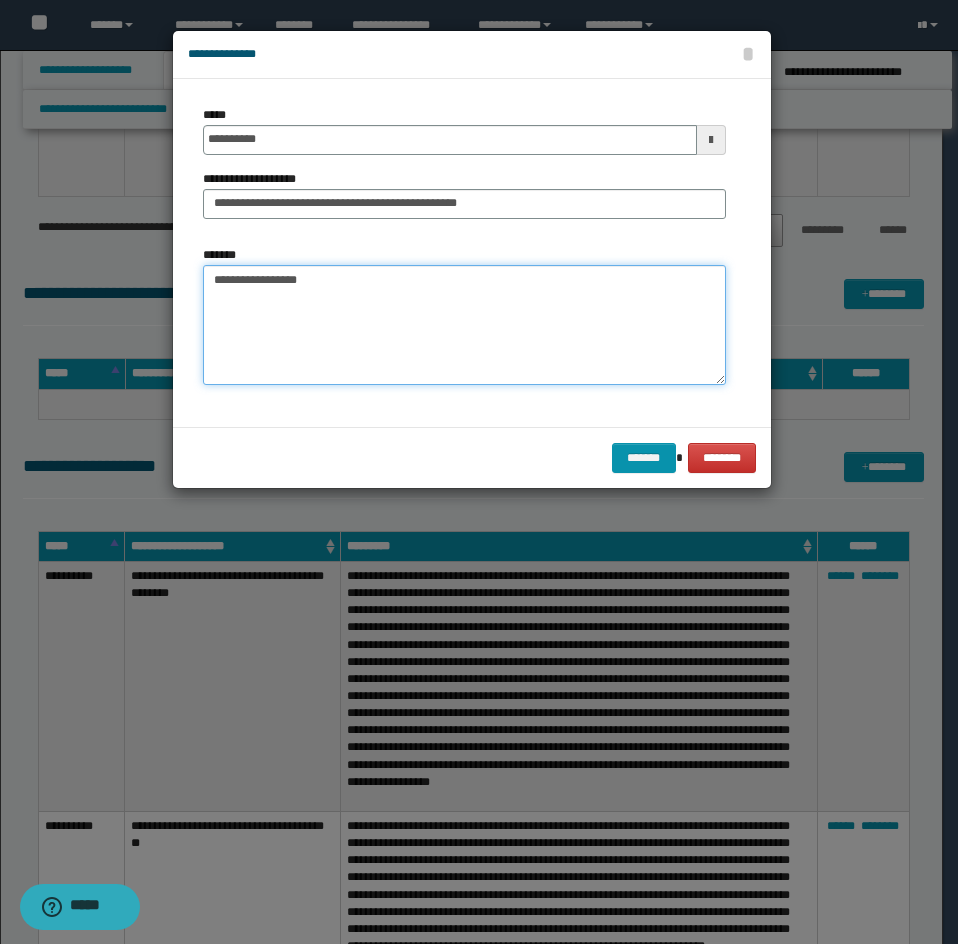 paste on "**********" 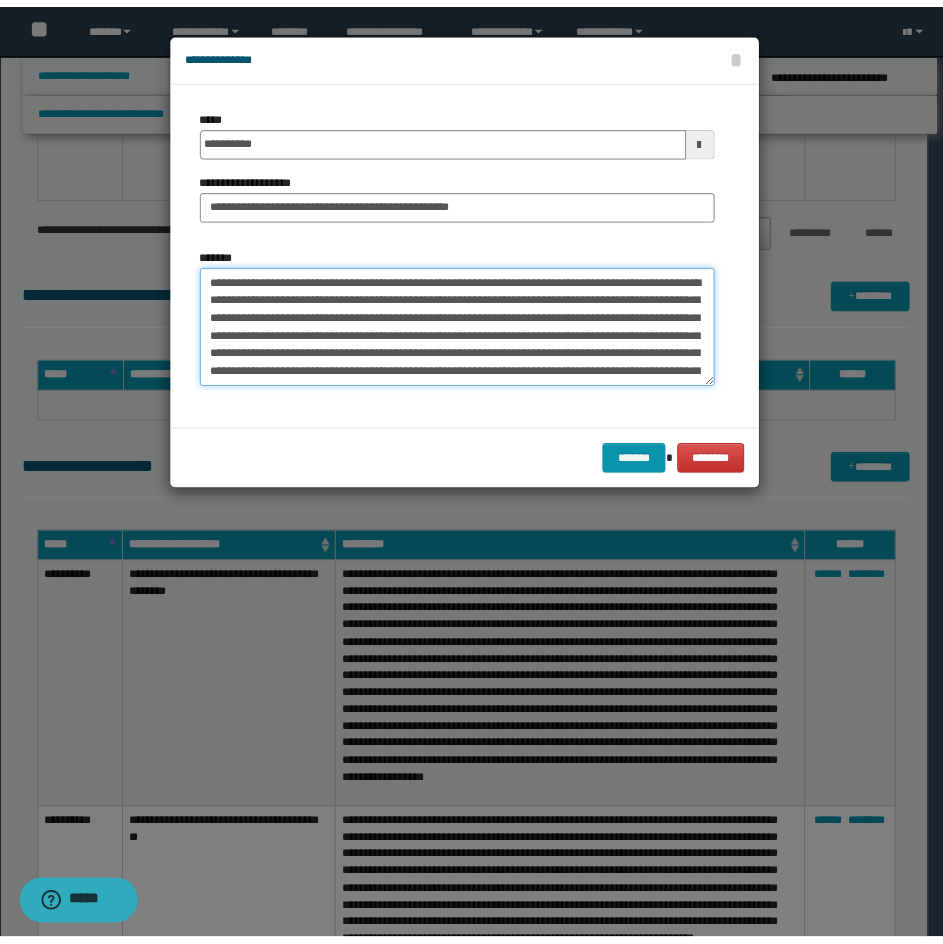 scroll, scrollTop: 102, scrollLeft: 0, axis: vertical 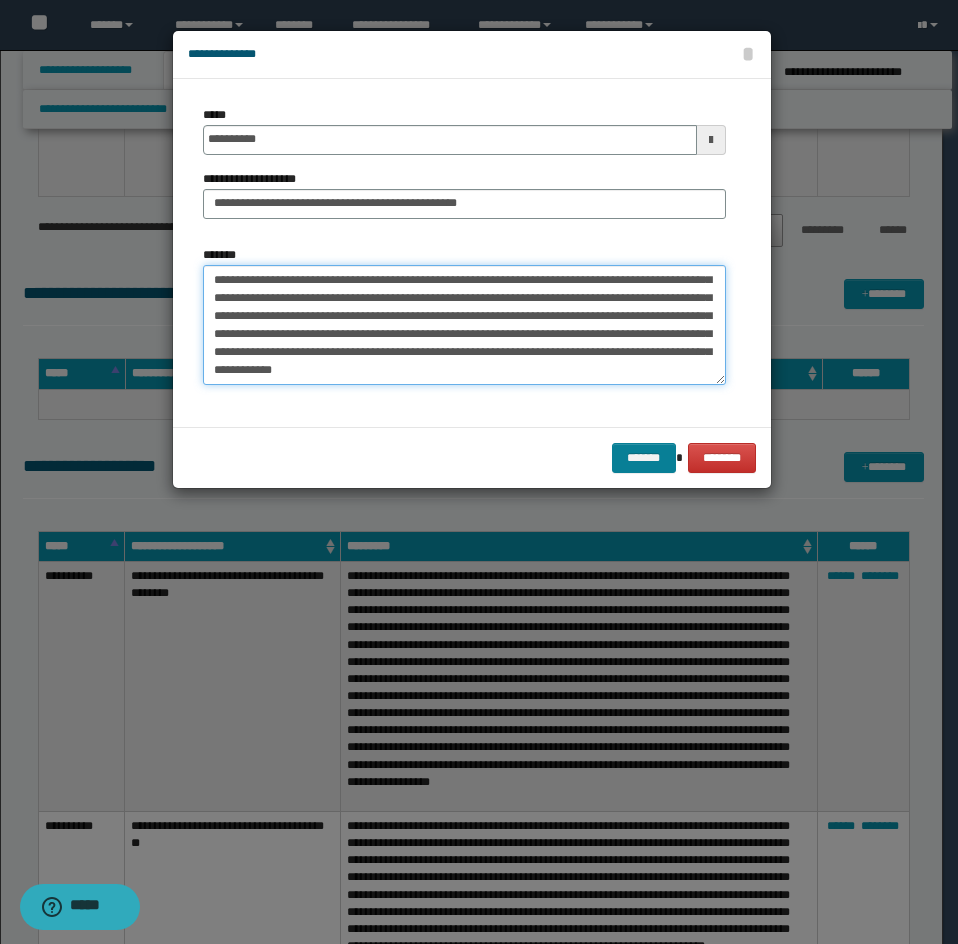 type on "**********" 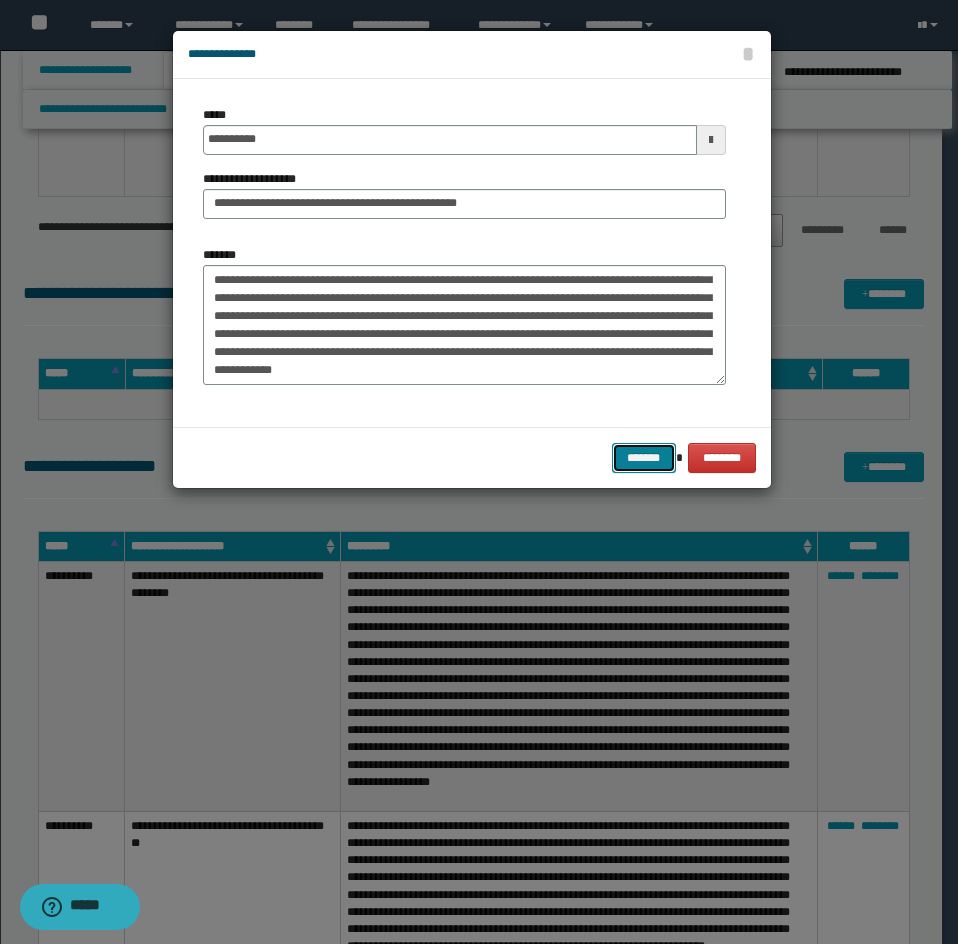 click on "*******" at bounding box center [644, 458] 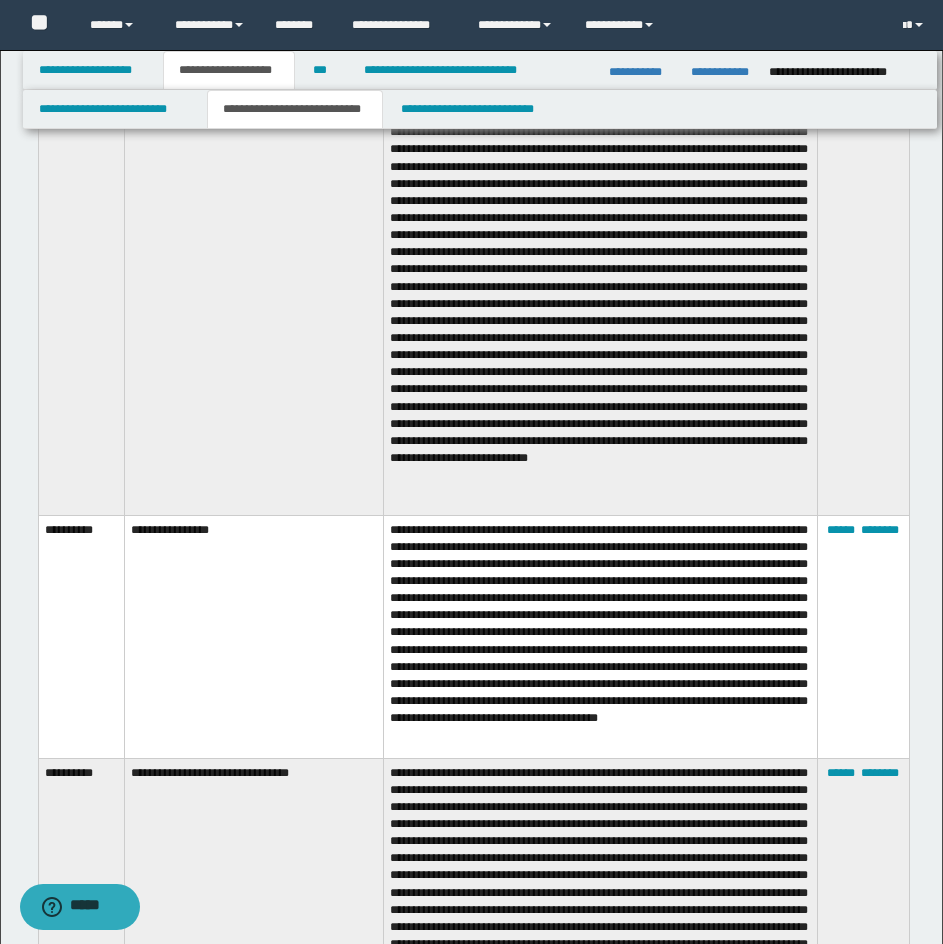 scroll, scrollTop: 2863, scrollLeft: 0, axis: vertical 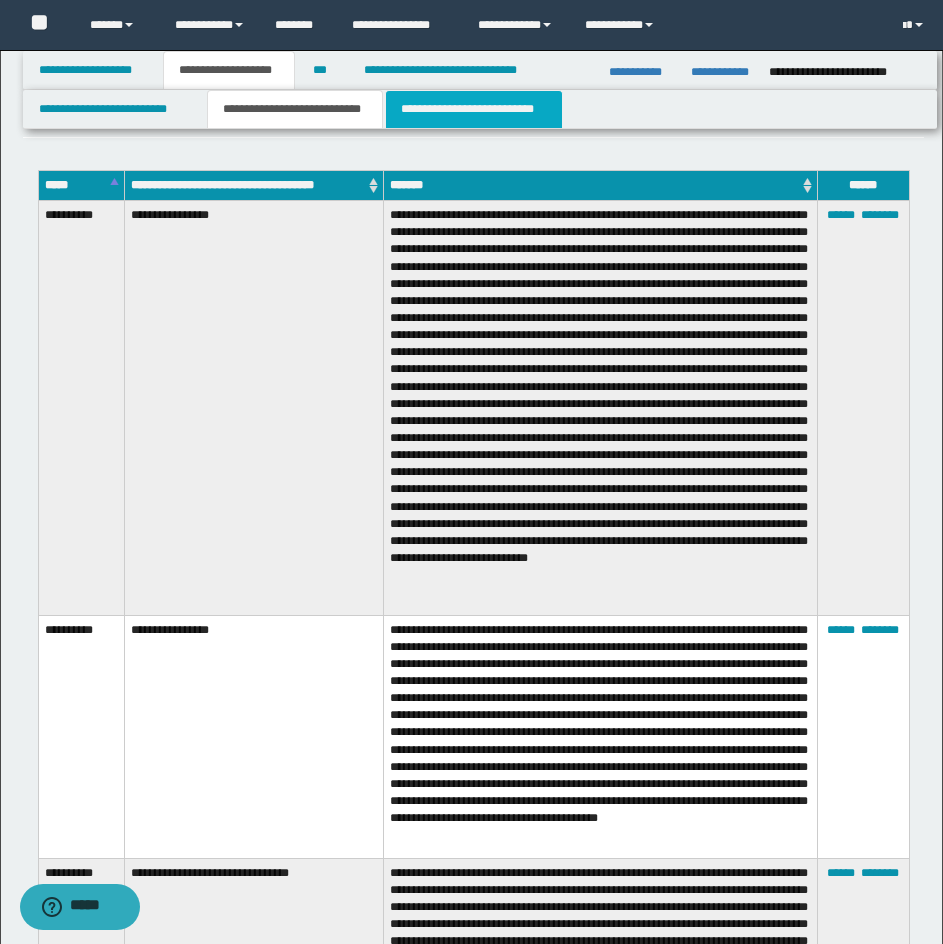 click on "**********" at bounding box center [474, 109] 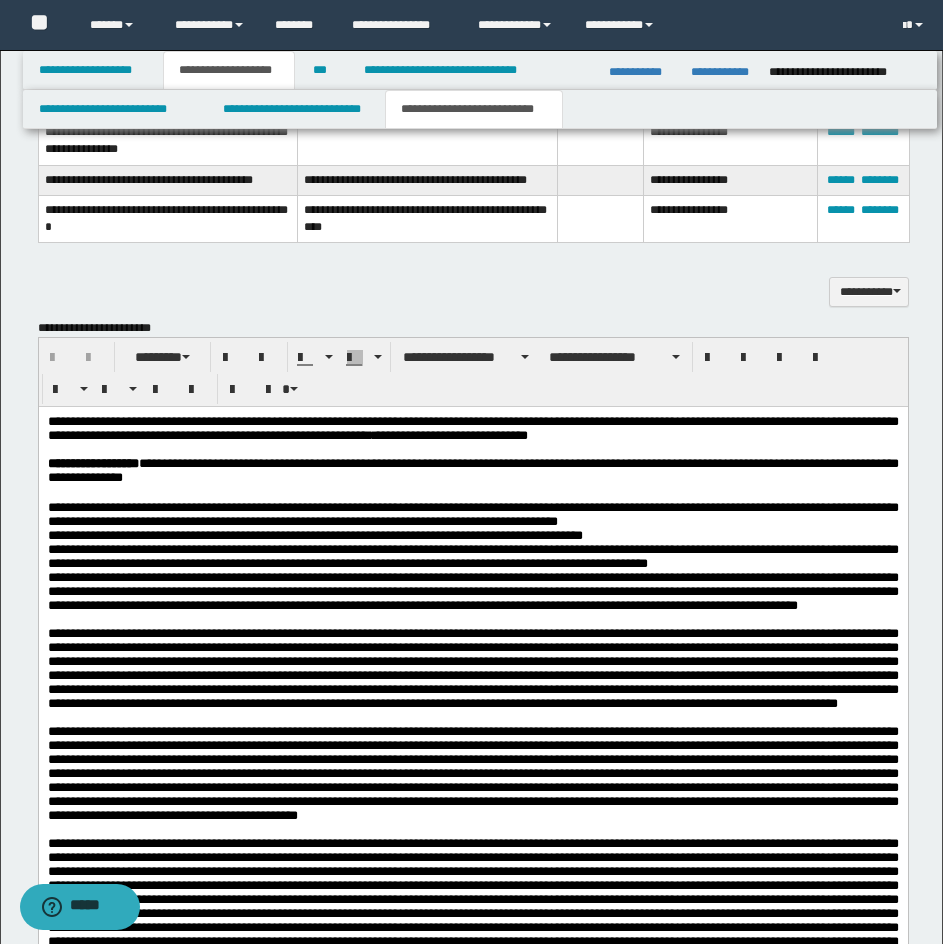 scroll, scrollTop: 1763, scrollLeft: 0, axis: vertical 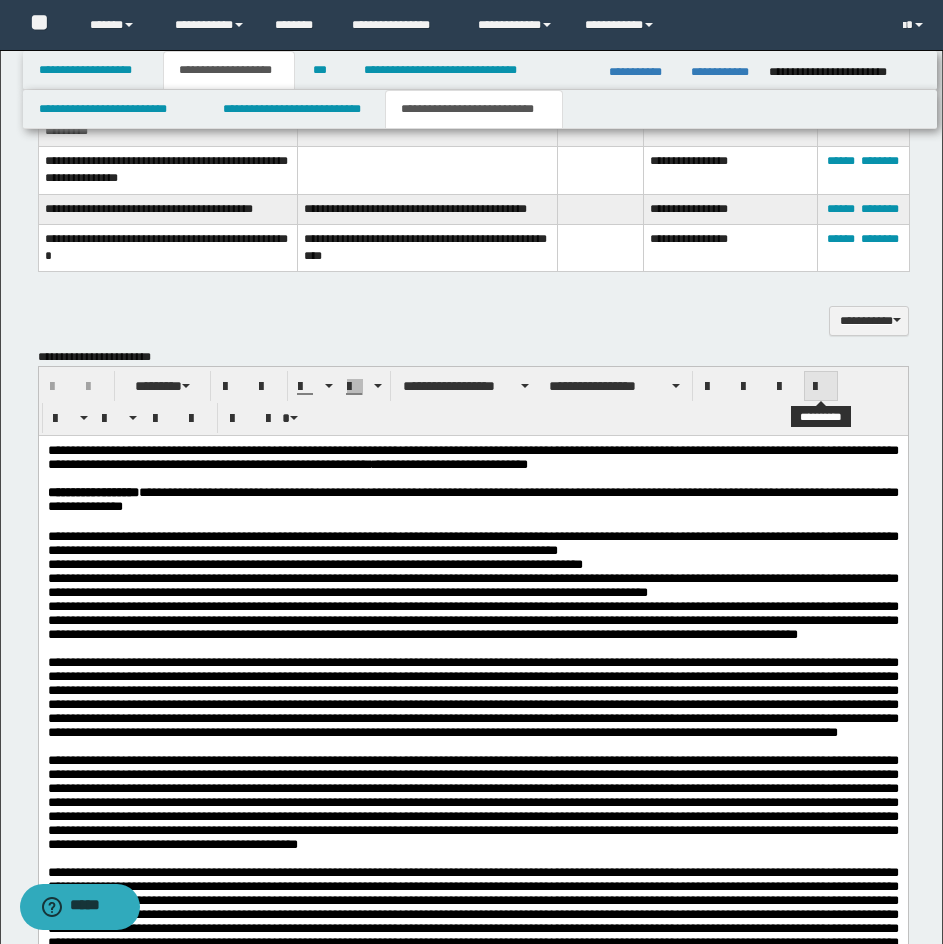 click at bounding box center (821, 387) 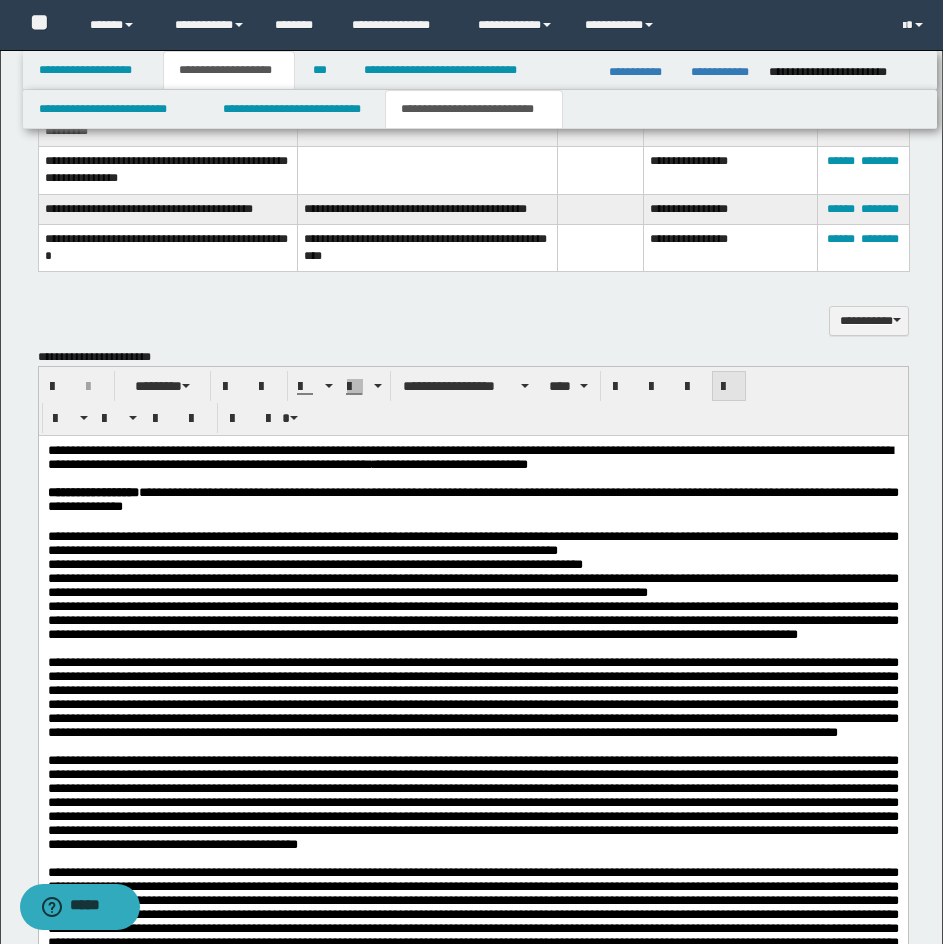 click at bounding box center (729, 387) 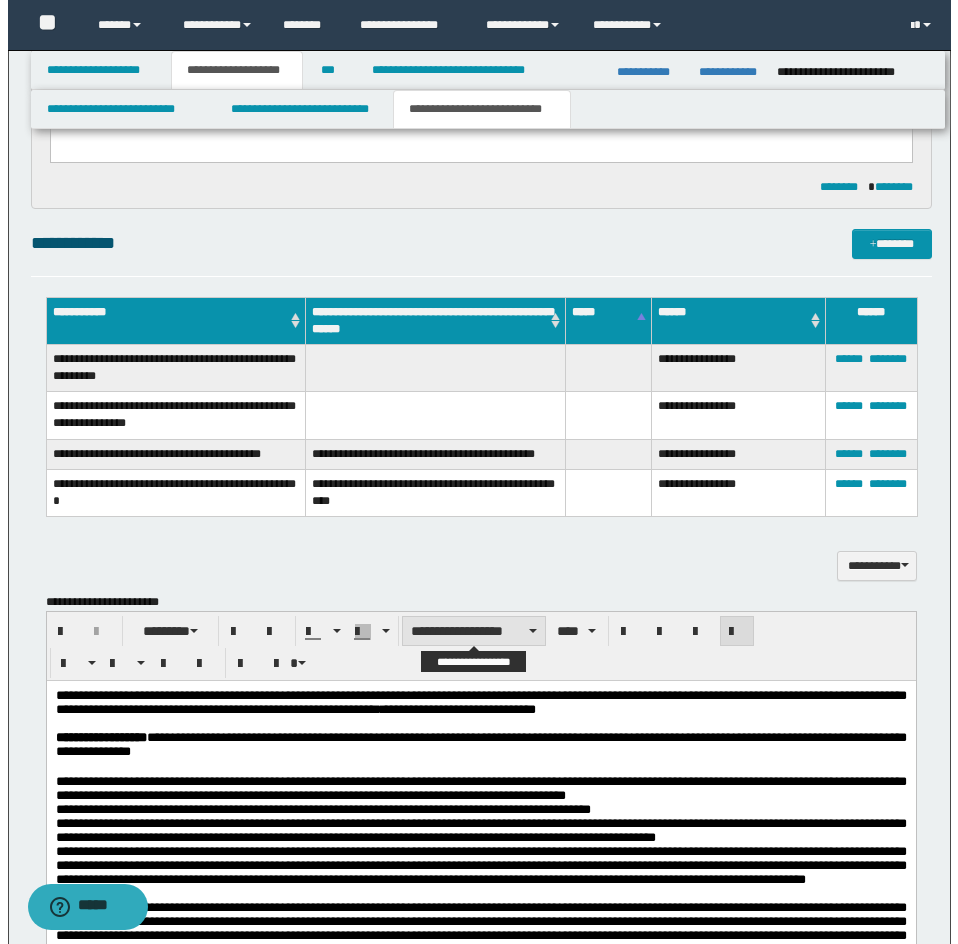 scroll, scrollTop: 1463, scrollLeft: 0, axis: vertical 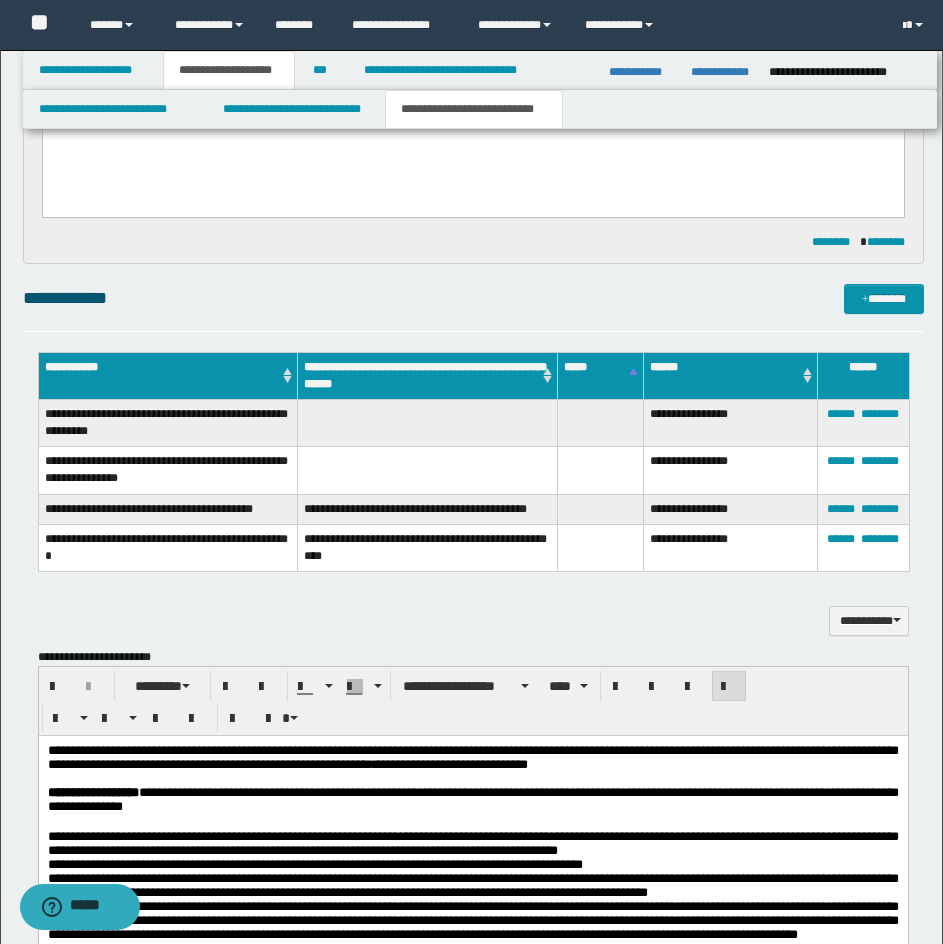 click on "**********" at bounding box center [730, 470] 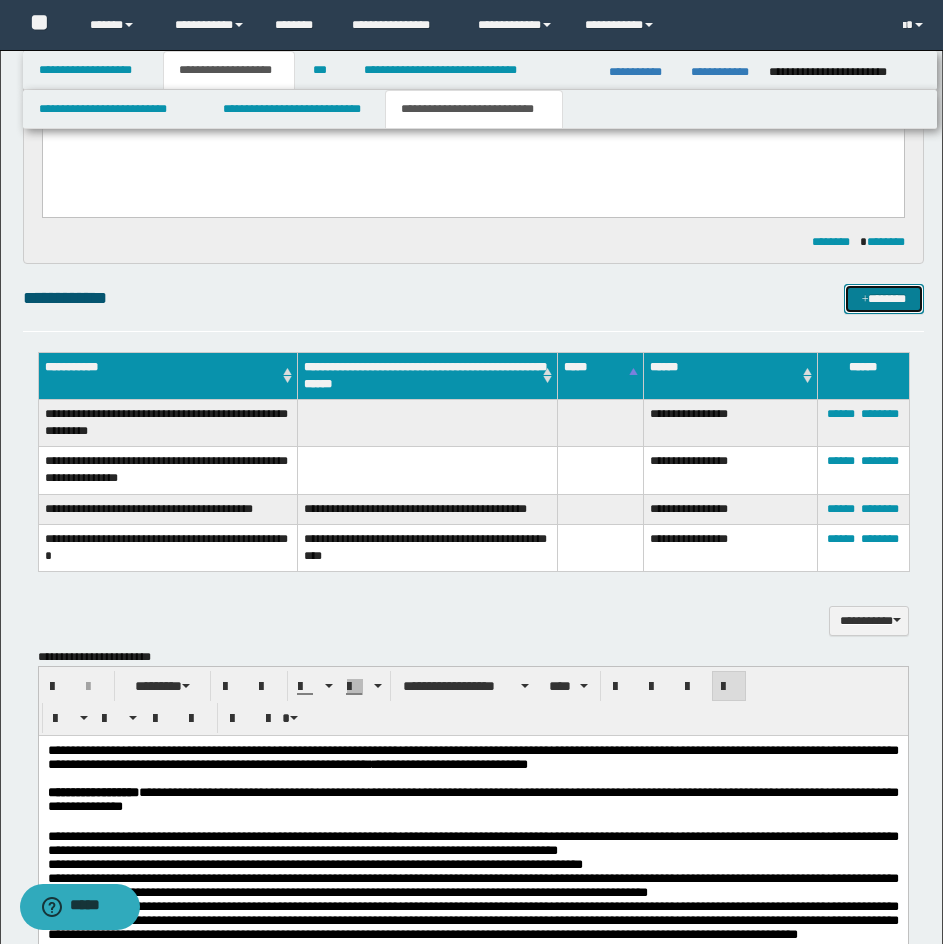 click on "*******" at bounding box center (884, 299) 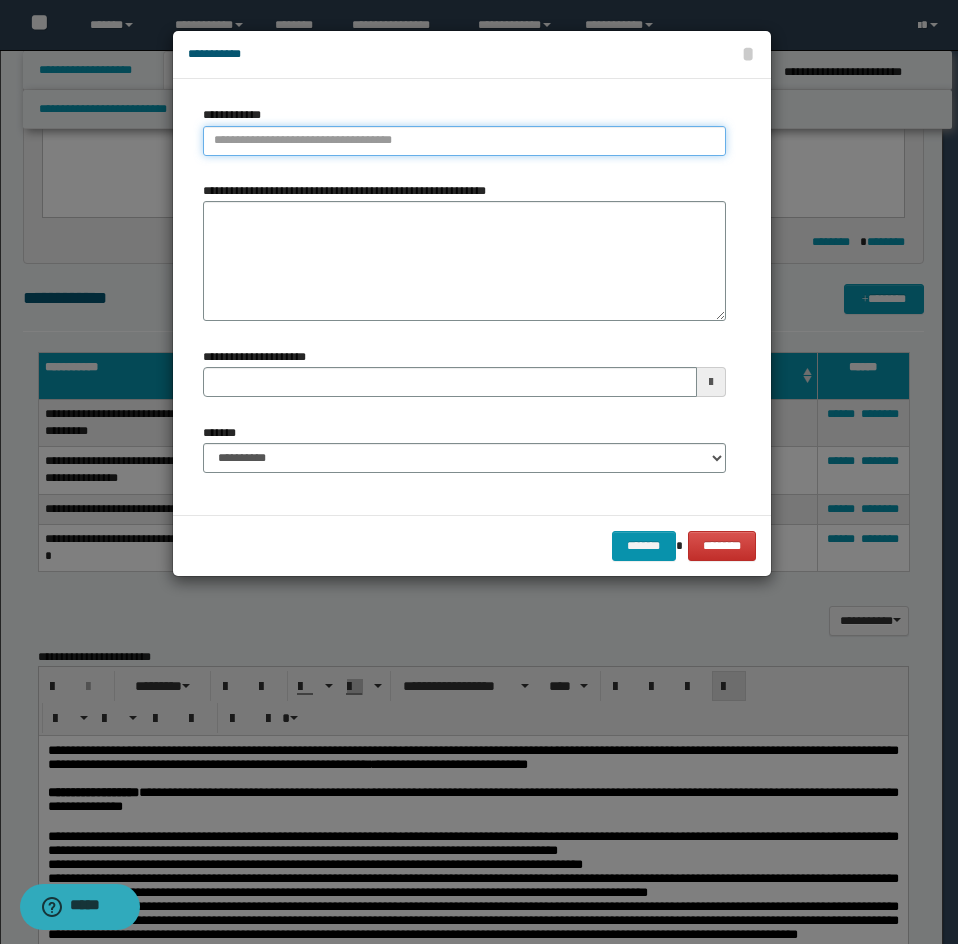 click on "**********" at bounding box center (464, 141) 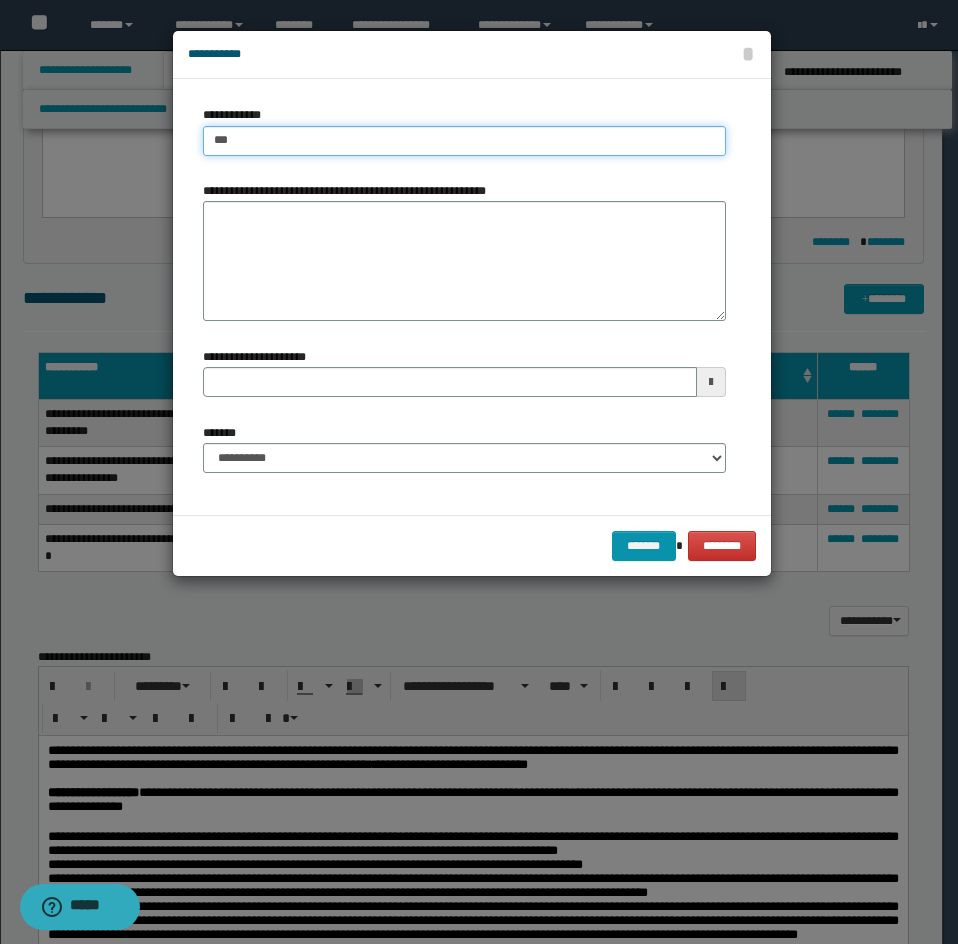 type on "****" 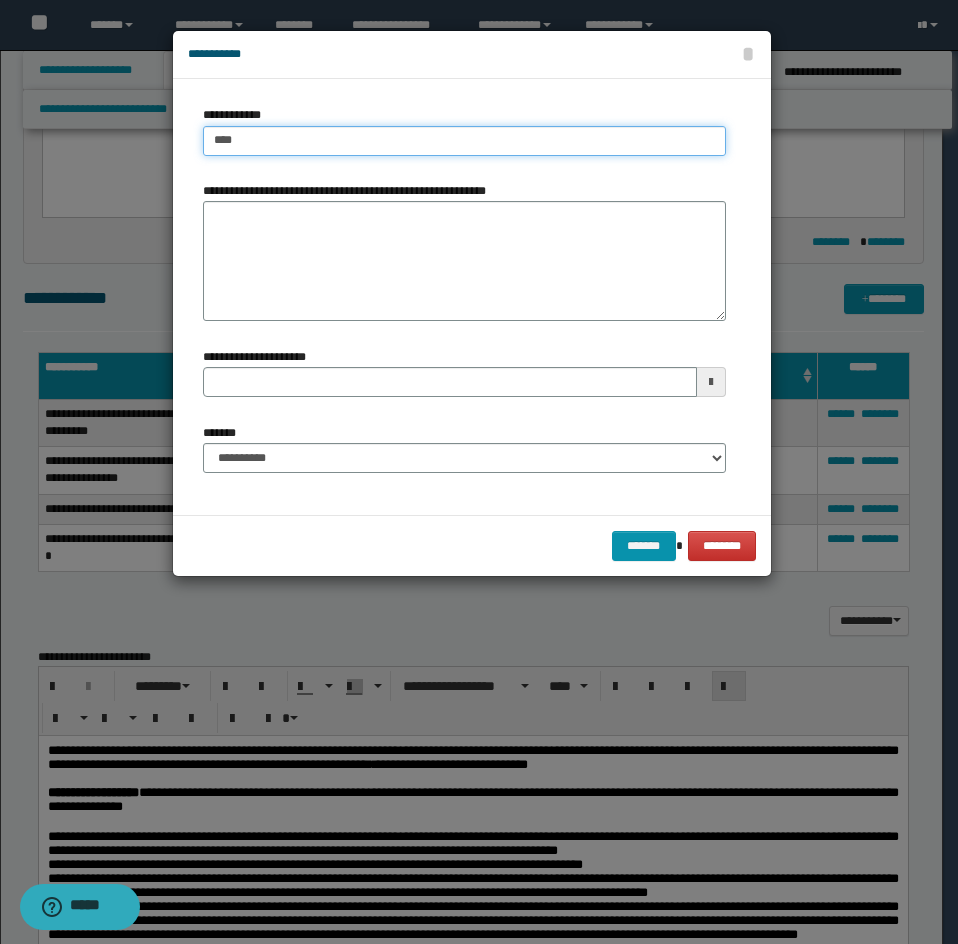 type on "****" 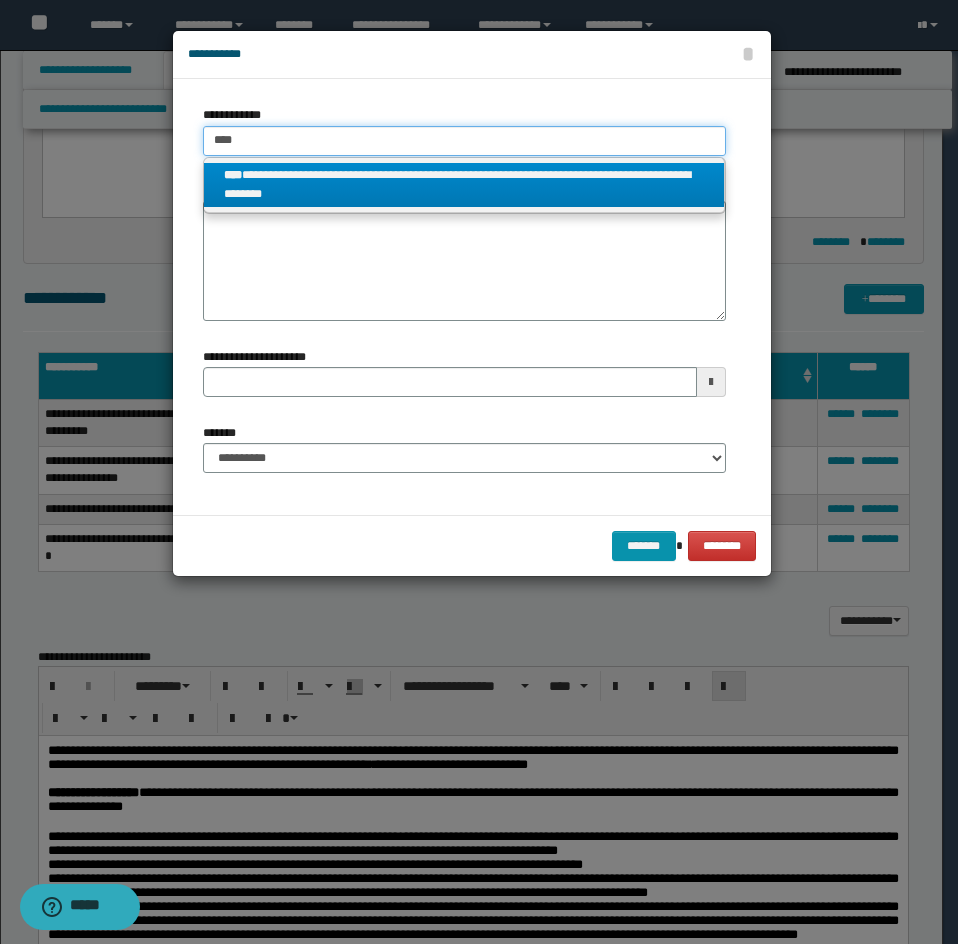 type 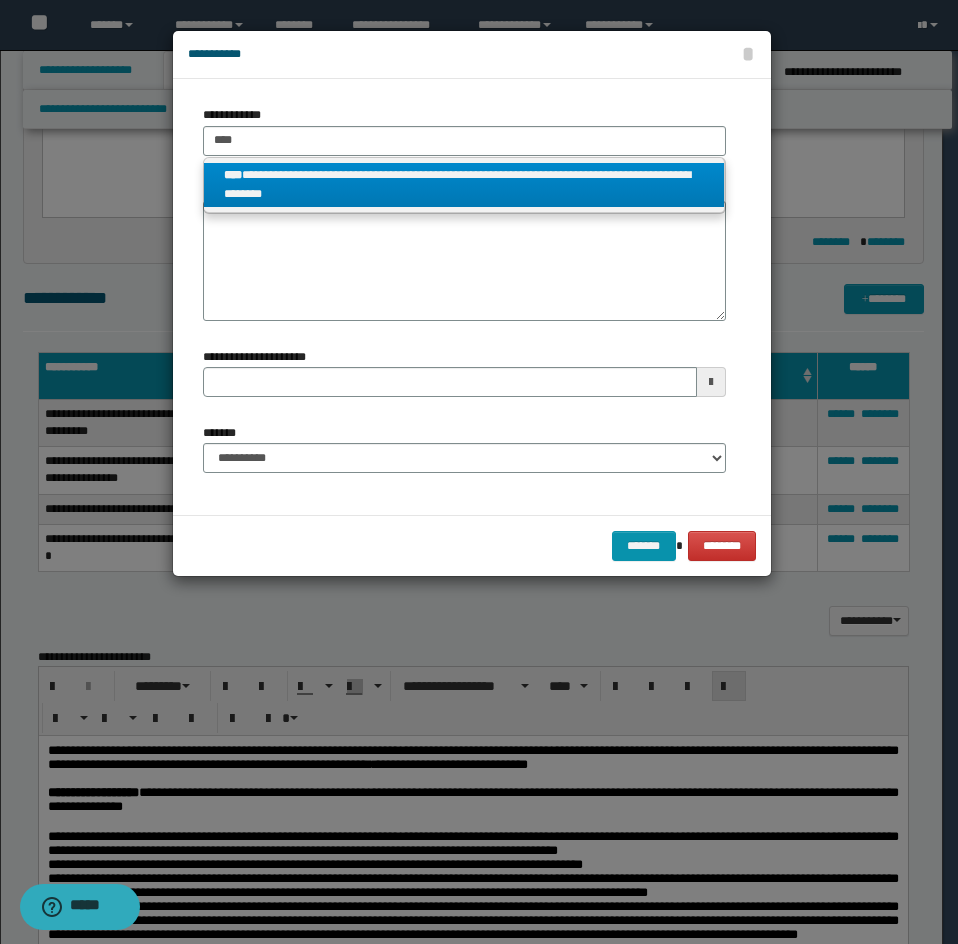 click on "**********" at bounding box center (464, 185) 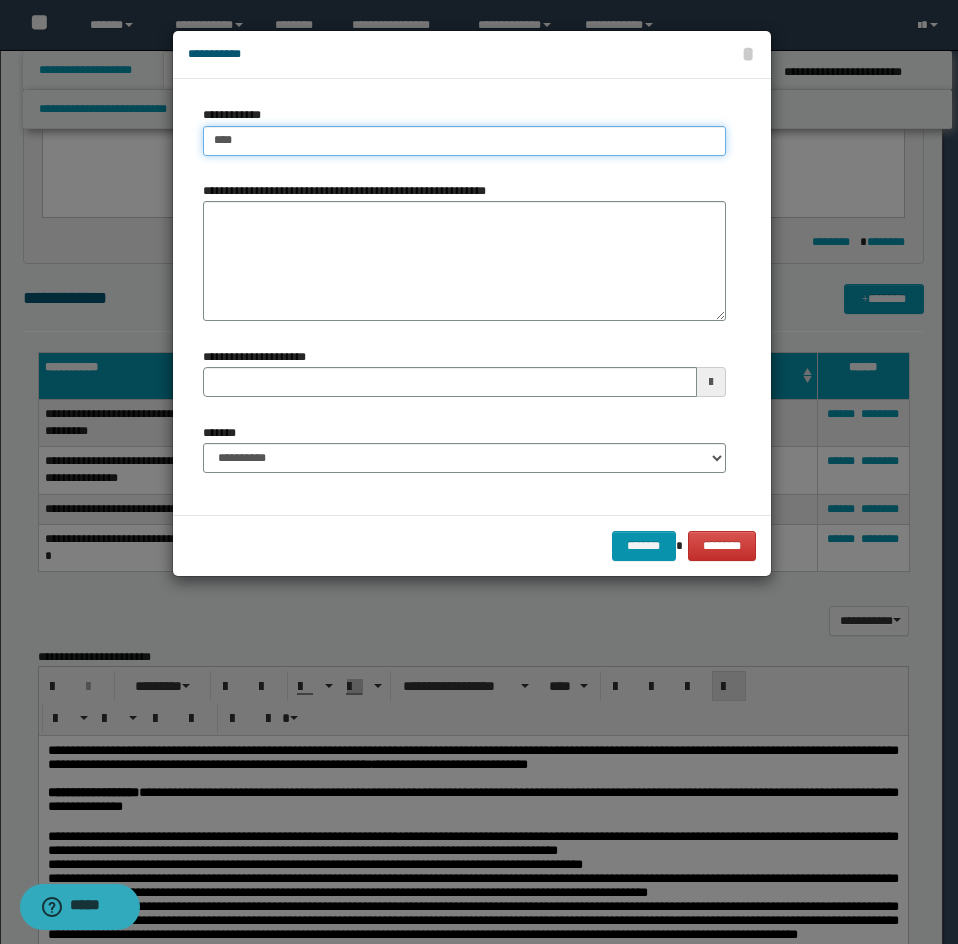 type 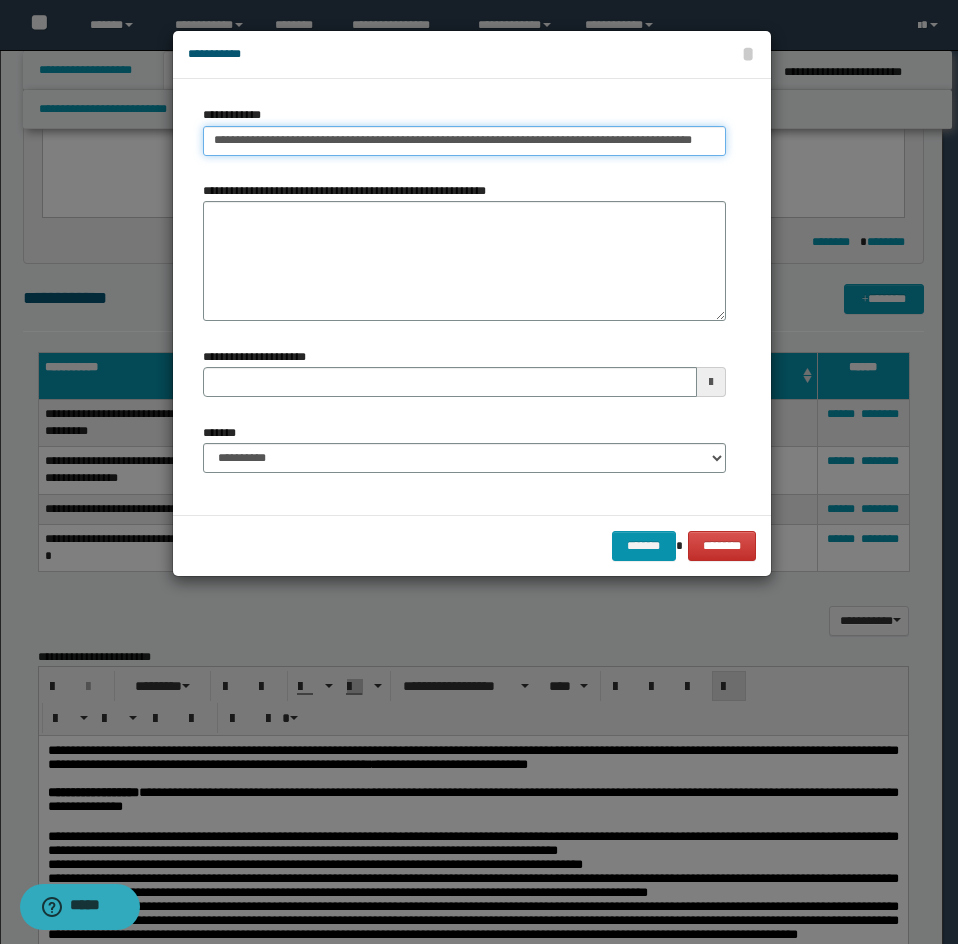 scroll, scrollTop: 0, scrollLeft: 11, axis: horizontal 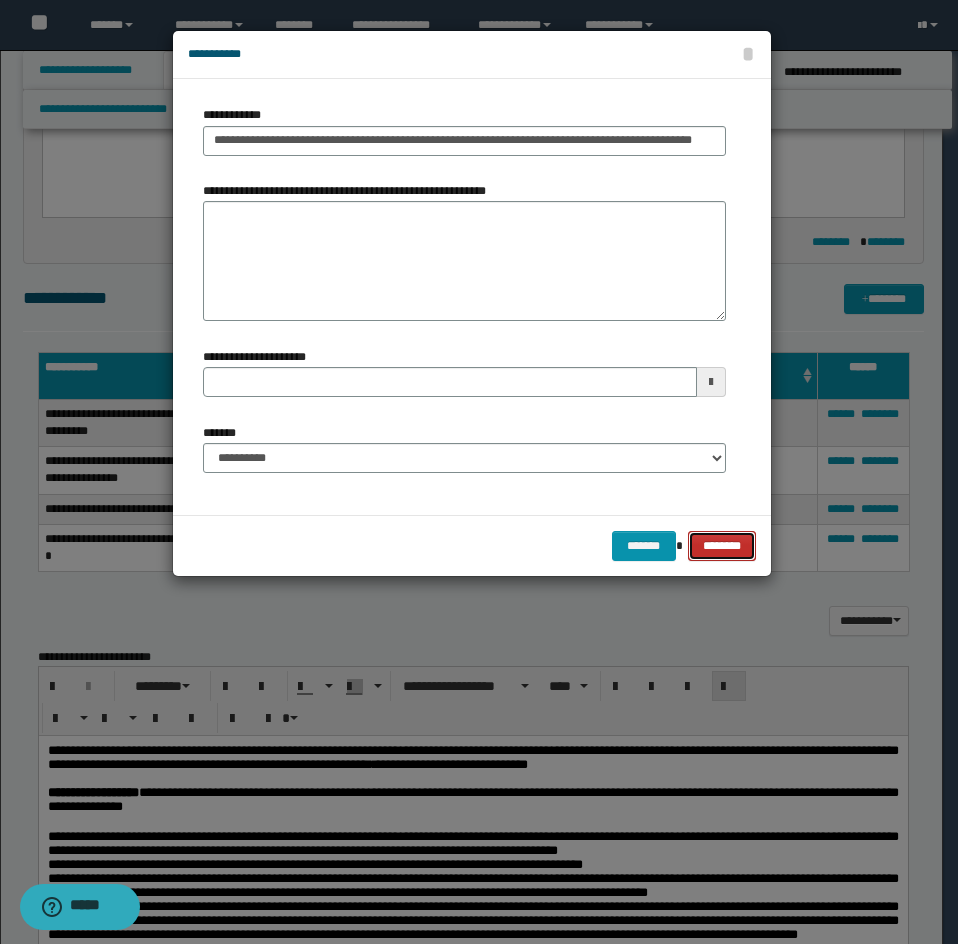 click on "********" at bounding box center [721, 546] 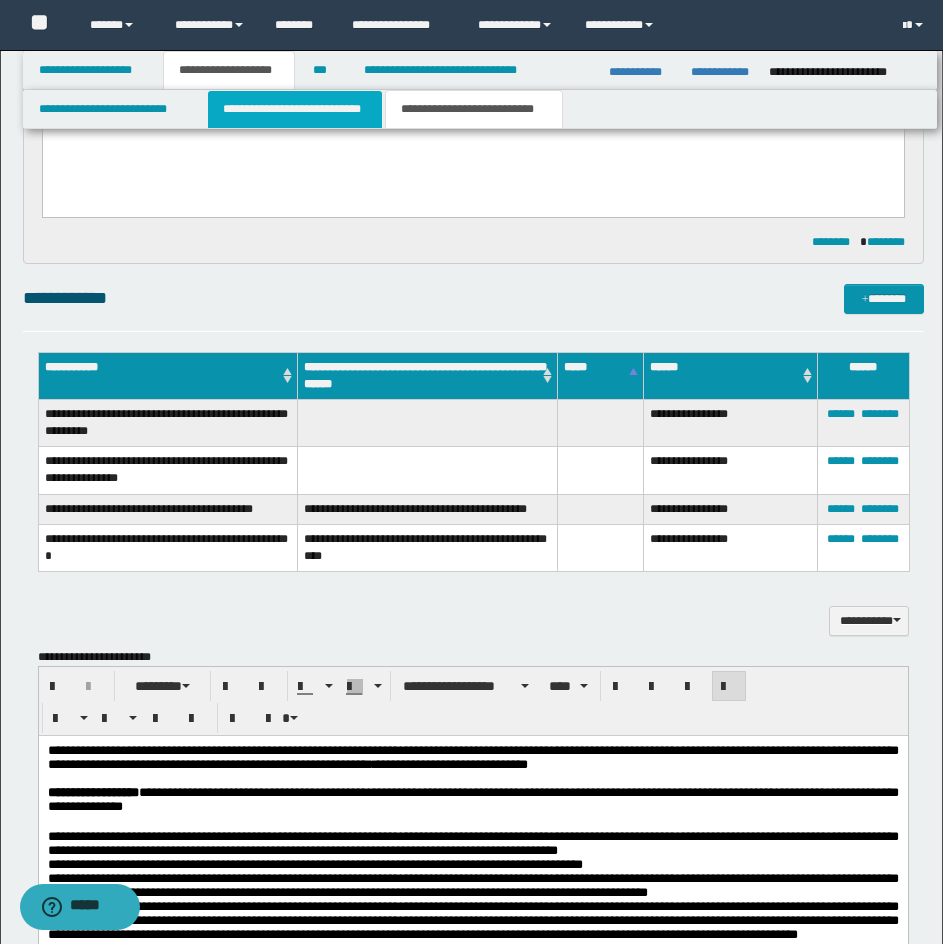 click on "**********" at bounding box center (295, 109) 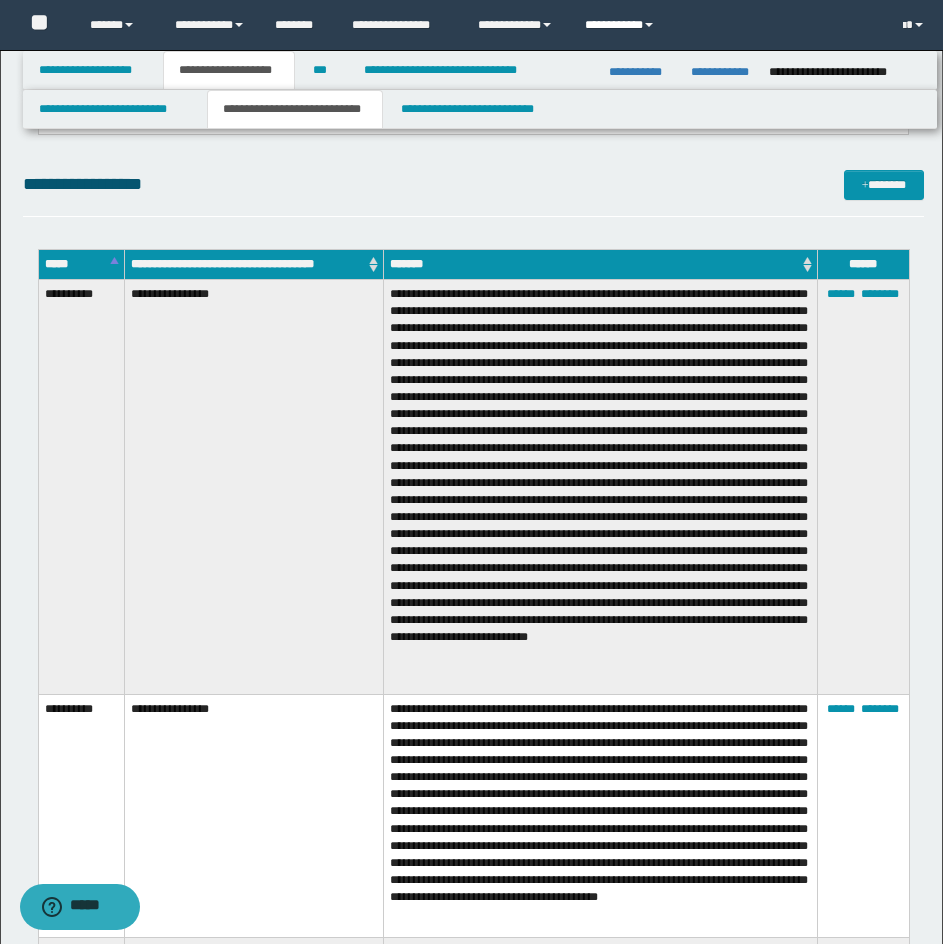 scroll, scrollTop: 2863, scrollLeft: 0, axis: vertical 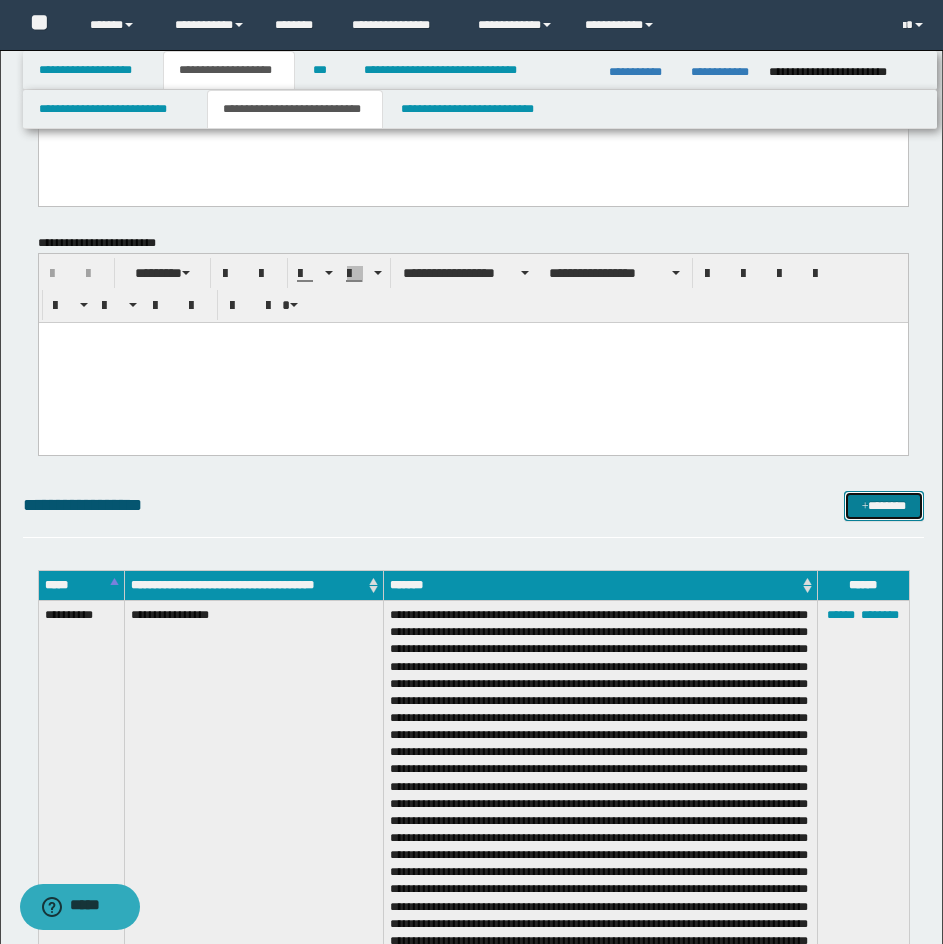 click on "*******" at bounding box center [884, 506] 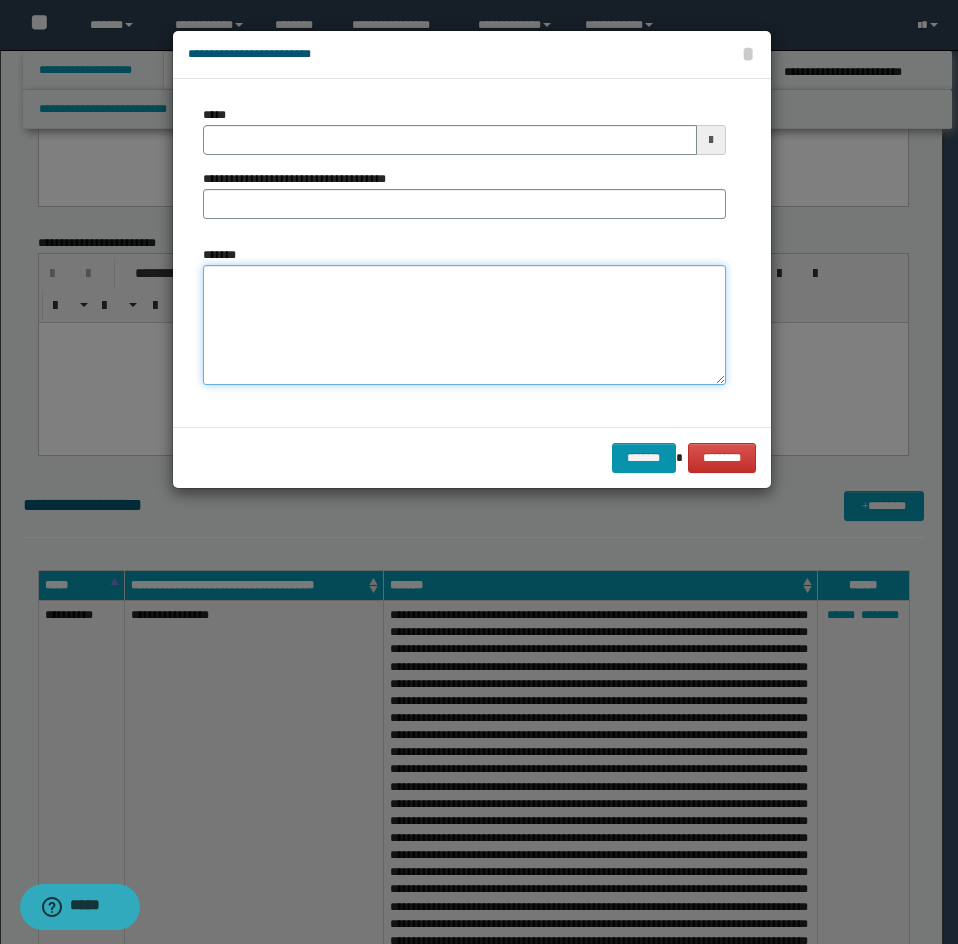 click on "*******" at bounding box center (464, 325) 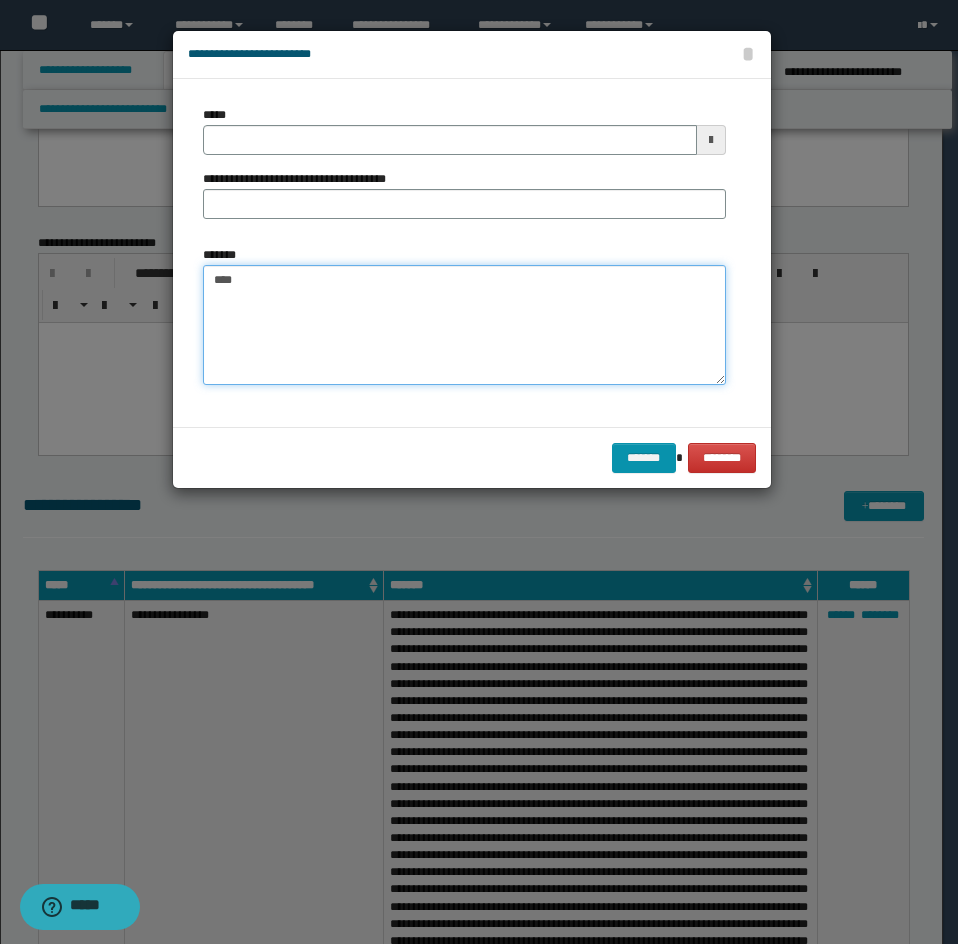 paste on "**********" 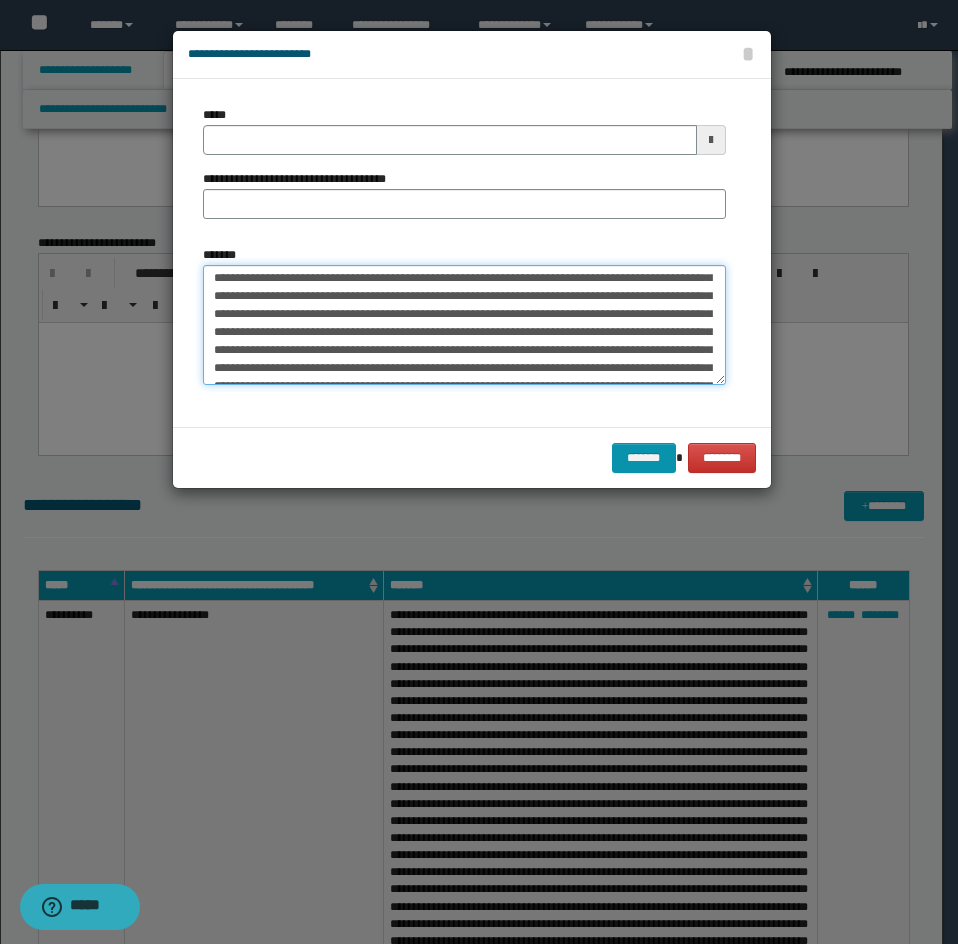 scroll, scrollTop: 0, scrollLeft: 0, axis: both 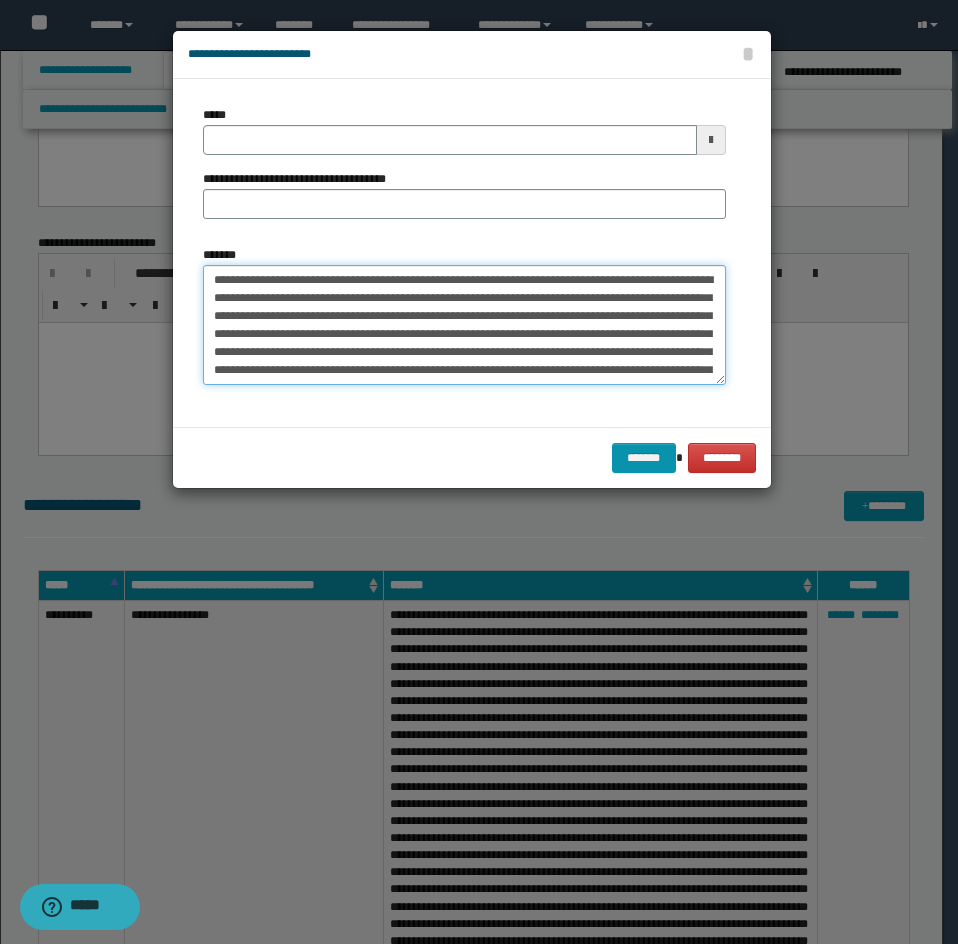click on "**********" at bounding box center (464, 325) 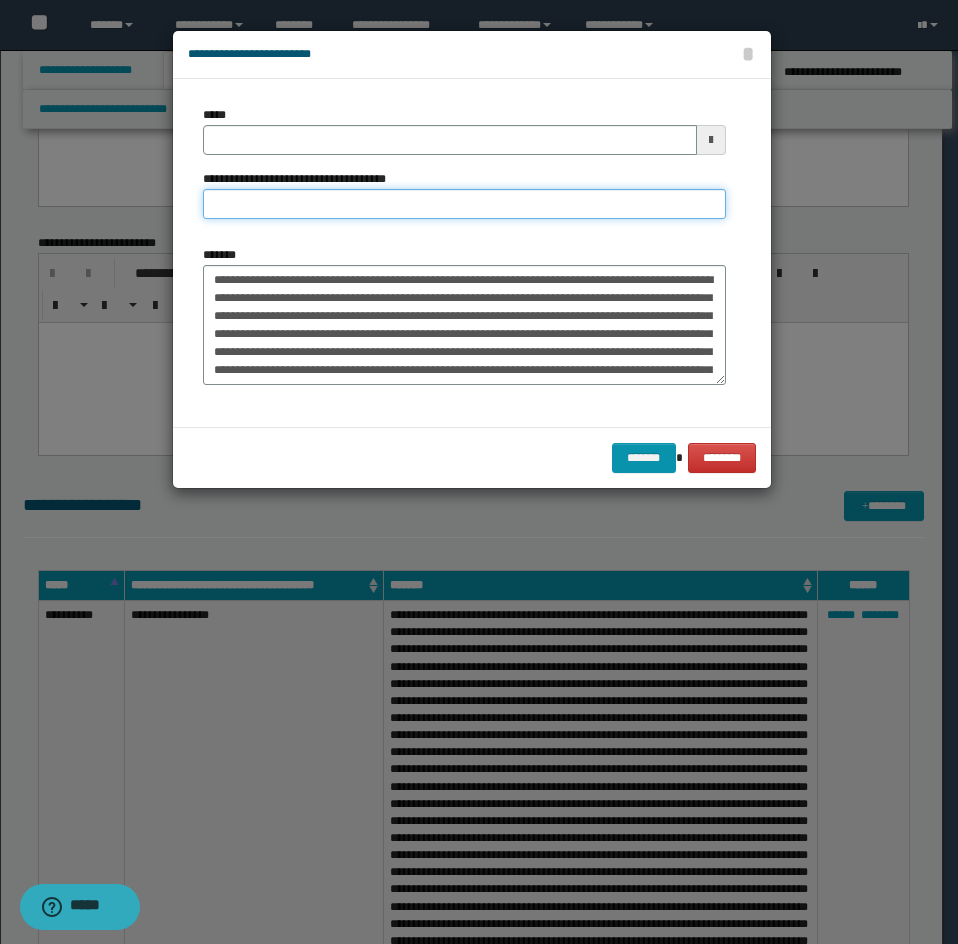 click on "**********" at bounding box center [464, 204] 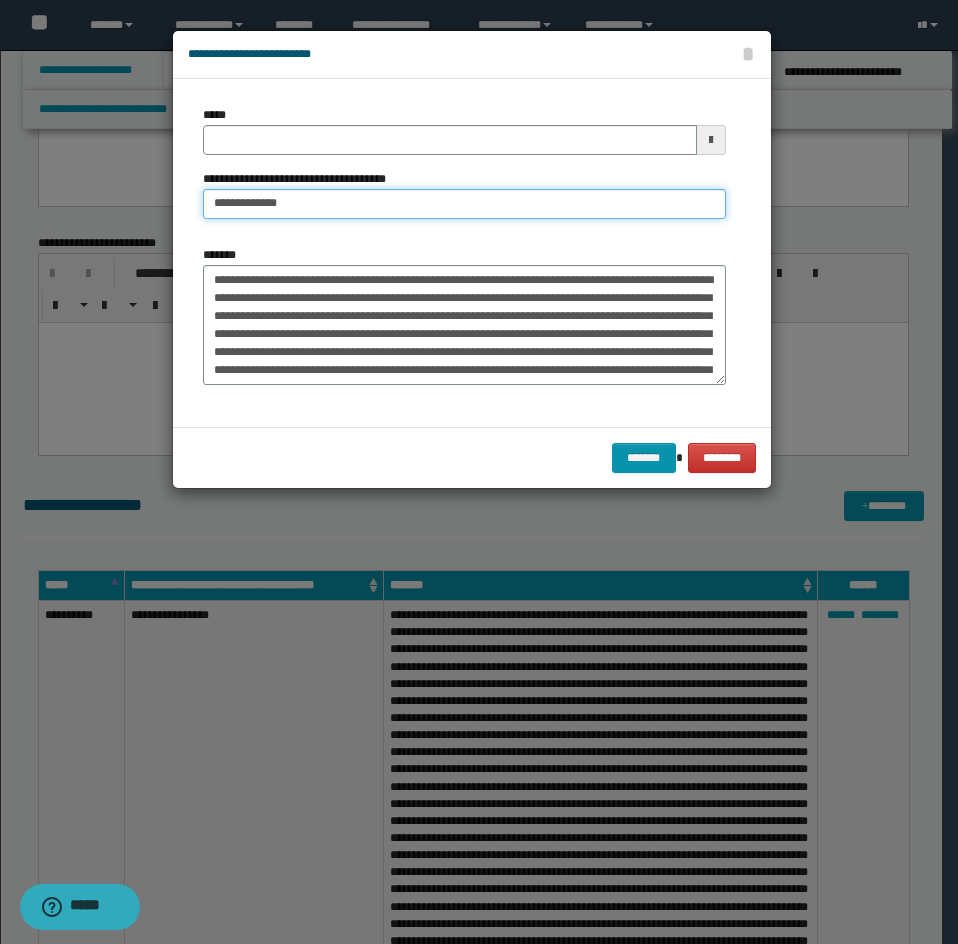 type on "**********" 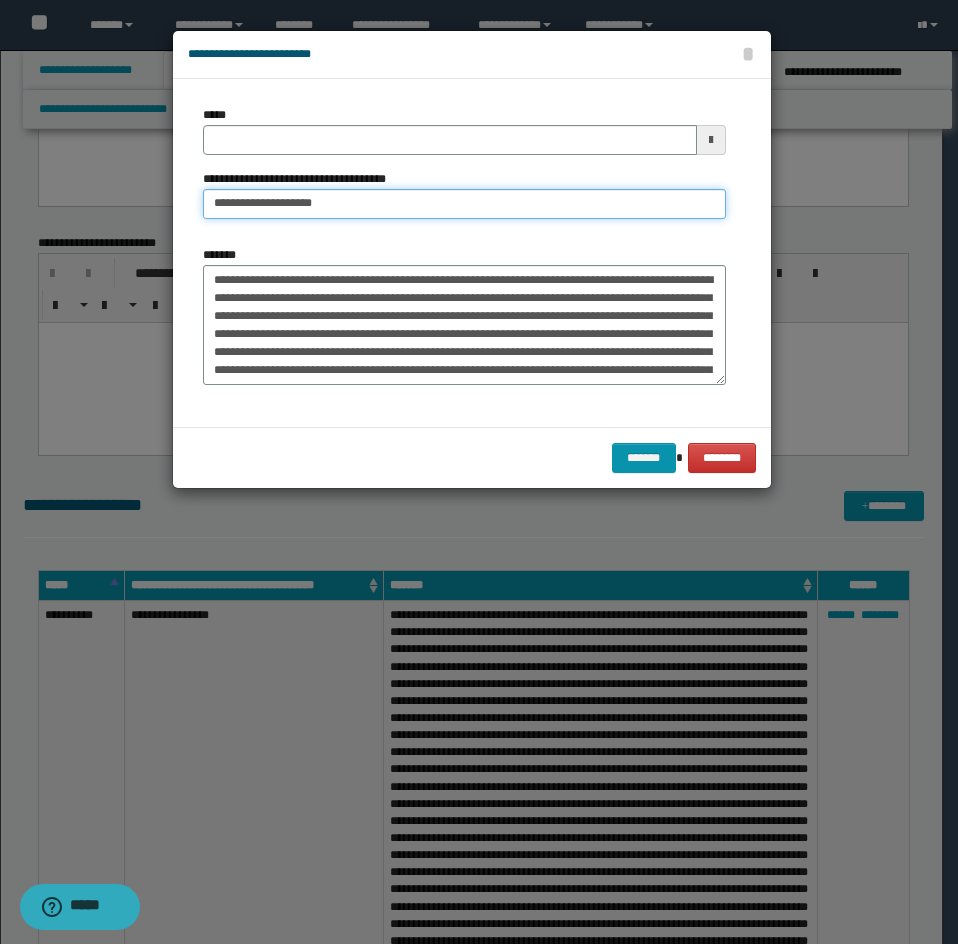 type 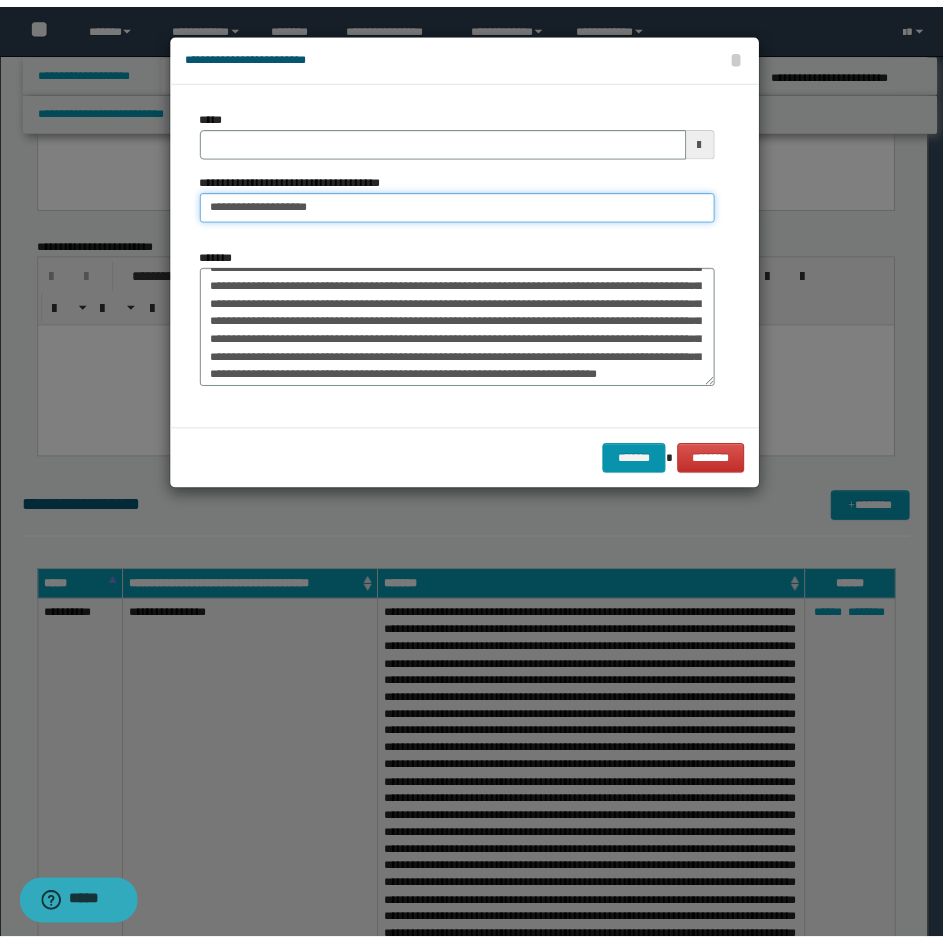 scroll, scrollTop: 72, scrollLeft: 0, axis: vertical 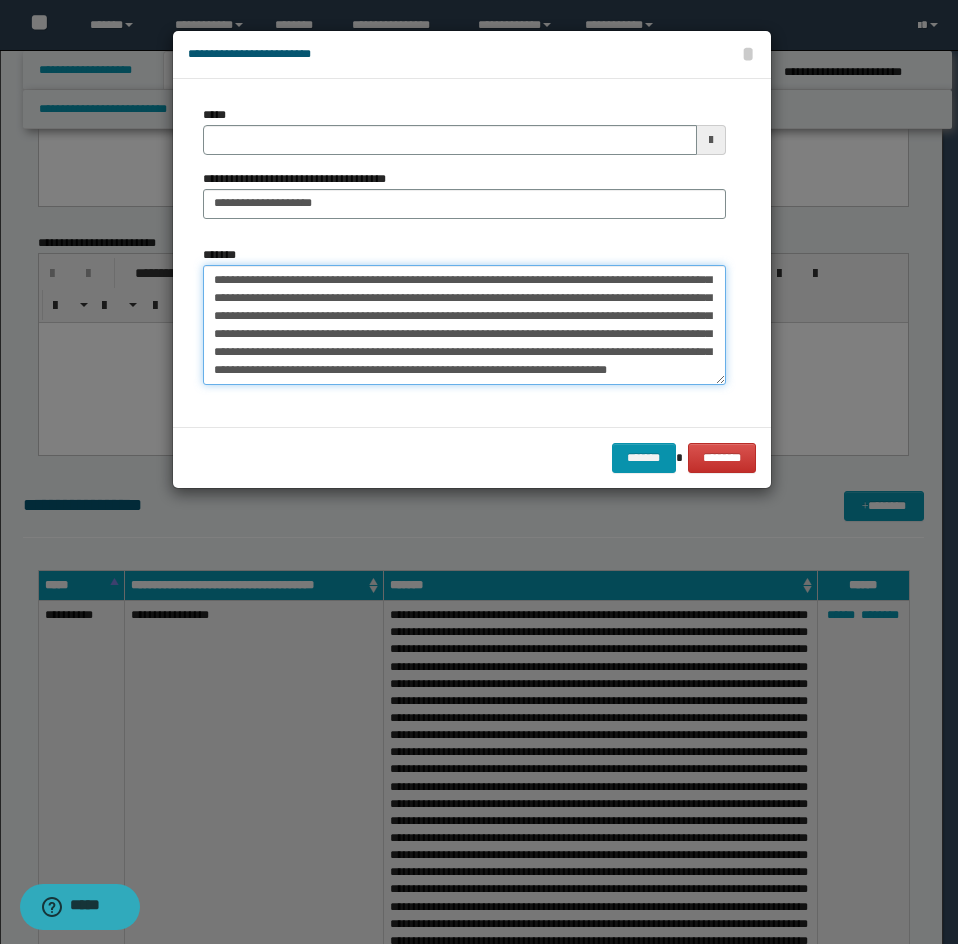 click on "**********" at bounding box center [464, 325] 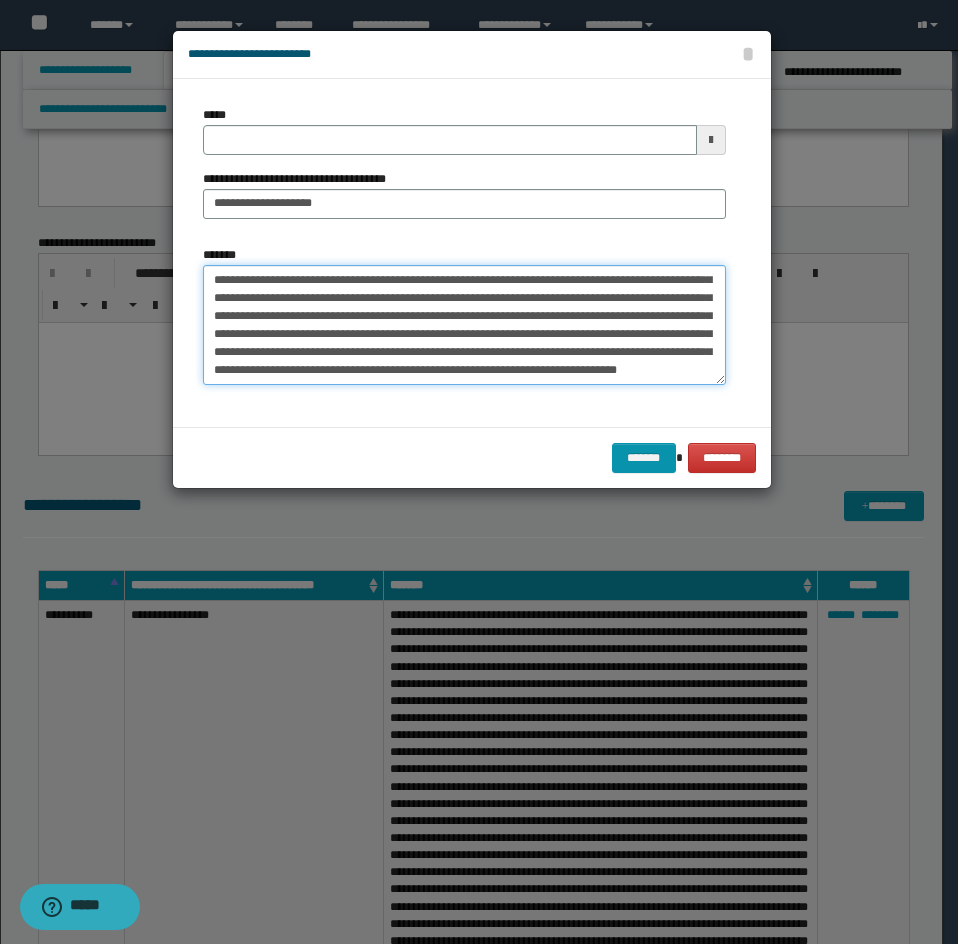 type on "**********" 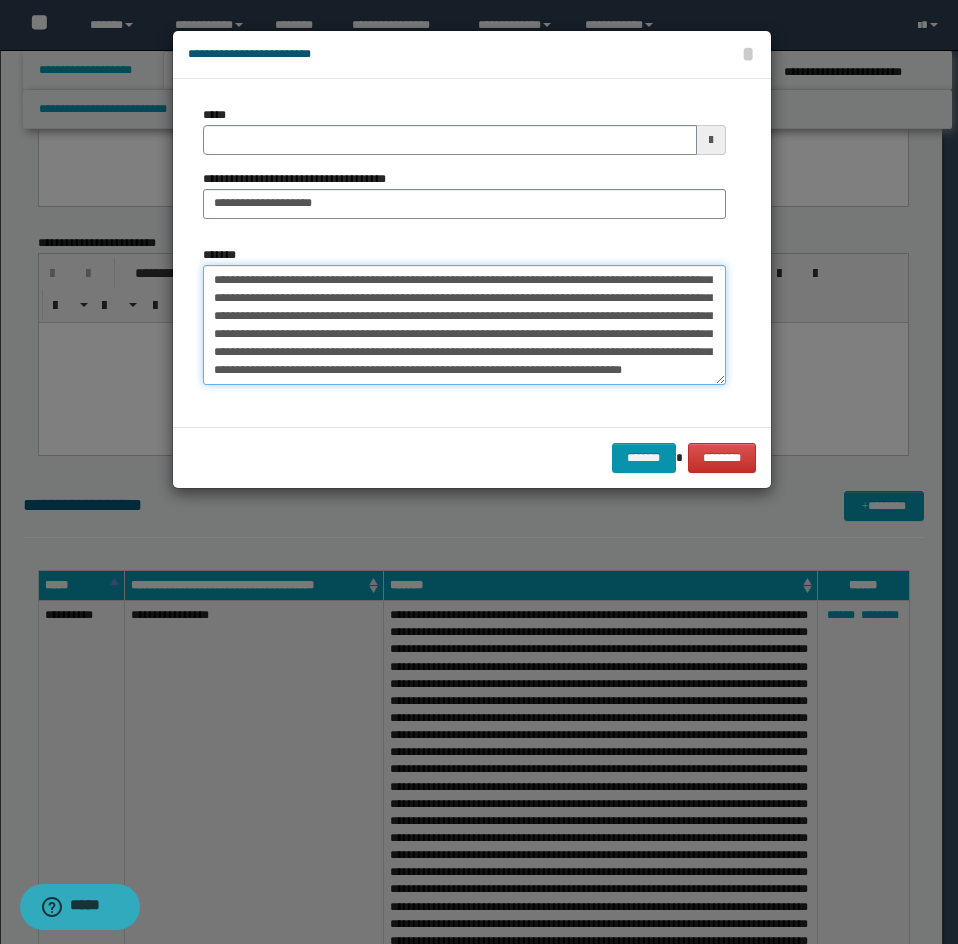 type 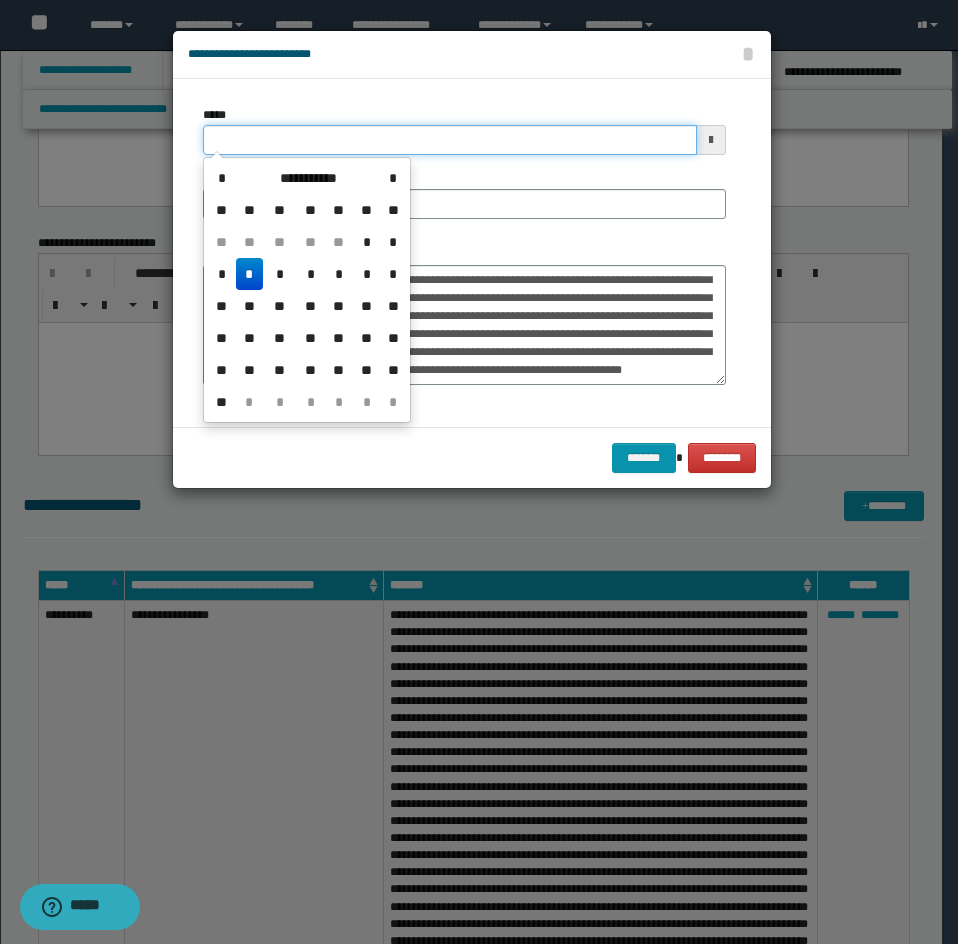 click on "*****" at bounding box center [450, 140] 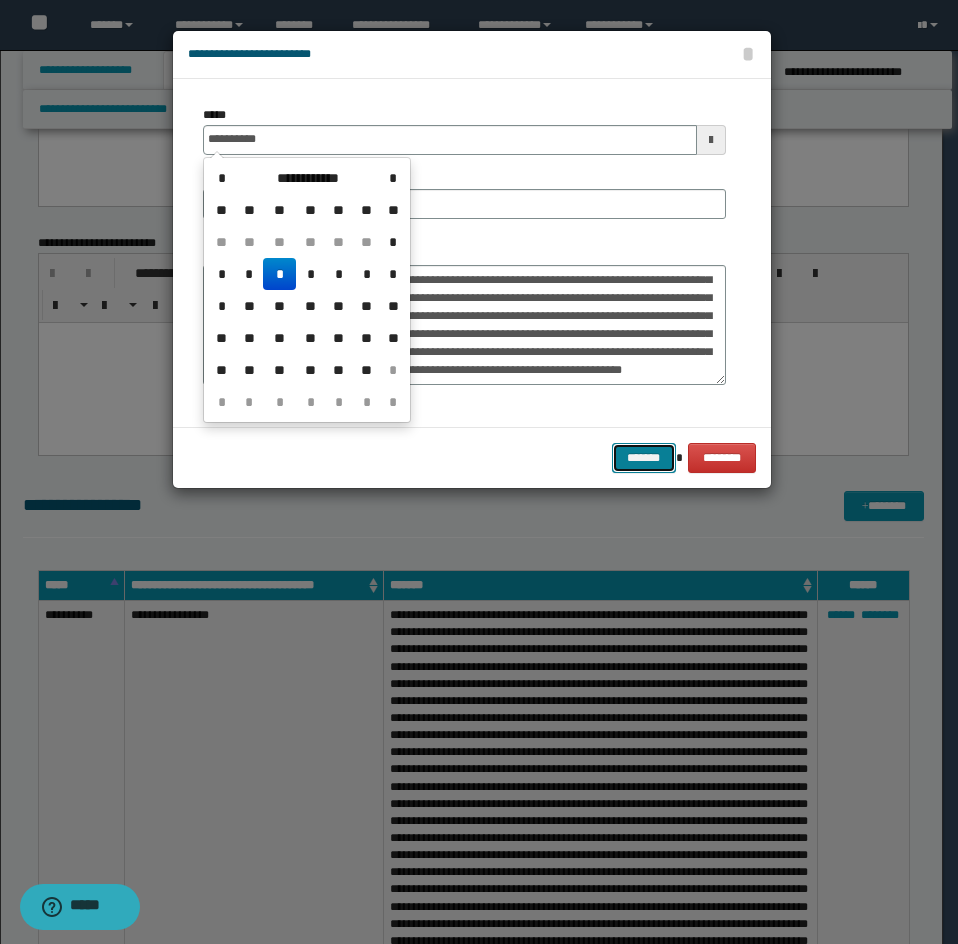 type on "**********" 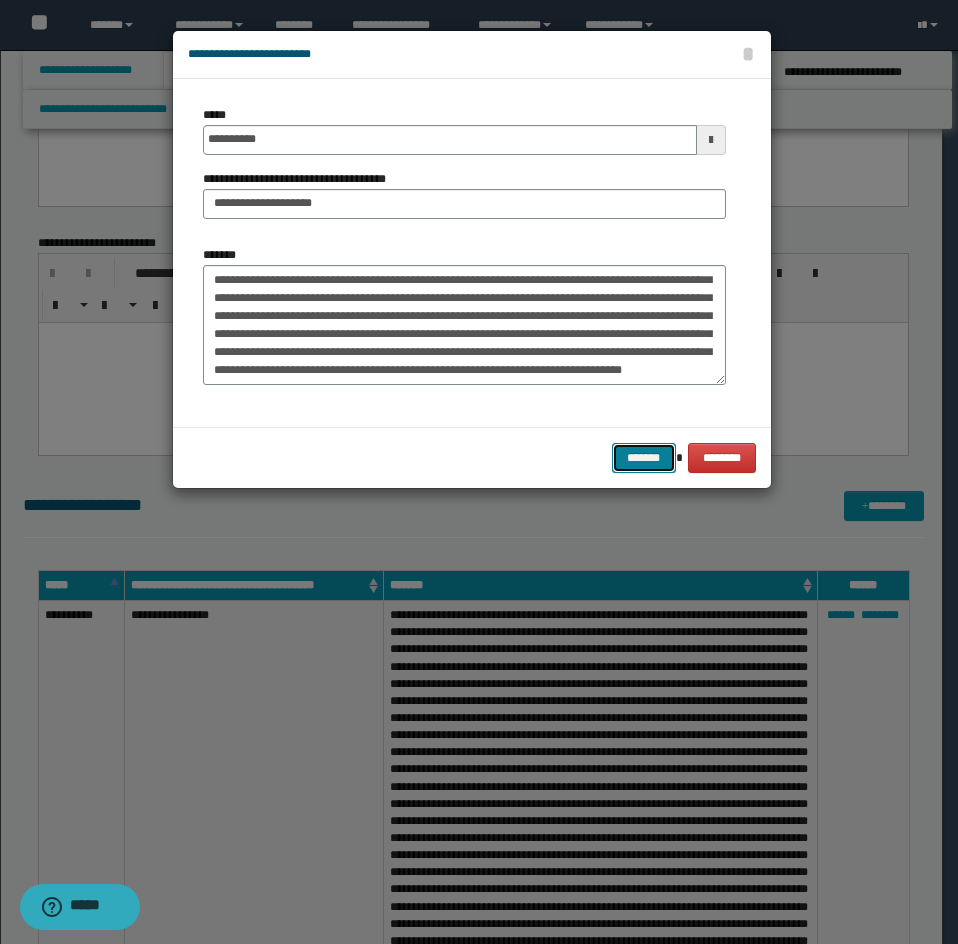 click on "*******" at bounding box center [644, 458] 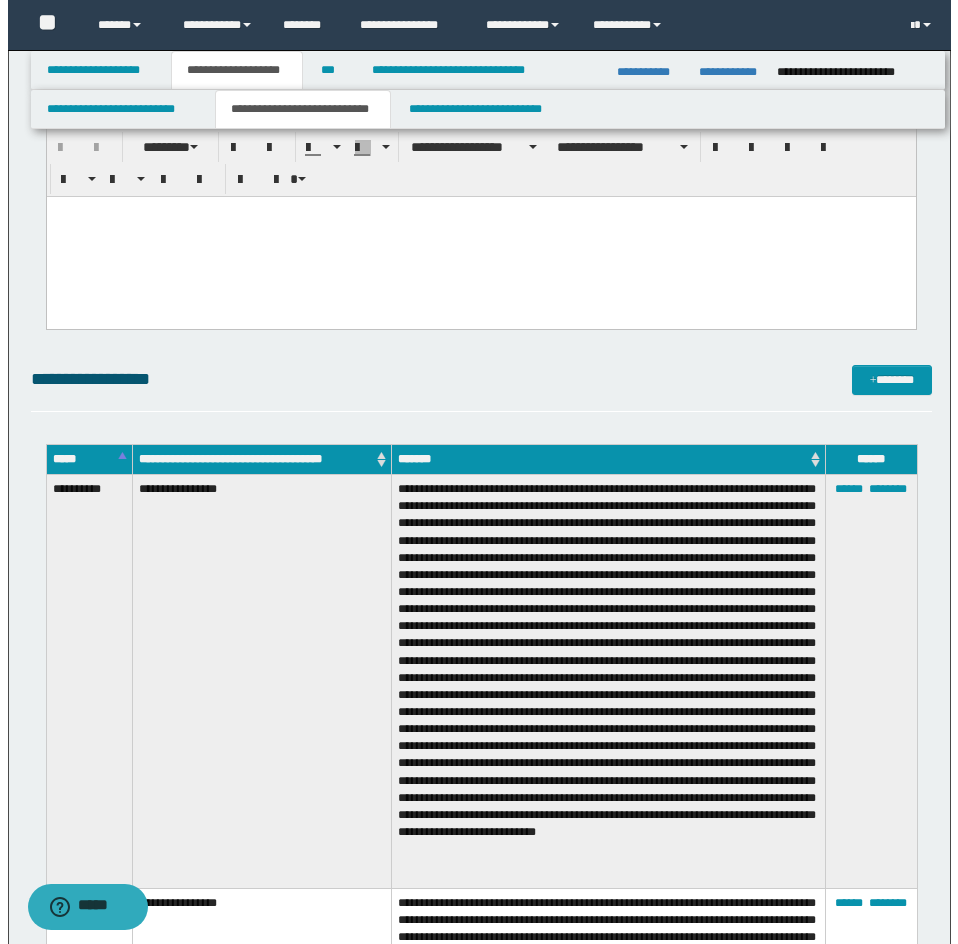 scroll, scrollTop: 2563, scrollLeft: 0, axis: vertical 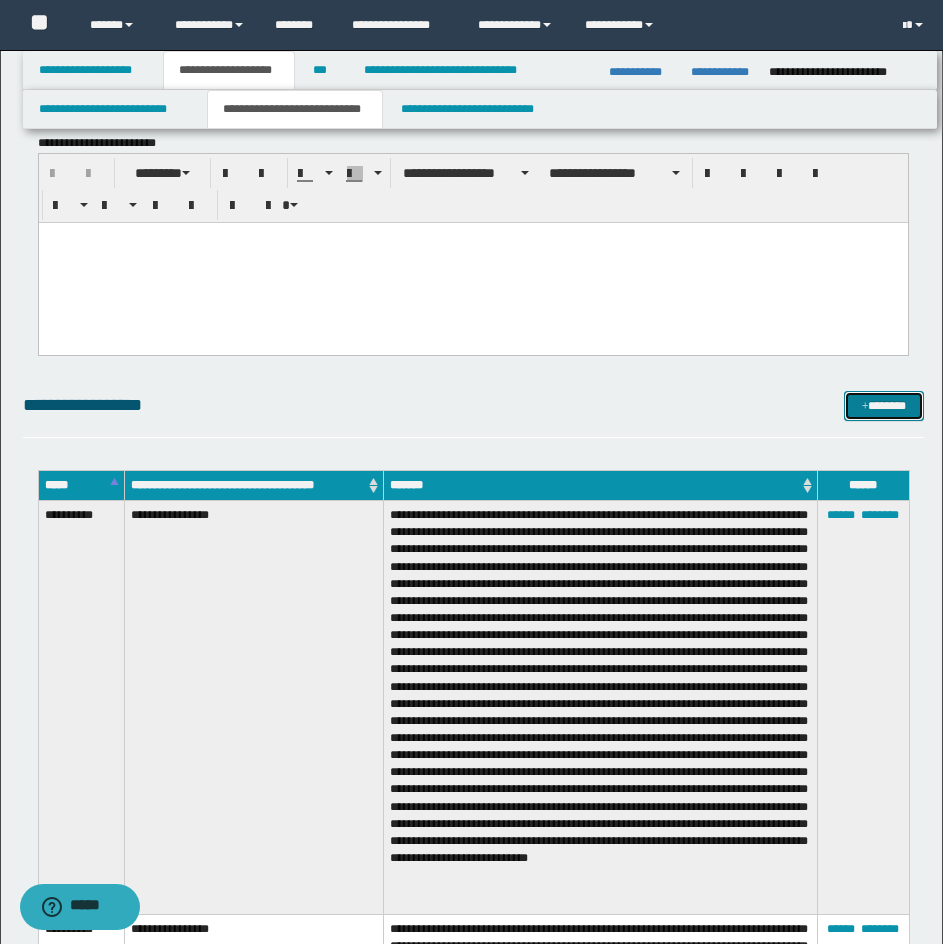 click at bounding box center (865, 407) 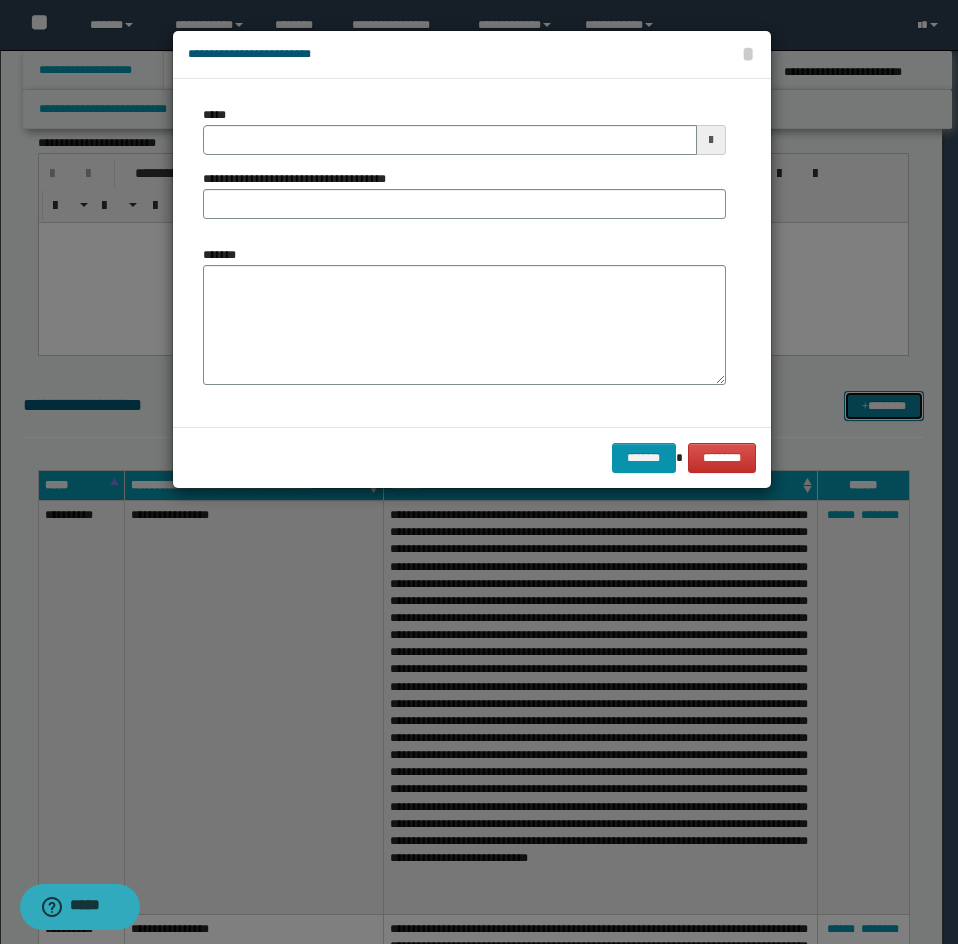 scroll, scrollTop: 0, scrollLeft: 0, axis: both 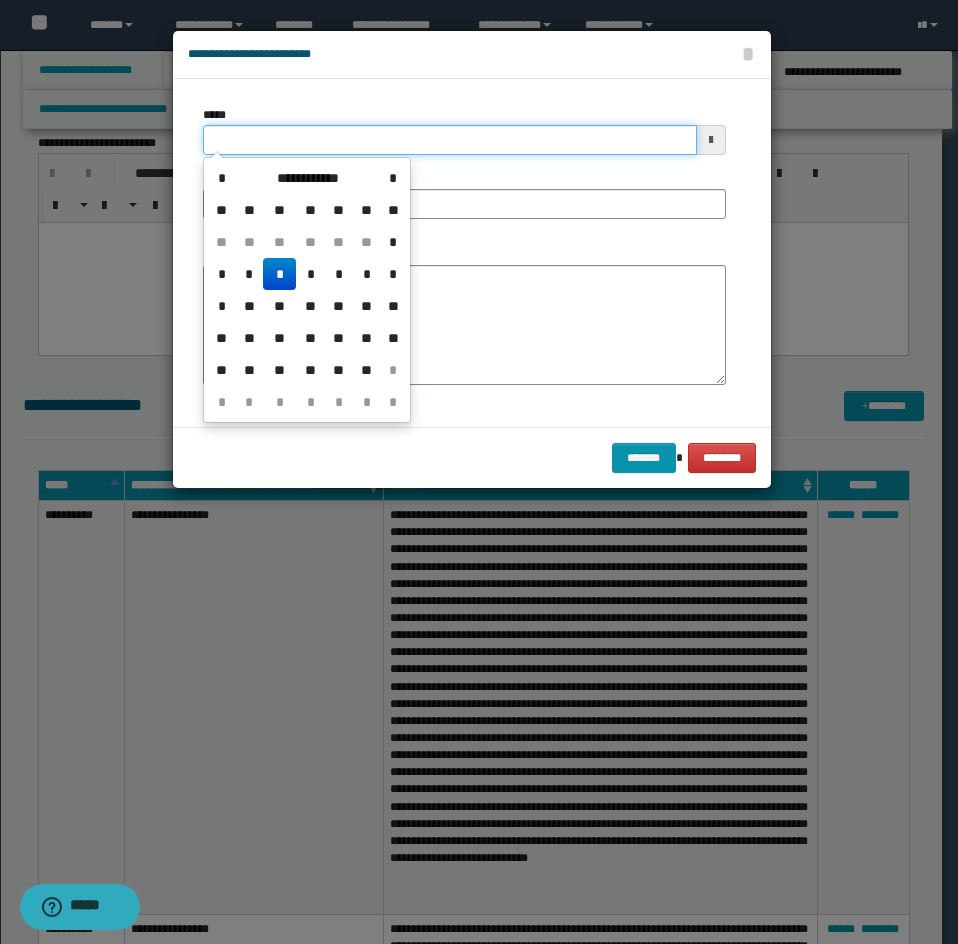 click on "*****" at bounding box center [450, 140] 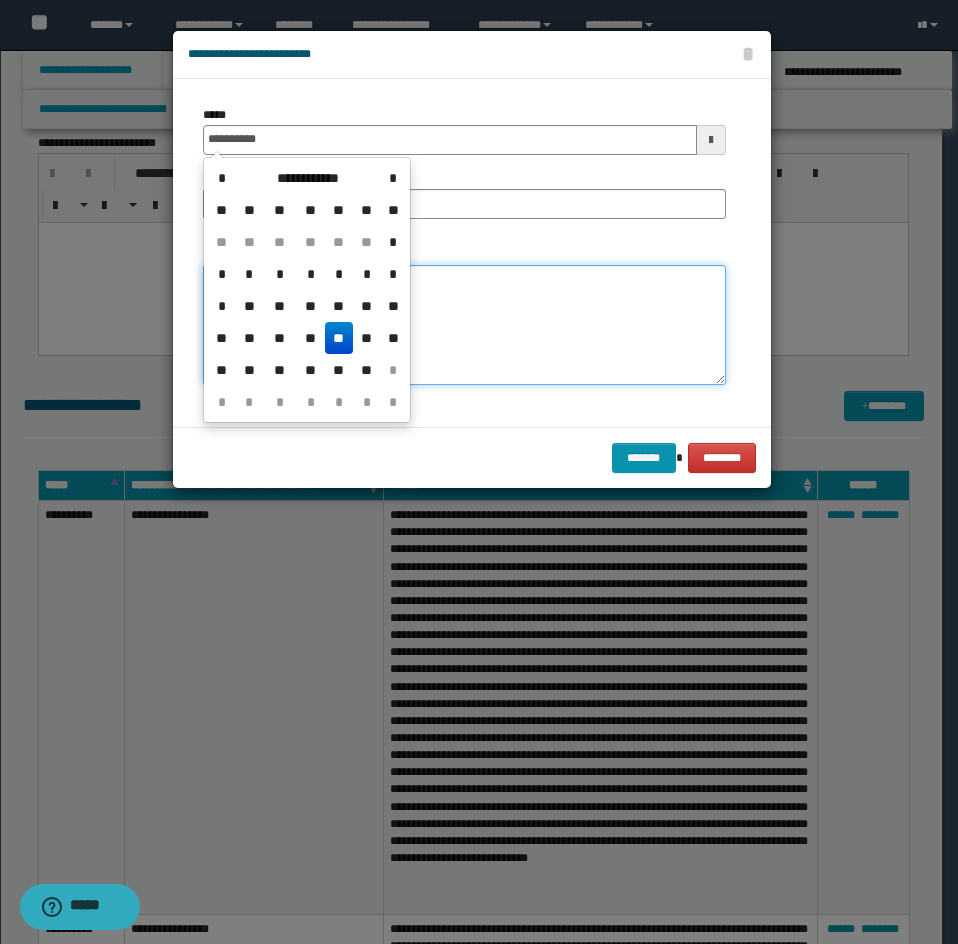 type on "**********" 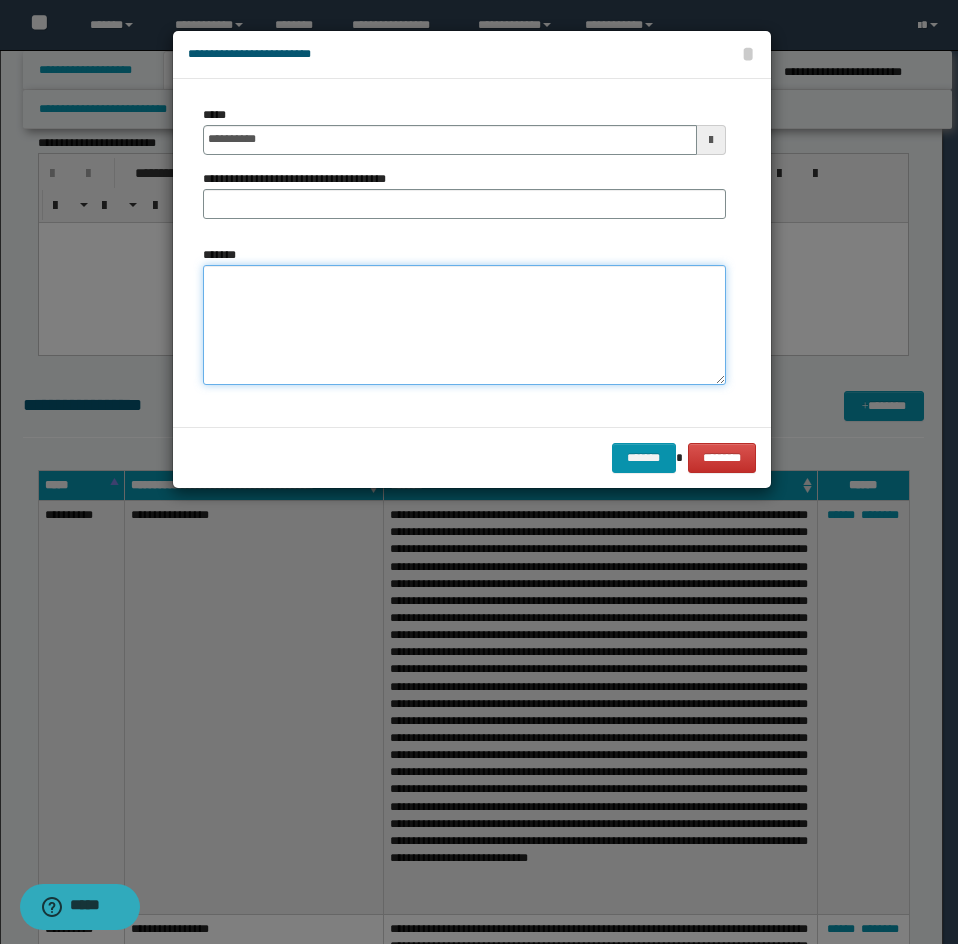 click on "*******" at bounding box center (464, 325) 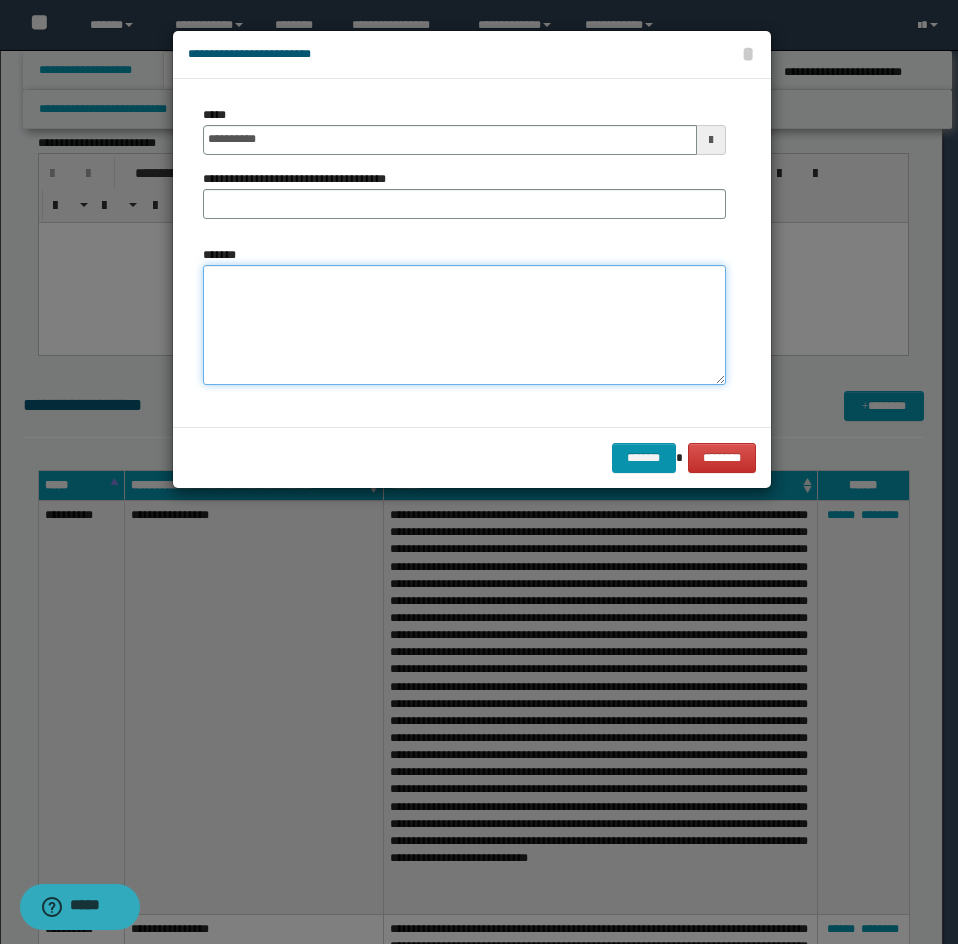 click on "*******" at bounding box center [464, 325] 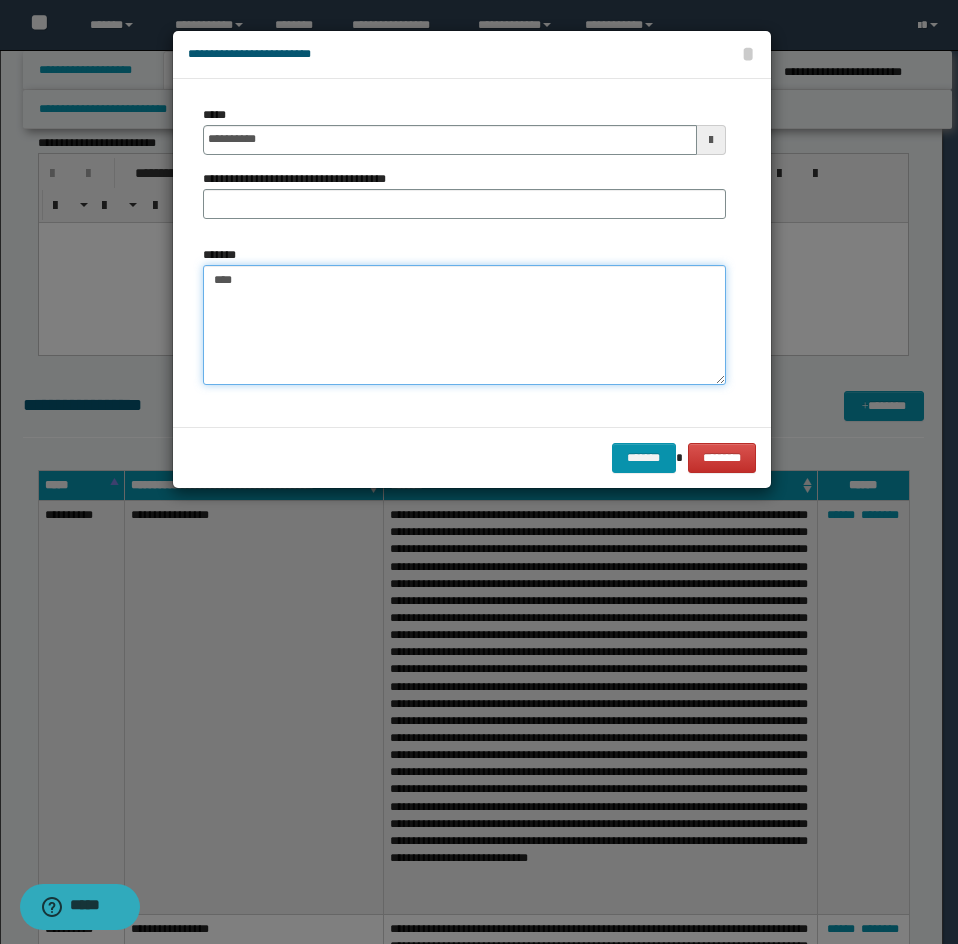 paste on "**********" 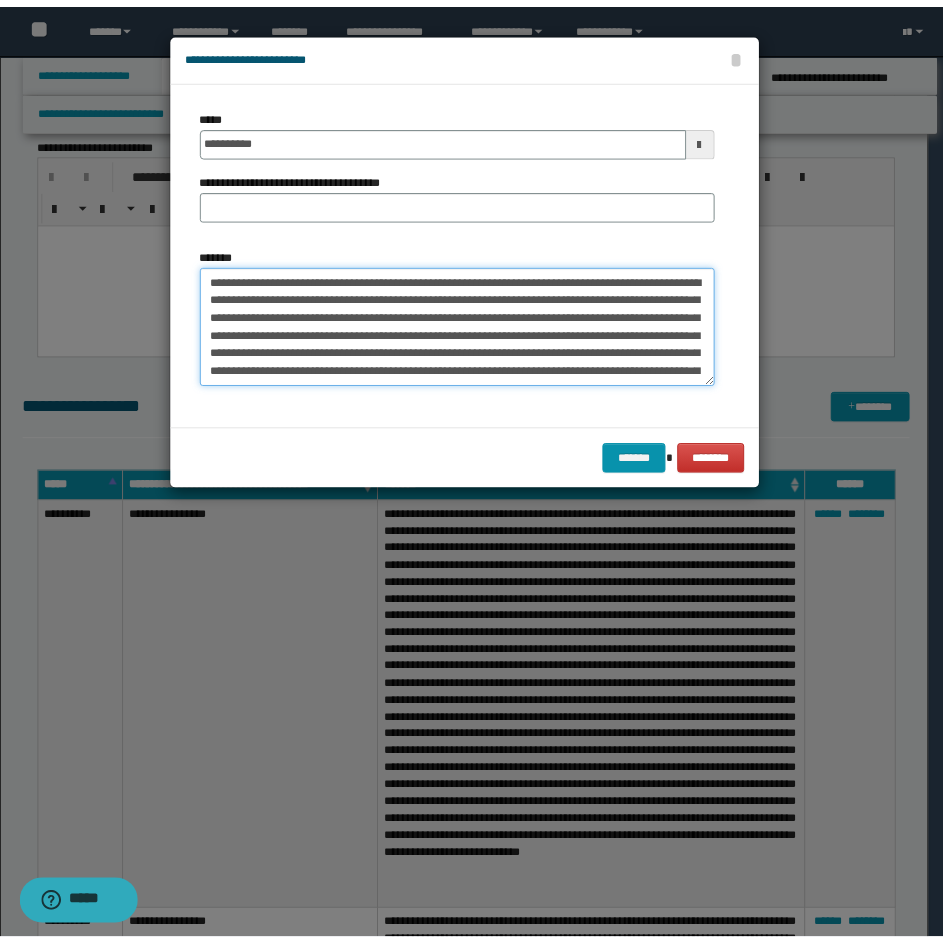 scroll, scrollTop: 102, scrollLeft: 0, axis: vertical 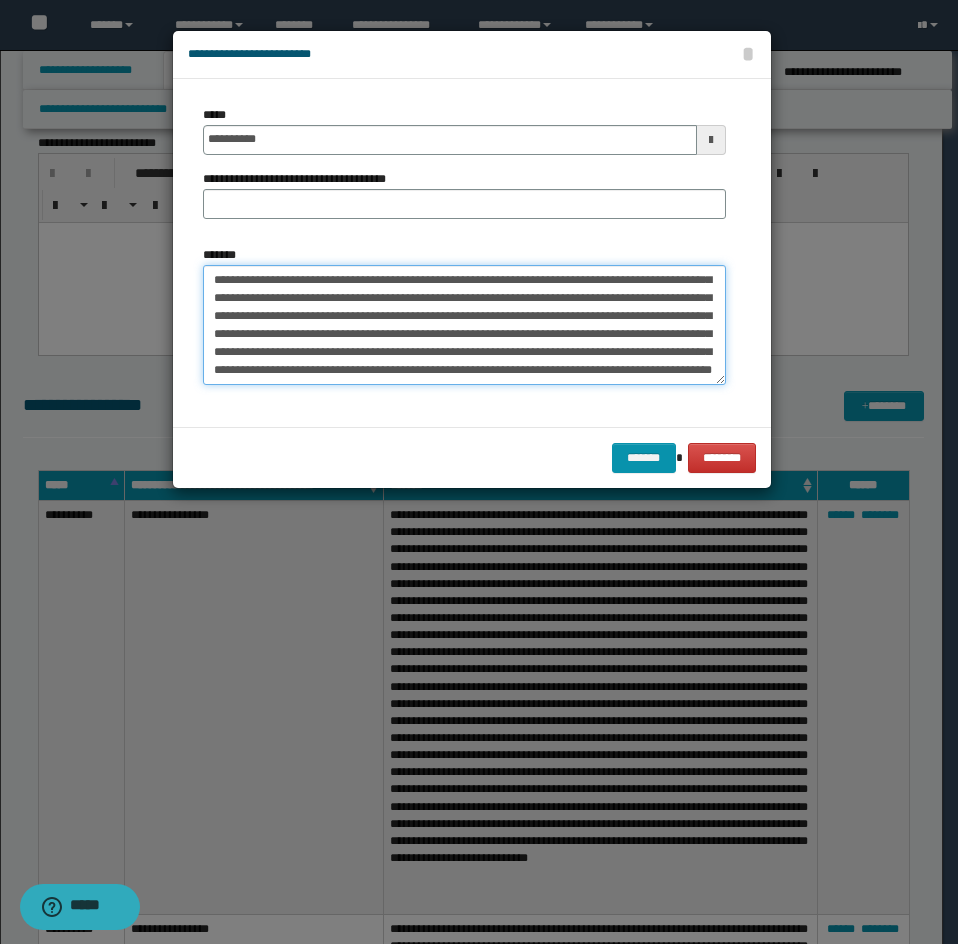 type on "**********" 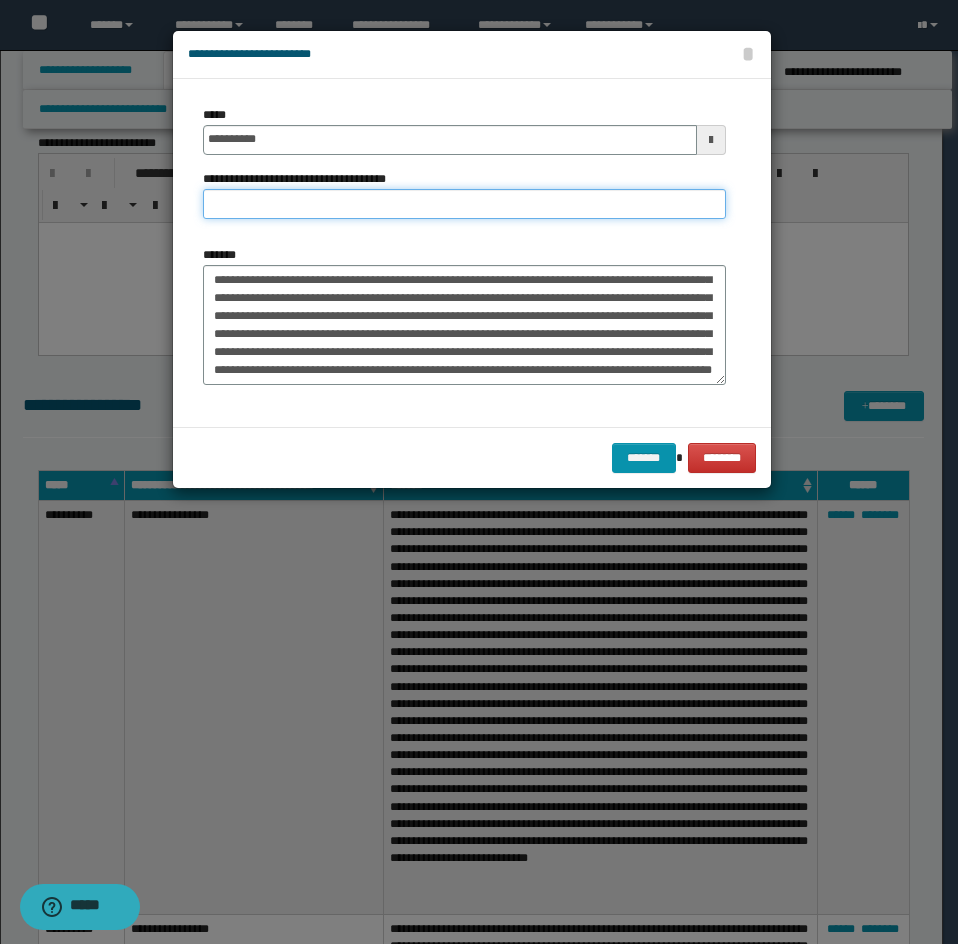 click on "**********" at bounding box center (464, 204) 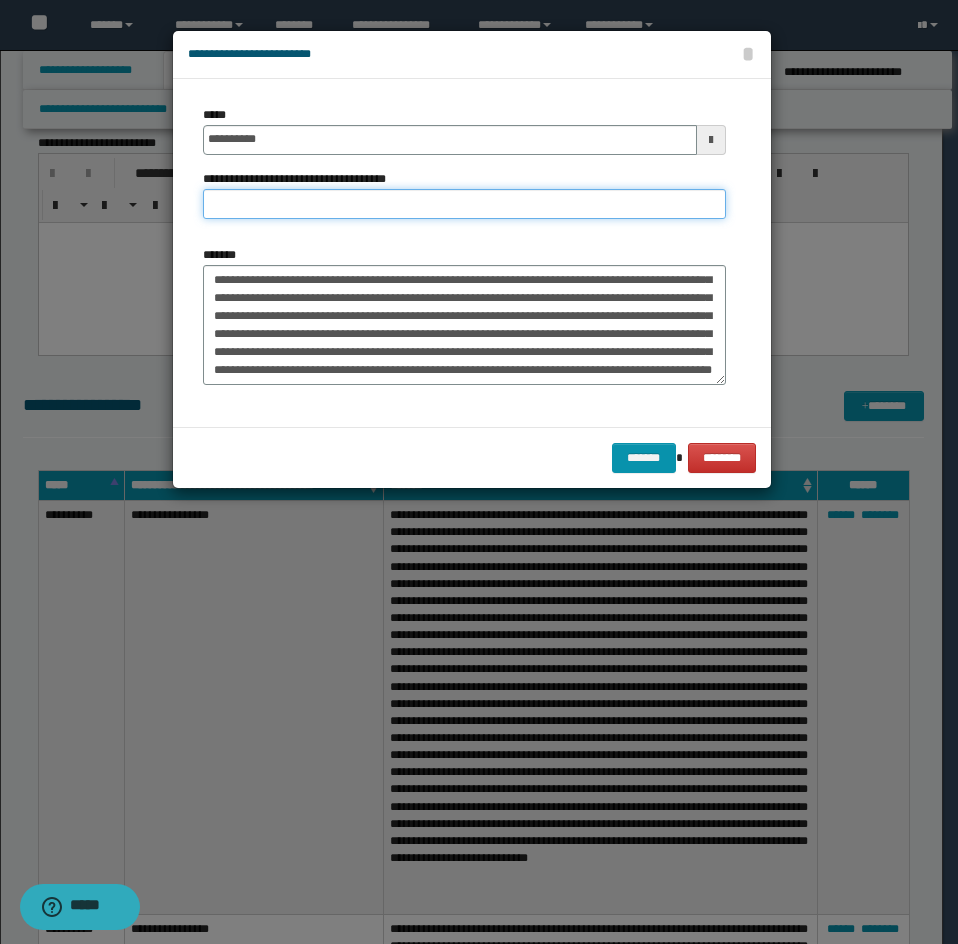 type on "**********" 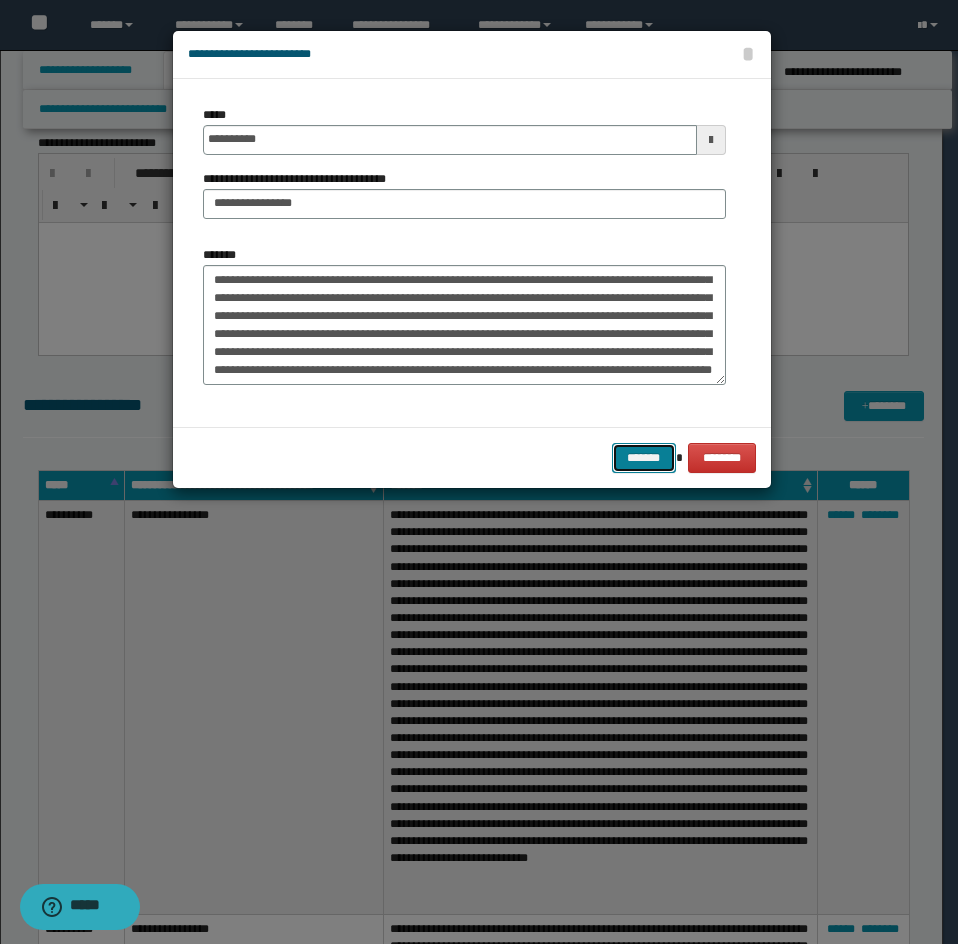 click on "*******" at bounding box center (644, 458) 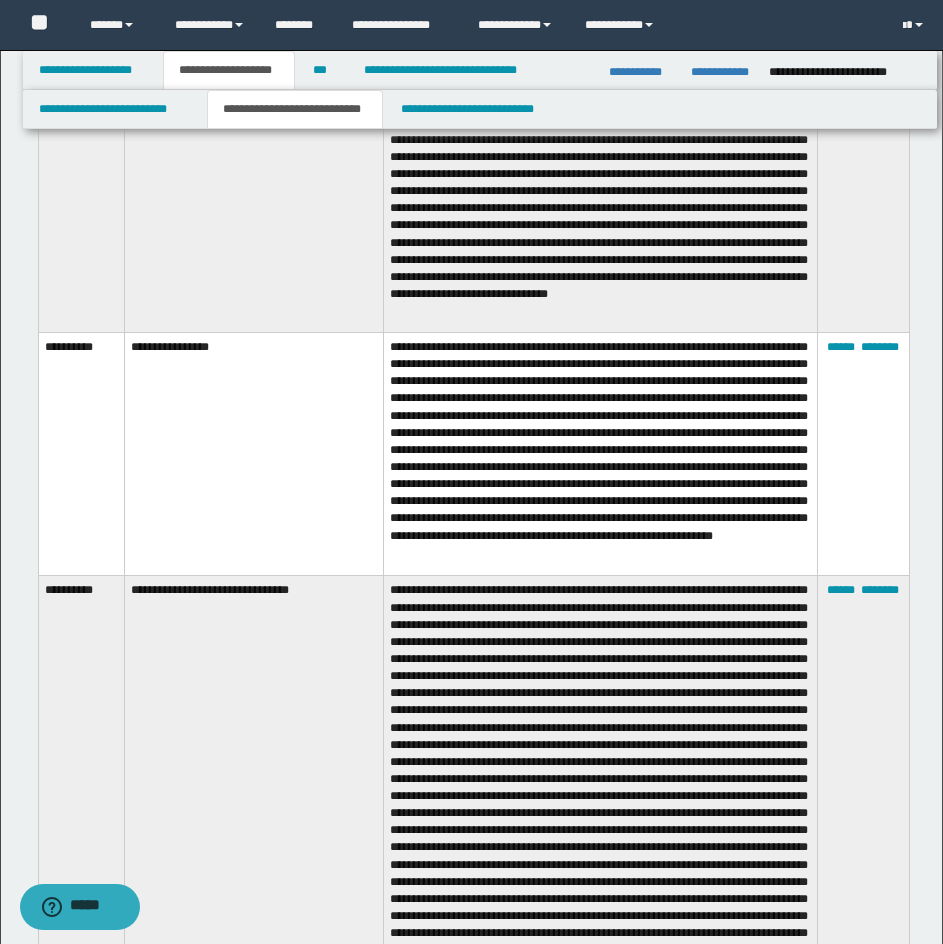 scroll, scrollTop: 3663, scrollLeft: 0, axis: vertical 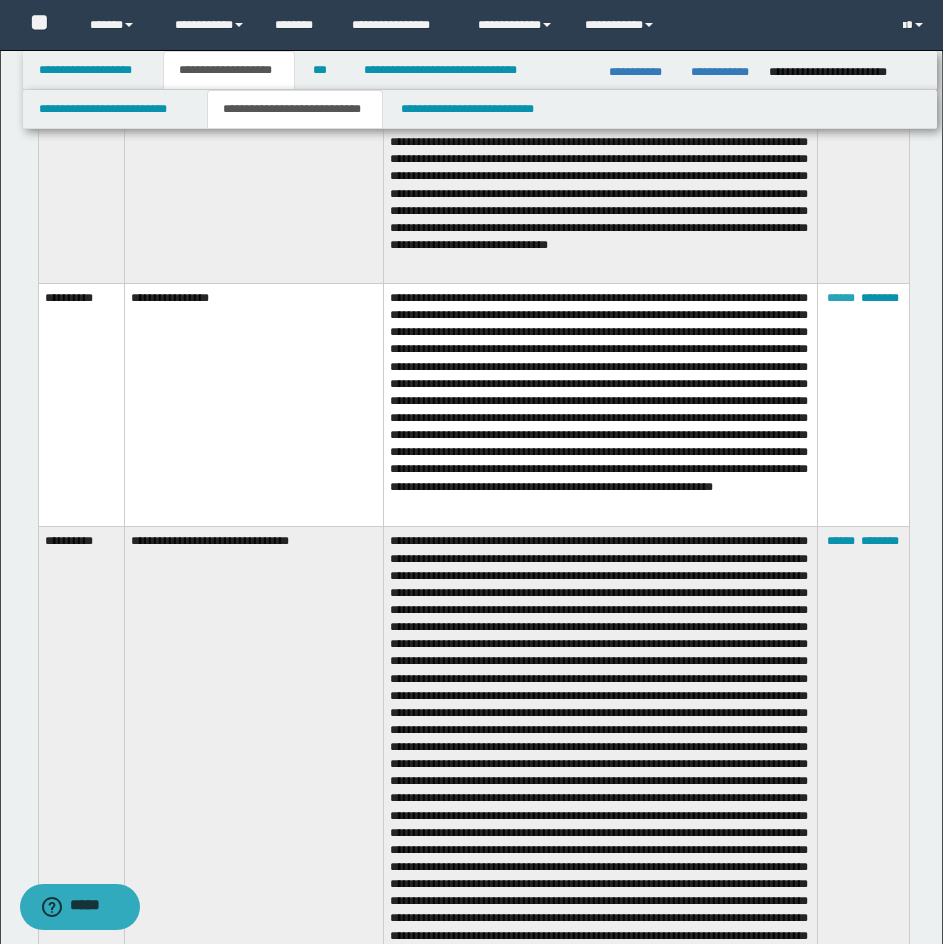 click on "******" at bounding box center [841, 298] 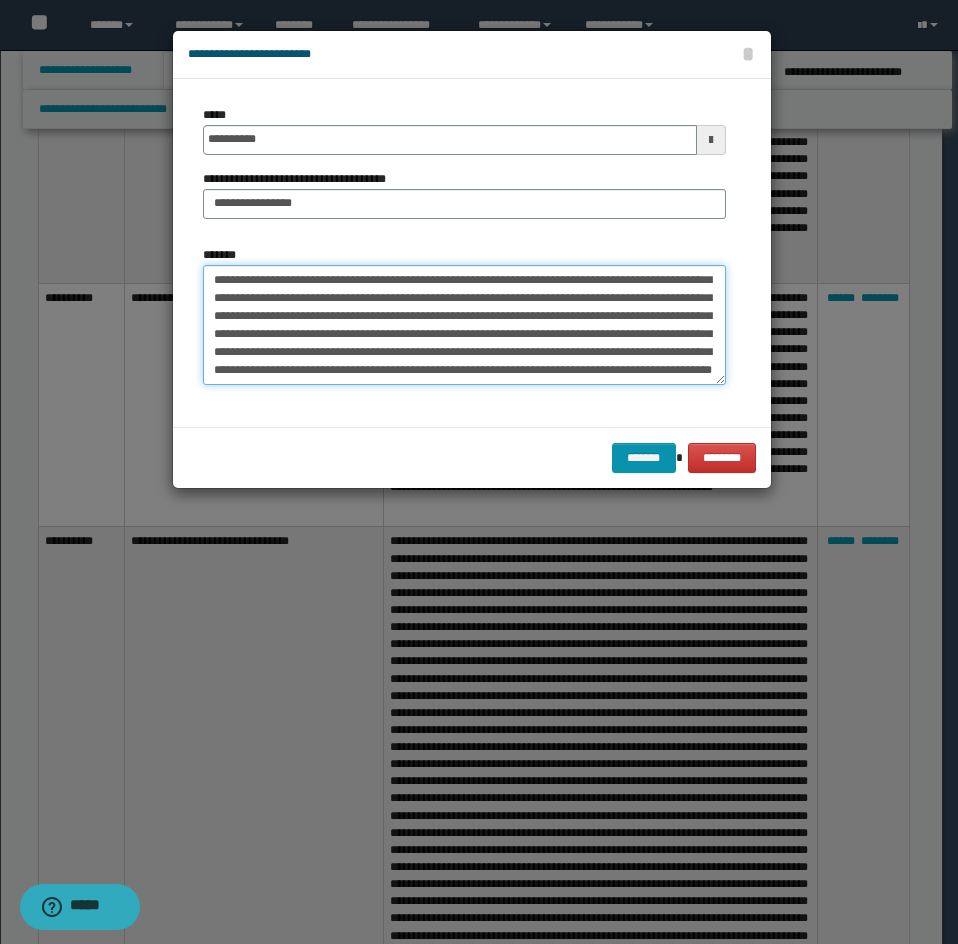 click on "**********" at bounding box center [464, 325] 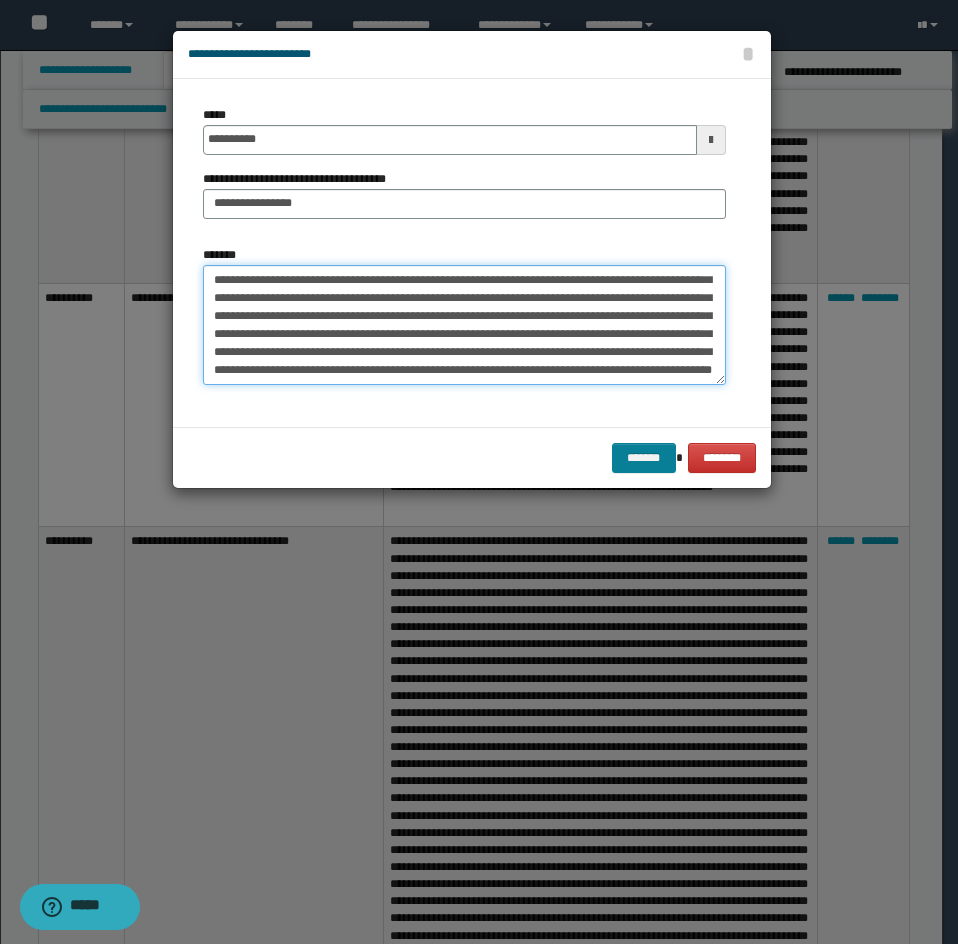 type on "**********" 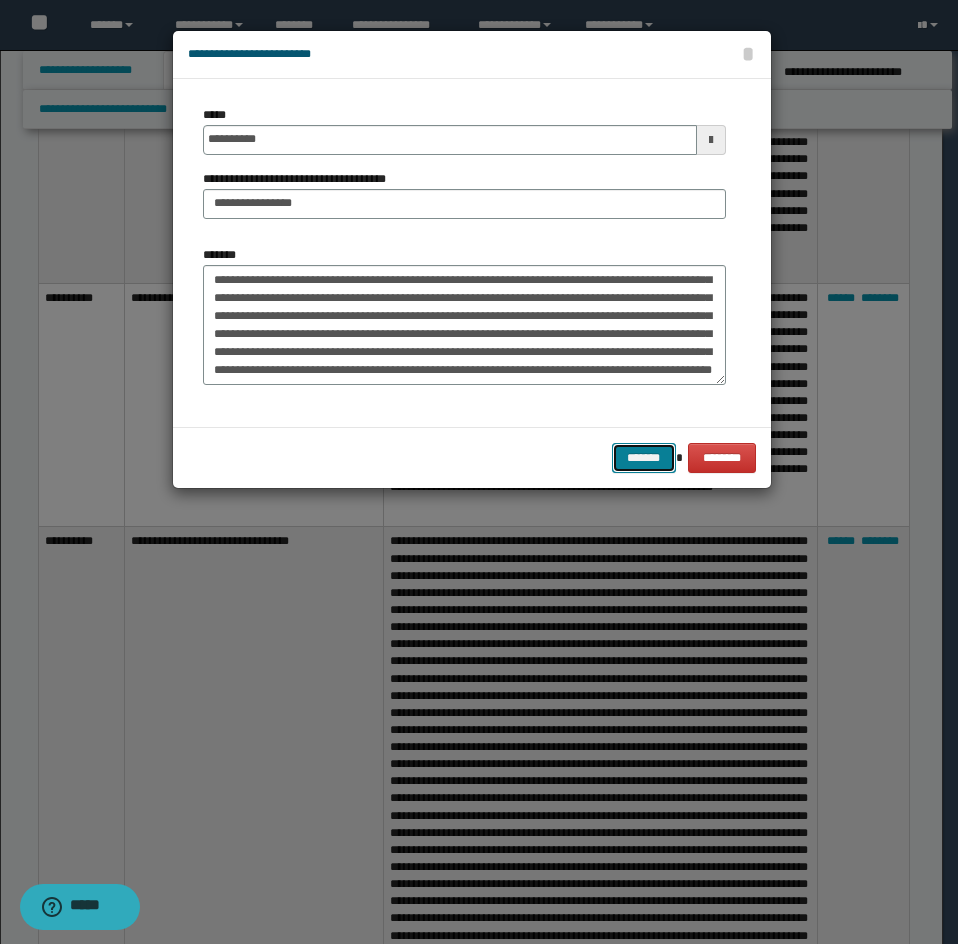 click on "*******" at bounding box center (644, 458) 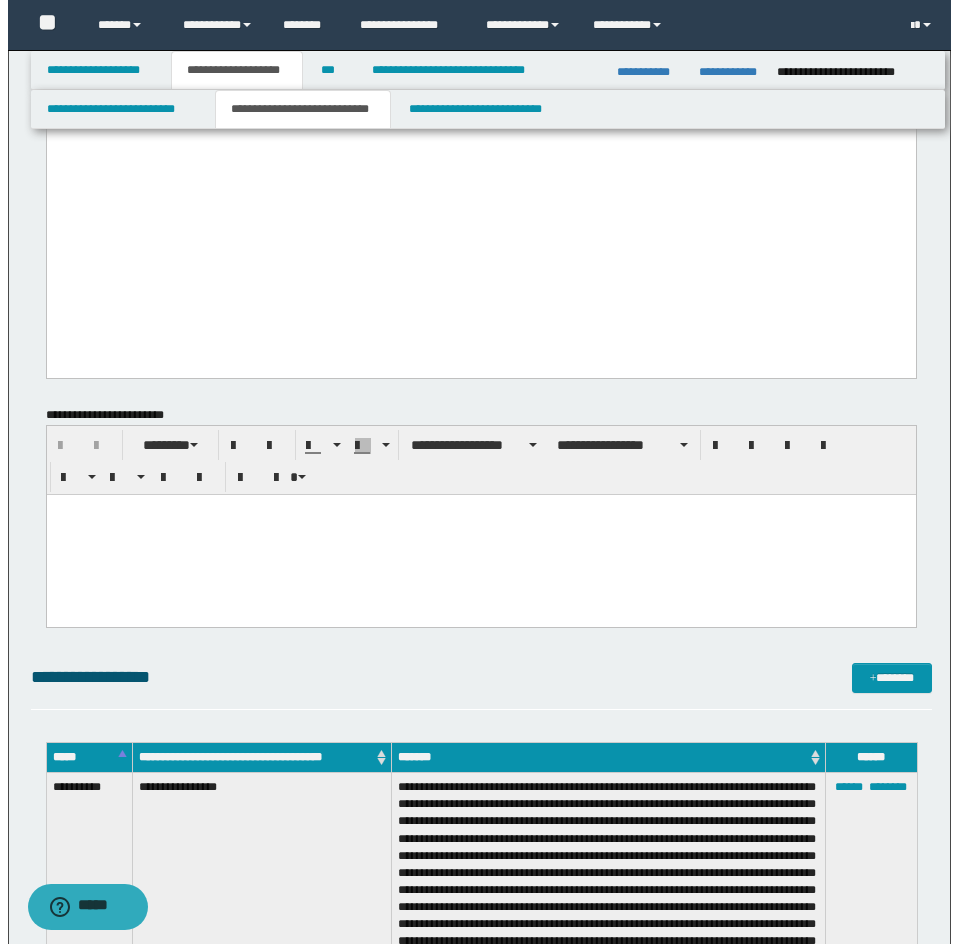 scroll, scrollTop: 2763, scrollLeft: 0, axis: vertical 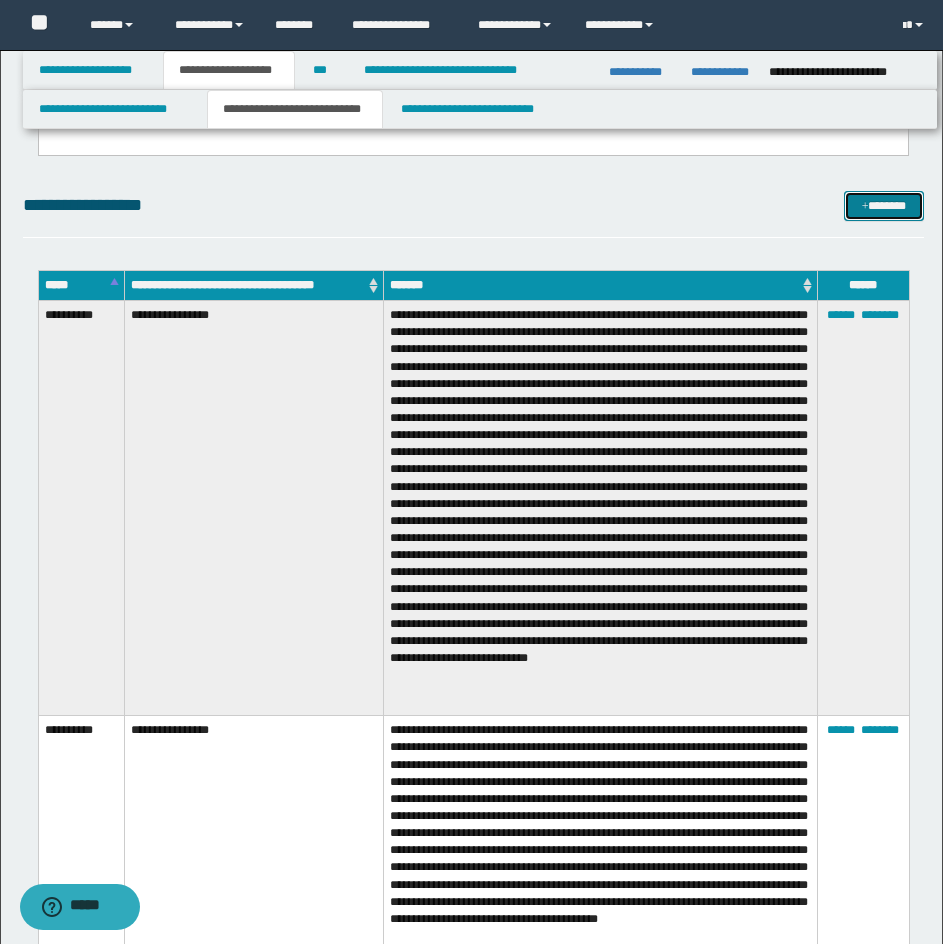 click on "*******" at bounding box center [884, 206] 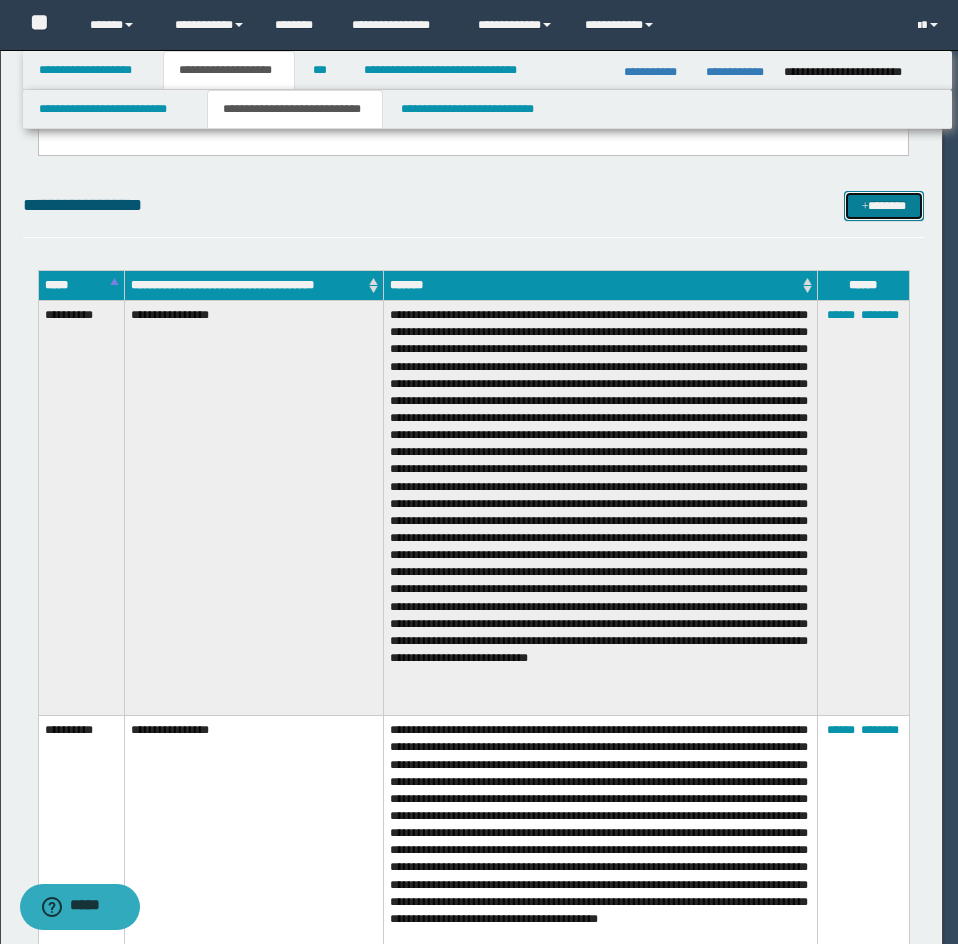 scroll, scrollTop: 0, scrollLeft: 0, axis: both 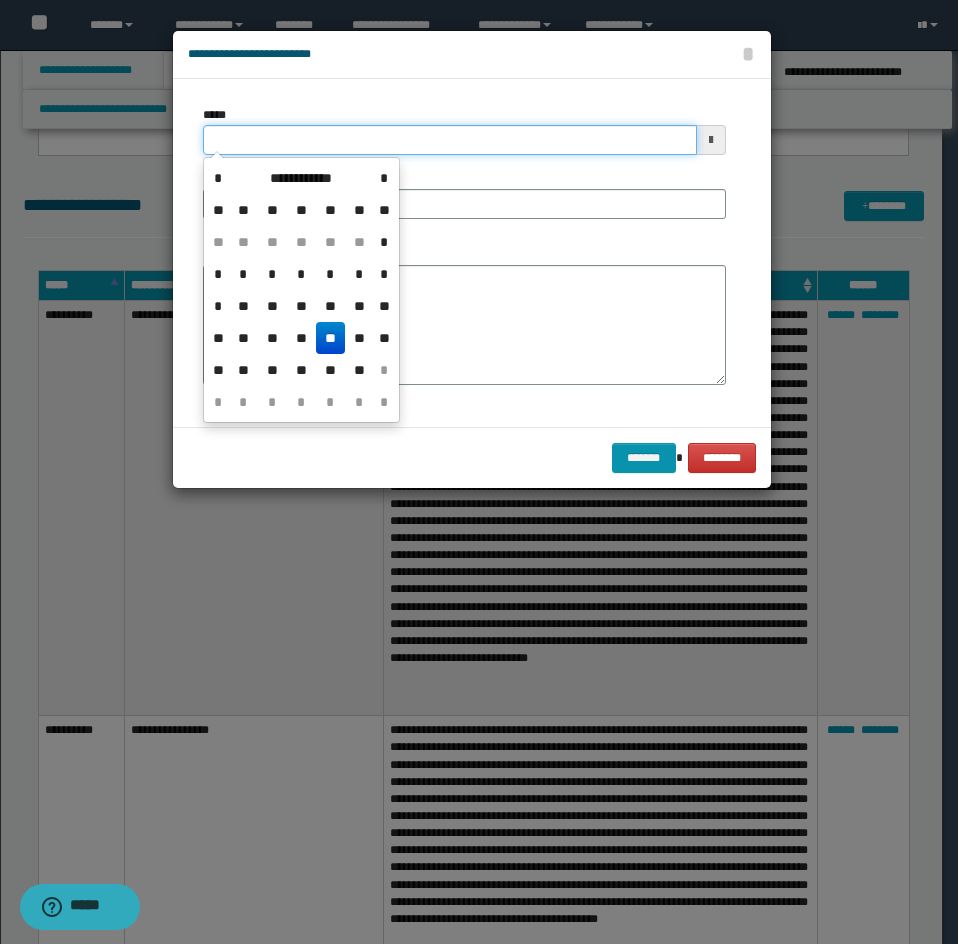 click on "*****" at bounding box center (450, 140) 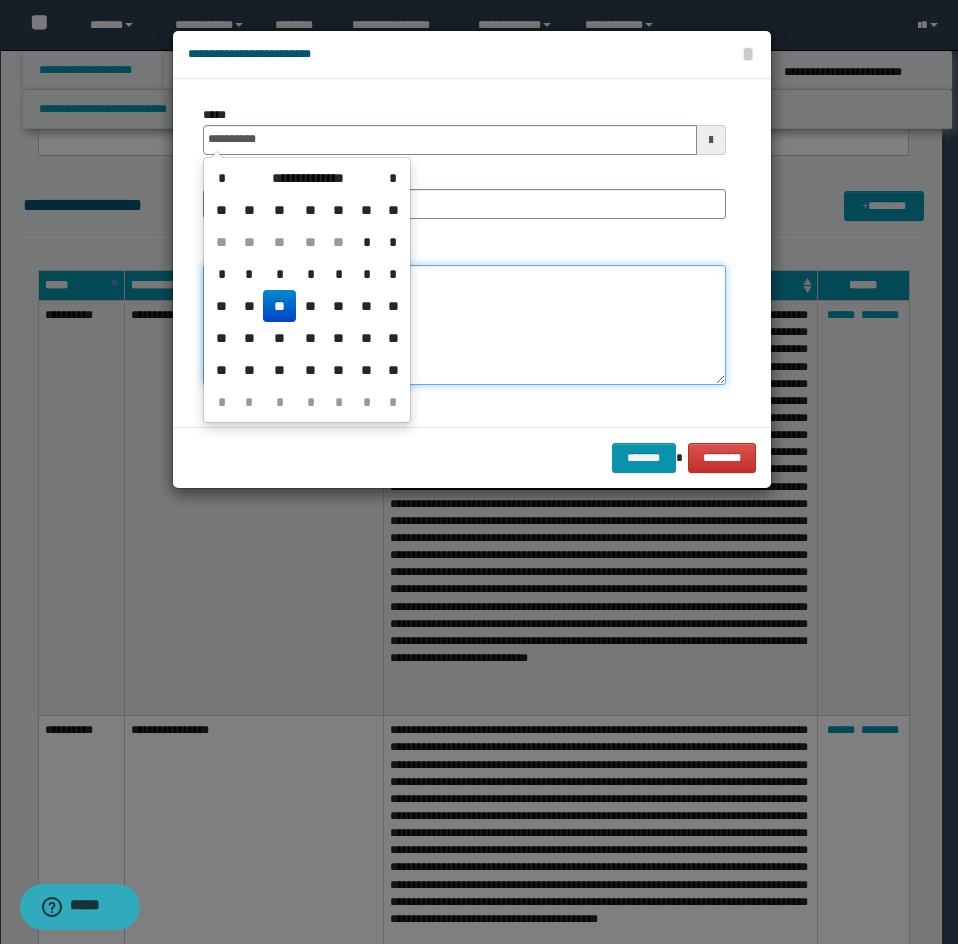 type on "**********" 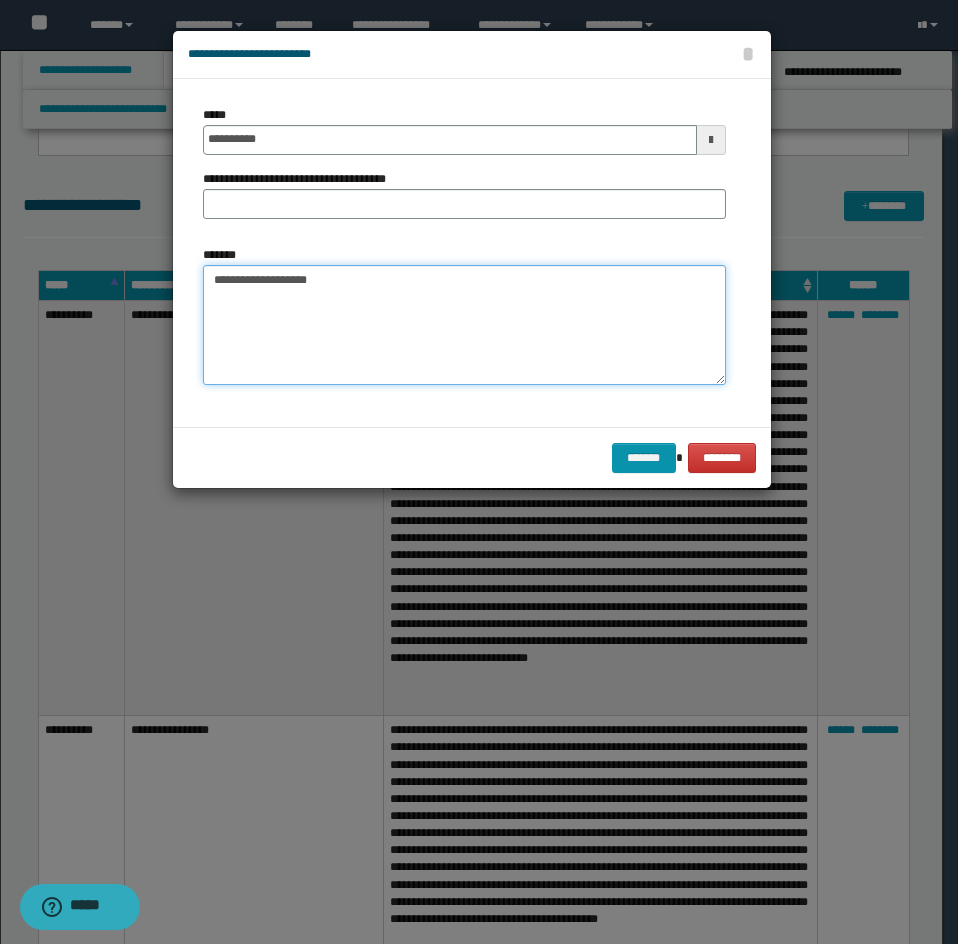 click on "**********" at bounding box center (464, 325) 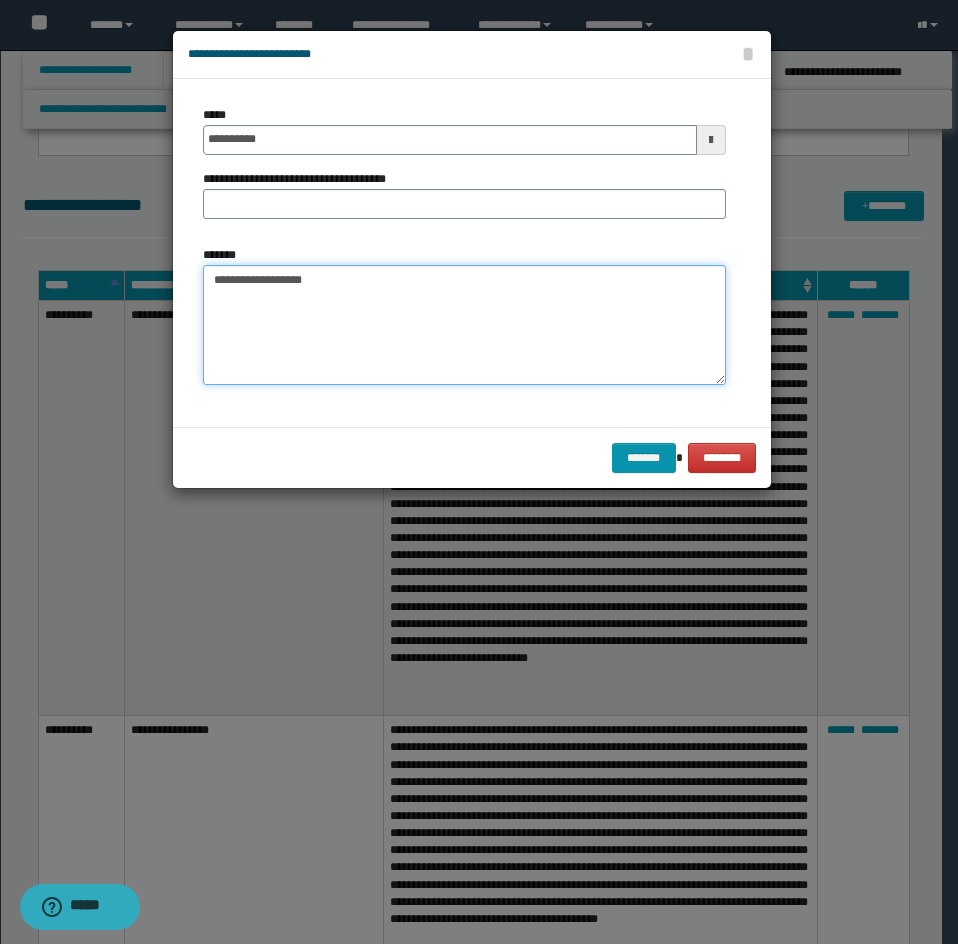 paste on "**********" 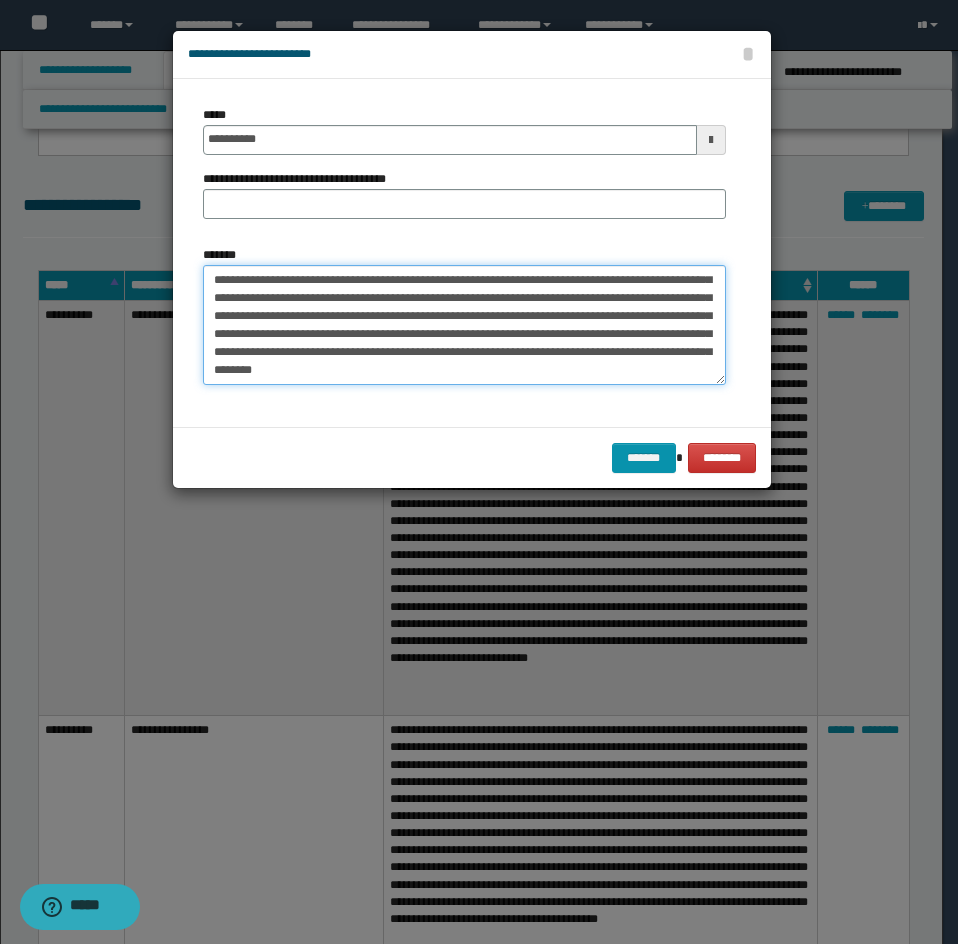scroll, scrollTop: 72, scrollLeft: 0, axis: vertical 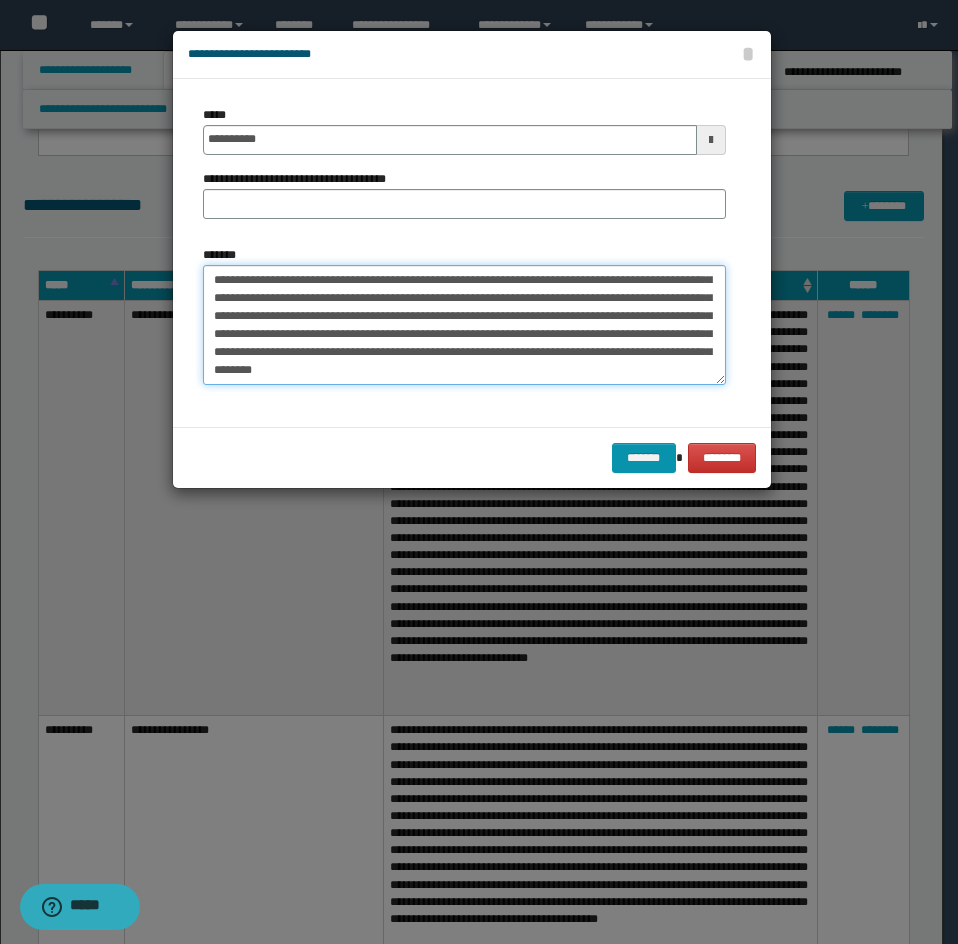 type on "**********" 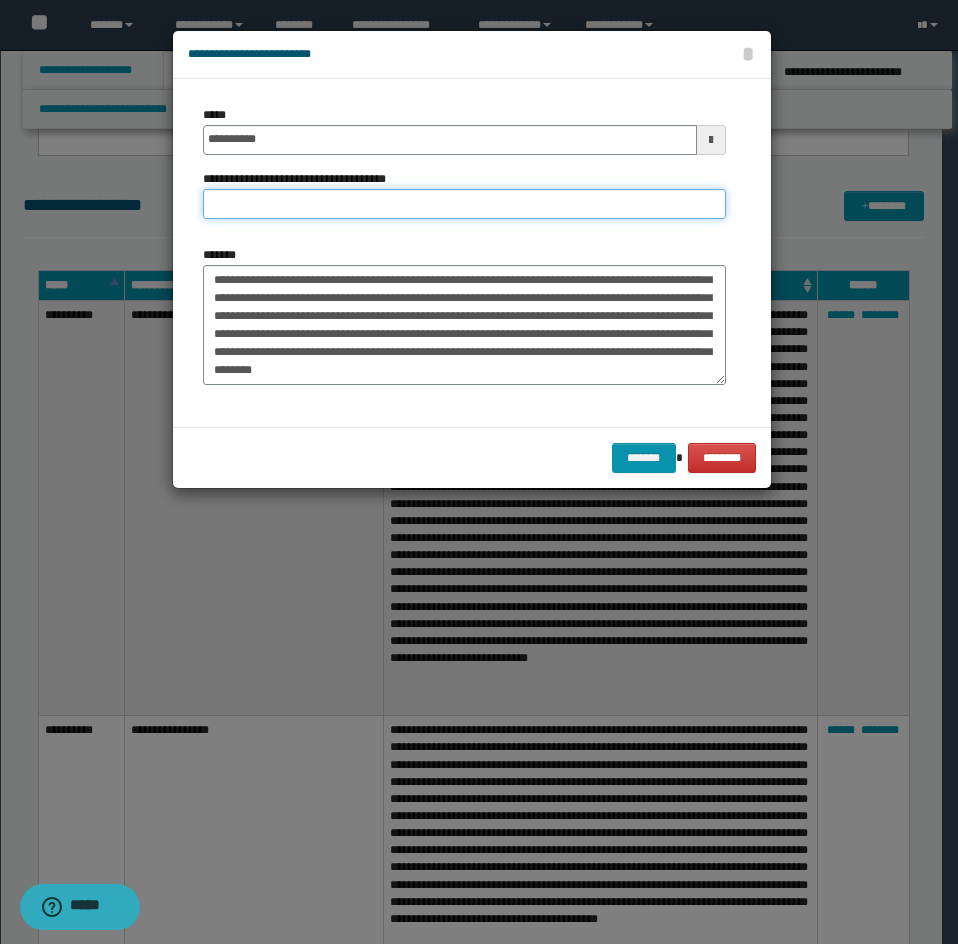 click on "**********" at bounding box center [464, 204] 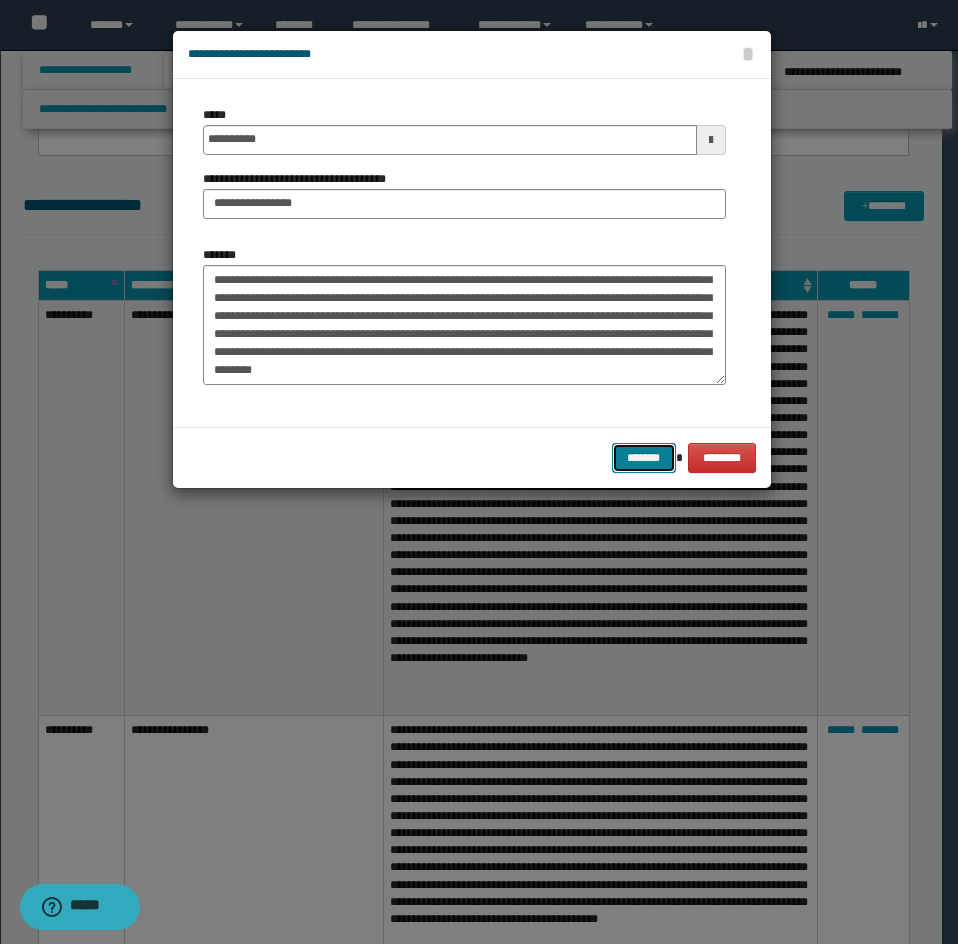 drag, startPoint x: 633, startPoint y: 457, endPoint x: 948, endPoint y: 455, distance: 315.00635 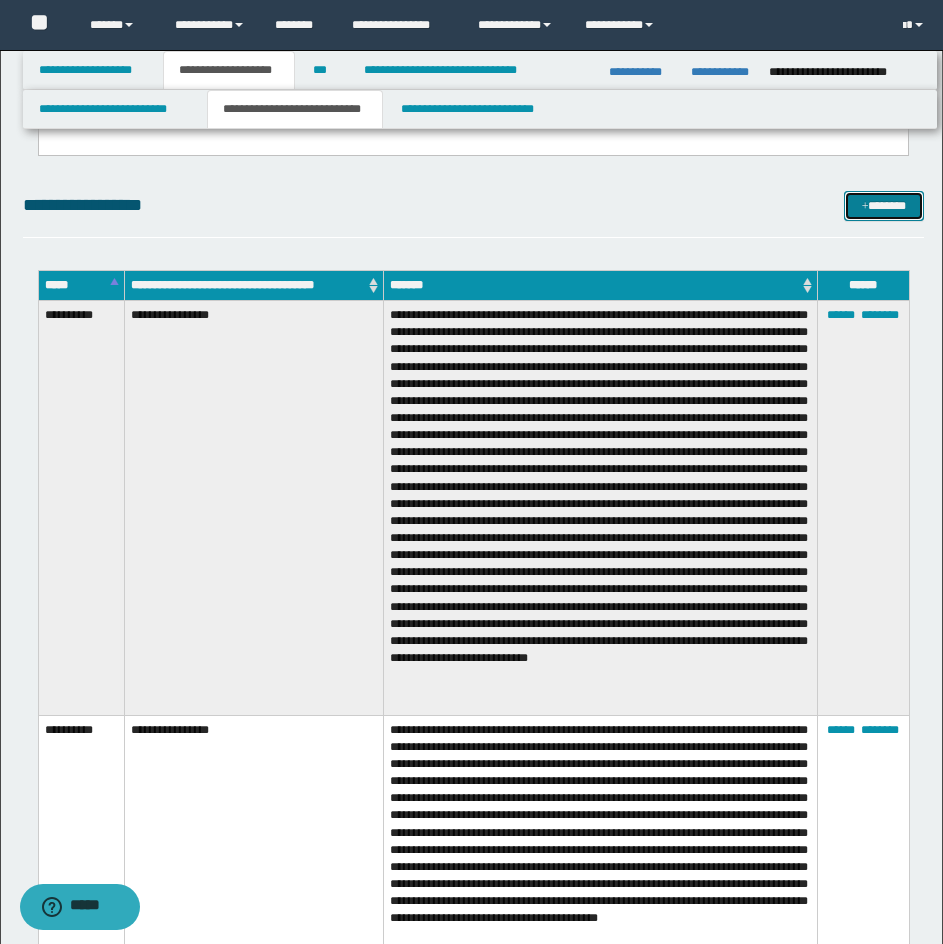 click on "*******" at bounding box center [884, 206] 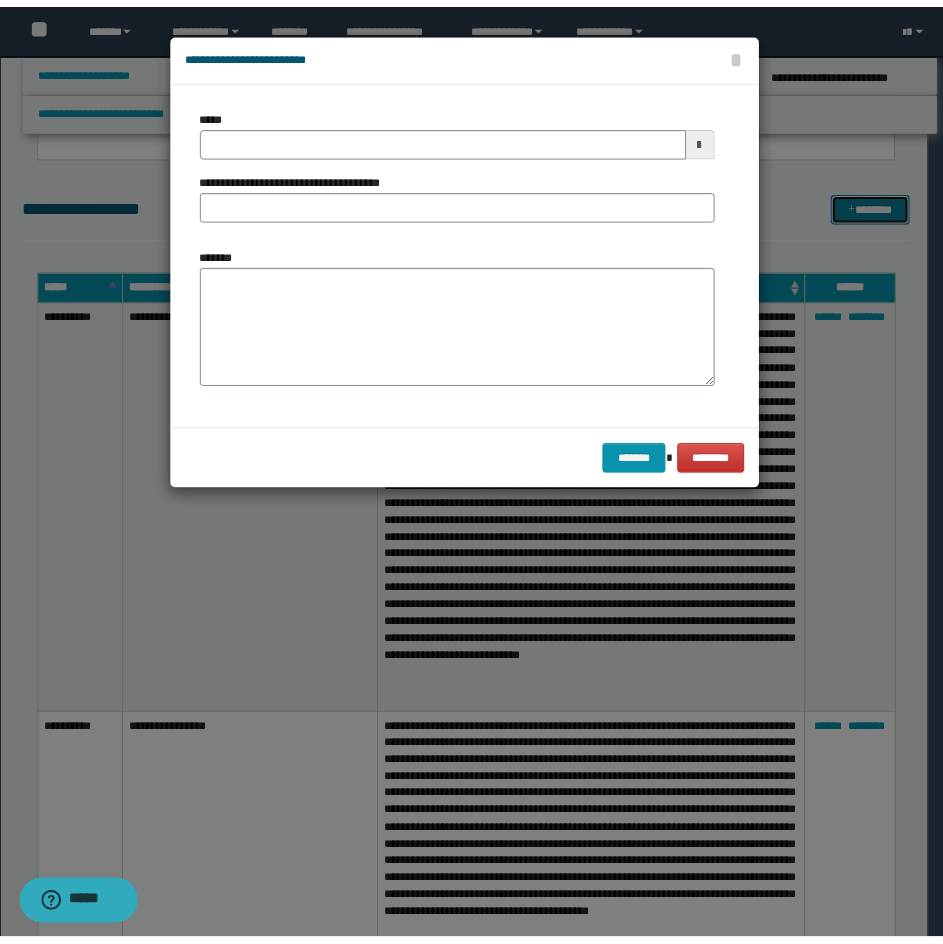 scroll, scrollTop: 0, scrollLeft: 0, axis: both 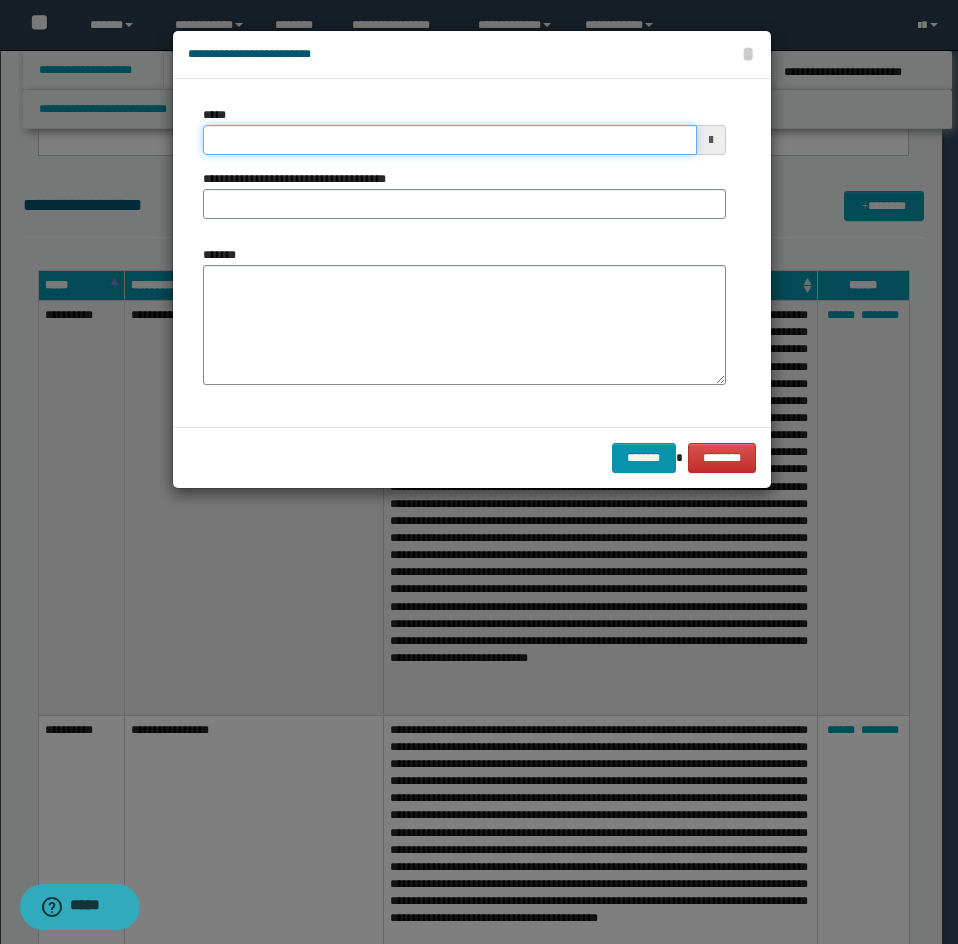 click on "*****" at bounding box center (450, 140) 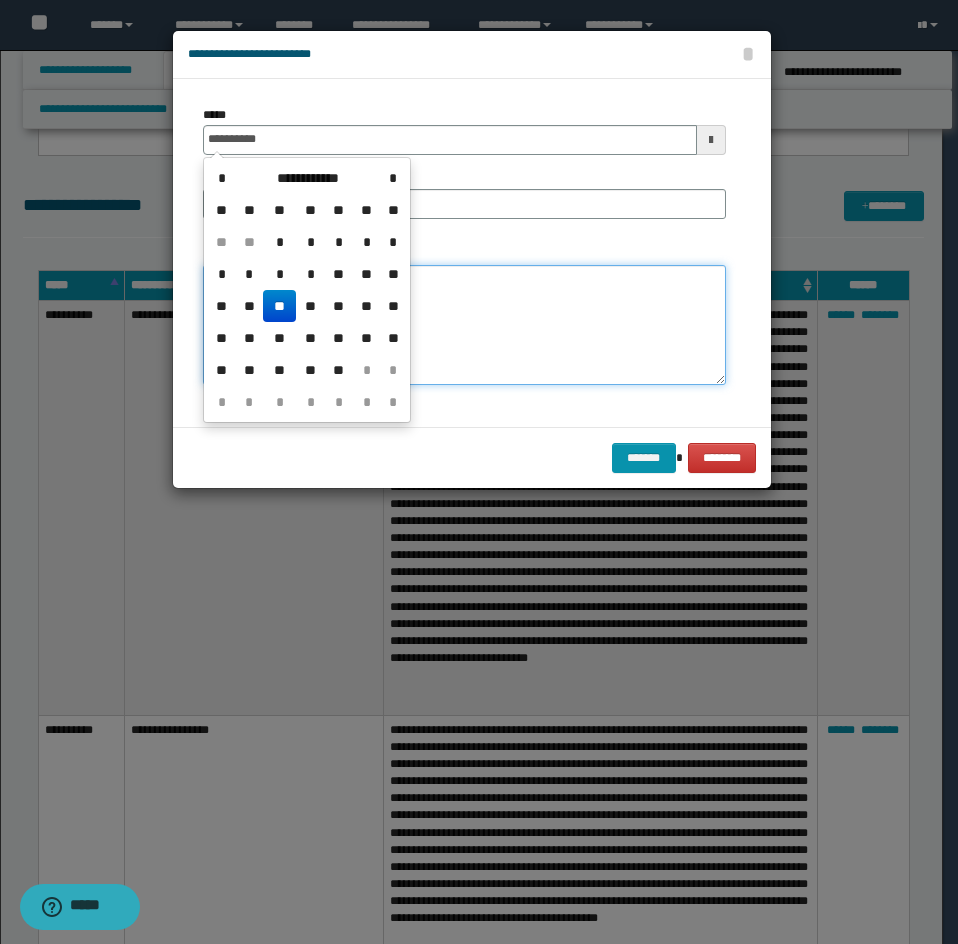 type on "**********" 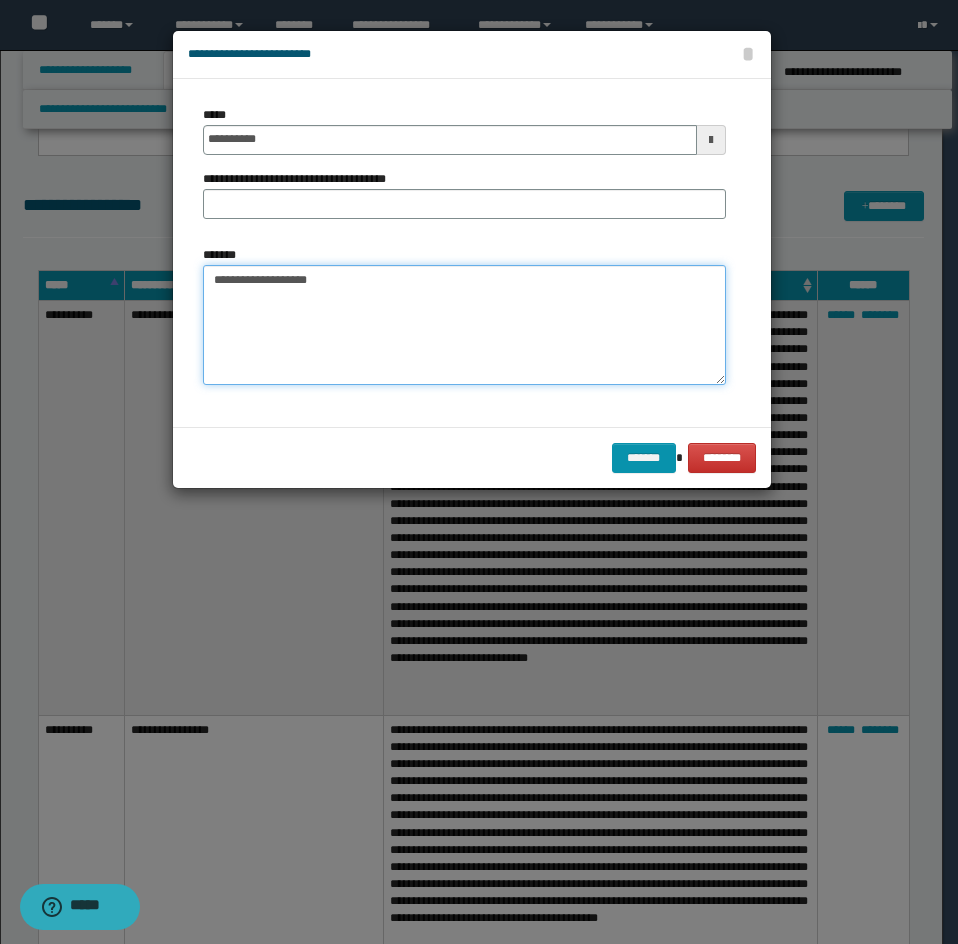 click on "**********" at bounding box center (464, 325) 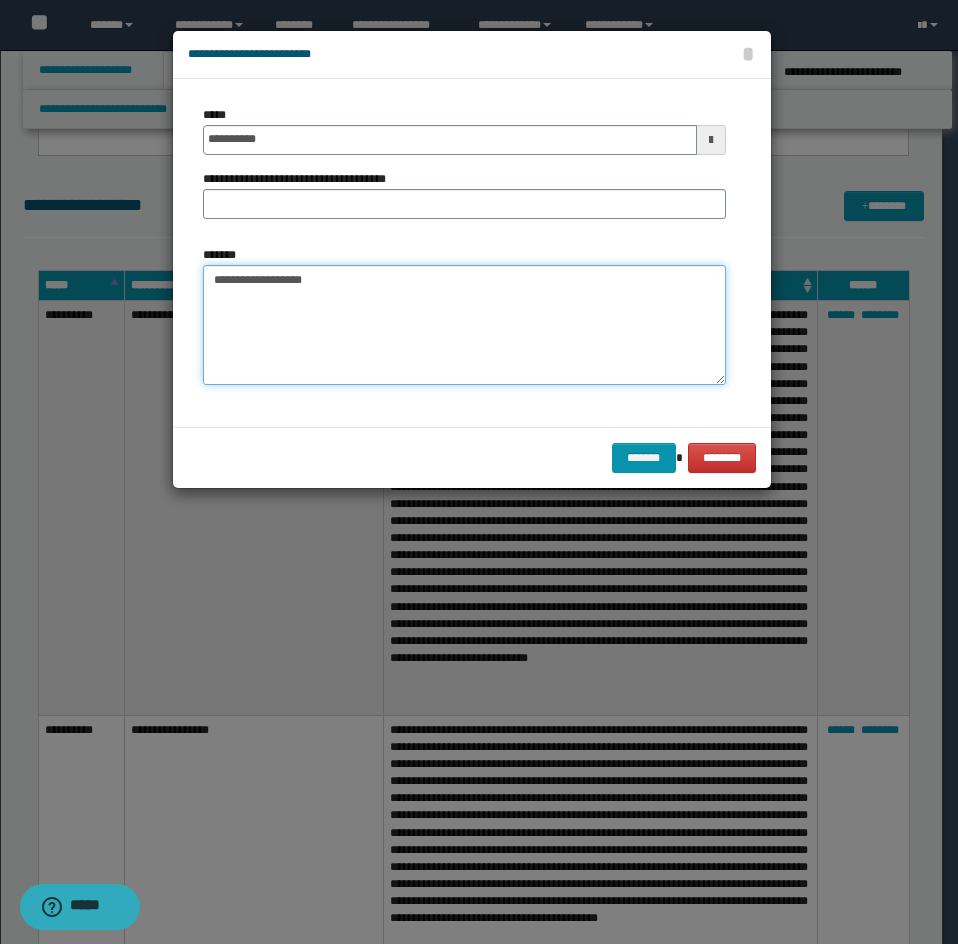 paste on "**********" 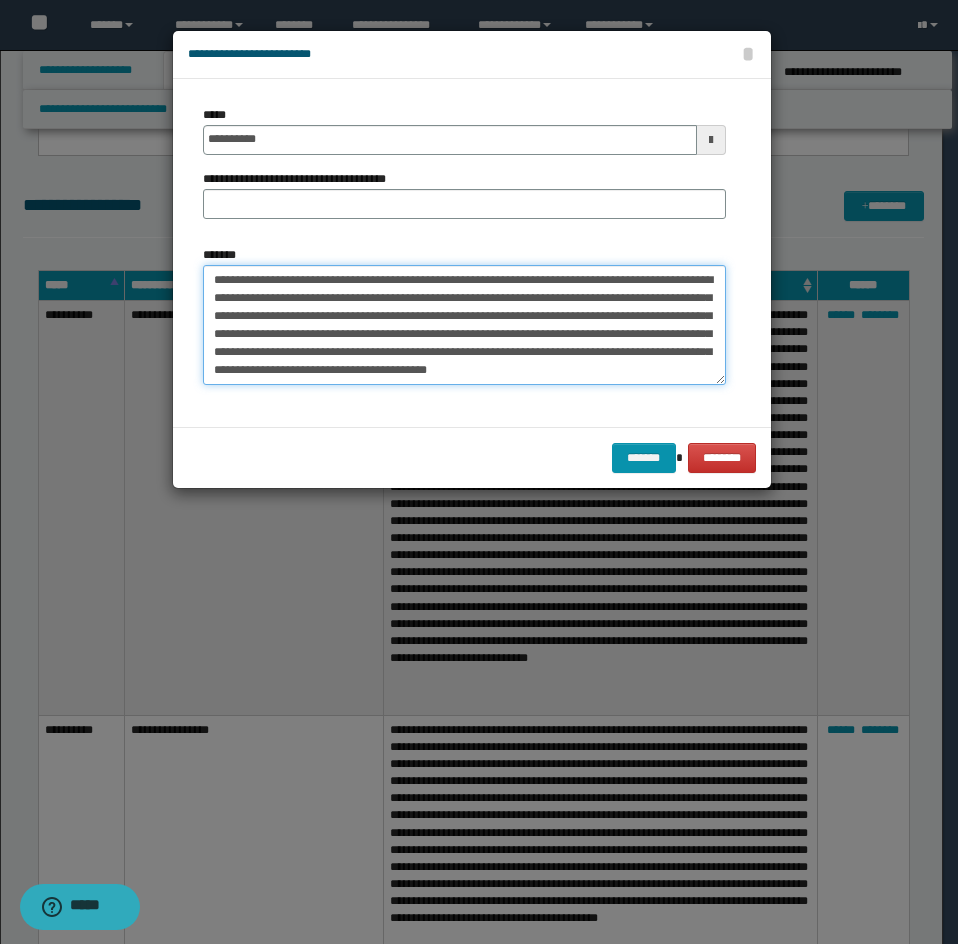 type on "**********" 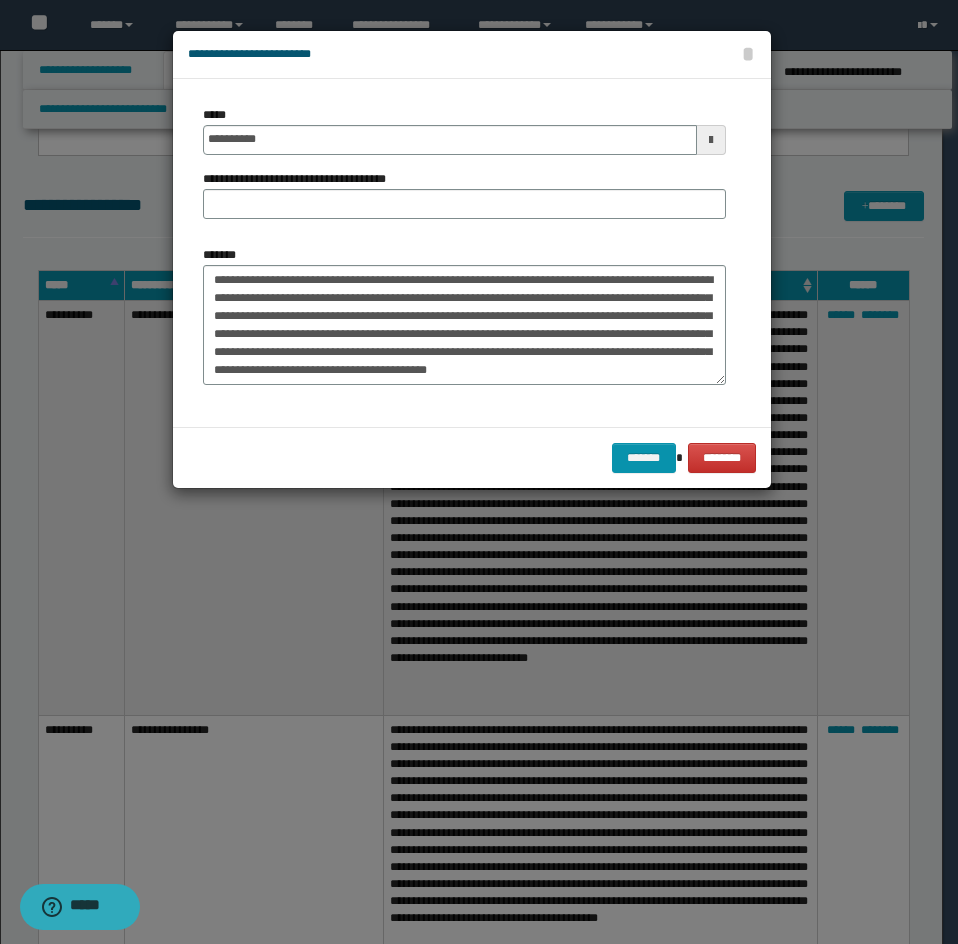 click on "**********" at bounding box center (464, 194) 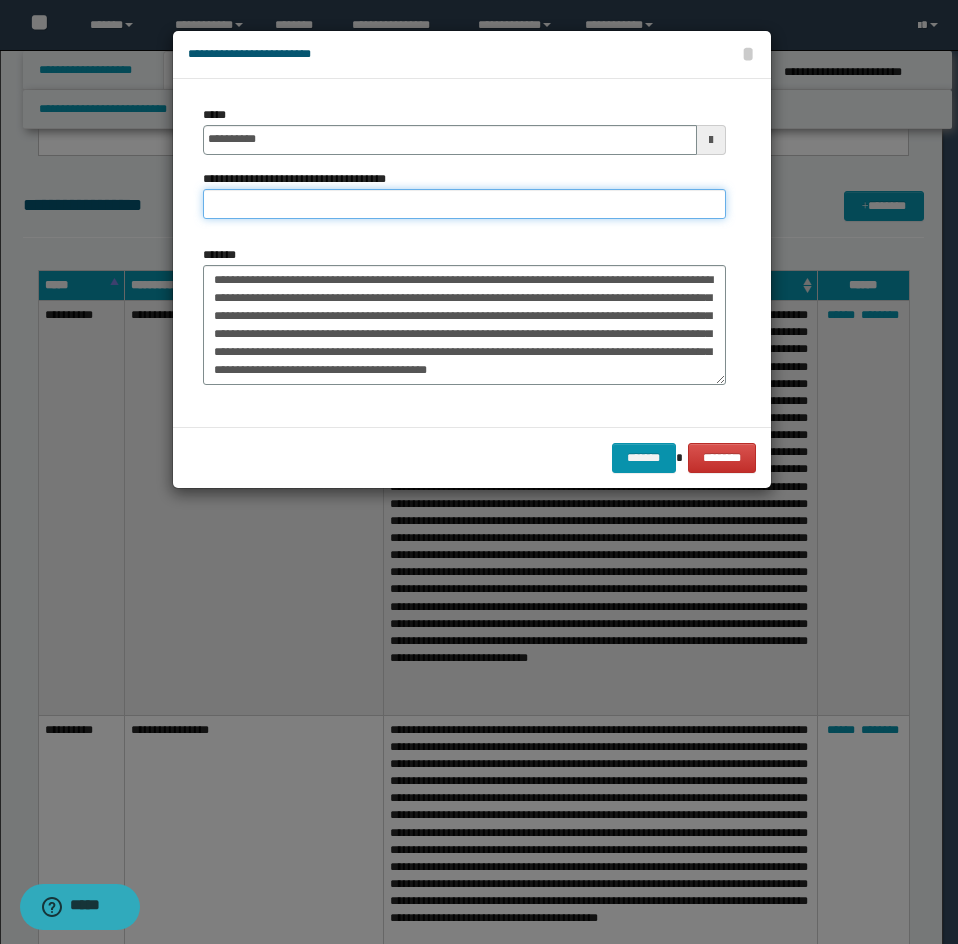 click on "**********" at bounding box center [464, 204] 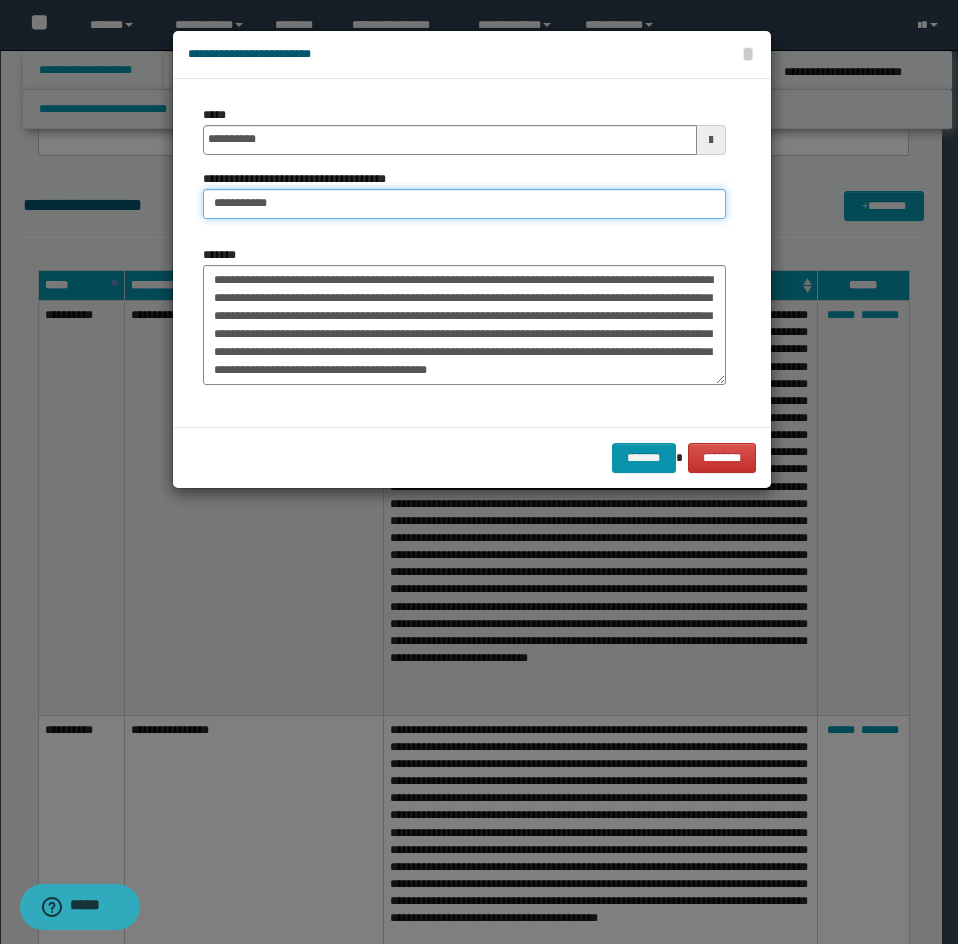 type on "**********" 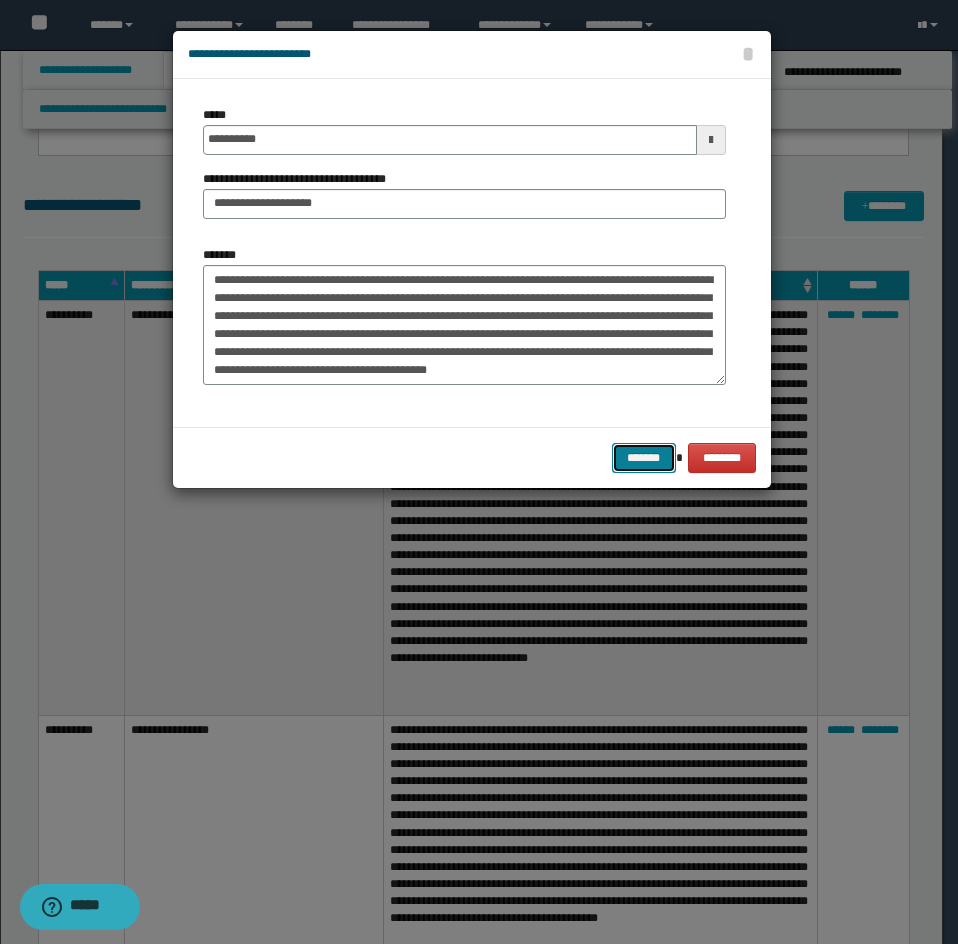 click on "*******" at bounding box center [644, 458] 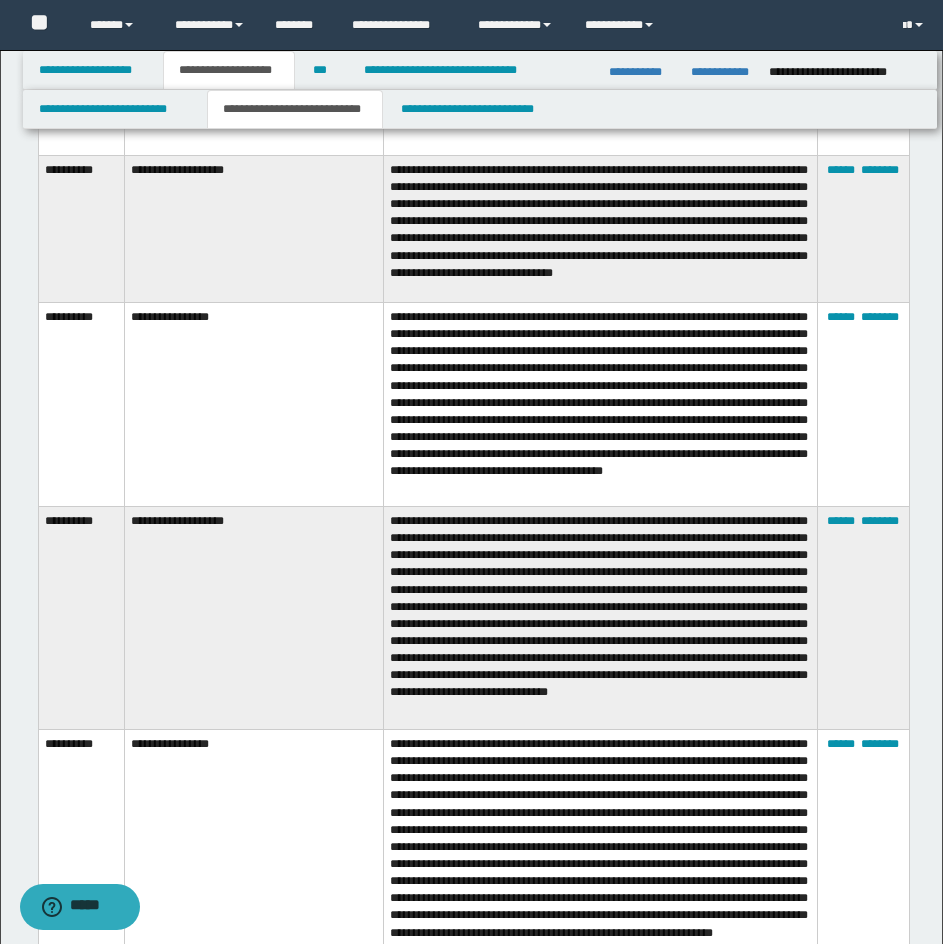 scroll, scrollTop: 3663, scrollLeft: 0, axis: vertical 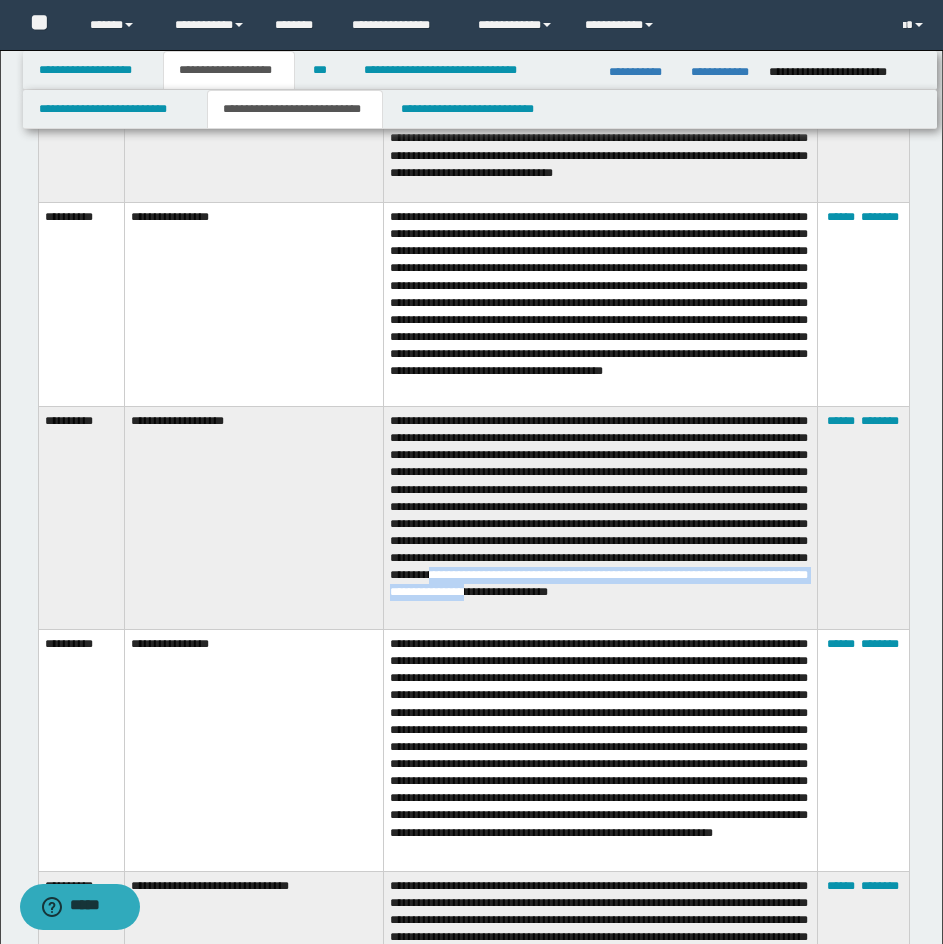 drag, startPoint x: 395, startPoint y: 578, endPoint x: 499, endPoint y: 593, distance: 105.076164 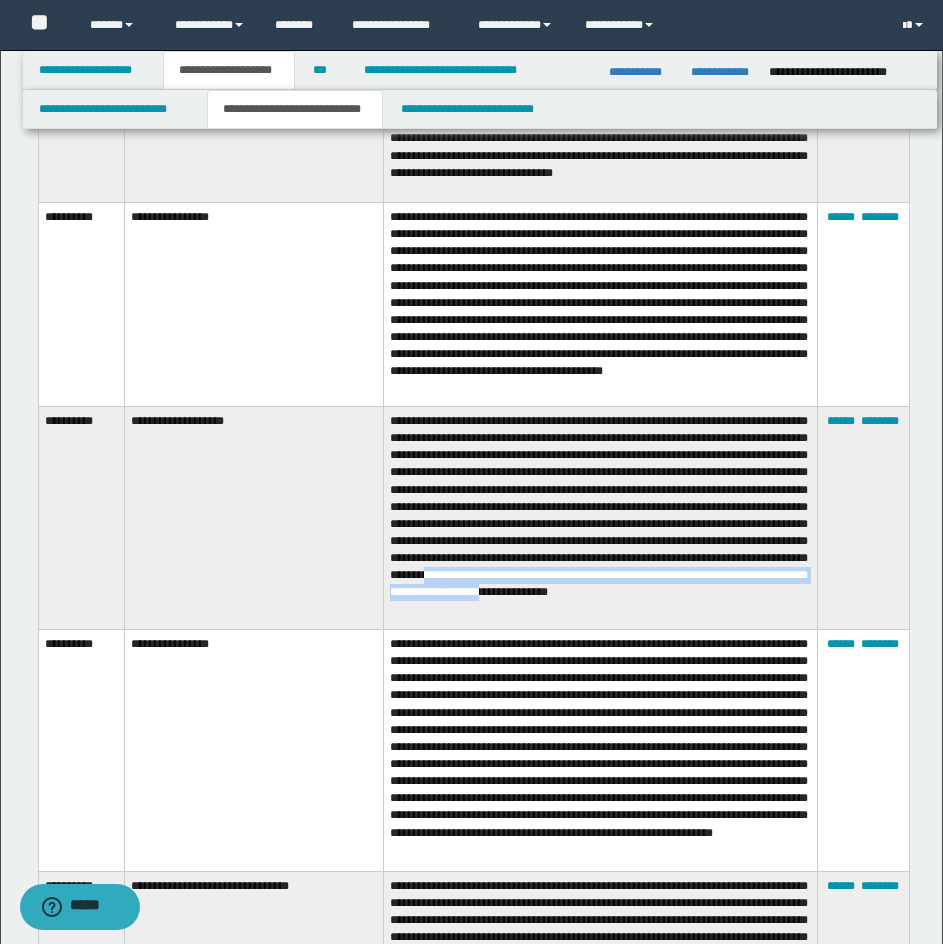 drag, startPoint x: 389, startPoint y: 579, endPoint x: 509, endPoint y: 600, distance: 121.82365 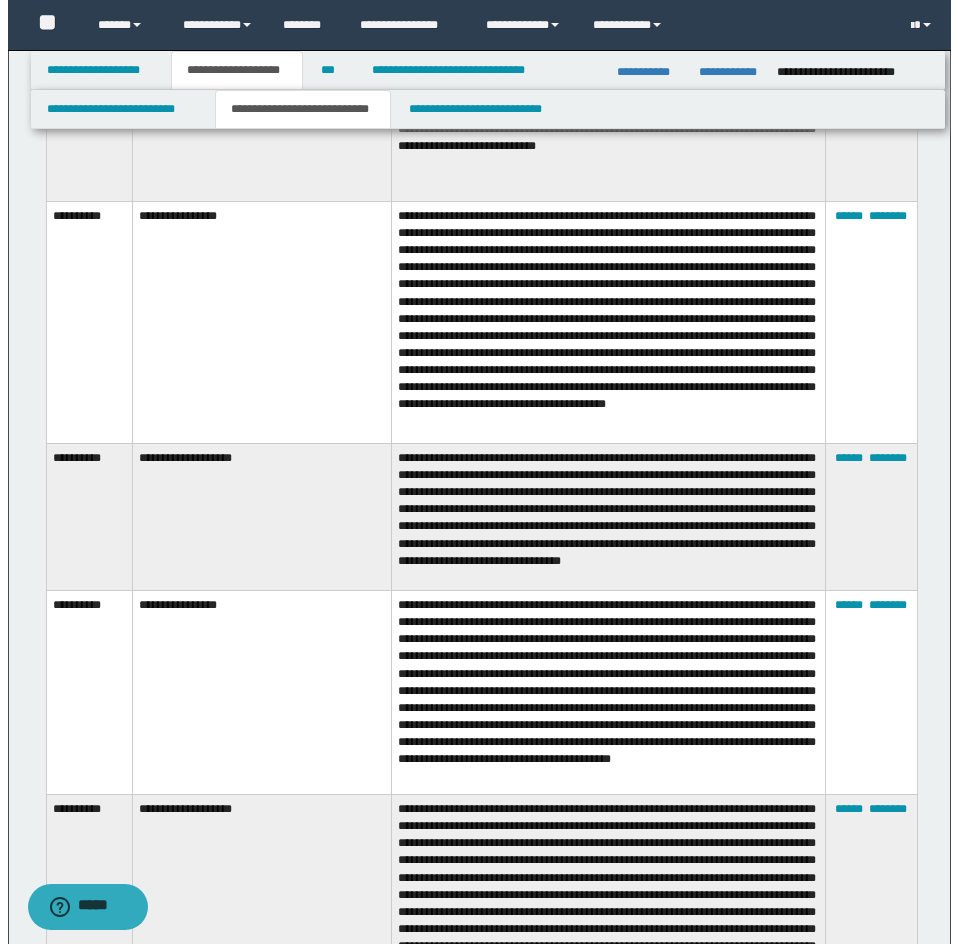 scroll, scrollTop: 3263, scrollLeft: 0, axis: vertical 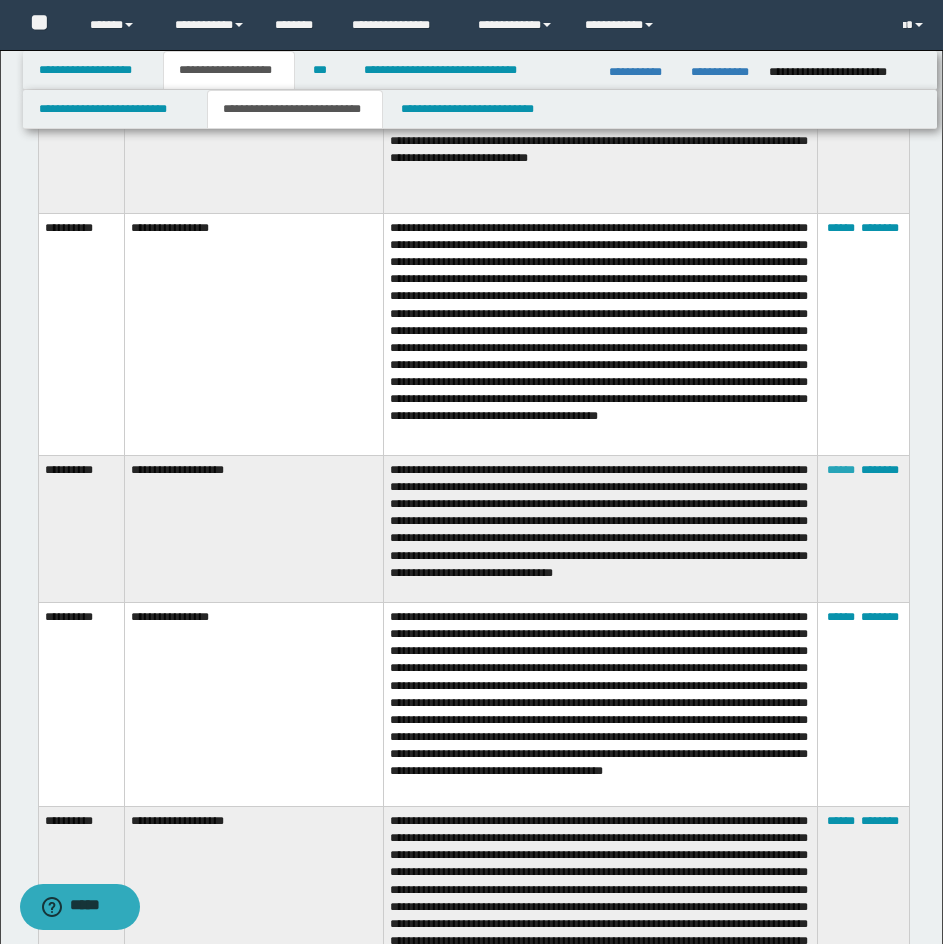 click on "******" at bounding box center [841, 470] 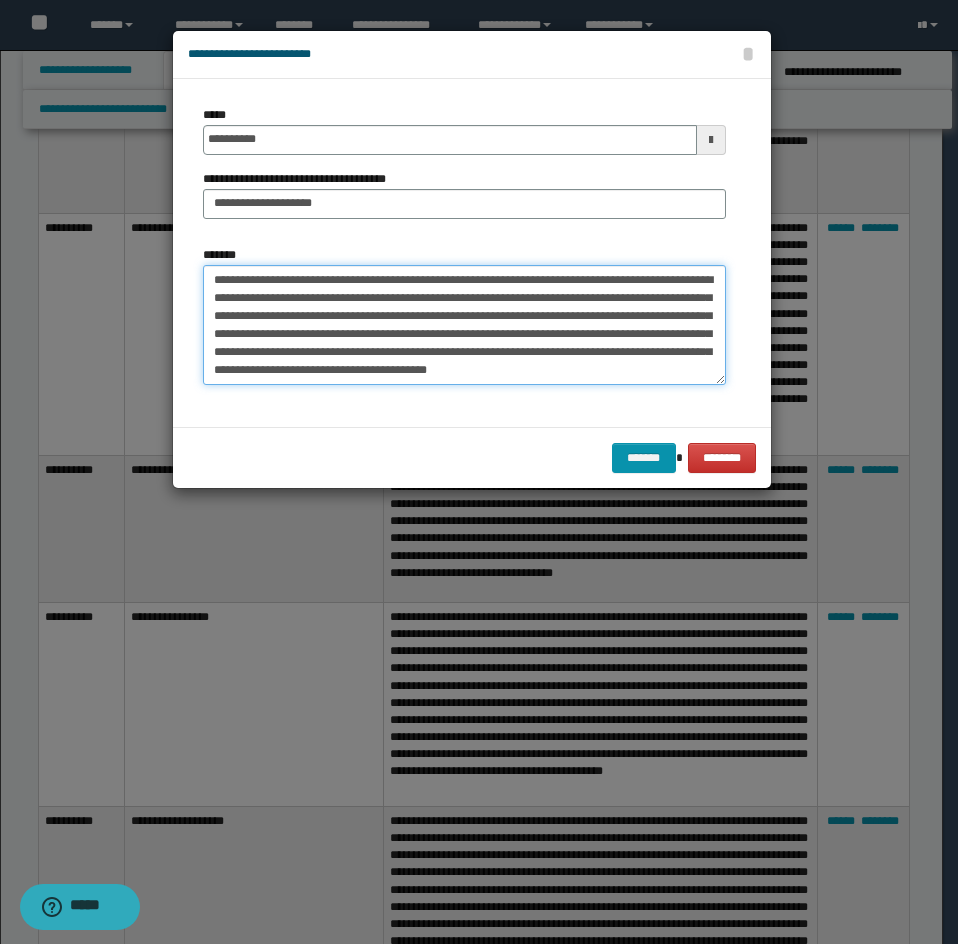 drag, startPoint x: 366, startPoint y: 371, endPoint x: 586, endPoint y: 370, distance: 220.00227 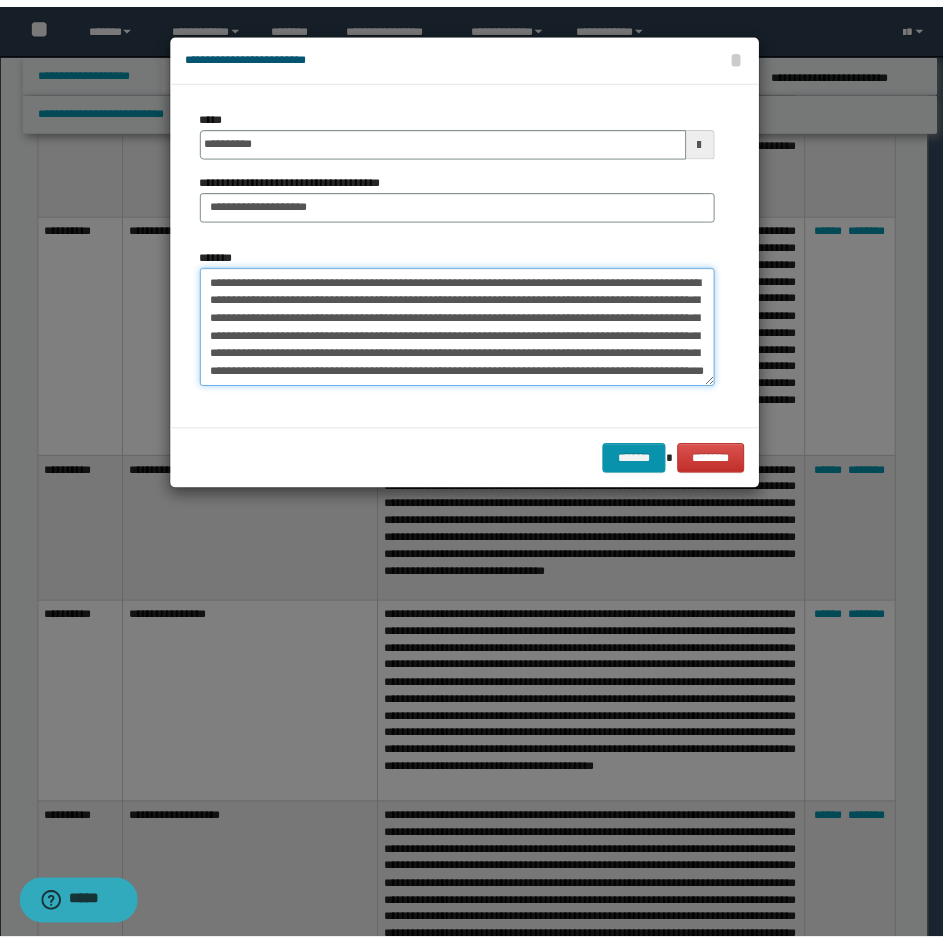 scroll, scrollTop: 12, scrollLeft: 0, axis: vertical 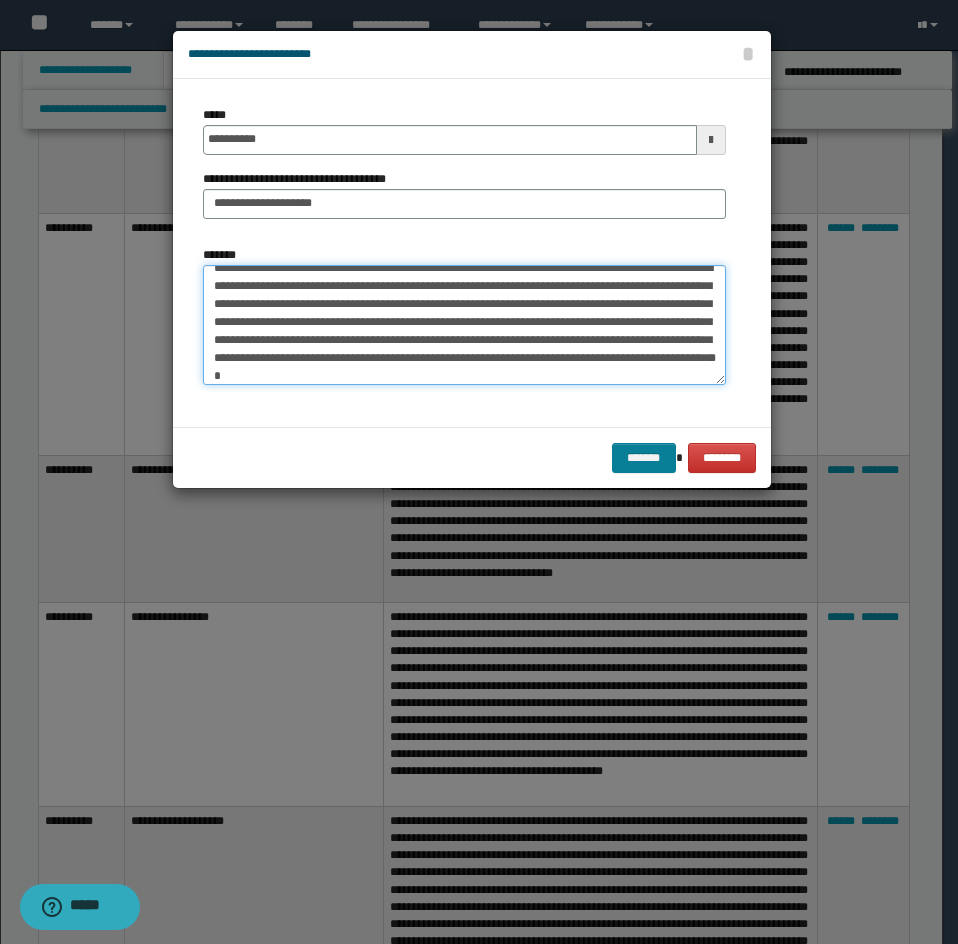 type on "**********" 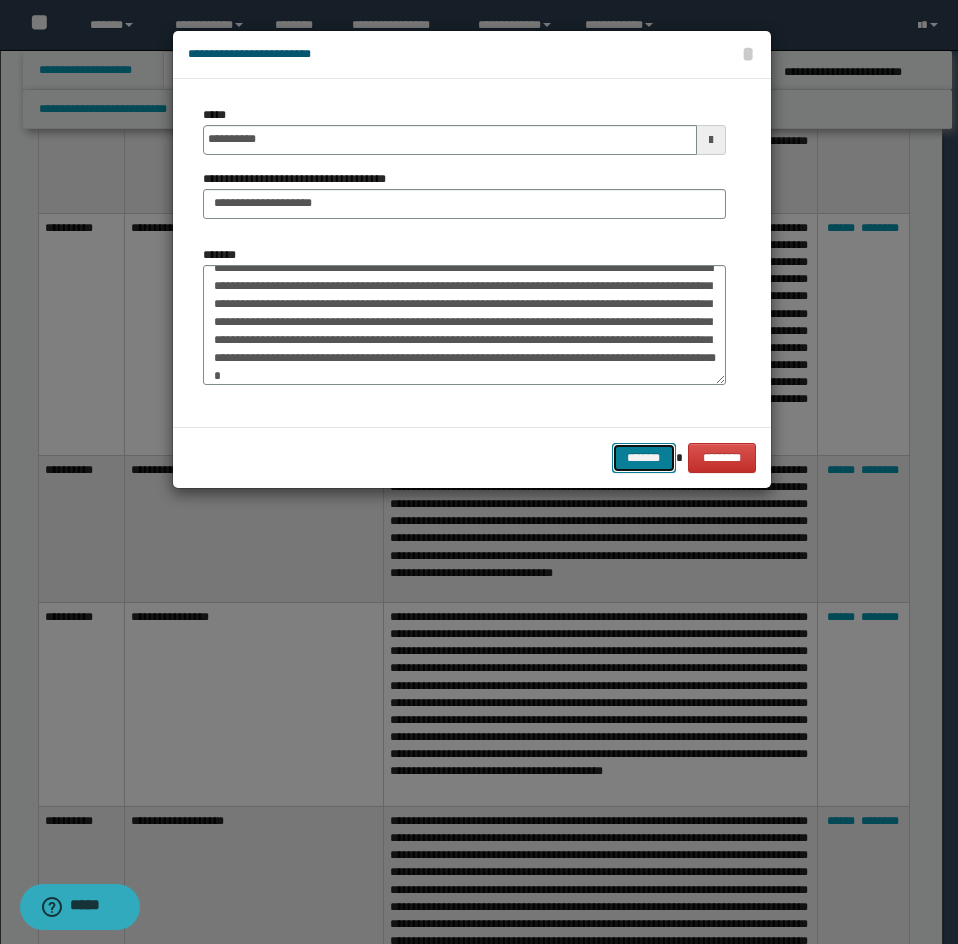 click on "*******" at bounding box center [644, 458] 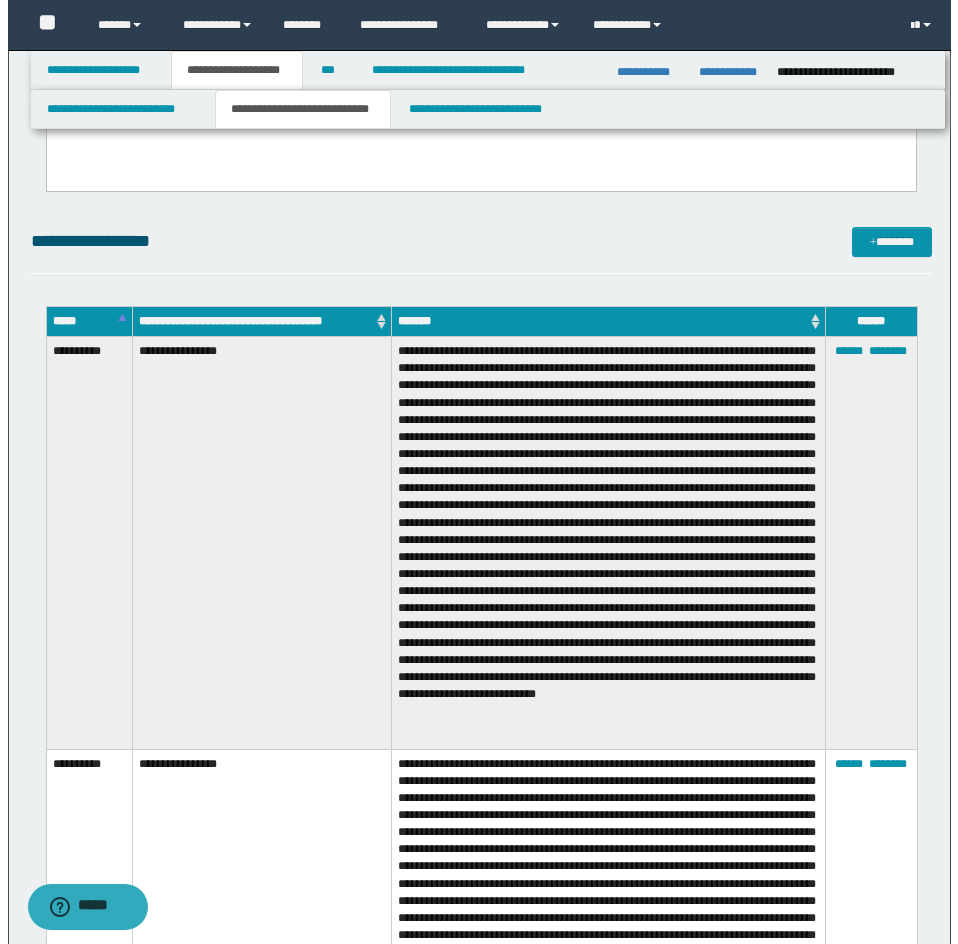 scroll, scrollTop: 2663, scrollLeft: 0, axis: vertical 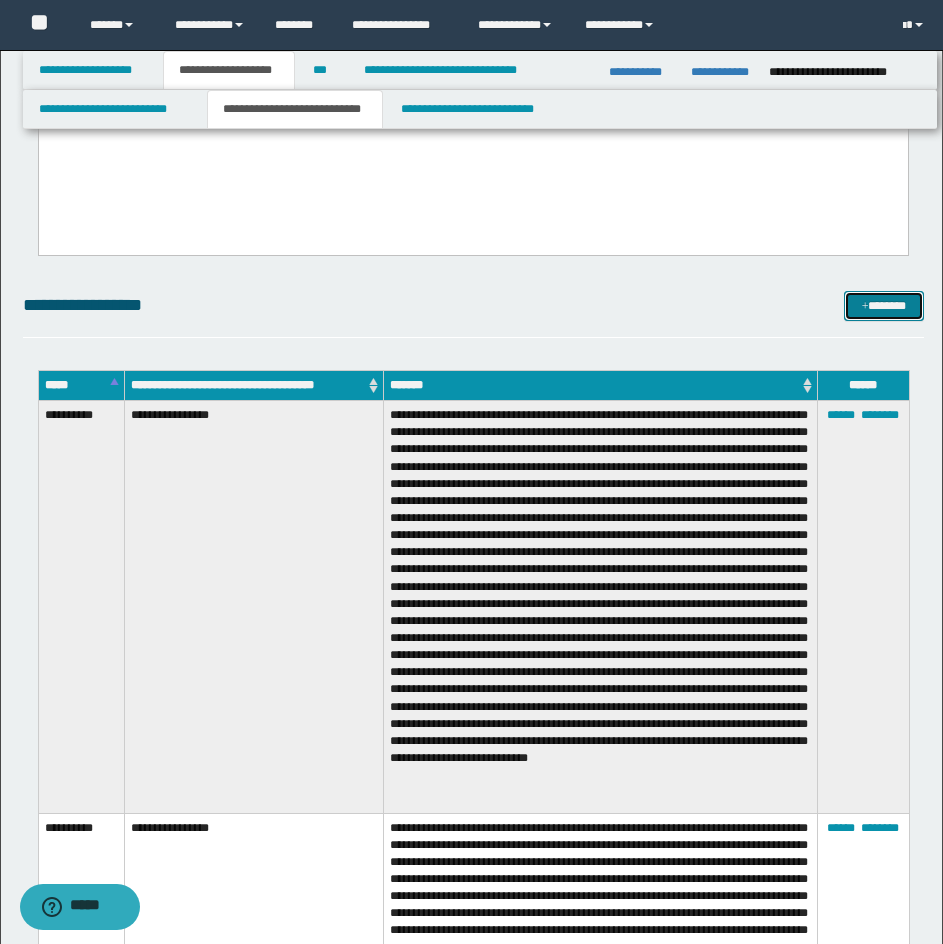 click on "*******" at bounding box center (884, 306) 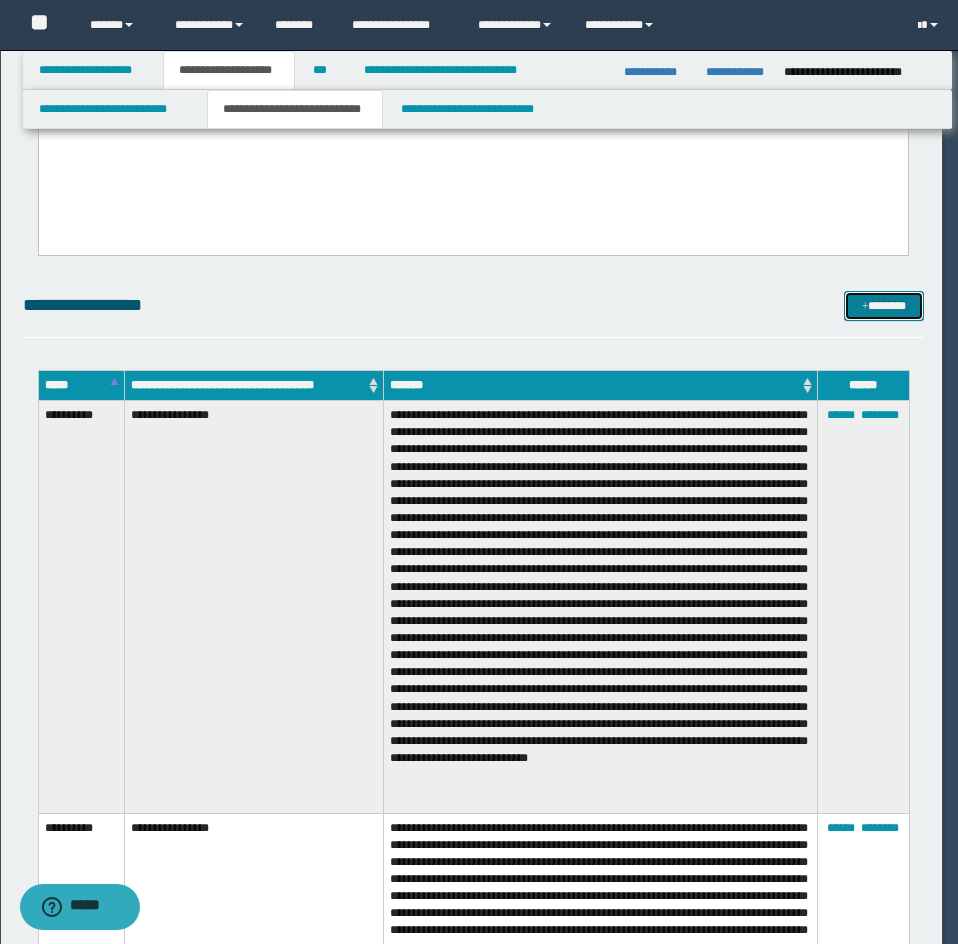 scroll, scrollTop: 0, scrollLeft: 0, axis: both 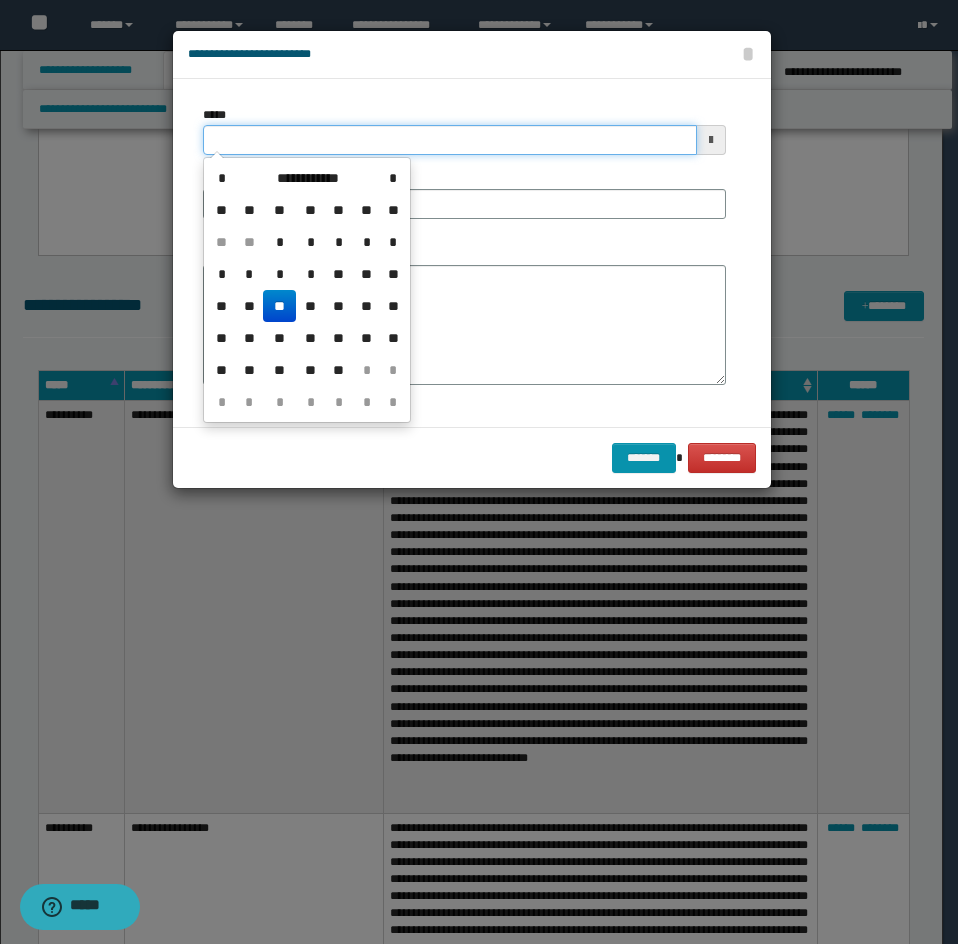 click on "*****" at bounding box center [450, 140] 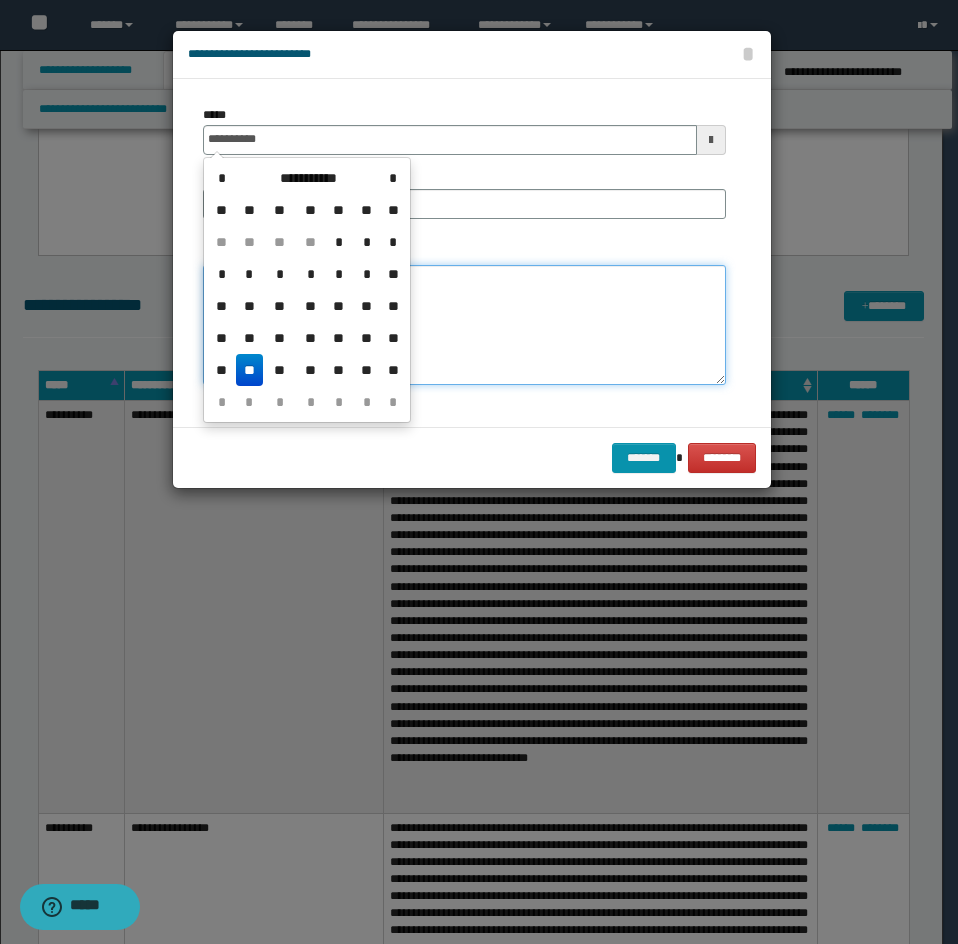 type on "**********" 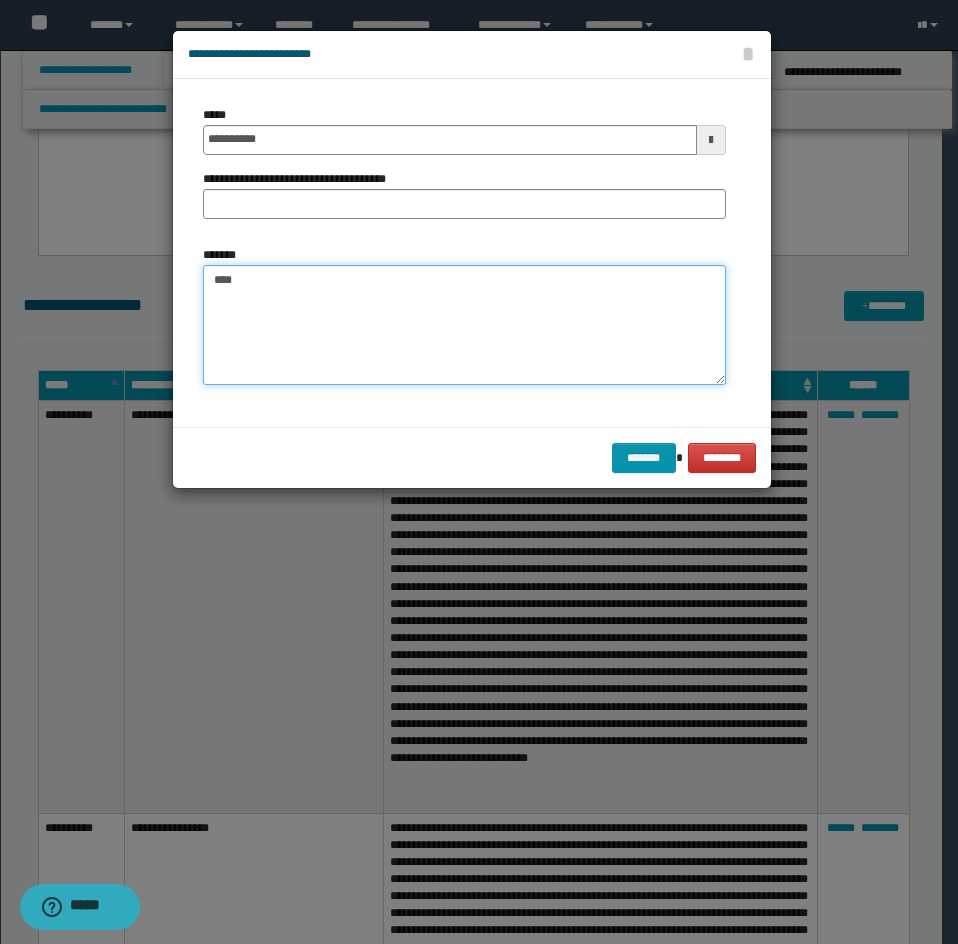 paste on "**********" 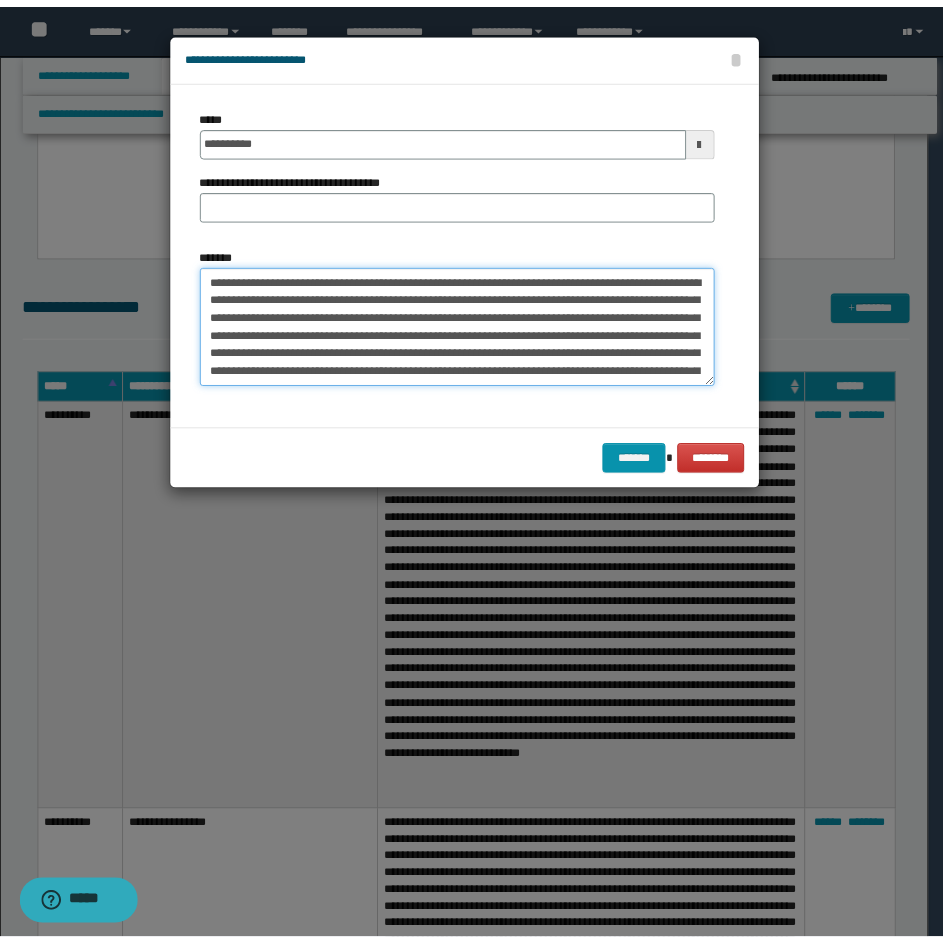 scroll, scrollTop: 210, scrollLeft: 0, axis: vertical 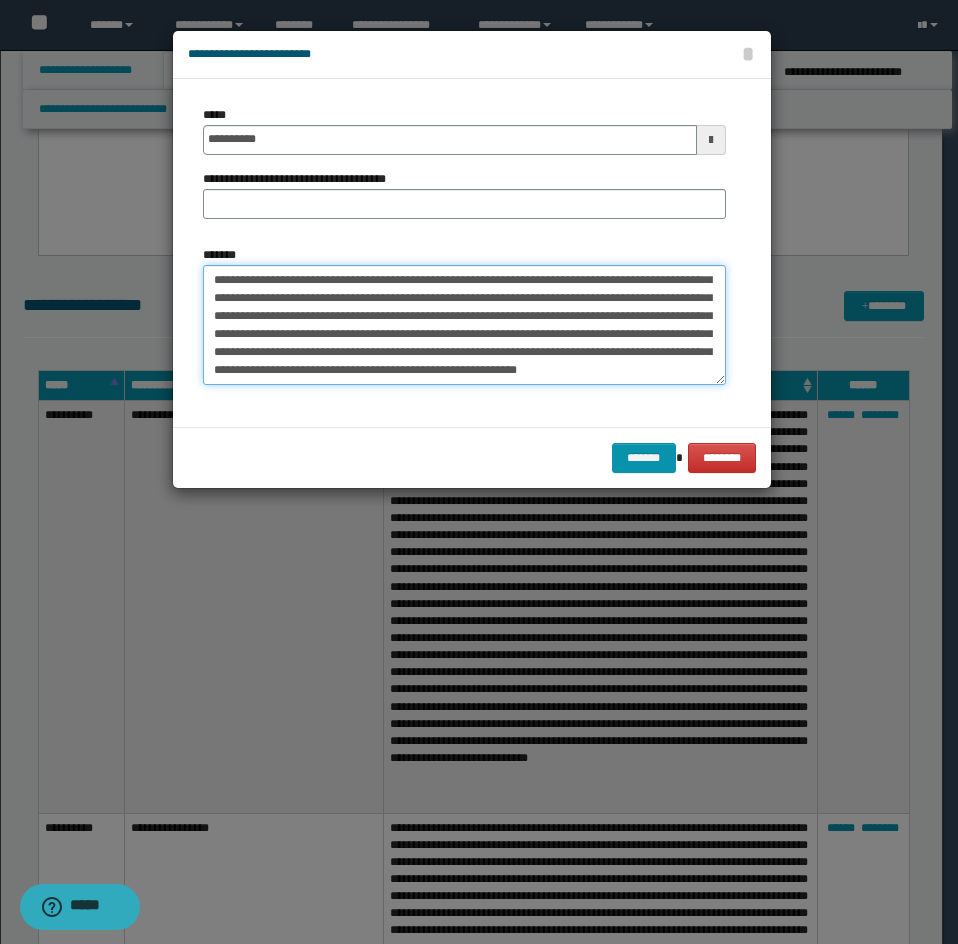 type on "**********" 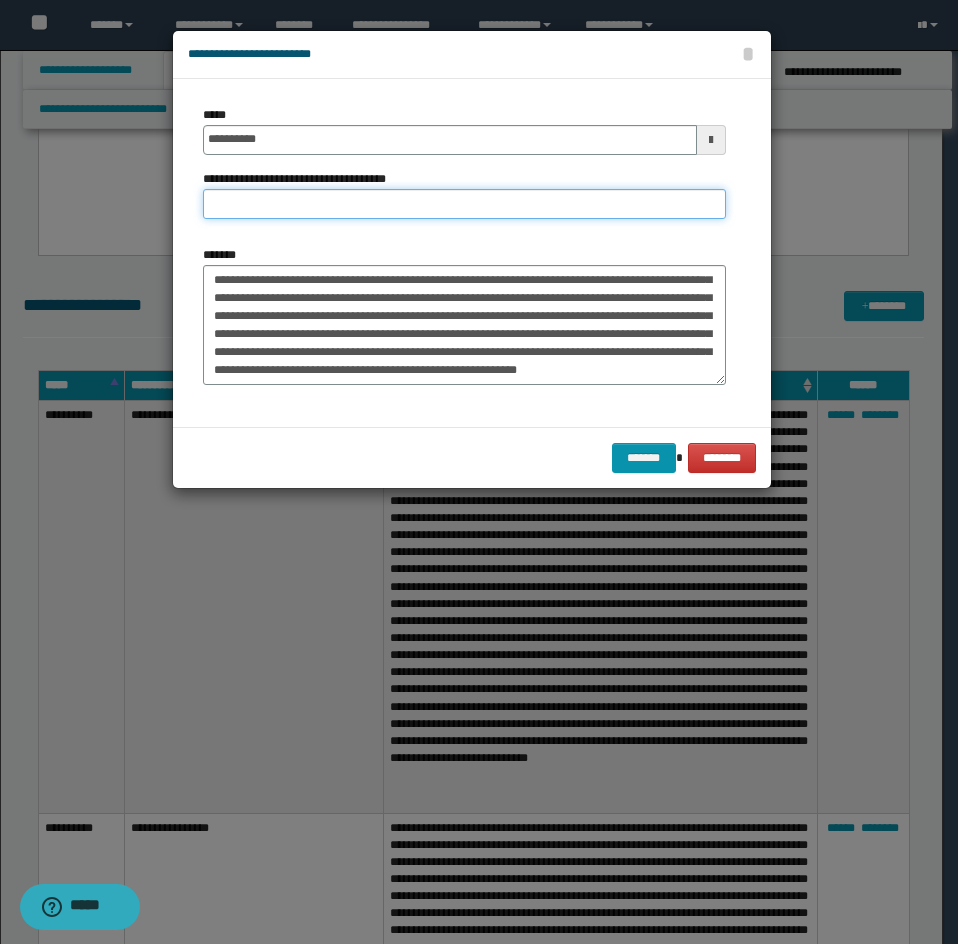 click on "**********" at bounding box center [464, 204] 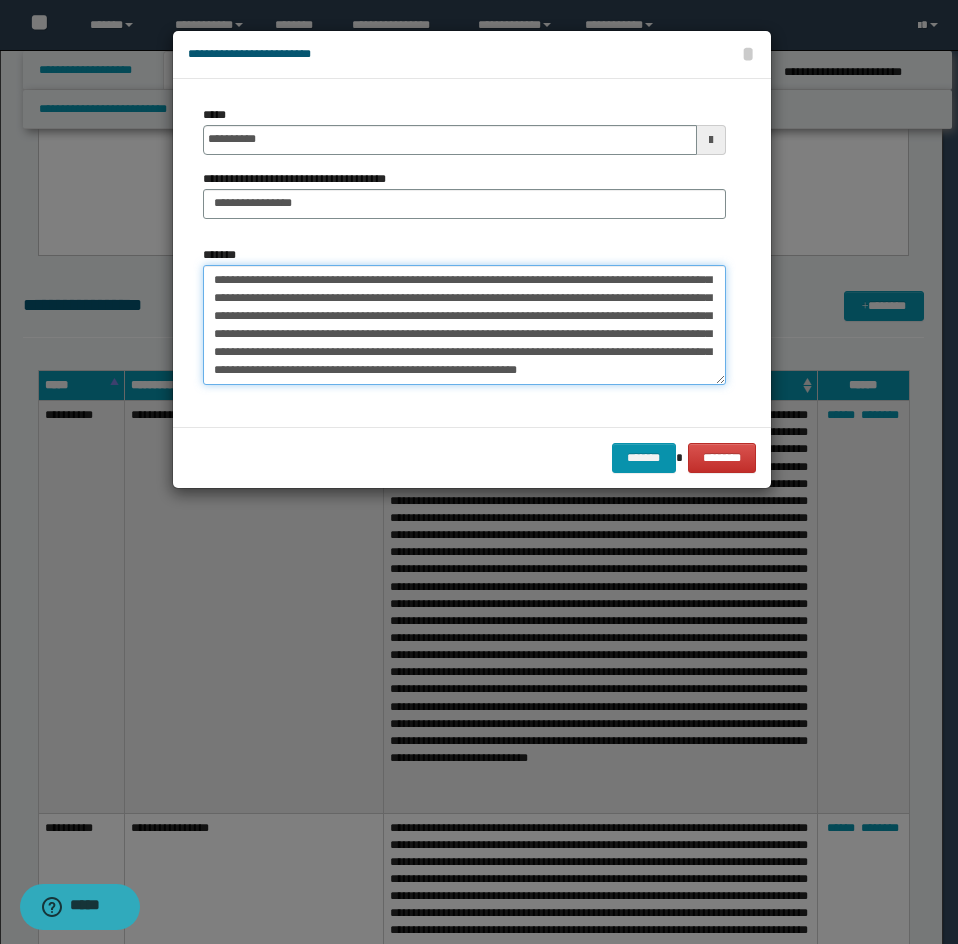 click on "*******" at bounding box center (464, 325) 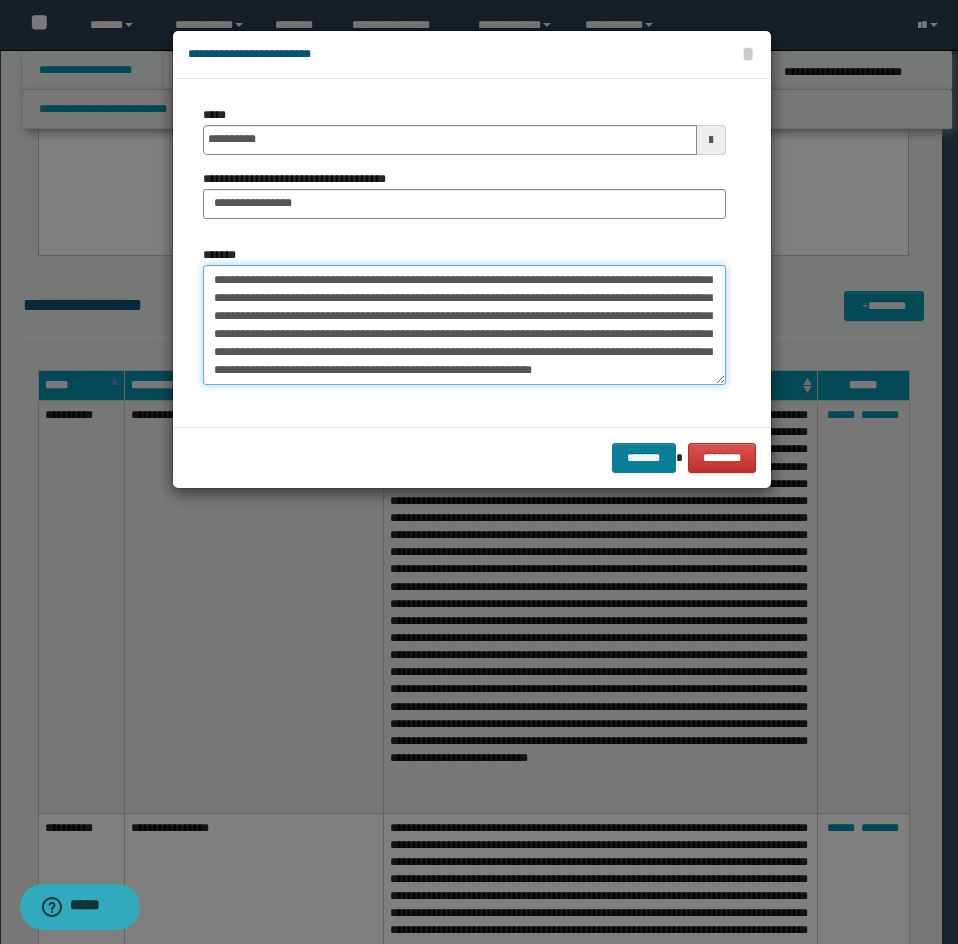 type on "**********" 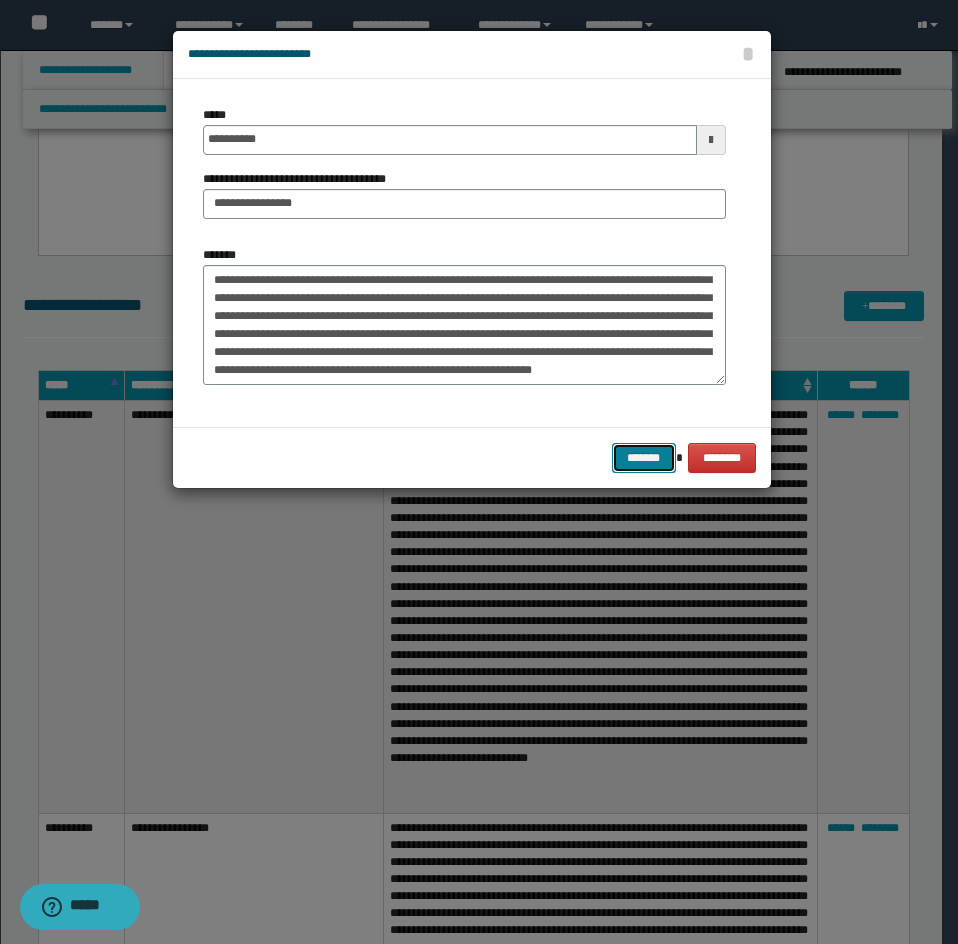 click on "*******" at bounding box center [644, 458] 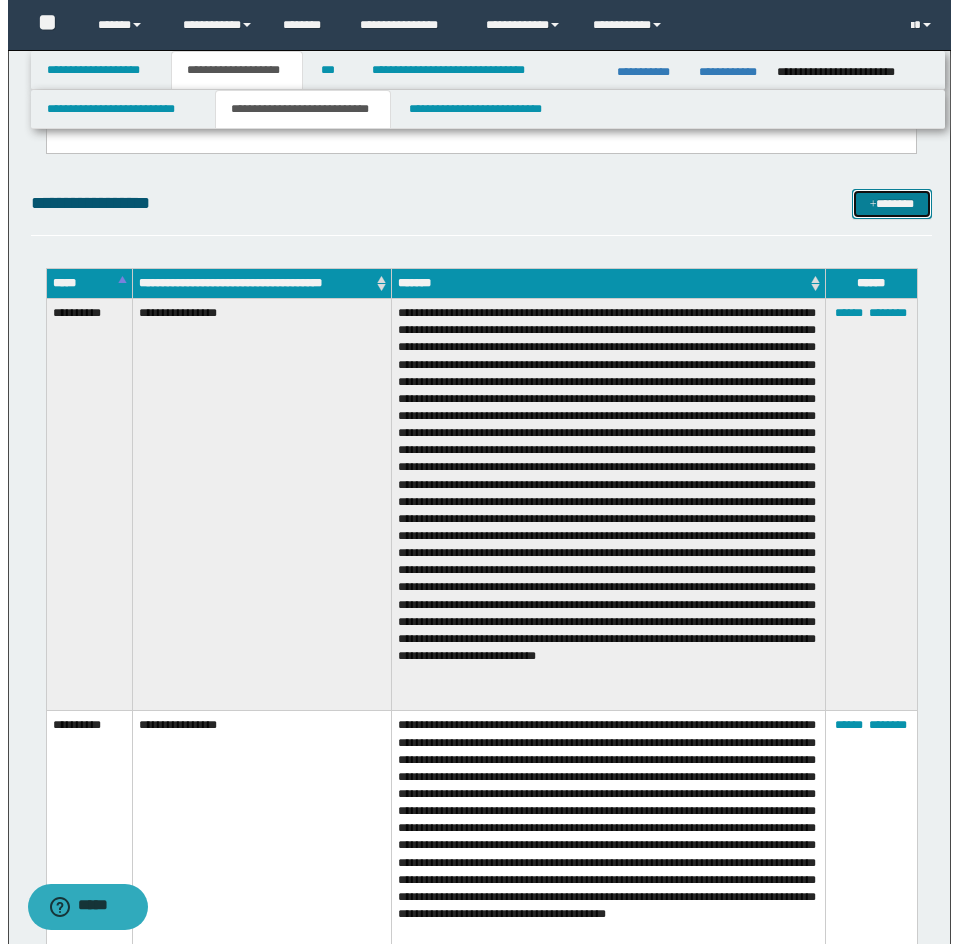 scroll, scrollTop: 2763, scrollLeft: 0, axis: vertical 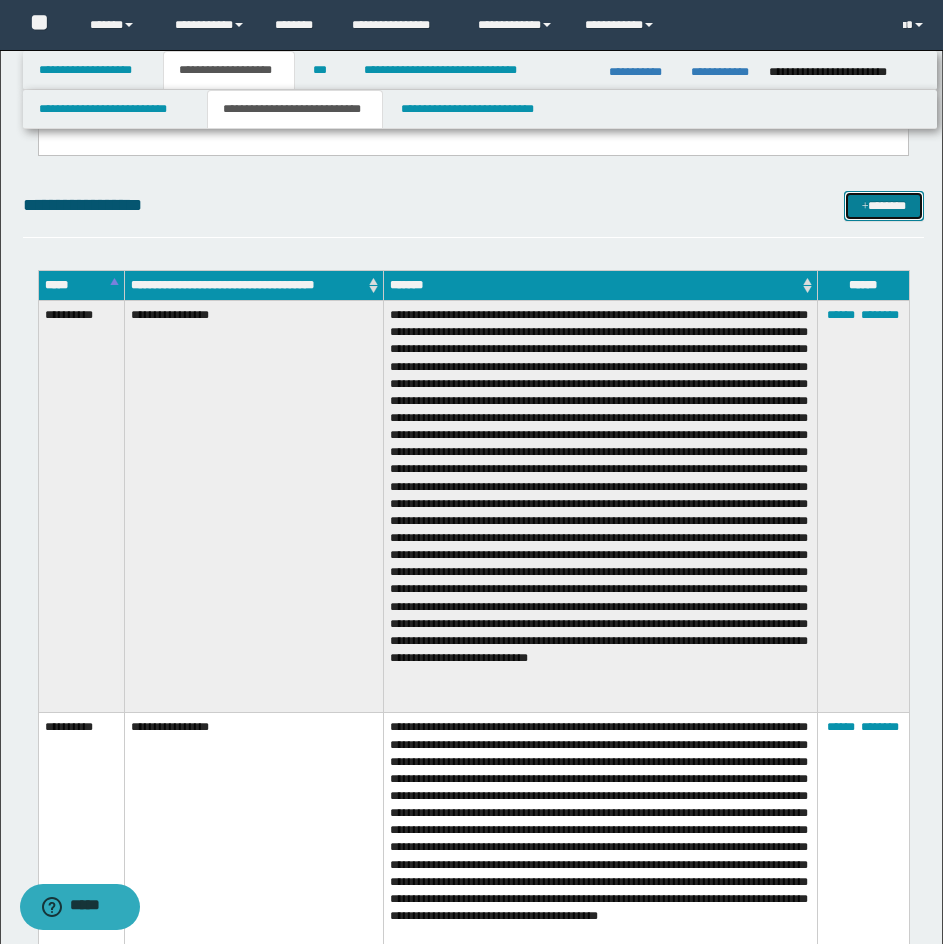 click on "*******" at bounding box center [884, 206] 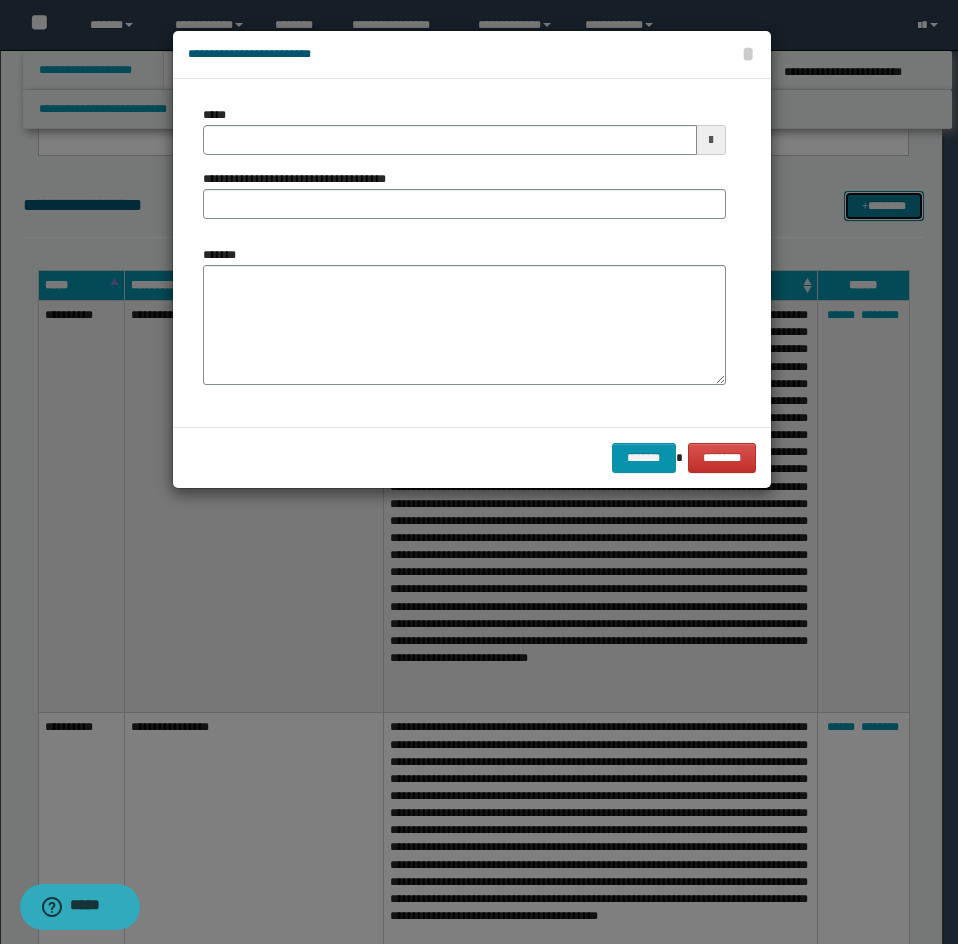scroll, scrollTop: 0, scrollLeft: 0, axis: both 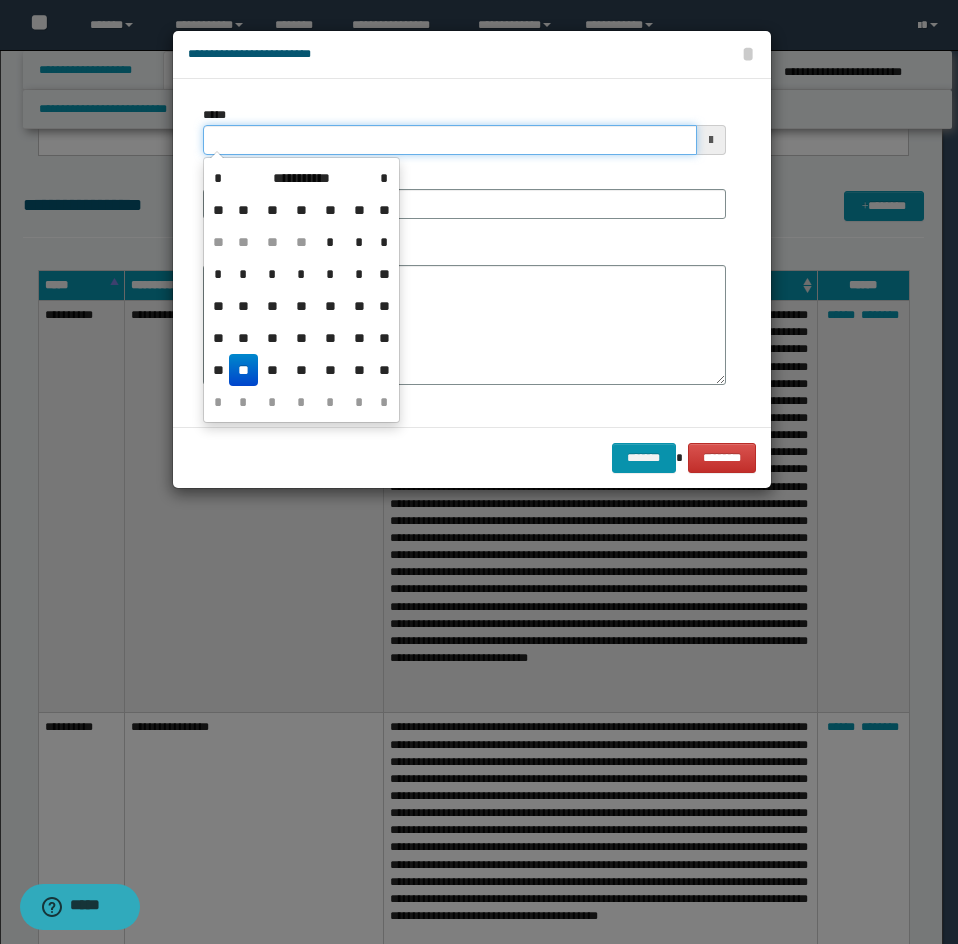 click on "*****" at bounding box center [450, 140] 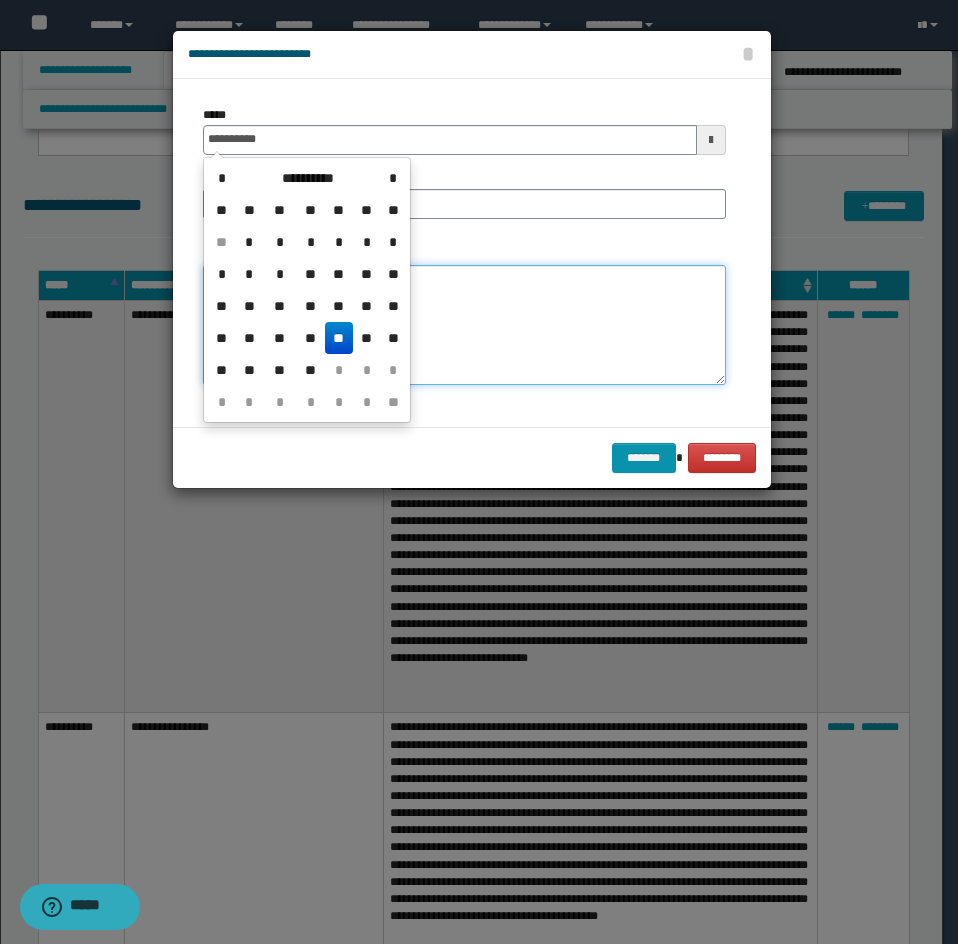 type on "**********" 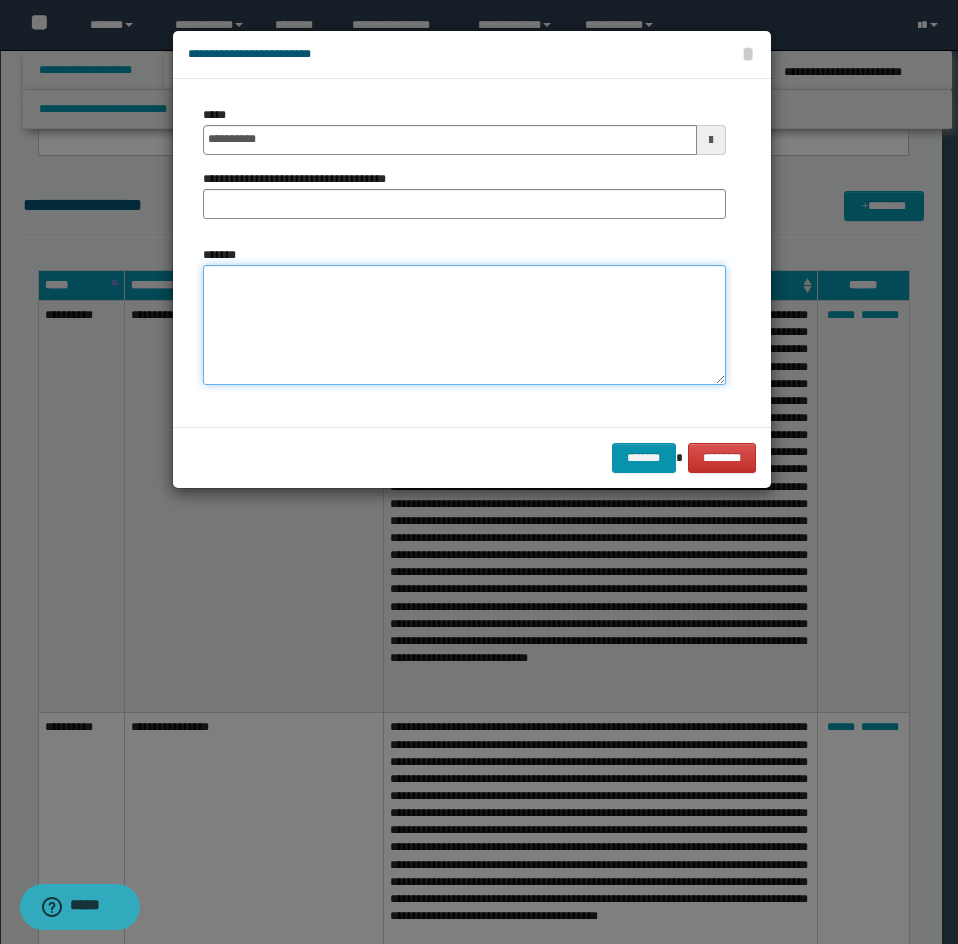 click on "*******" at bounding box center (464, 325) 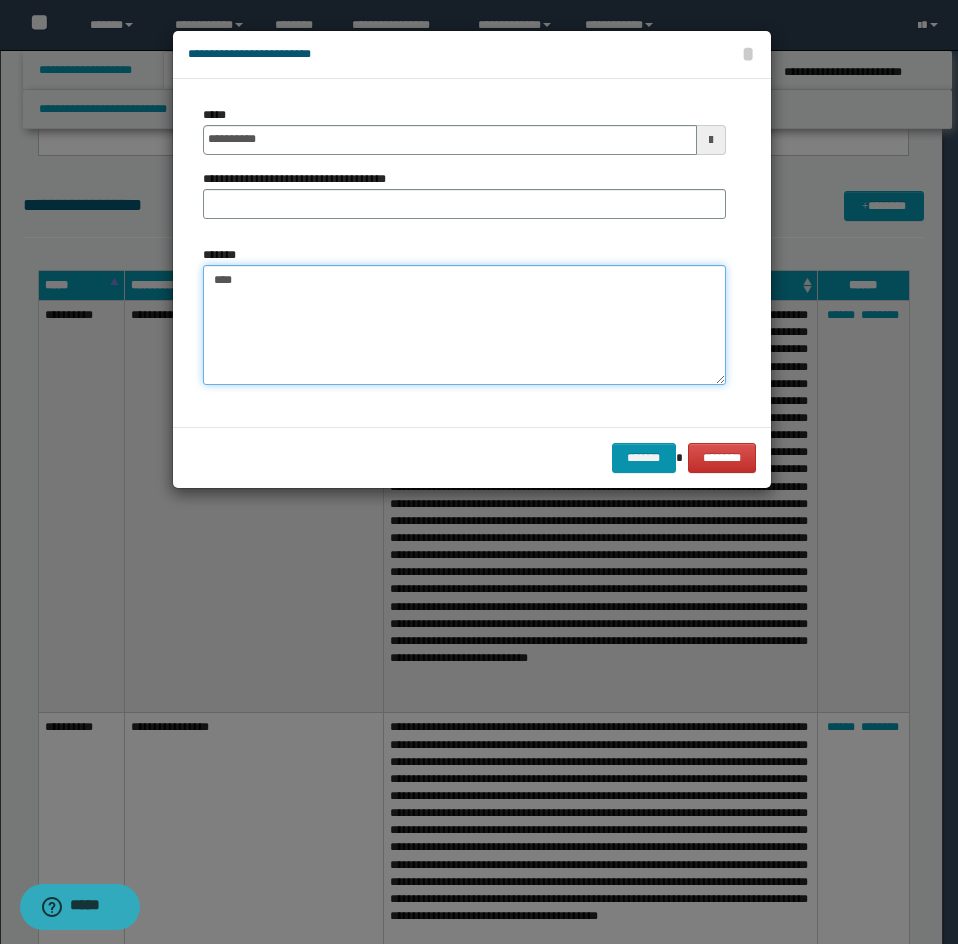 paste on "**********" 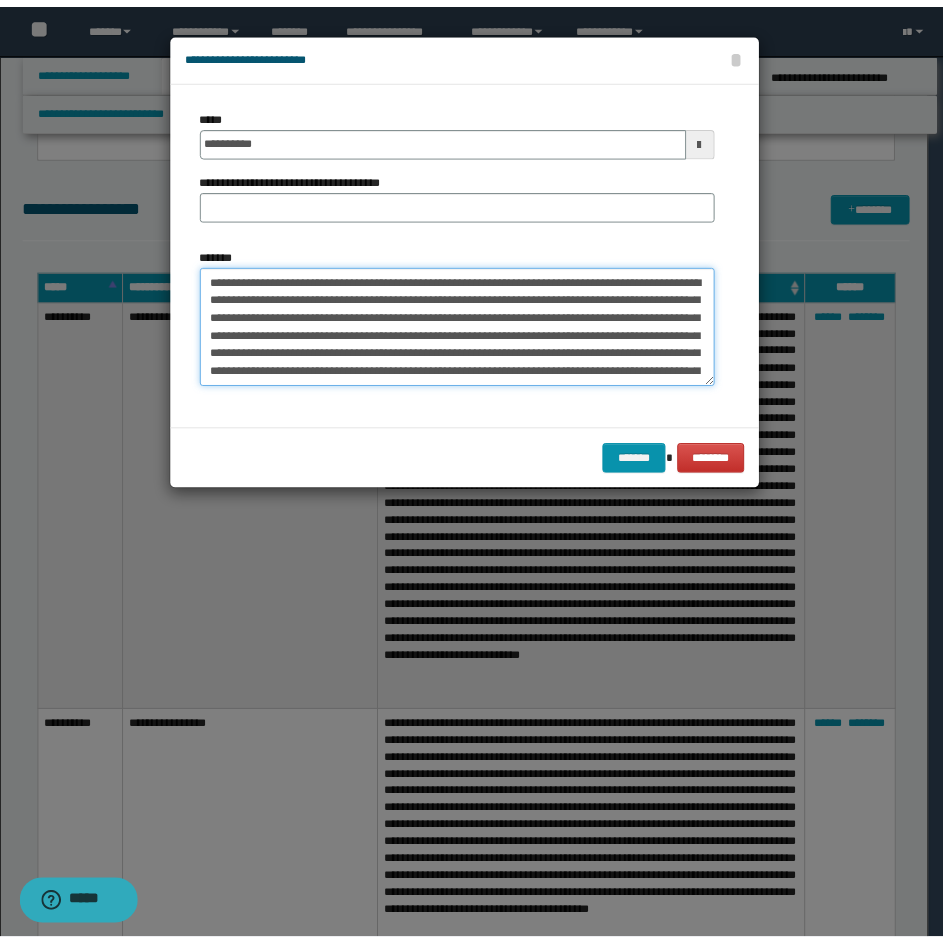 scroll, scrollTop: 156, scrollLeft: 0, axis: vertical 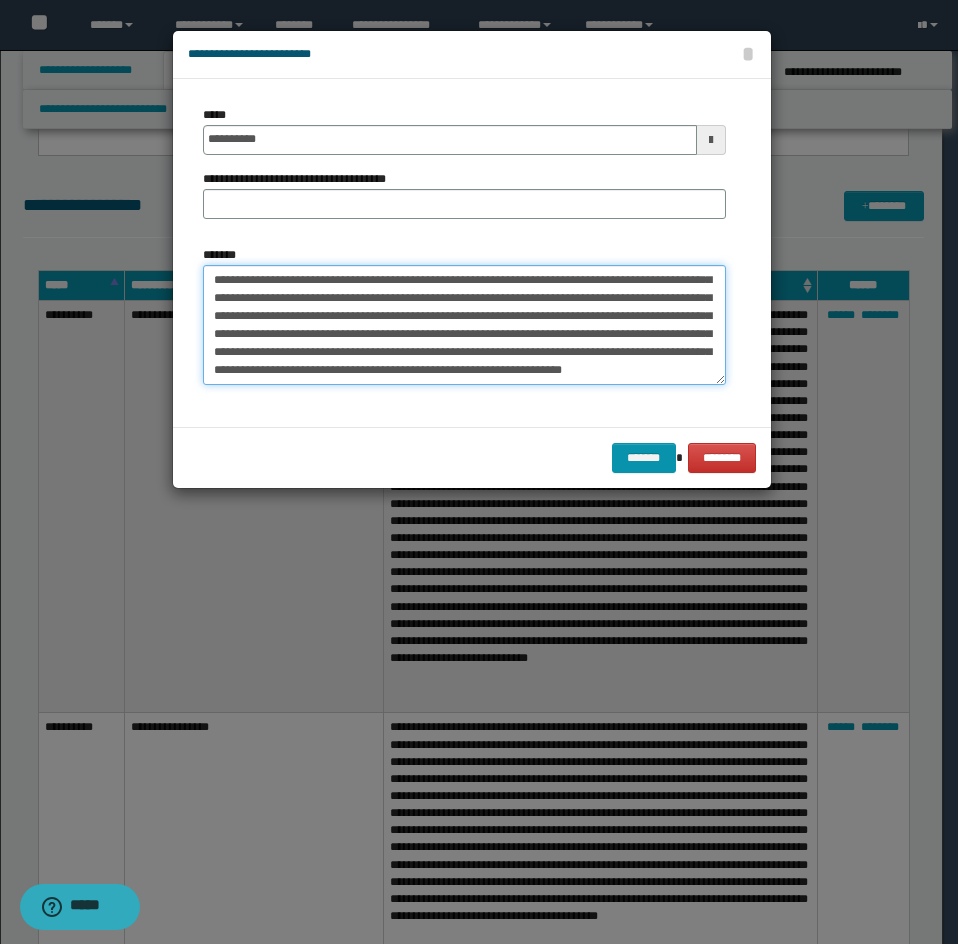 type on "**********" 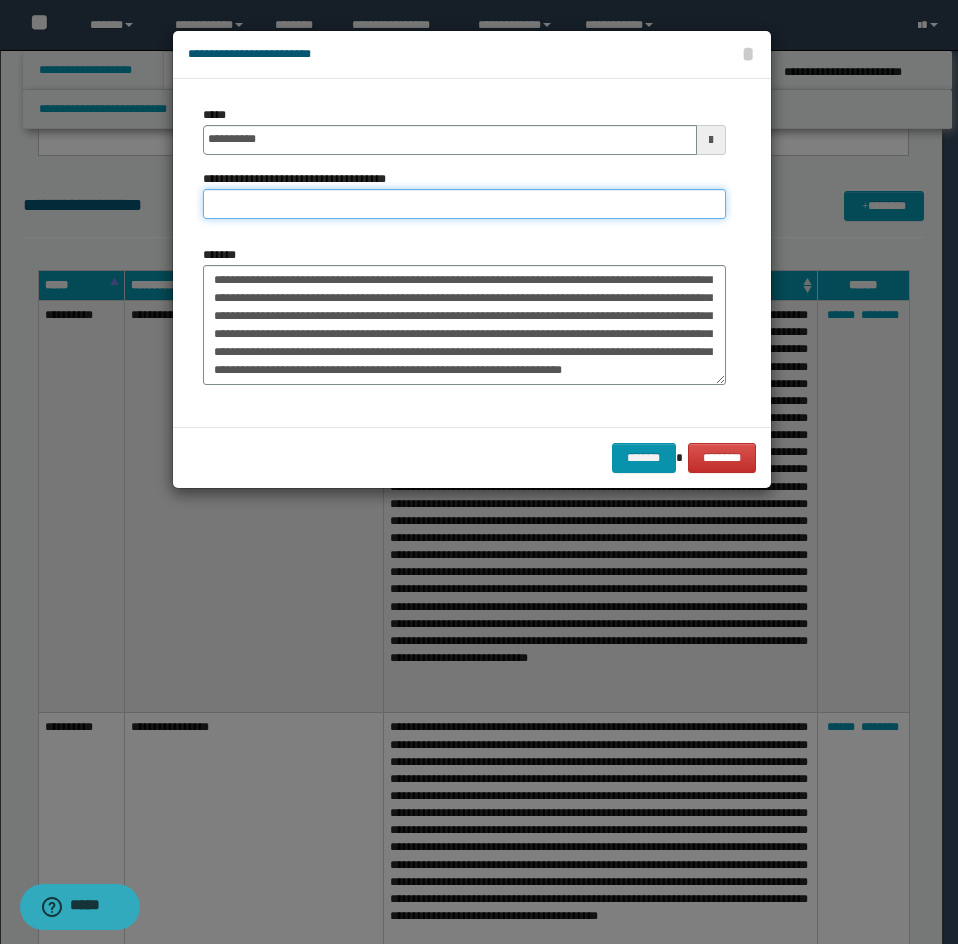 click on "**********" at bounding box center [464, 204] 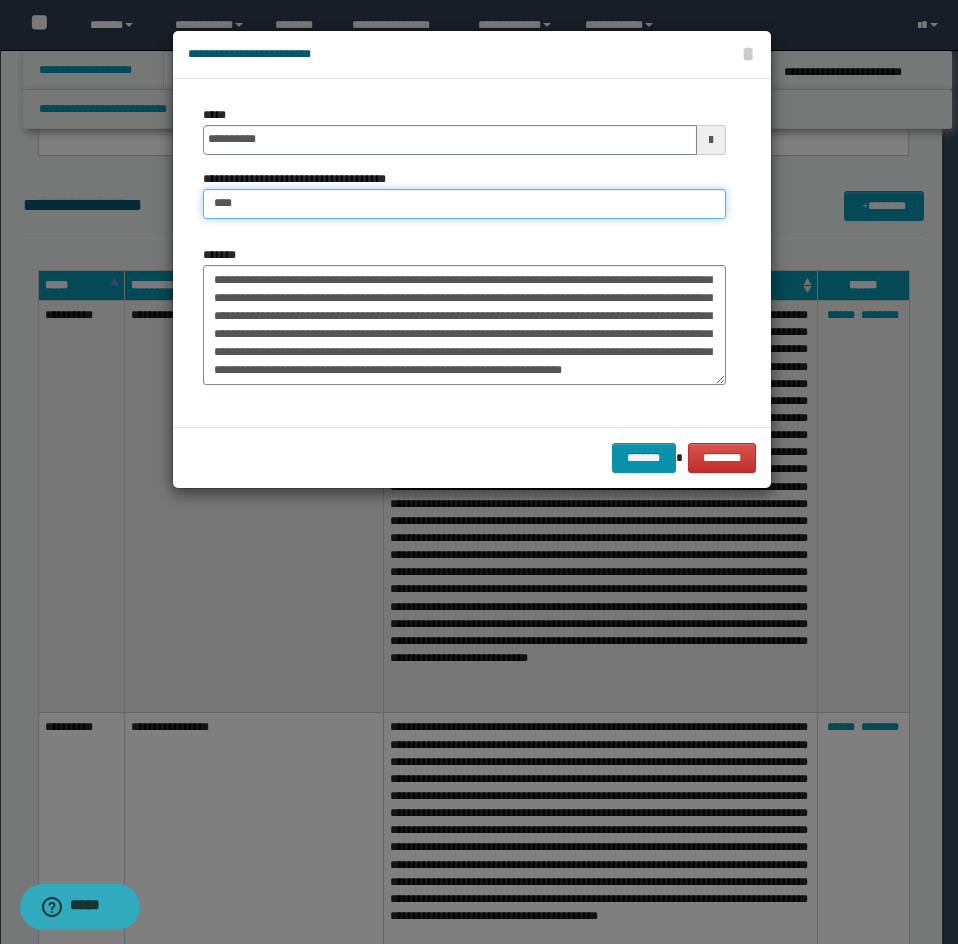 type on "**********" 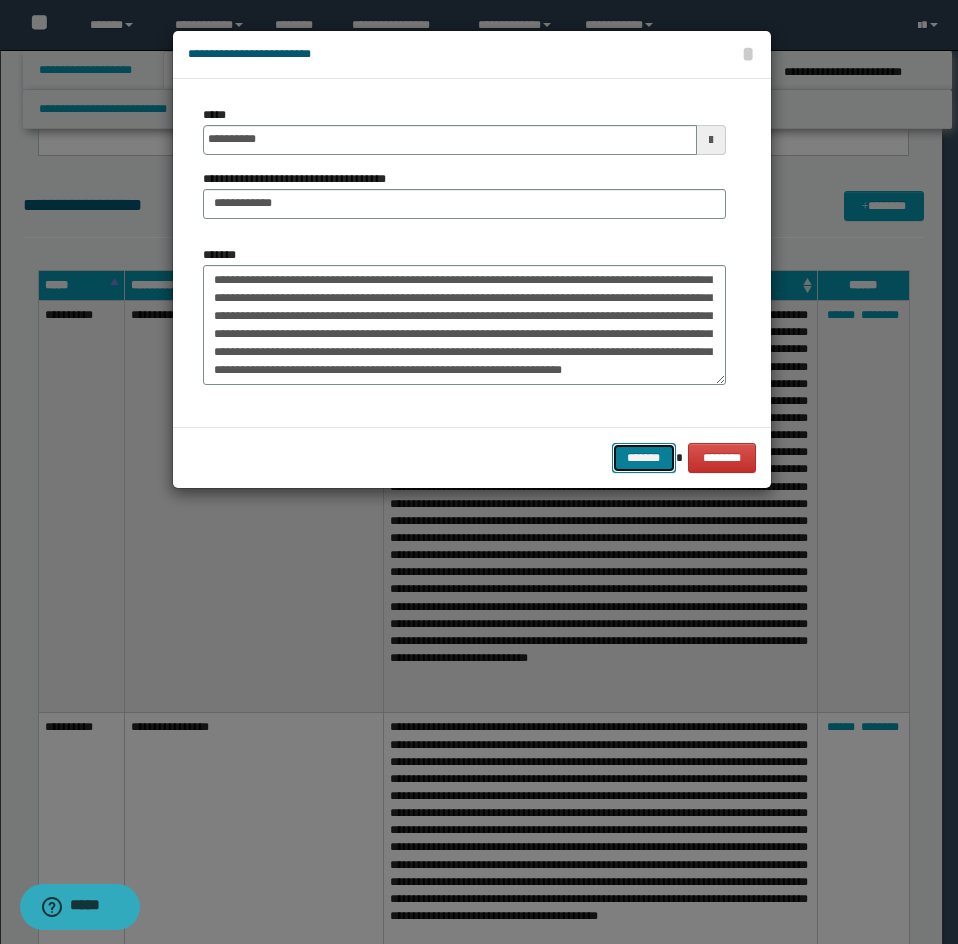 click on "*******" at bounding box center [644, 458] 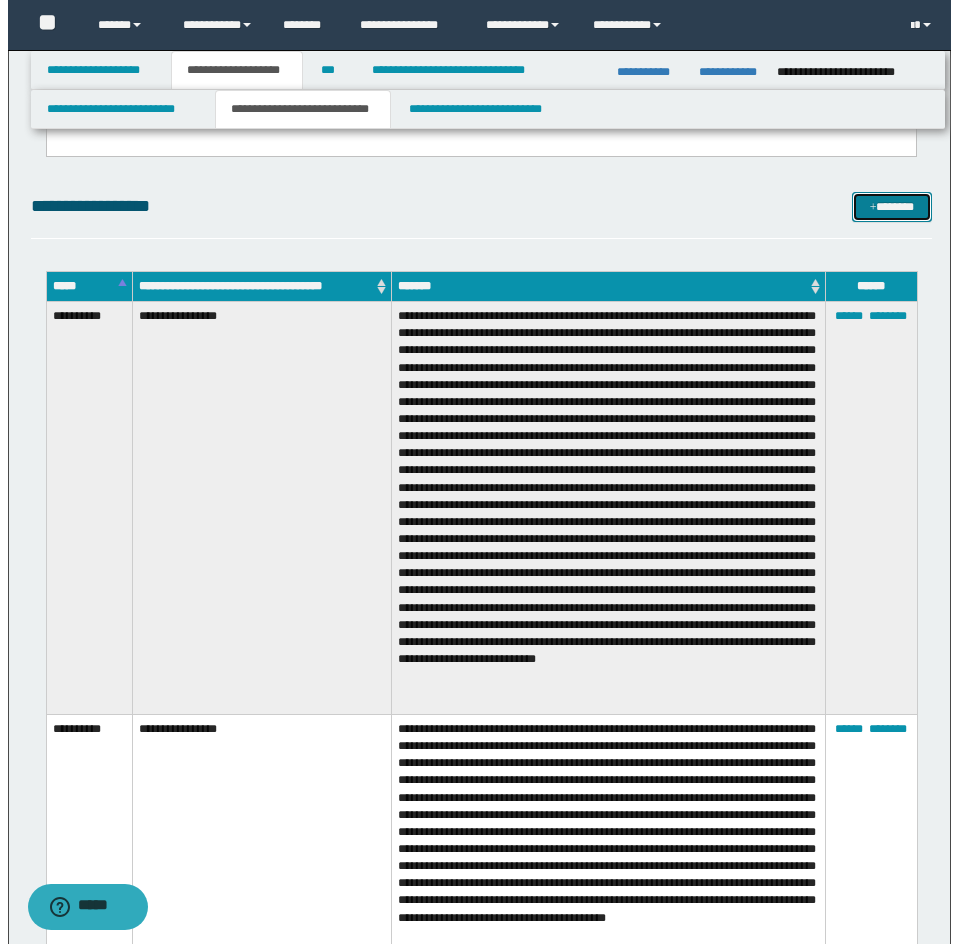 scroll, scrollTop: 2763, scrollLeft: 0, axis: vertical 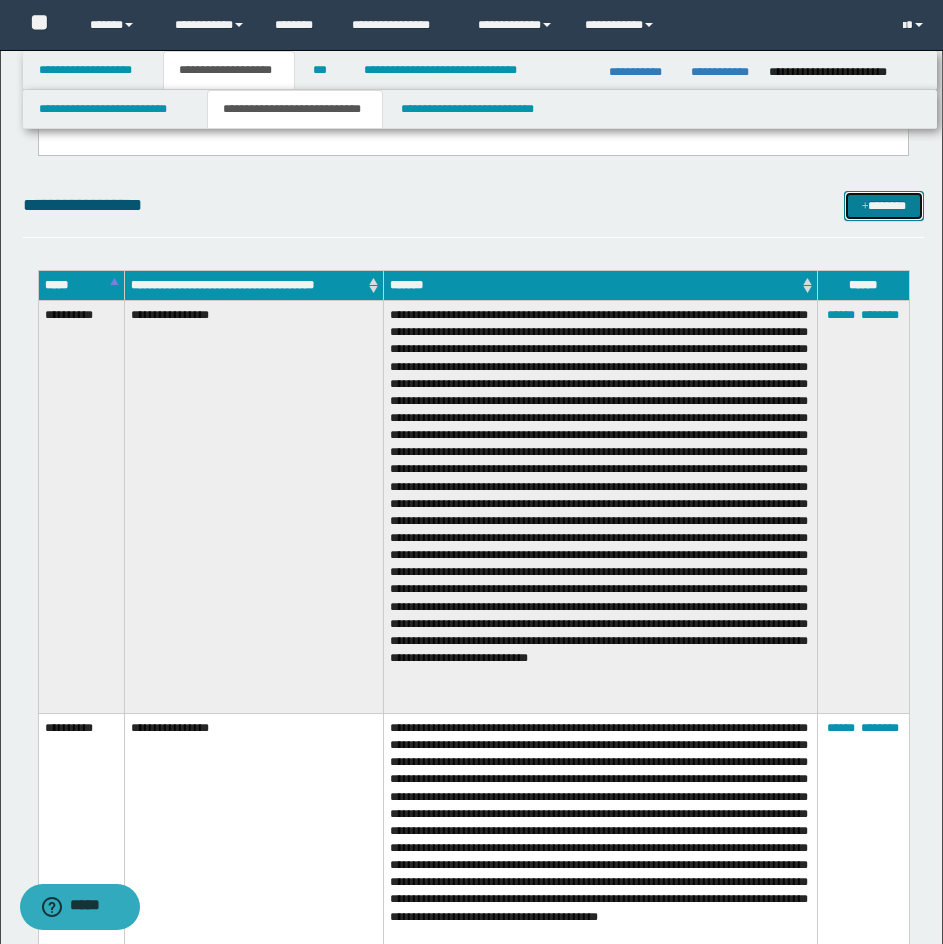 click on "*******" at bounding box center [884, 206] 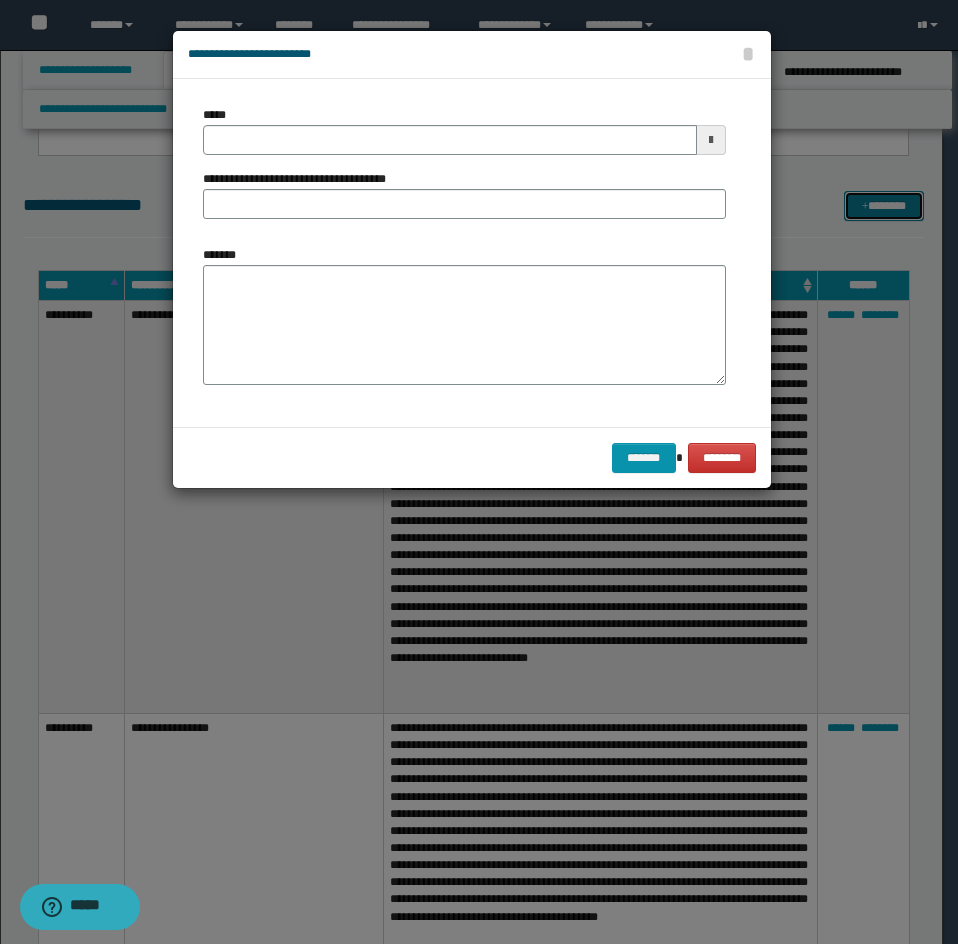 scroll, scrollTop: 0, scrollLeft: 0, axis: both 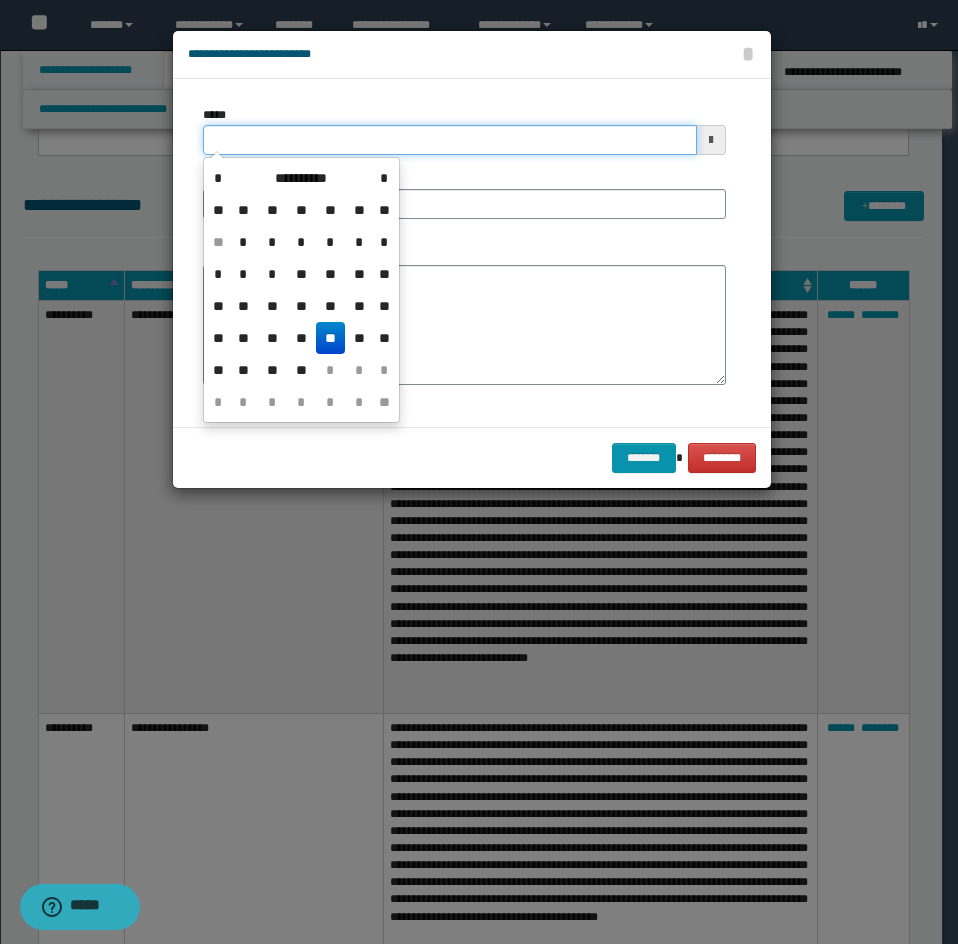 click on "*****" at bounding box center [450, 140] 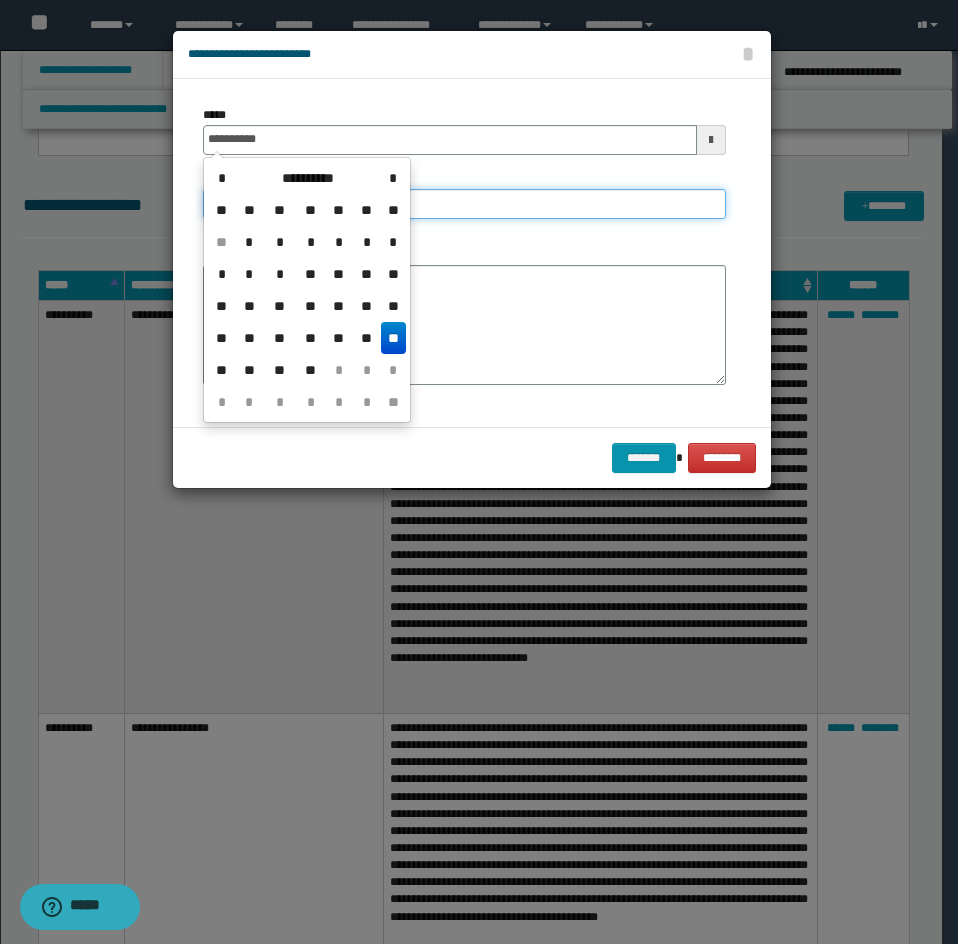 type on "**********" 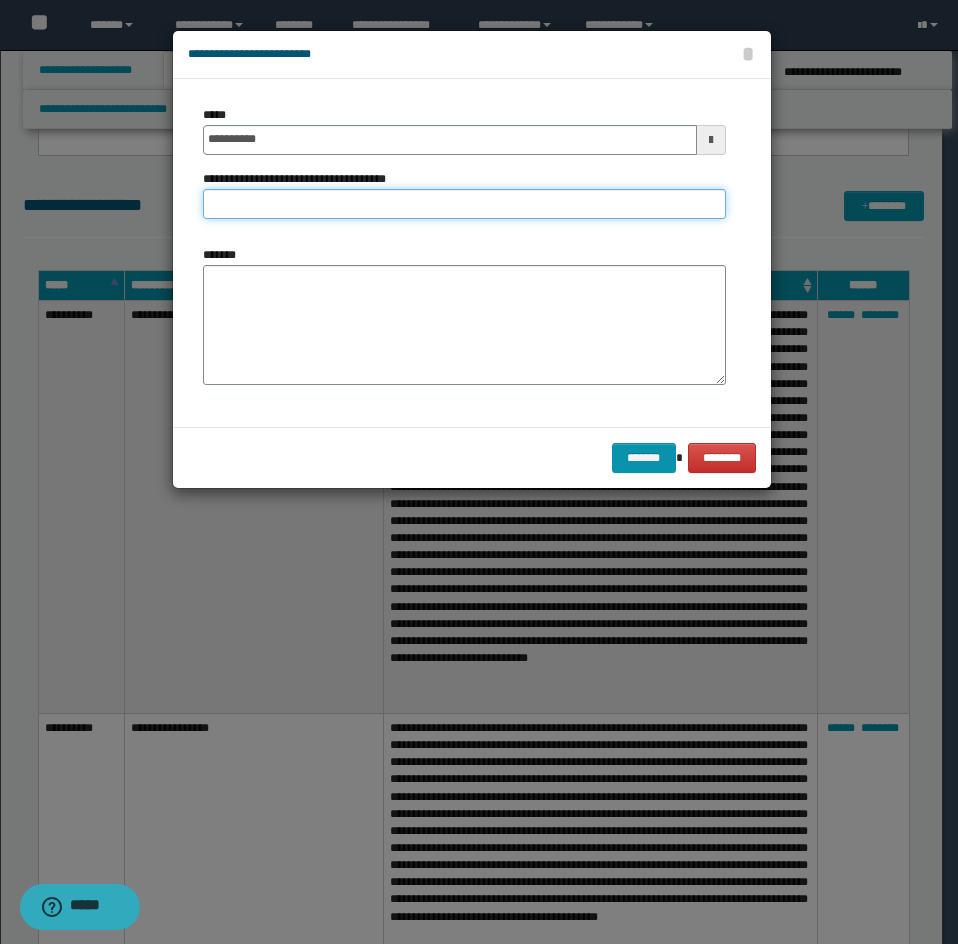 click on "**********" at bounding box center (464, 204) 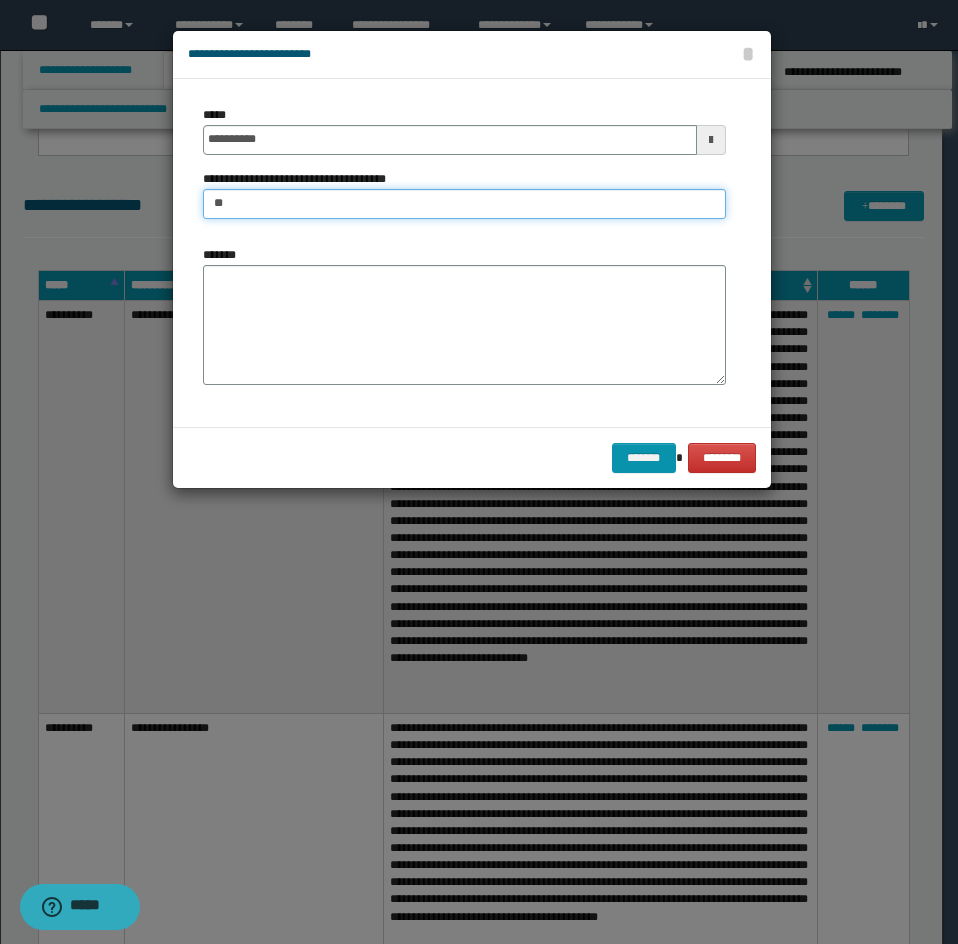 type on "**********" 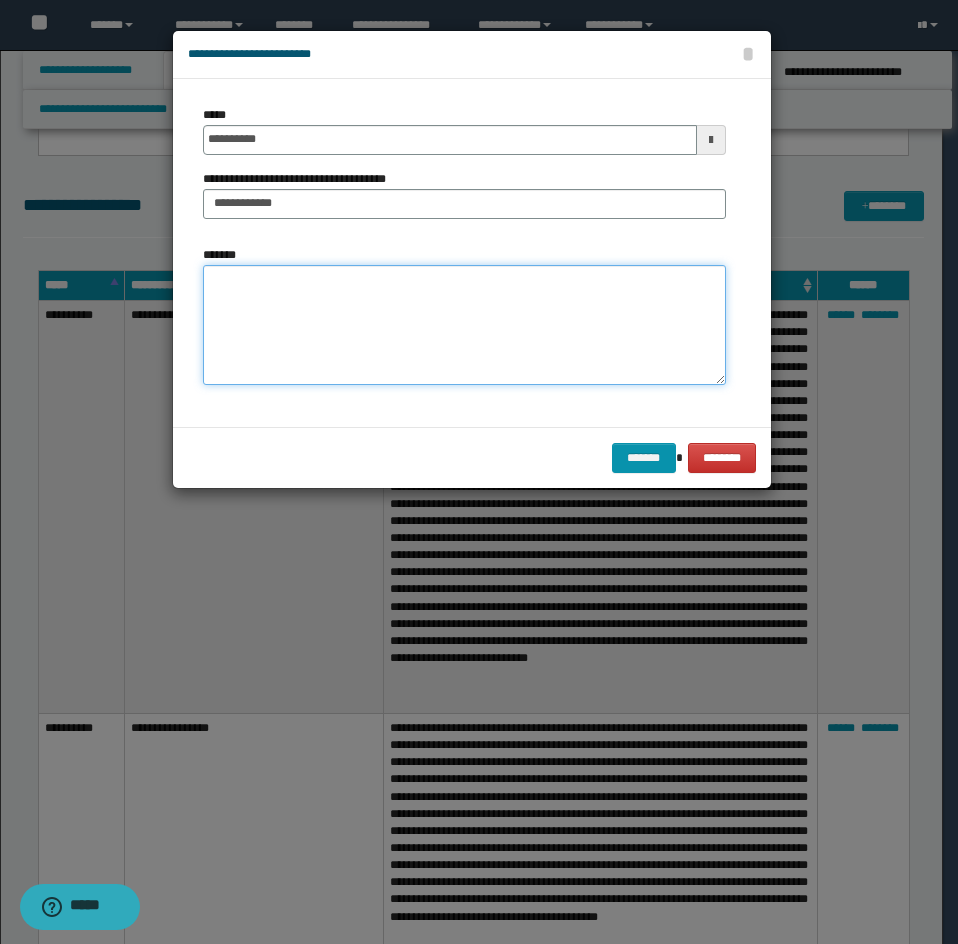 click on "*******" at bounding box center (464, 325) 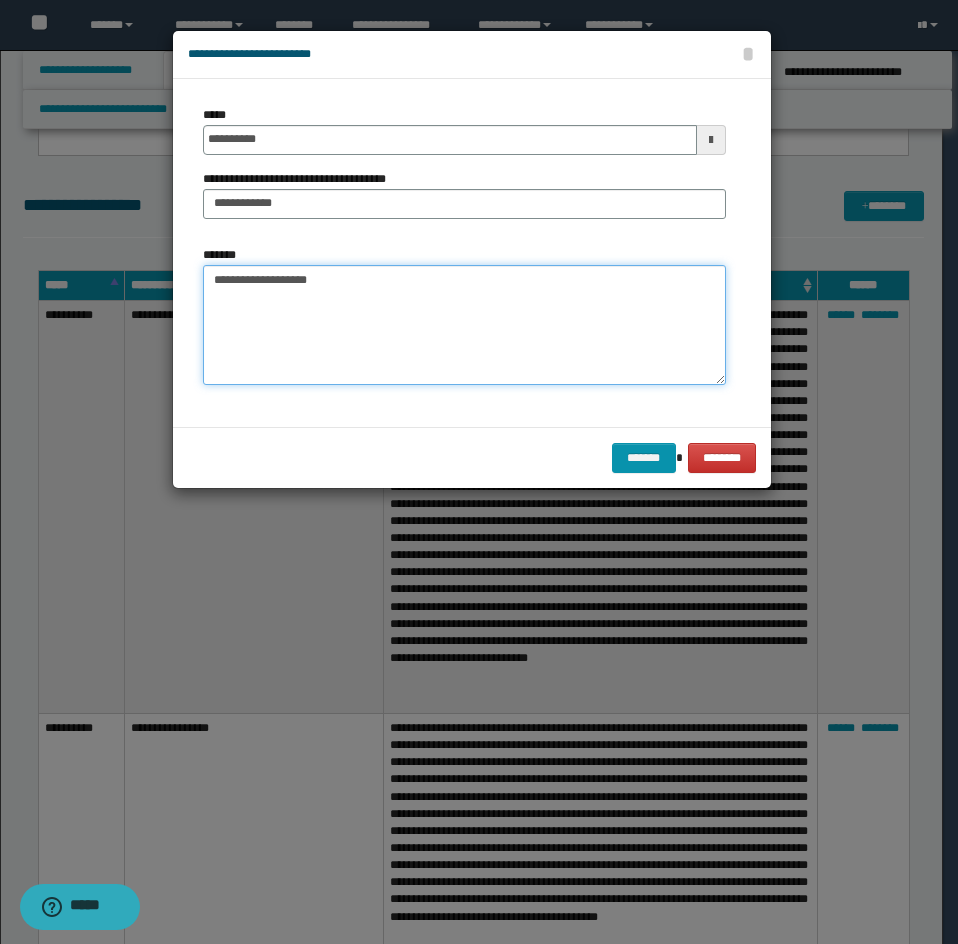 click on "**********" at bounding box center (464, 325) 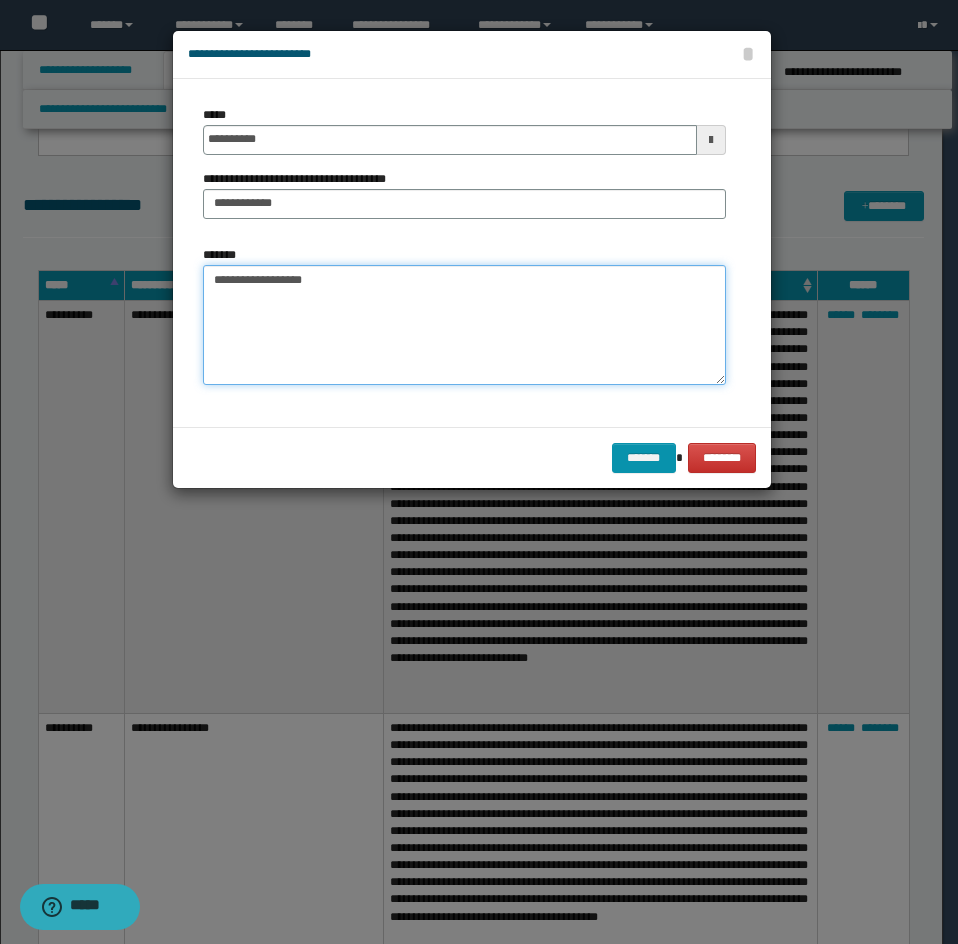 paste on "**********" 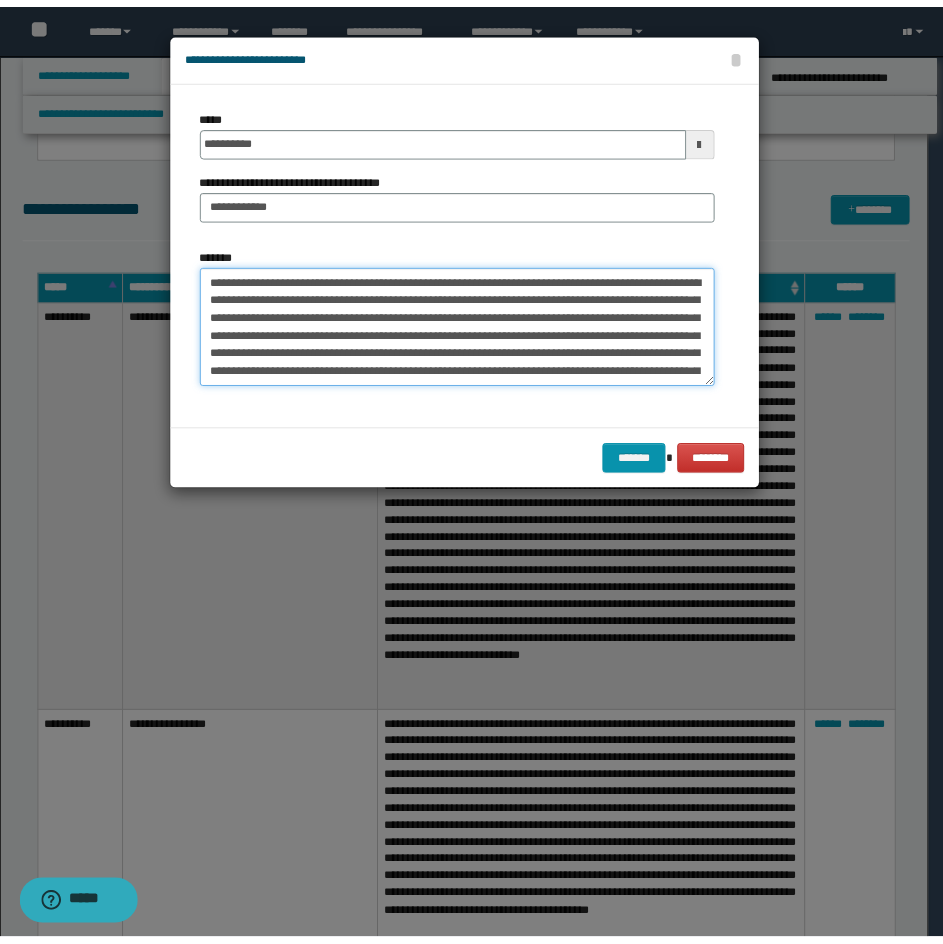 scroll, scrollTop: 102, scrollLeft: 0, axis: vertical 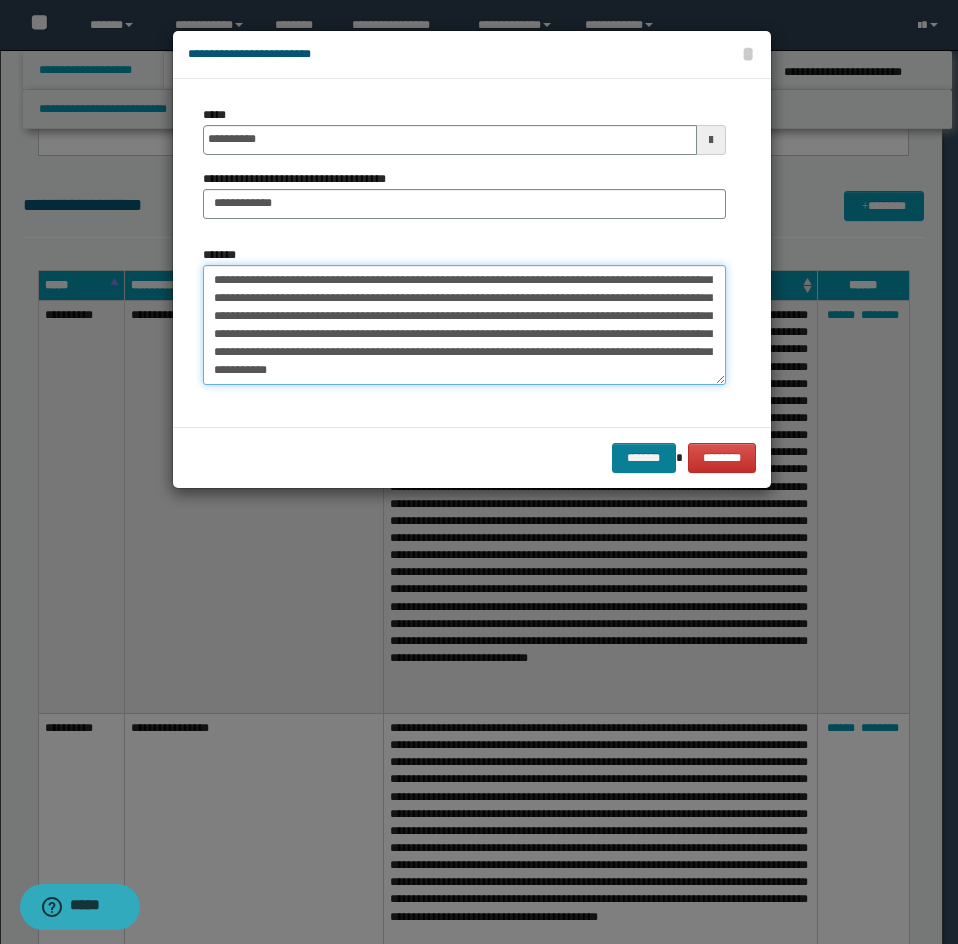 type on "**********" 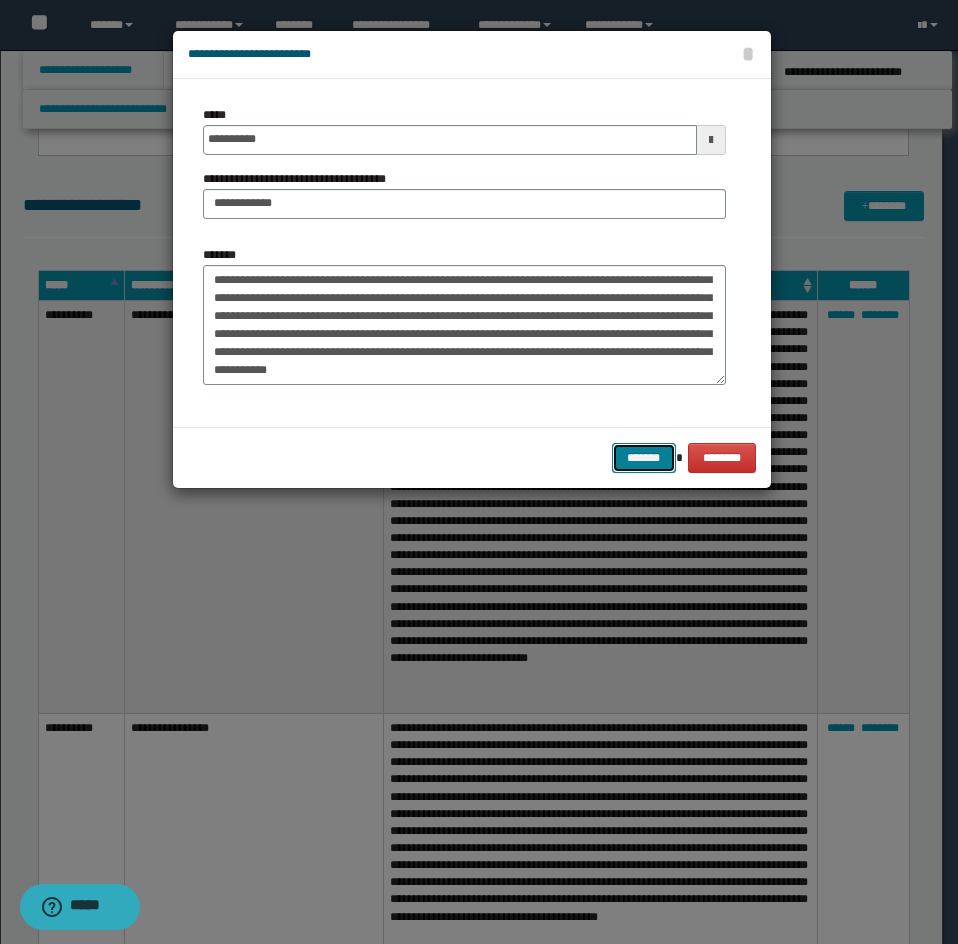 click on "*******" at bounding box center [644, 458] 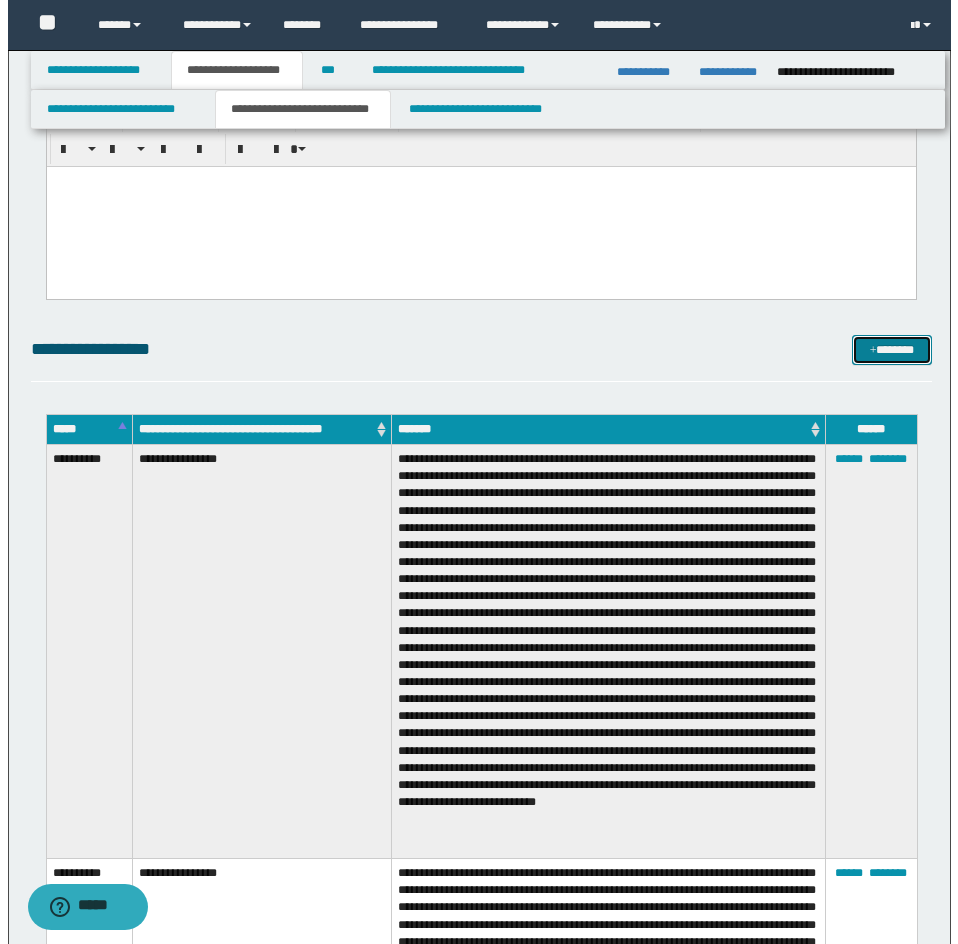 scroll, scrollTop: 2563, scrollLeft: 0, axis: vertical 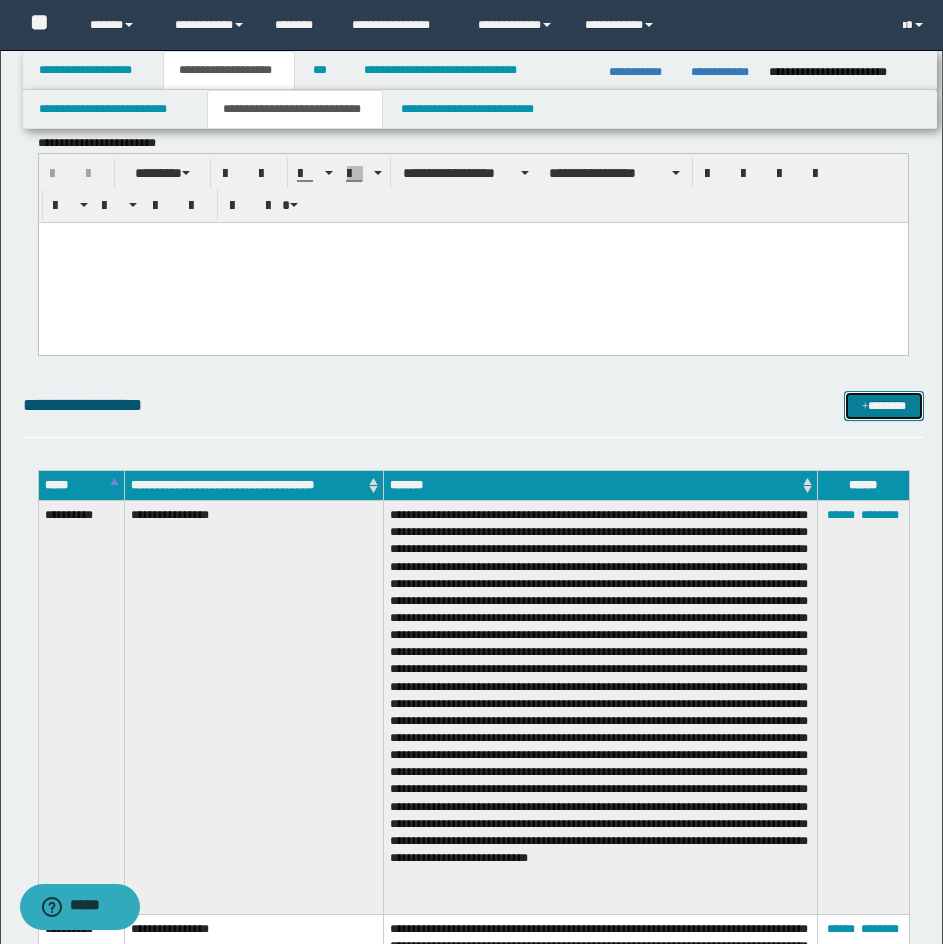 click on "*******" at bounding box center (884, 406) 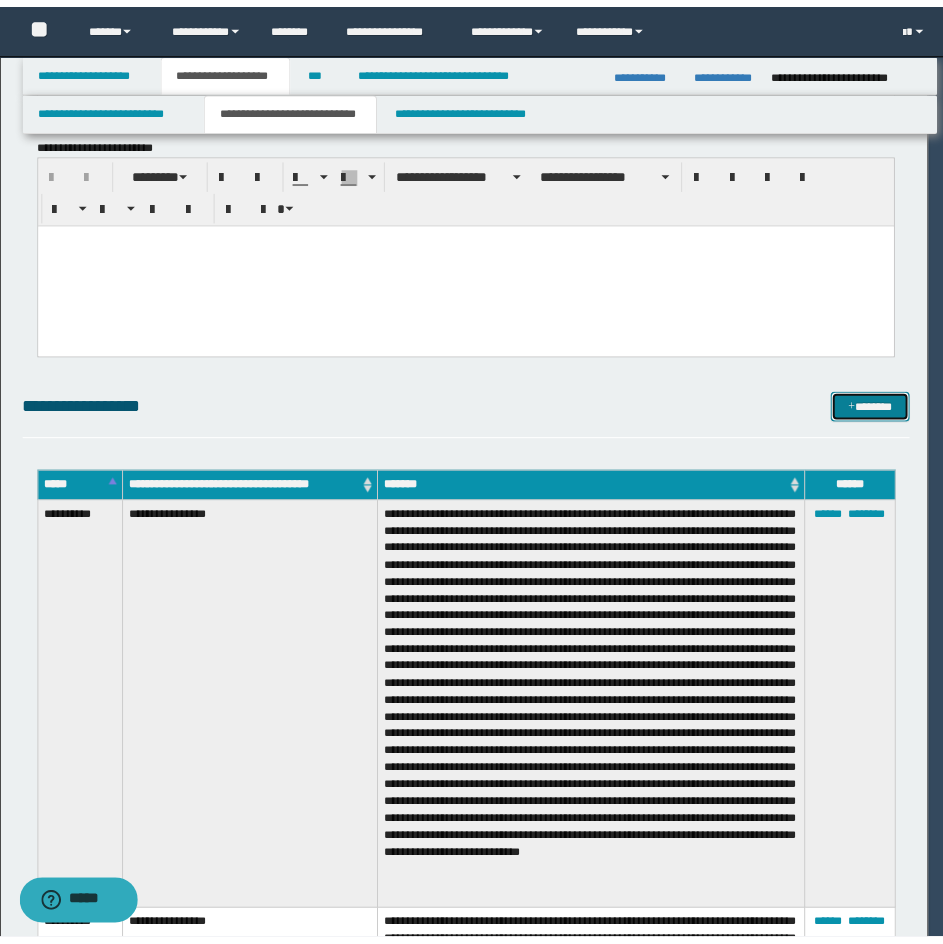 scroll, scrollTop: 0, scrollLeft: 0, axis: both 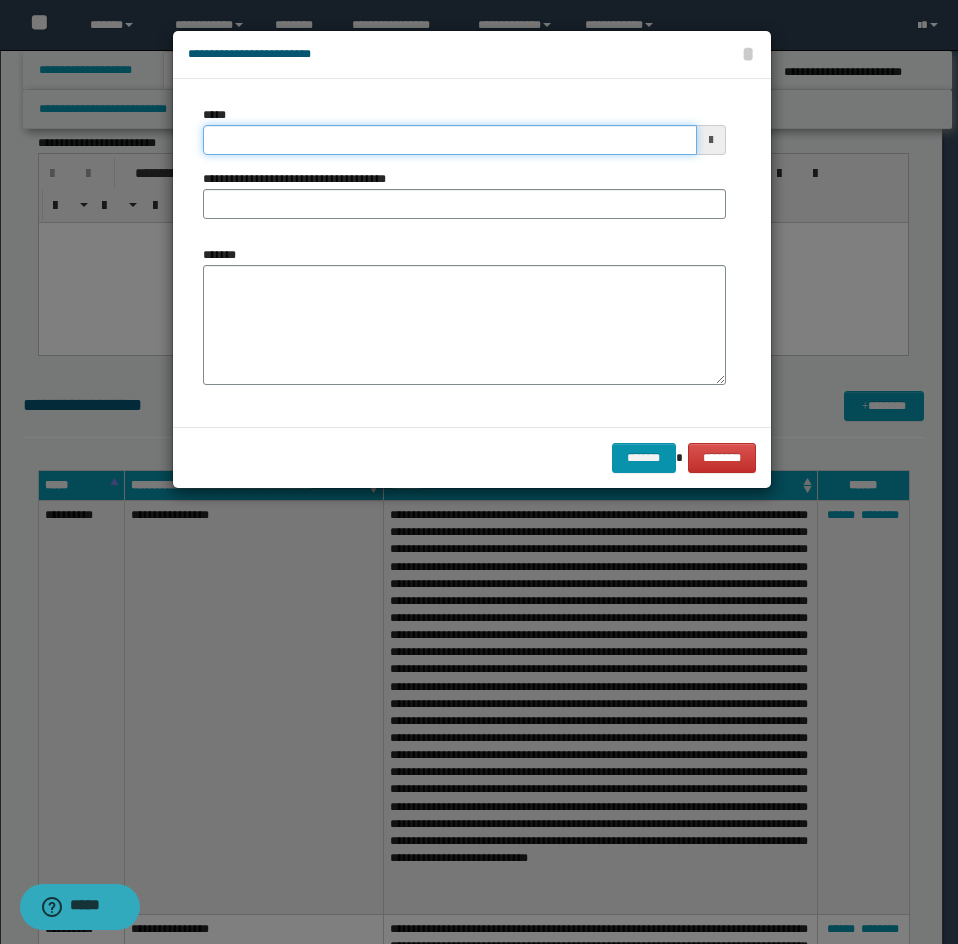 click on "*****" at bounding box center [450, 140] 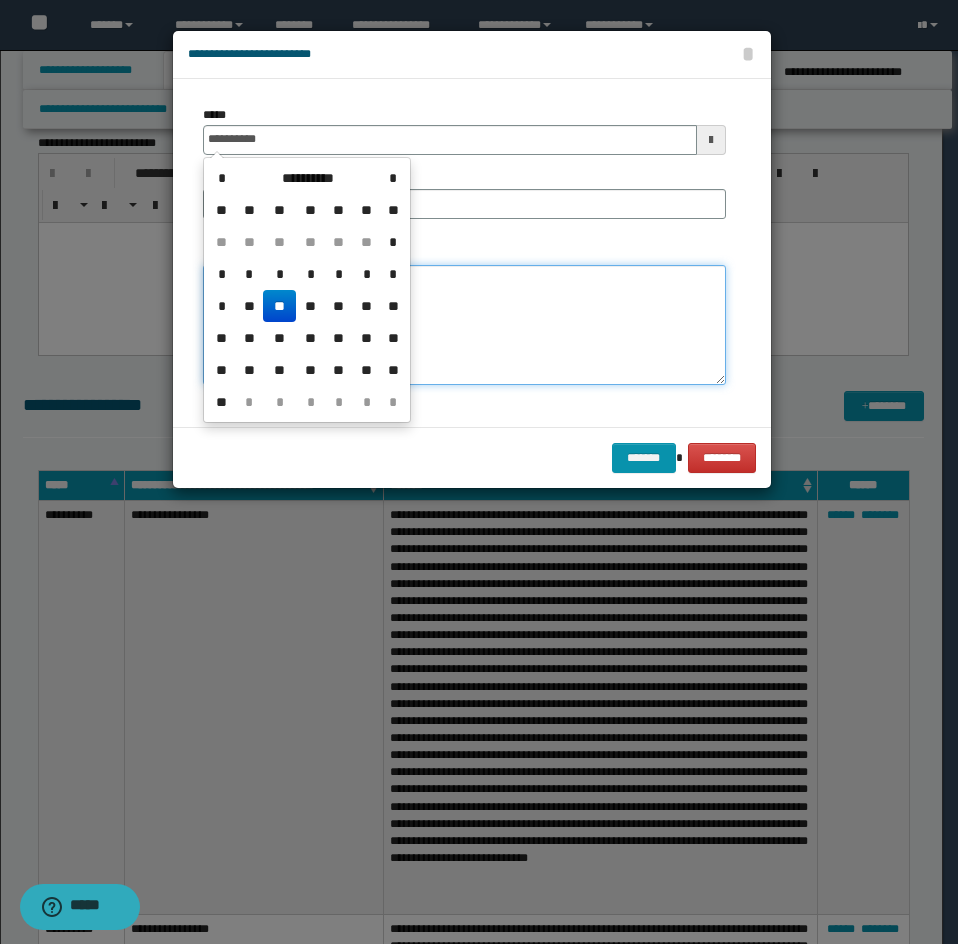 type on "**********" 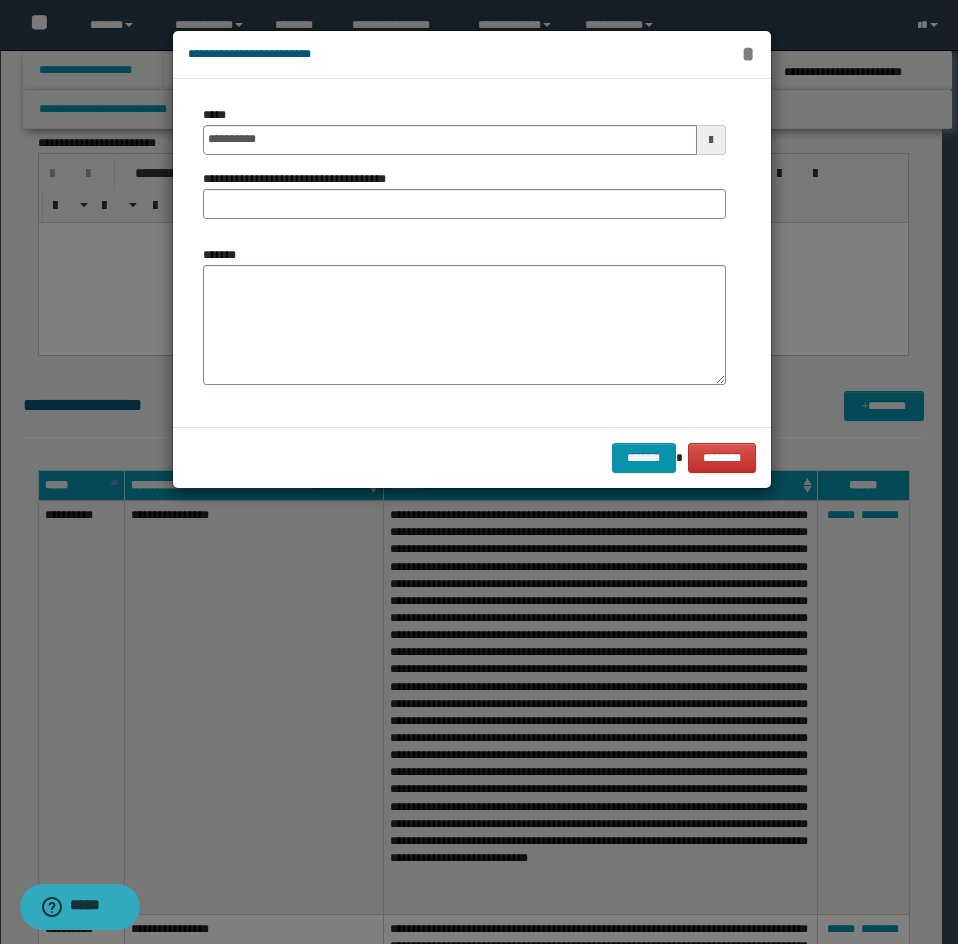 drag, startPoint x: 750, startPoint y: 56, endPoint x: 741, endPoint y: 61, distance: 10.29563 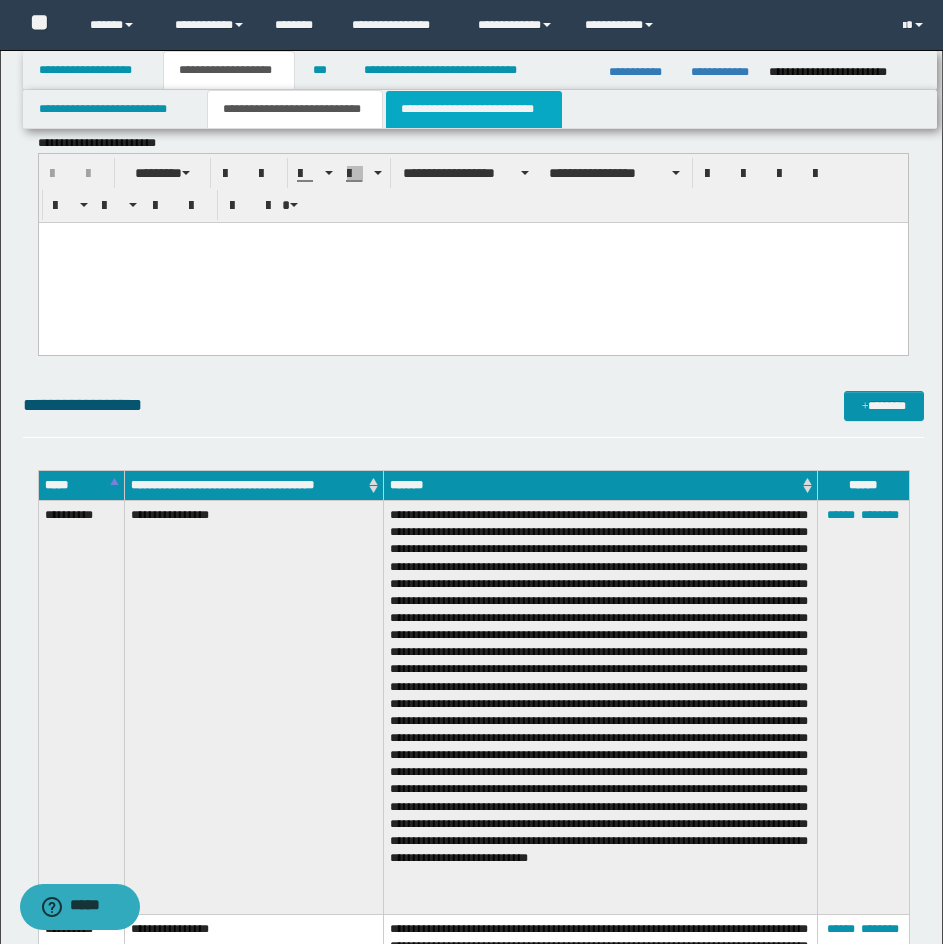 click on "**********" at bounding box center [474, 109] 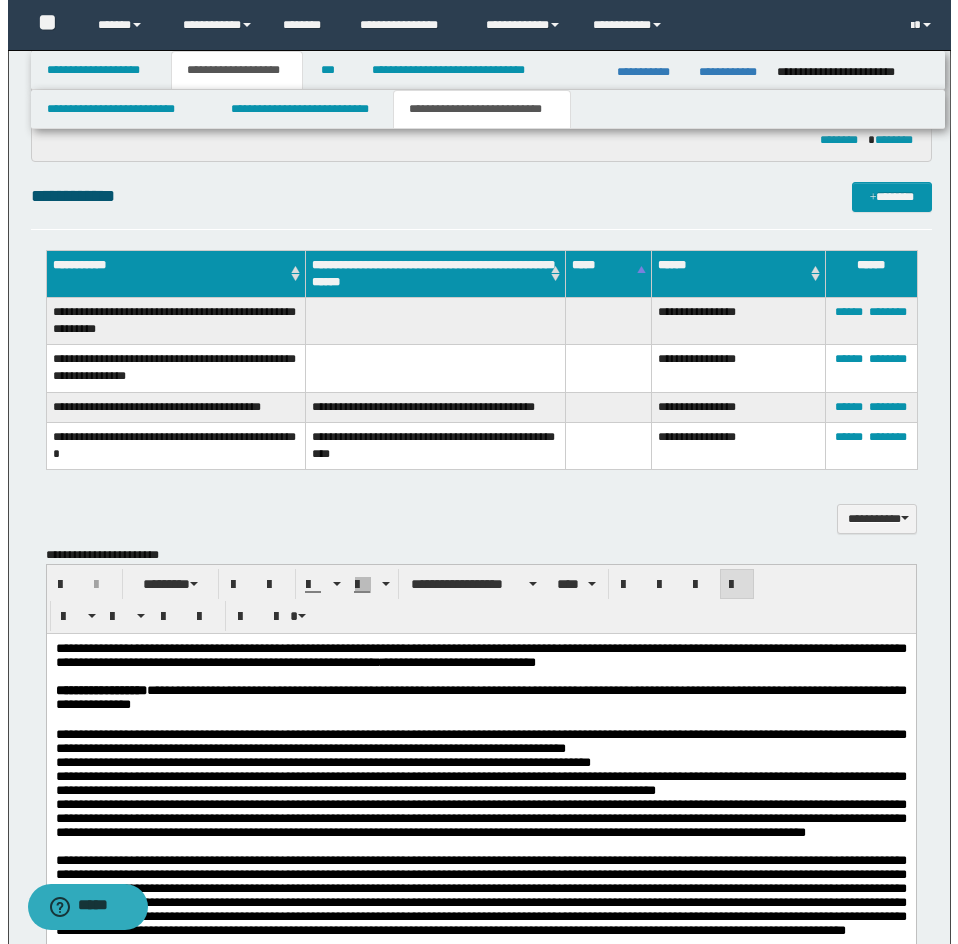scroll, scrollTop: 1563, scrollLeft: 0, axis: vertical 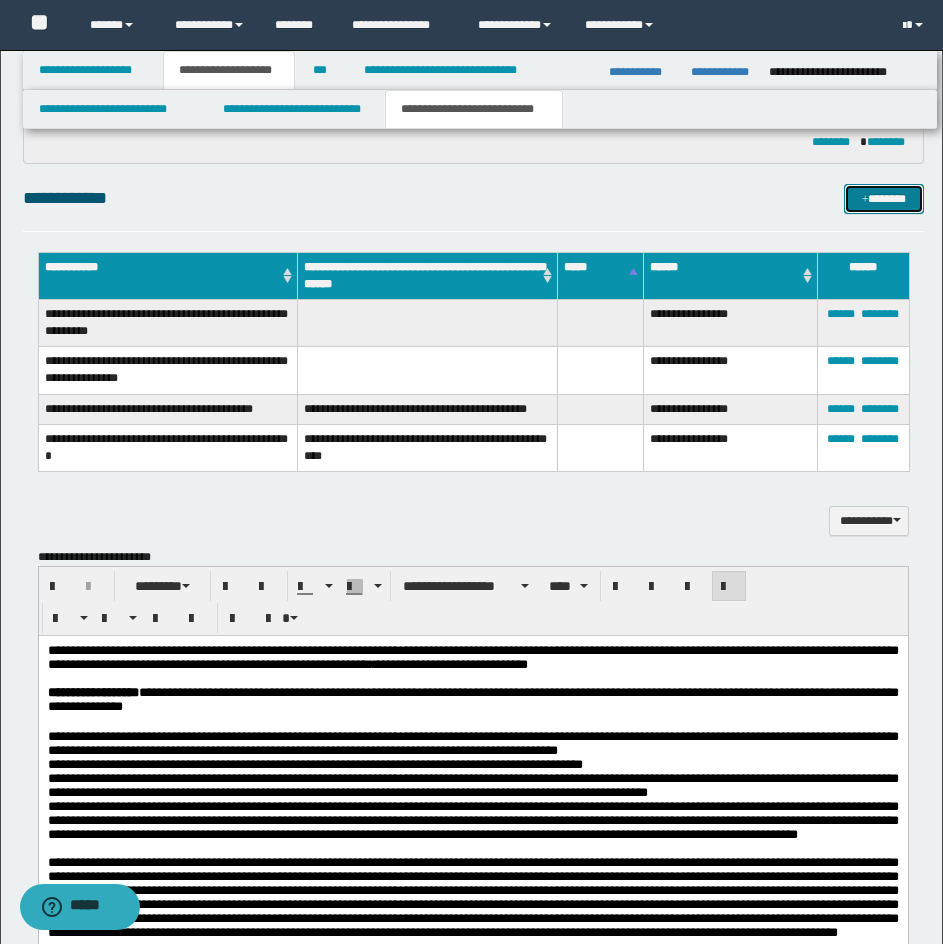 click on "*******" at bounding box center (884, 199) 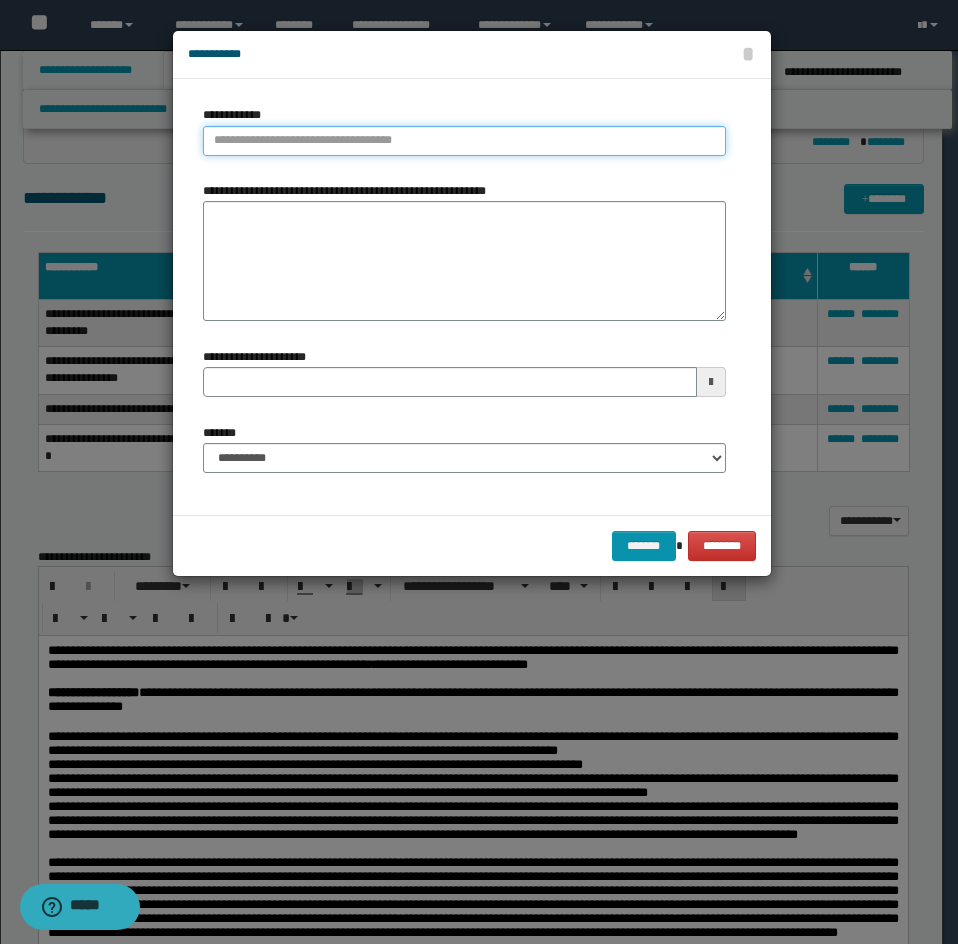 type on "**********" 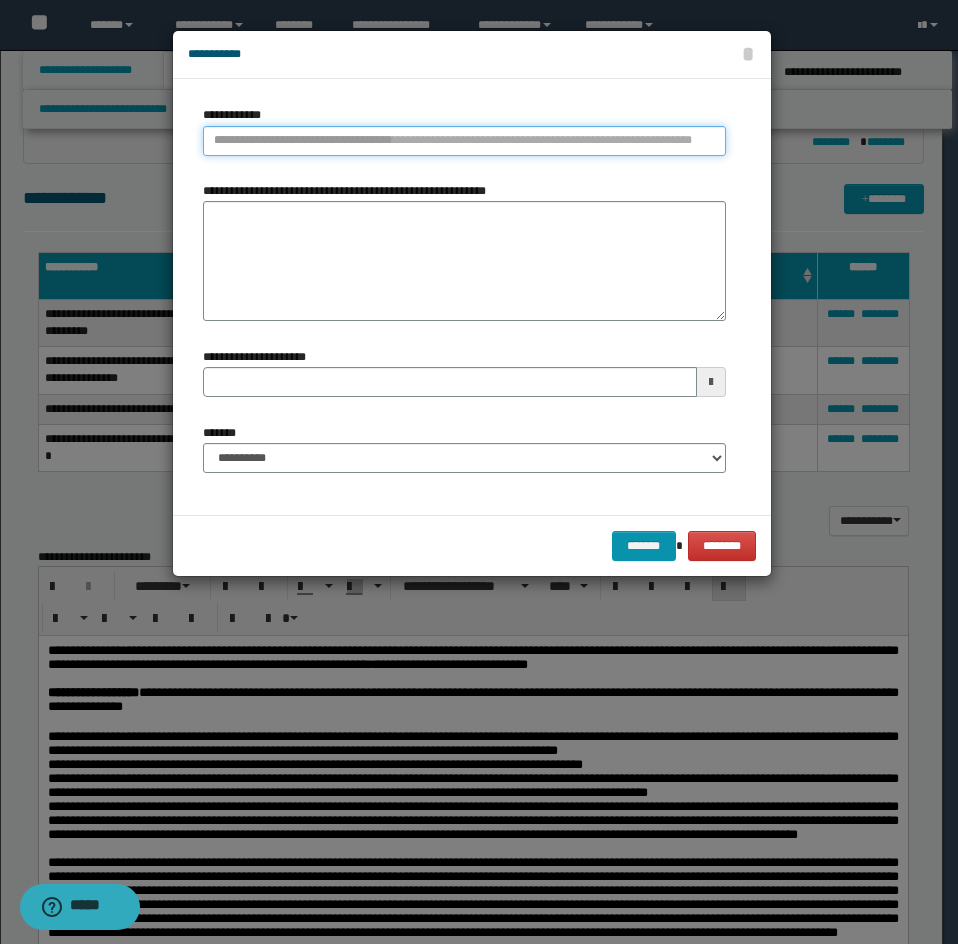 click on "**********" at bounding box center (464, 141) 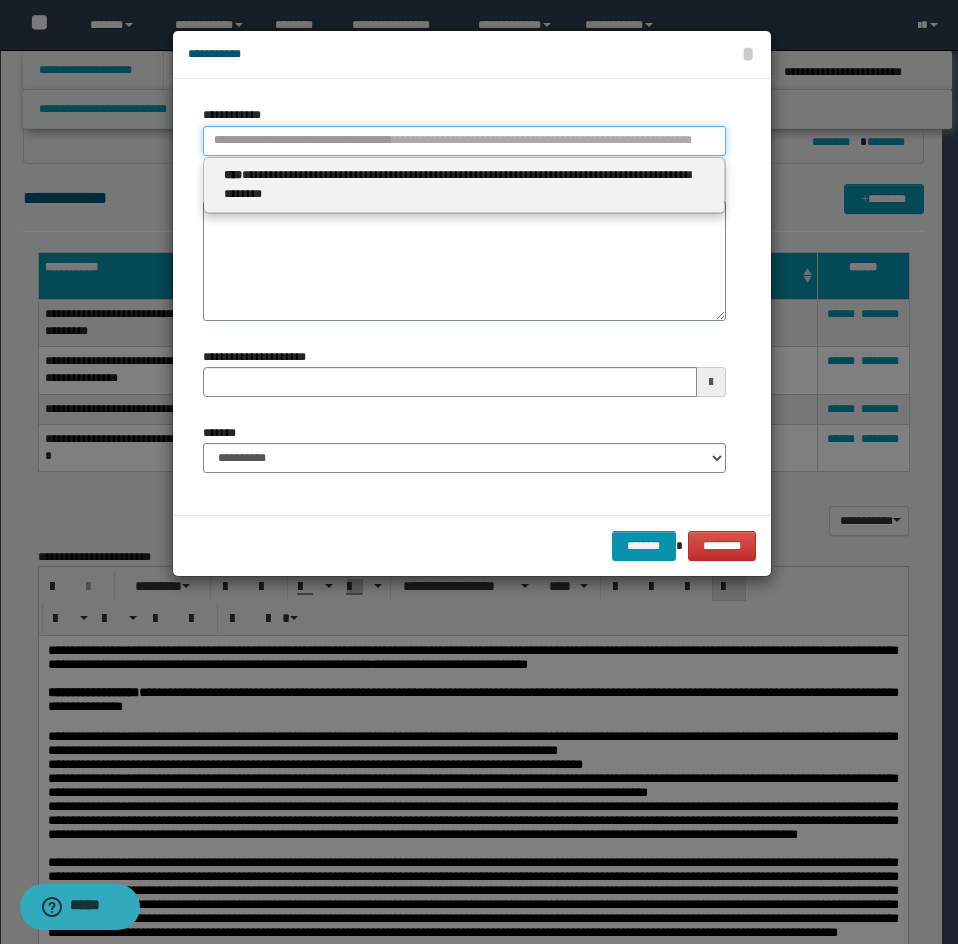 type 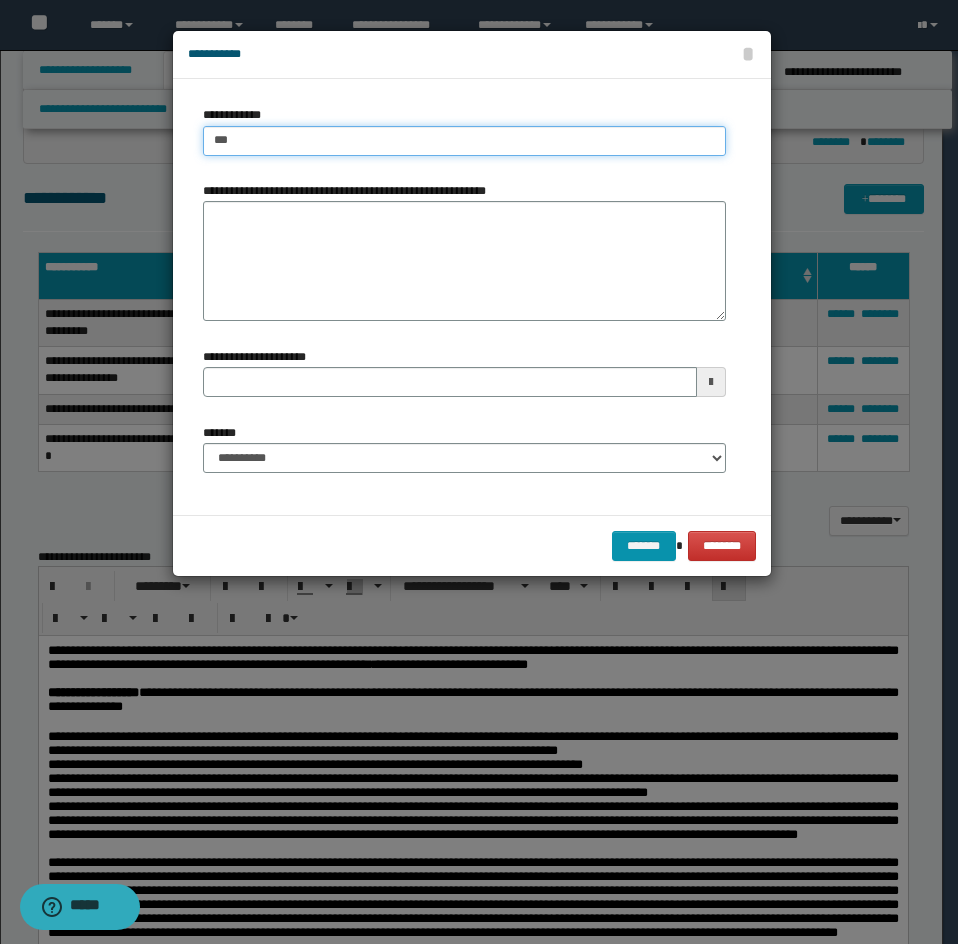 type on "****" 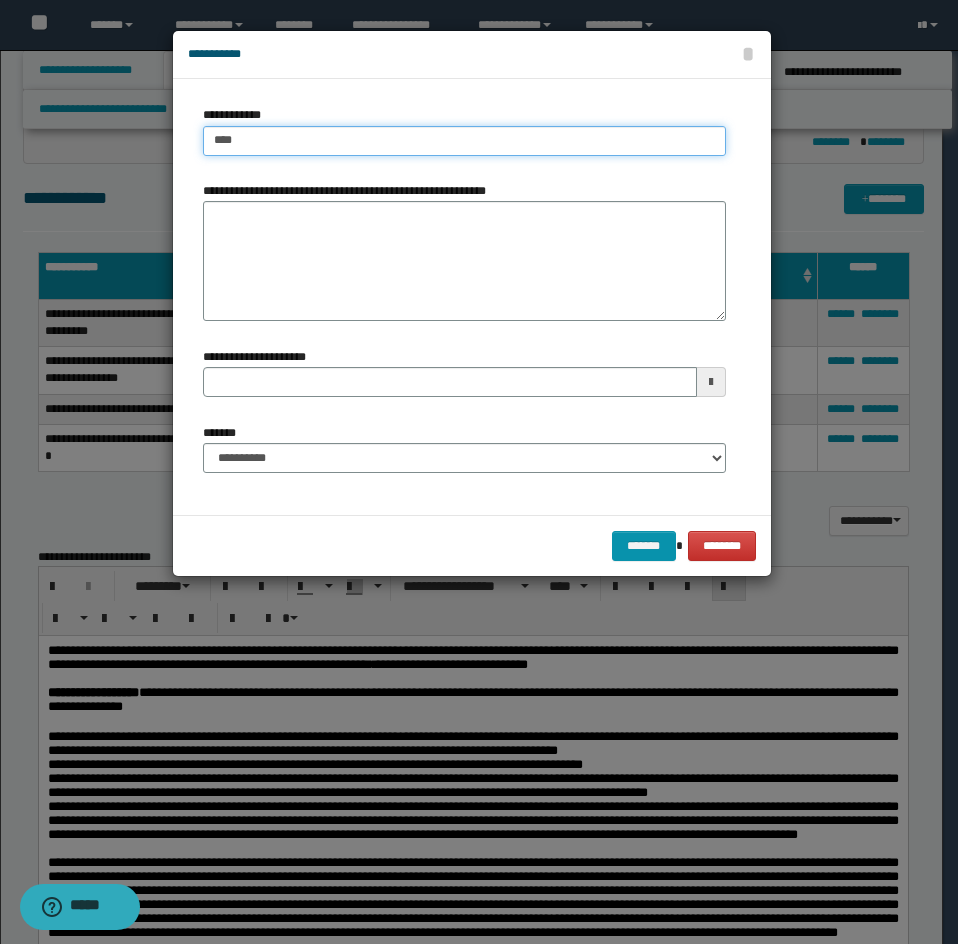 type on "****" 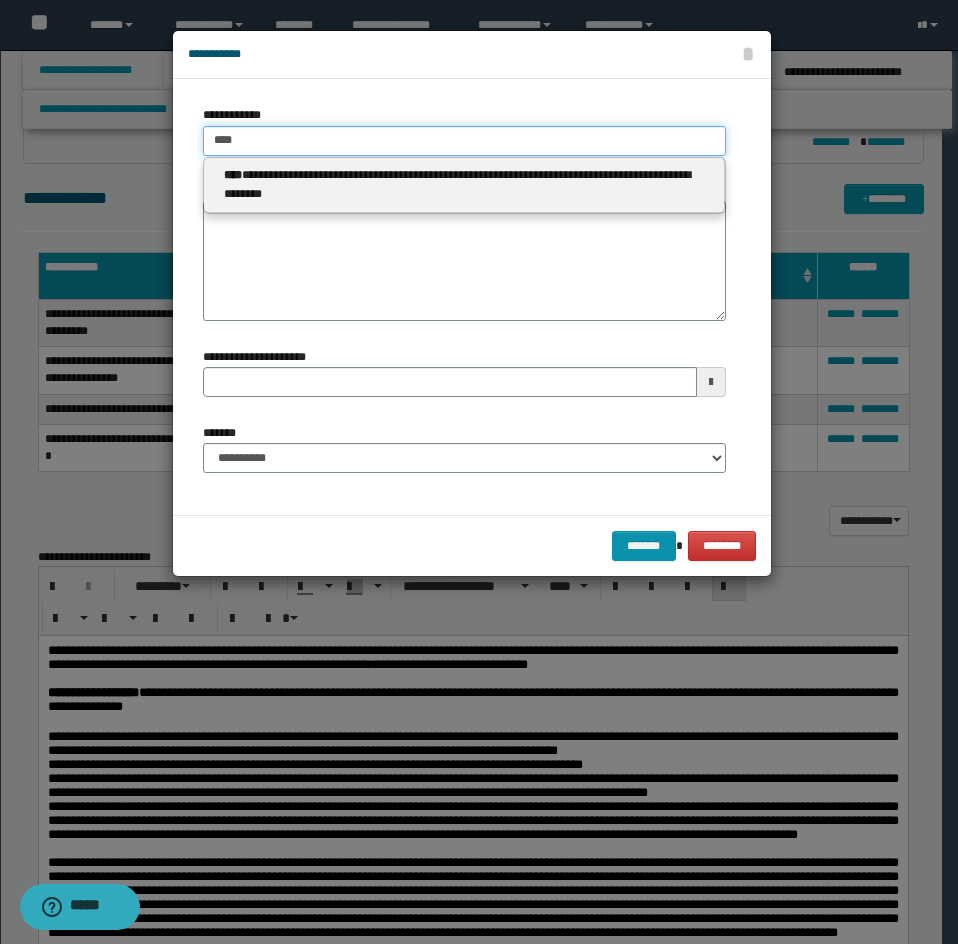 type on "****" 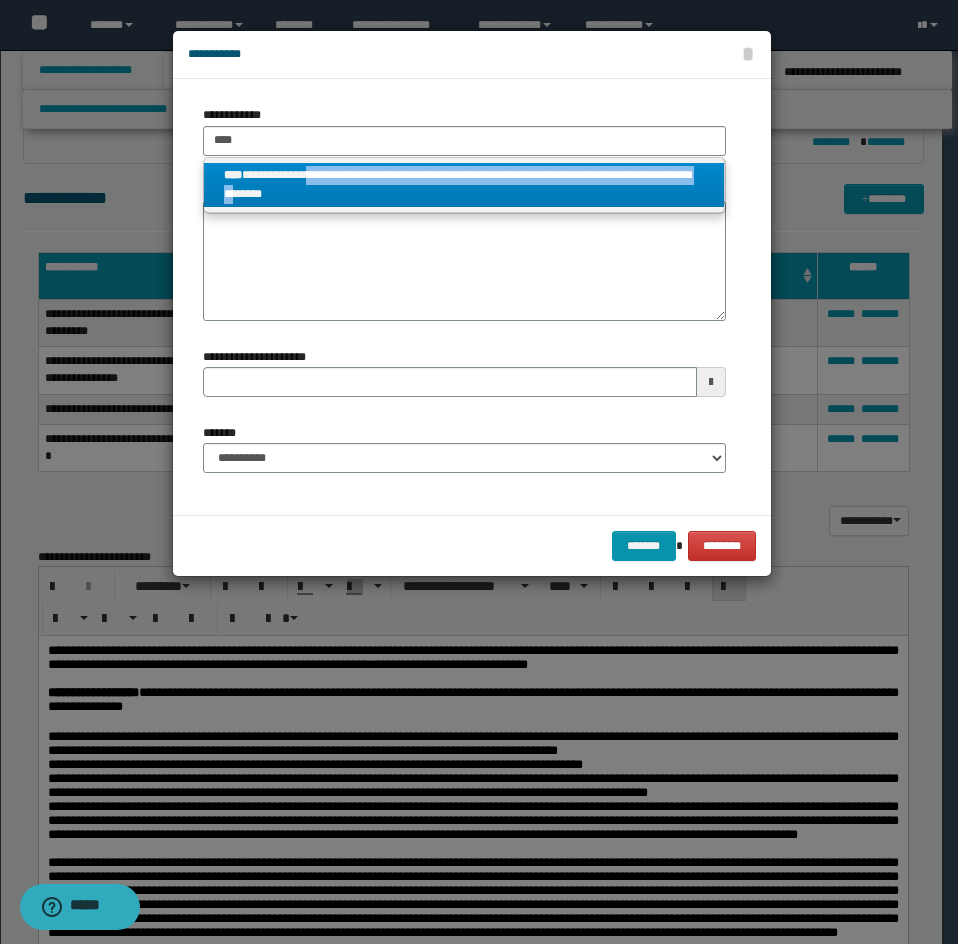 click on "**********" at bounding box center (464, 185) 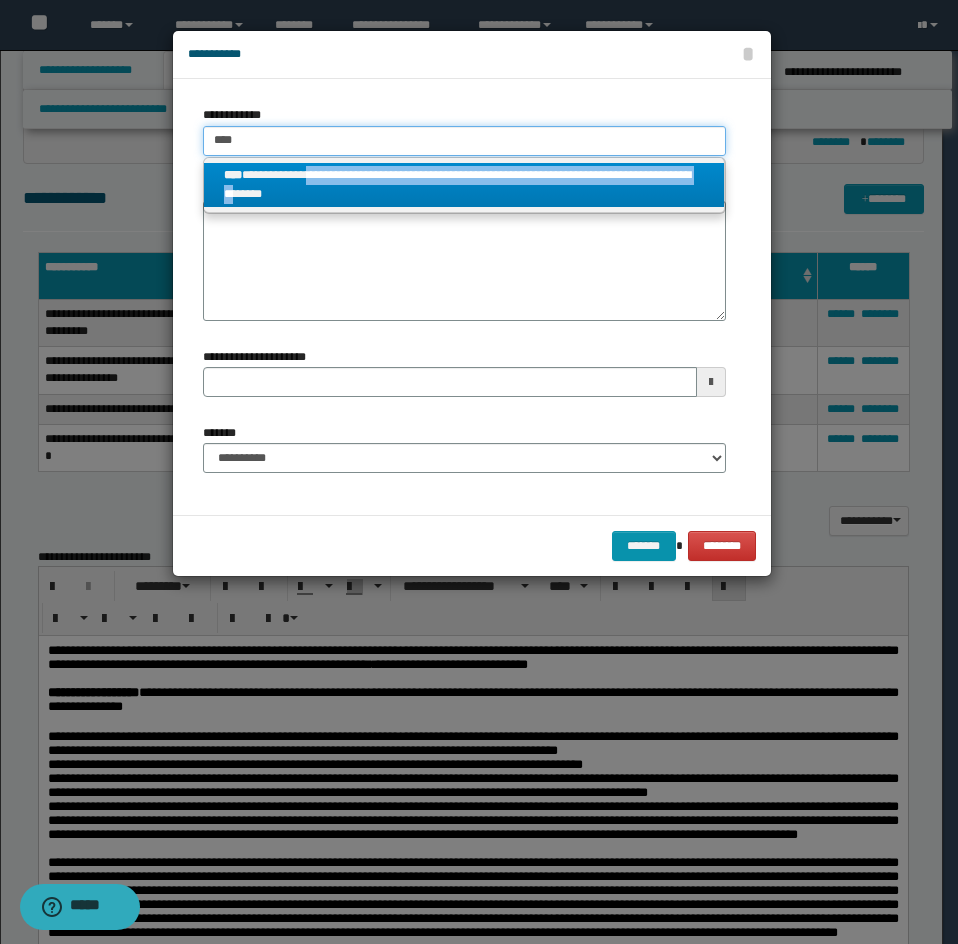 type 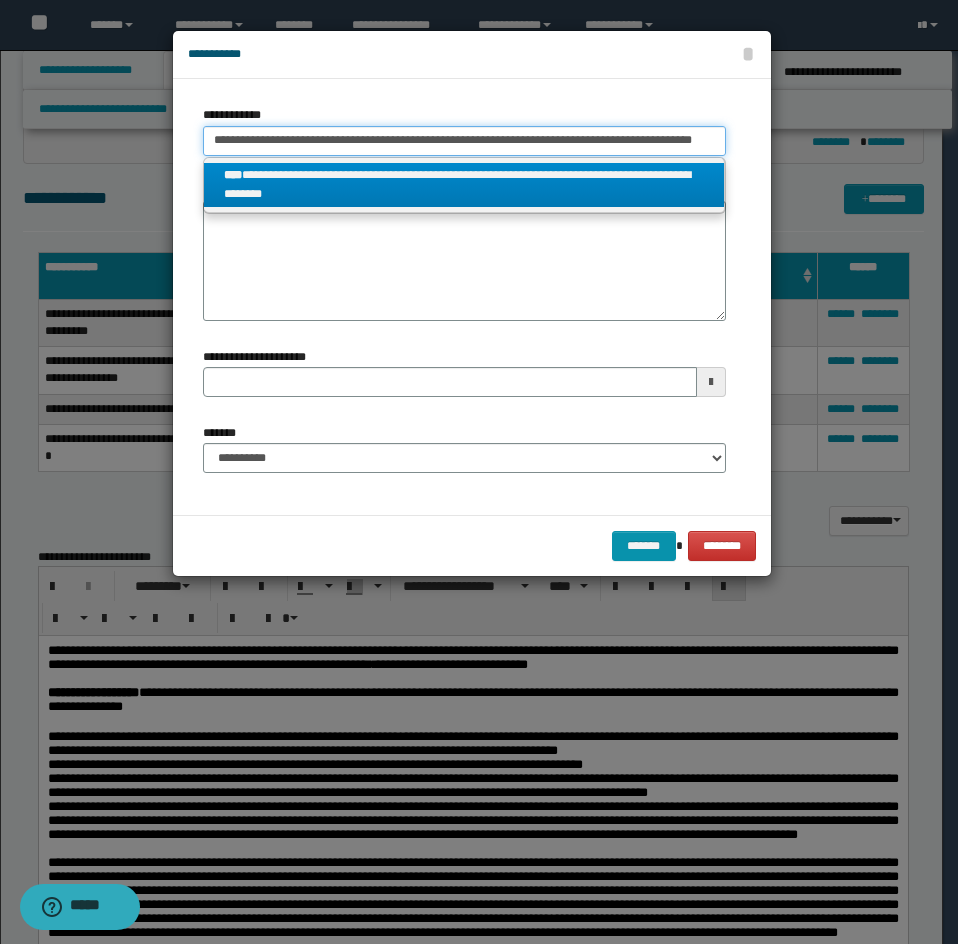 scroll, scrollTop: 0, scrollLeft: 11, axis: horizontal 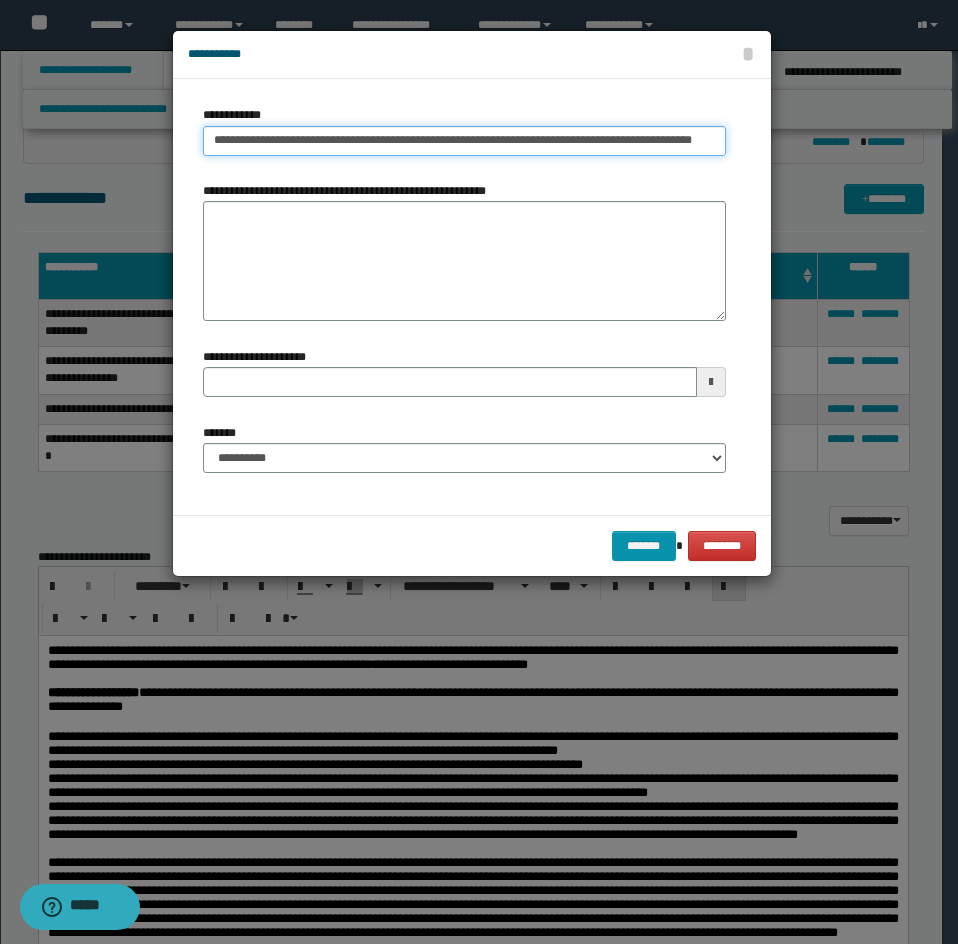 drag, startPoint x: 716, startPoint y: 136, endPoint x: 174, endPoint y: 148, distance: 542.1328 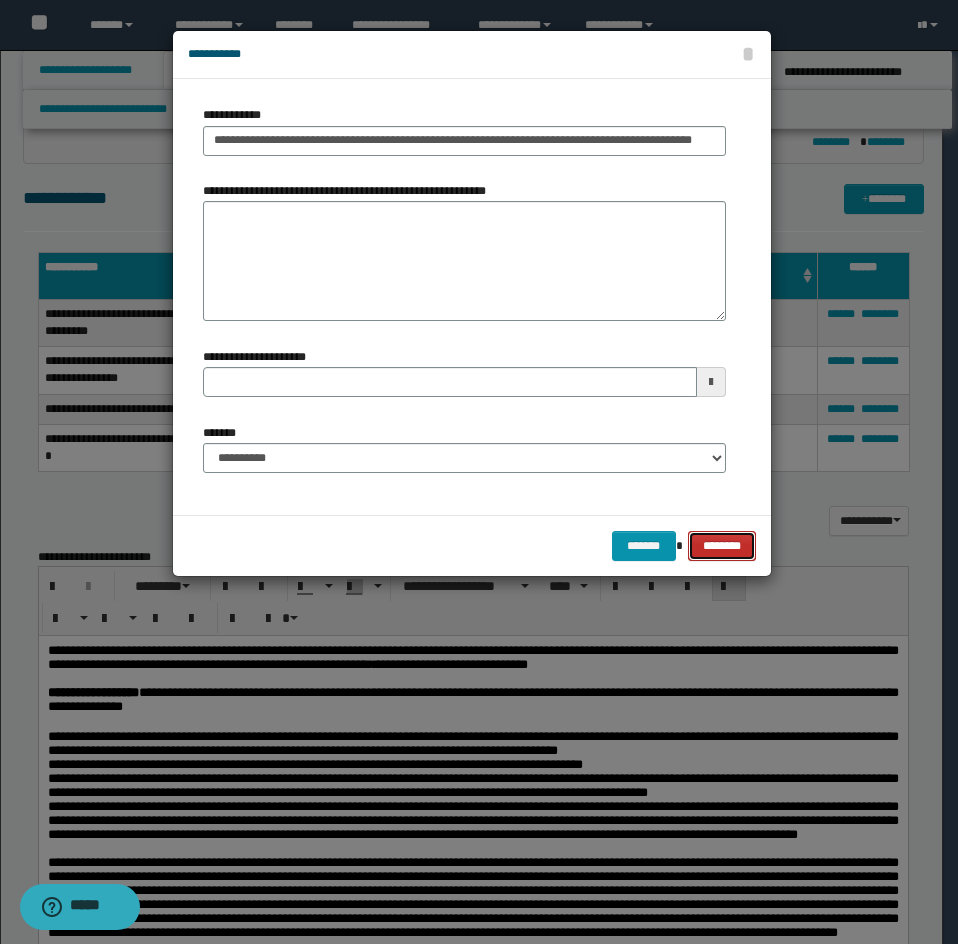 click on "********" at bounding box center (721, 546) 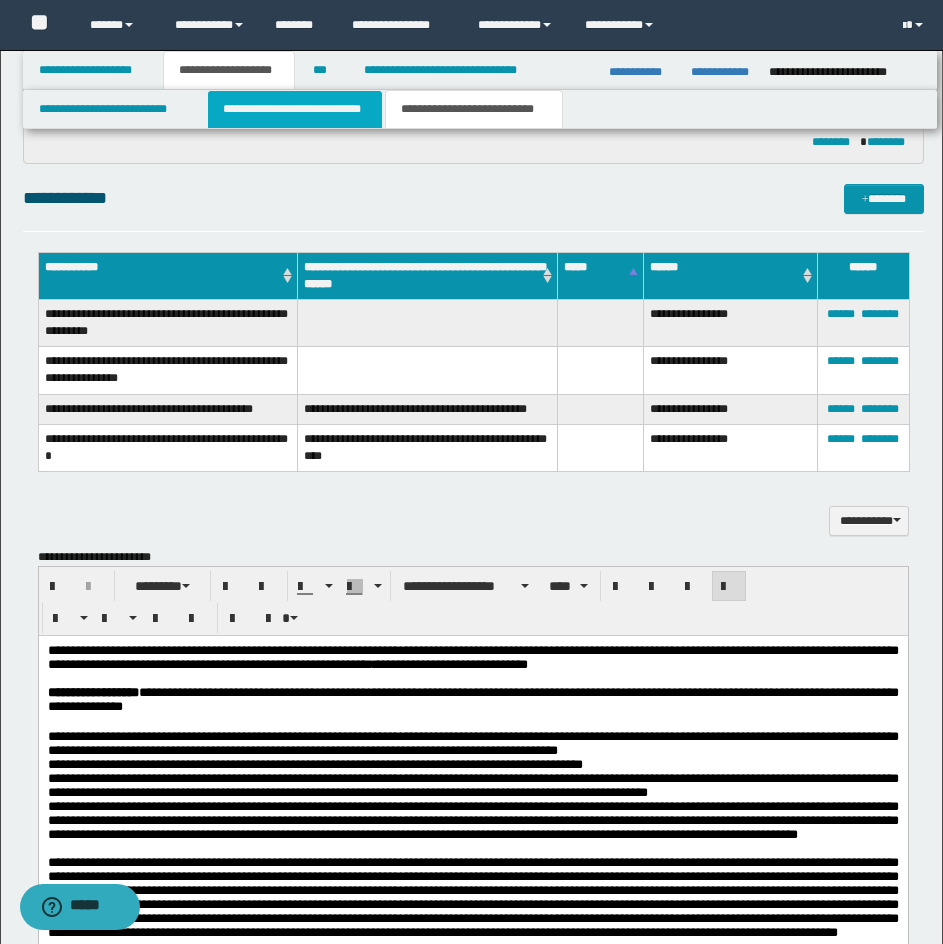 click on "**********" at bounding box center (295, 109) 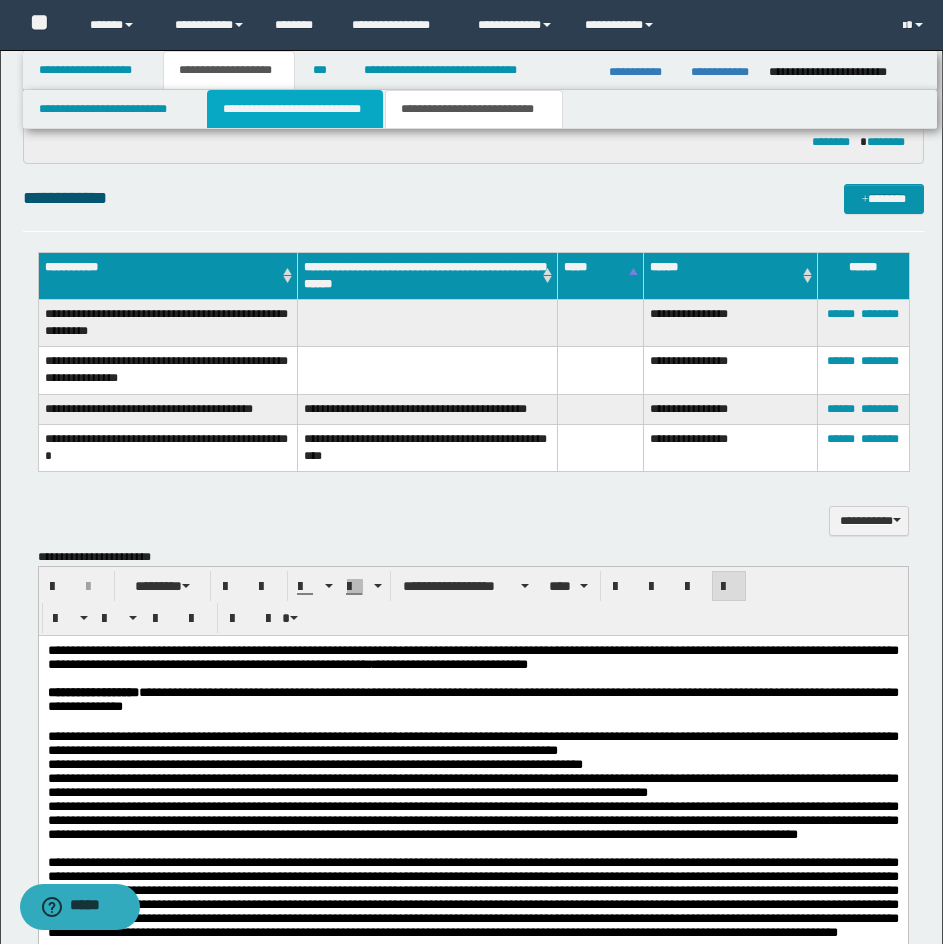 type 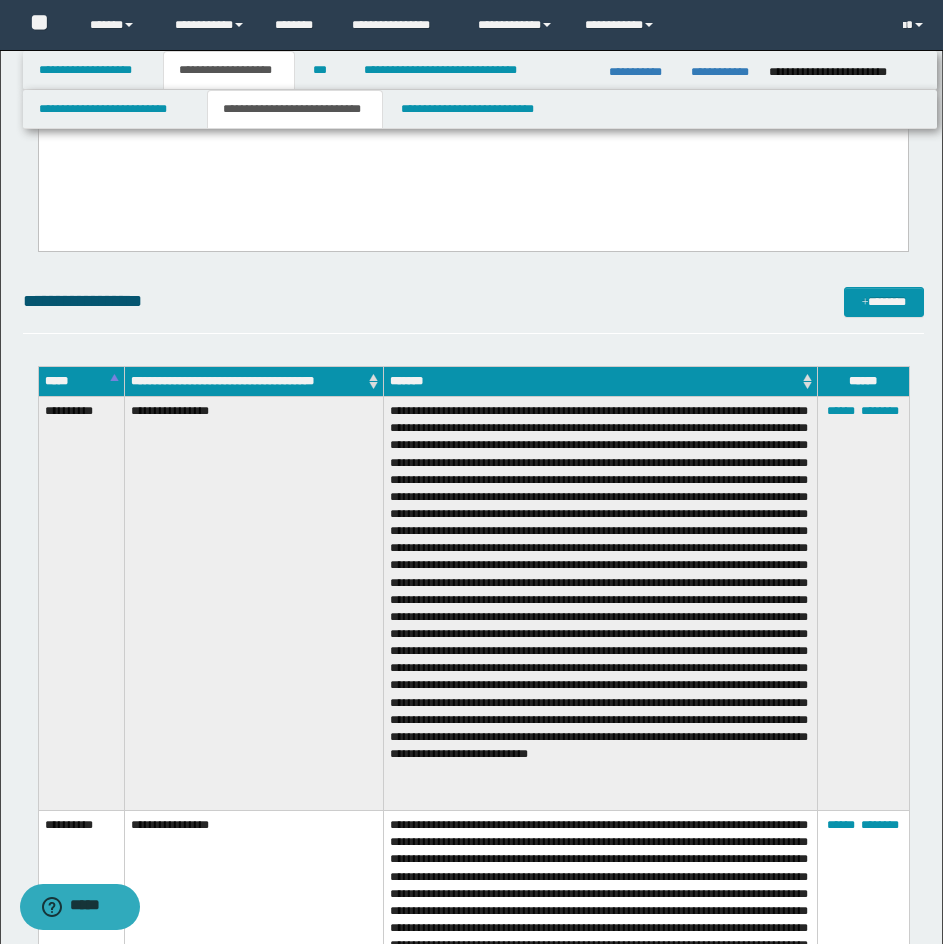 scroll, scrollTop: 2663, scrollLeft: 0, axis: vertical 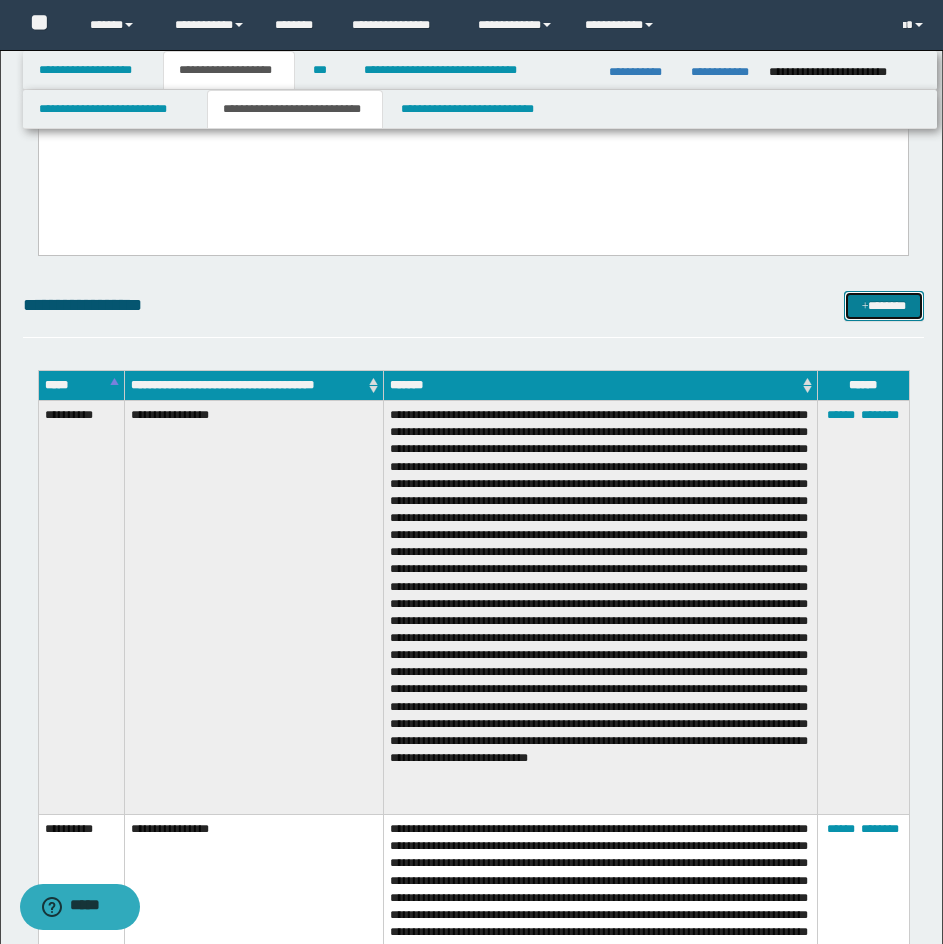 click on "*******" at bounding box center [884, 306] 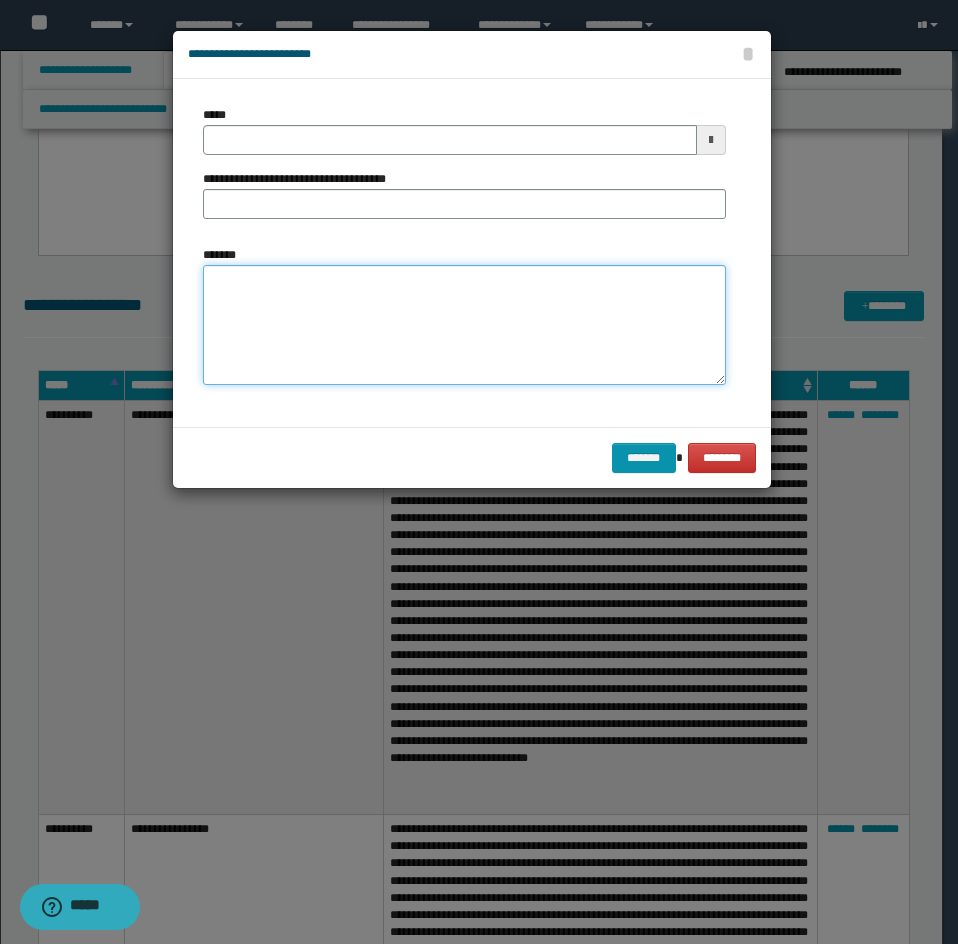 click on "*******" at bounding box center (464, 325) 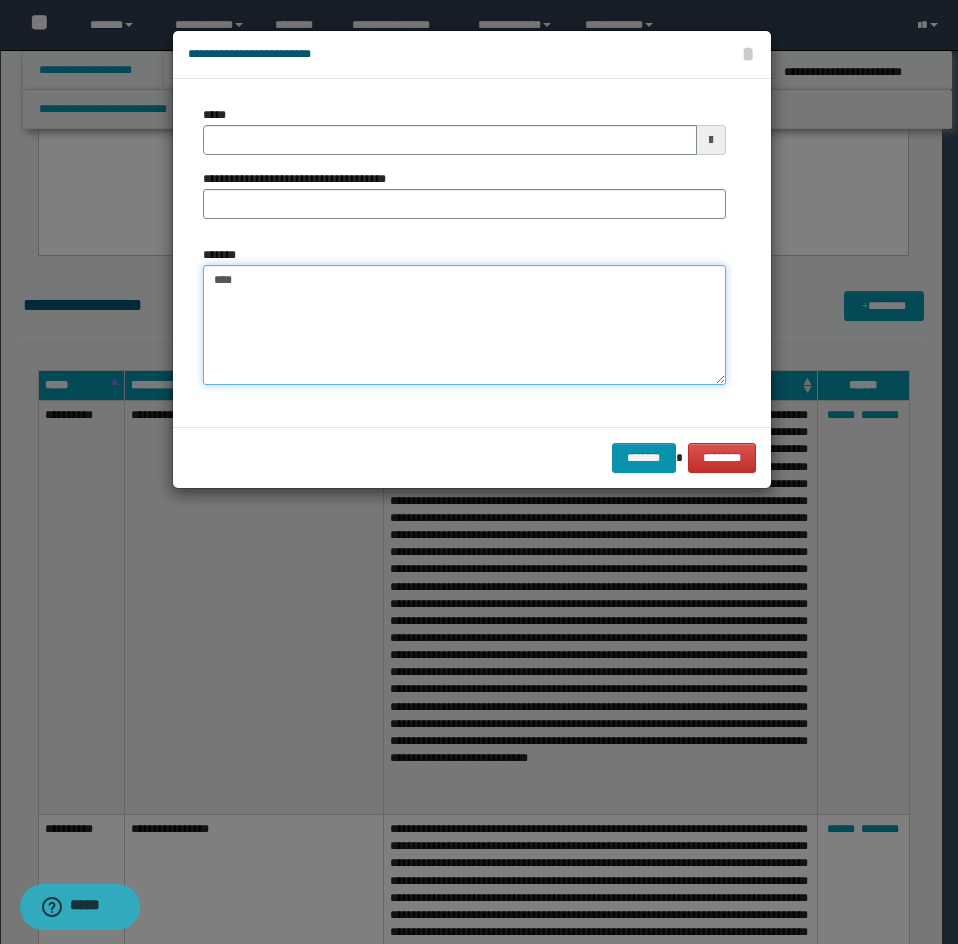 paste on "**********" 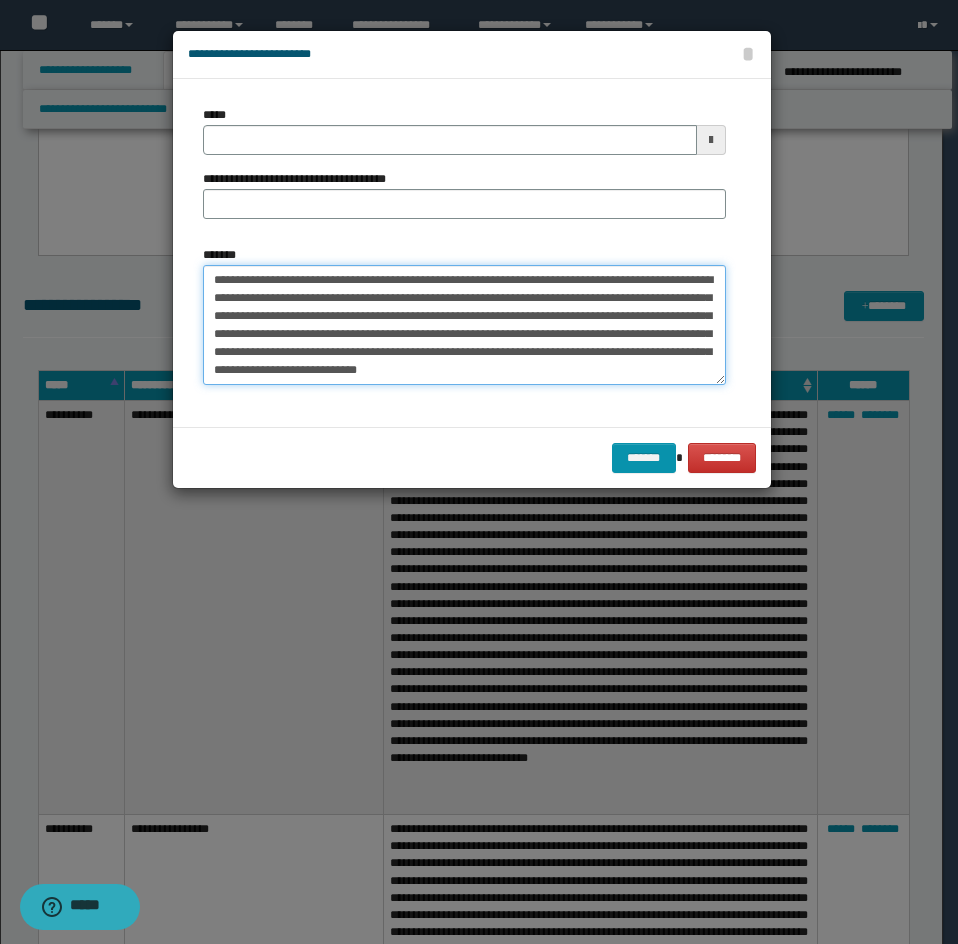 type on "**********" 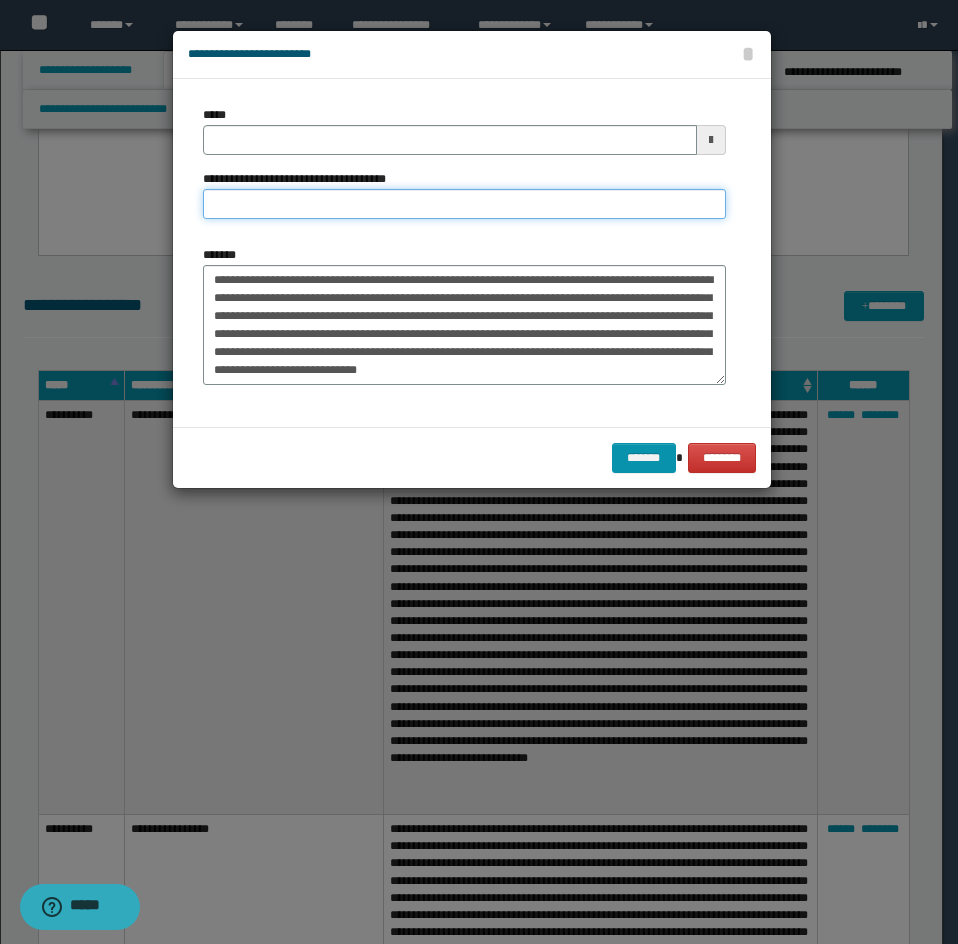 click on "**********" at bounding box center [464, 204] 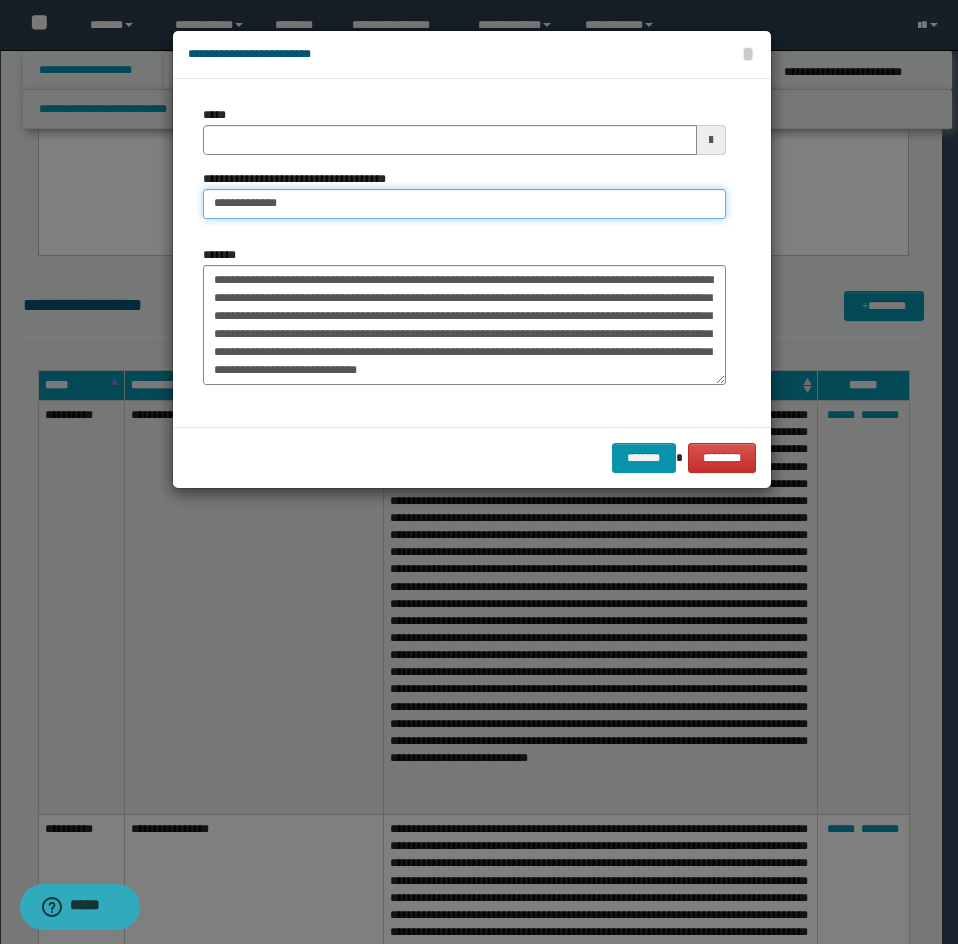 type on "**********" 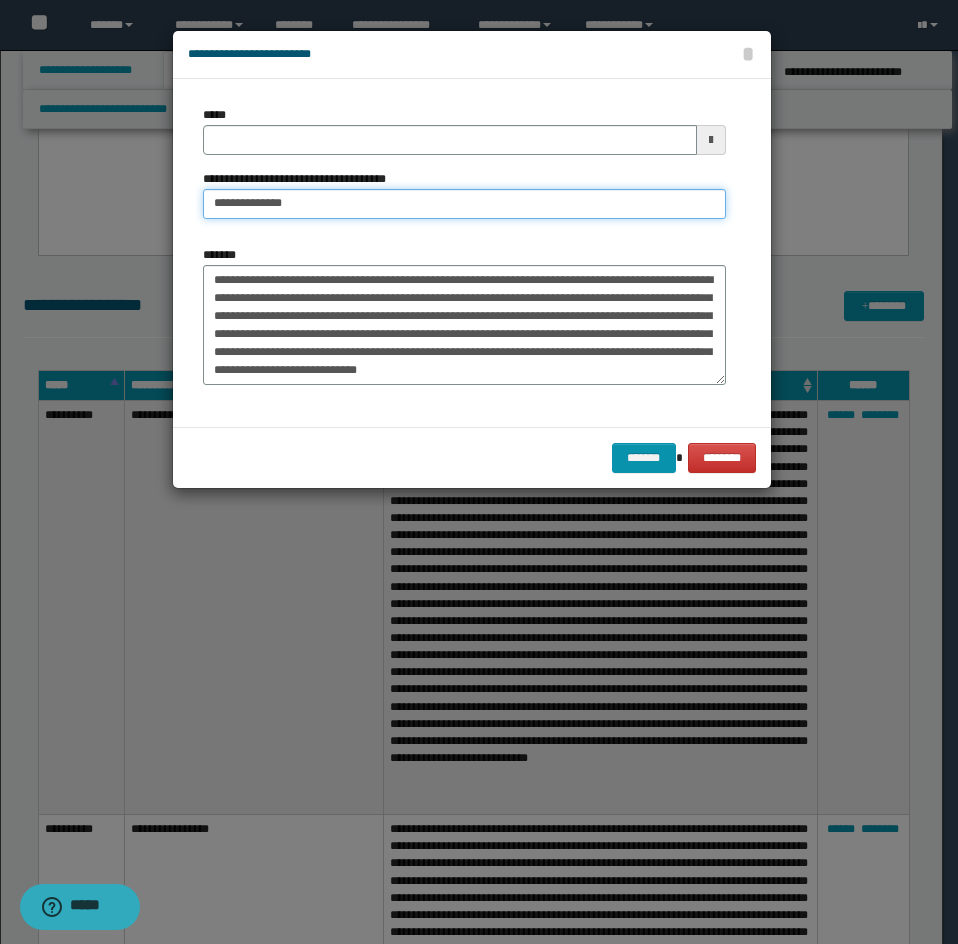 type 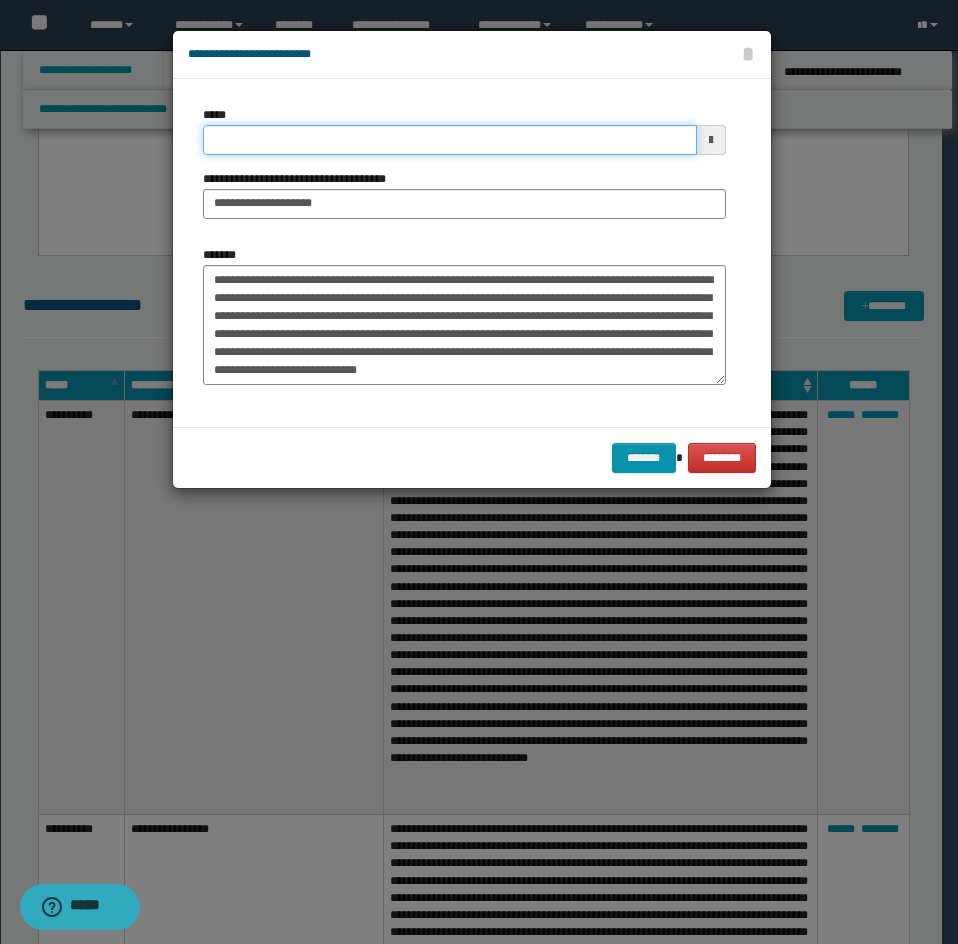 click on "*****" at bounding box center (450, 140) 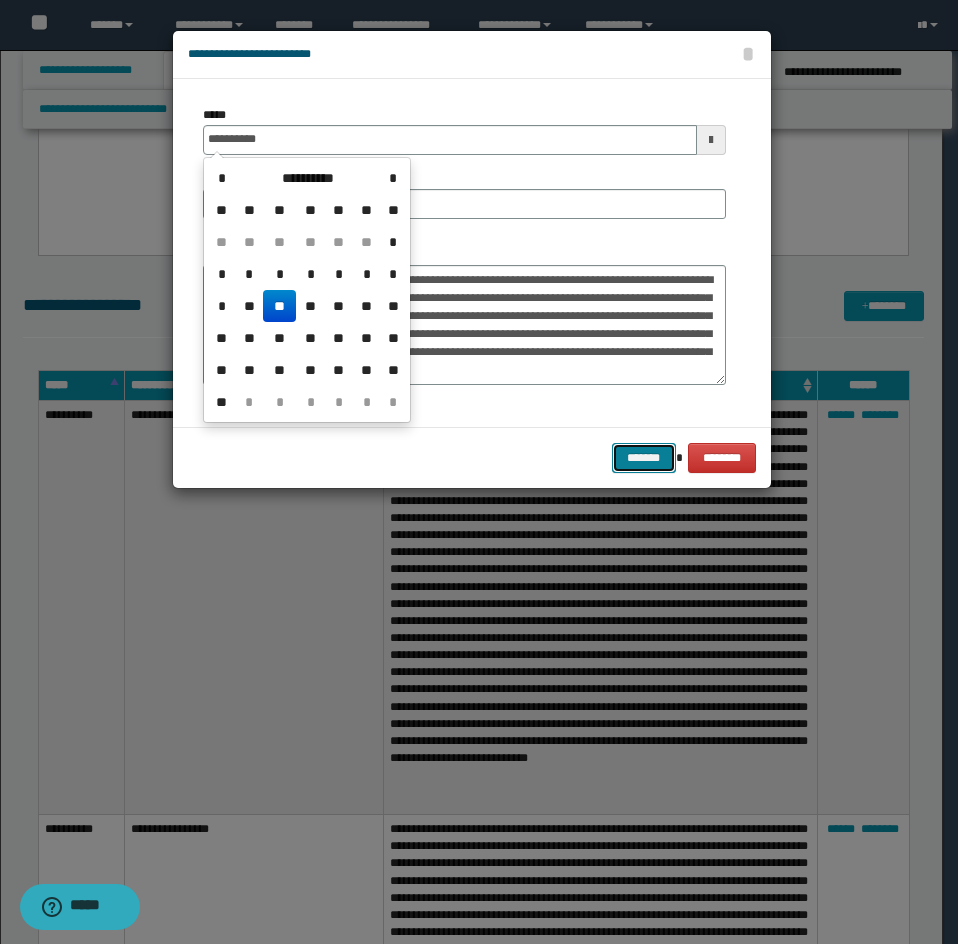 type on "**********" 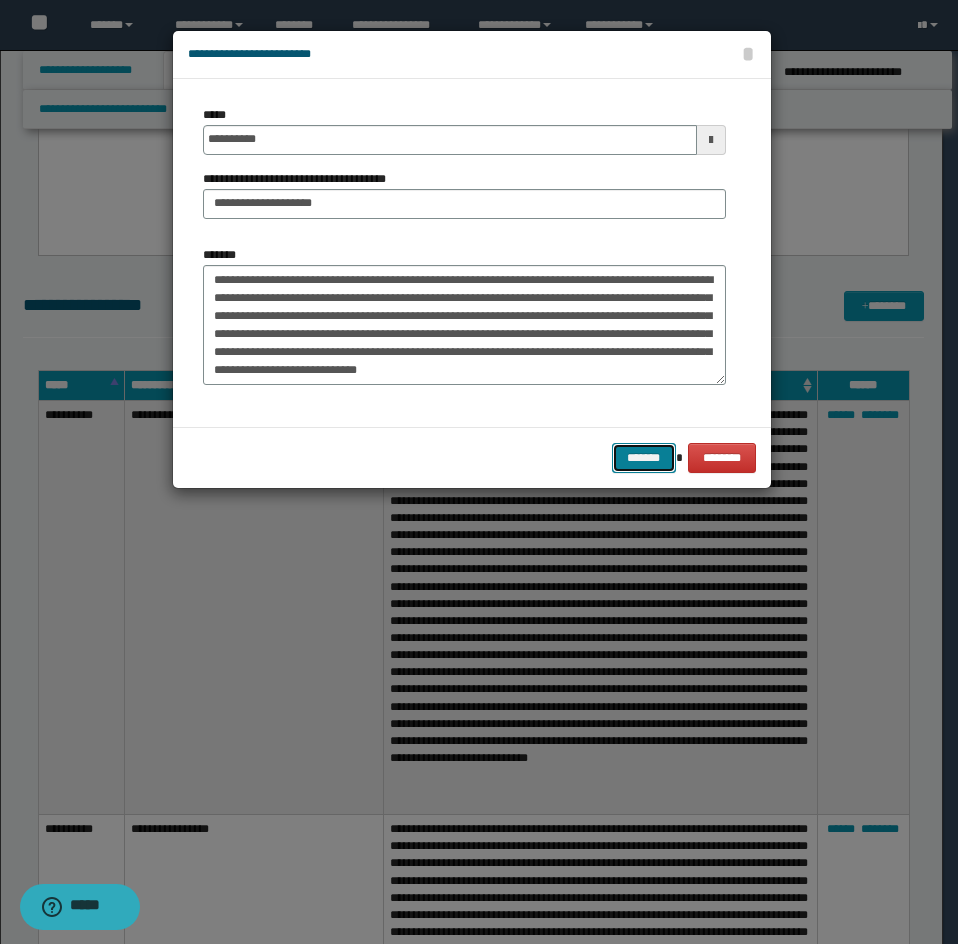 click on "*******" at bounding box center (644, 458) 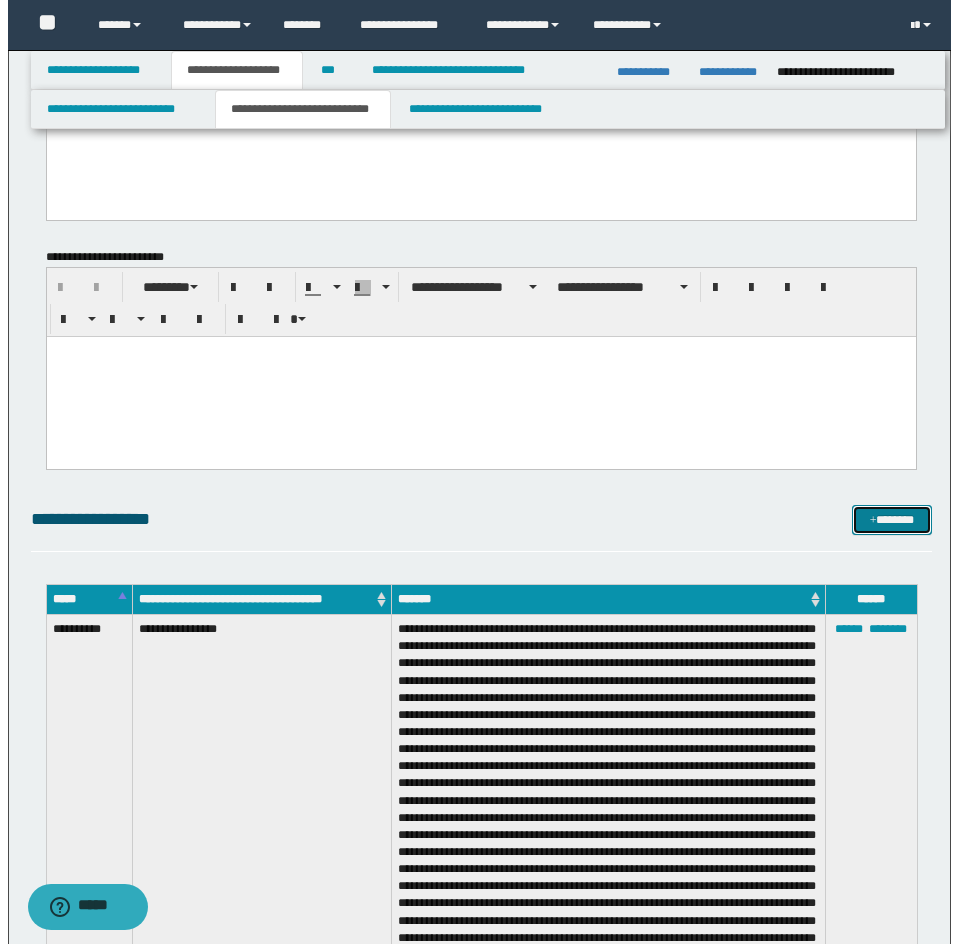 scroll, scrollTop: 2463, scrollLeft: 0, axis: vertical 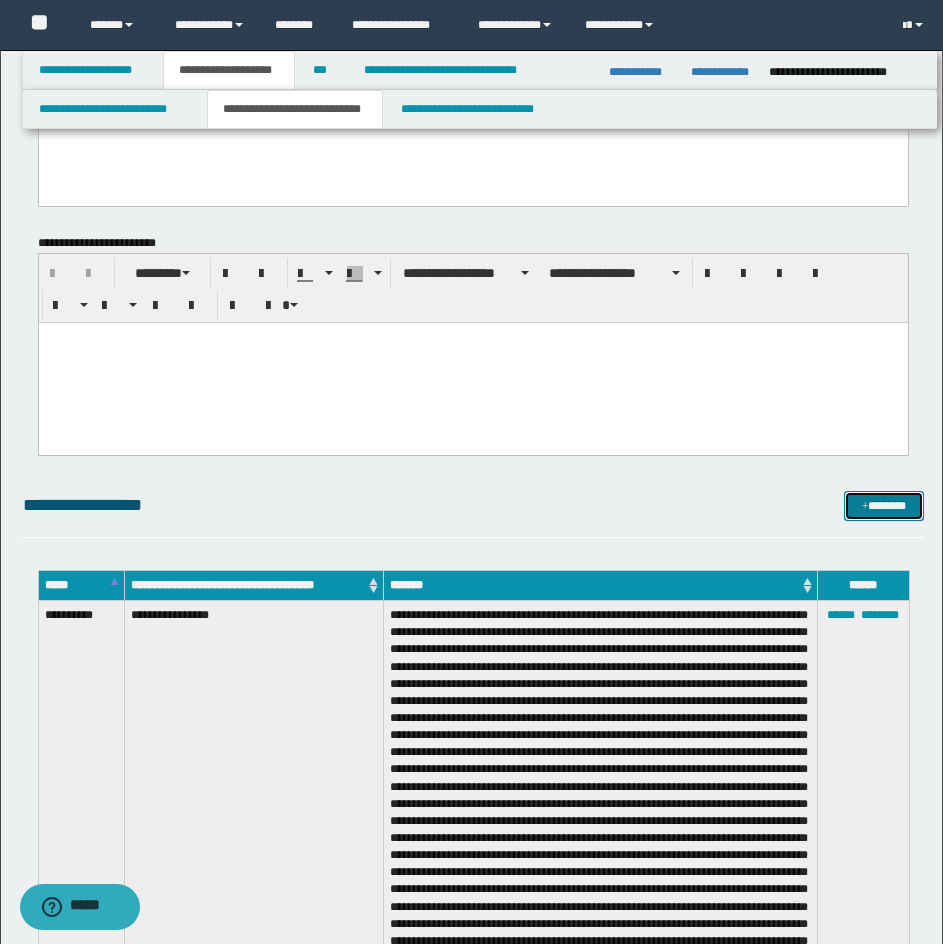 click on "*******" at bounding box center (884, 506) 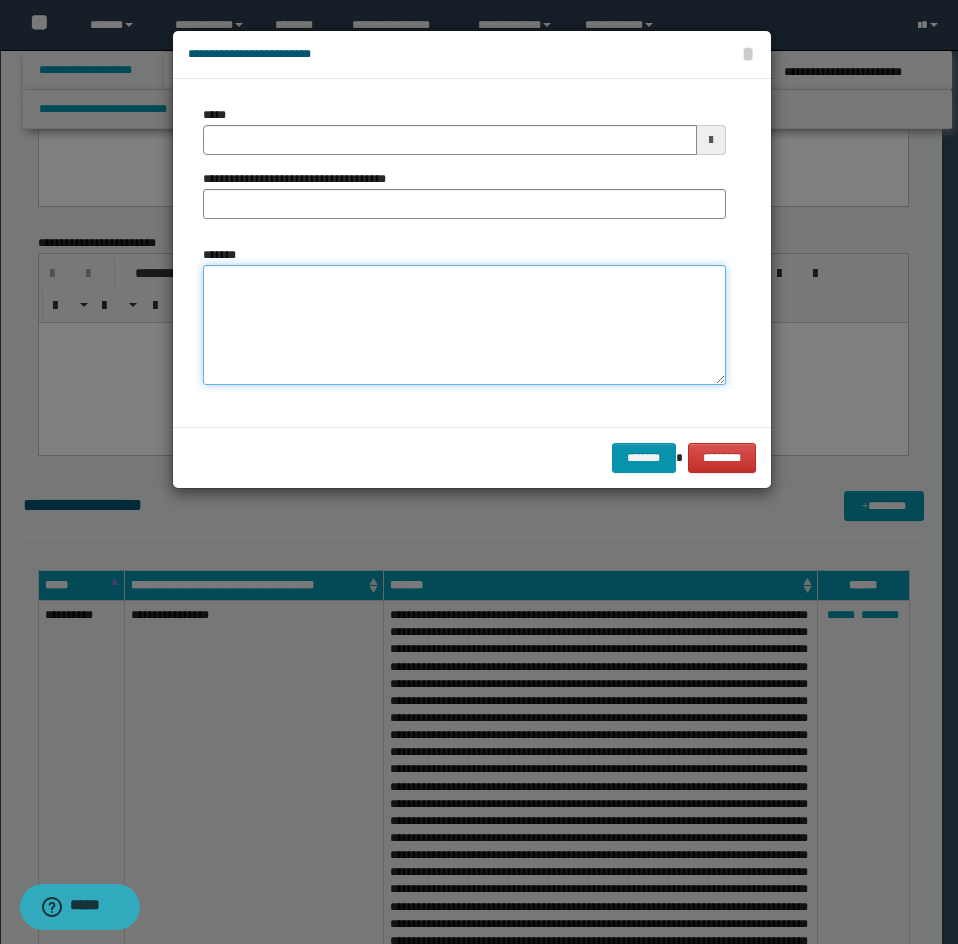 click on "*******" at bounding box center (464, 325) 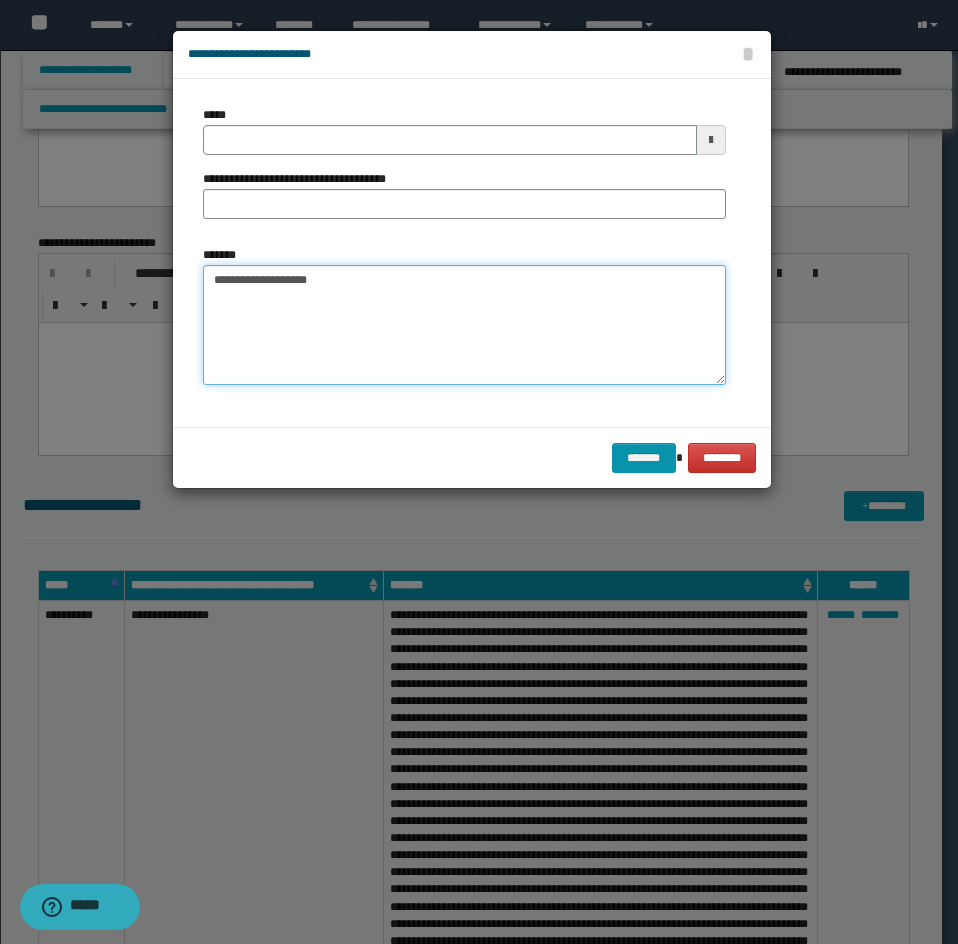 type on "**********" 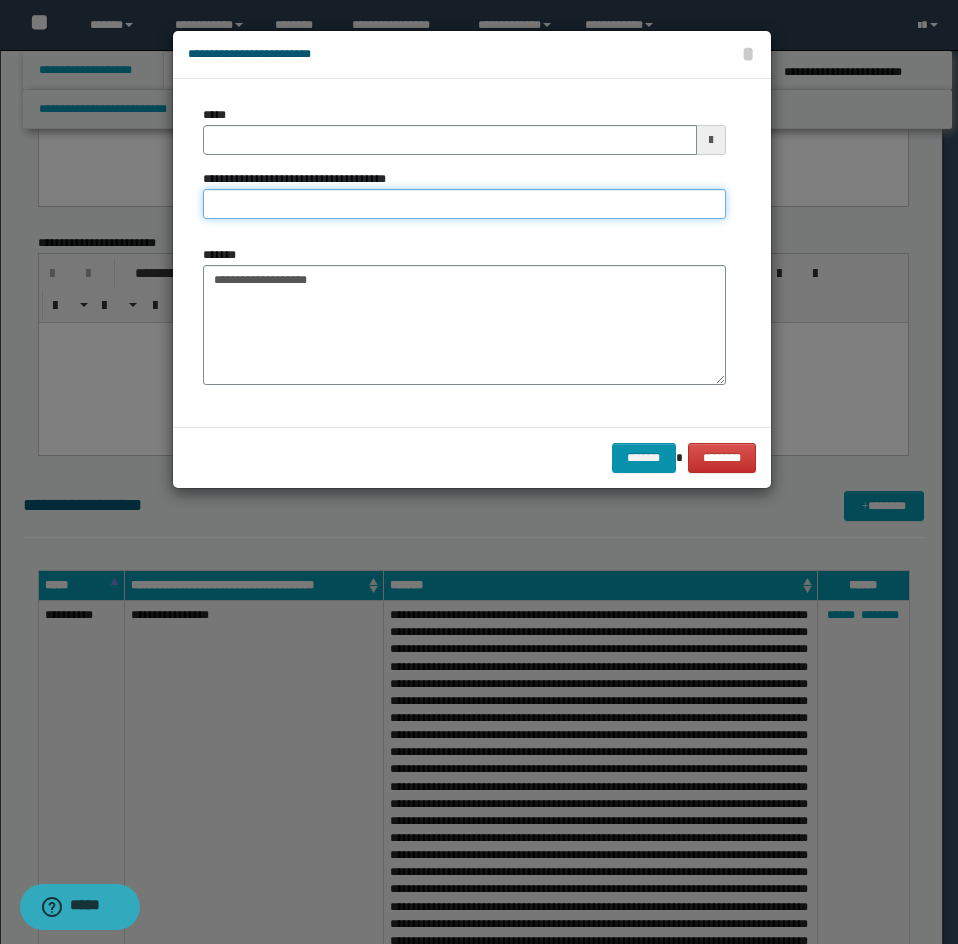 click on "**********" at bounding box center (464, 204) 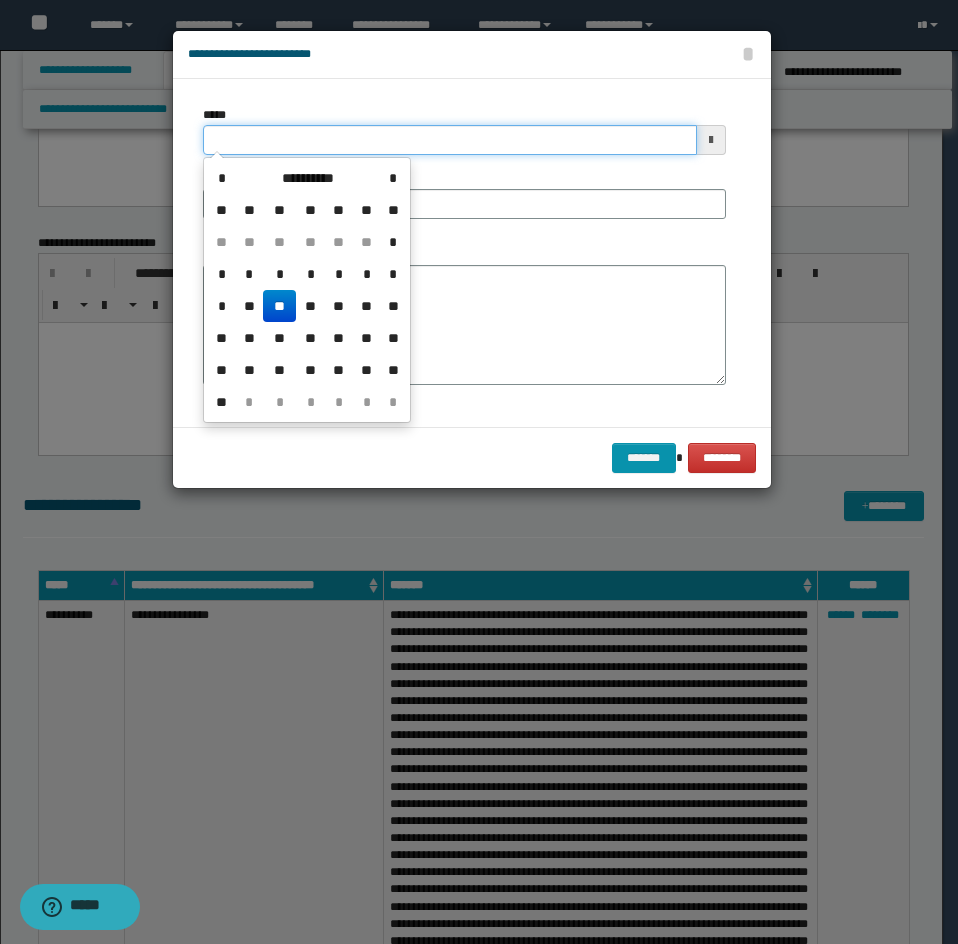 click on "*****" at bounding box center (450, 140) 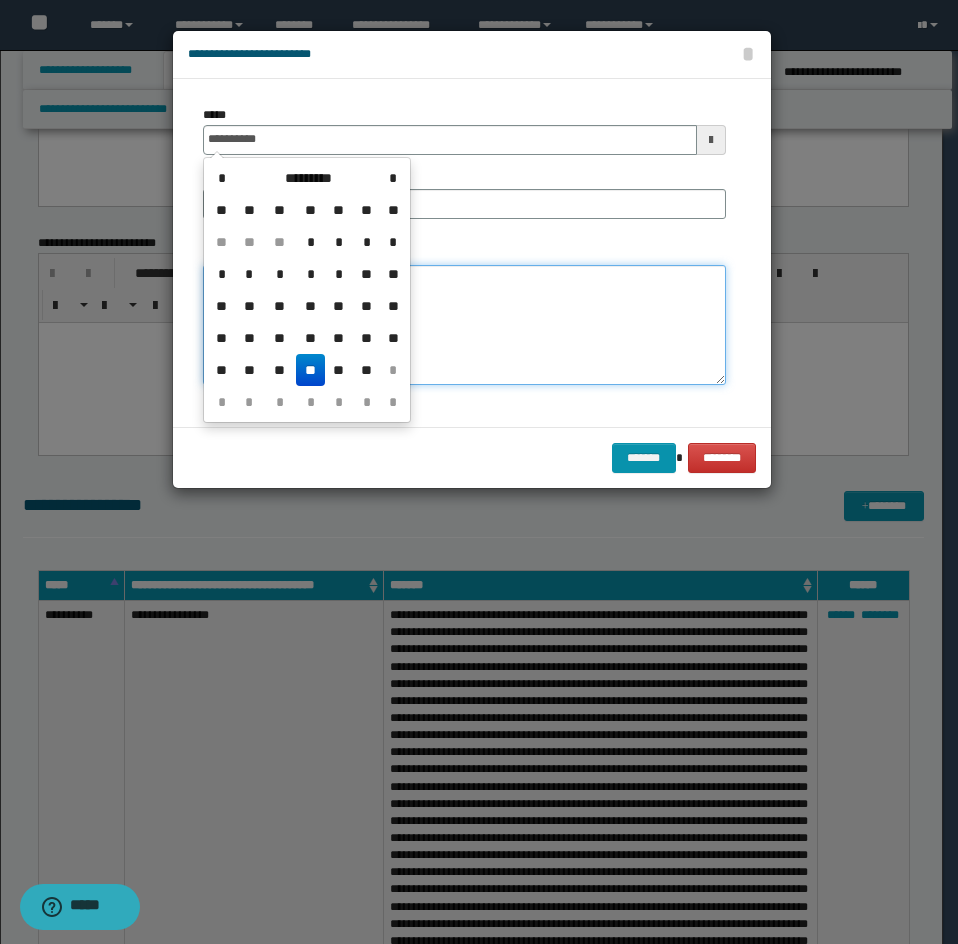 type on "**********" 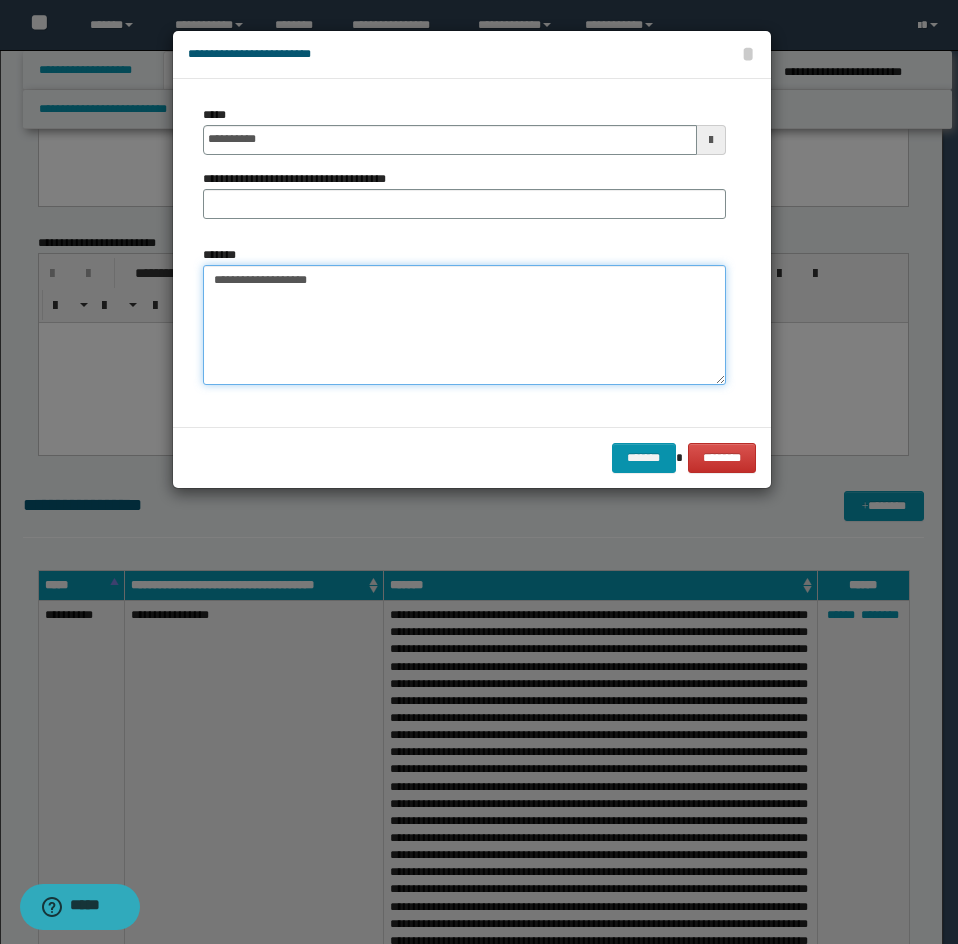 click on "**********" at bounding box center [464, 325] 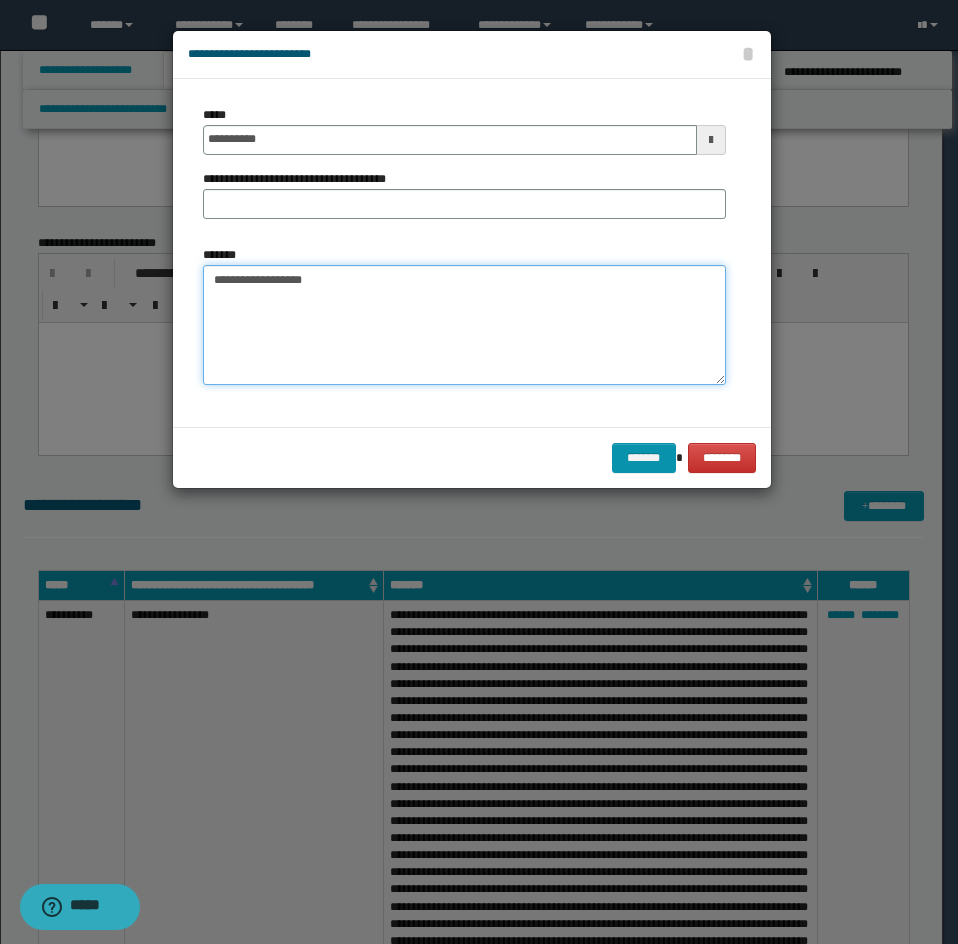 paste on "**********" 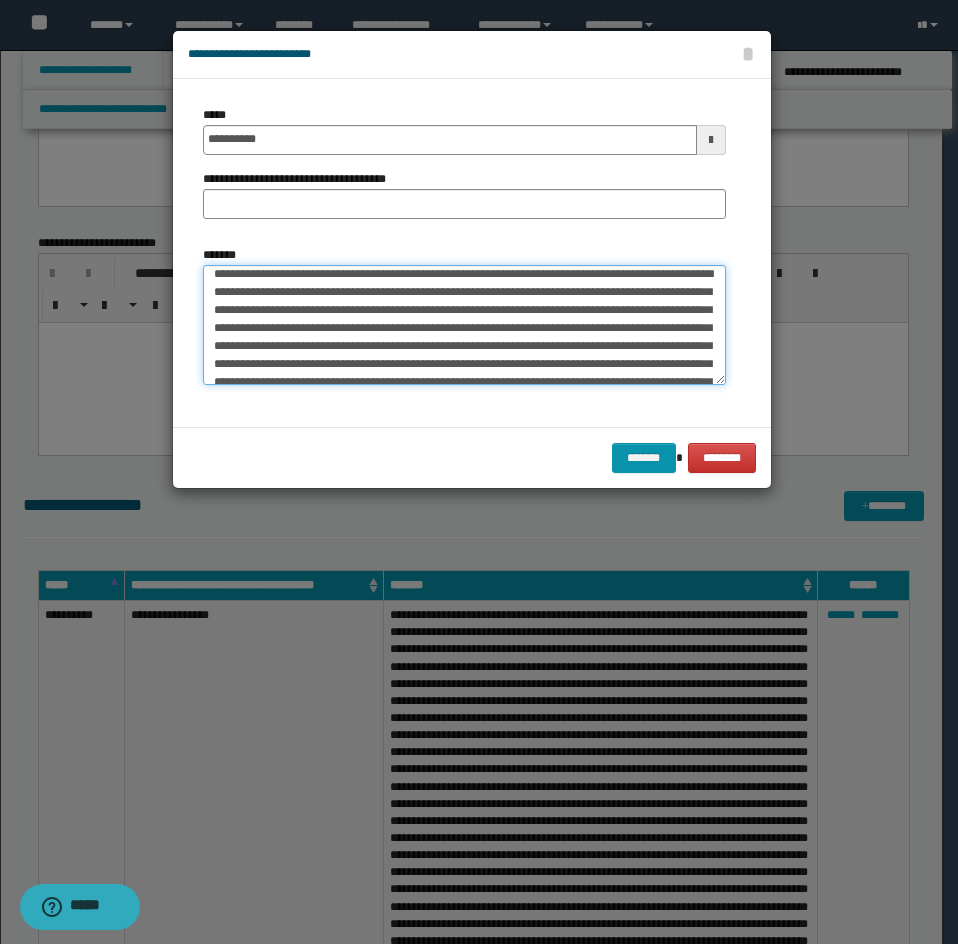 scroll, scrollTop: 0, scrollLeft: 0, axis: both 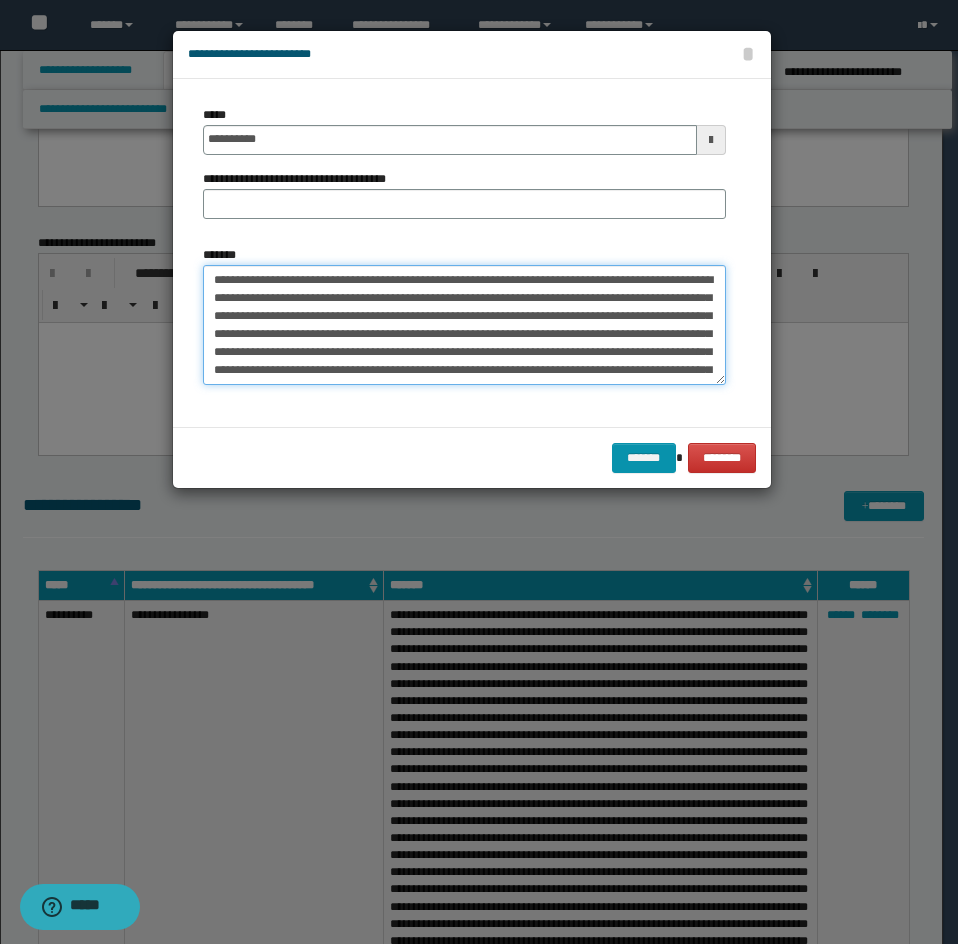 type on "**********" 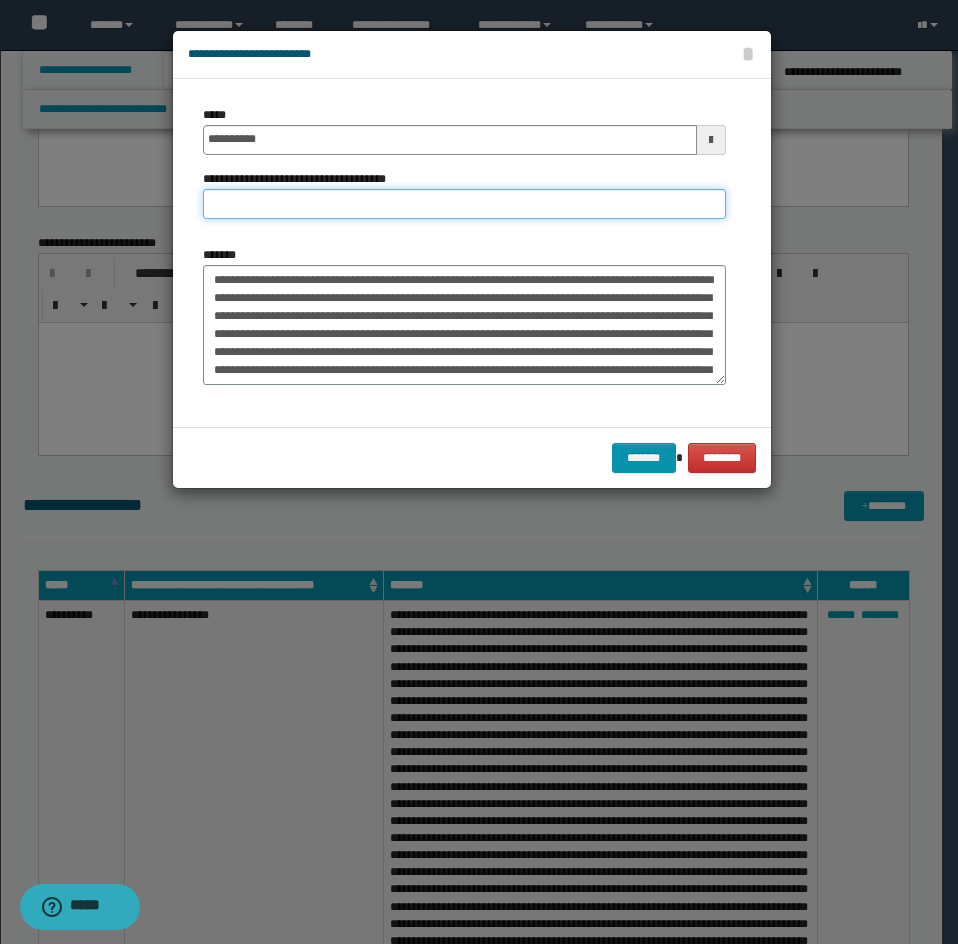 click on "**********" at bounding box center (464, 204) 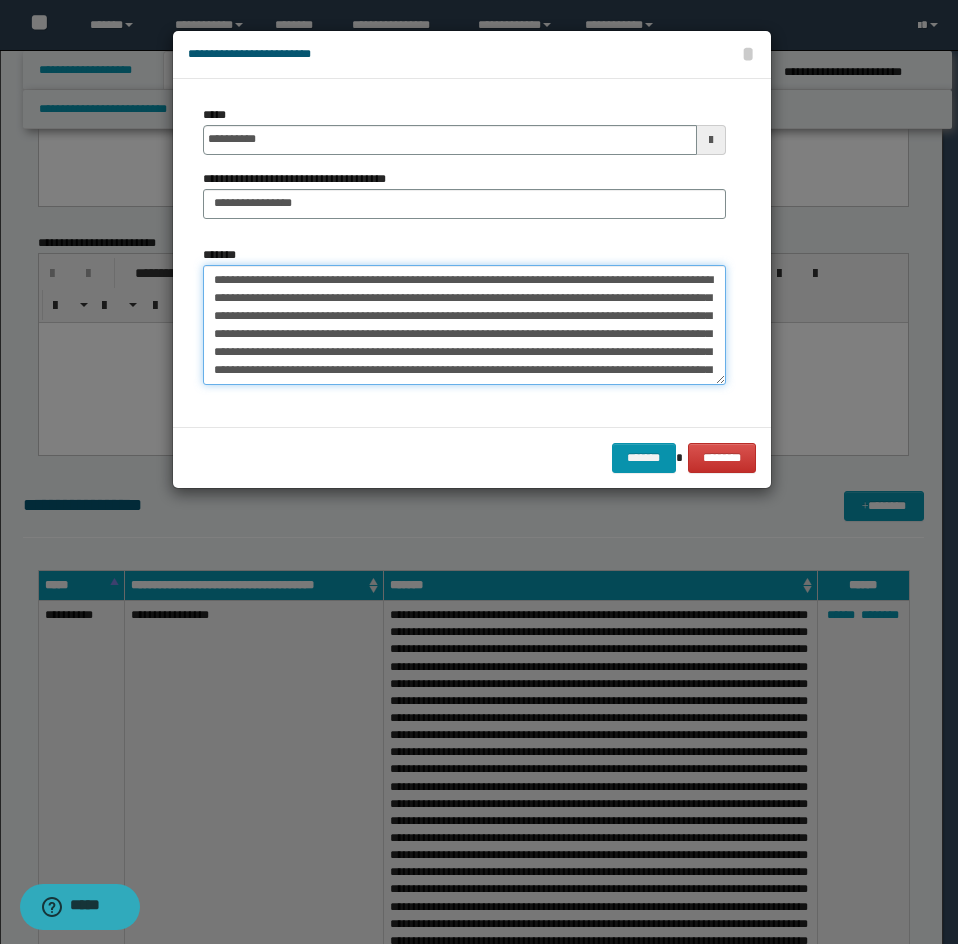 drag, startPoint x: 502, startPoint y: 371, endPoint x: 543, endPoint y: 412, distance: 57.982758 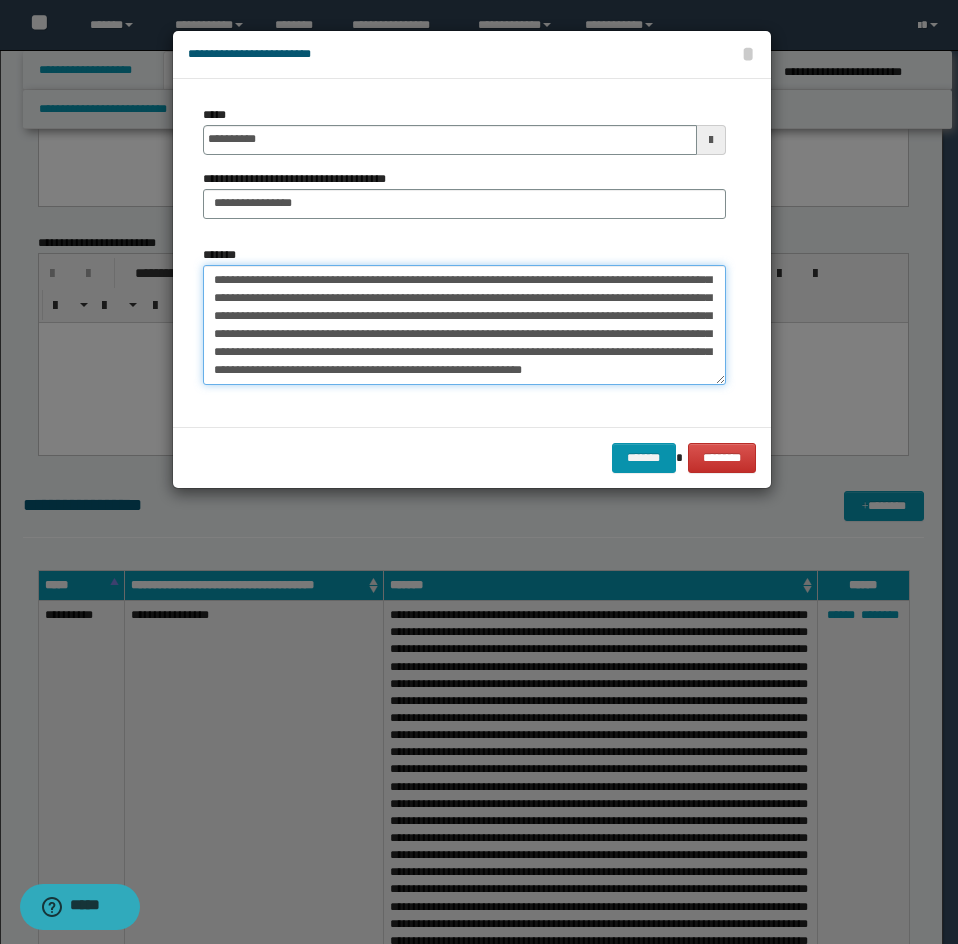 scroll, scrollTop: 234, scrollLeft: 0, axis: vertical 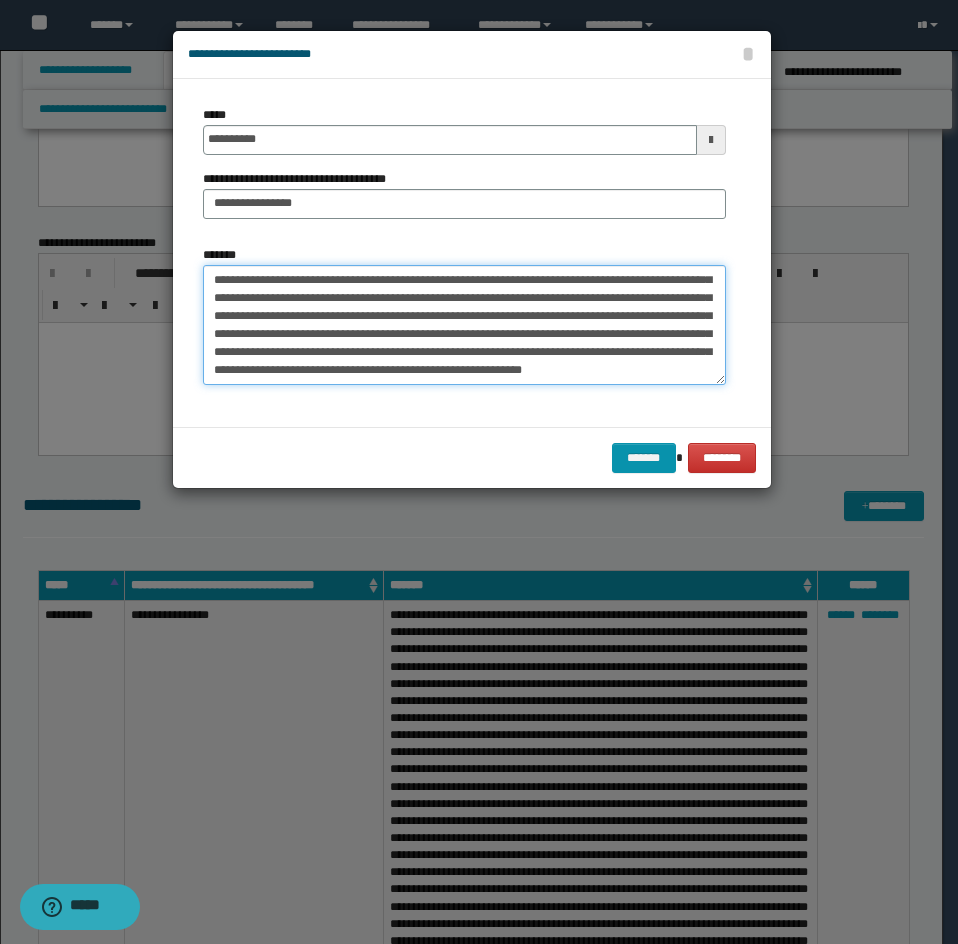 type on "**********" 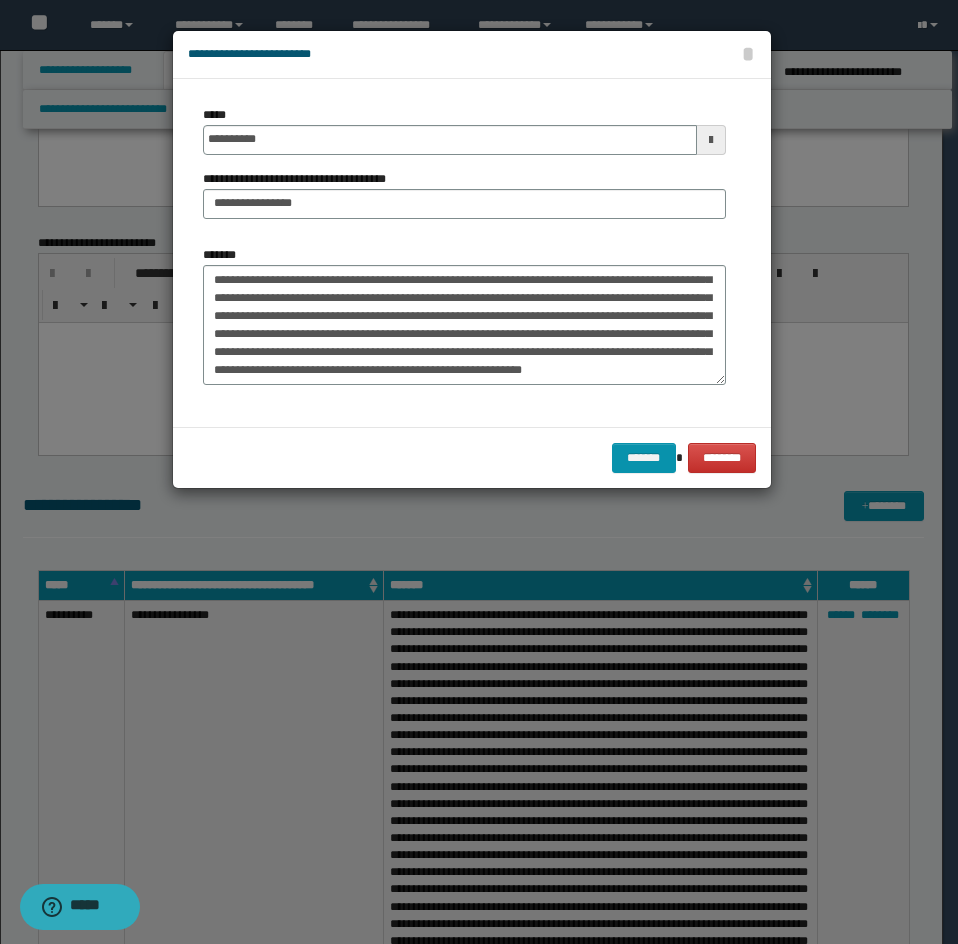 click on "*******
********" at bounding box center (472, 457) 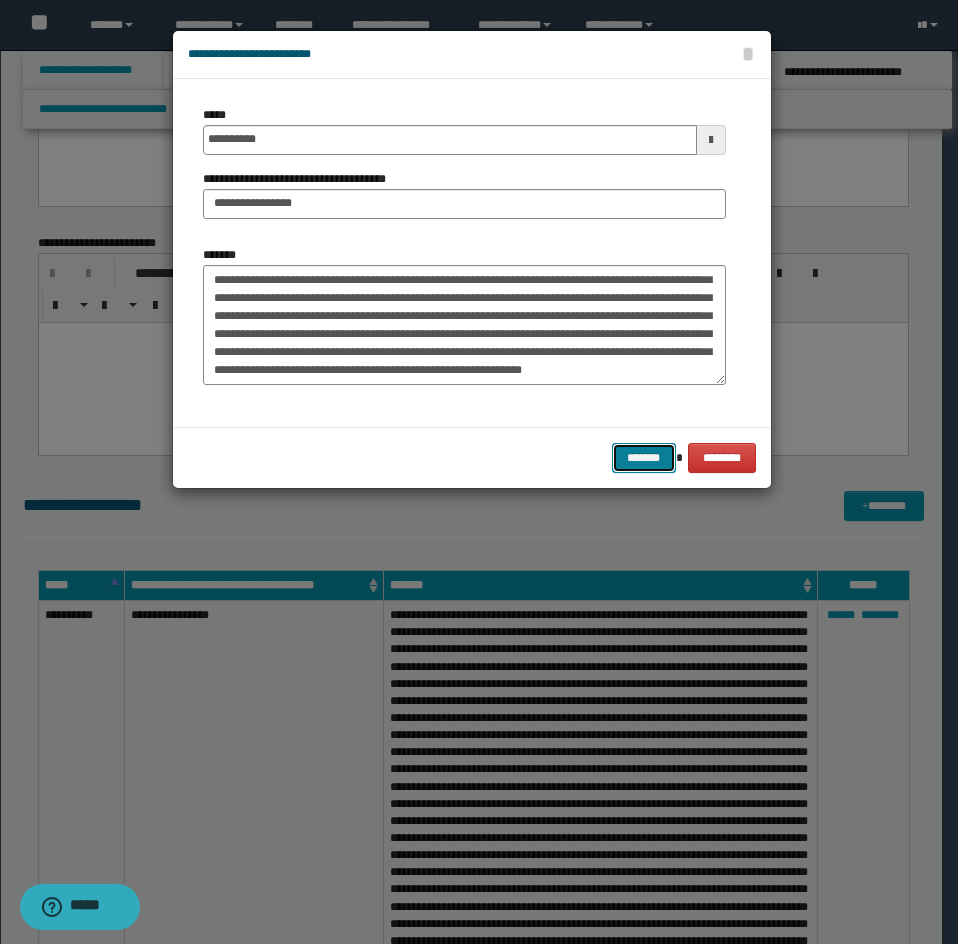 click on "*******" at bounding box center (644, 458) 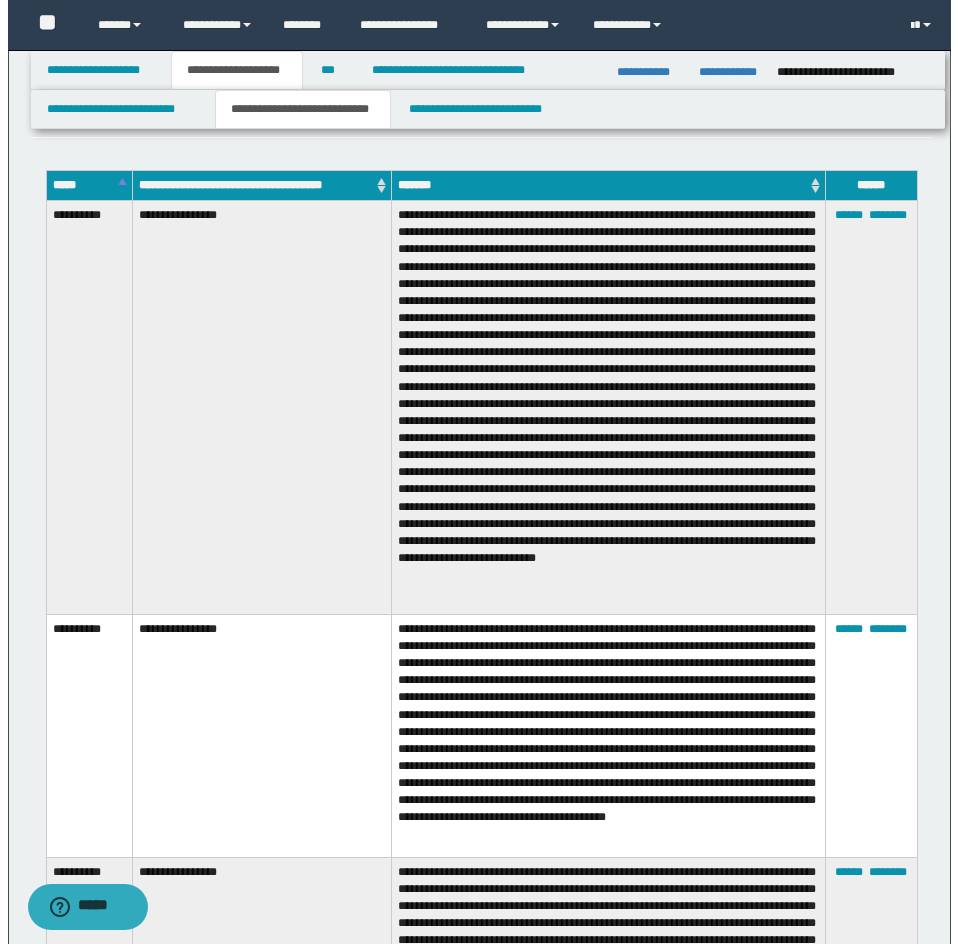 scroll, scrollTop: 2763, scrollLeft: 0, axis: vertical 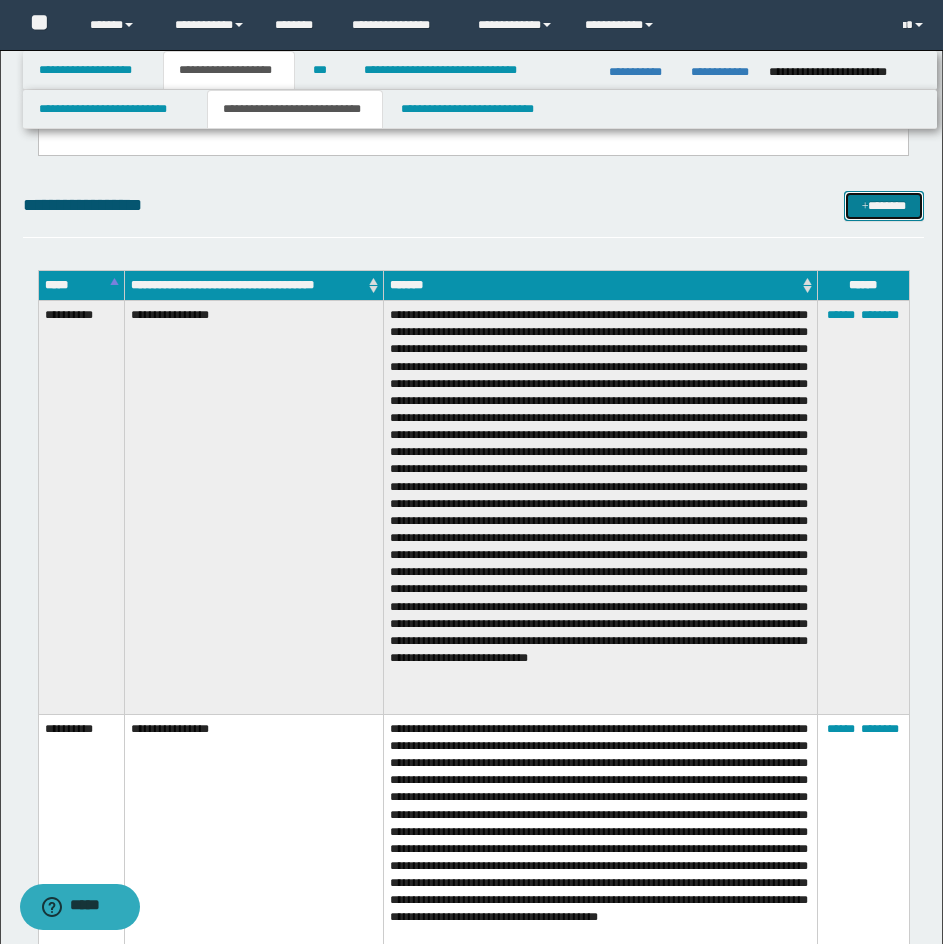 click on "*******" at bounding box center (884, 206) 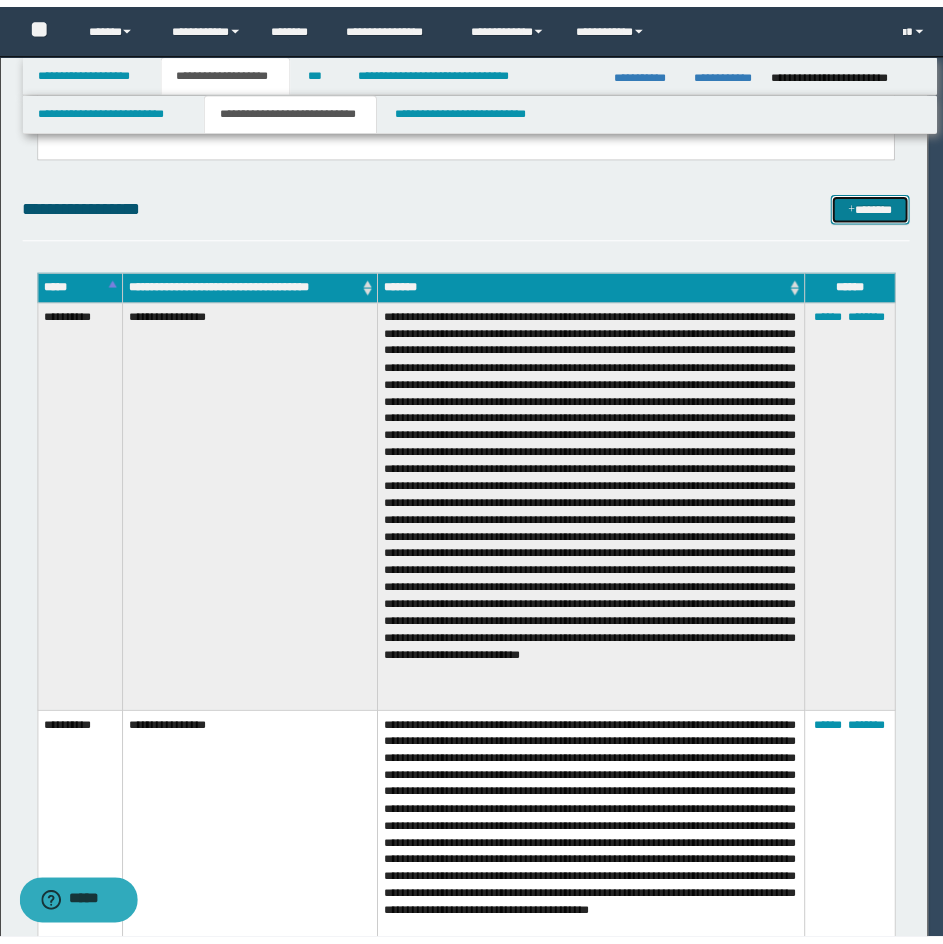scroll, scrollTop: 0, scrollLeft: 0, axis: both 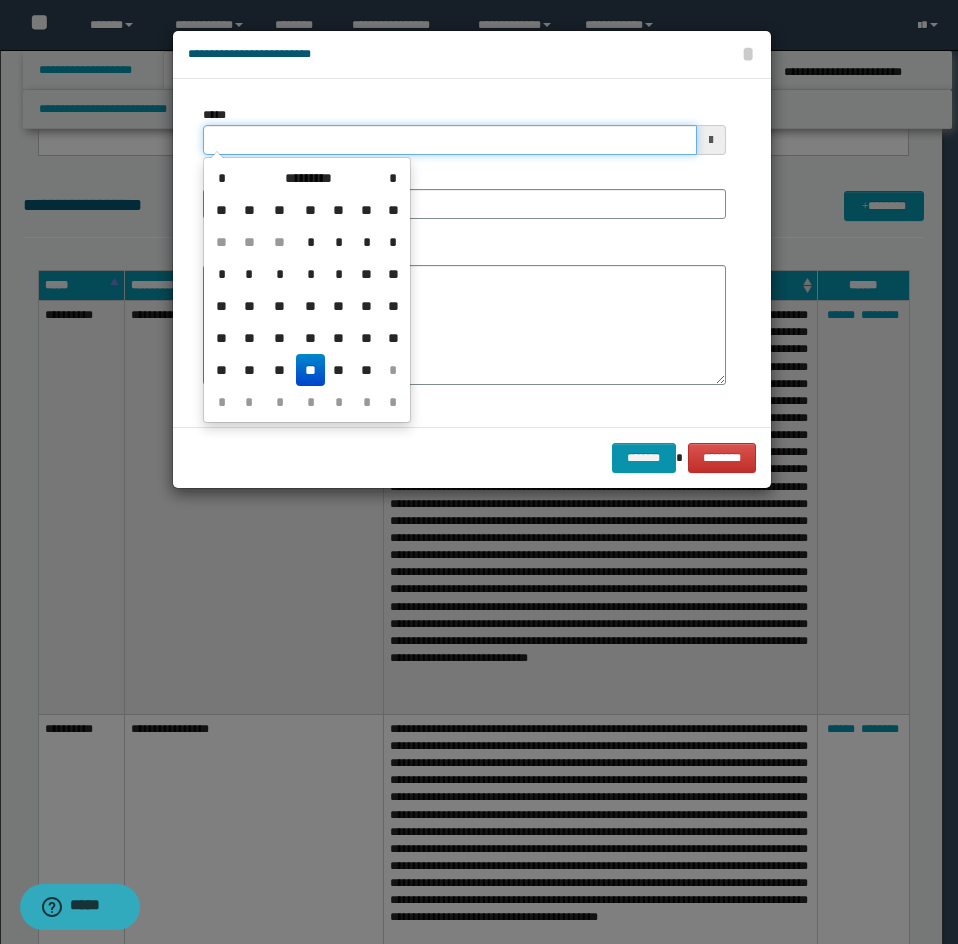 click on "*****" at bounding box center (450, 140) 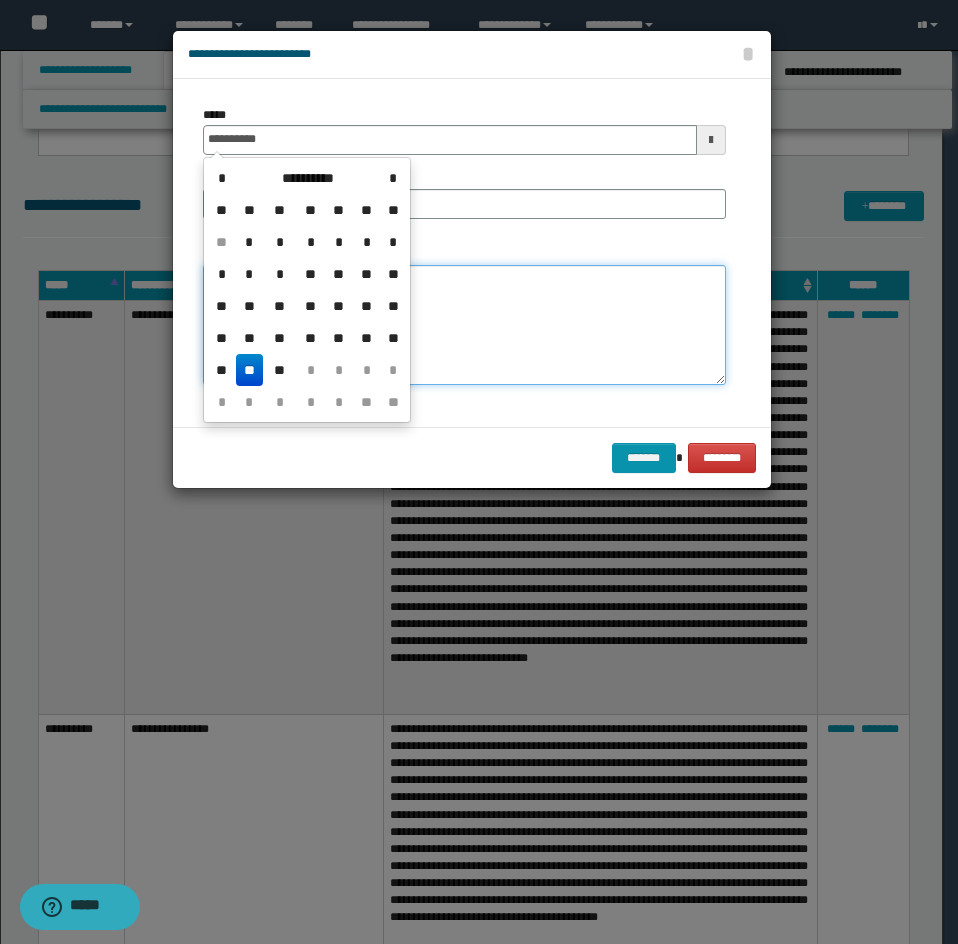 type on "**********" 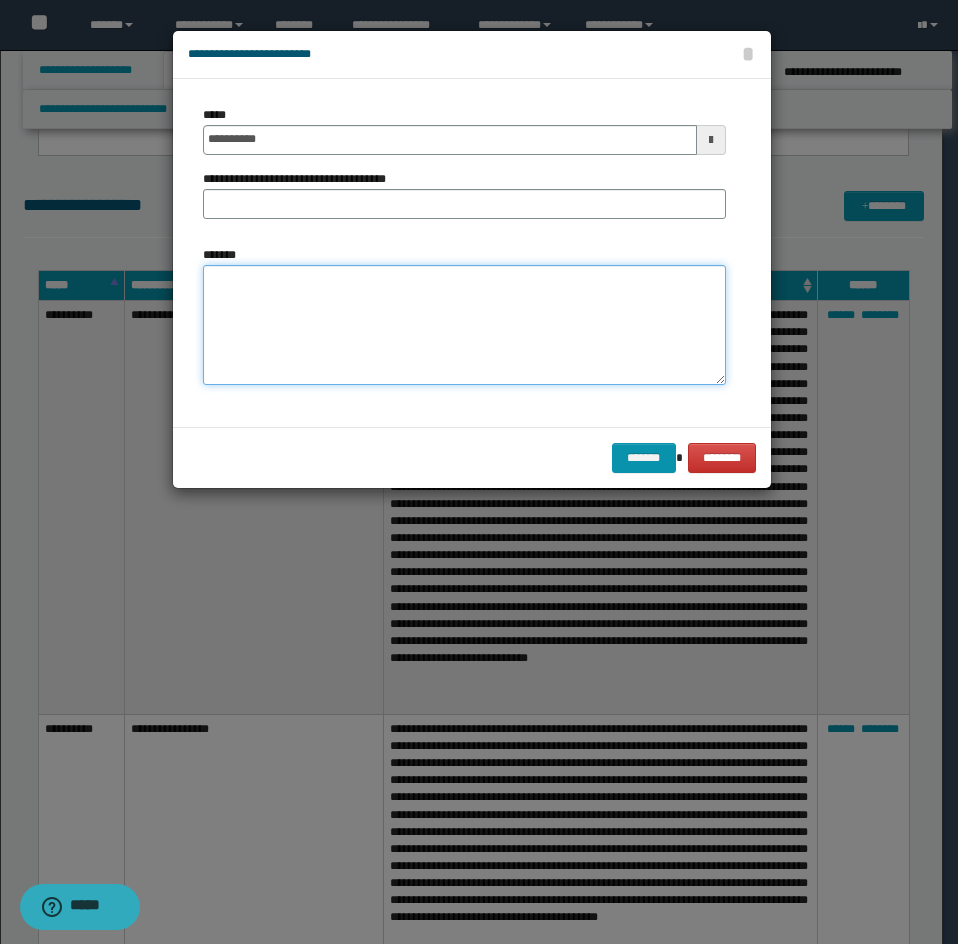 click on "*******" at bounding box center [464, 325] 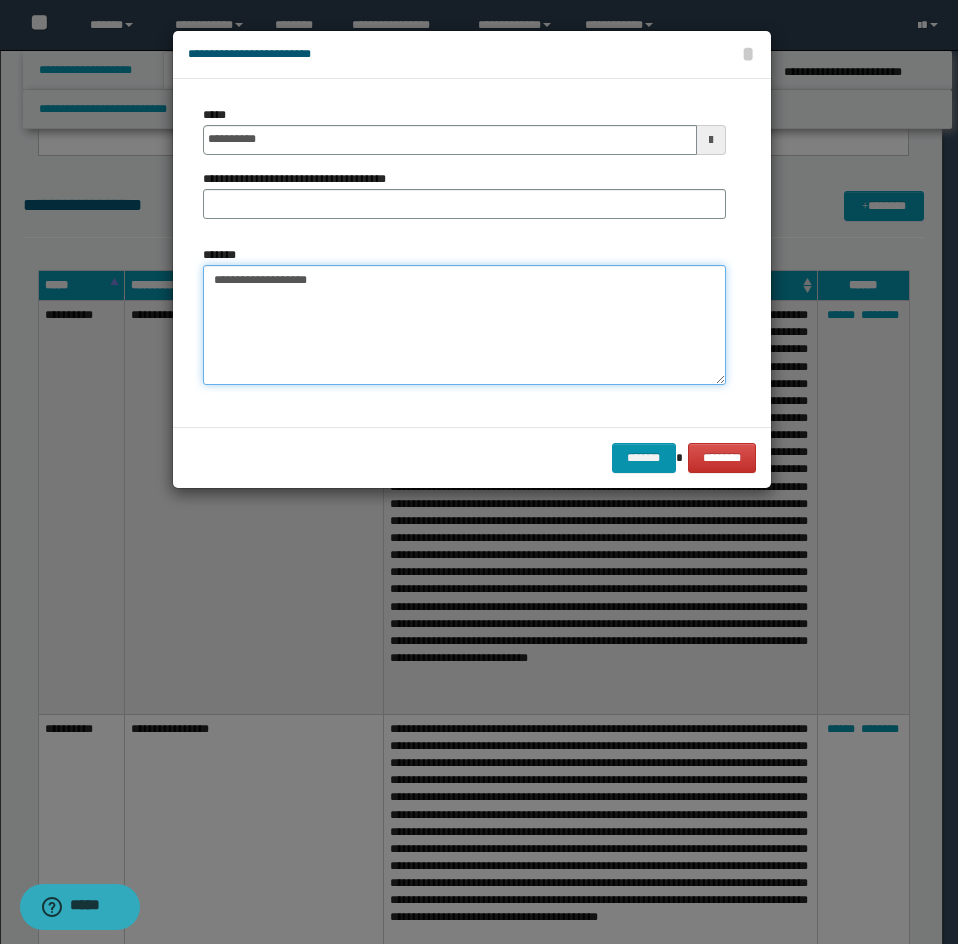 click on "**********" at bounding box center (464, 325) 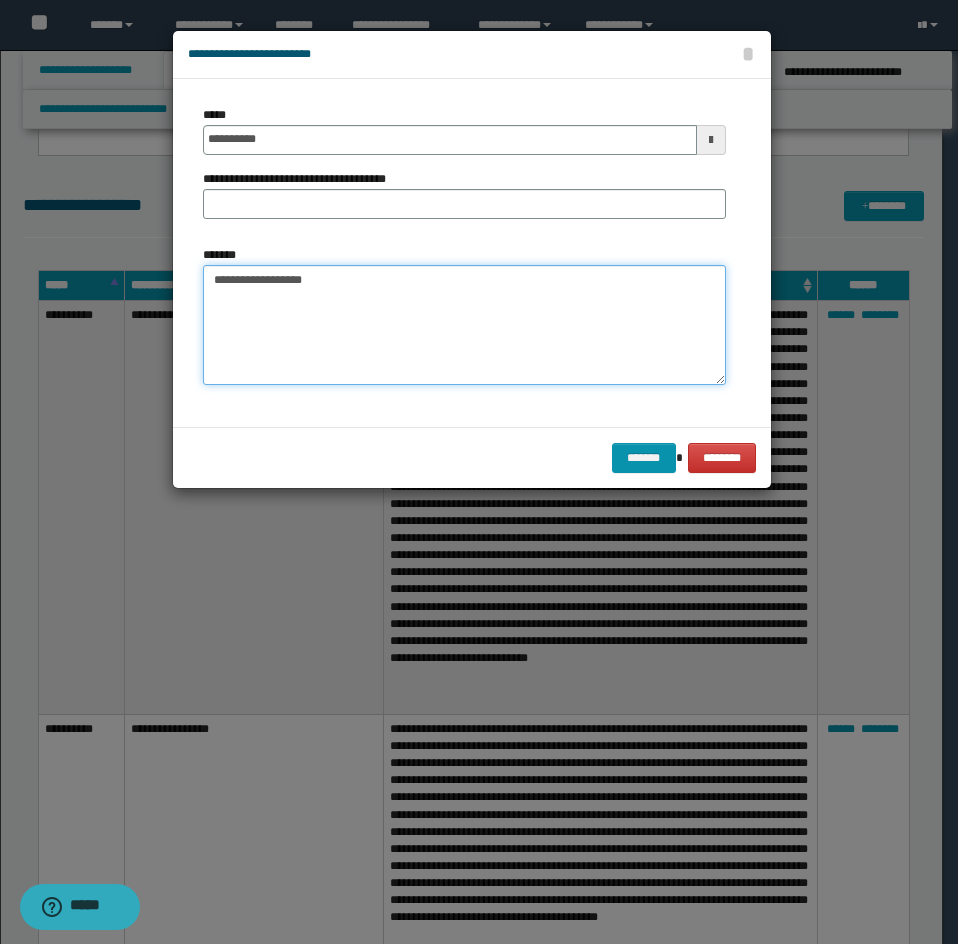 paste on "**********" 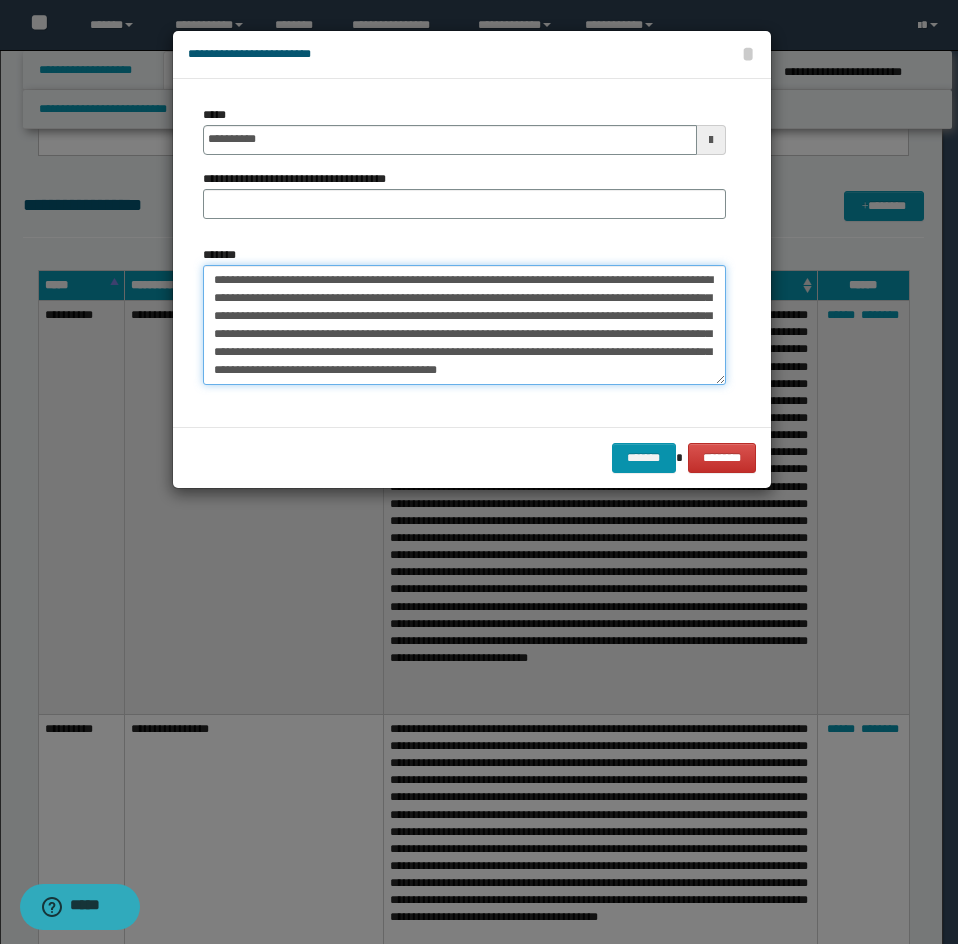 type on "**********" 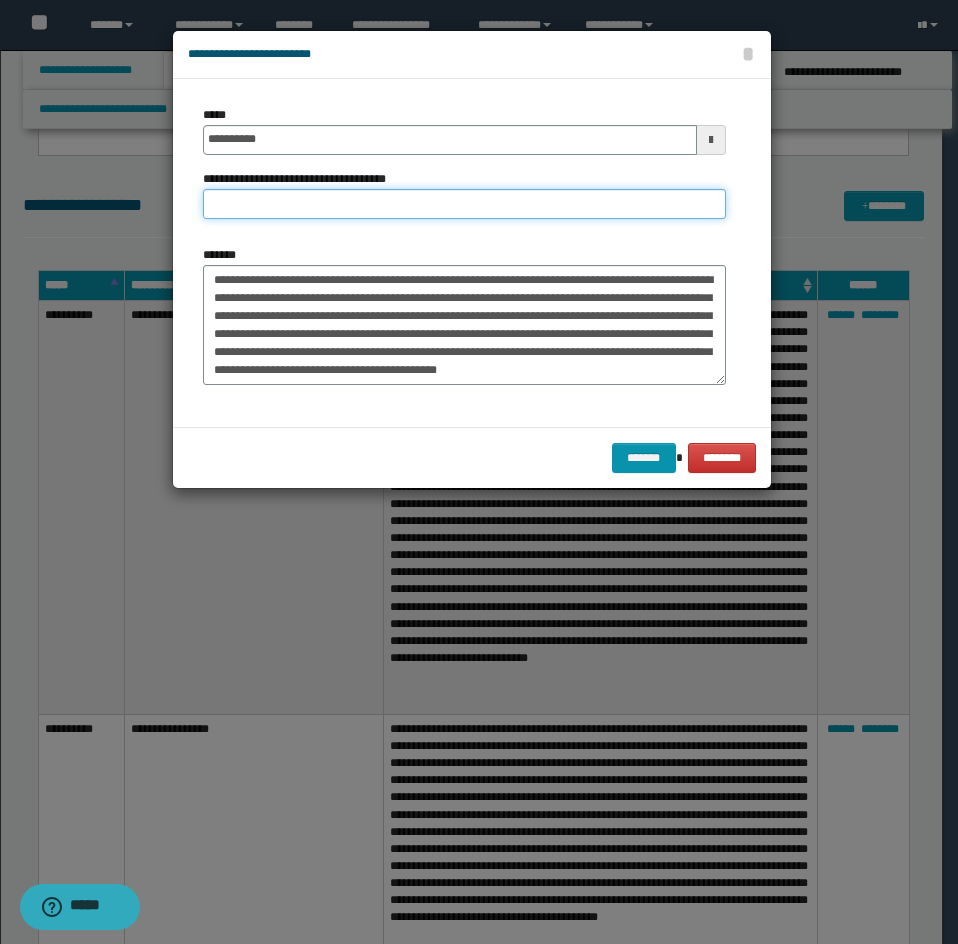 click on "**********" at bounding box center (464, 204) 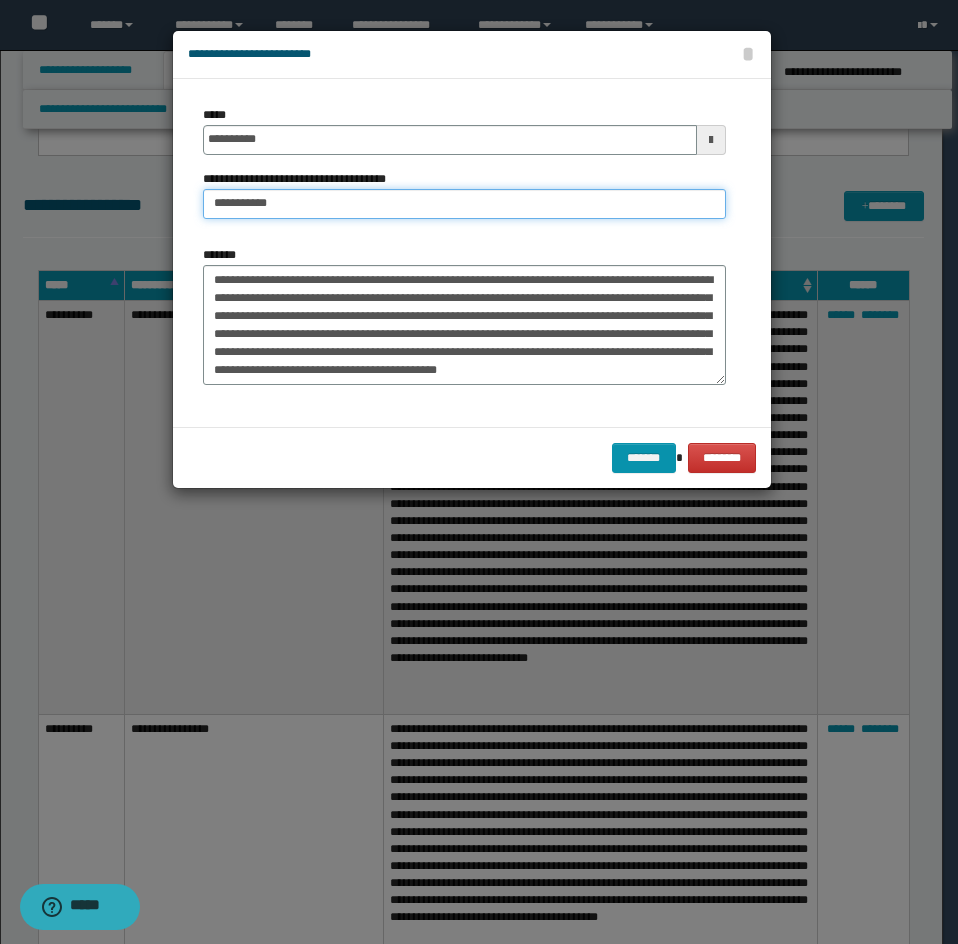 type on "**********" 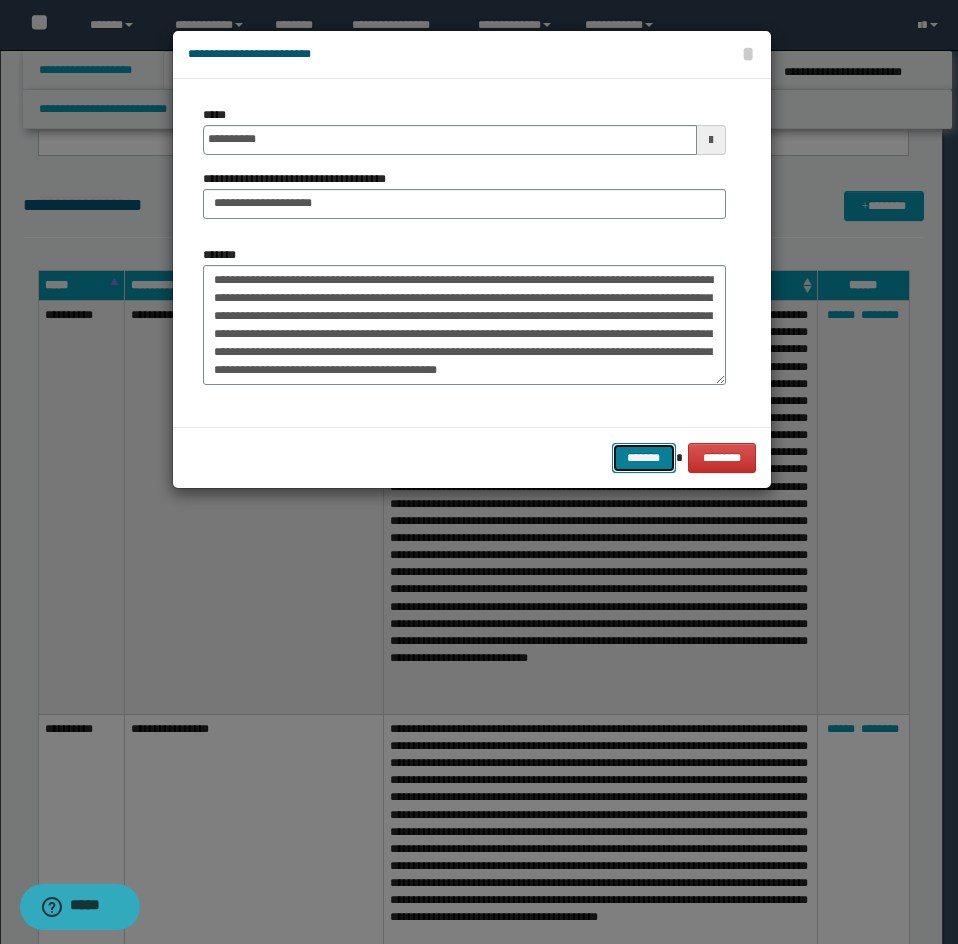click on "*******" at bounding box center (644, 458) 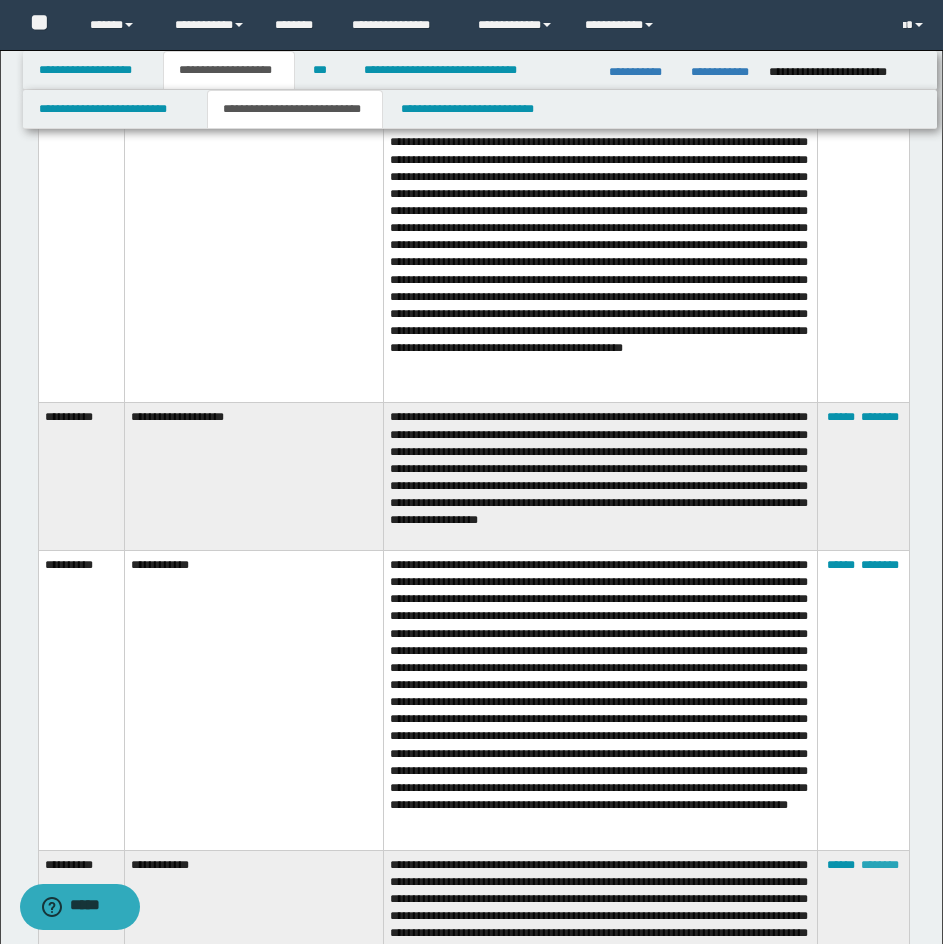 scroll, scrollTop: 4163, scrollLeft: 0, axis: vertical 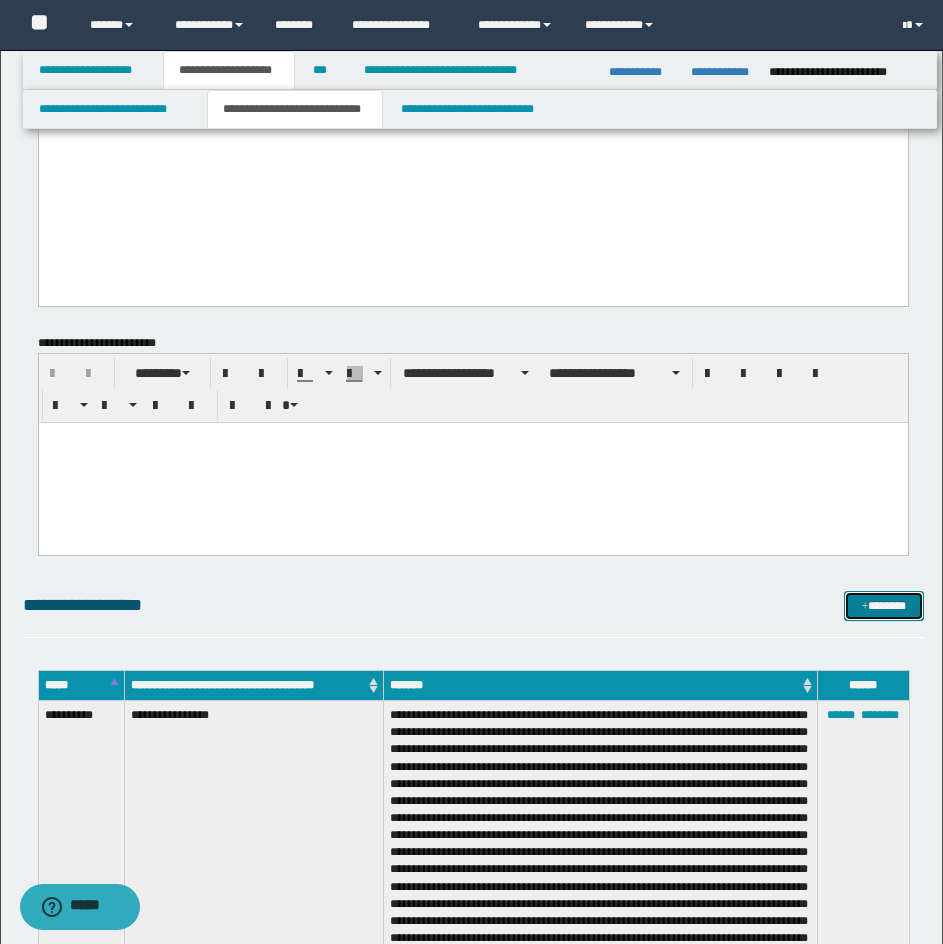 click on "*******" at bounding box center (884, 606) 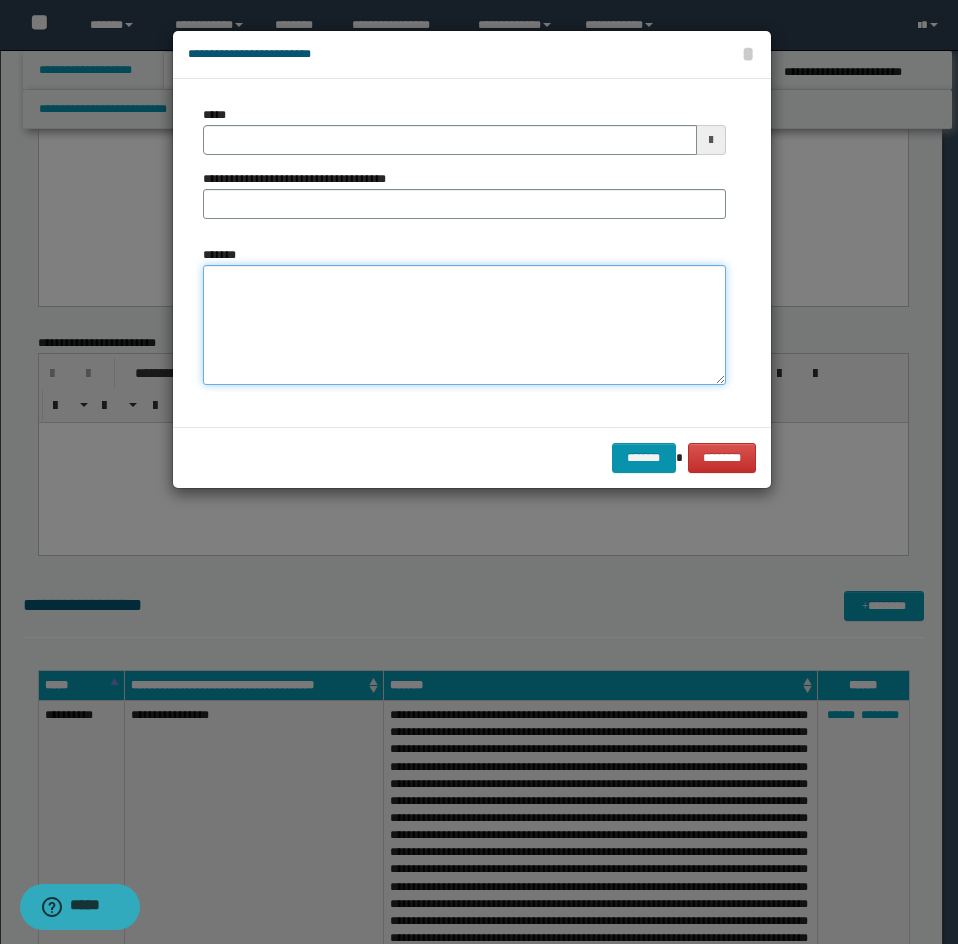 click on "*******" at bounding box center (464, 325) 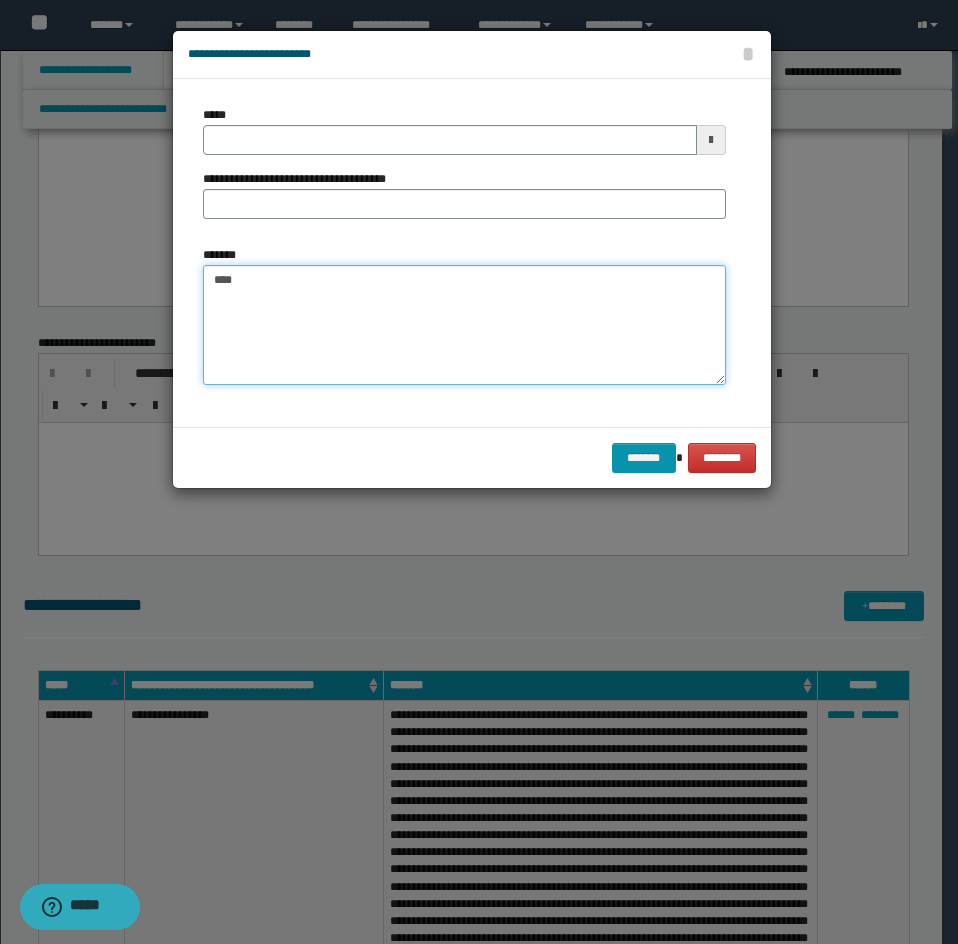 paste on "**********" 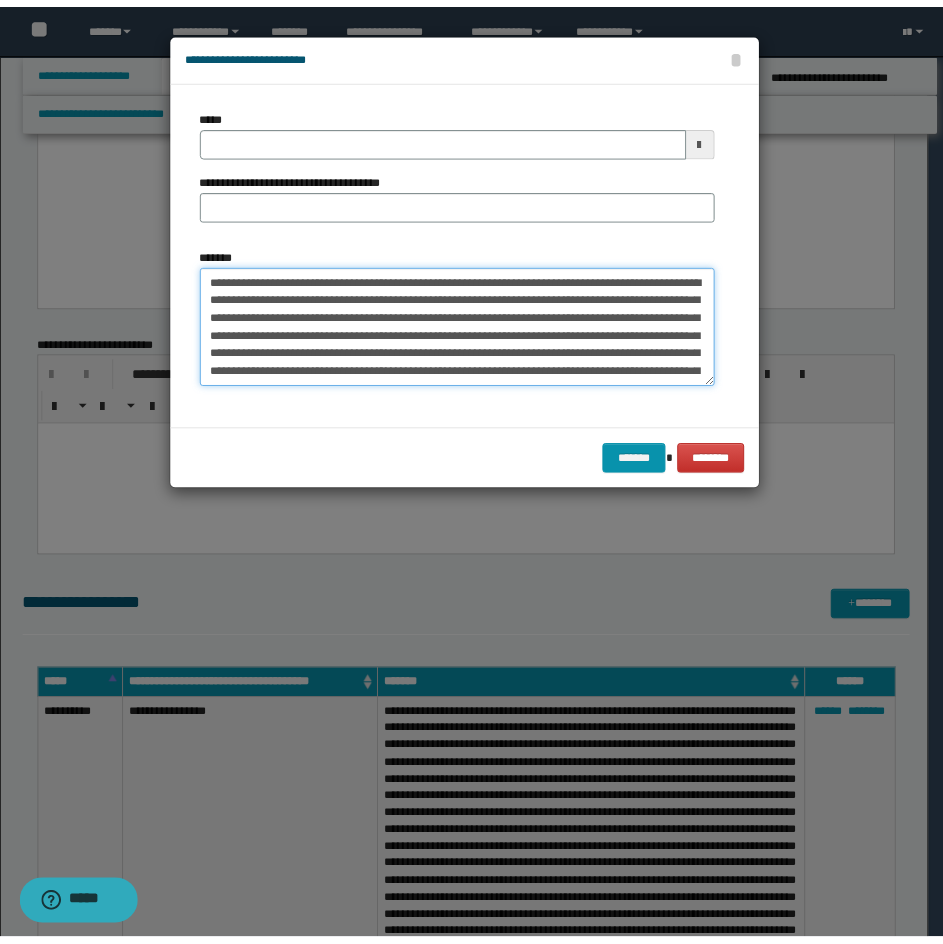 scroll, scrollTop: 354, scrollLeft: 0, axis: vertical 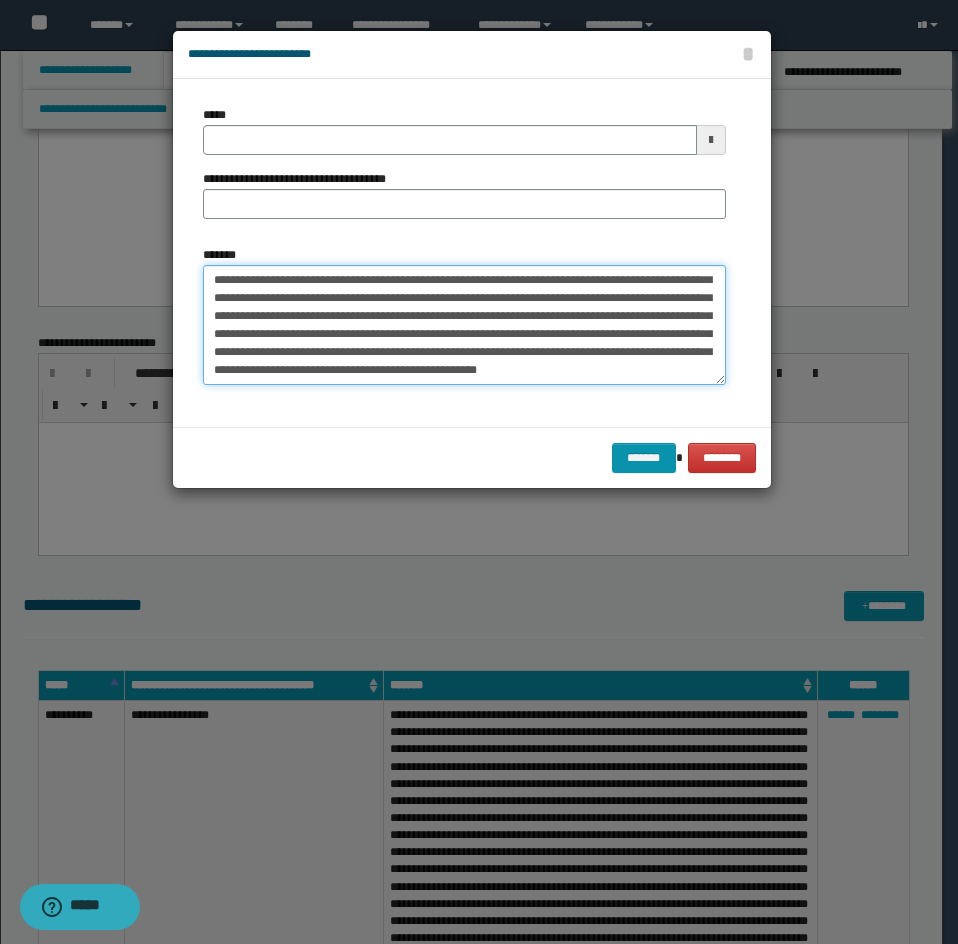 type on "**********" 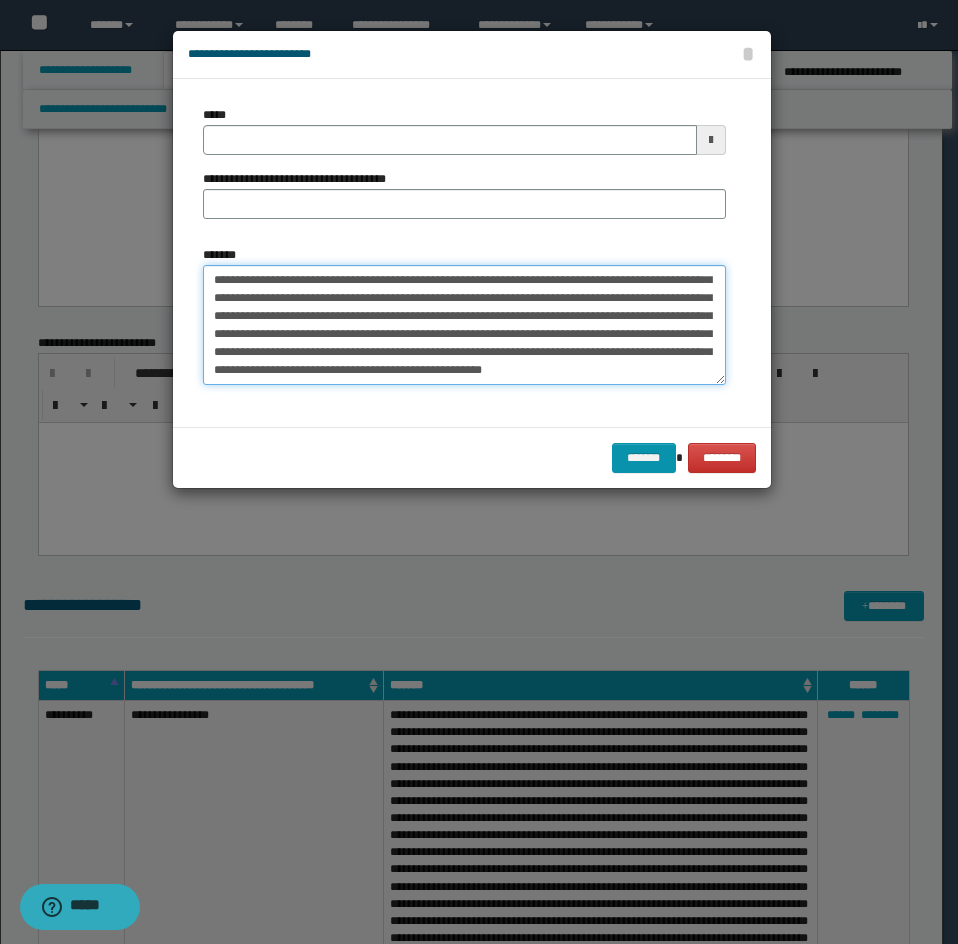 type 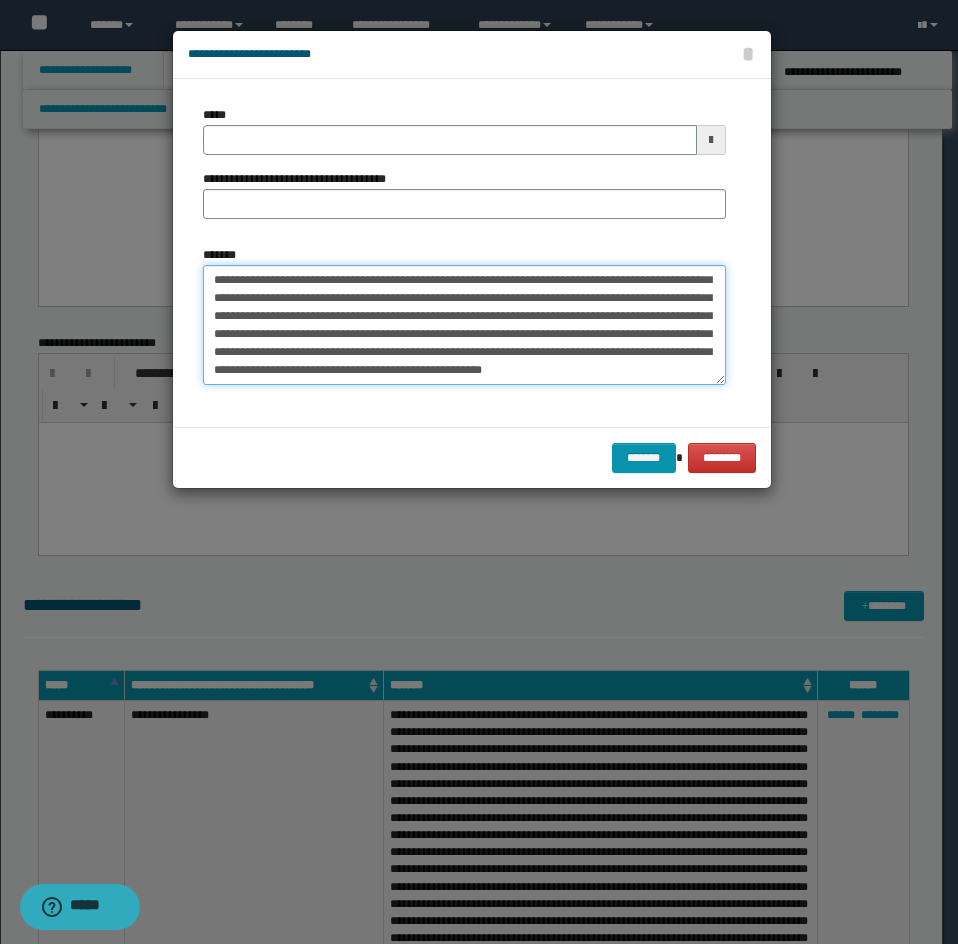 type on "**********" 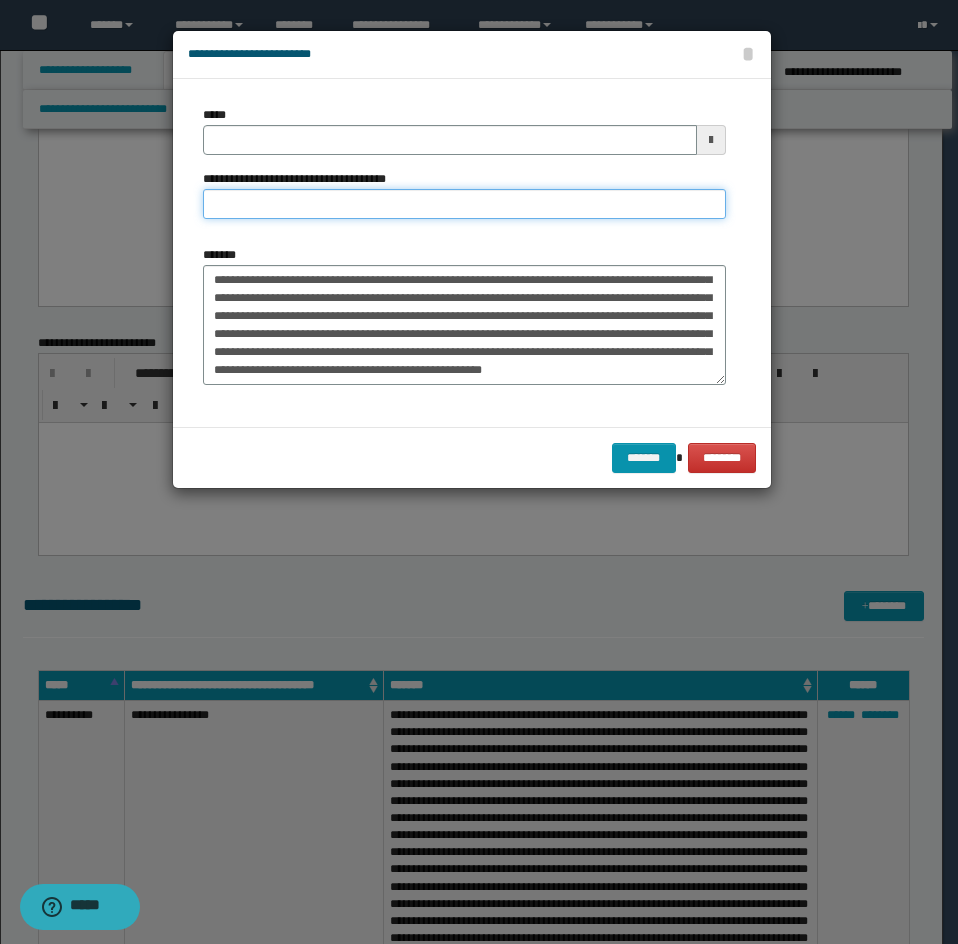click on "**********" at bounding box center [464, 204] 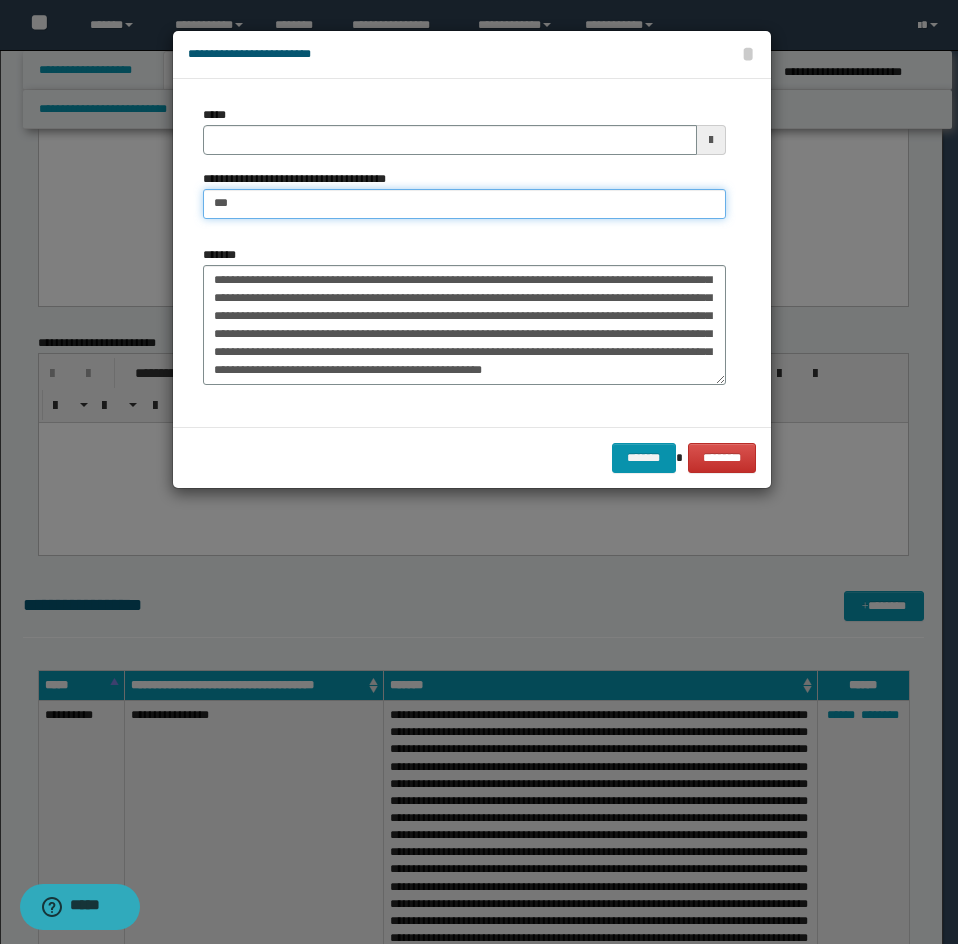type on "*********" 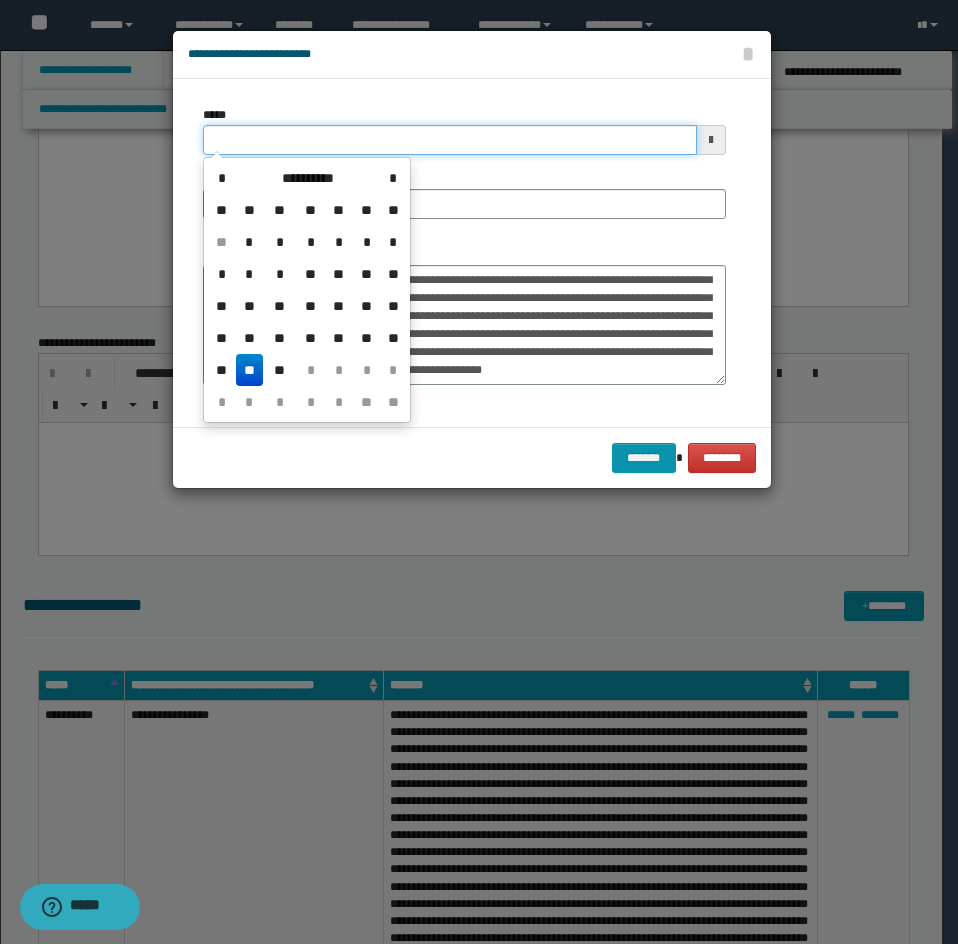 click on "*****" at bounding box center (450, 140) 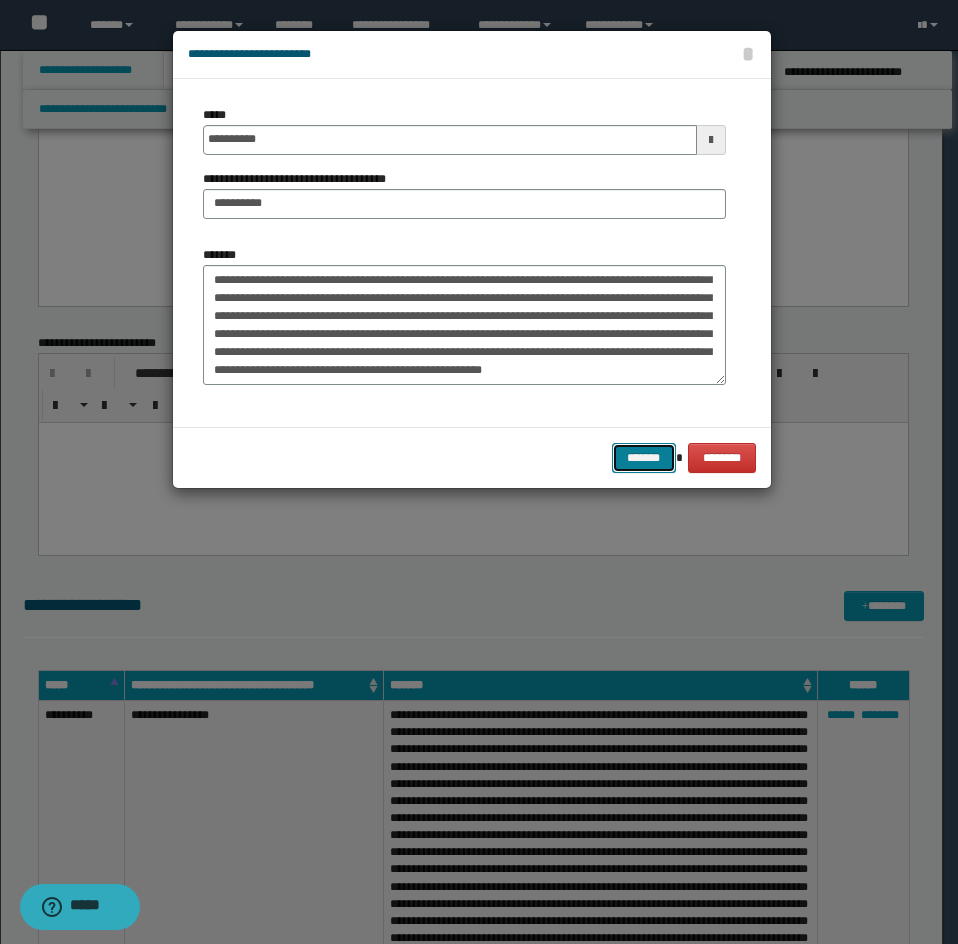 click on "*******" at bounding box center [644, 458] 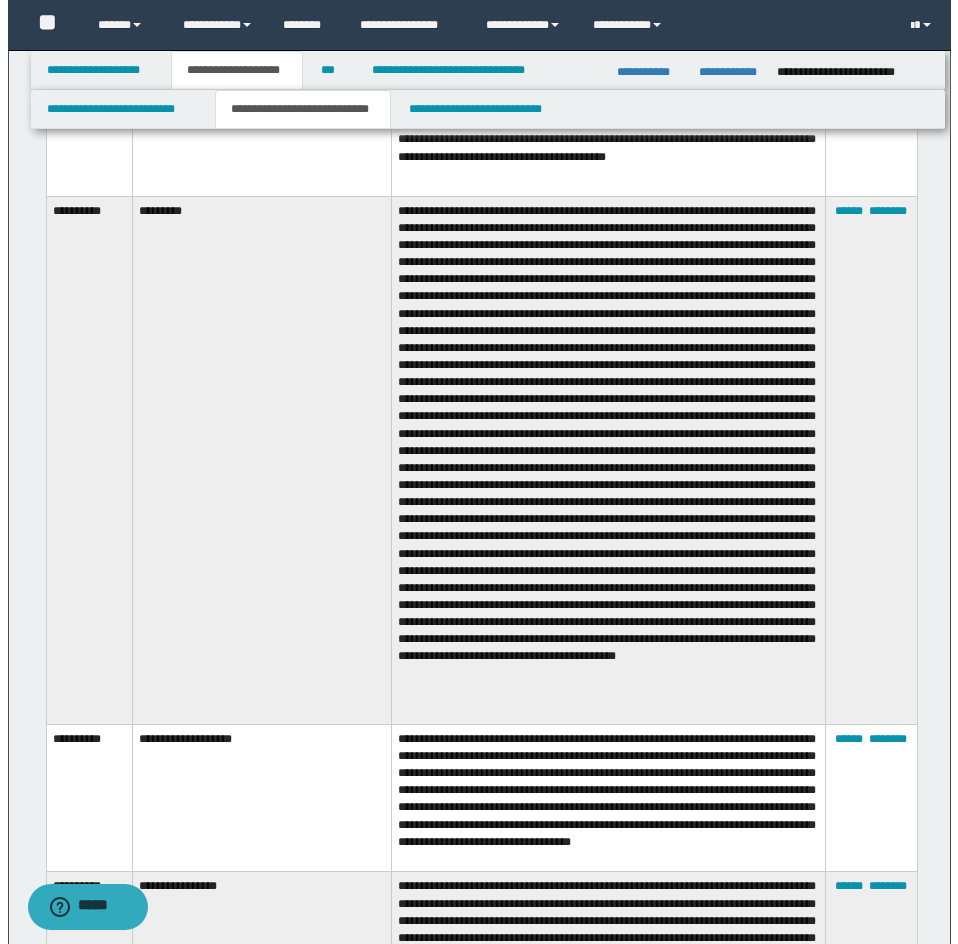 scroll, scrollTop: 3463, scrollLeft: 0, axis: vertical 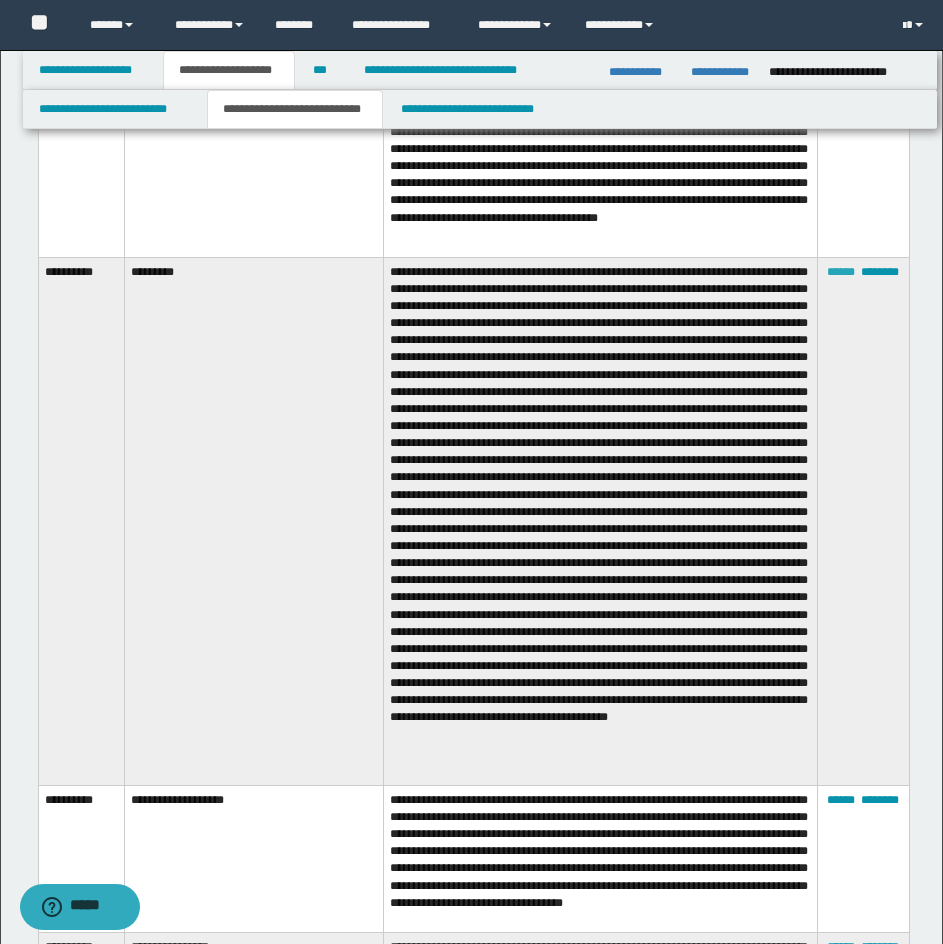 click on "******" at bounding box center (841, 272) 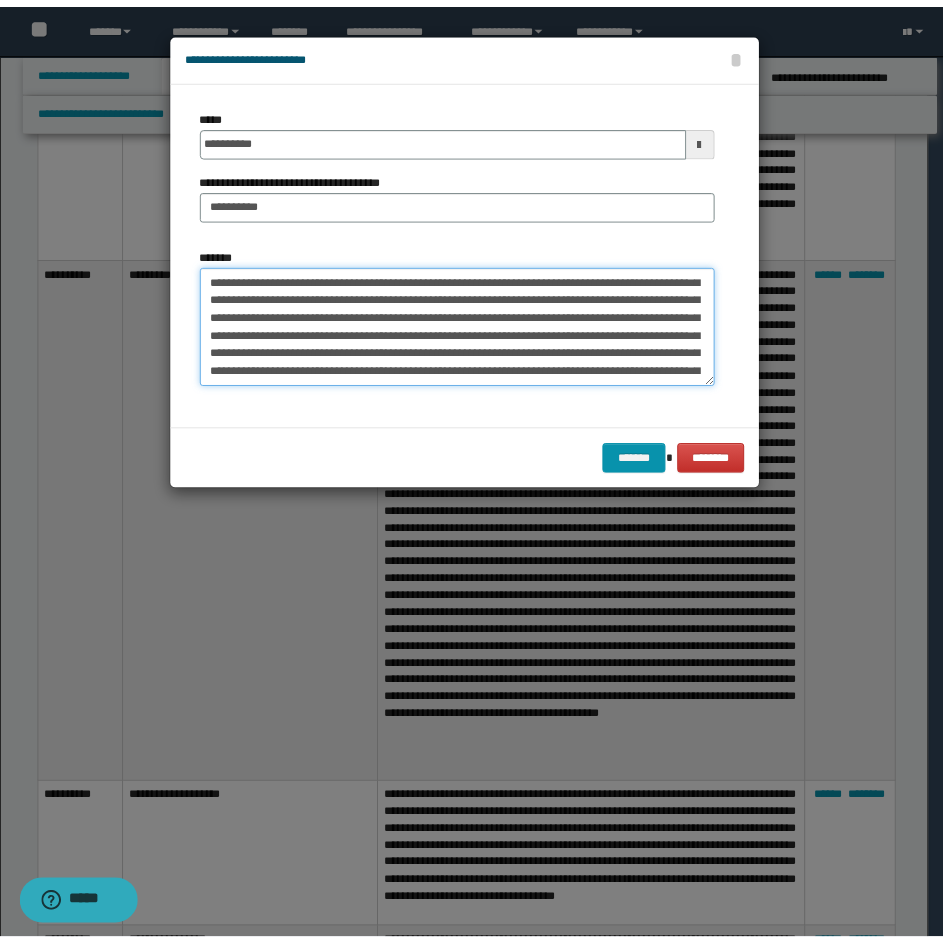 scroll, scrollTop: 0, scrollLeft: 0, axis: both 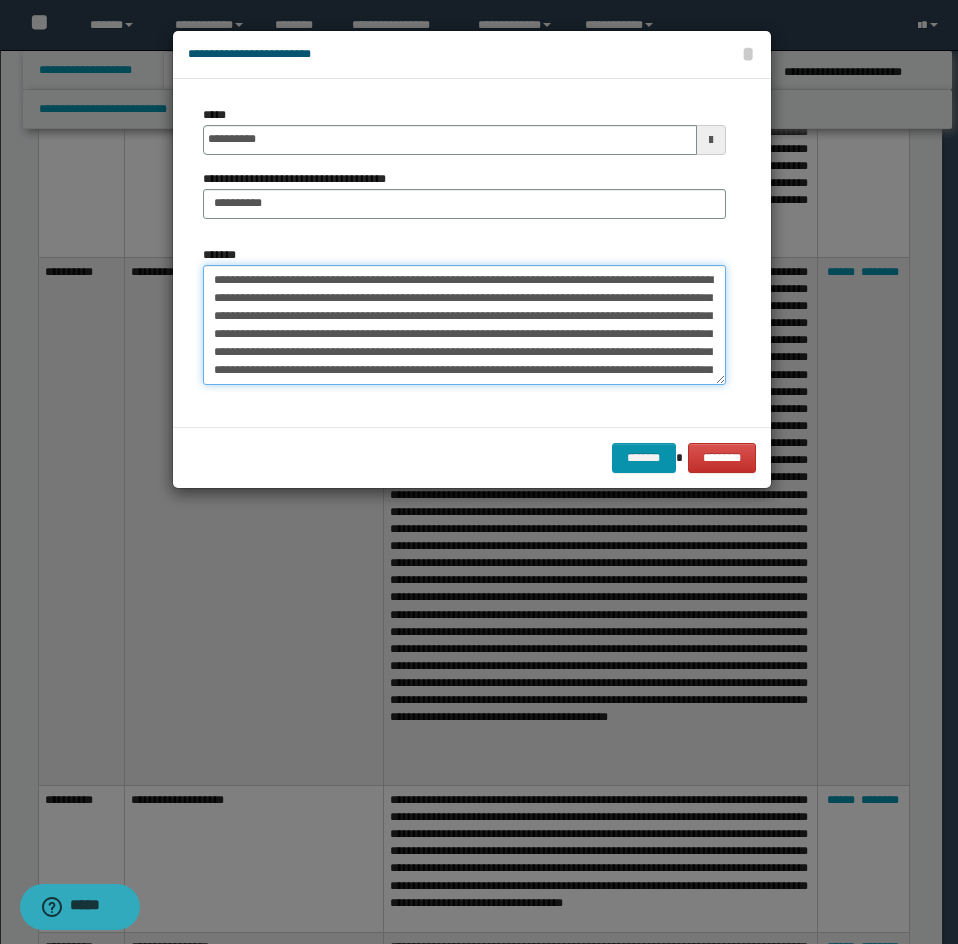 drag, startPoint x: 547, startPoint y: 377, endPoint x: 164, endPoint y: 238, distance: 407.44324 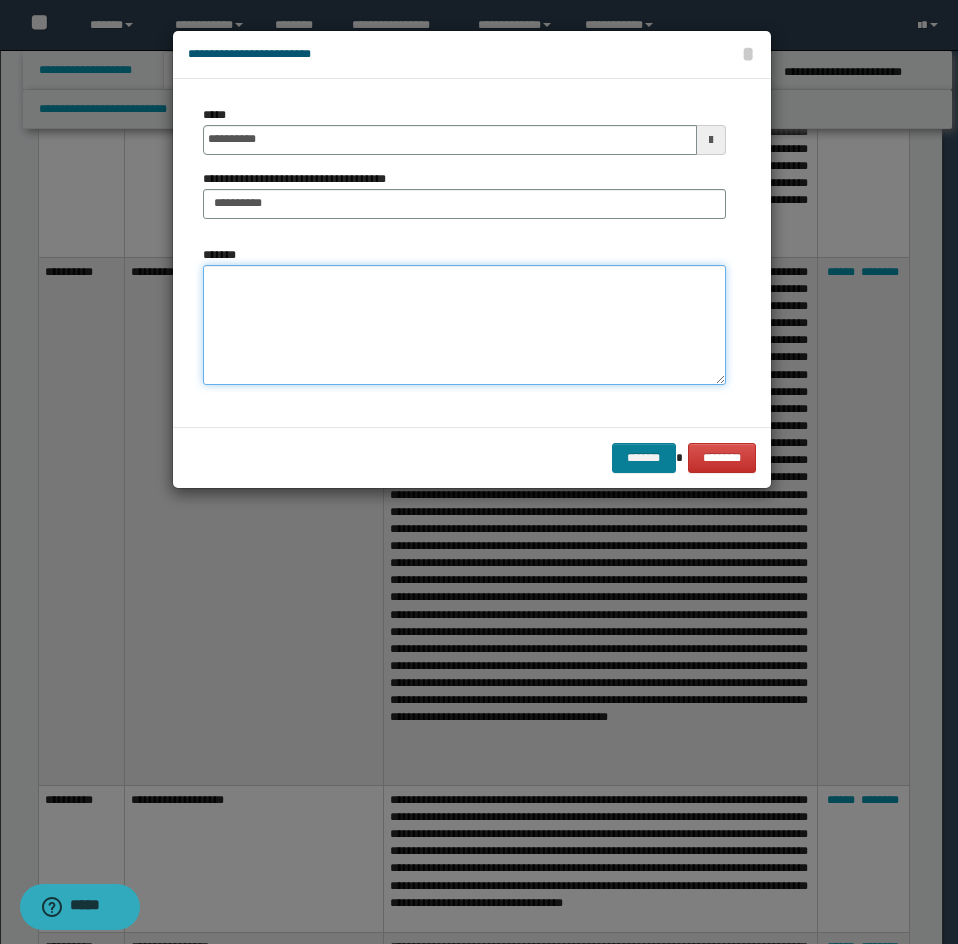 type 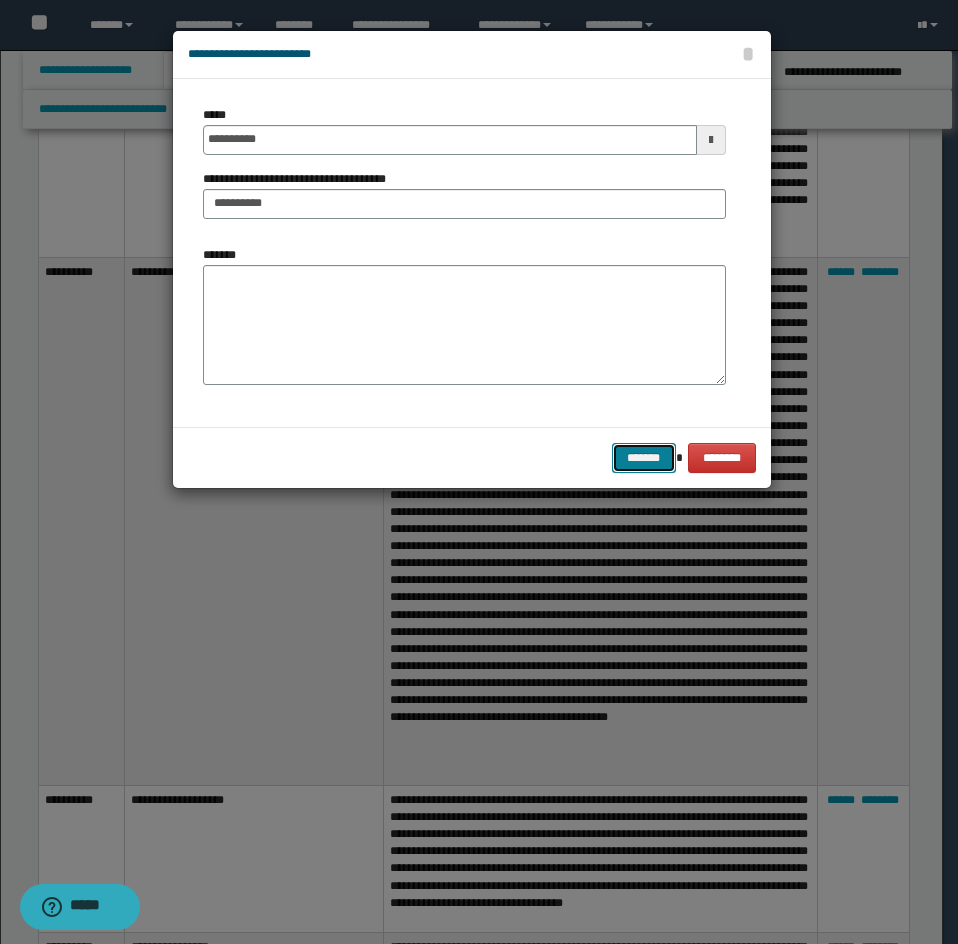 click on "*******" at bounding box center (644, 458) 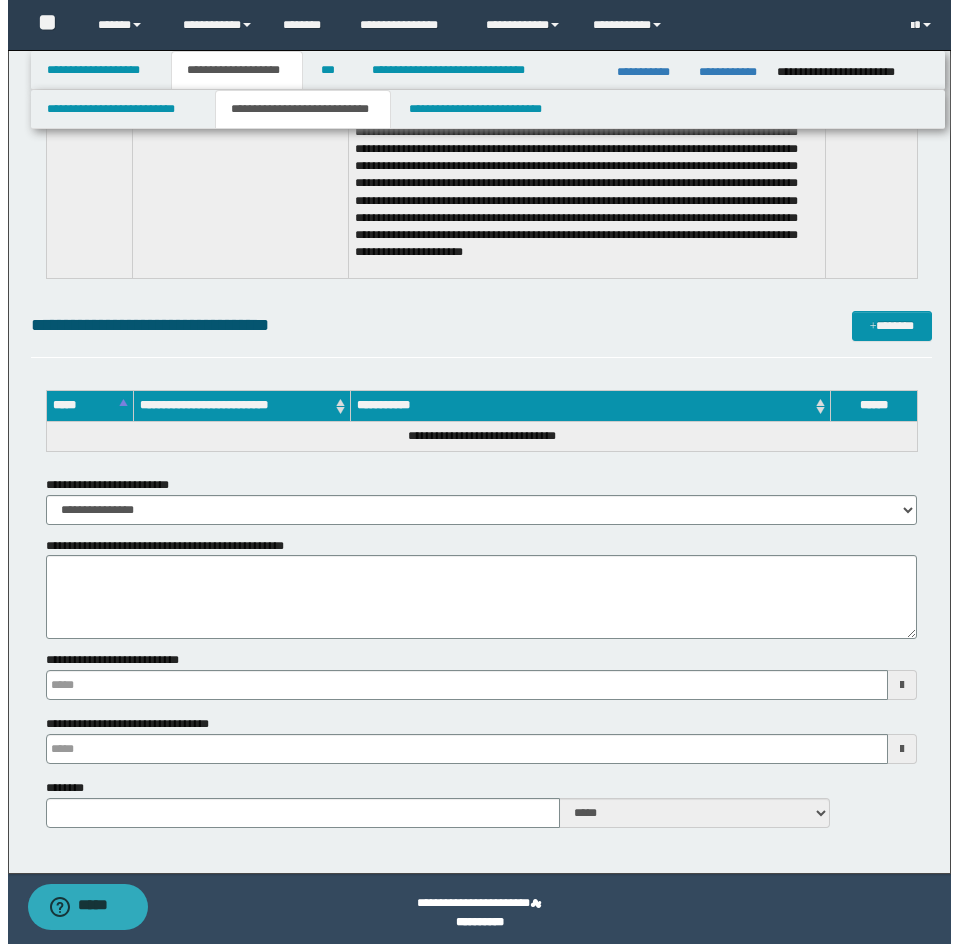 scroll, scrollTop: 9456, scrollLeft: 0, axis: vertical 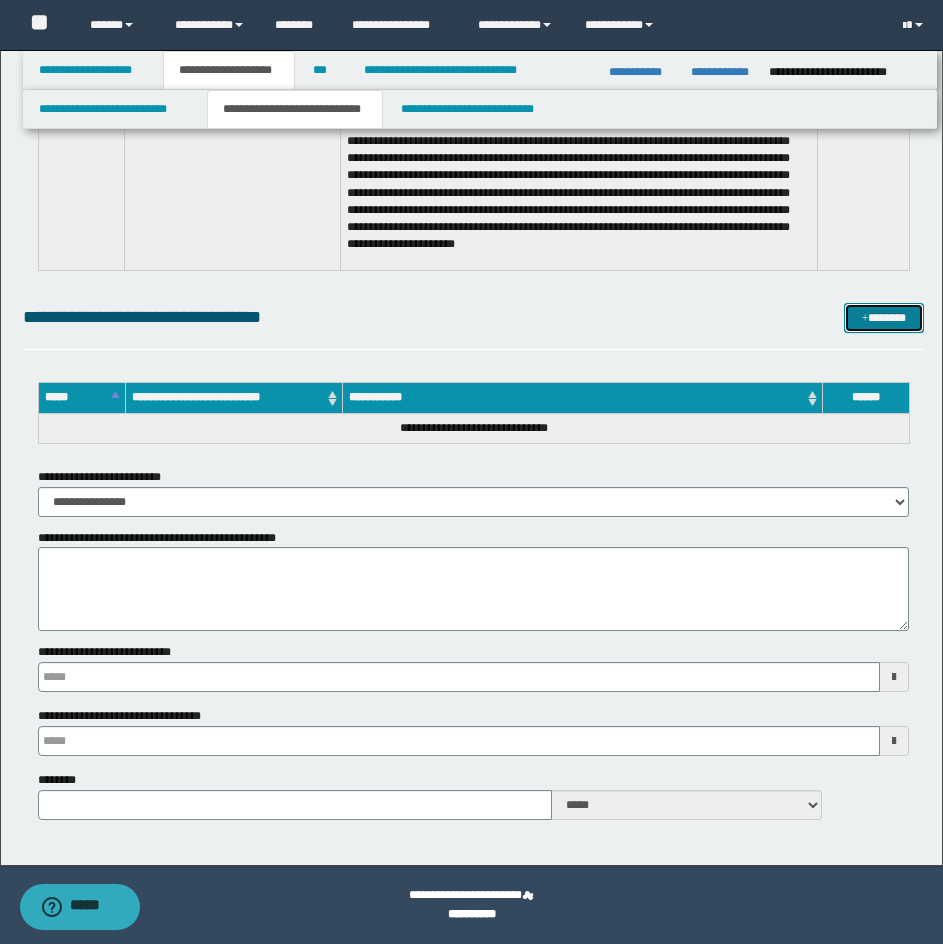 click at bounding box center [865, 319] 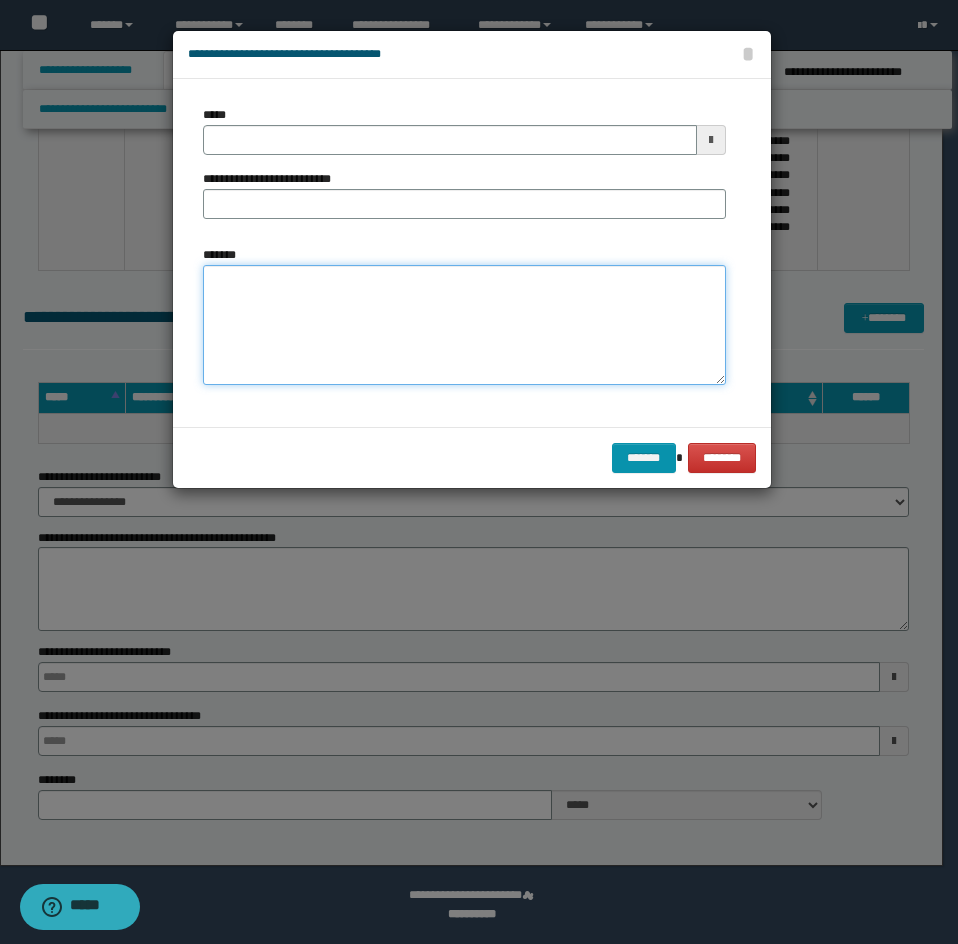 click on "*******" at bounding box center [464, 325] 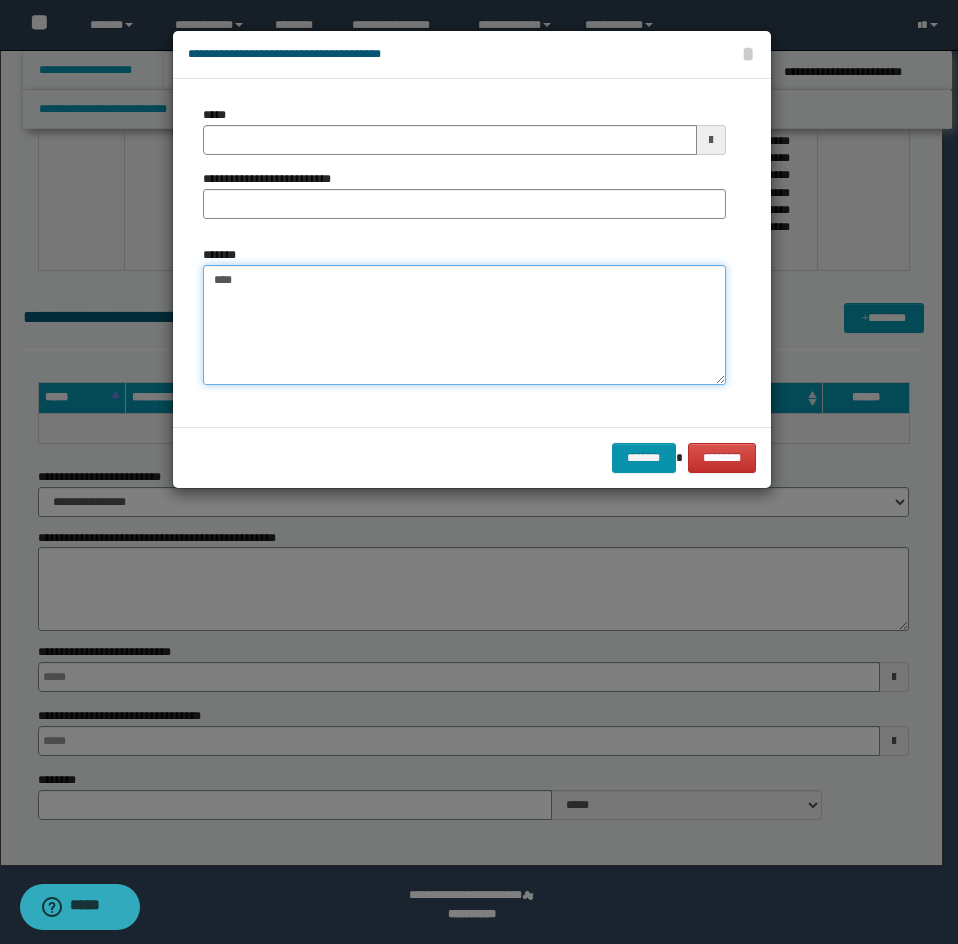 paste on "**********" 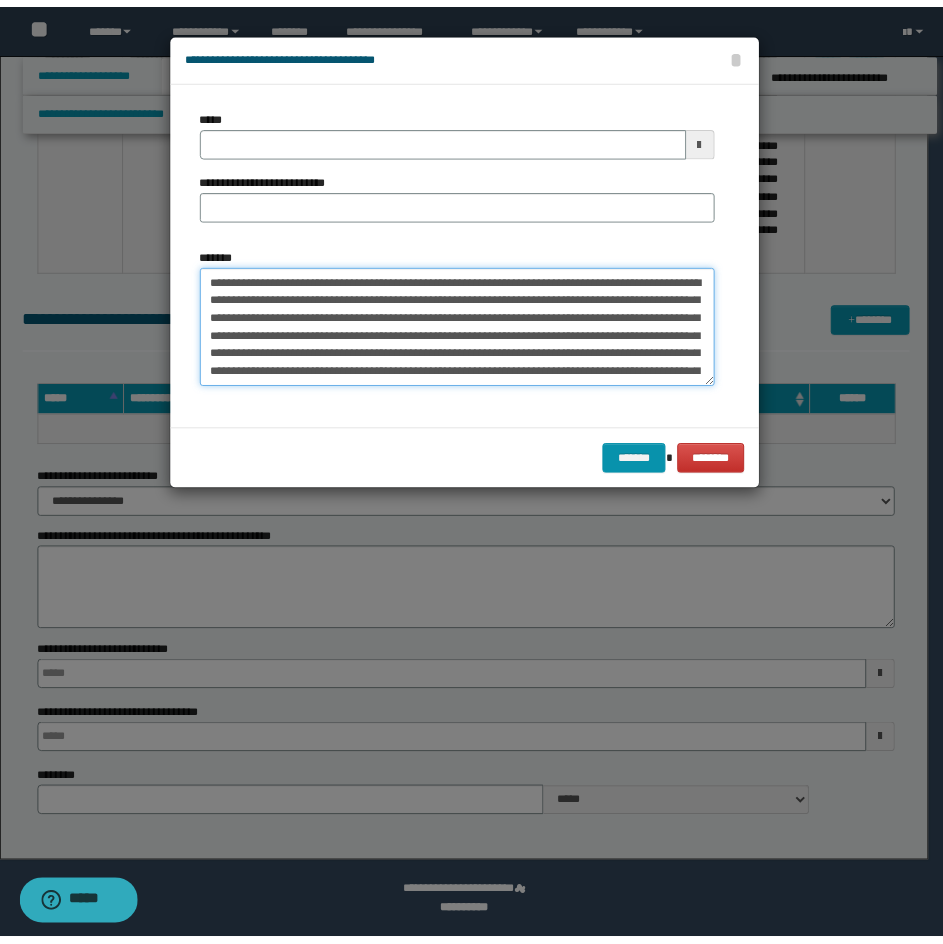 scroll, scrollTop: 354, scrollLeft: 0, axis: vertical 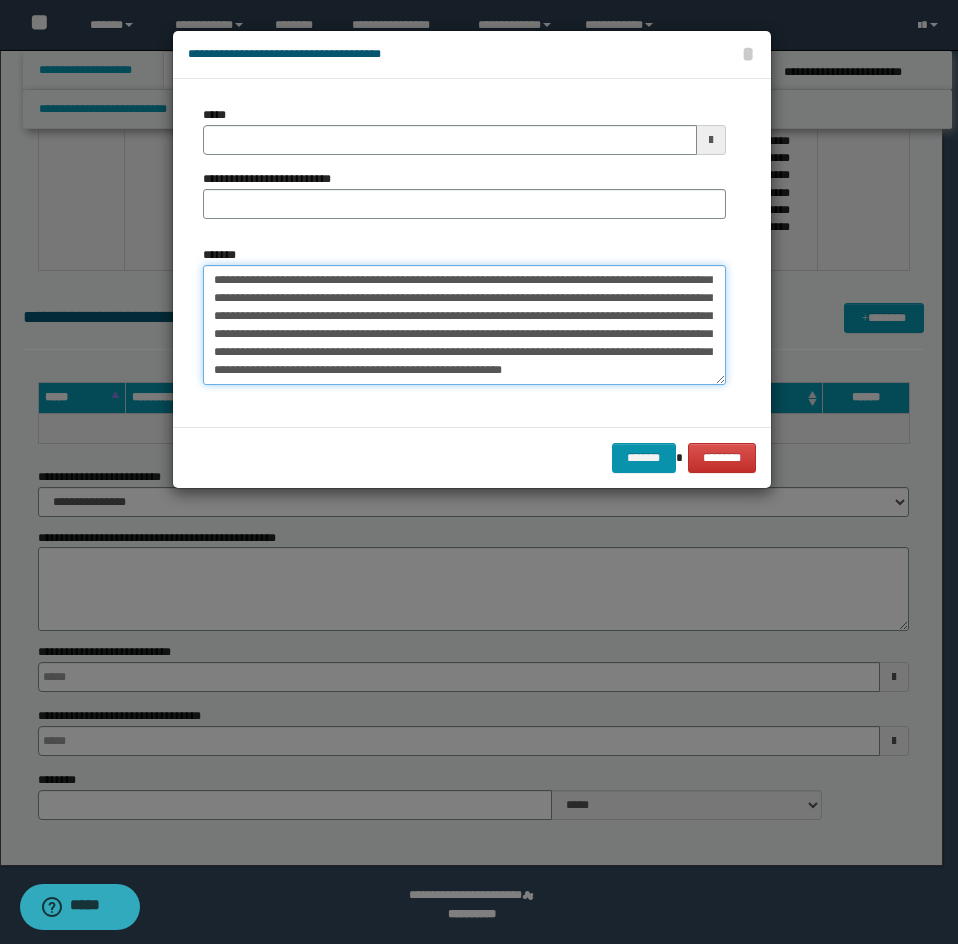 type on "**********" 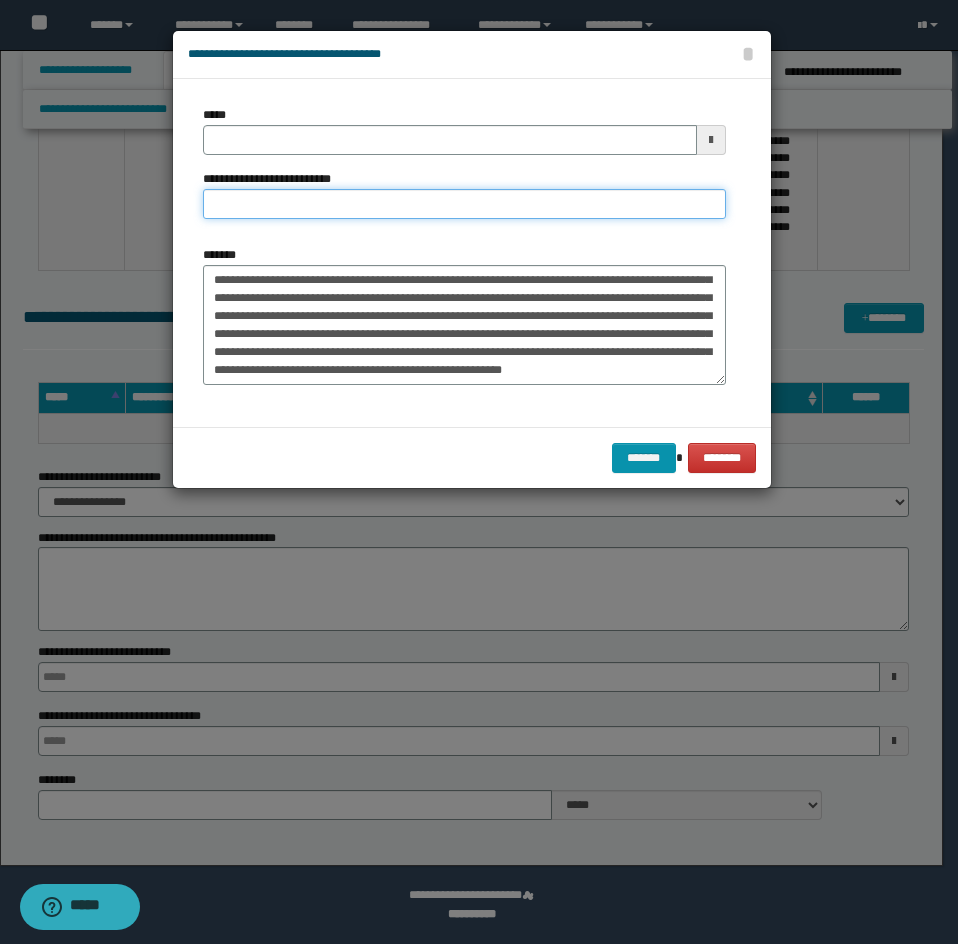 click on "**********" at bounding box center [464, 204] 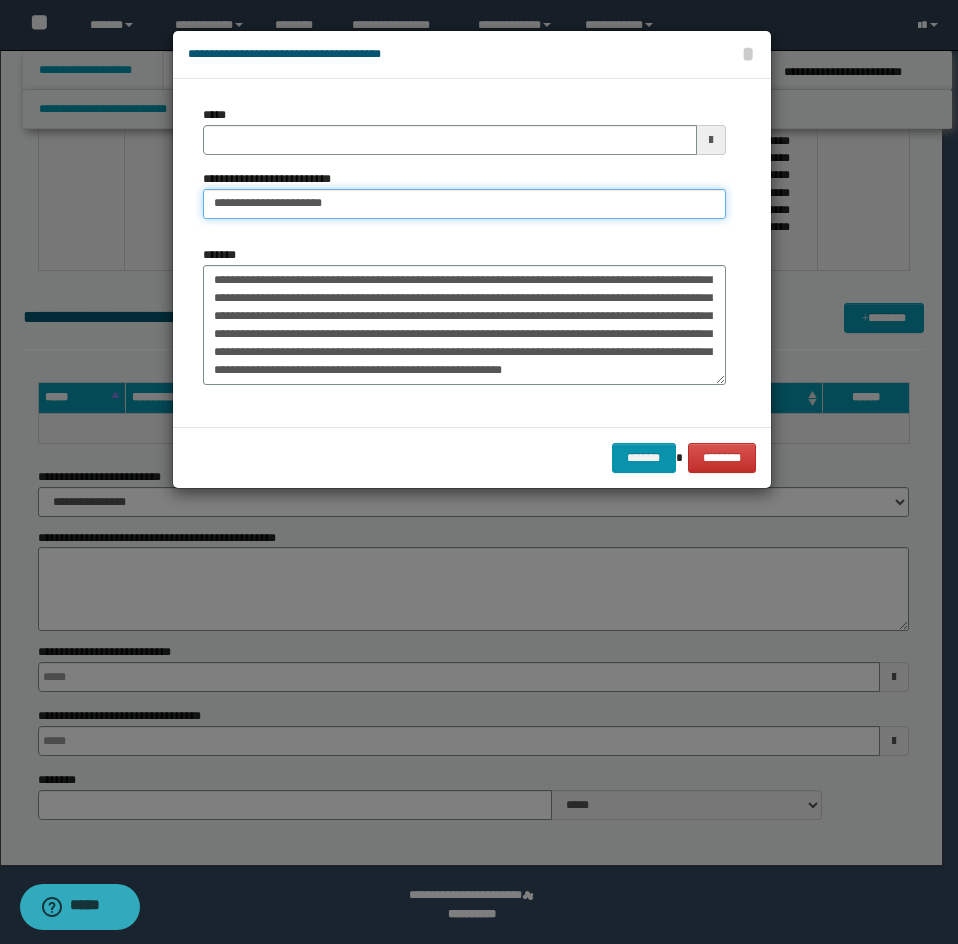 type on "**********" 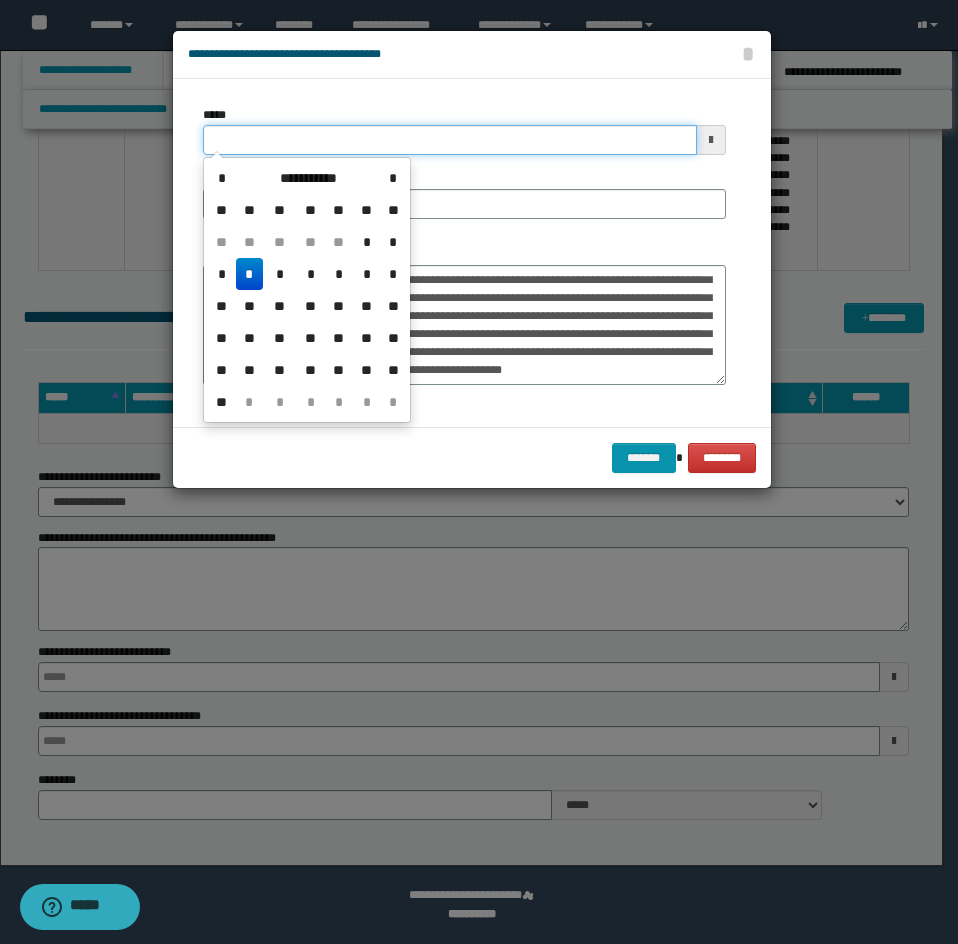 click on "*****" at bounding box center (450, 140) 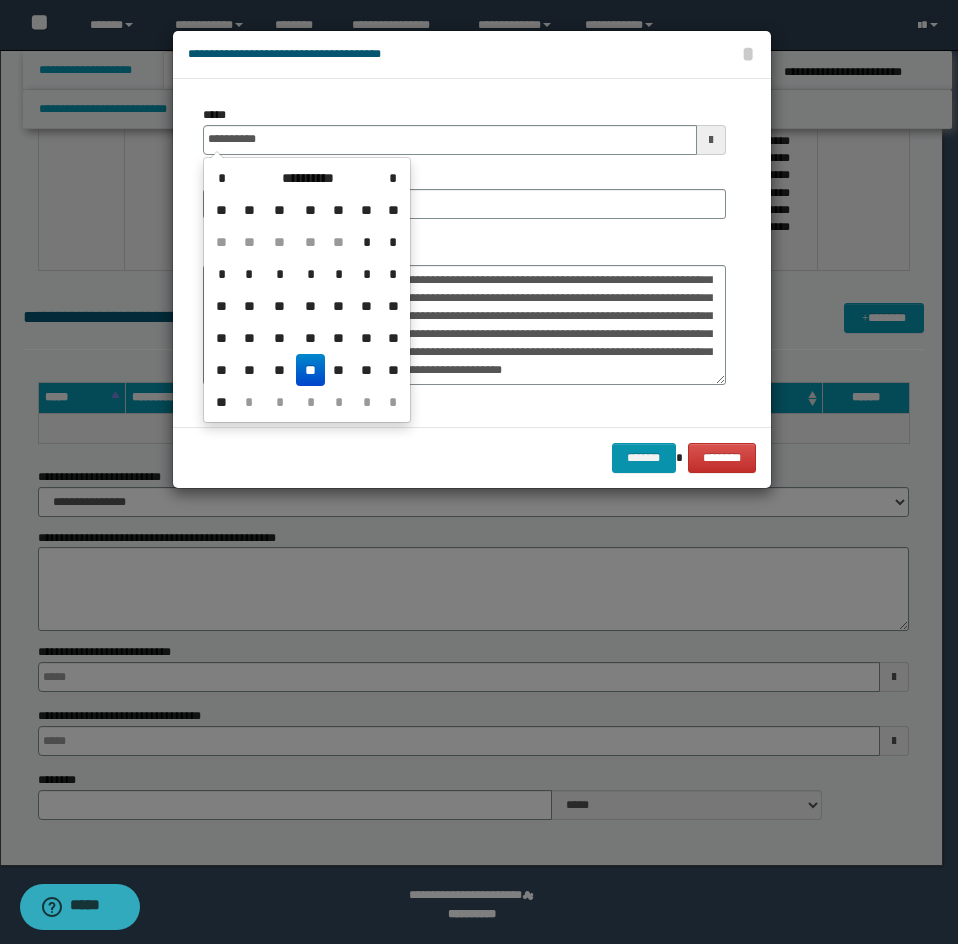 type on "**********" 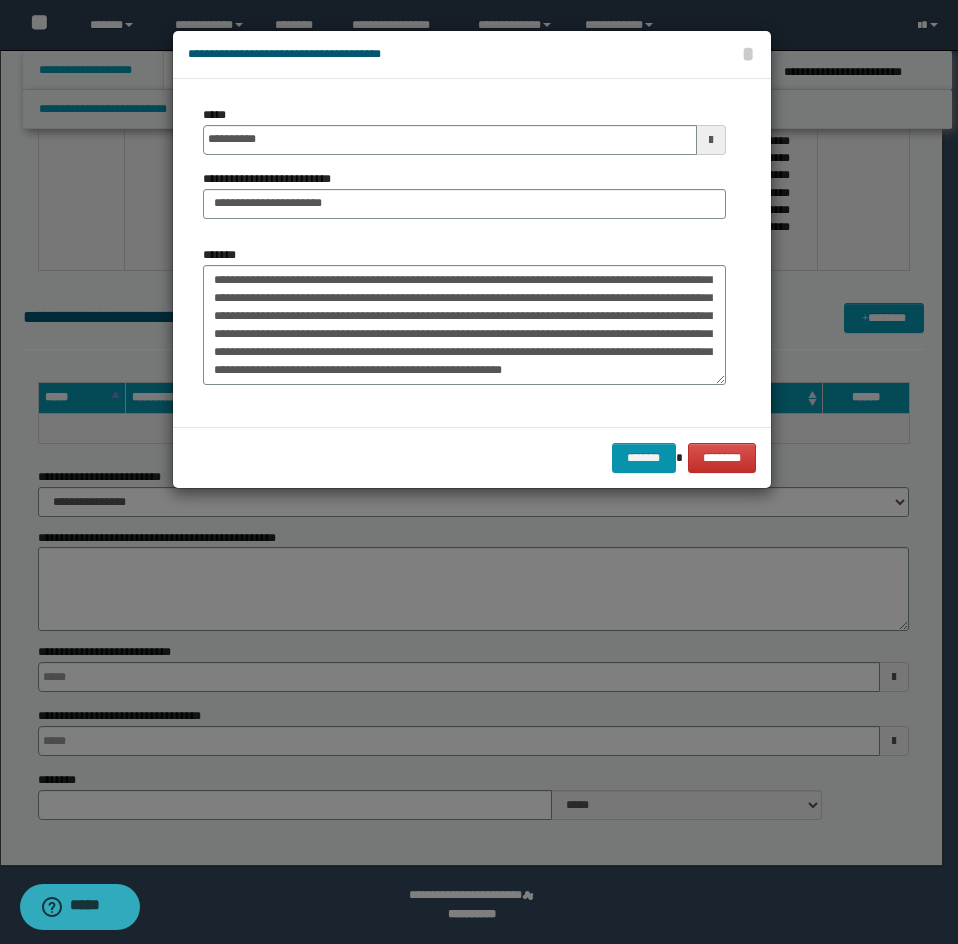 click on "**********" at bounding box center (464, 253) 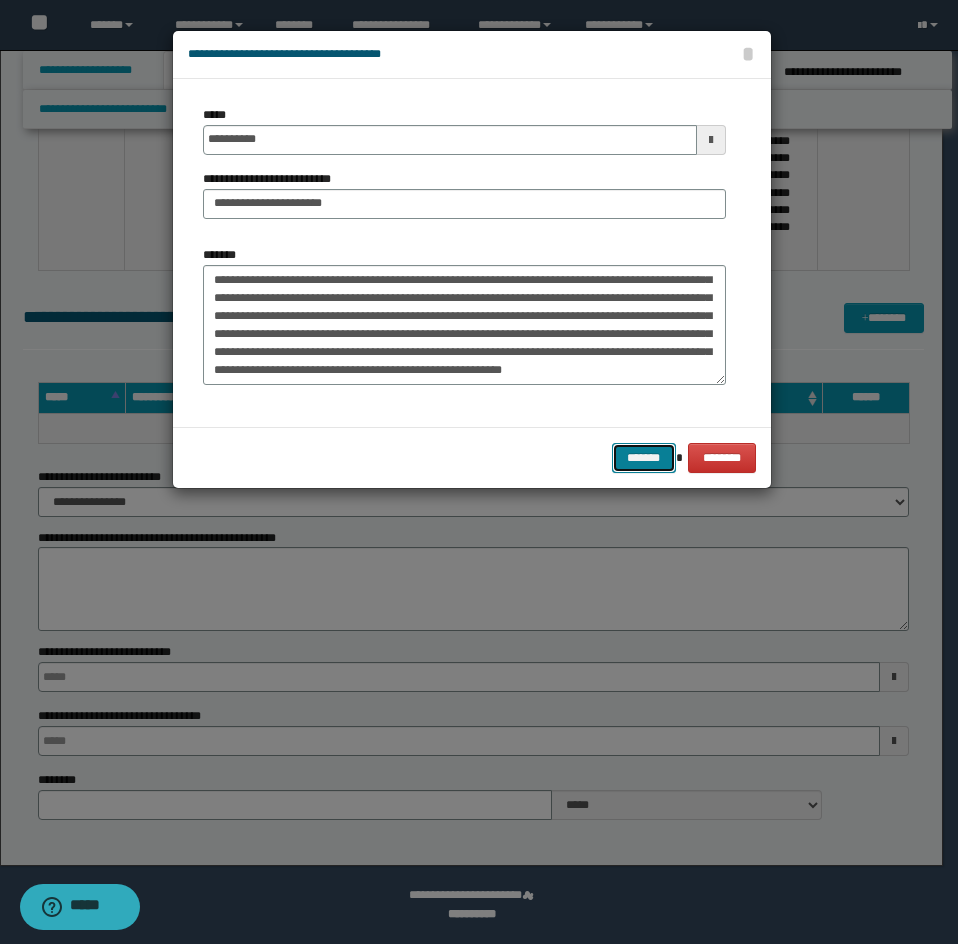 click on "*******" at bounding box center (644, 458) 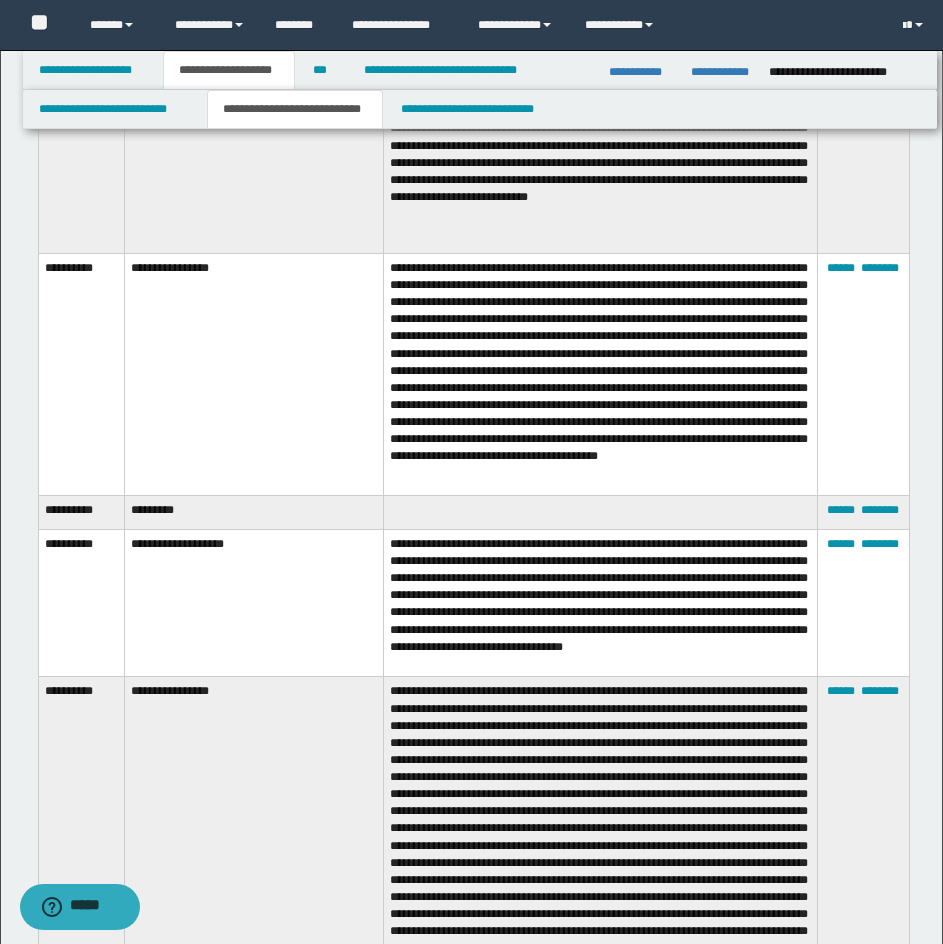scroll, scrollTop: 3156, scrollLeft: 0, axis: vertical 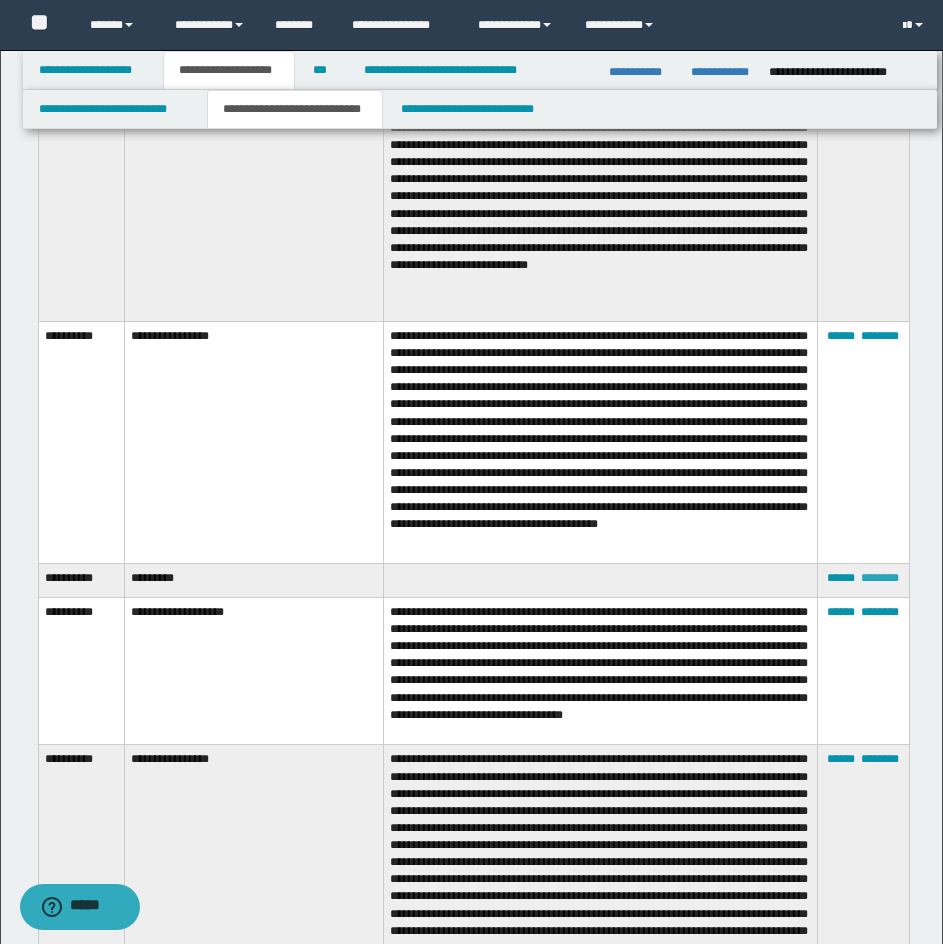 click on "********" at bounding box center [880, 578] 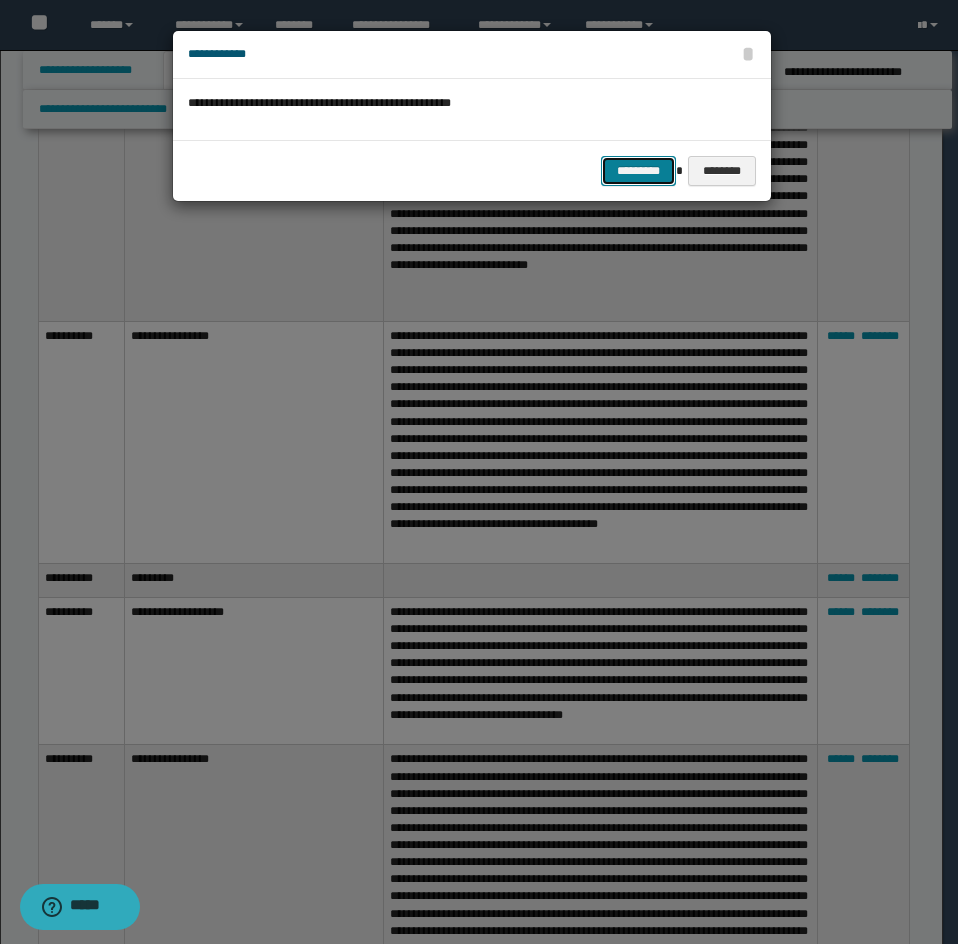 click on "*********" at bounding box center [638, 171] 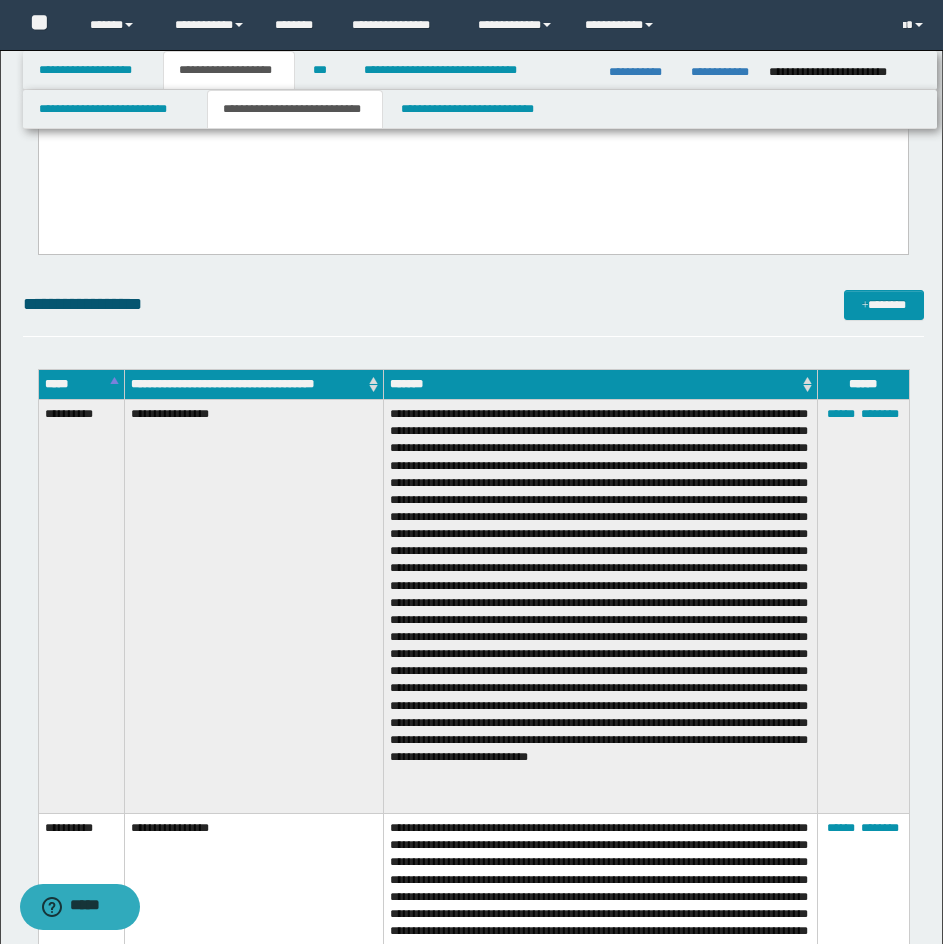 scroll, scrollTop: 2656, scrollLeft: 0, axis: vertical 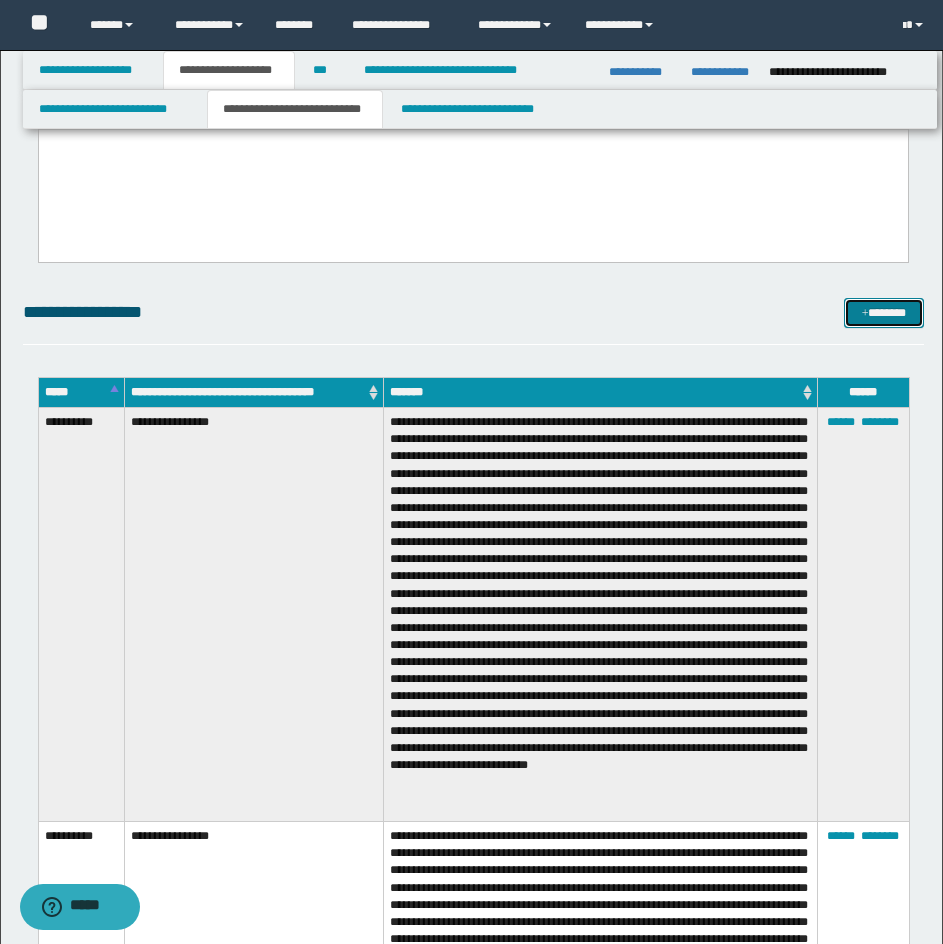 click at bounding box center [865, 314] 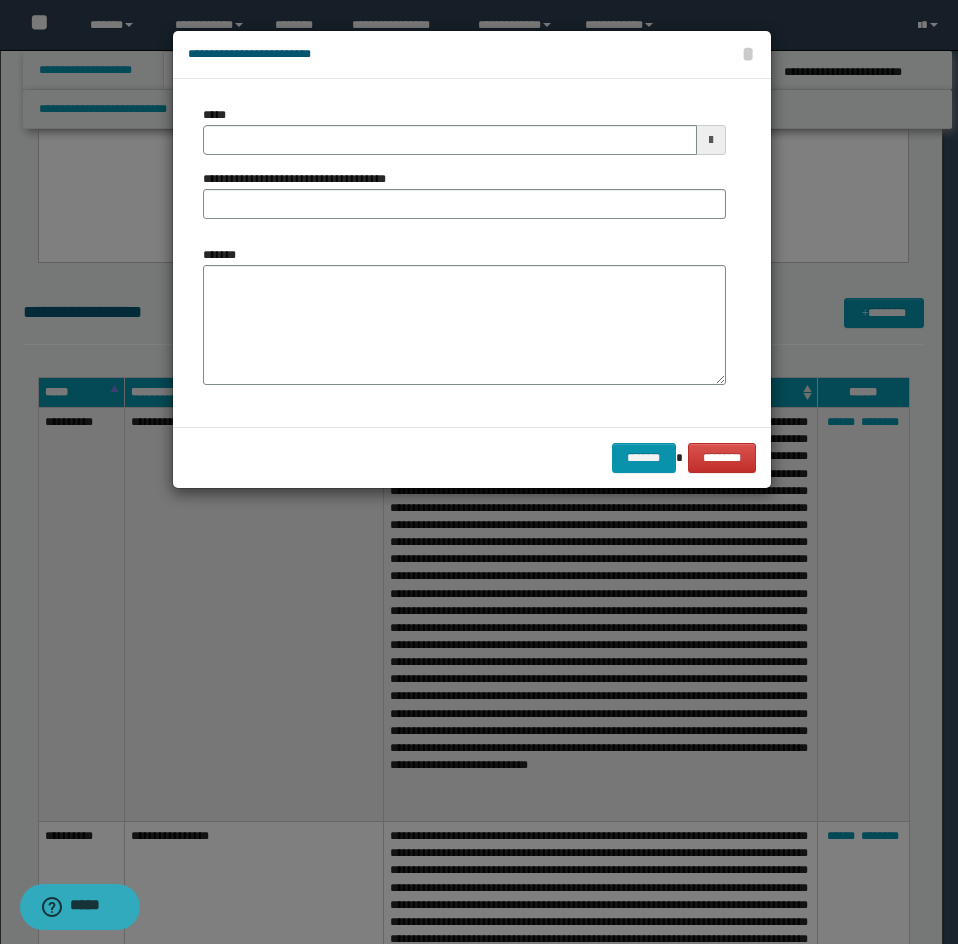 click on "**********" at bounding box center (464, 170) 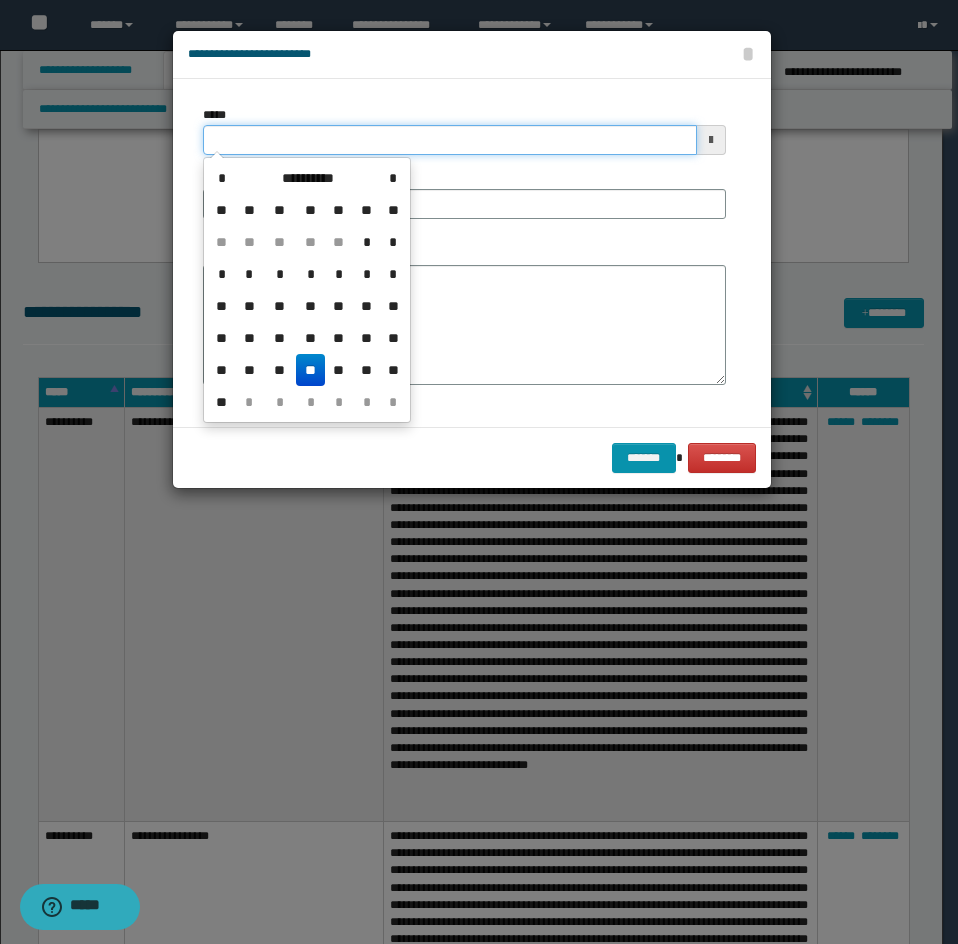 click on "*****" at bounding box center [450, 140] 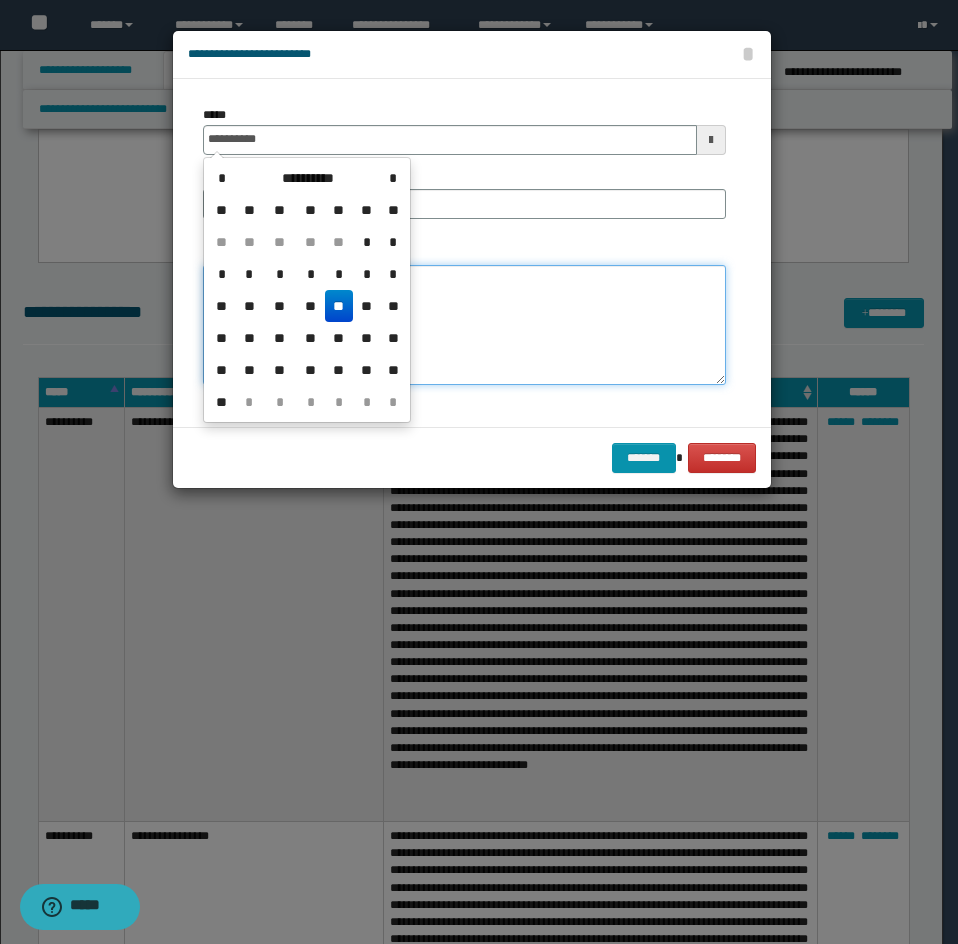 type on "**********" 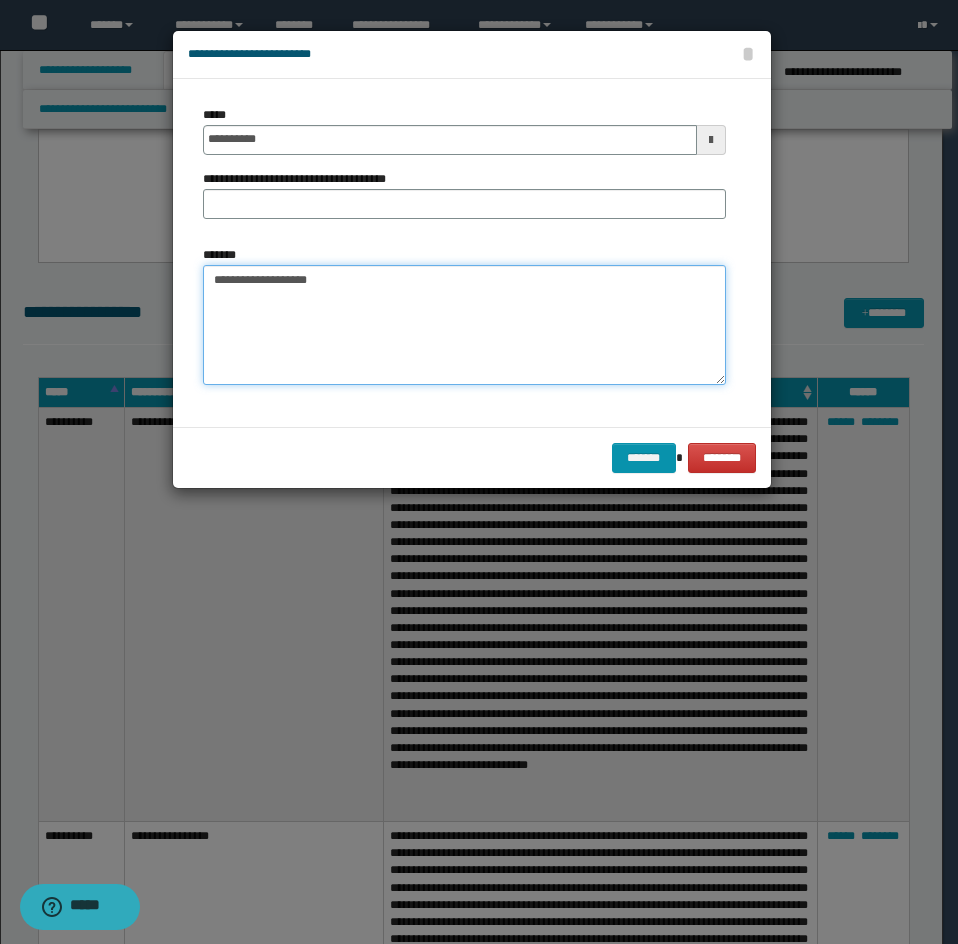 type on "**********" 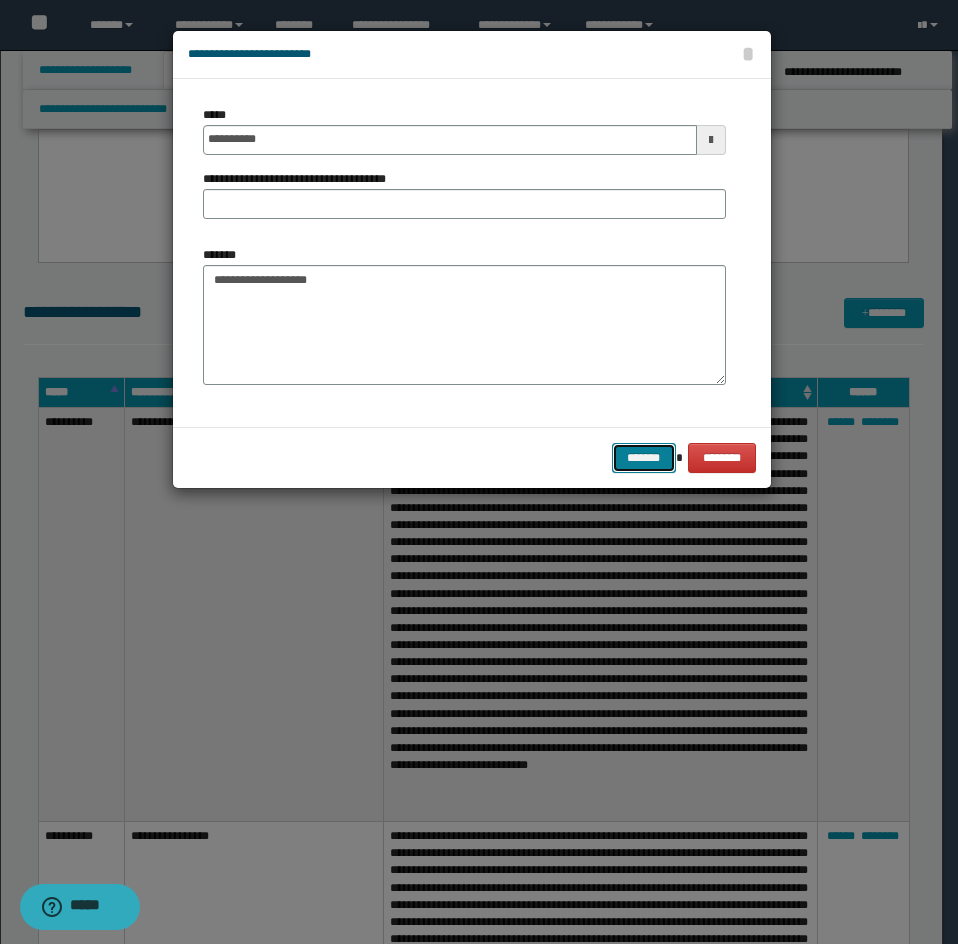 click on "*******" at bounding box center [644, 458] 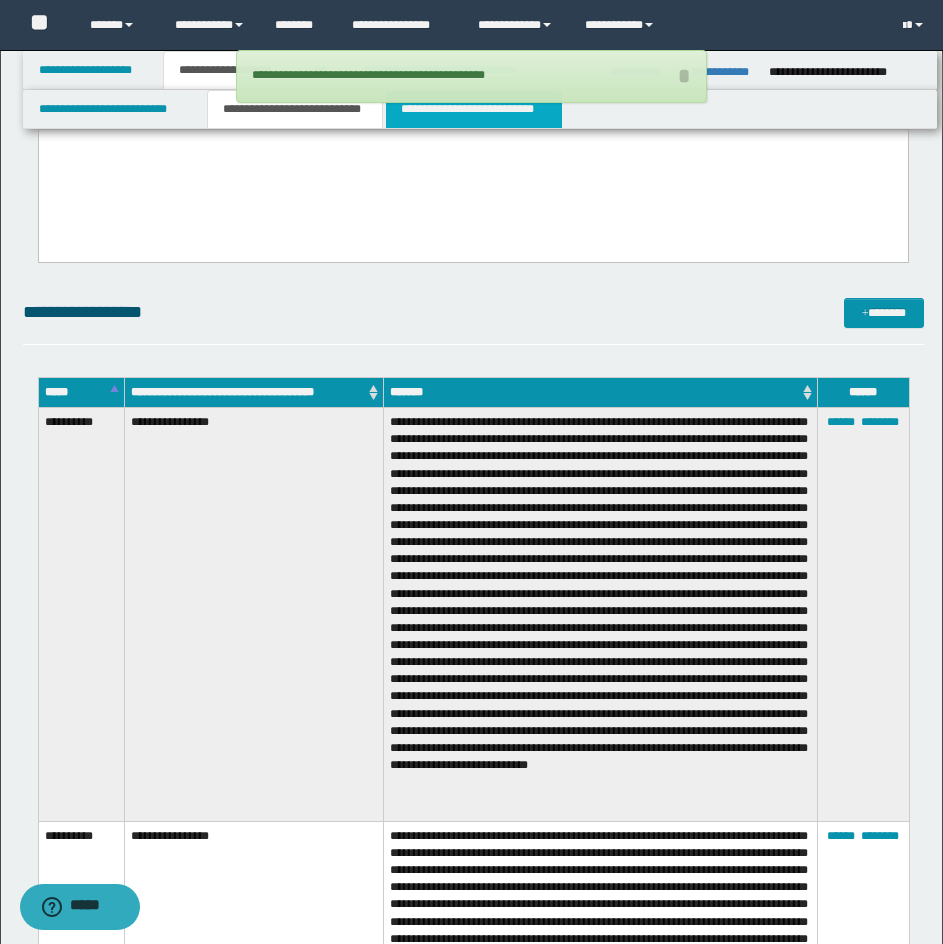 click on "**********" at bounding box center (474, 109) 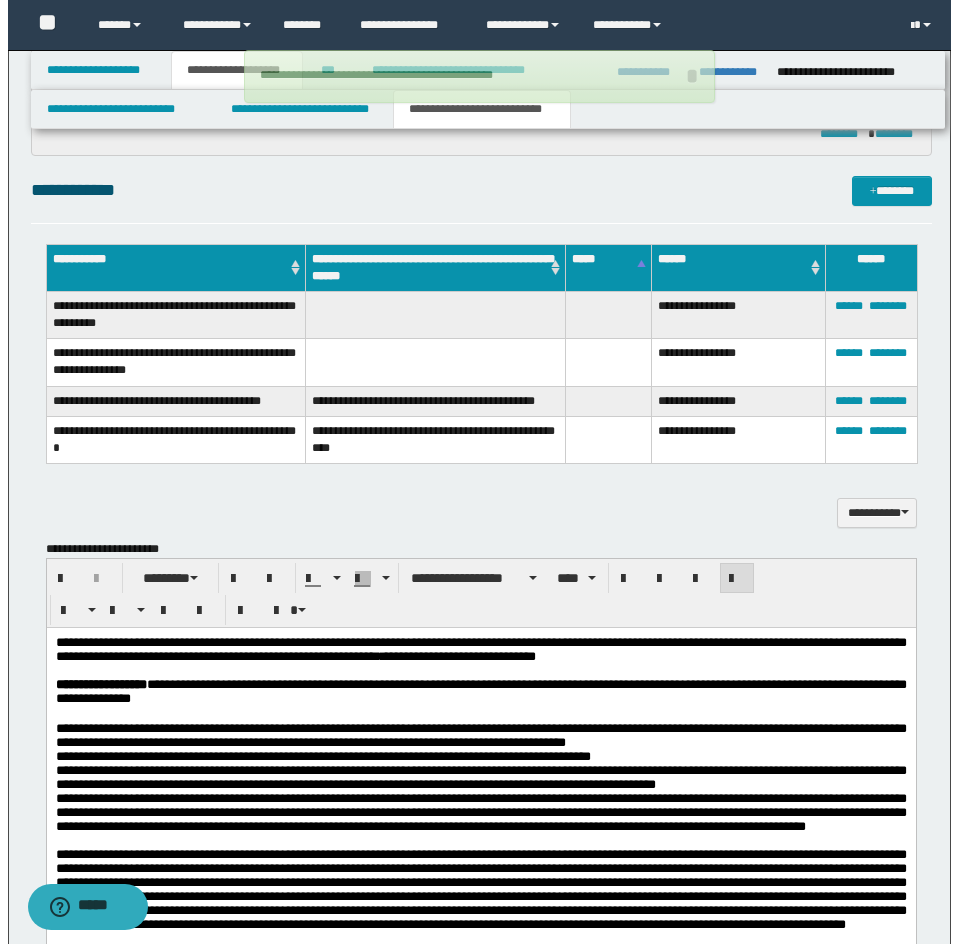 scroll, scrollTop: 1556, scrollLeft: 0, axis: vertical 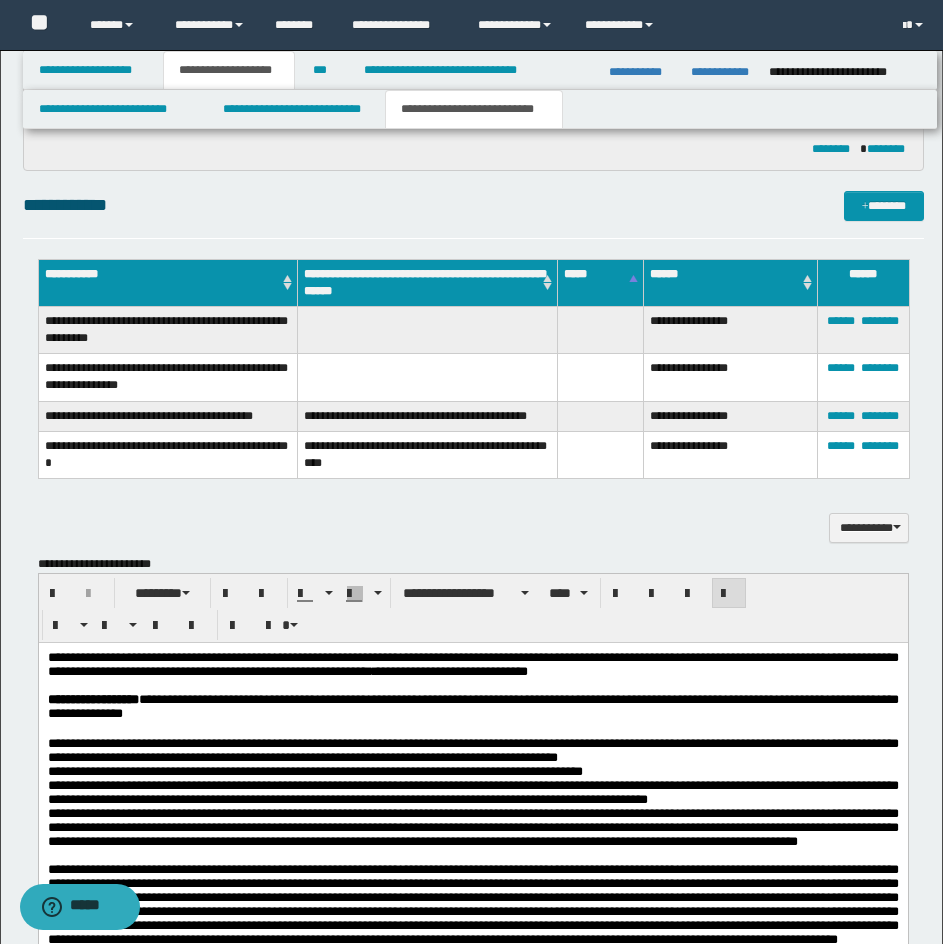 click on "**********" at bounding box center [473, 214] 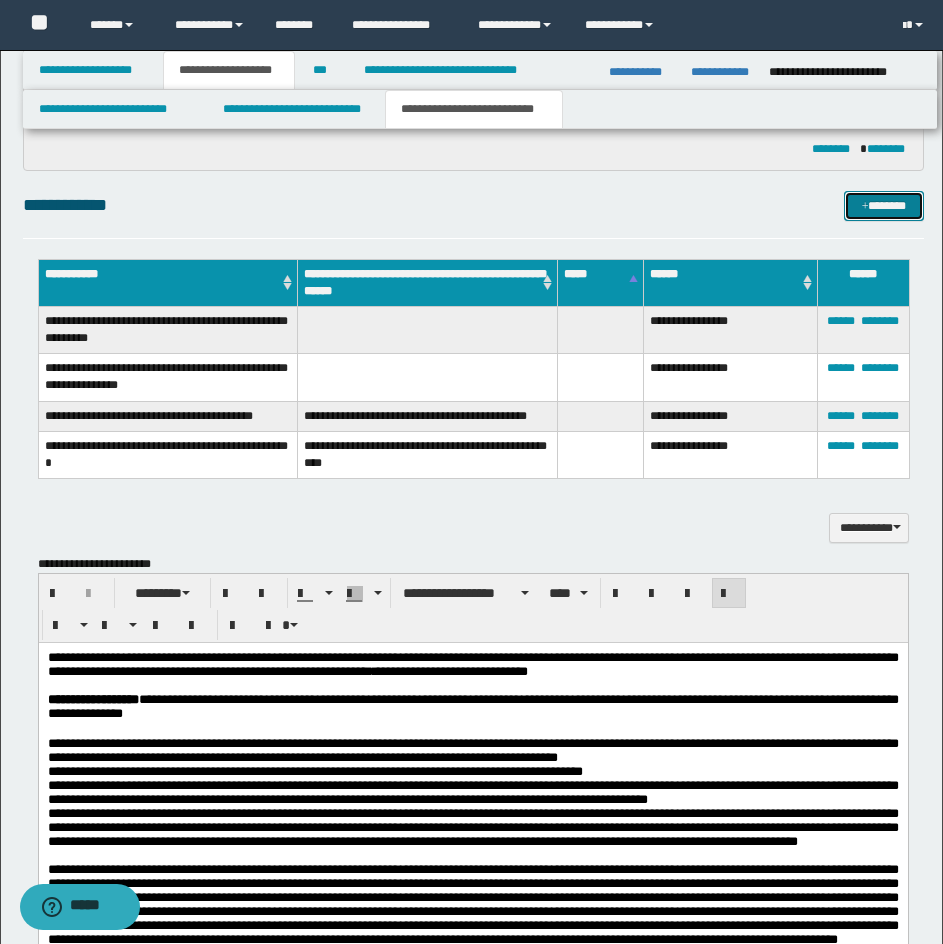 click at bounding box center [865, 207] 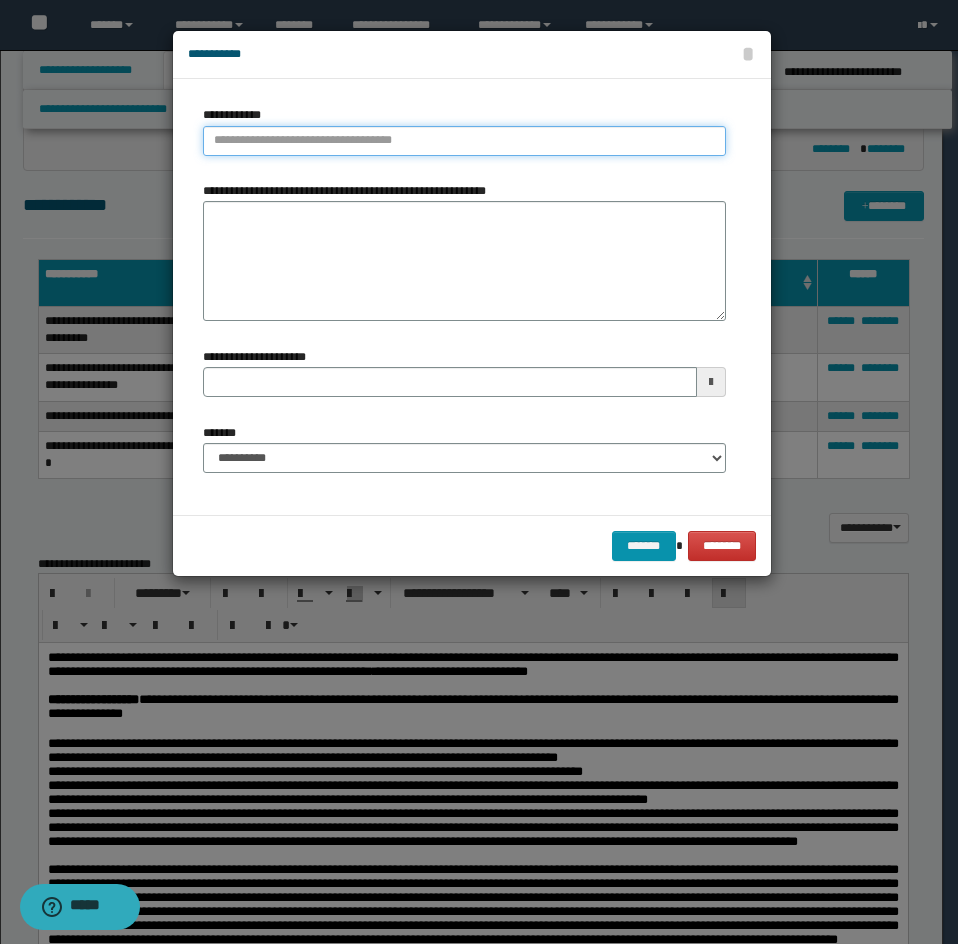 type on "**********" 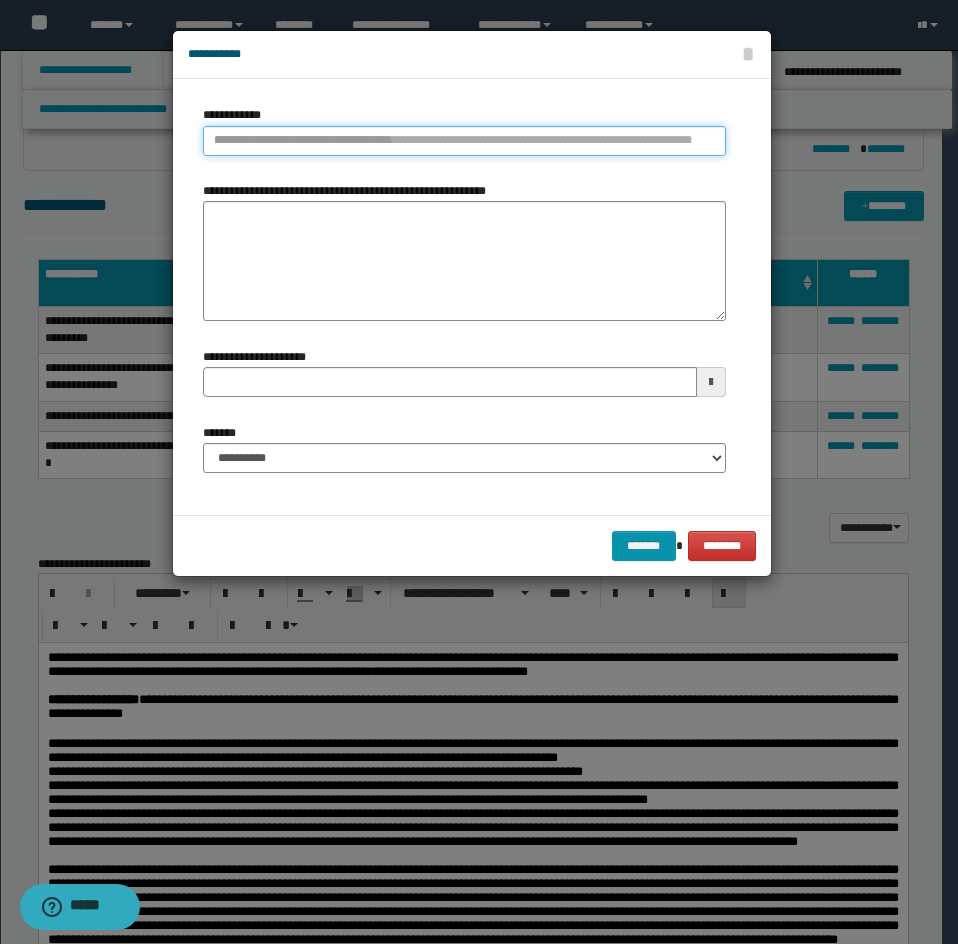 click on "**********" at bounding box center (464, 141) 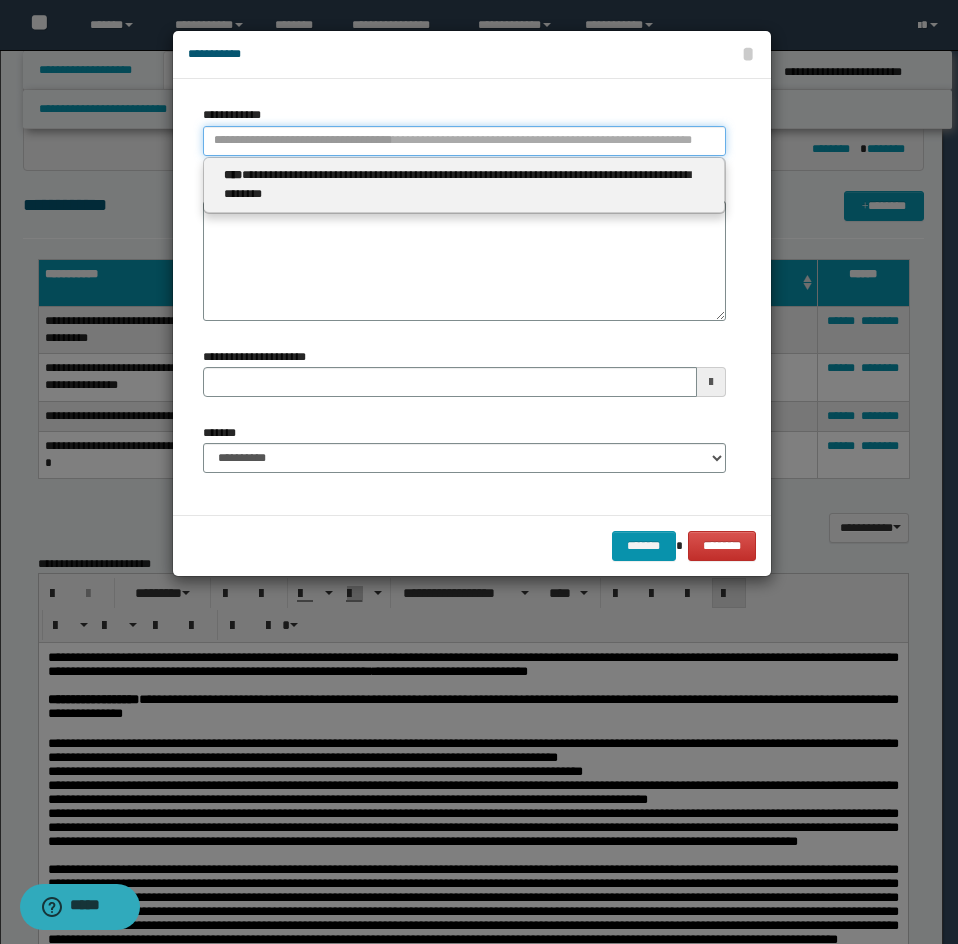 paste on "****" 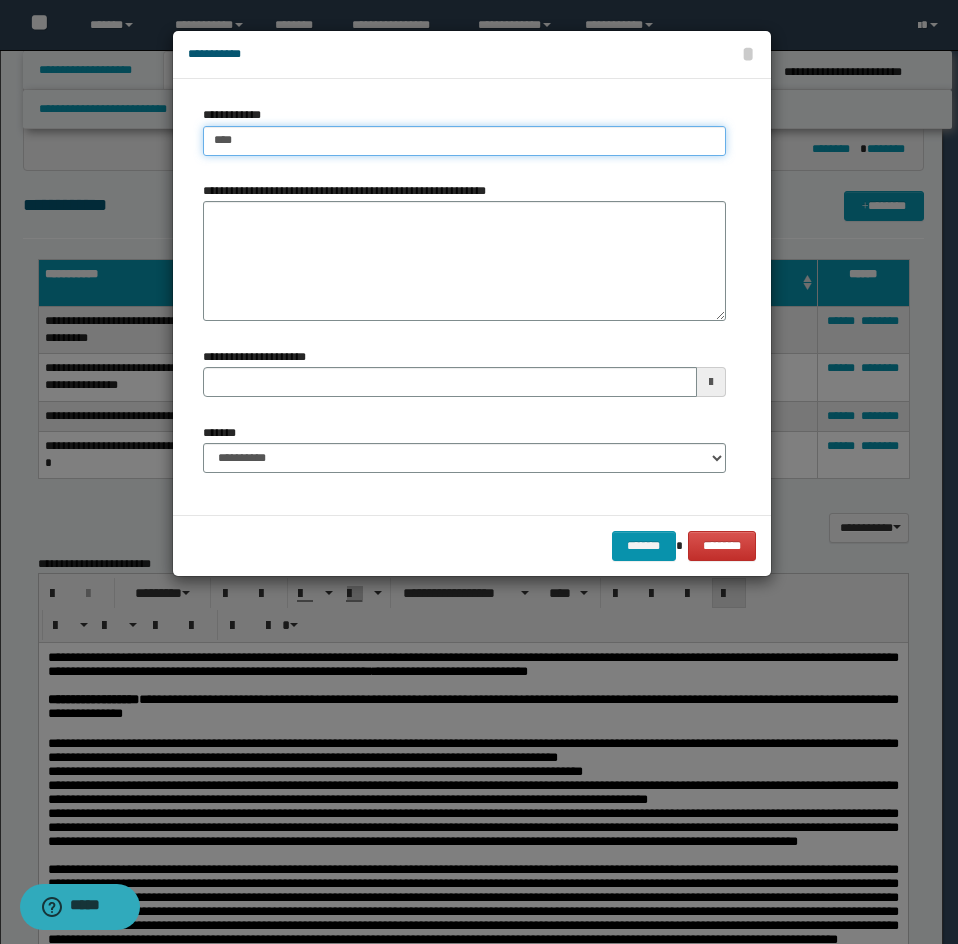 type on "****" 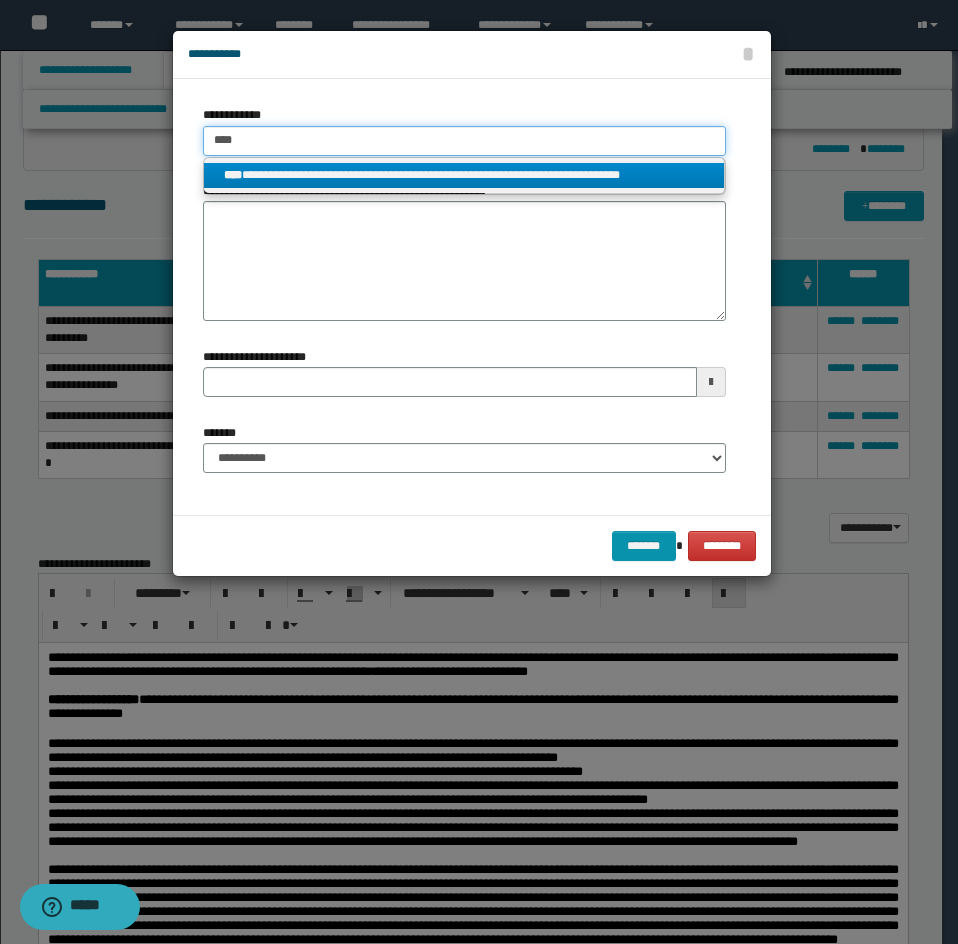 type on "****" 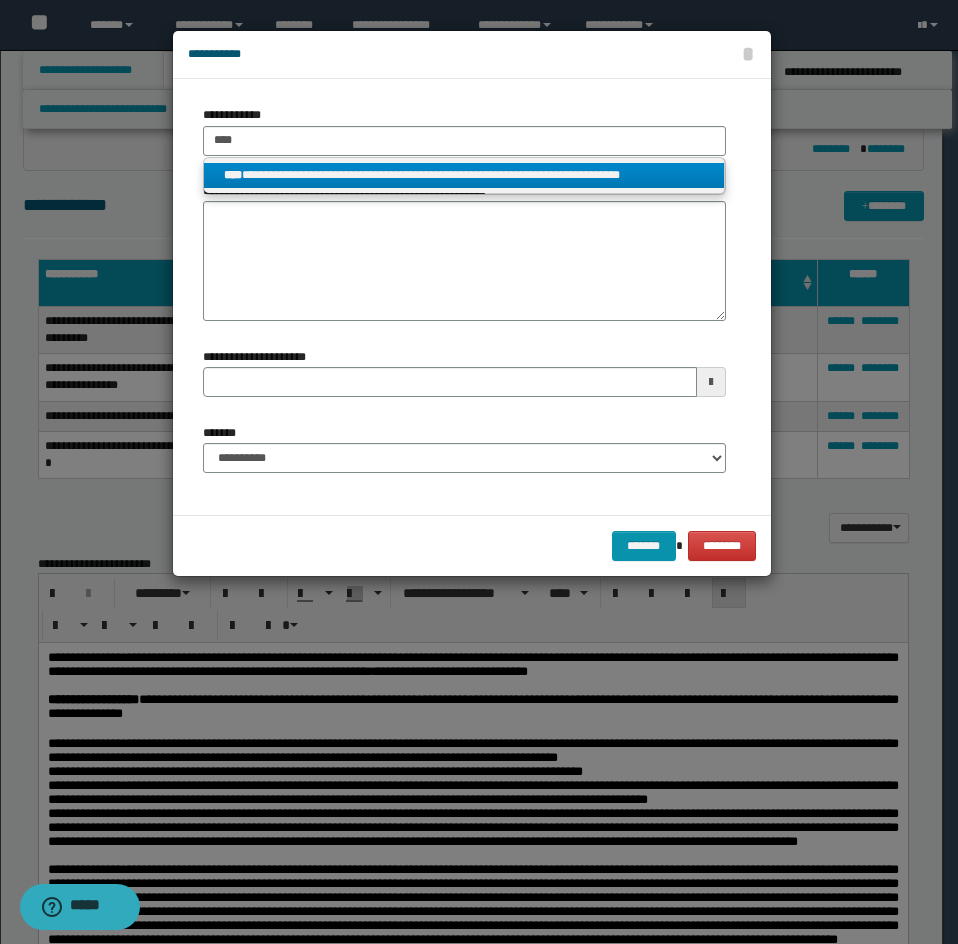 click on "**********" at bounding box center (464, 175) 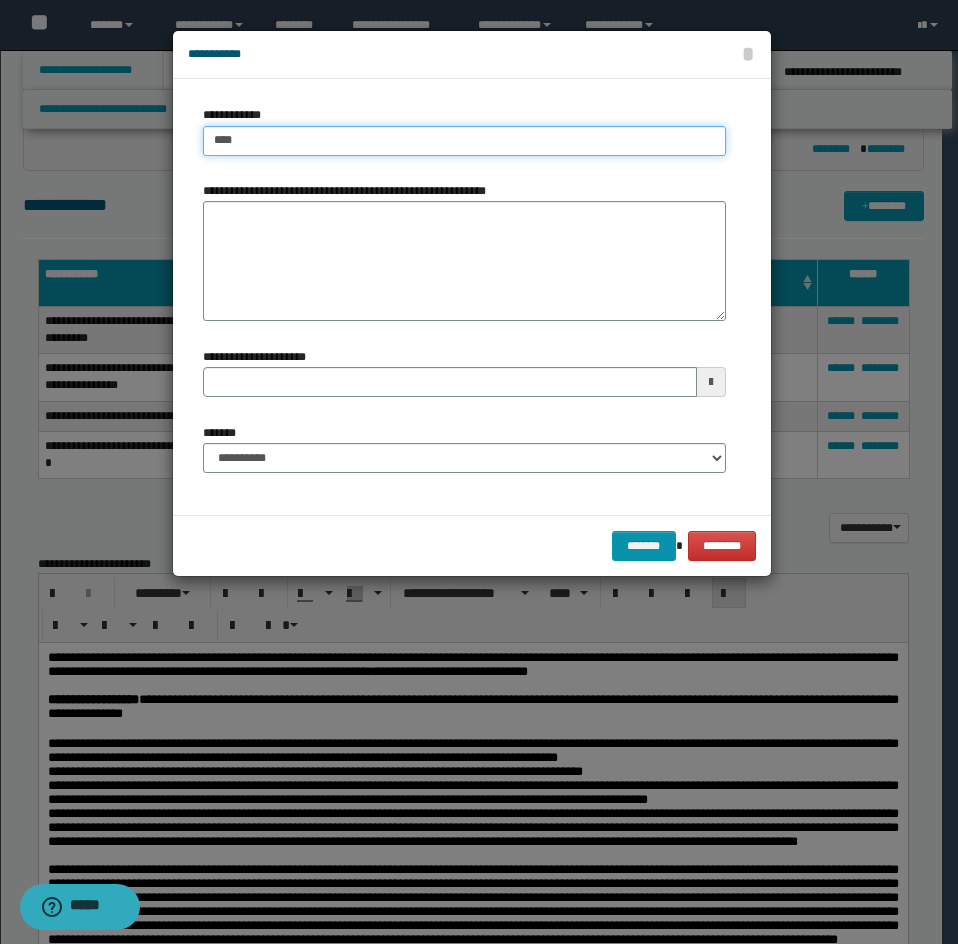 type 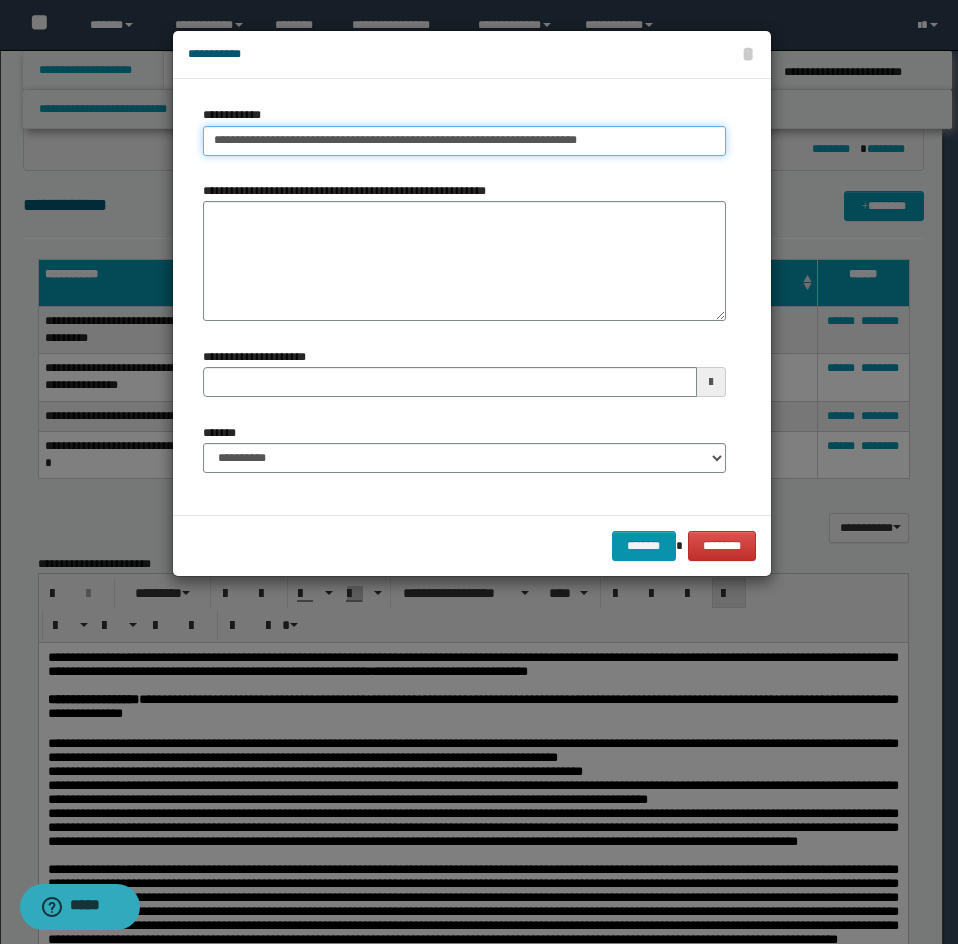 drag, startPoint x: 622, startPoint y: 138, endPoint x: 499, endPoint y: 140, distance: 123.01626 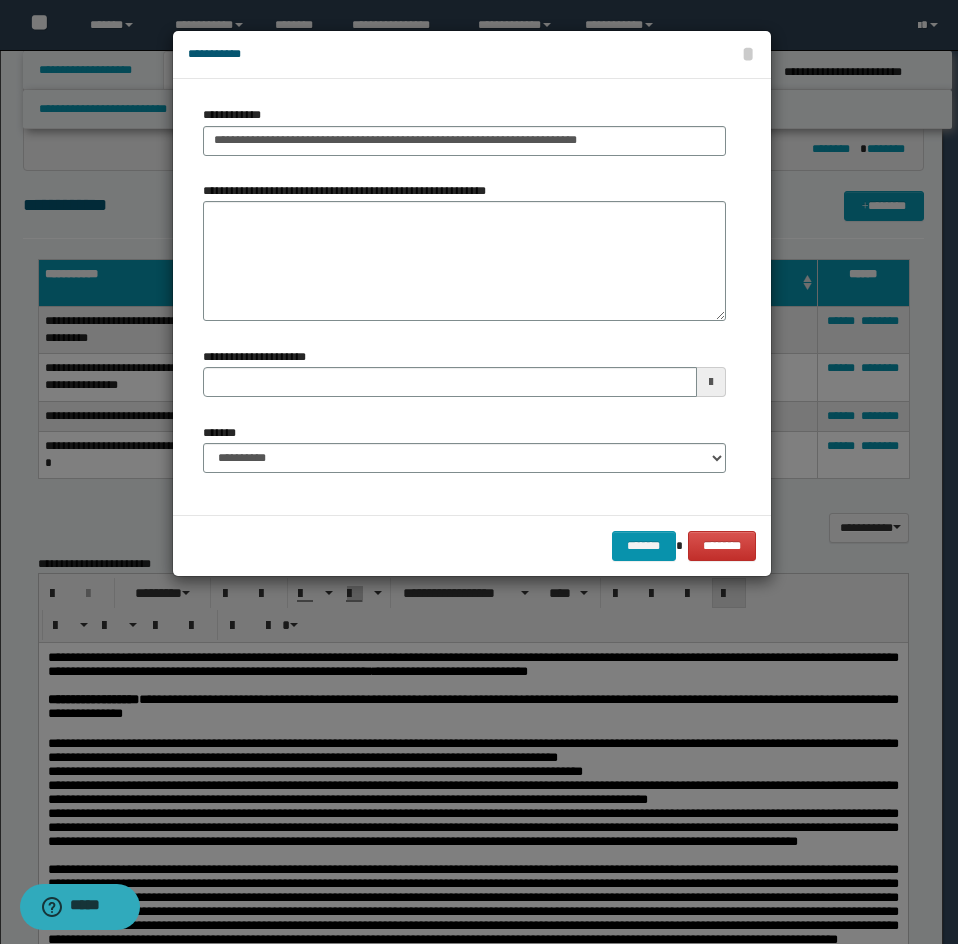 type 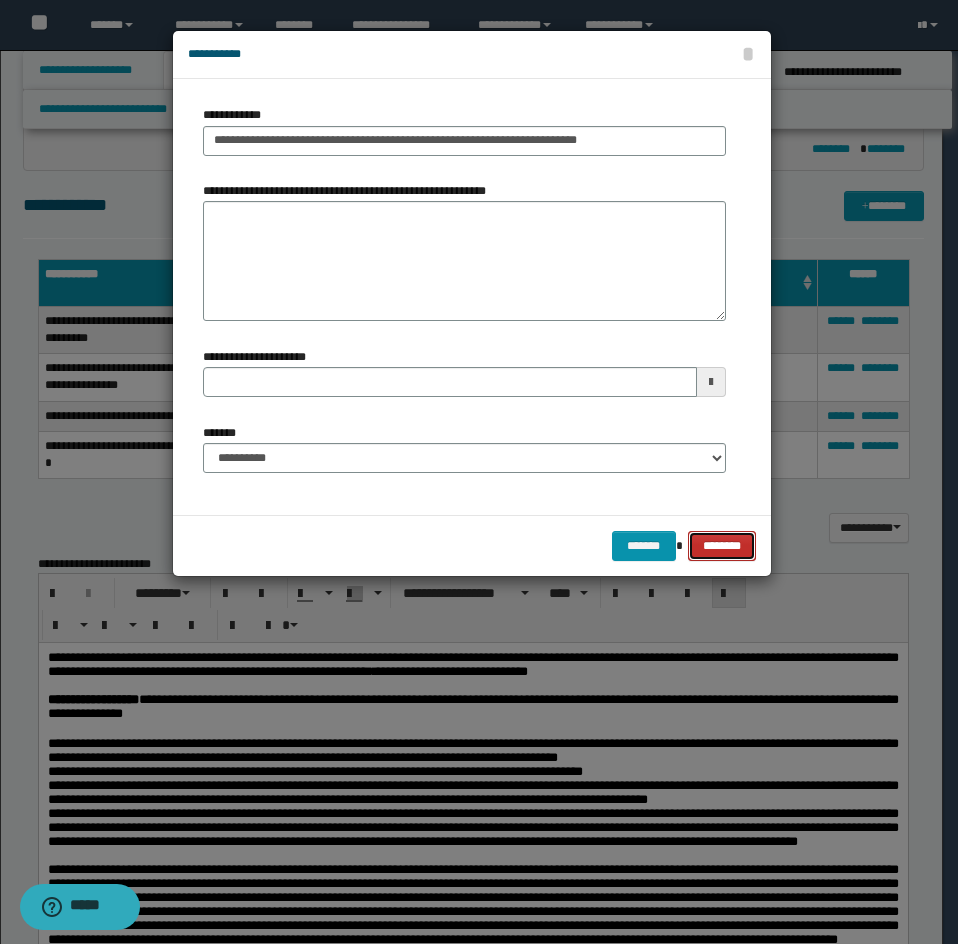 type 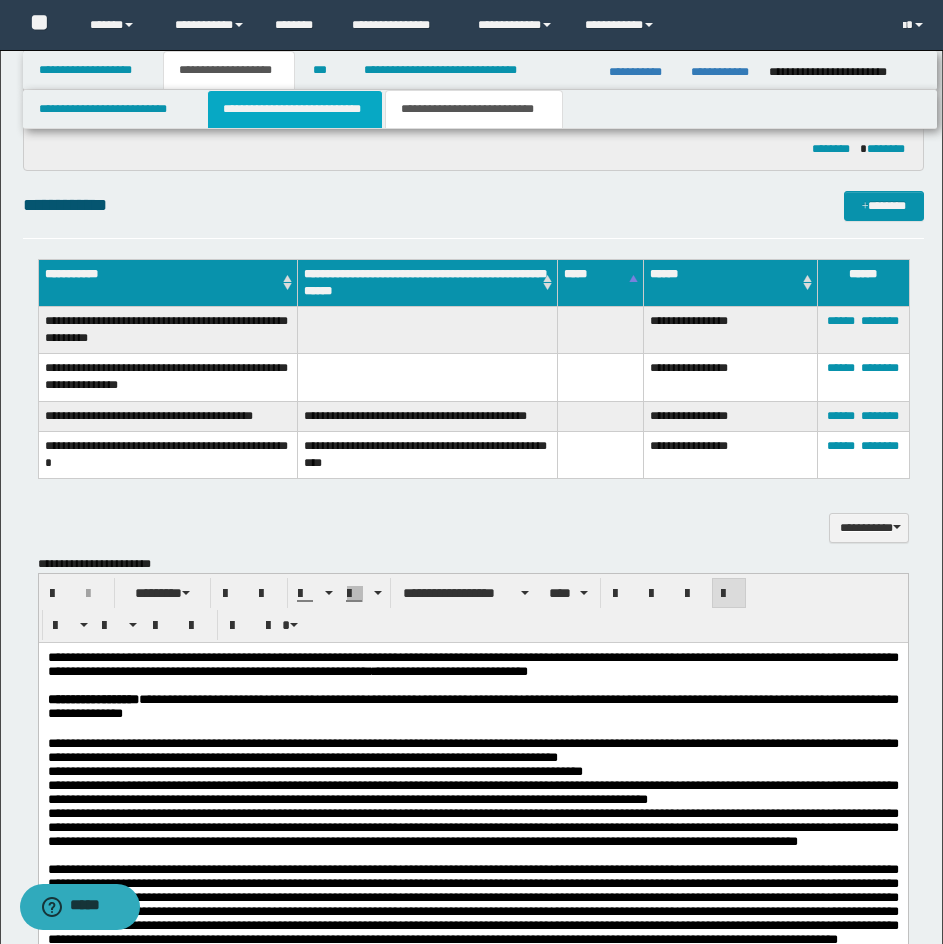 click on "**********" at bounding box center [295, 109] 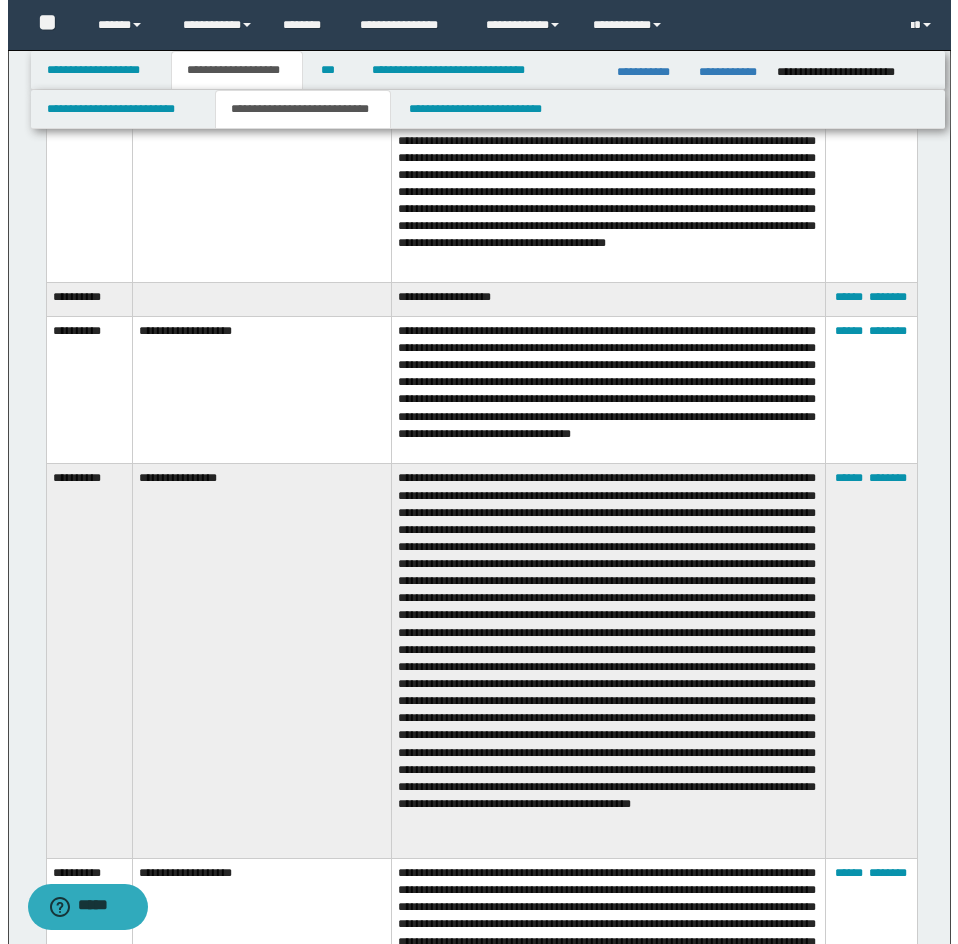 scroll, scrollTop: 3256, scrollLeft: 0, axis: vertical 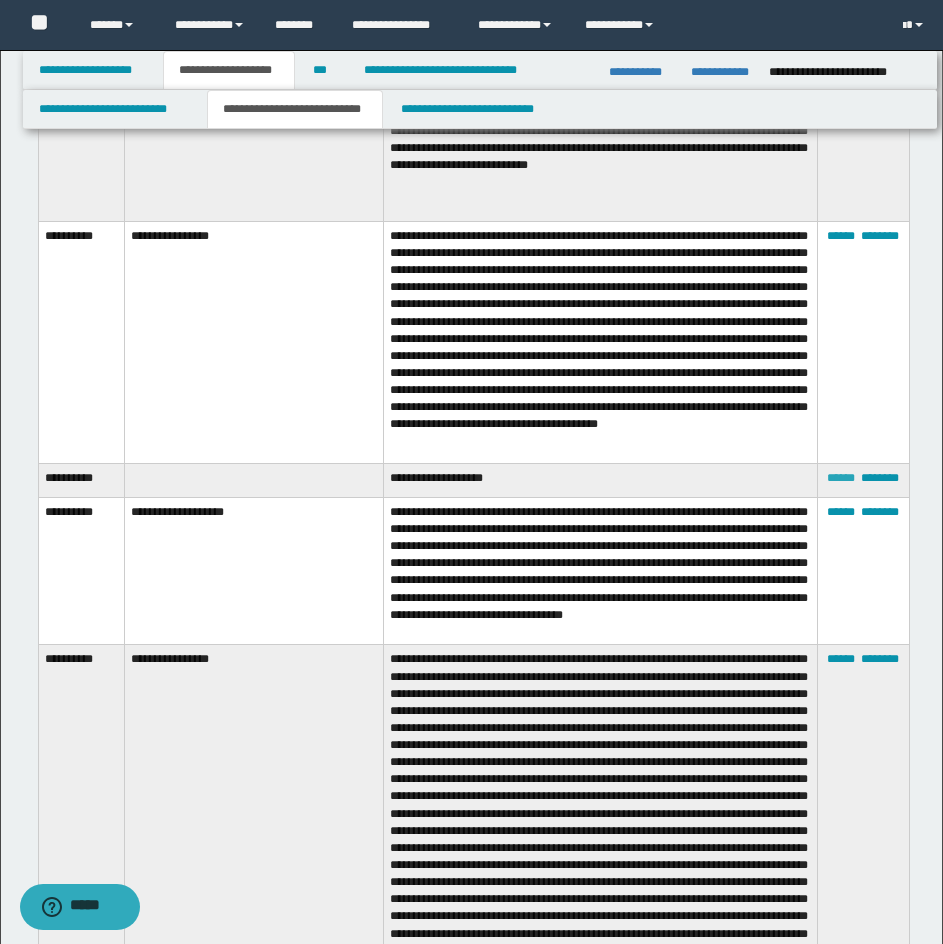 click on "******" at bounding box center (841, 478) 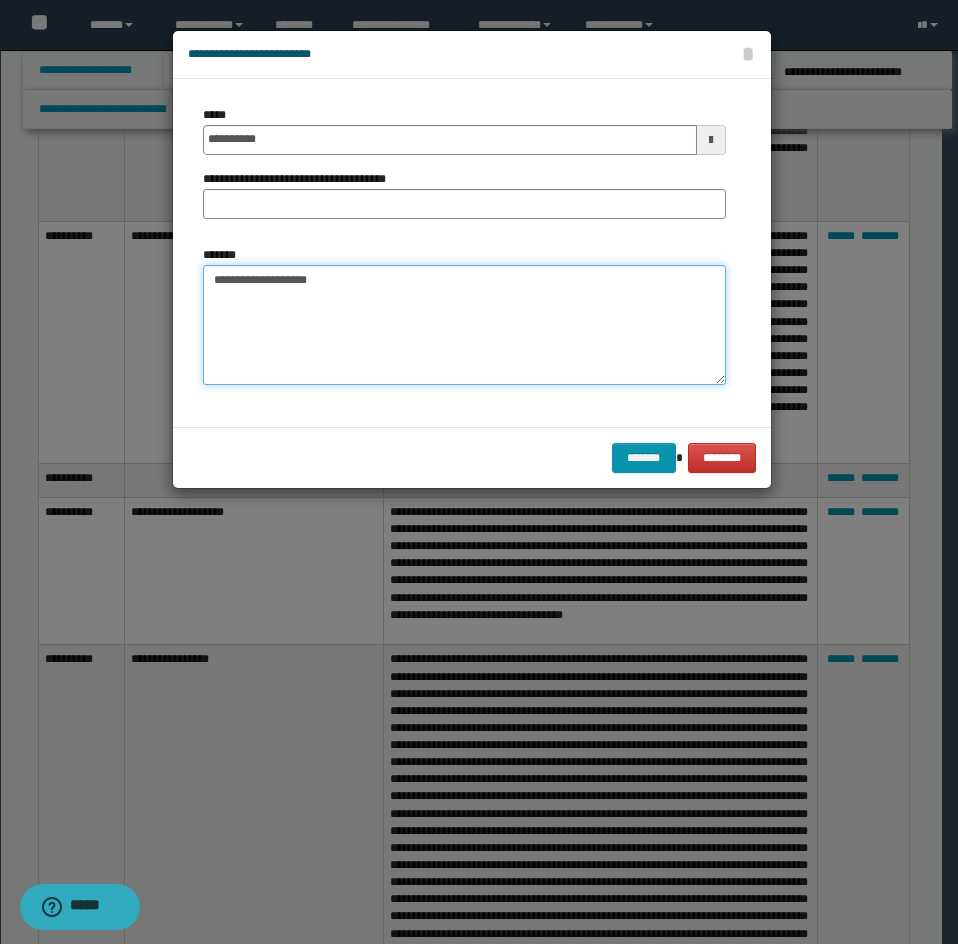 click on "**********" at bounding box center (464, 325) 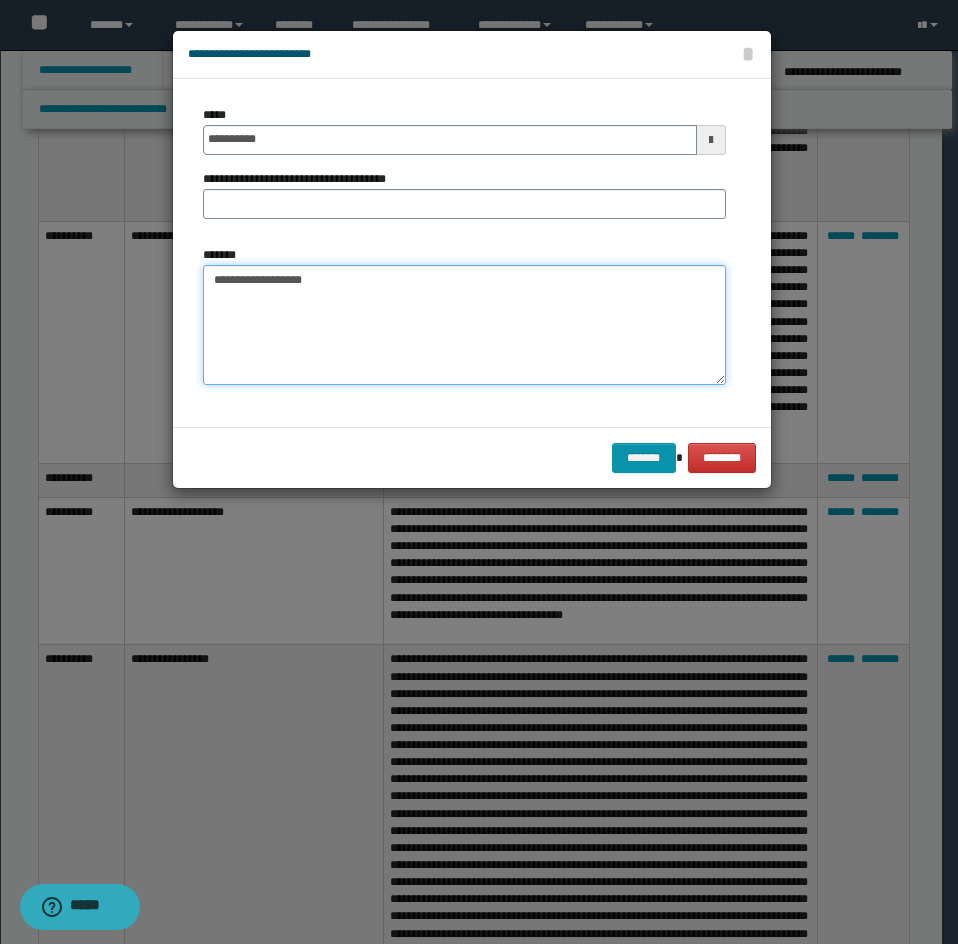 paste on "**********" 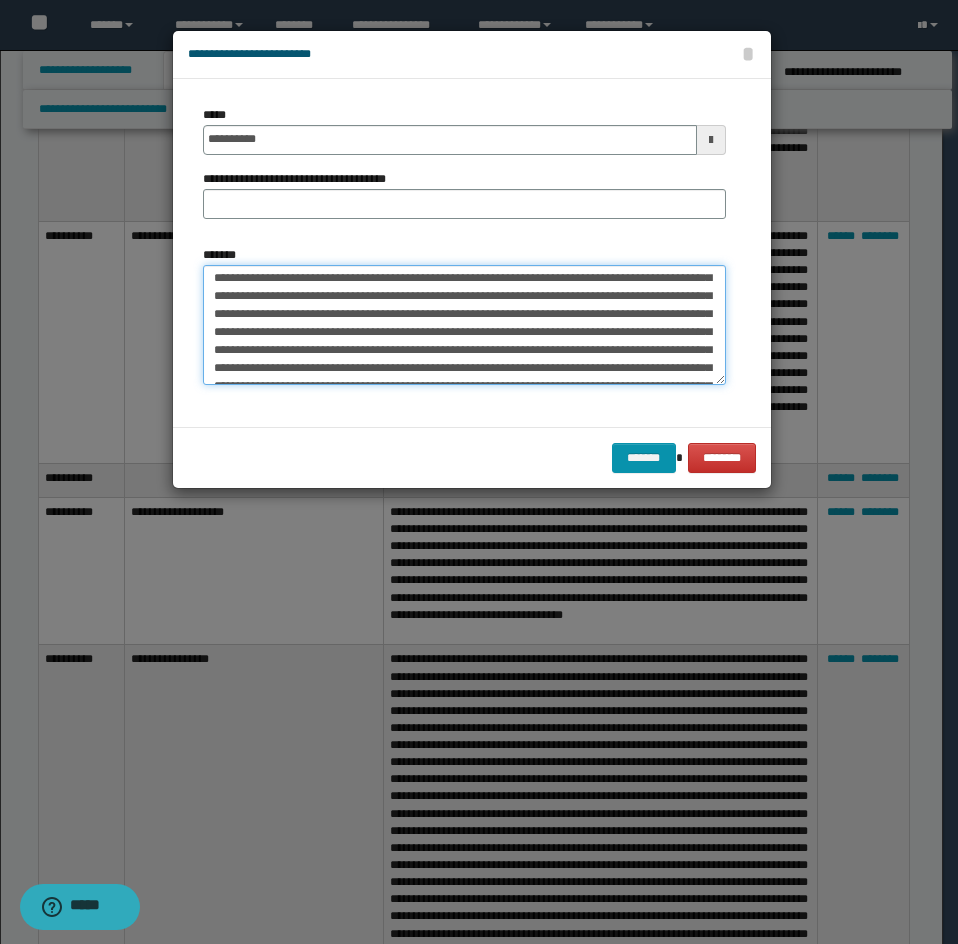 scroll, scrollTop: 0, scrollLeft: 0, axis: both 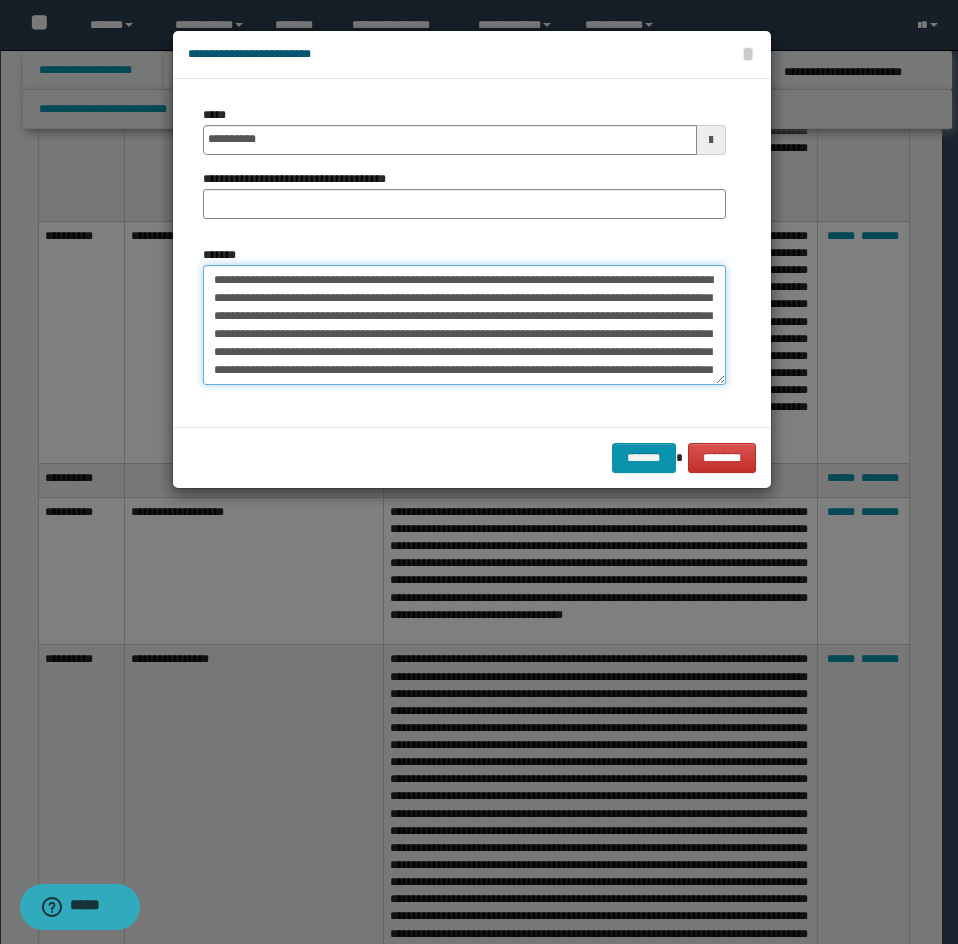 click on "*******" at bounding box center [464, 325] 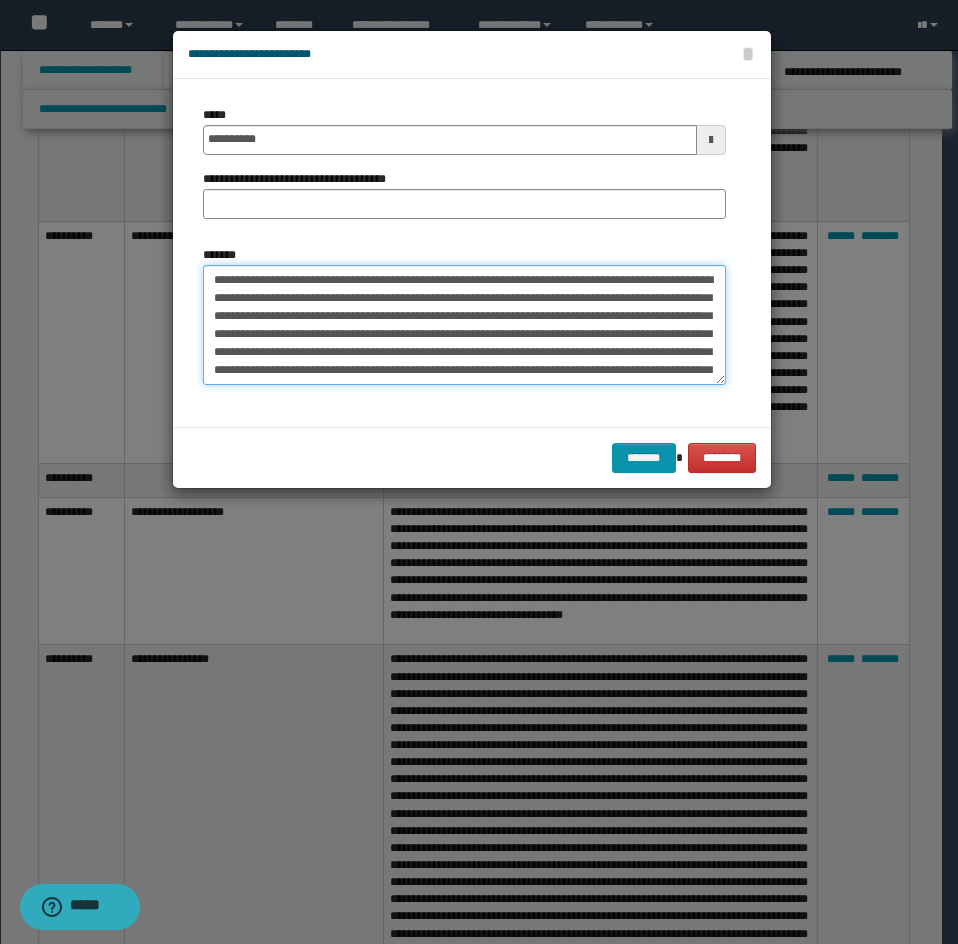 drag, startPoint x: 665, startPoint y: 314, endPoint x: 658, endPoint y: 331, distance: 18.384777 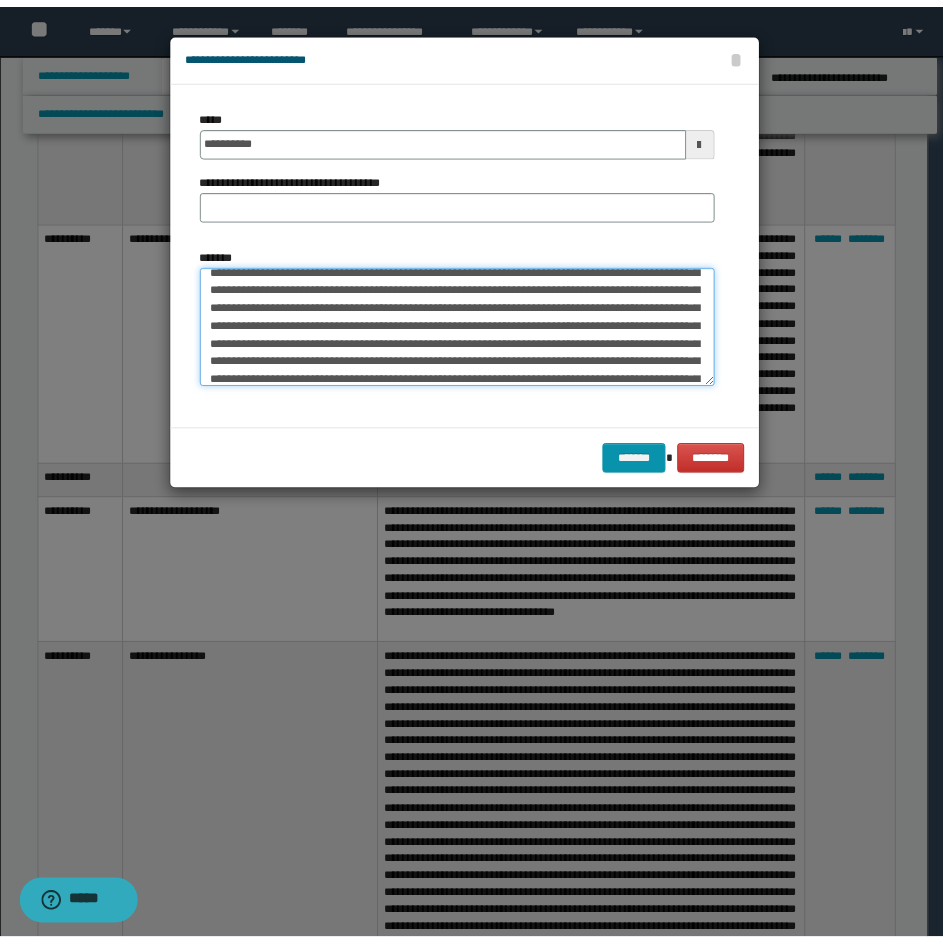 scroll, scrollTop: 198, scrollLeft: 0, axis: vertical 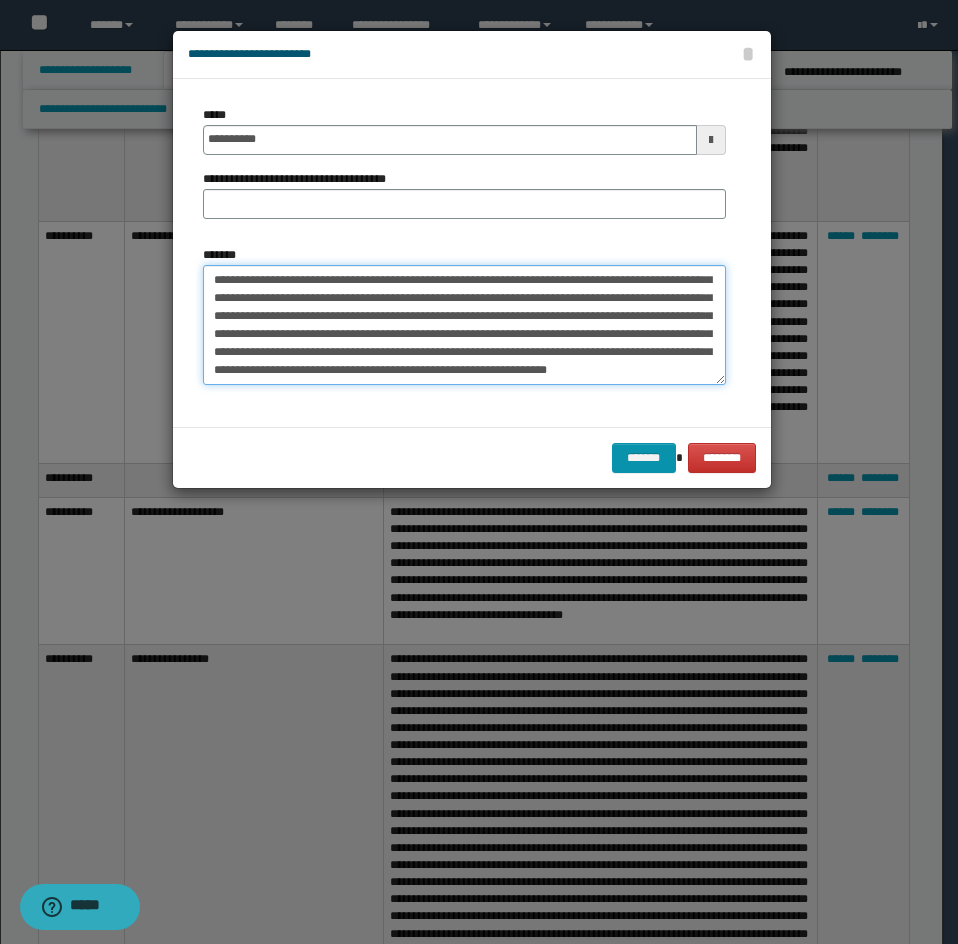 type on "**********" 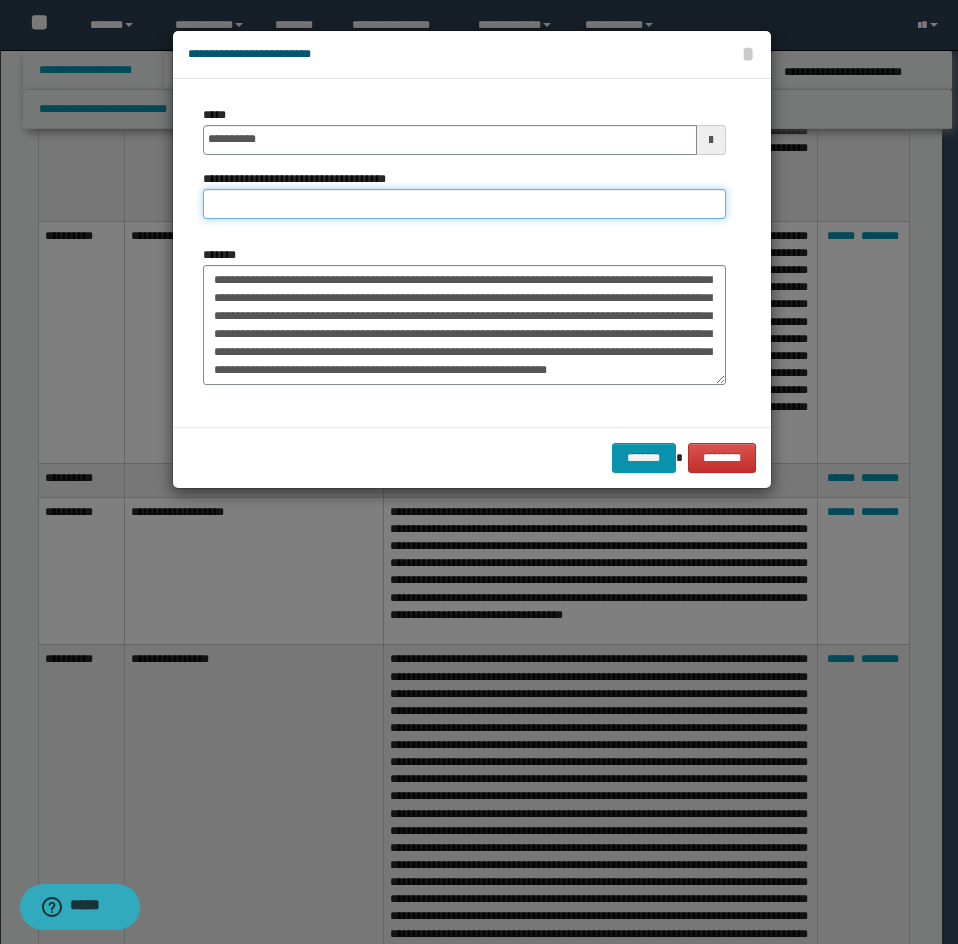click on "**********" at bounding box center (464, 204) 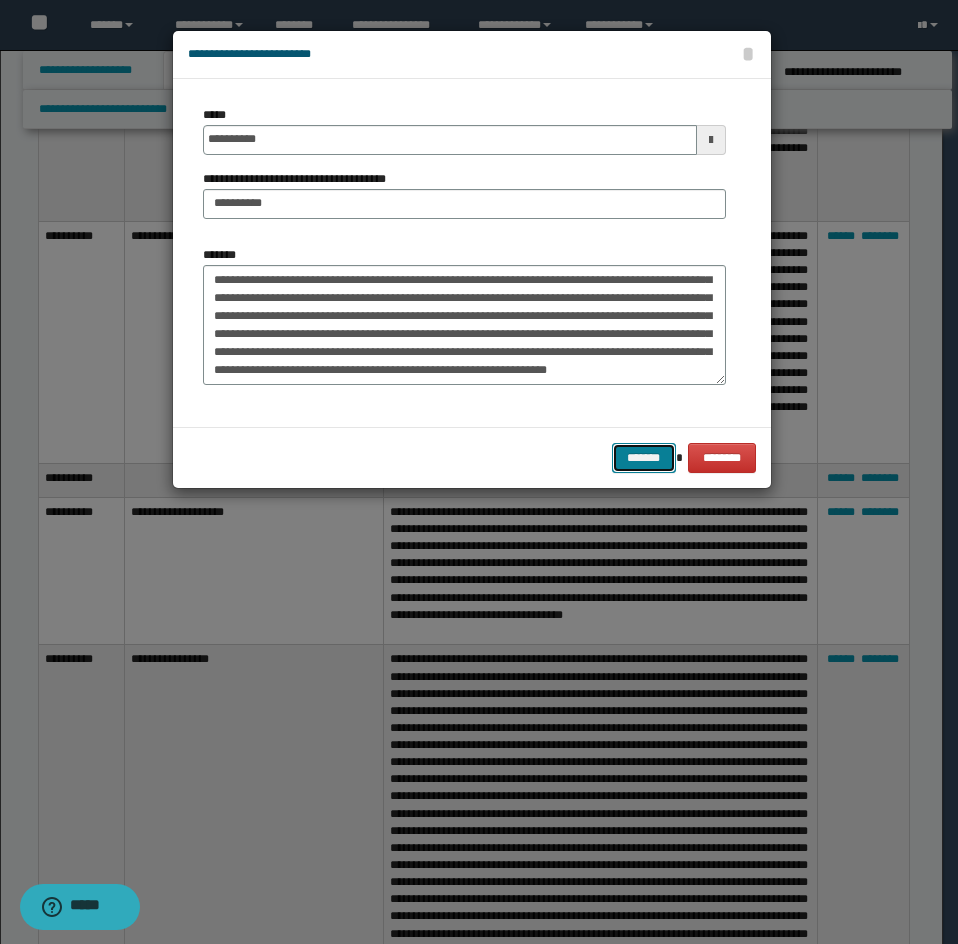click on "*******" at bounding box center (644, 458) 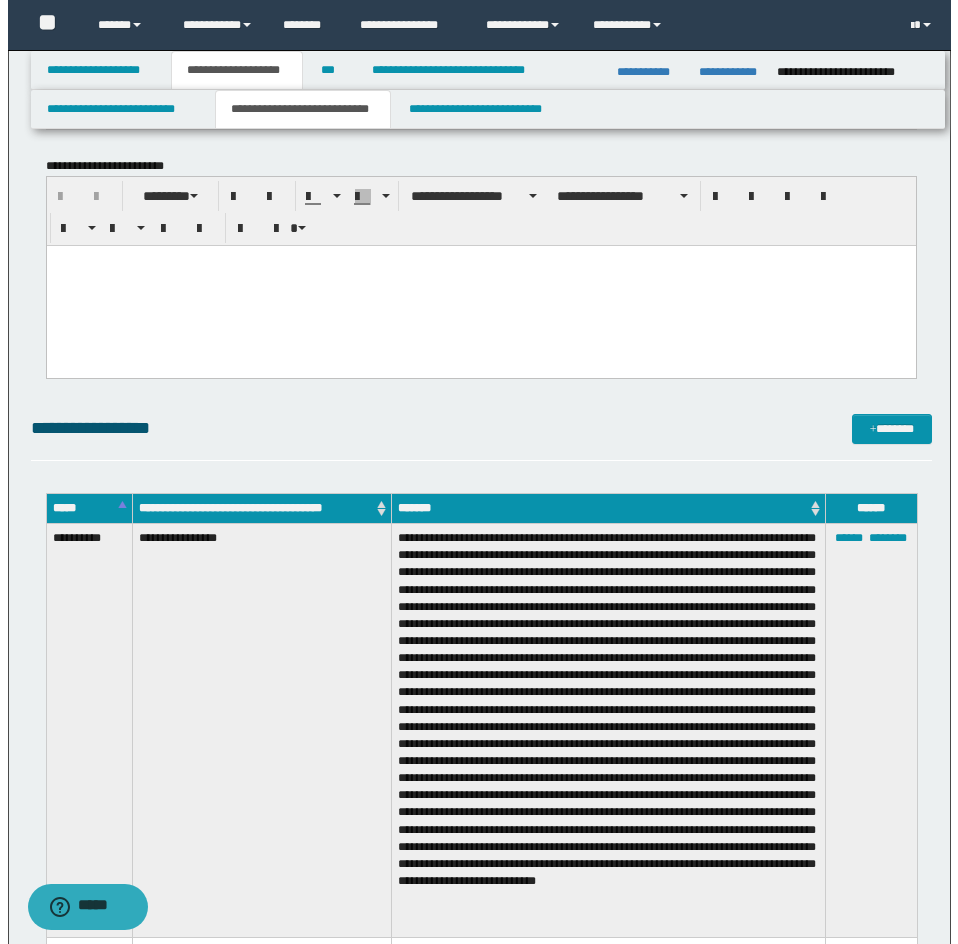 scroll, scrollTop: 2656, scrollLeft: 0, axis: vertical 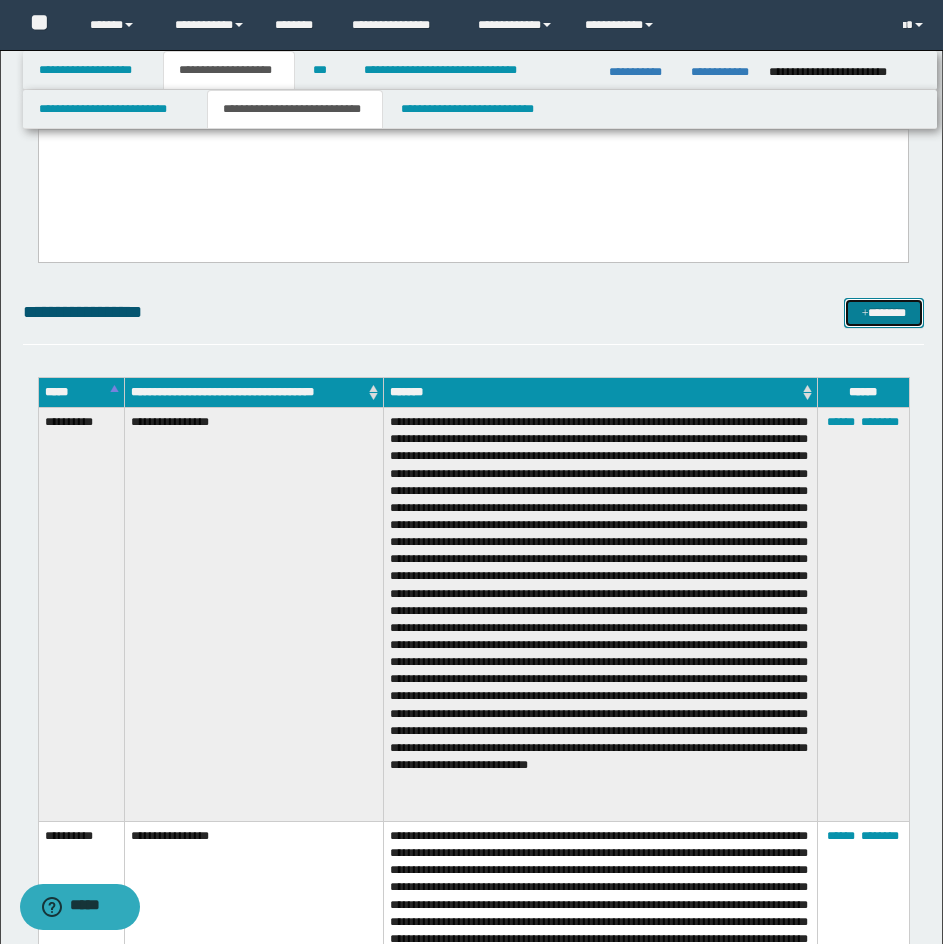 click on "*******" at bounding box center (884, 313) 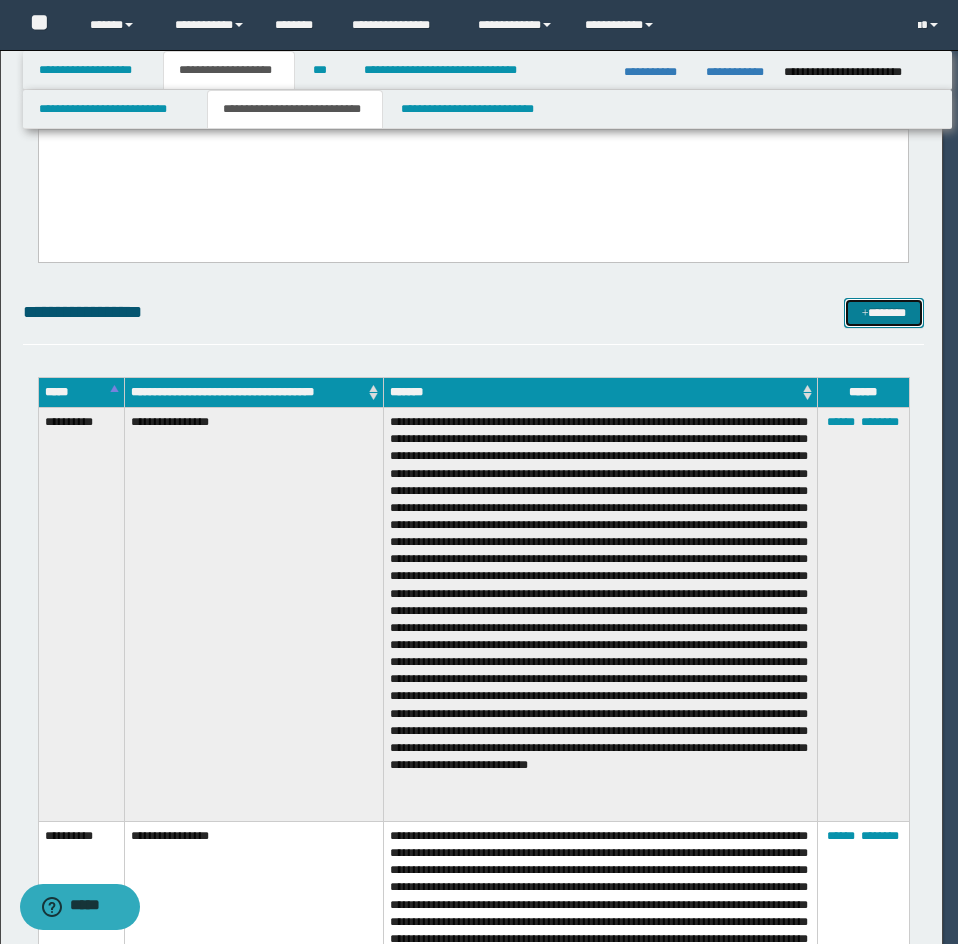 scroll, scrollTop: 0, scrollLeft: 0, axis: both 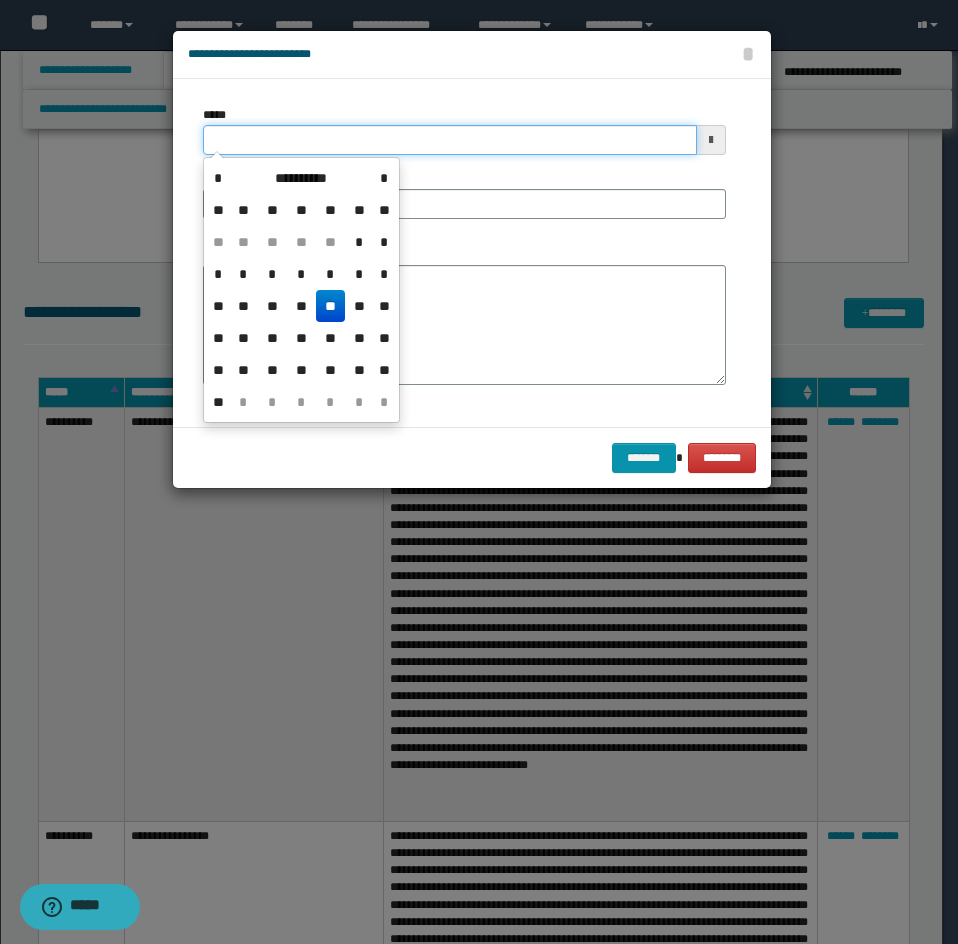 click on "*****" at bounding box center [450, 140] 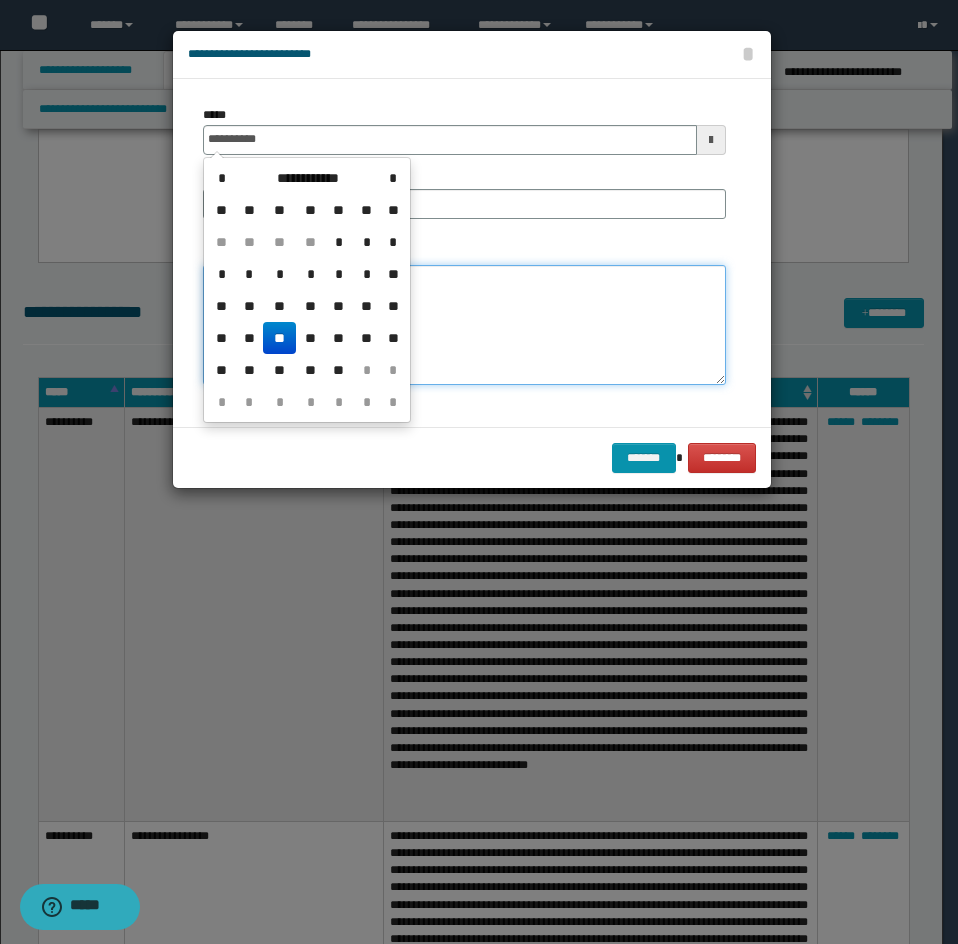 type on "**********" 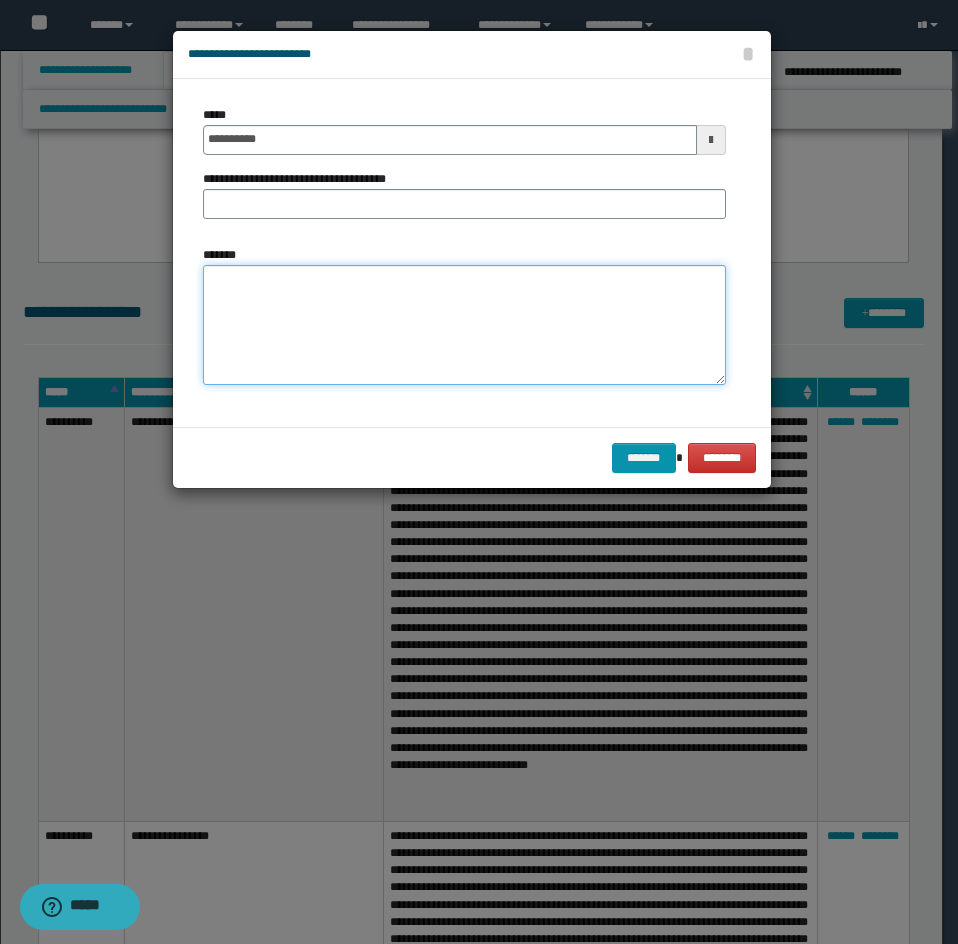 click on "*******" at bounding box center [464, 325] 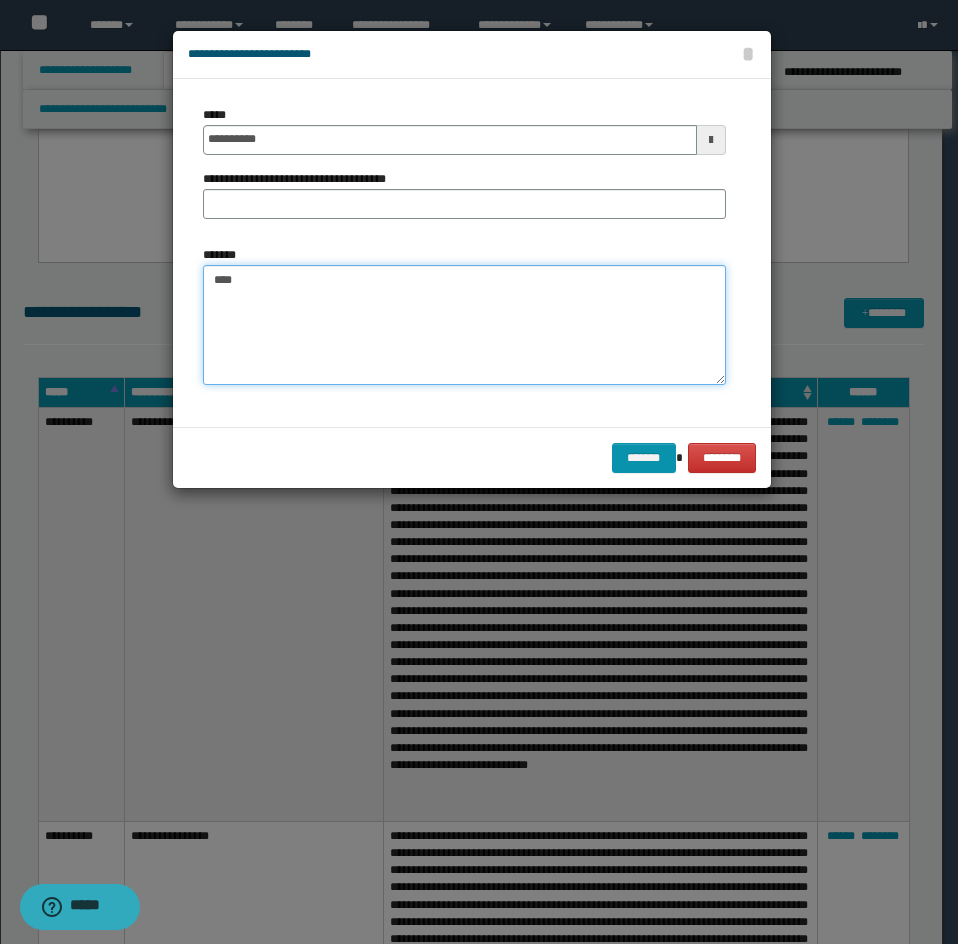paste on "**********" 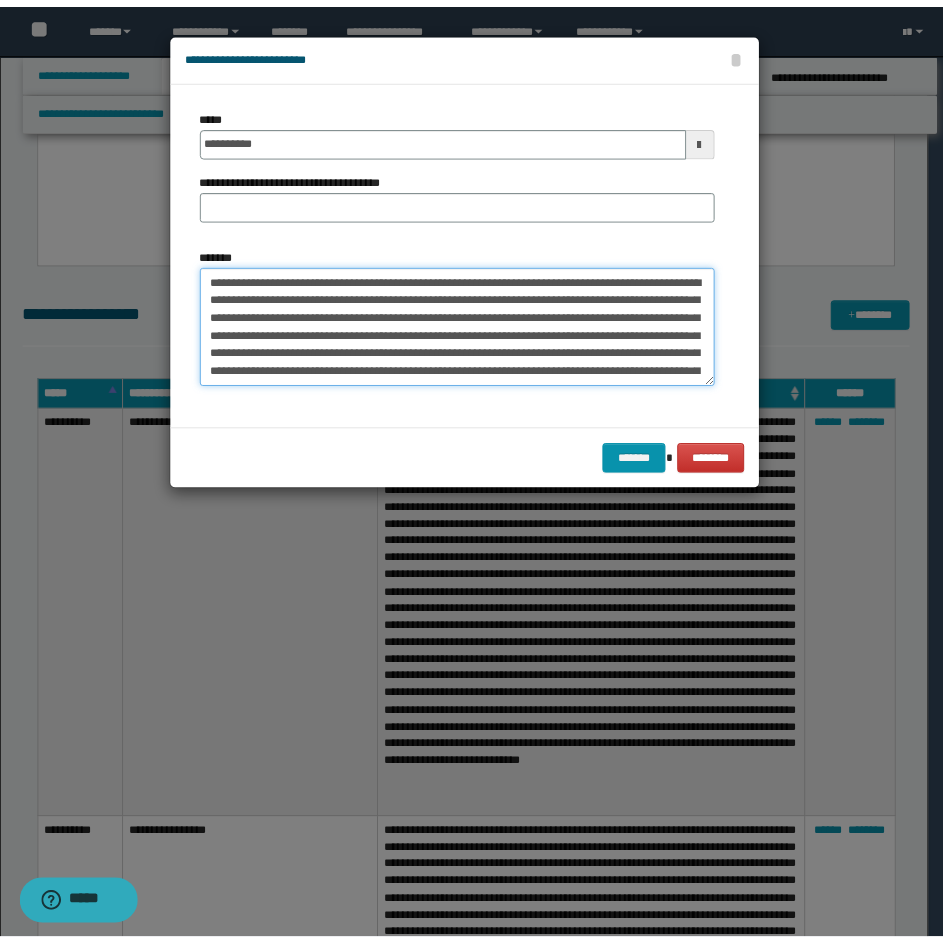 scroll, scrollTop: 156, scrollLeft: 0, axis: vertical 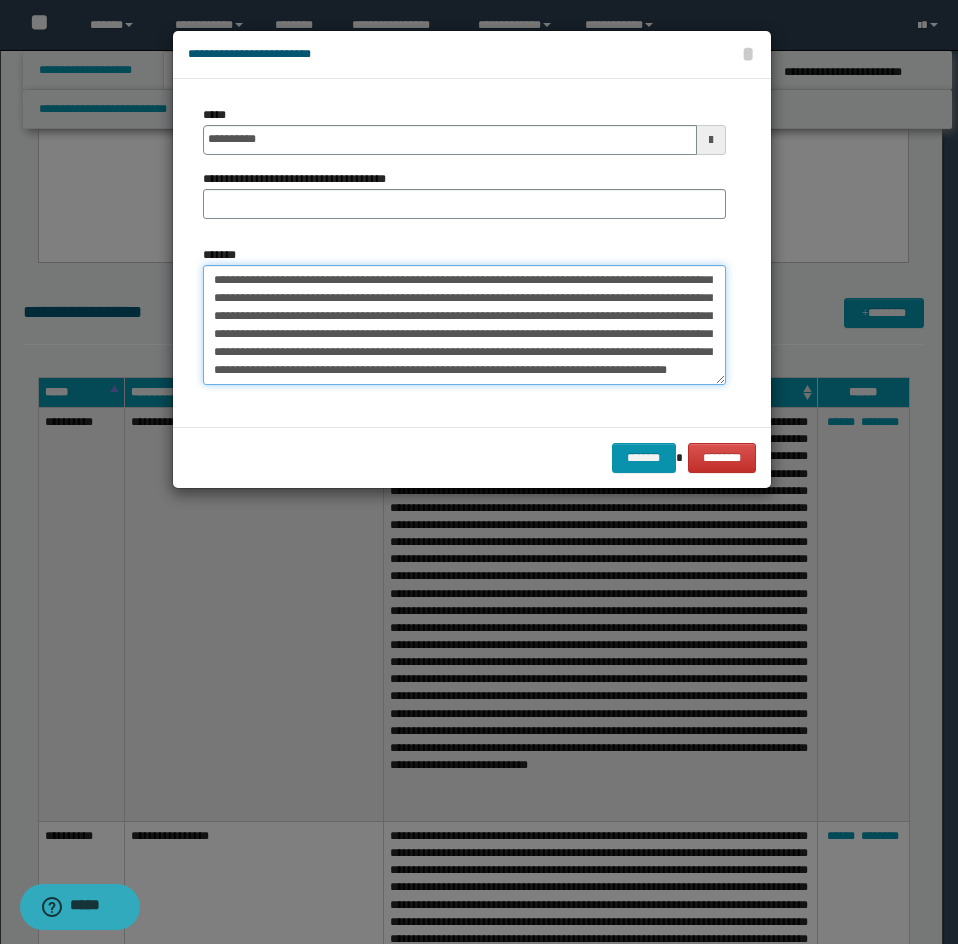type on "**********" 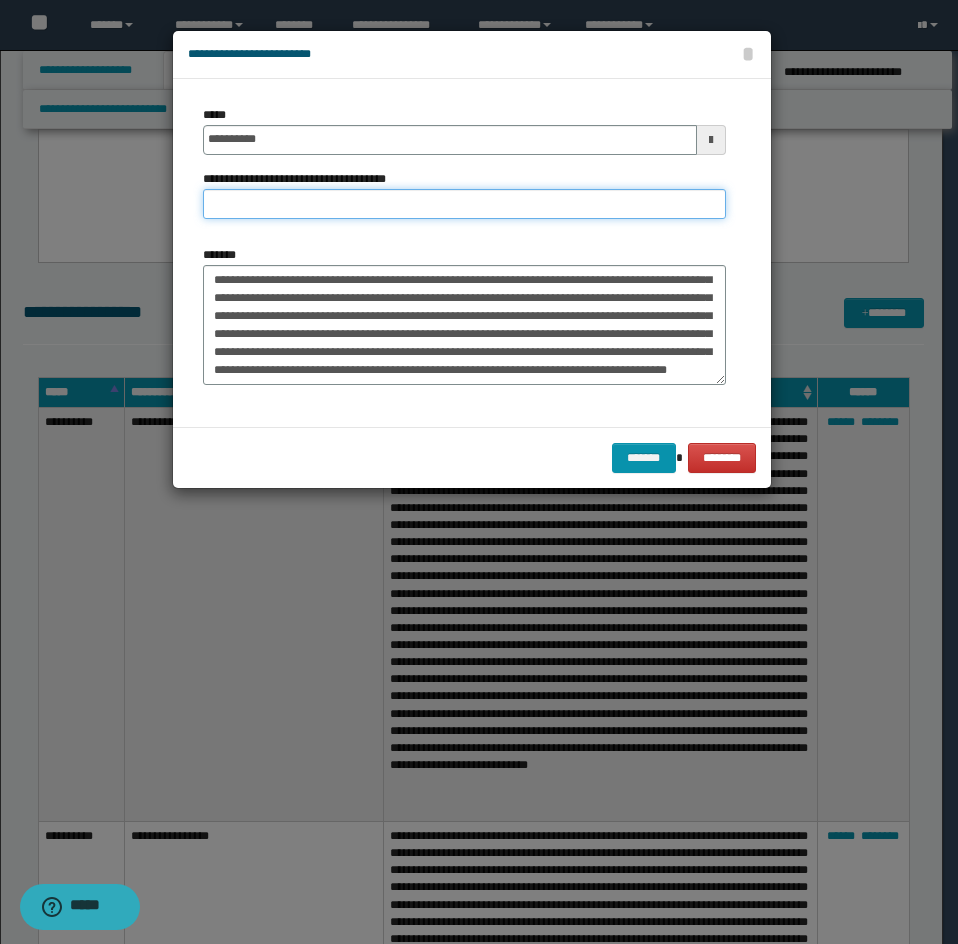 click on "**********" at bounding box center [464, 204] 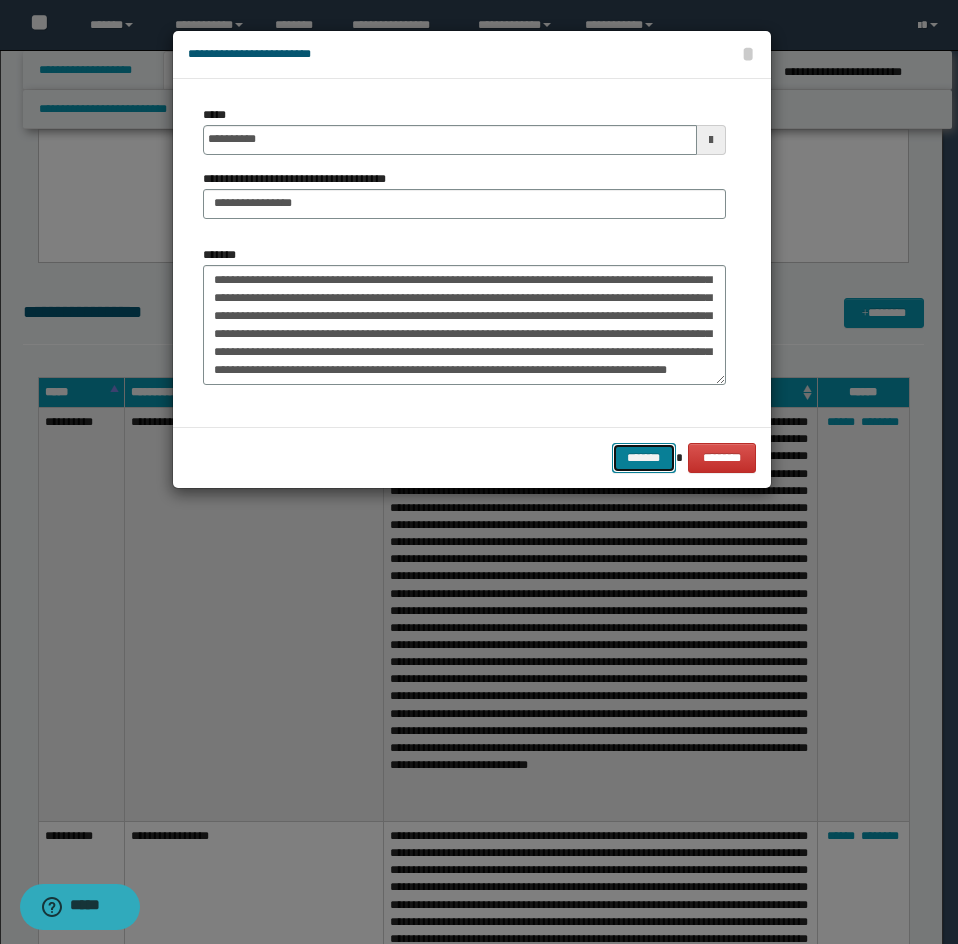 click on "*******" at bounding box center [644, 458] 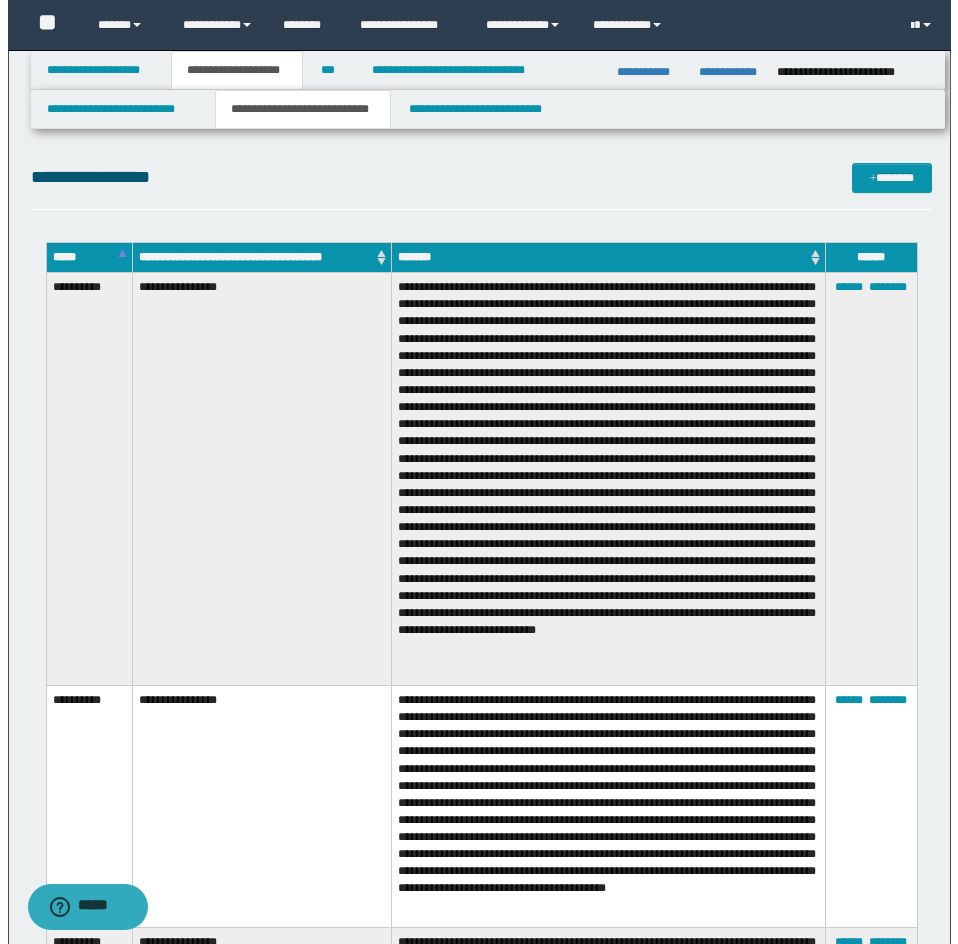 scroll, scrollTop: 2756, scrollLeft: 0, axis: vertical 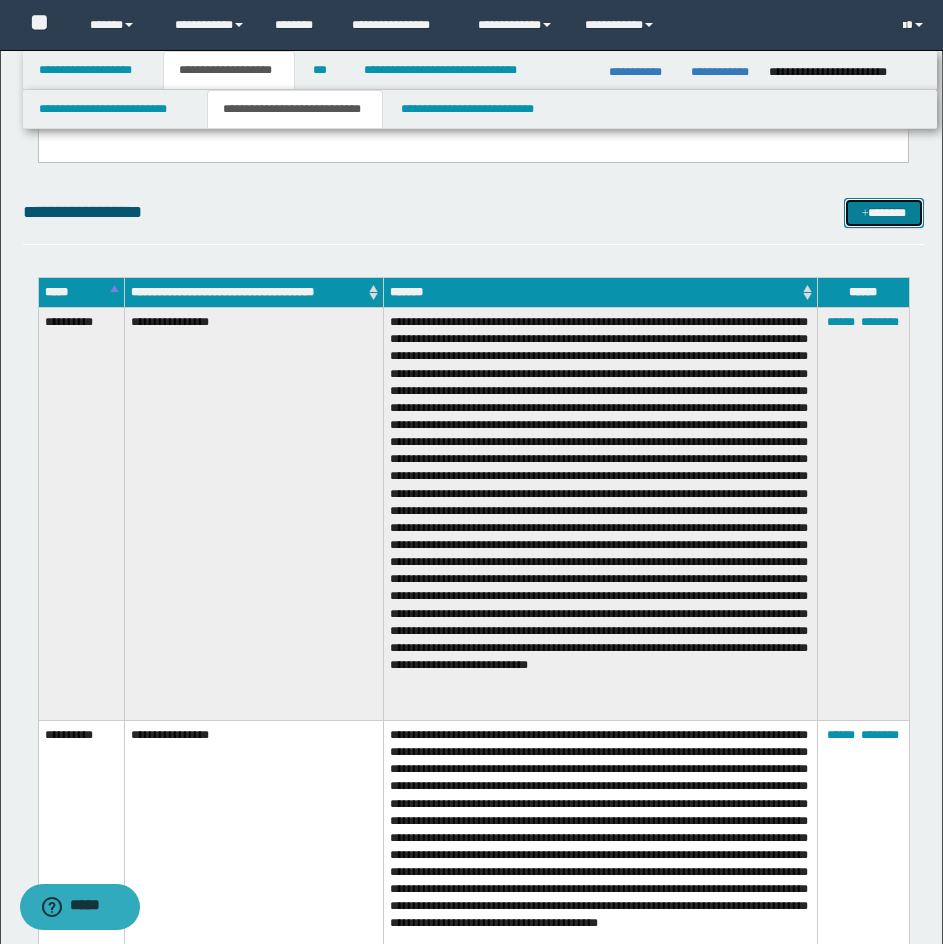 click at bounding box center (865, 214) 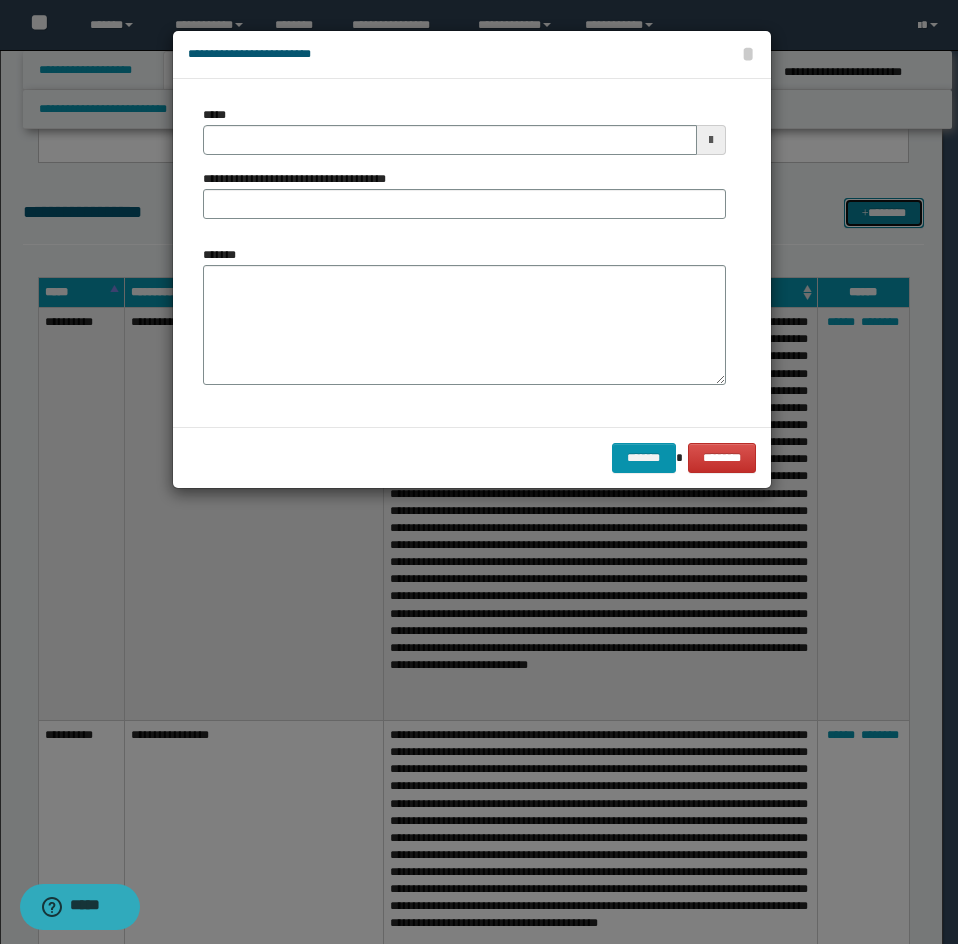 scroll, scrollTop: 0, scrollLeft: 0, axis: both 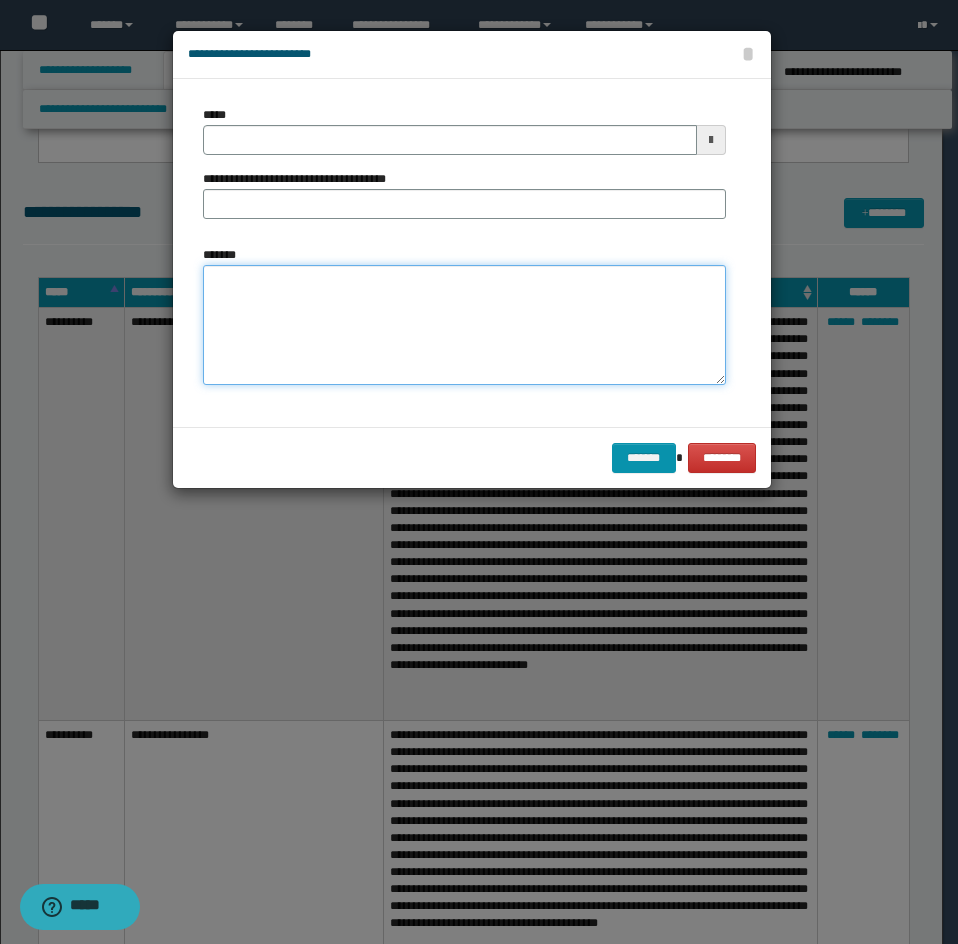 click on "*******" at bounding box center [464, 325] 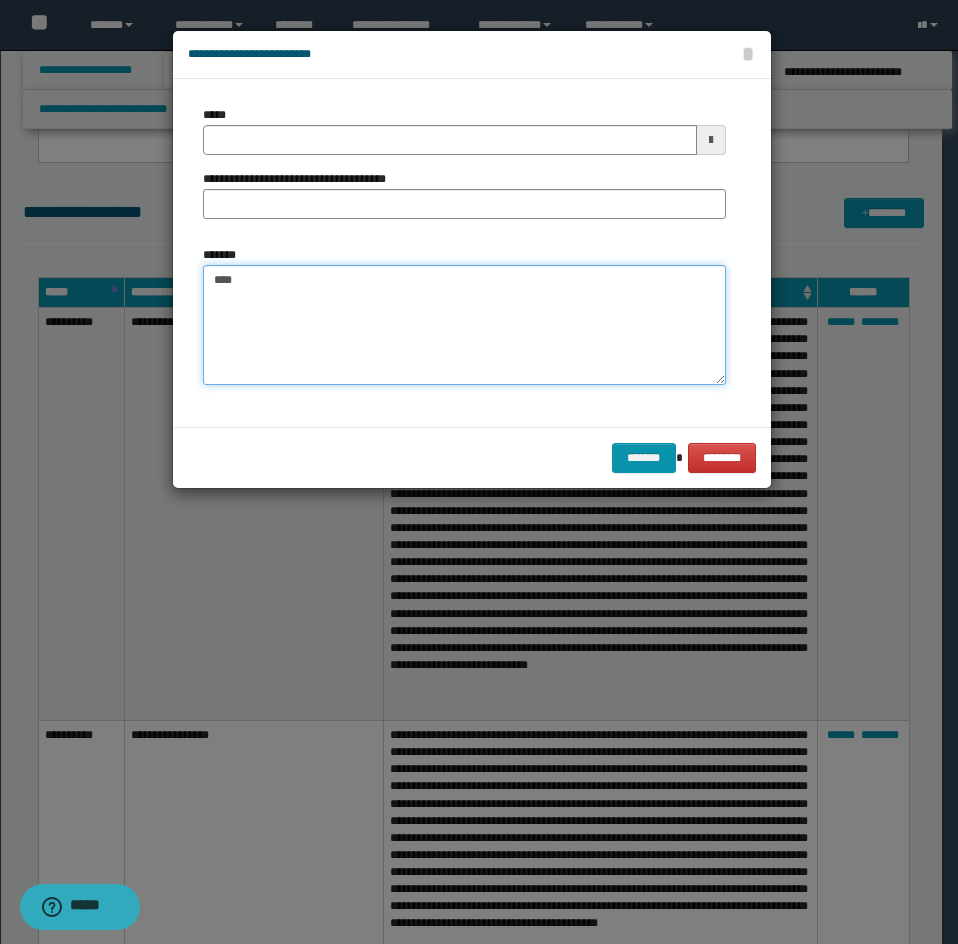 paste on "**********" 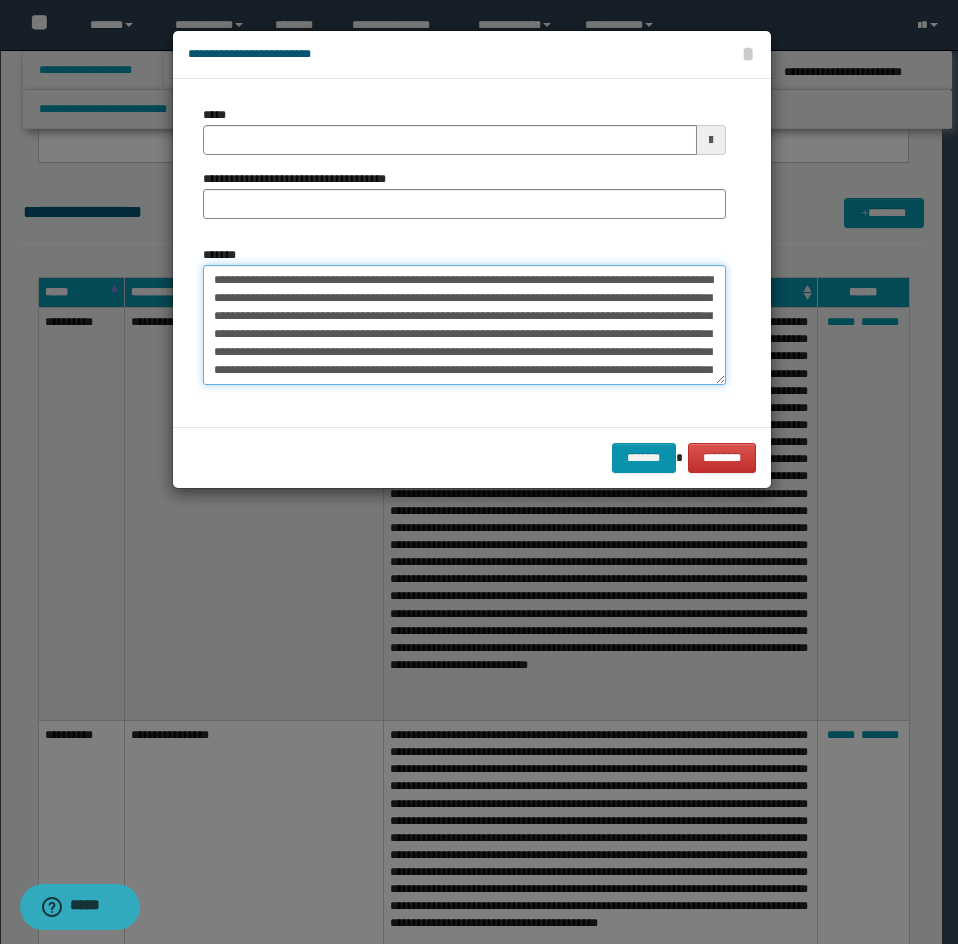 scroll, scrollTop: 84, scrollLeft: 0, axis: vertical 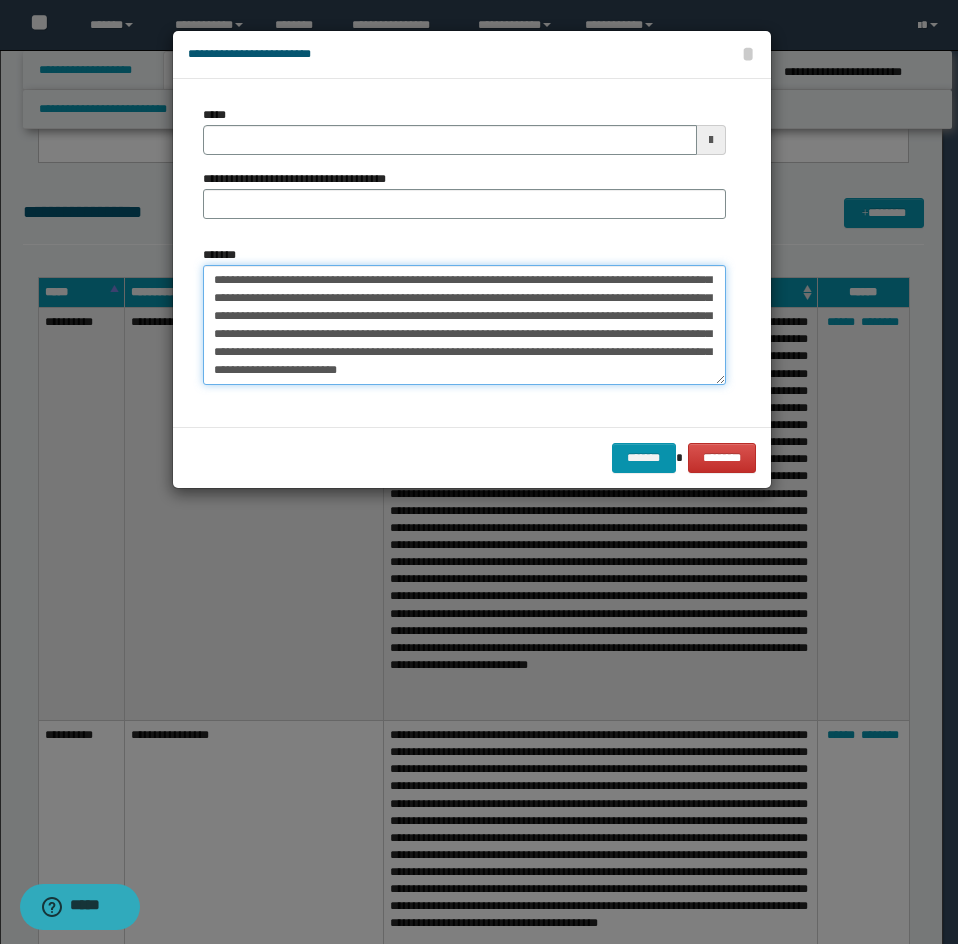 type on "**********" 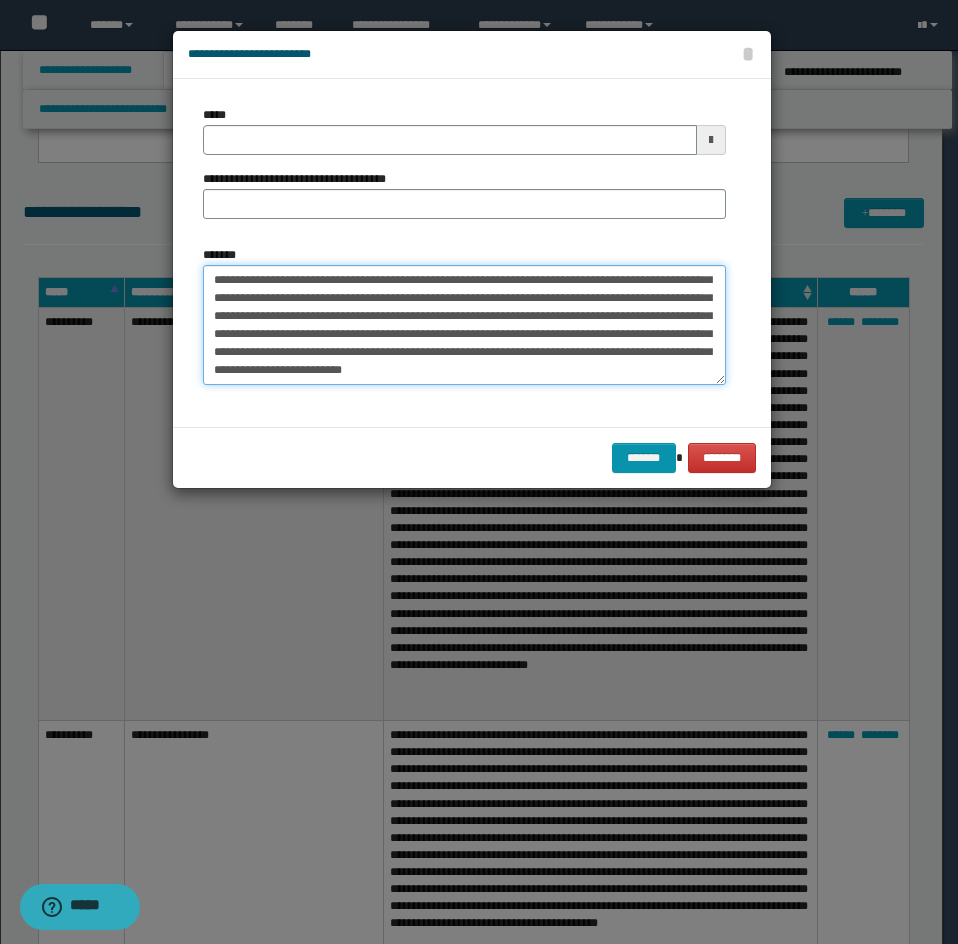 type 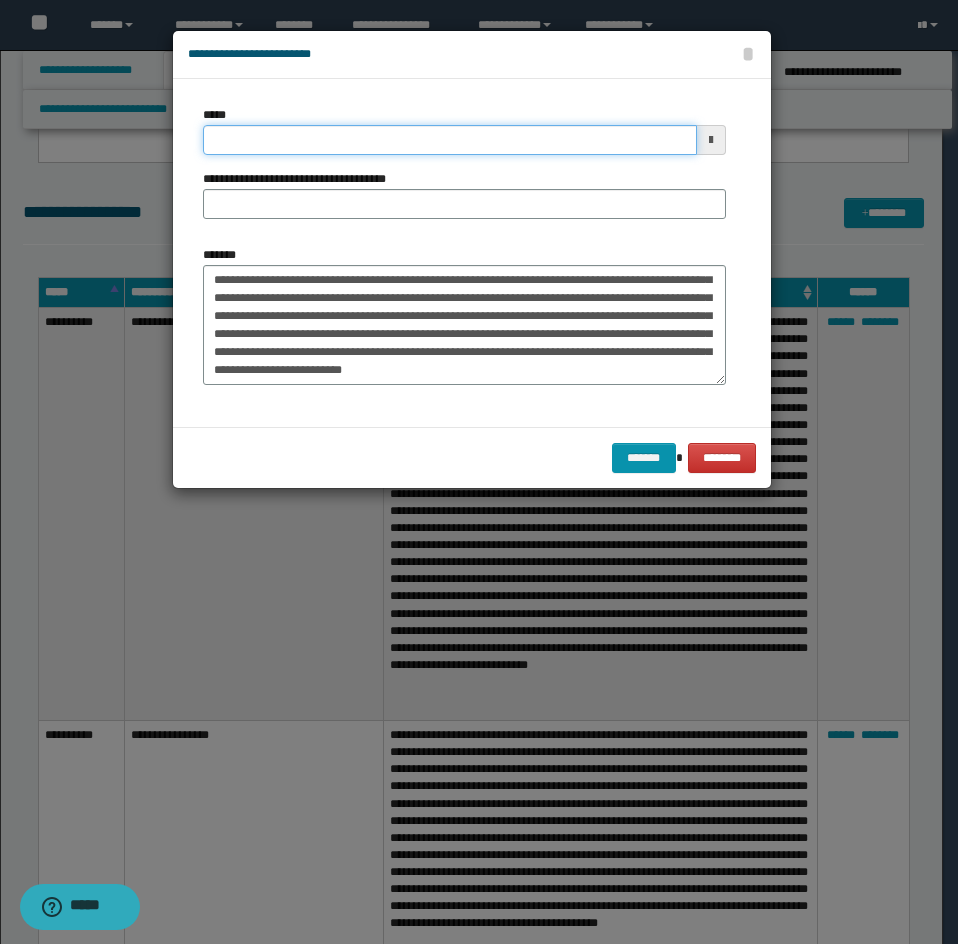 click on "*****" at bounding box center [450, 140] 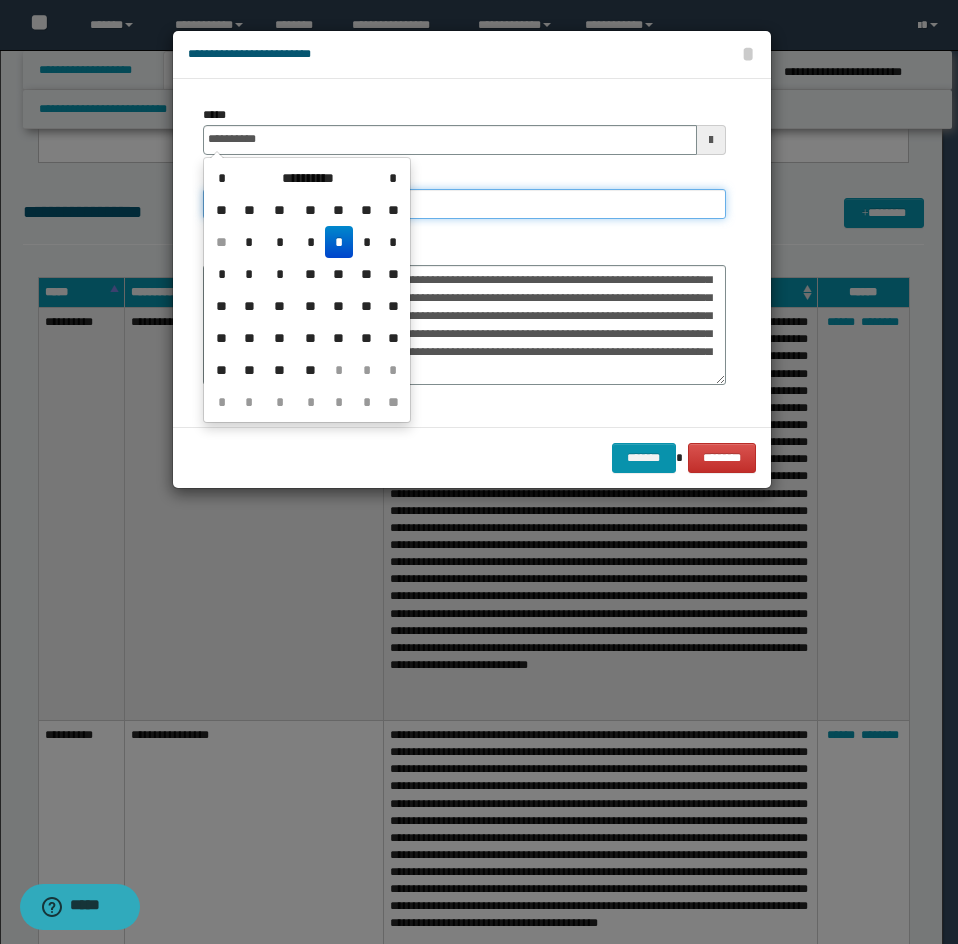 type on "**********" 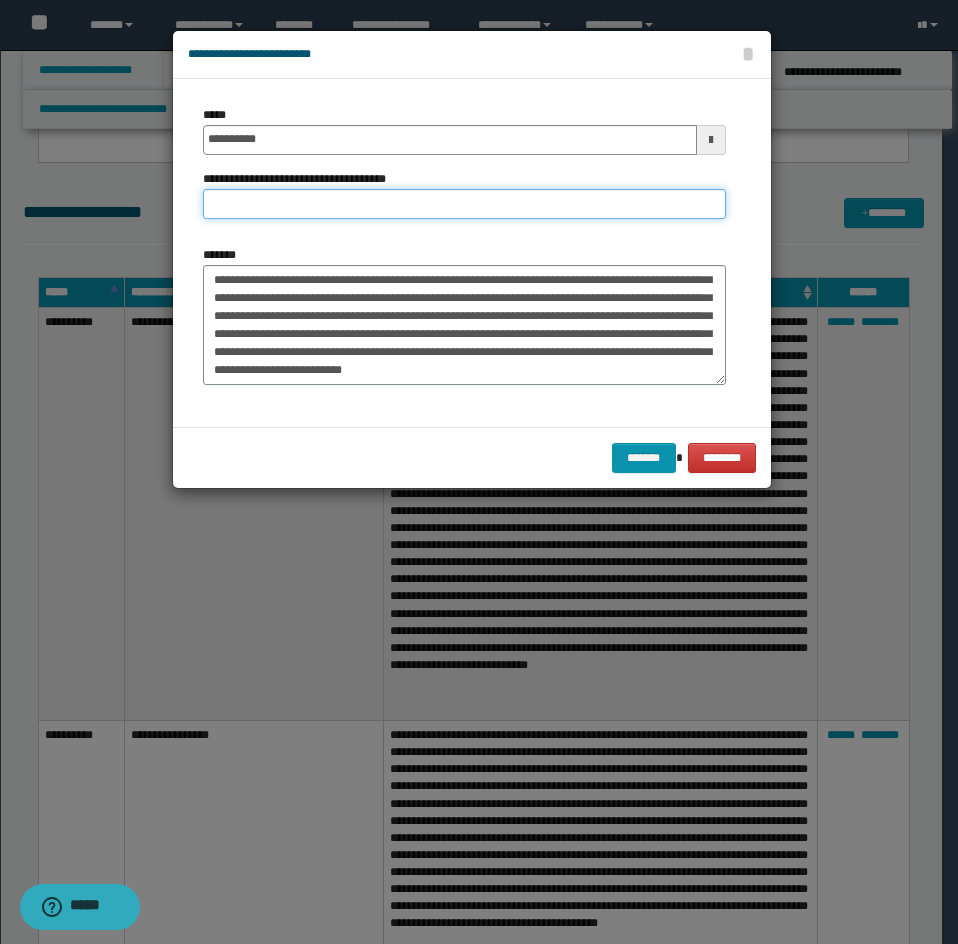 click on "**********" at bounding box center [464, 204] 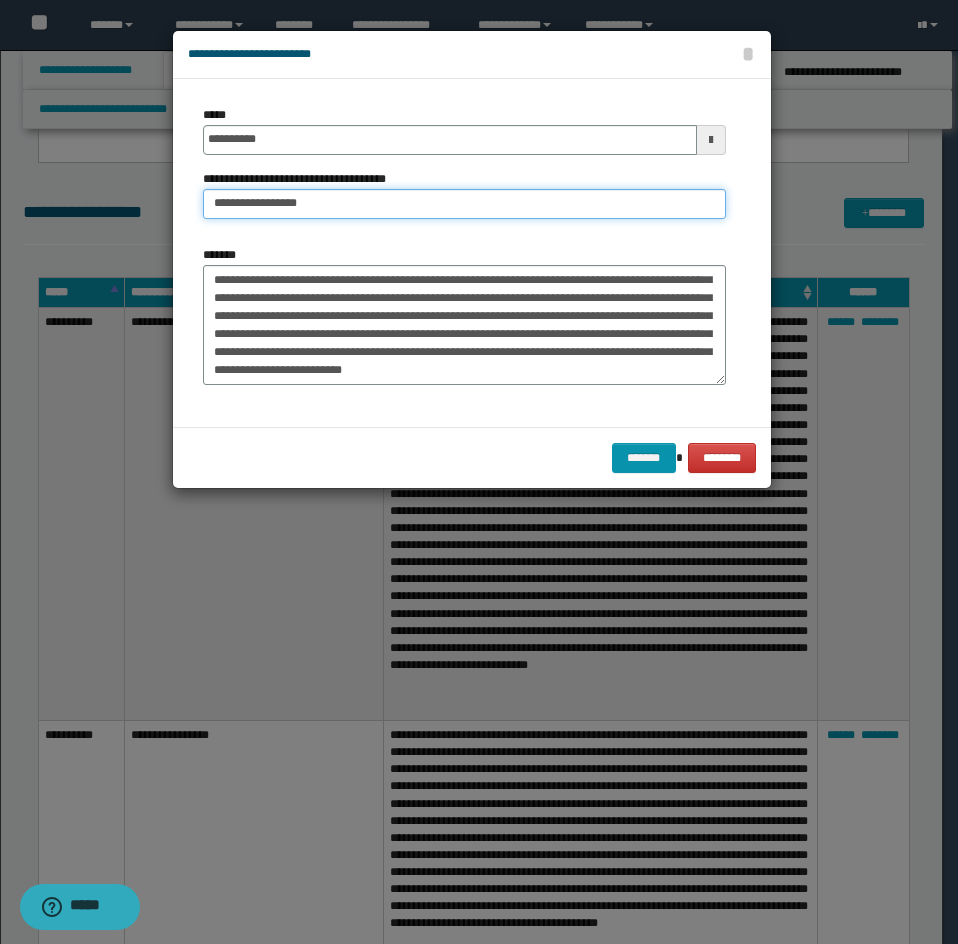 click on "**********" at bounding box center [464, 204] 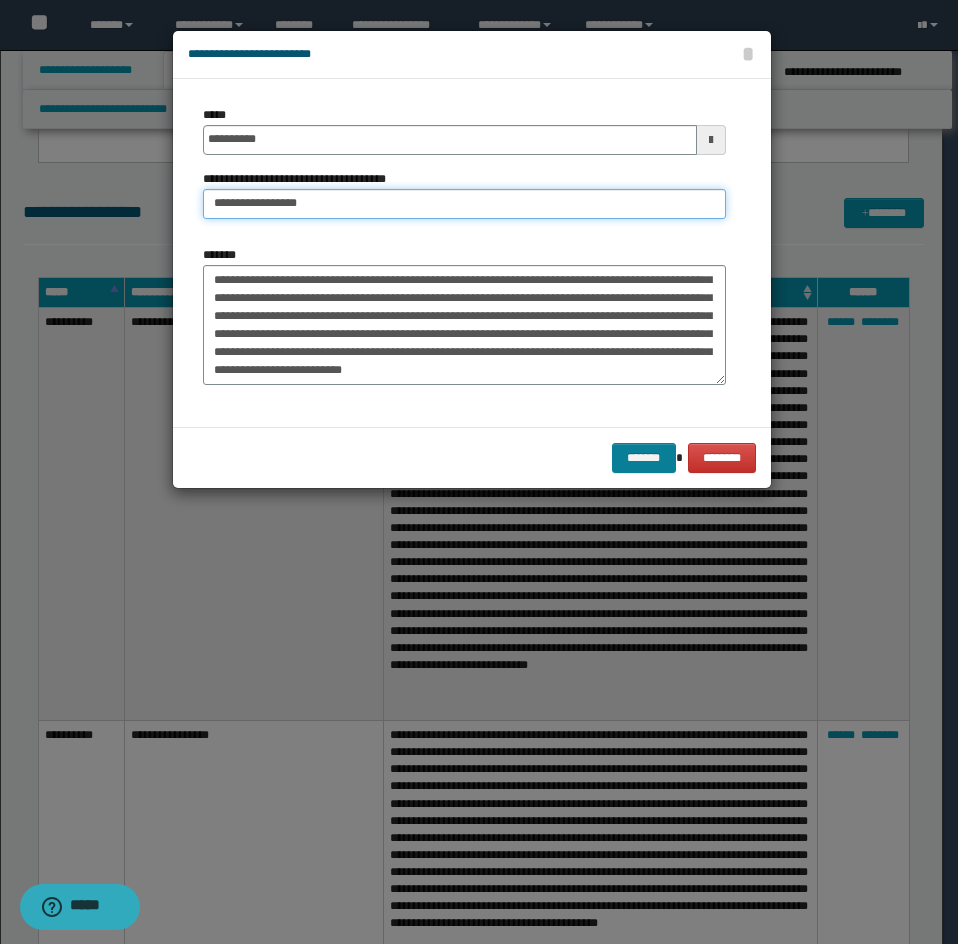 type on "**********" 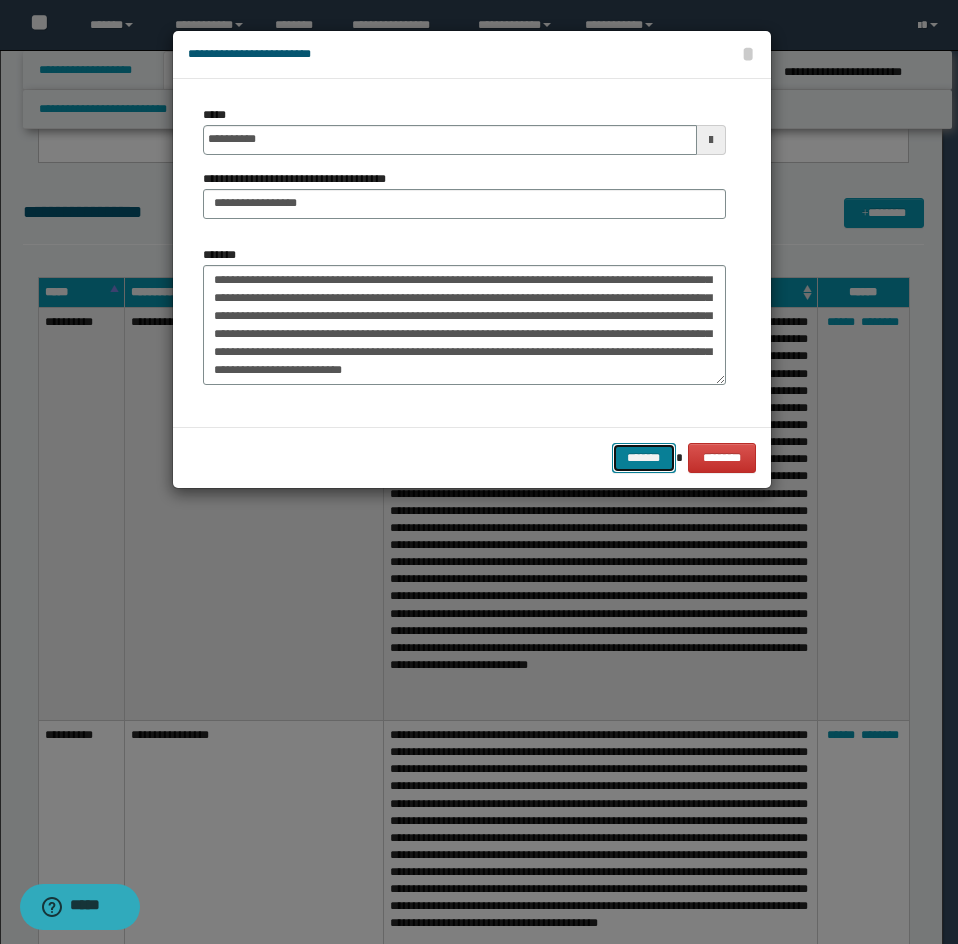 click on "*******" at bounding box center [644, 458] 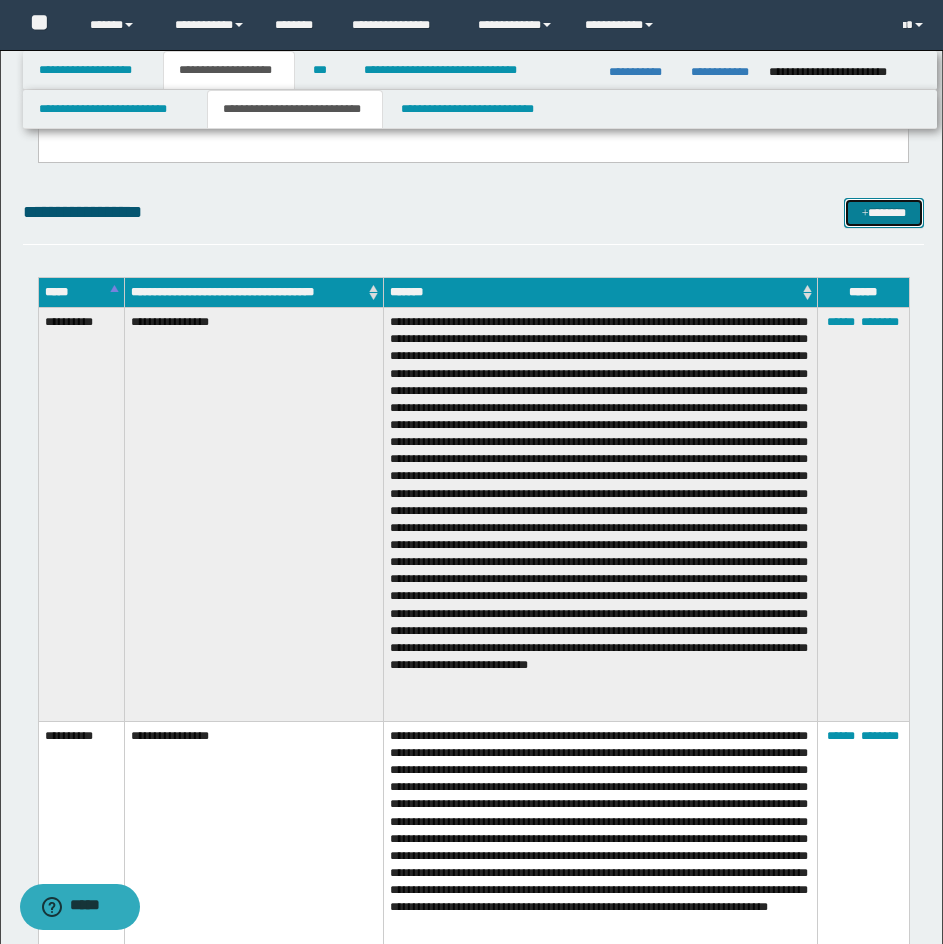 click on "*******" at bounding box center (884, 213) 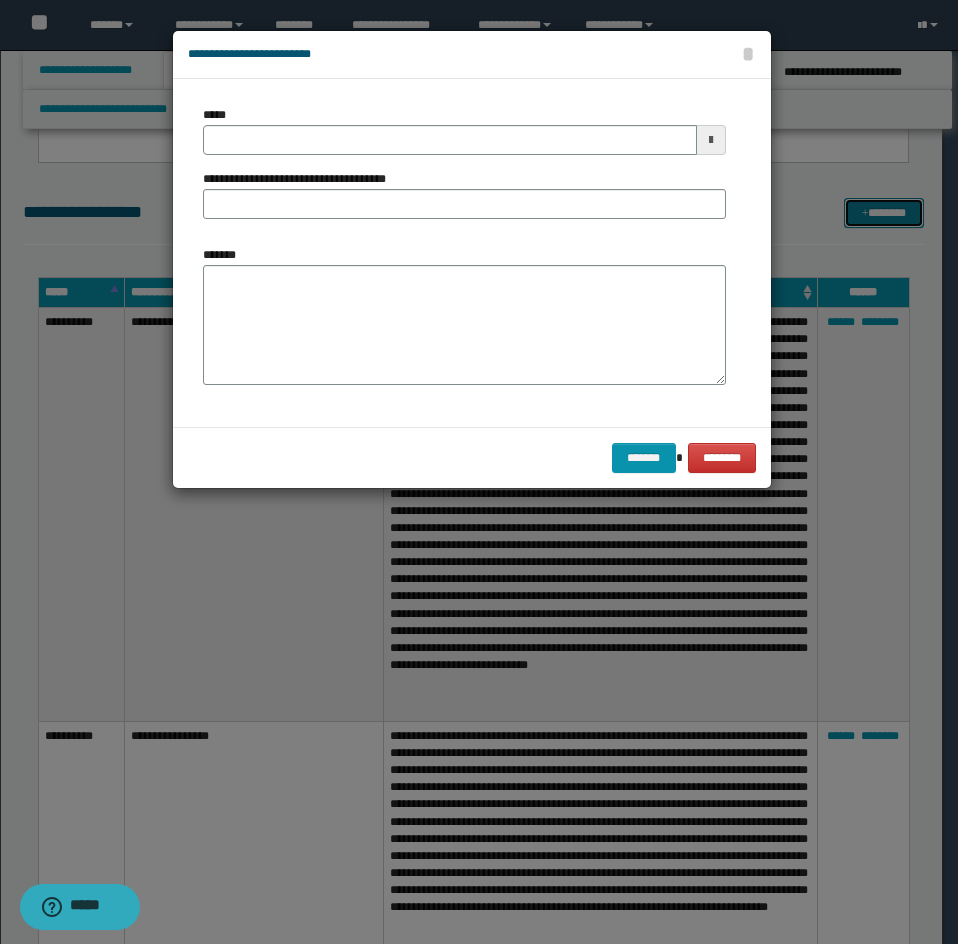 scroll, scrollTop: 0, scrollLeft: 0, axis: both 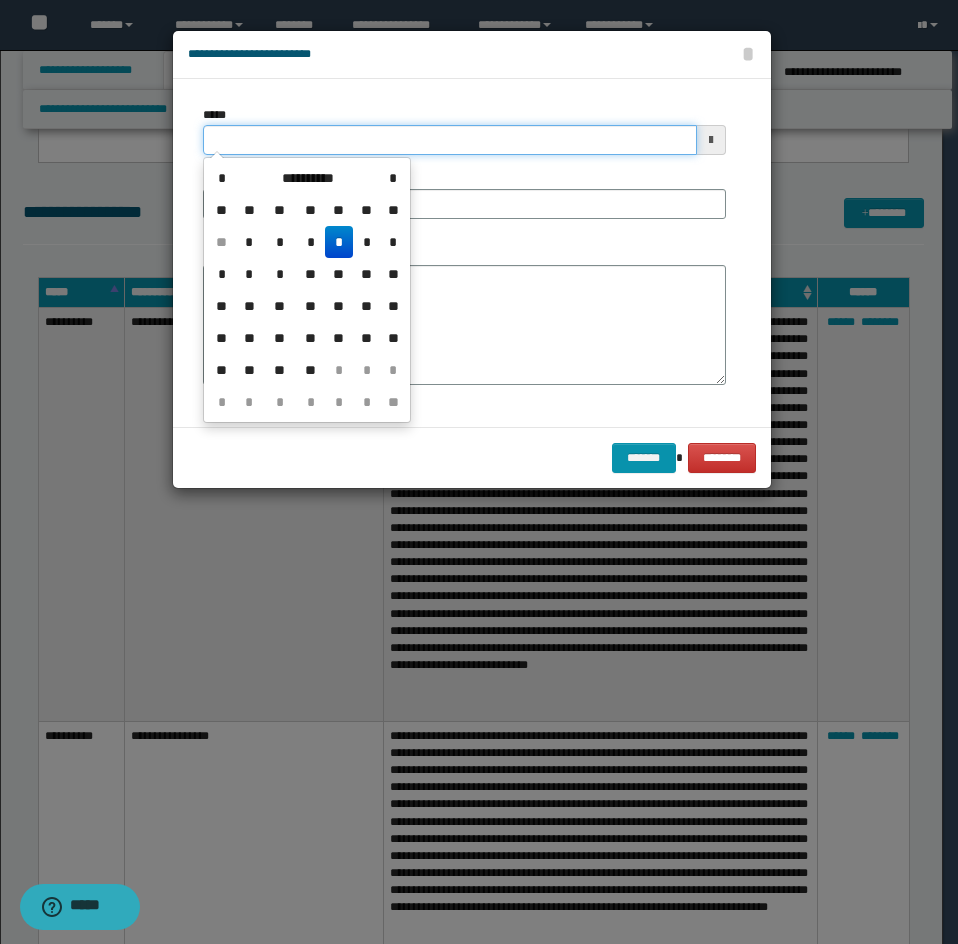 click on "*****" at bounding box center (450, 140) 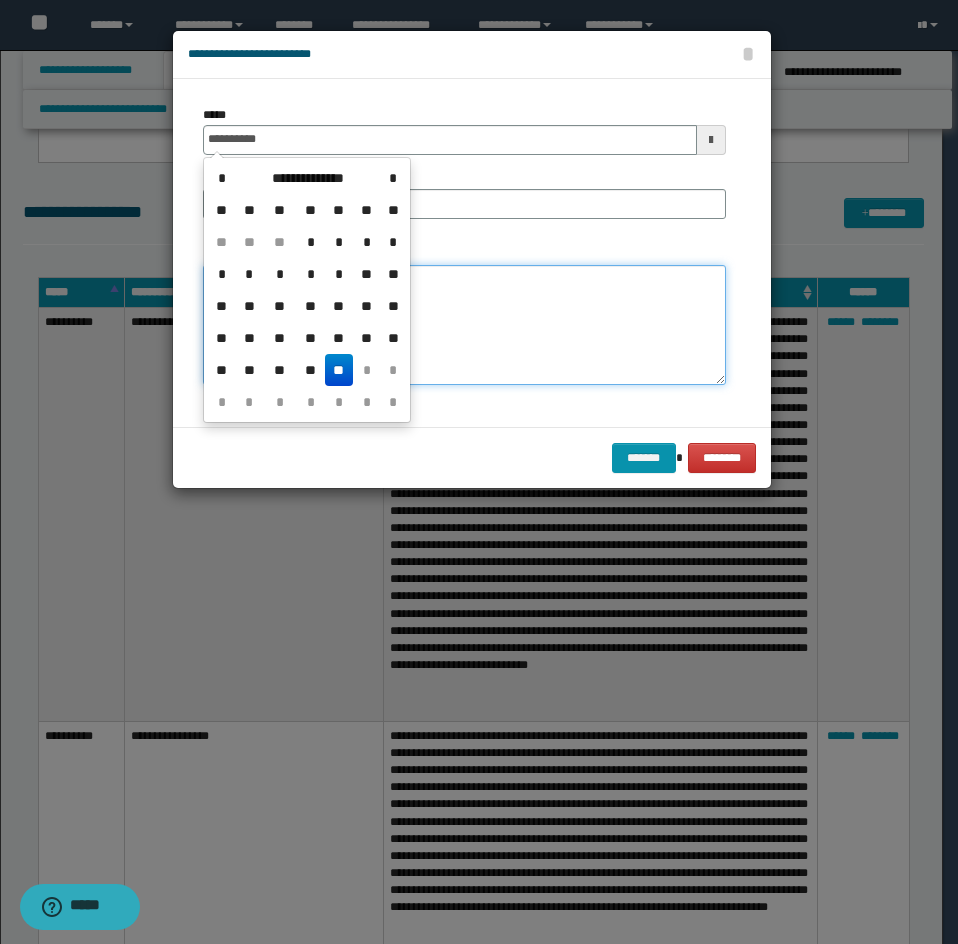 type on "**********" 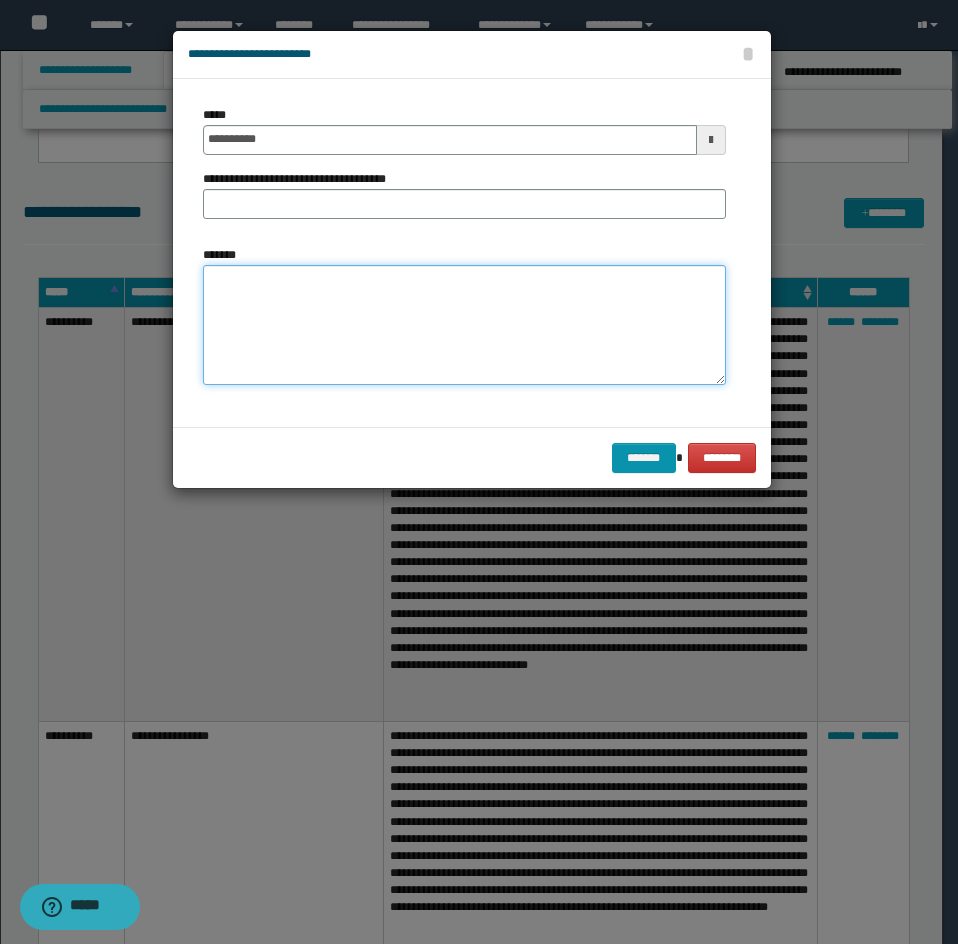 click on "*******" at bounding box center (464, 325) 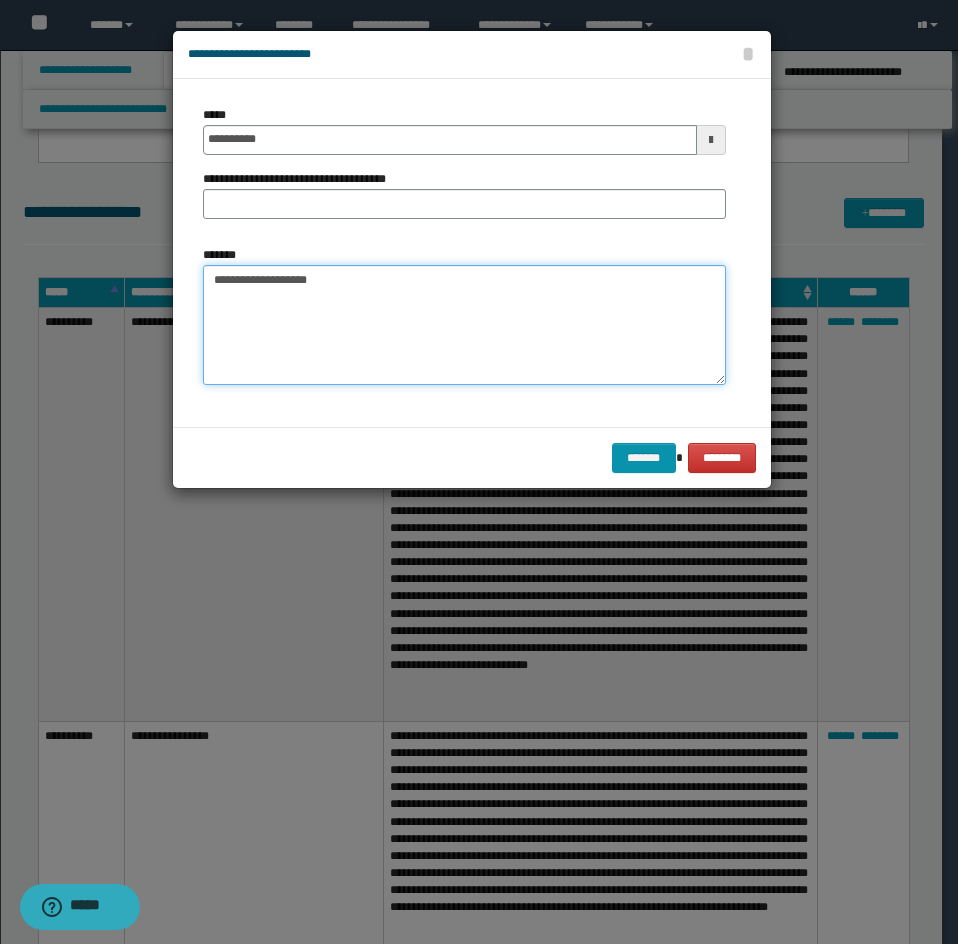 click on "**********" at bounding box center (464, 325) 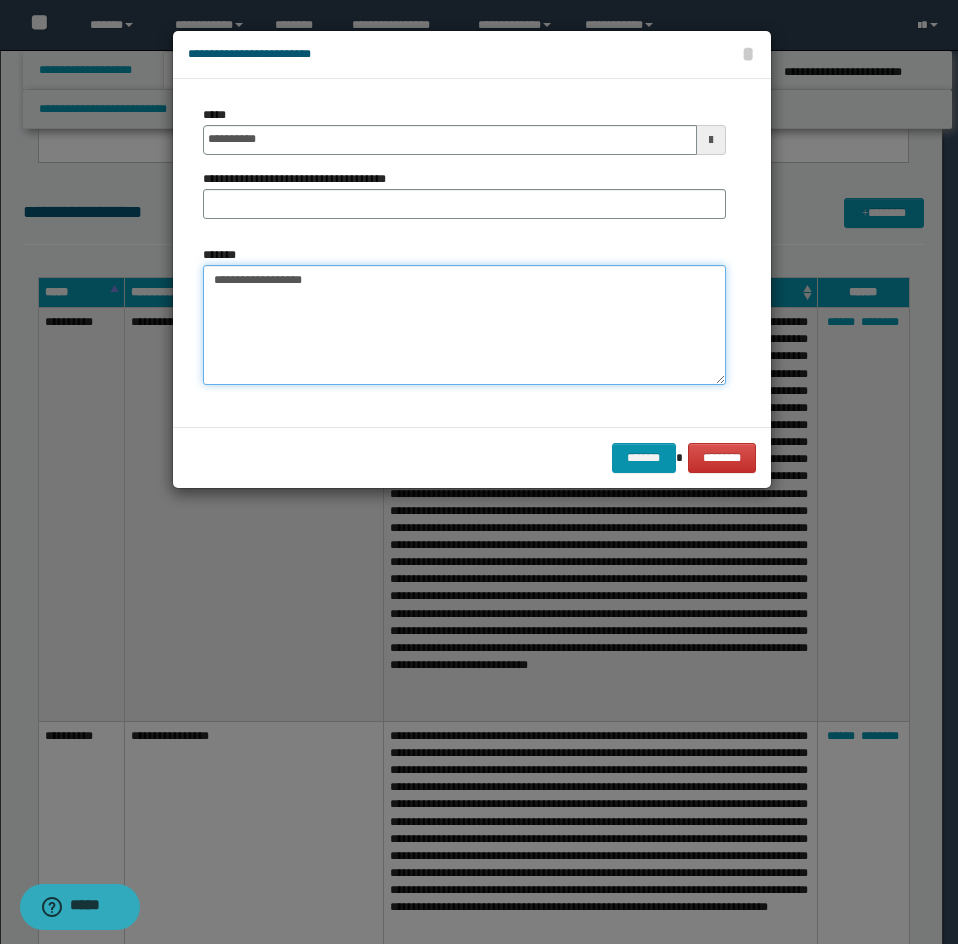 paste on "**********" 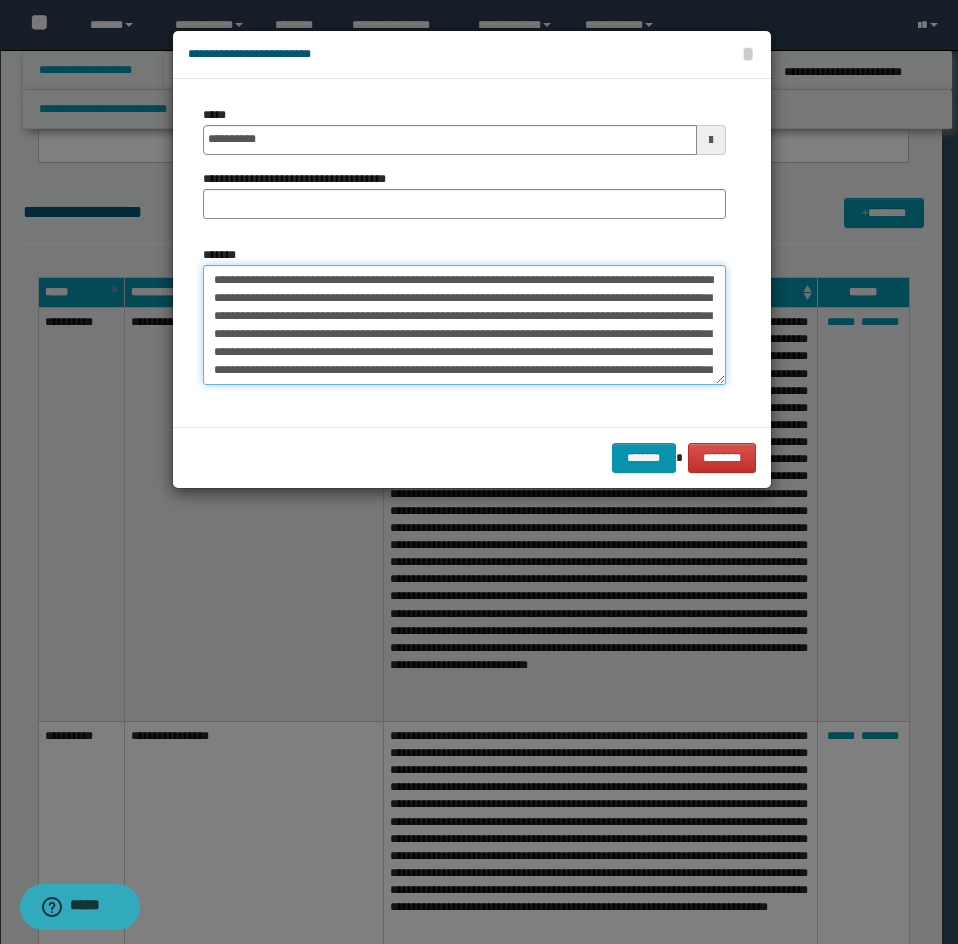 scroll, scrollTop: 336, scrollLeft: 0, axis: vertical 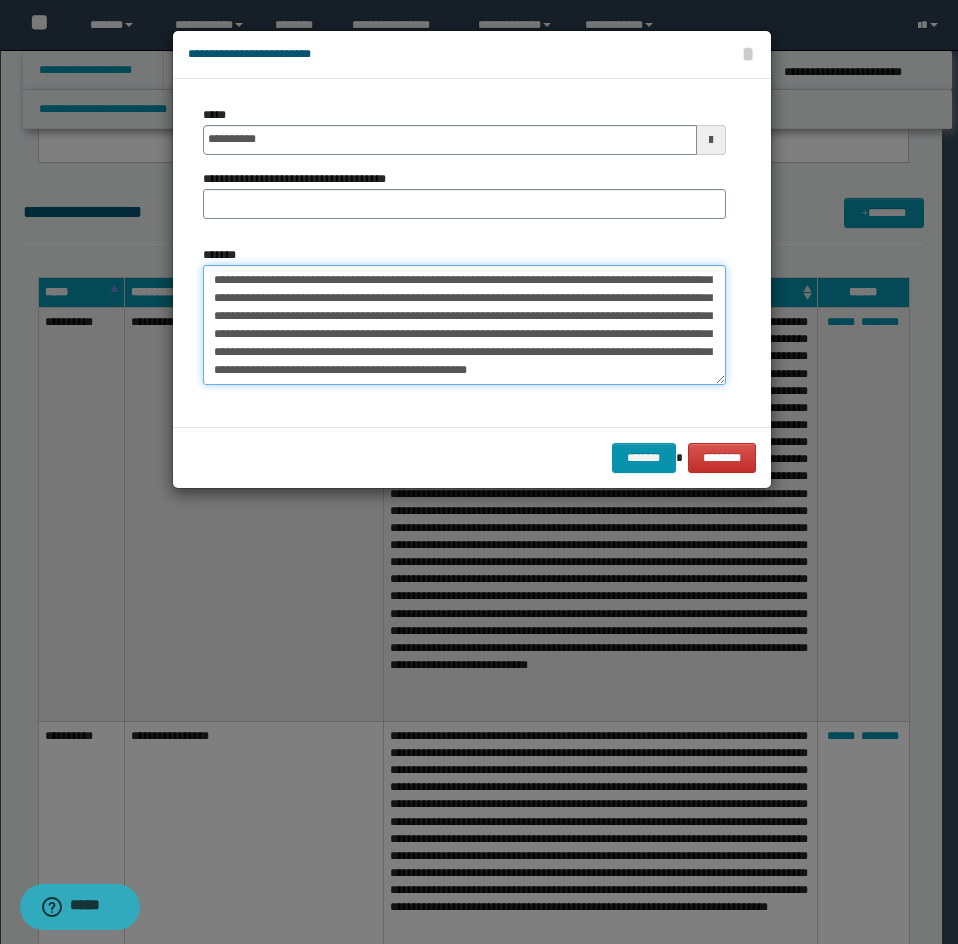 type on "**********" 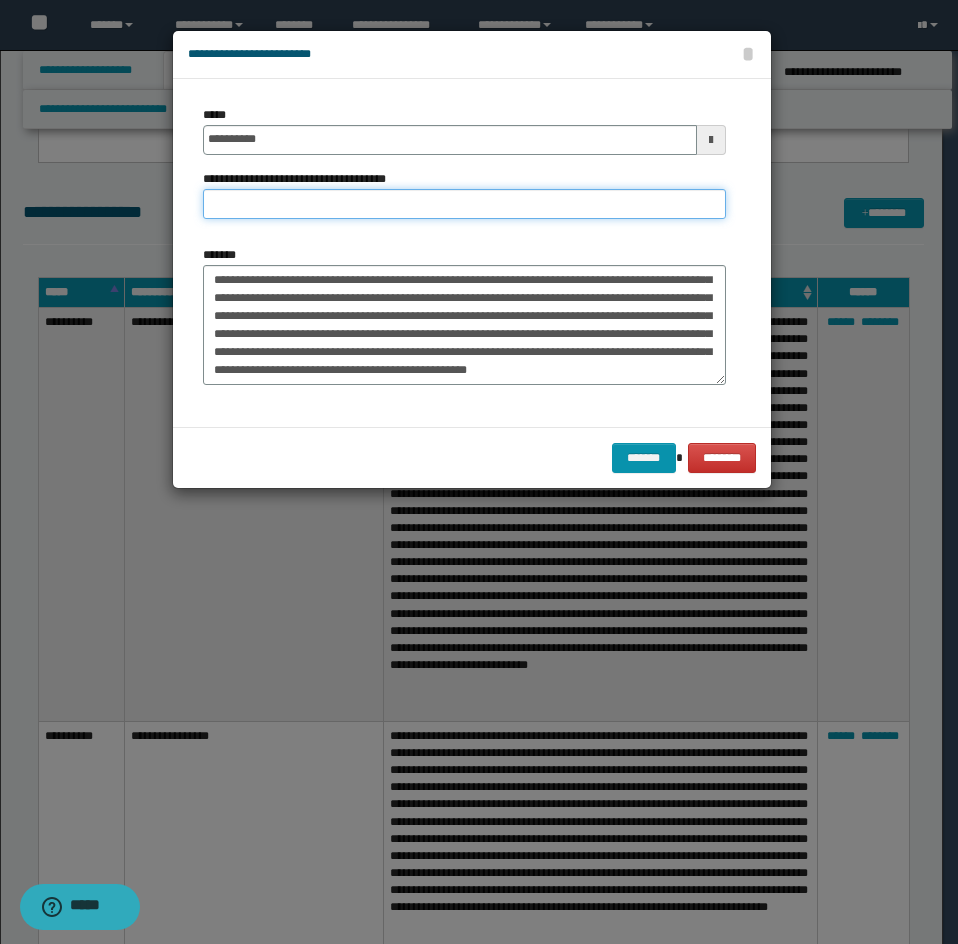 click on "**********" at bounding box center (464, 204) 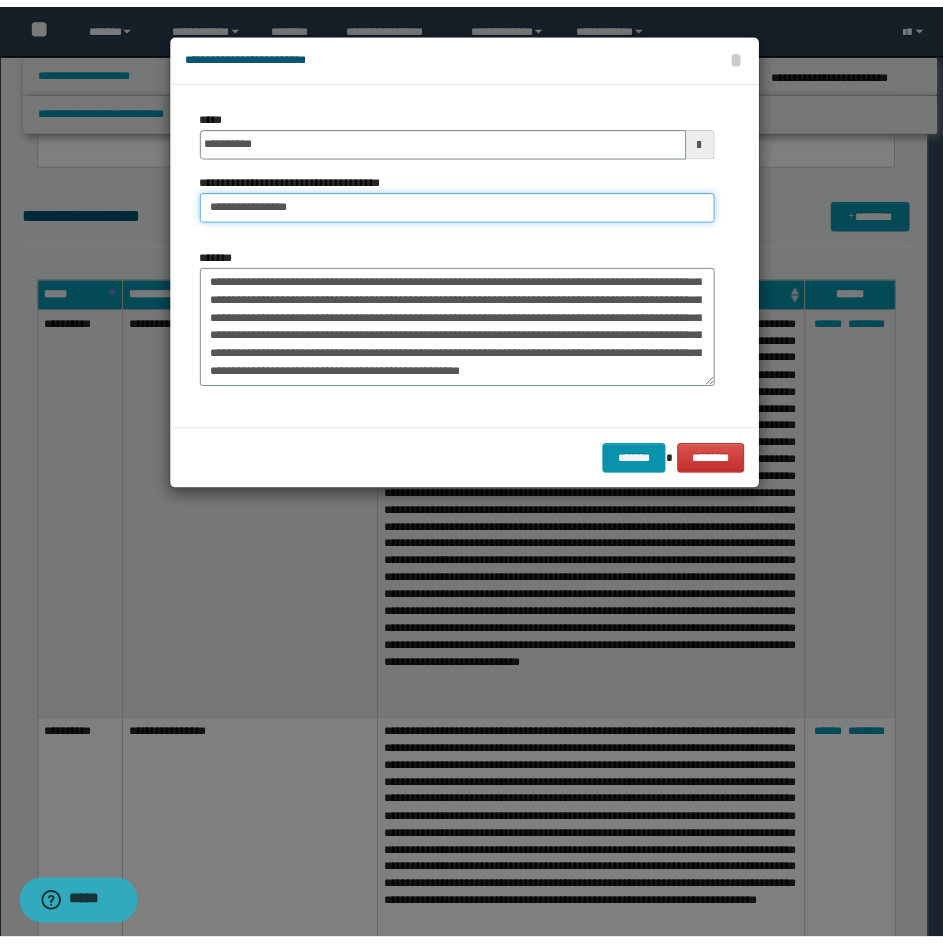 scroll, scrollTop: 342, scrollLeft: 0, axis: vertical 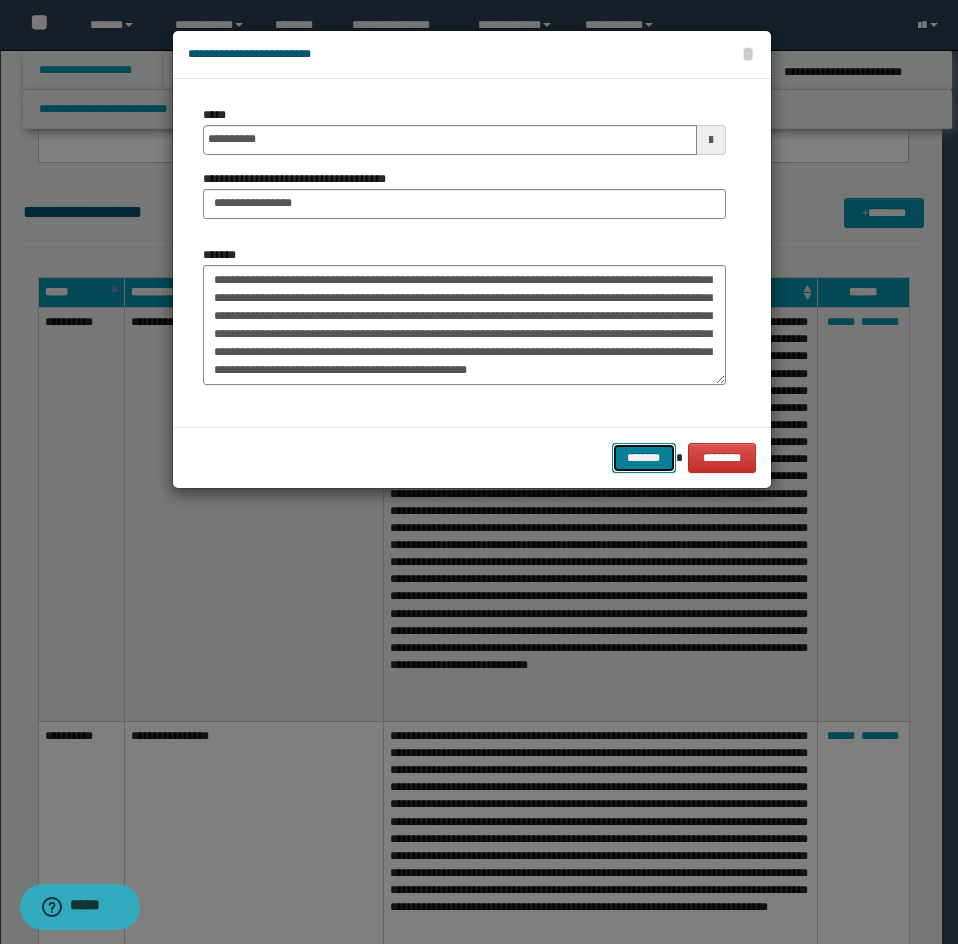 click on "*******" at bounding box center (644, 458) 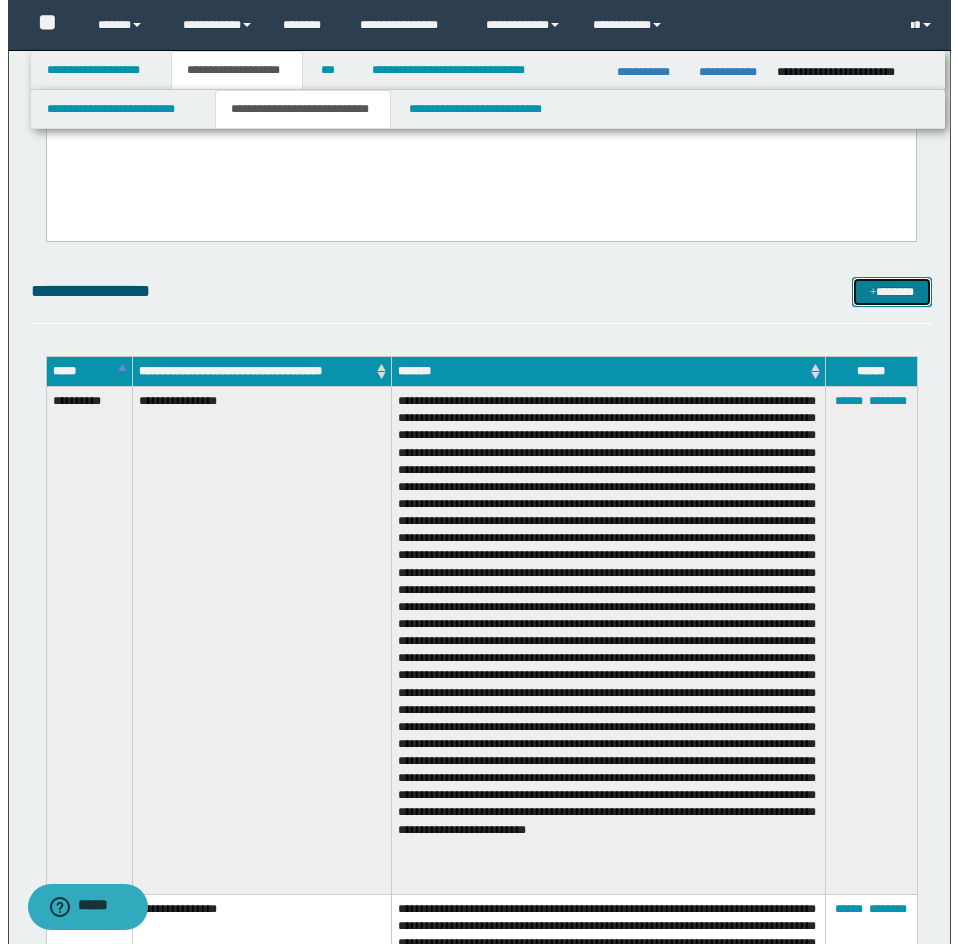 scroll, scrollTop: 2656, scrollLeft: 0, axis: vertical 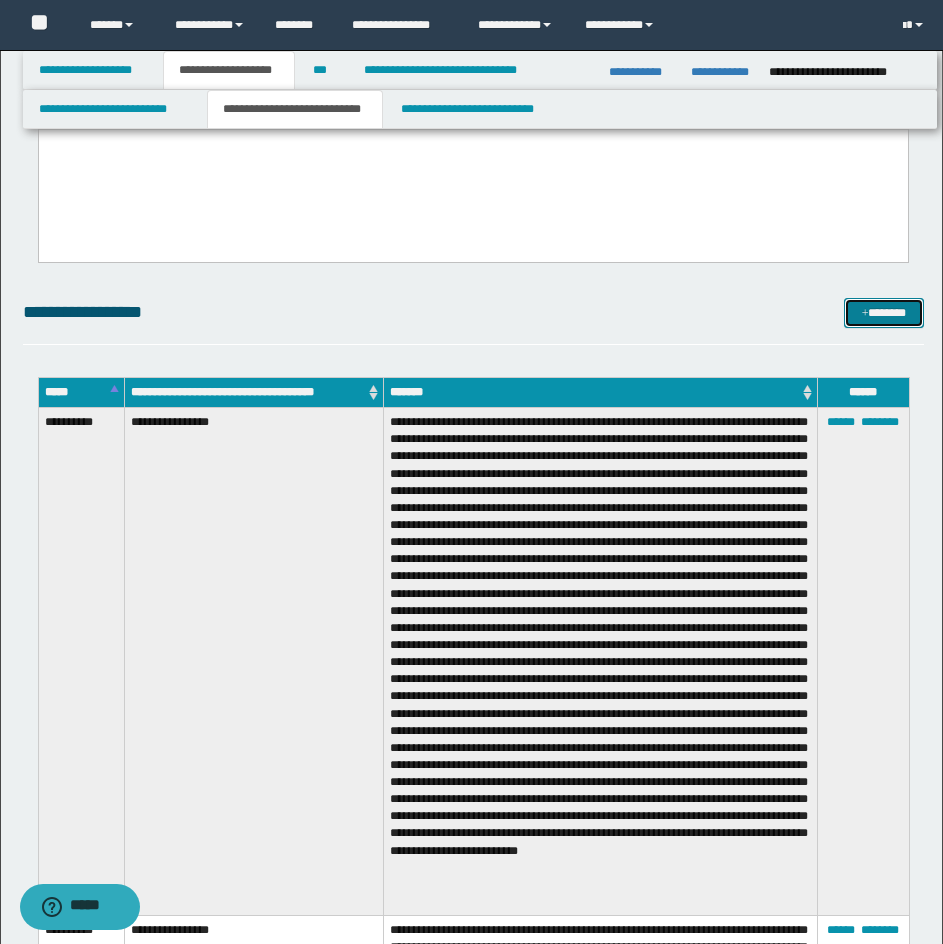 click on "*******" at bounding box center (884, 313) 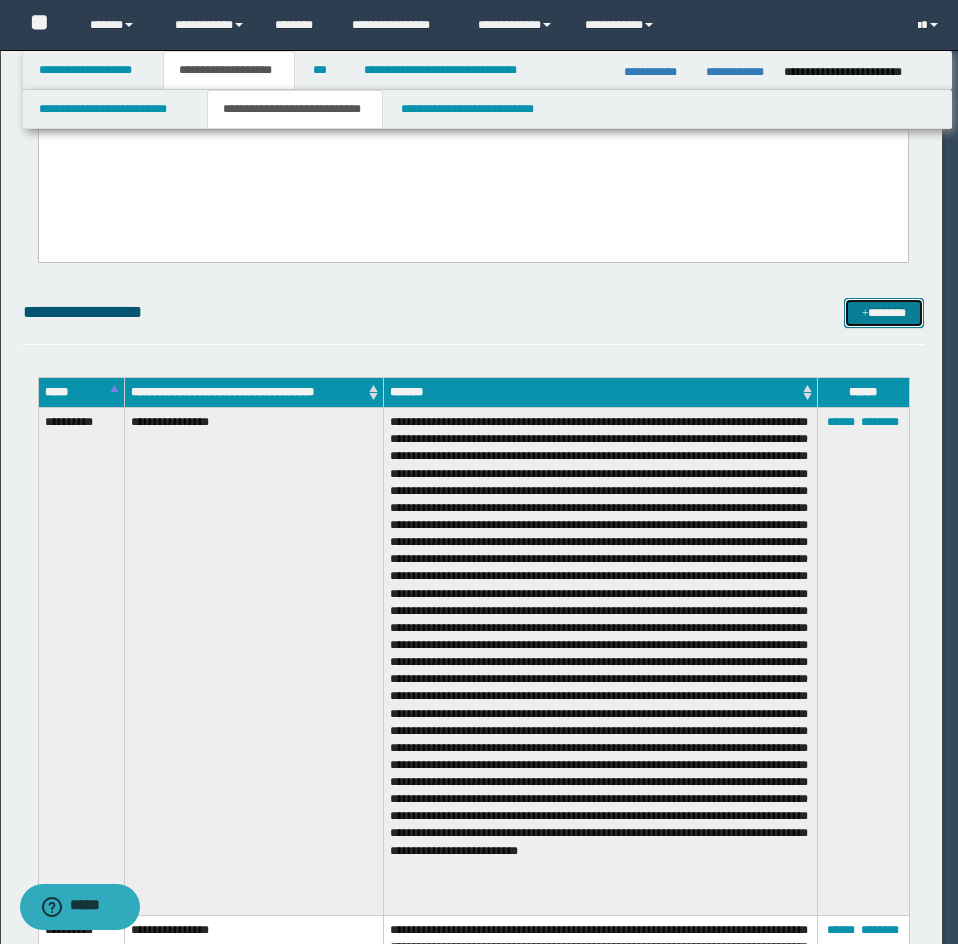 scroll, scrollTop: 0, scrollLeft: 0, axis: both 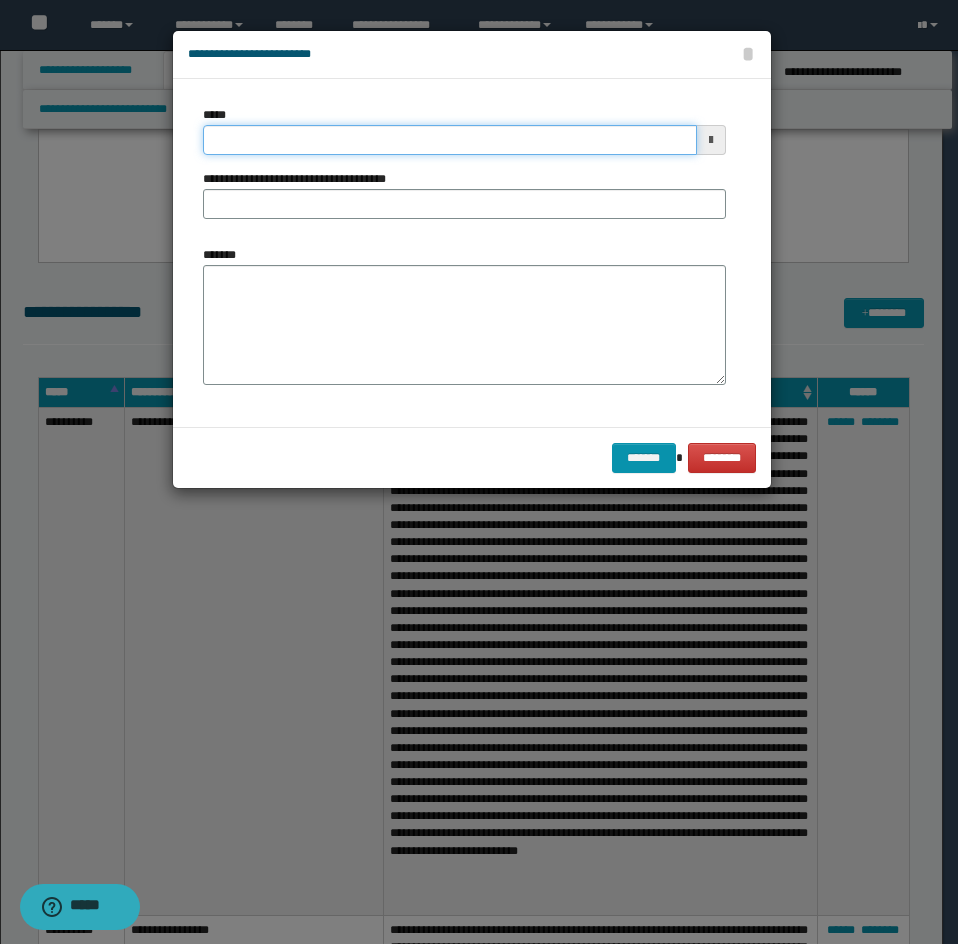 click on "*****" at bounding box center [450, 140] 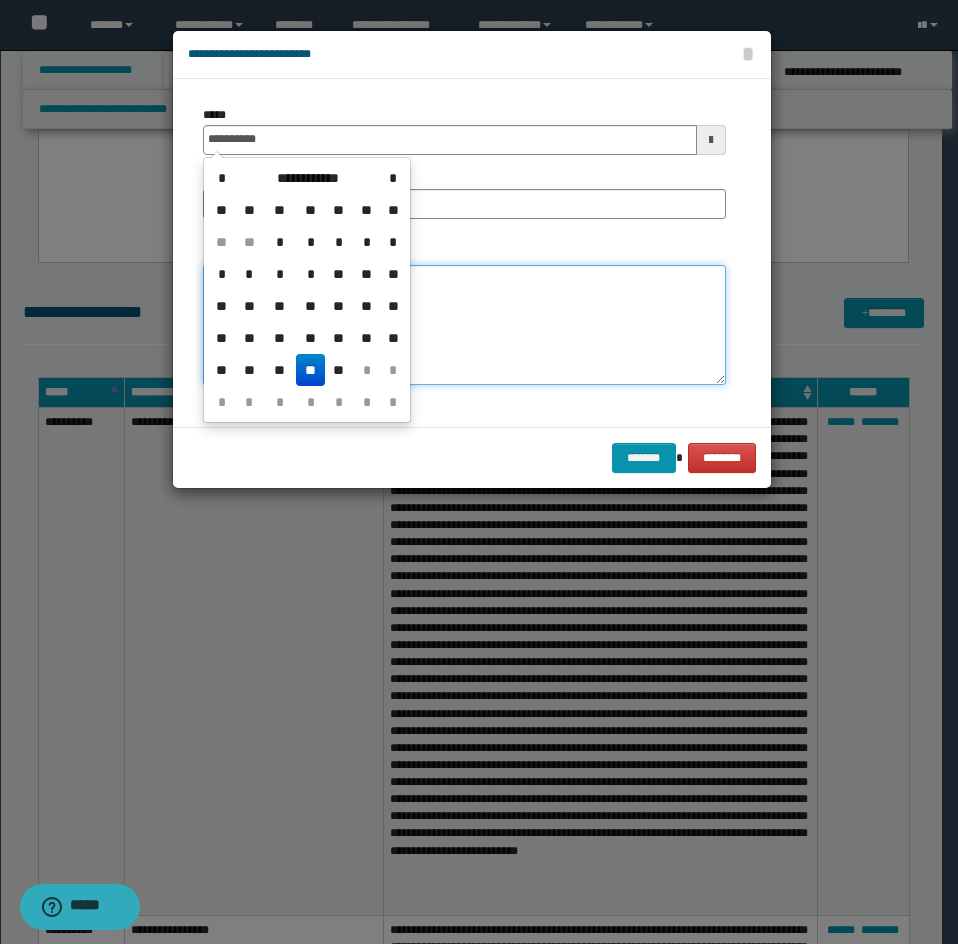 type on "**********" 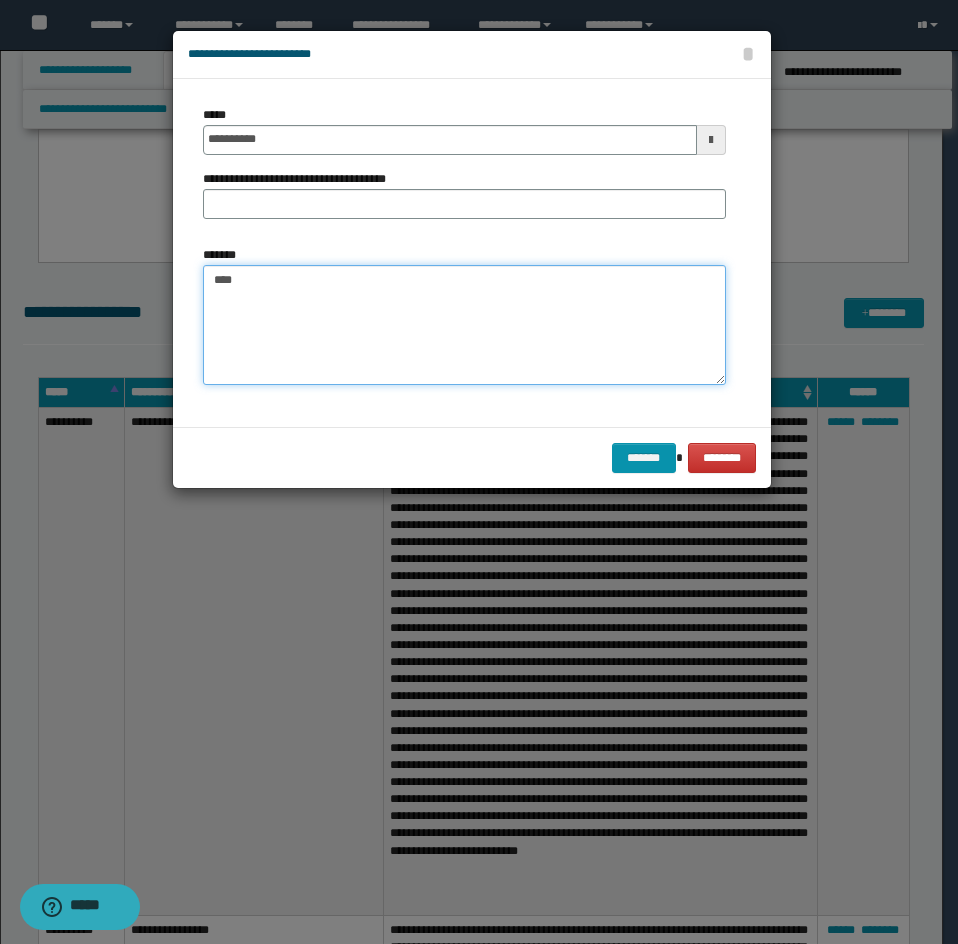 paste on "**********" 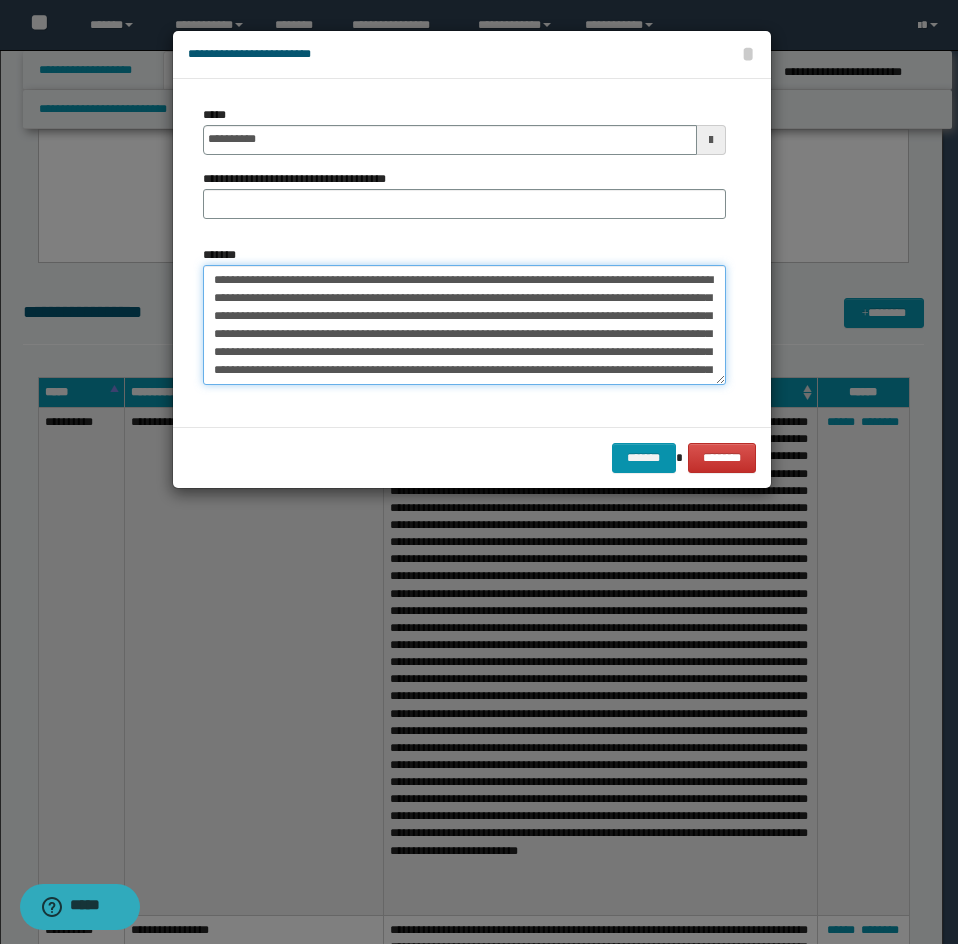 scroll, scrollTop: 66, scrollLeft: 0, axis: vertical 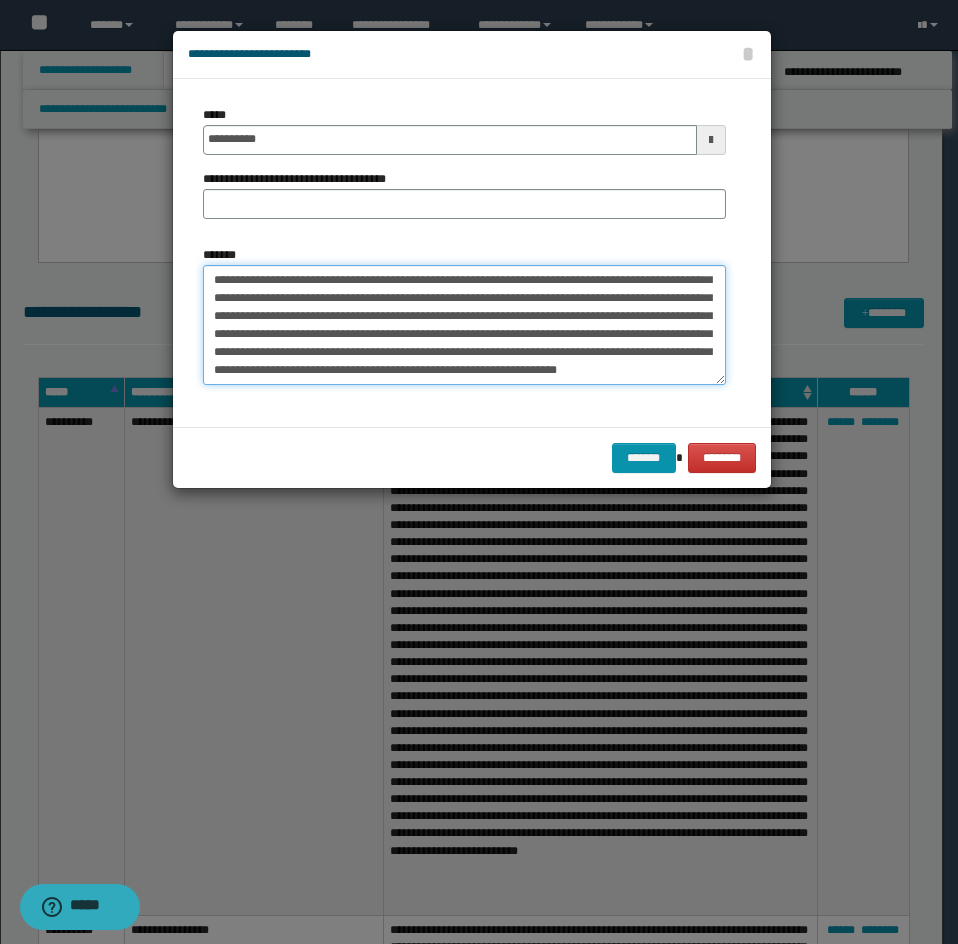 type on "**********" 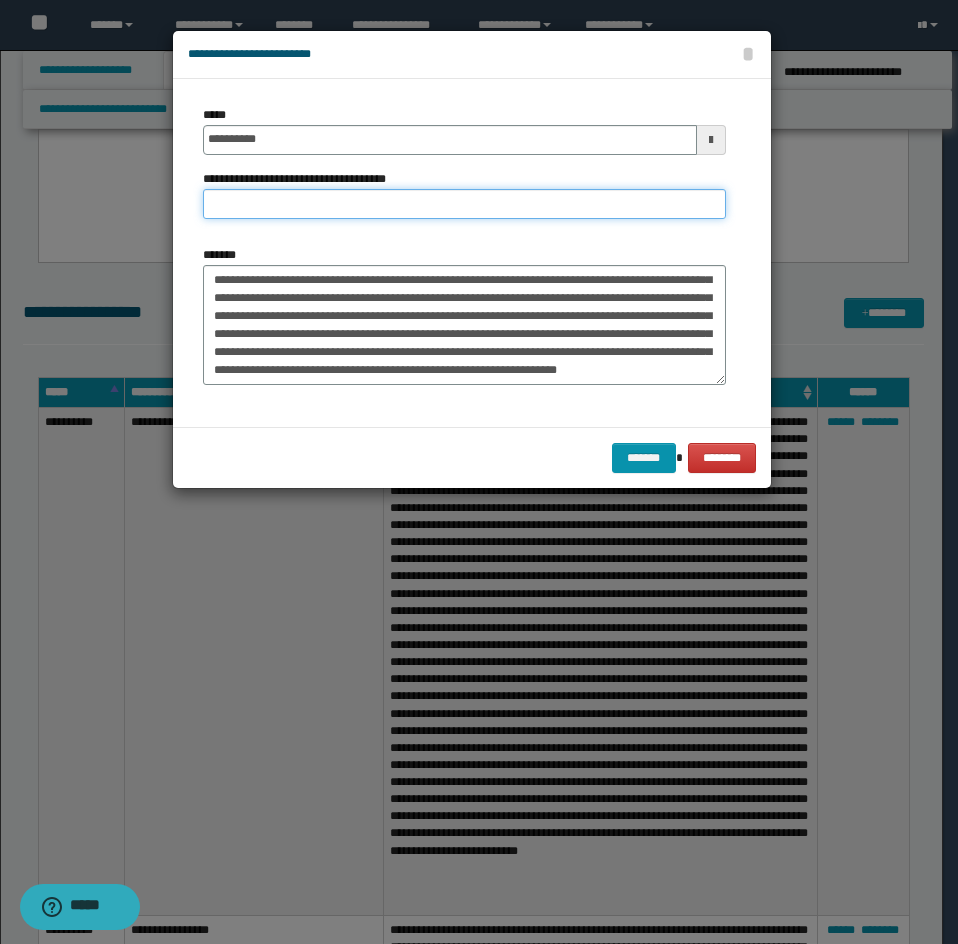 click on "**********" at bounding box center [464, 204] 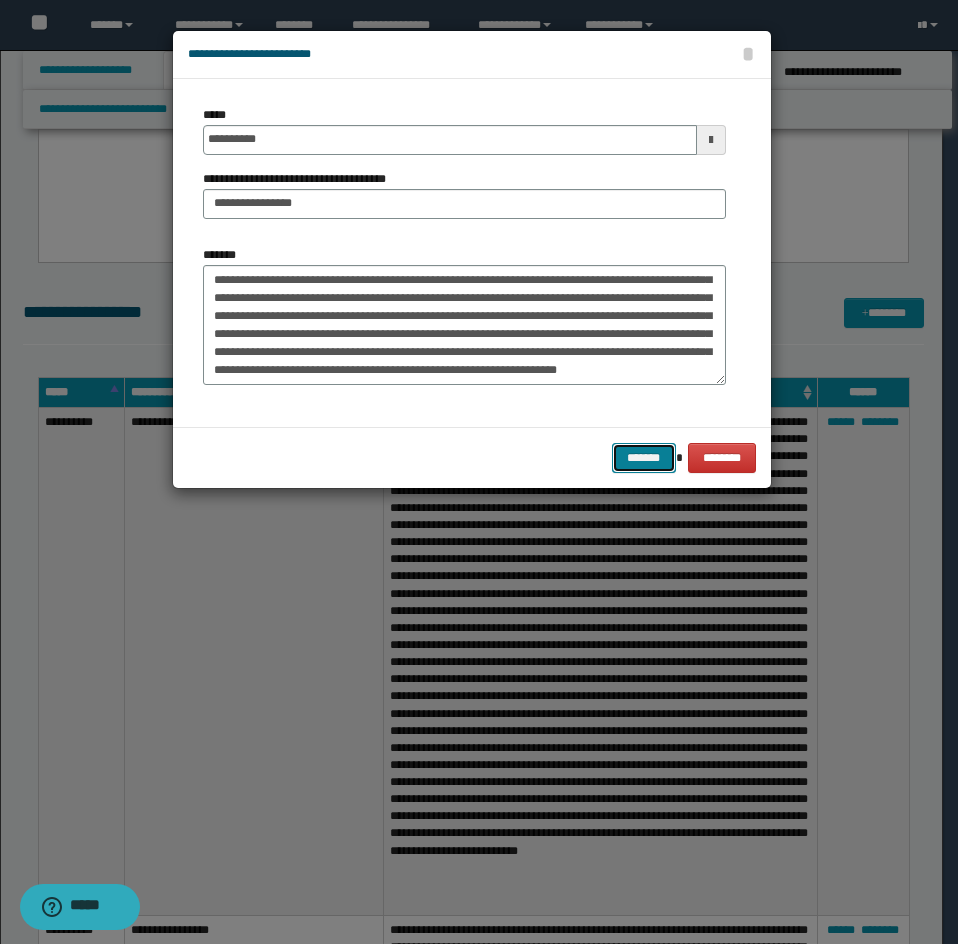 click on "*******" at bounding box center (644, 458) 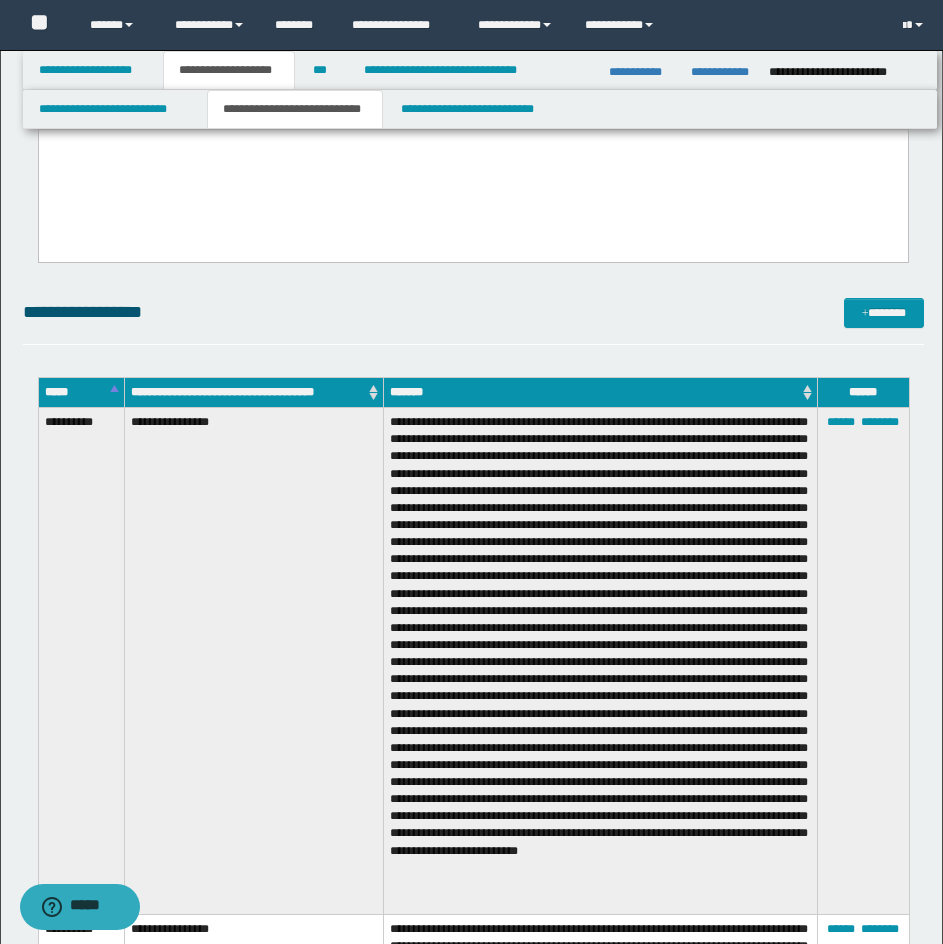 click on "**********" at bounding box center (473, 3580) 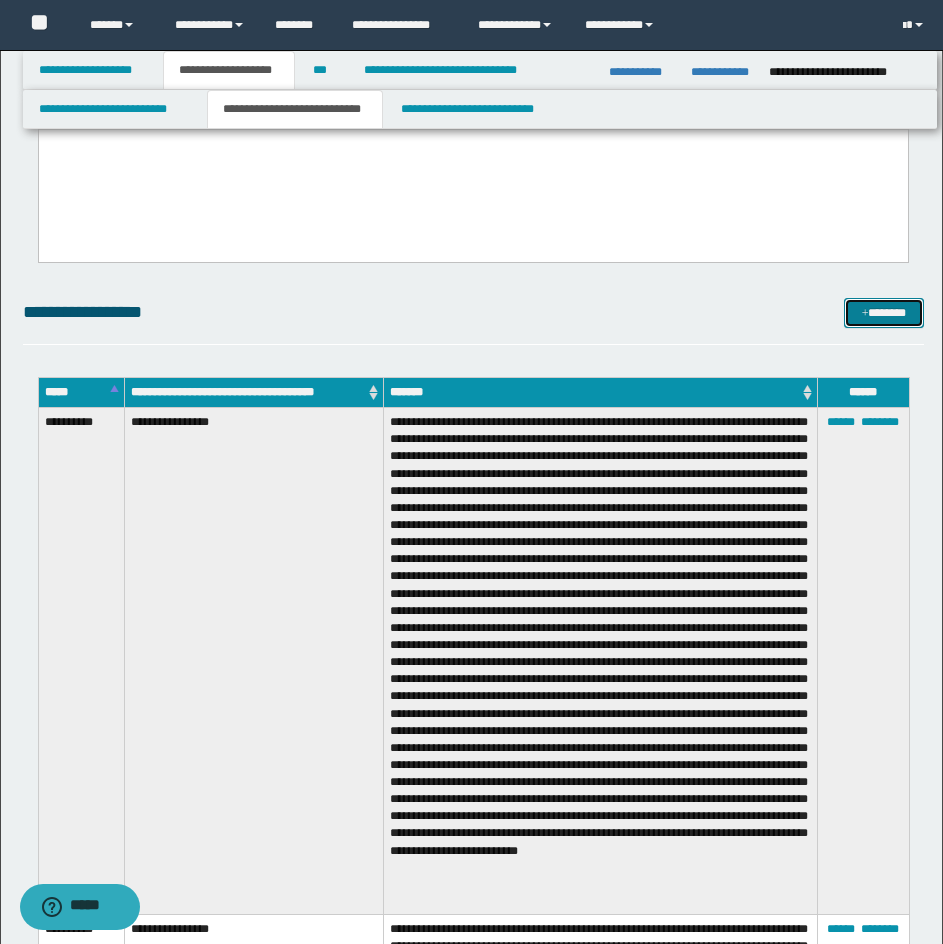 click at bounding box center [865, 314] 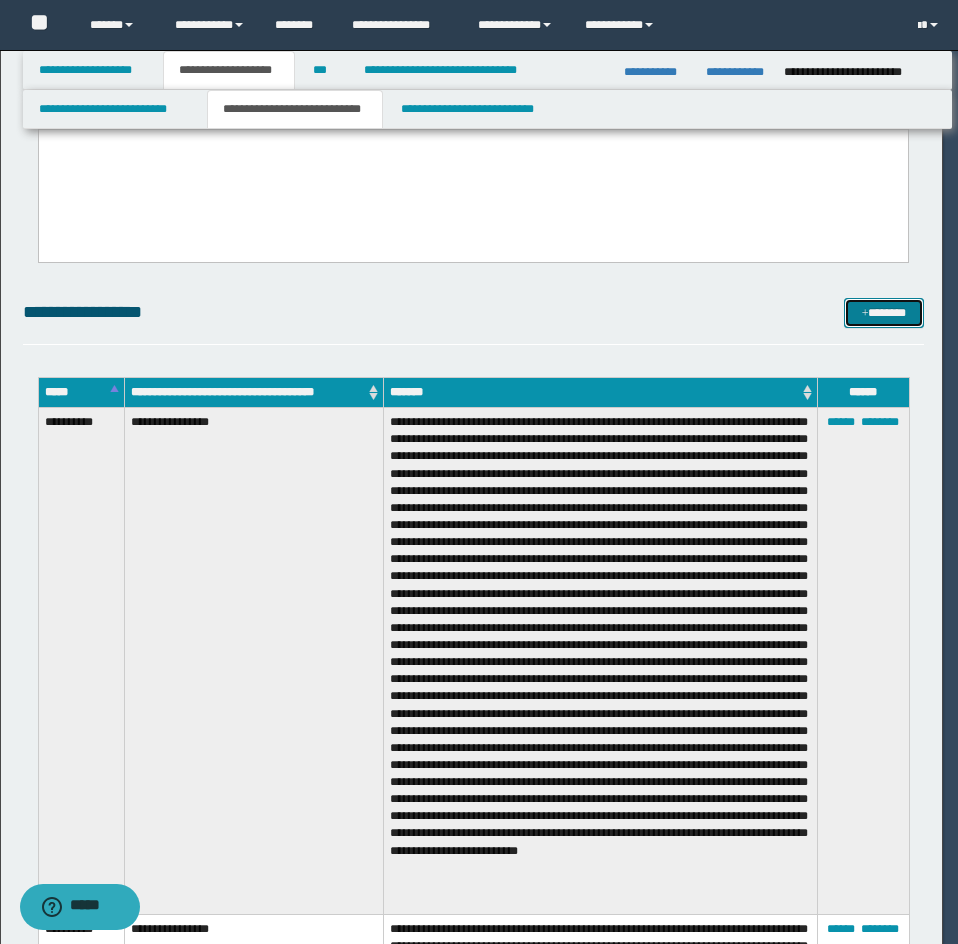 scroll, scrollTop: 0, scrollLeft: 0, axis: both 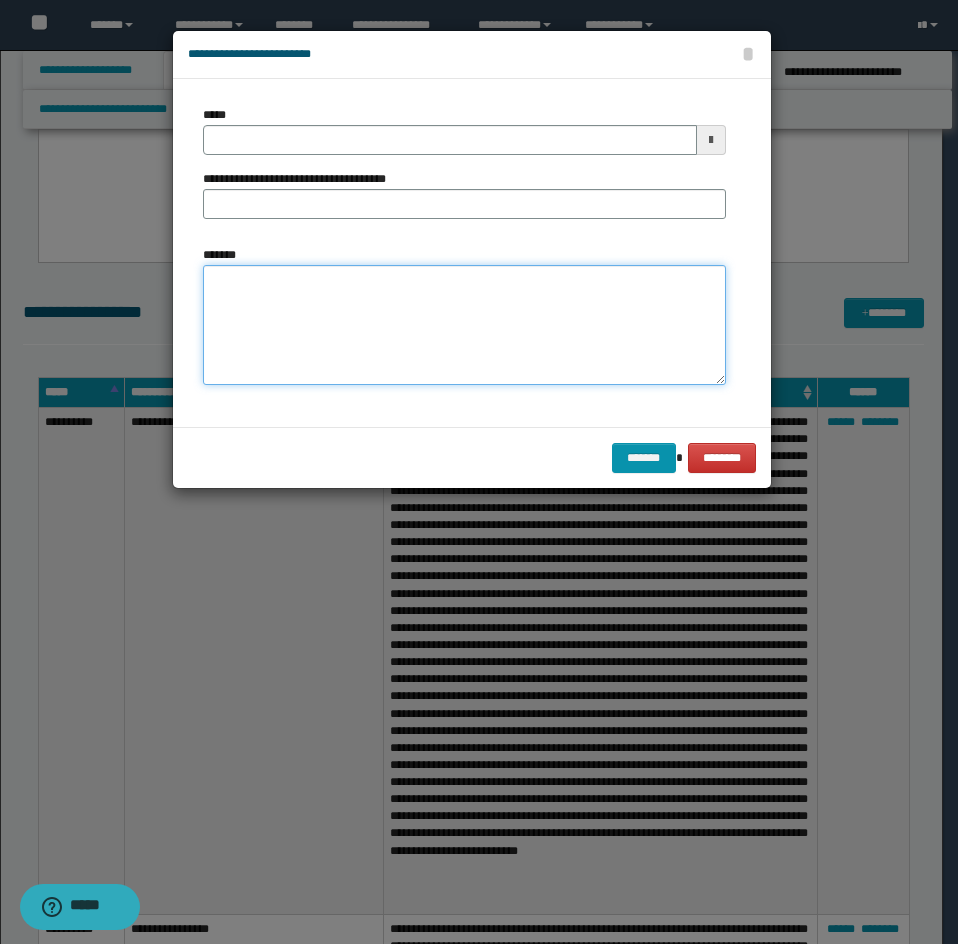 drag, startPoint x: 419, startPoint y: 275, endPoint x: 407, endPoint y: 303, distance: 30.463093 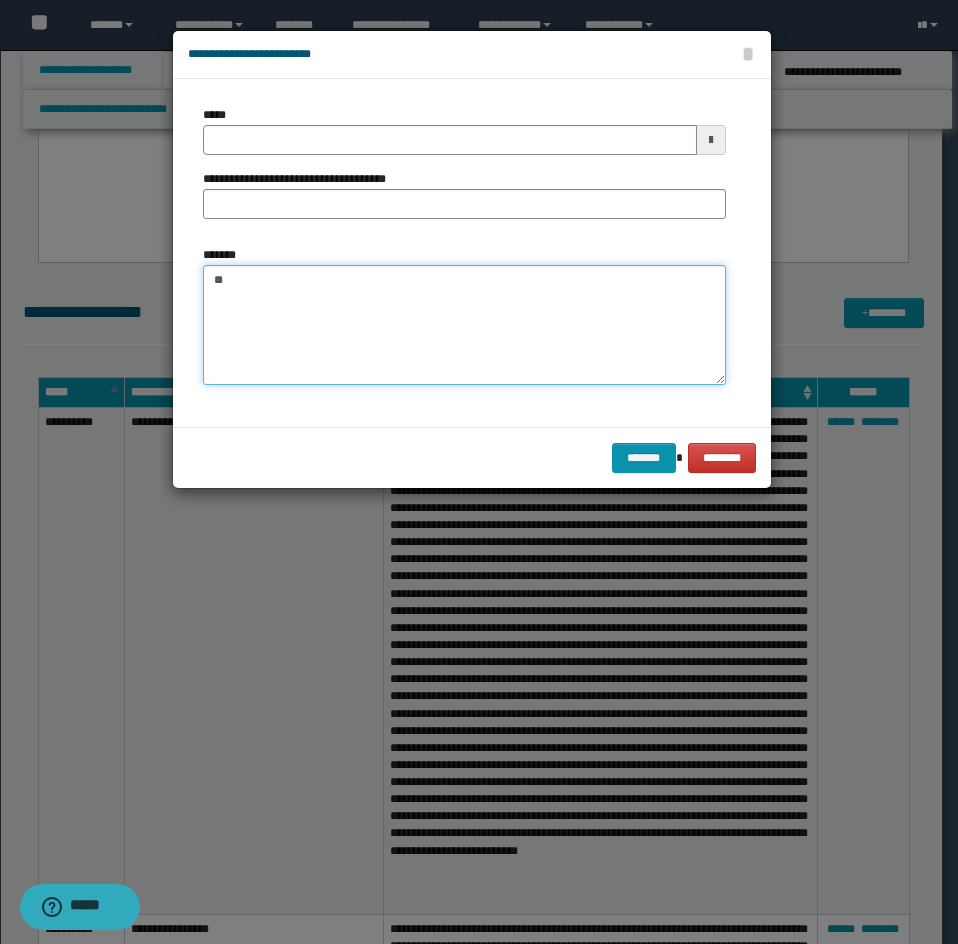type on "*" 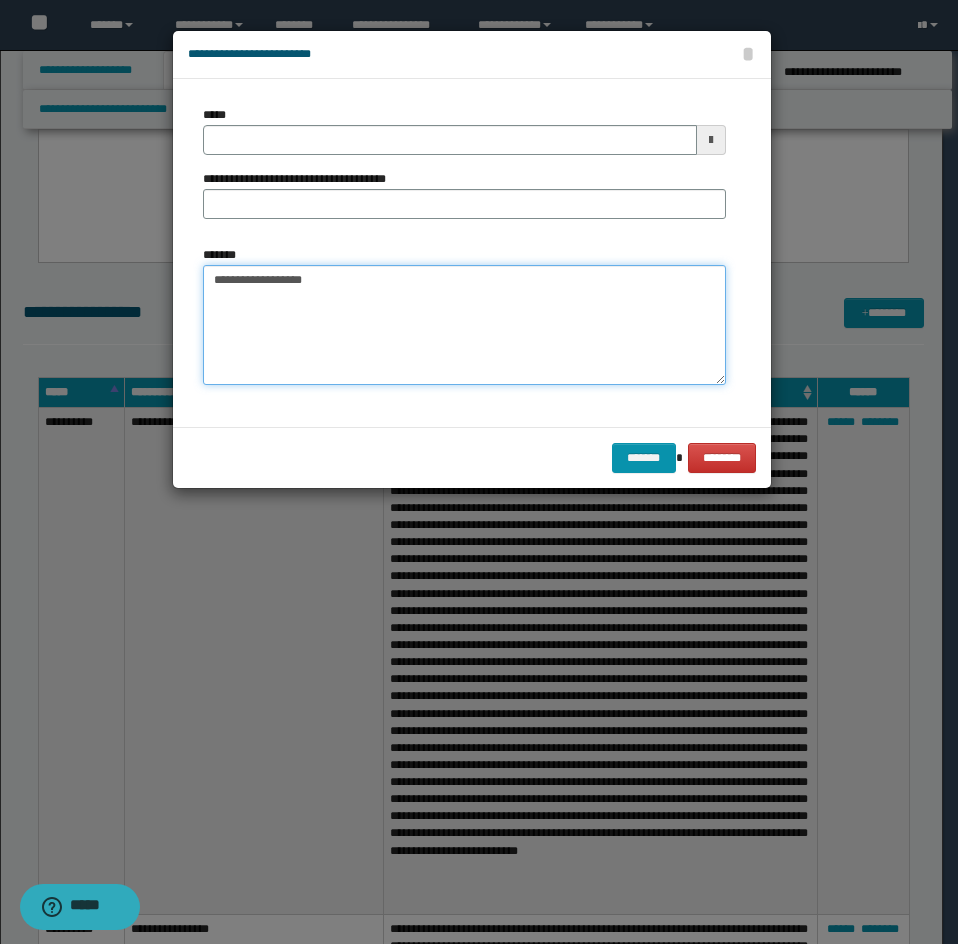 type on "**********" 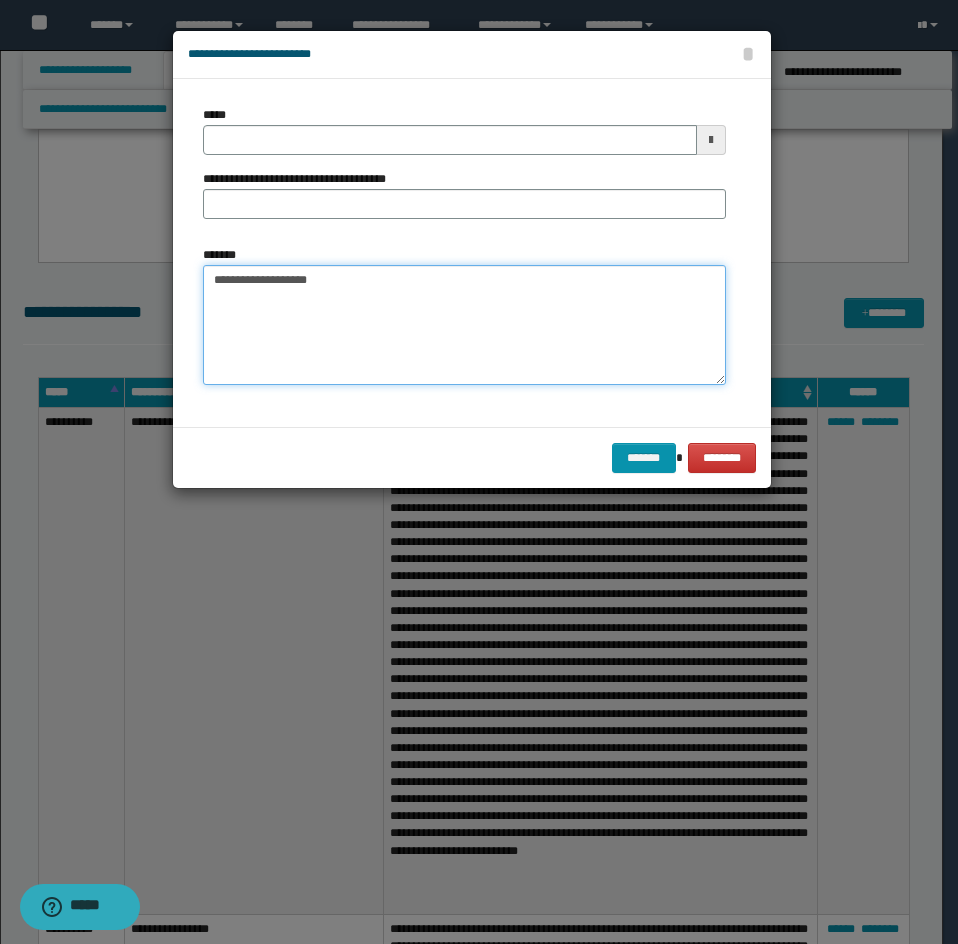 type 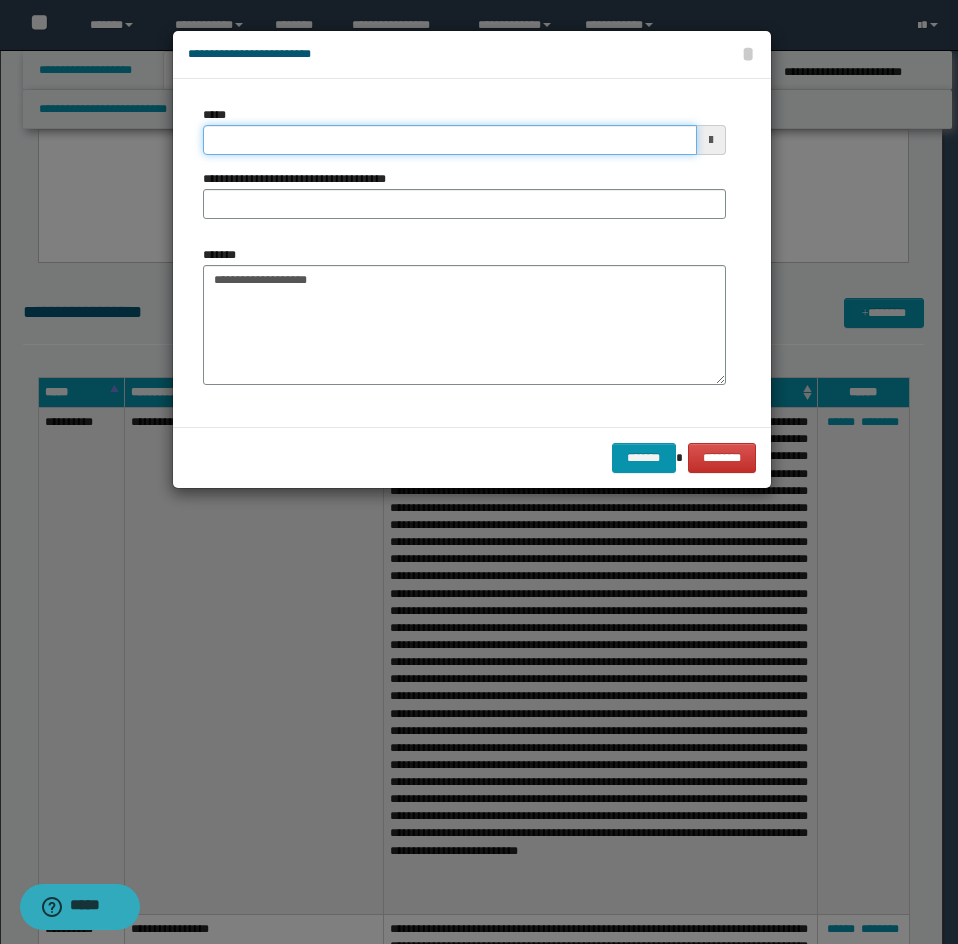 click on "*****" at bounding box center (450, 140) 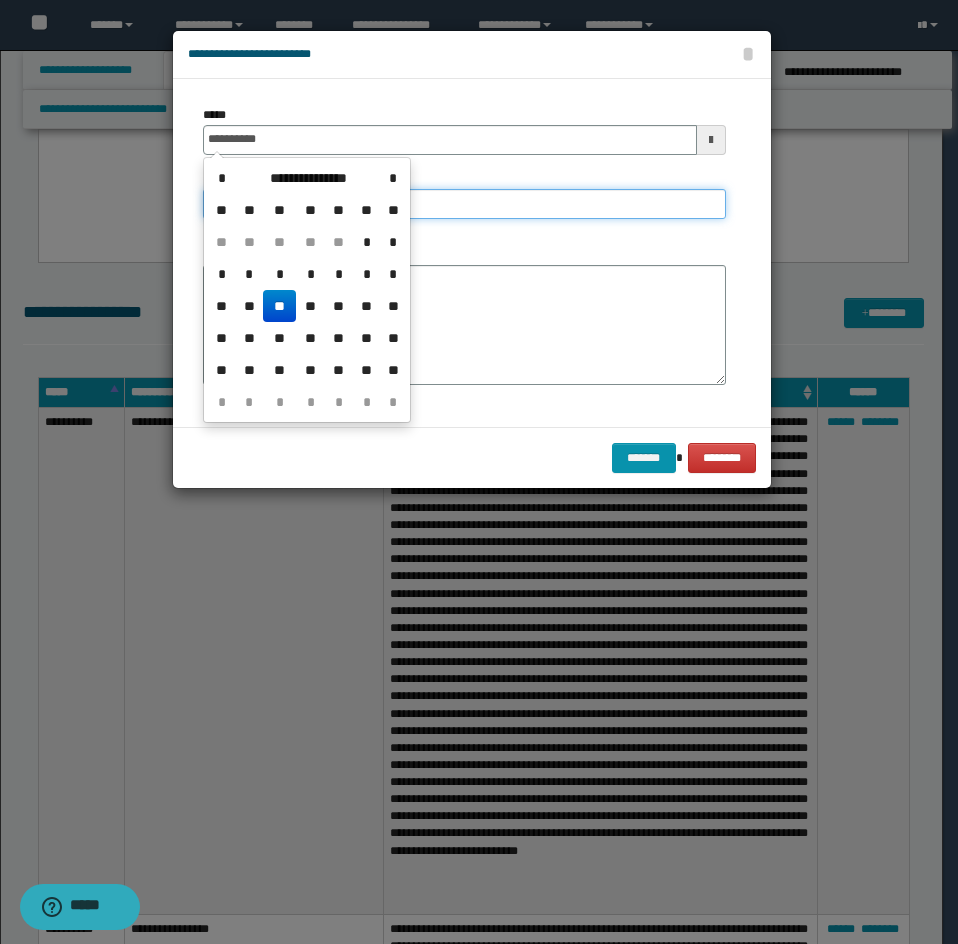 type on "**********" 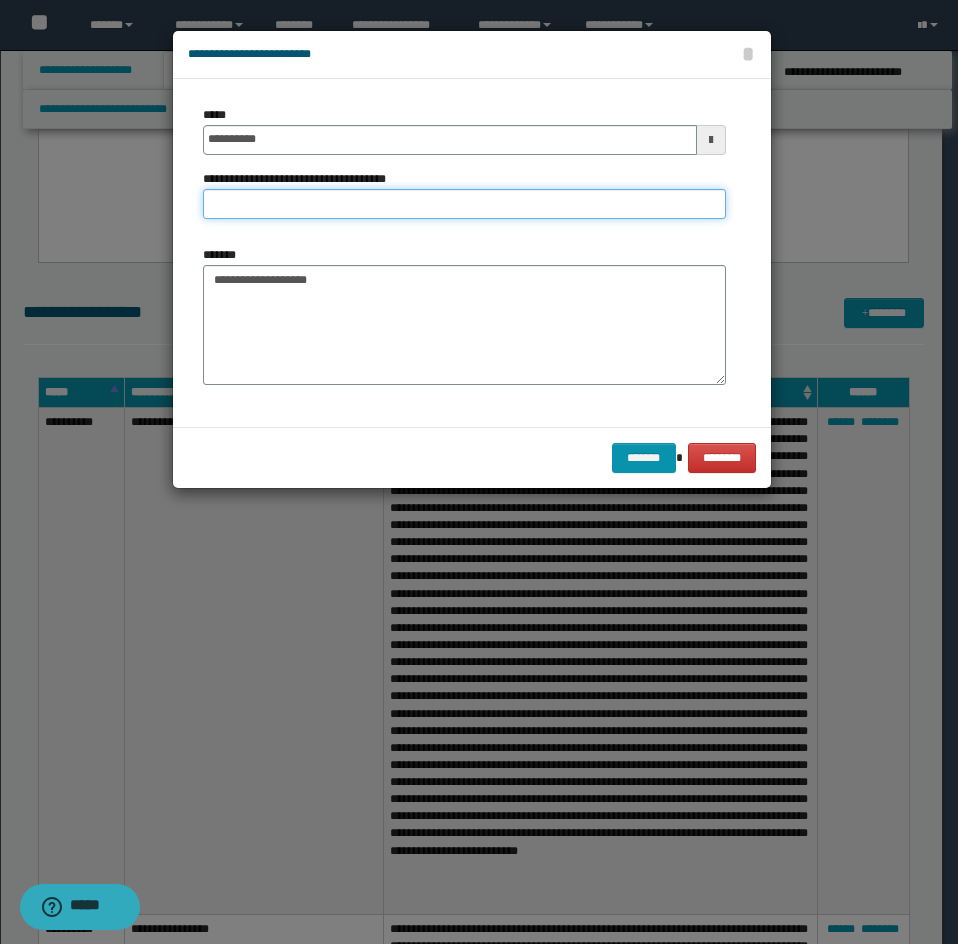 type on "*********" 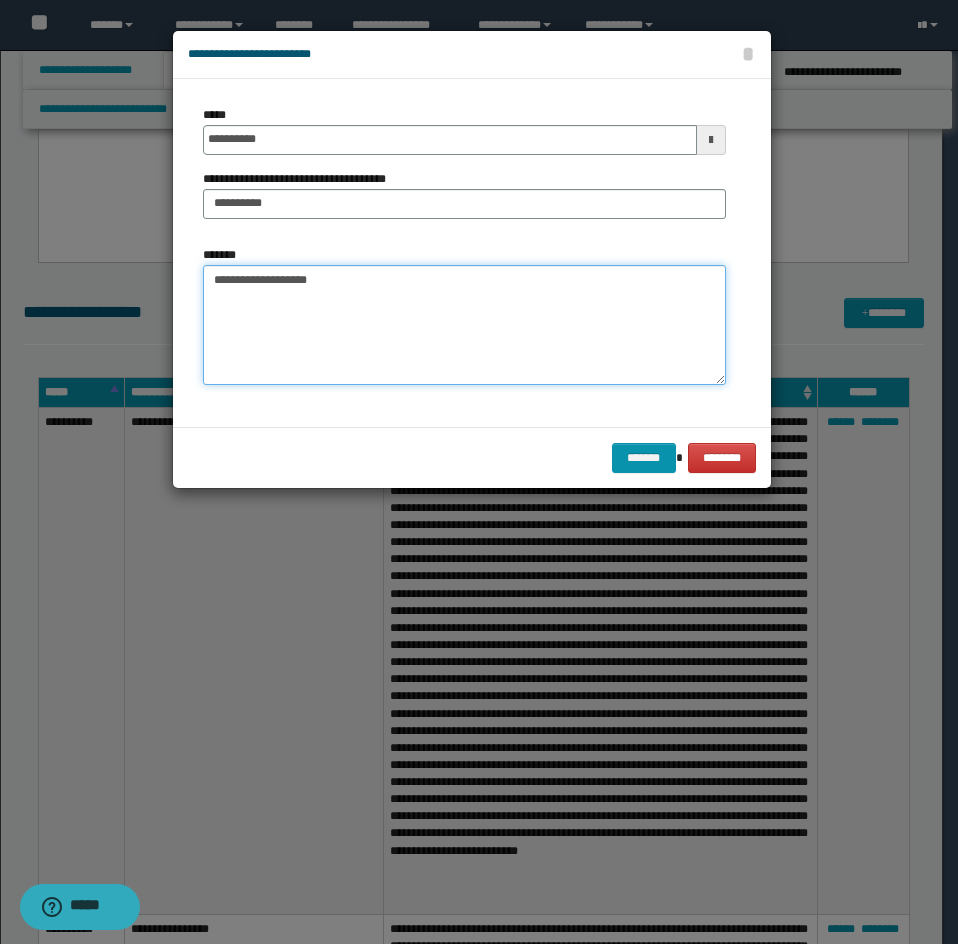 click on "**********" at bounding box center [464, 325] 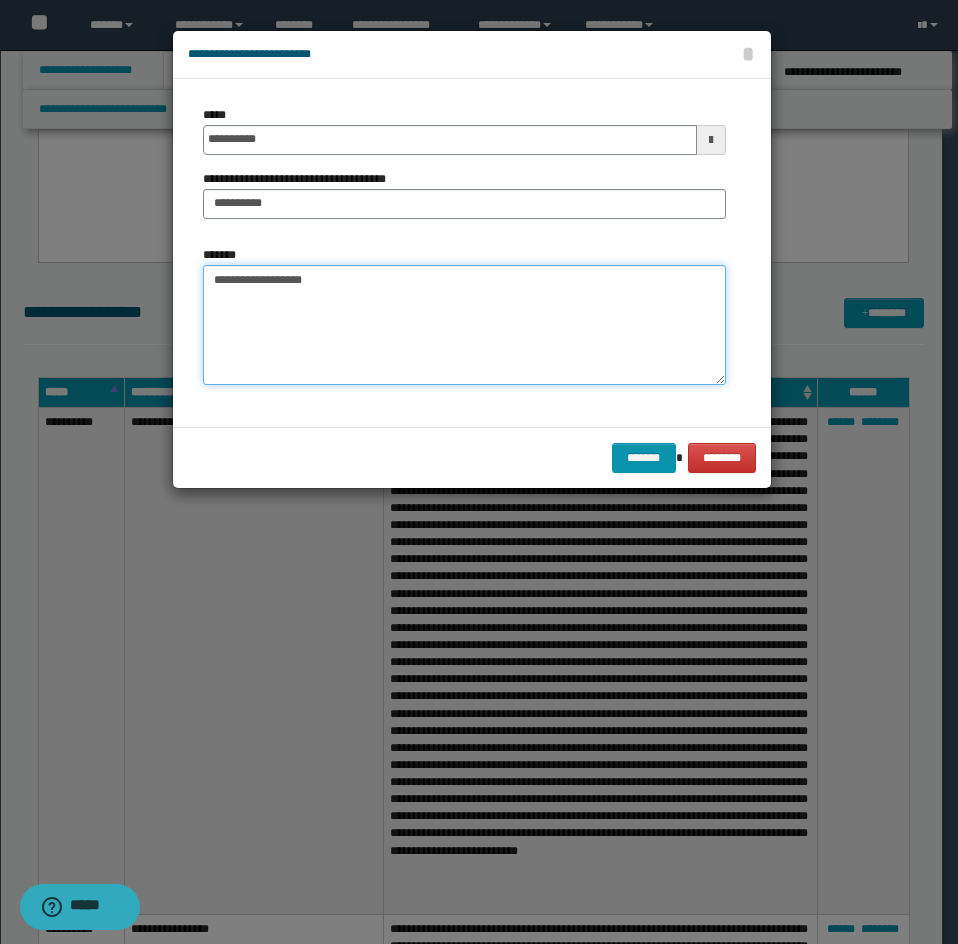 paste on "**********" 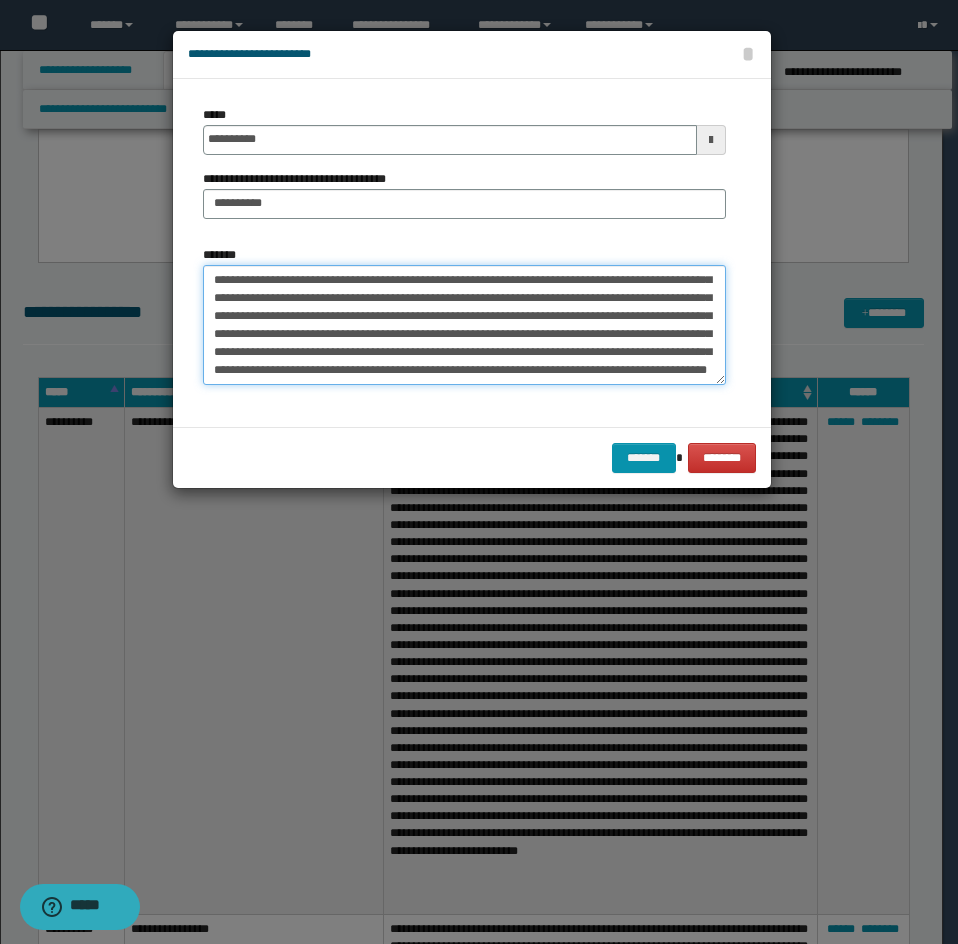 scroll, scrollTop: 36, scrollLeft: 0, axis: vertical 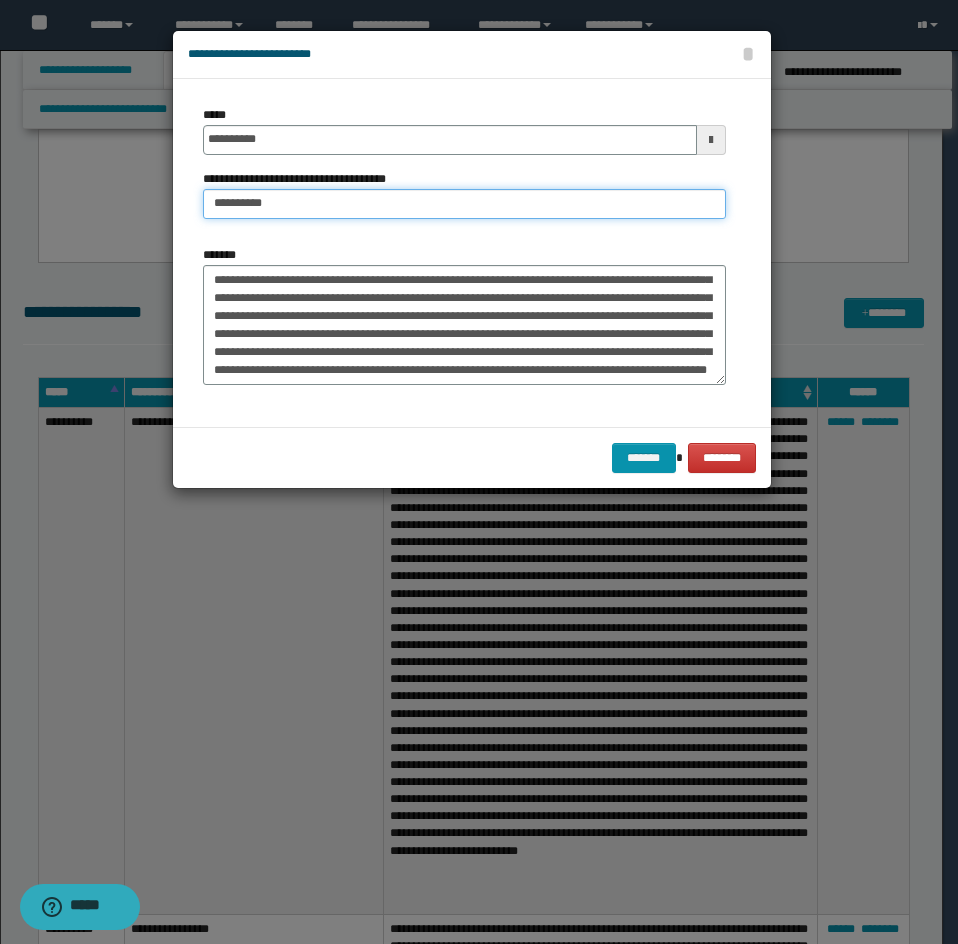 click on "*********" at bounding box center (464, 204) 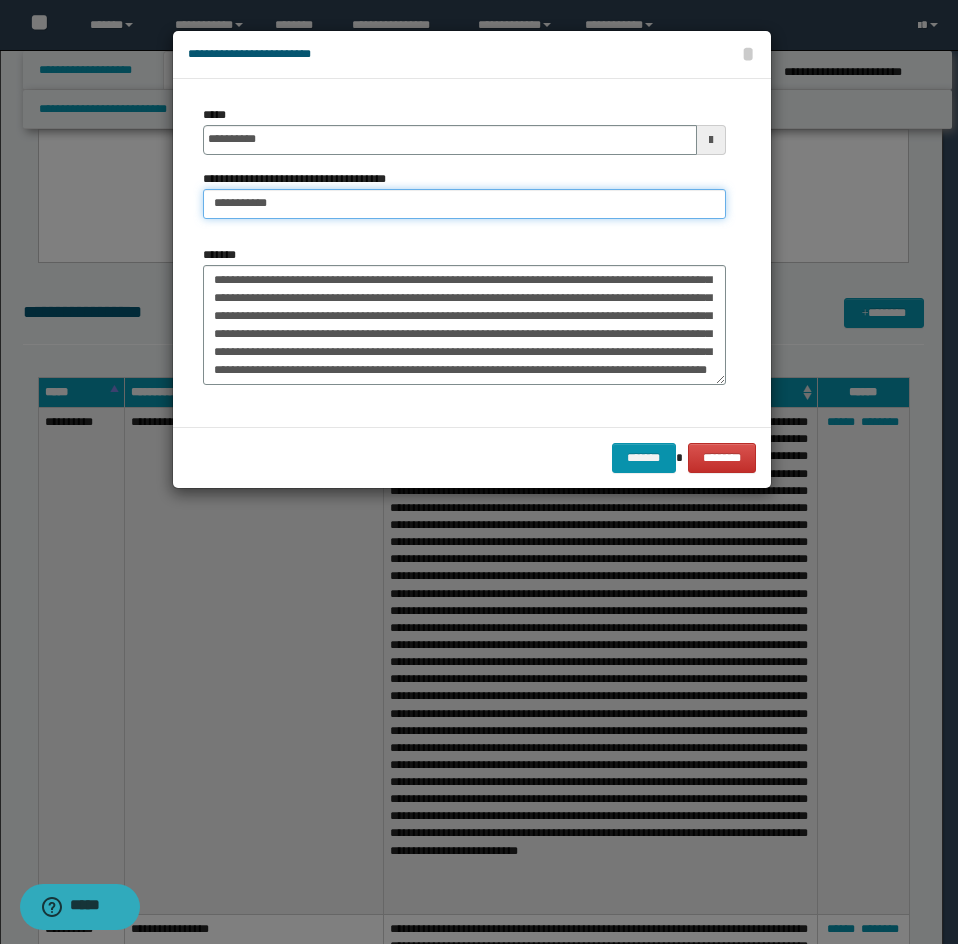 type on "**********" 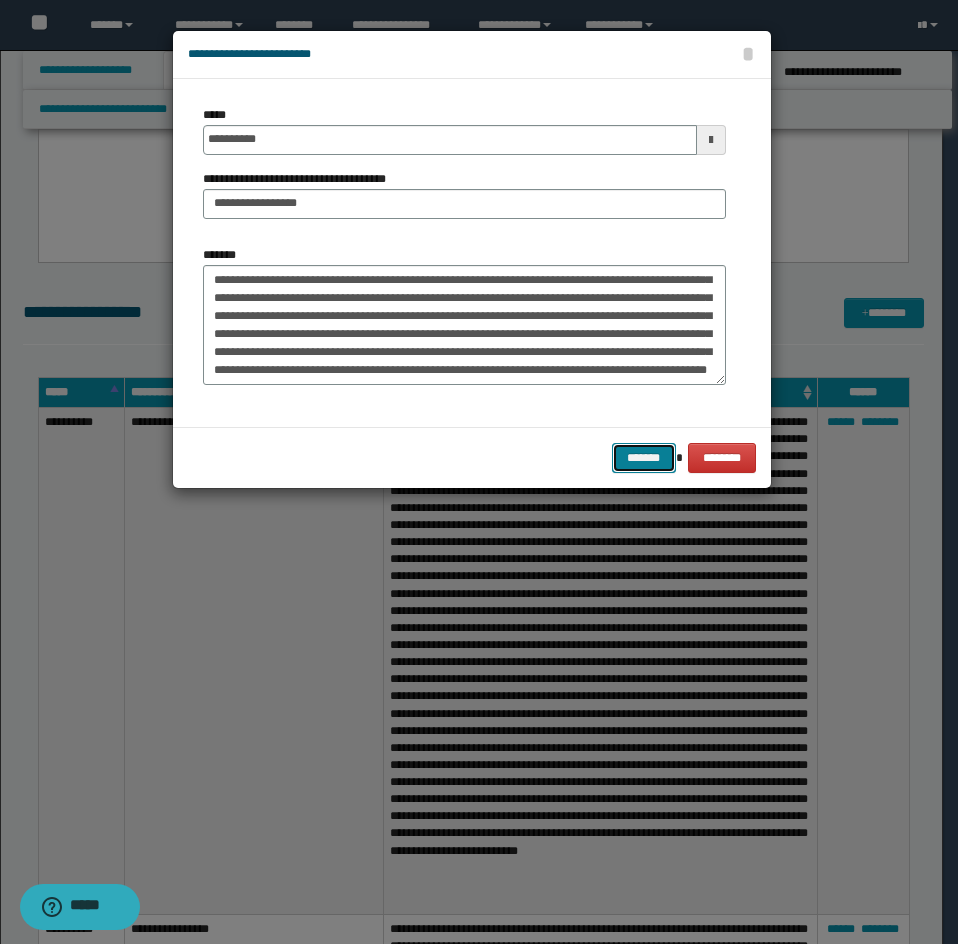 click on "*******" at bounding box center [644, 458] 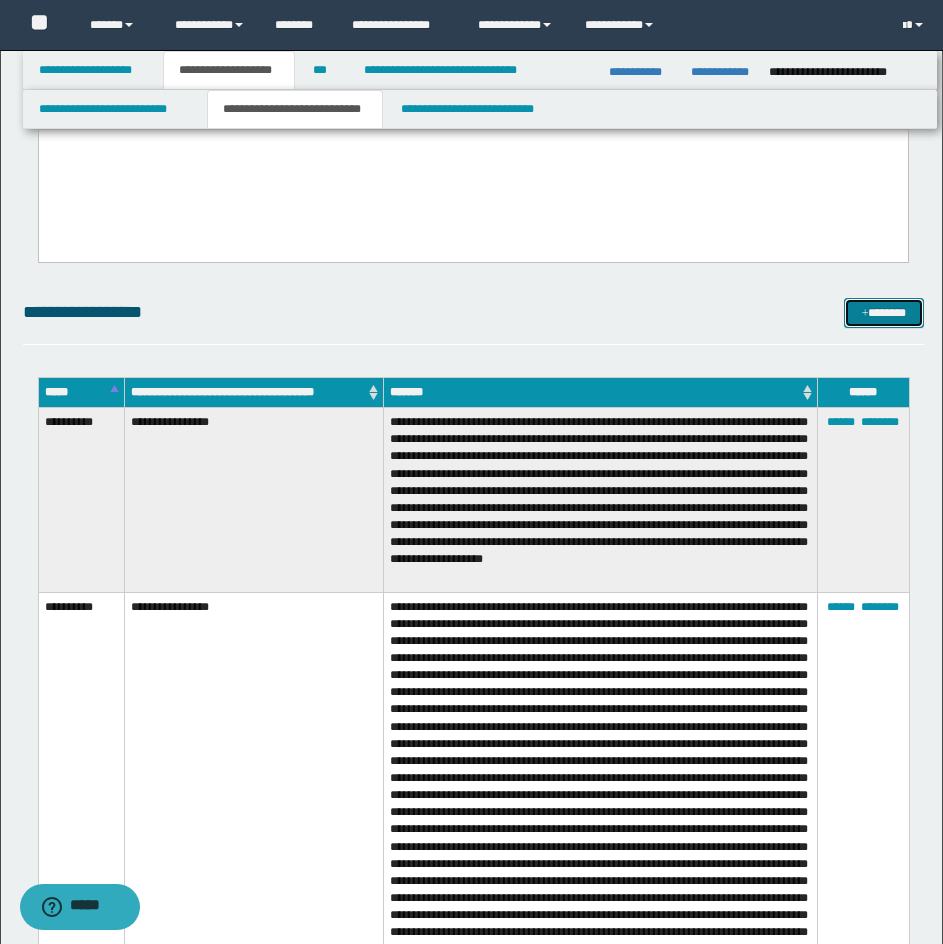 click on "*******" at bounding box center [884, 313] 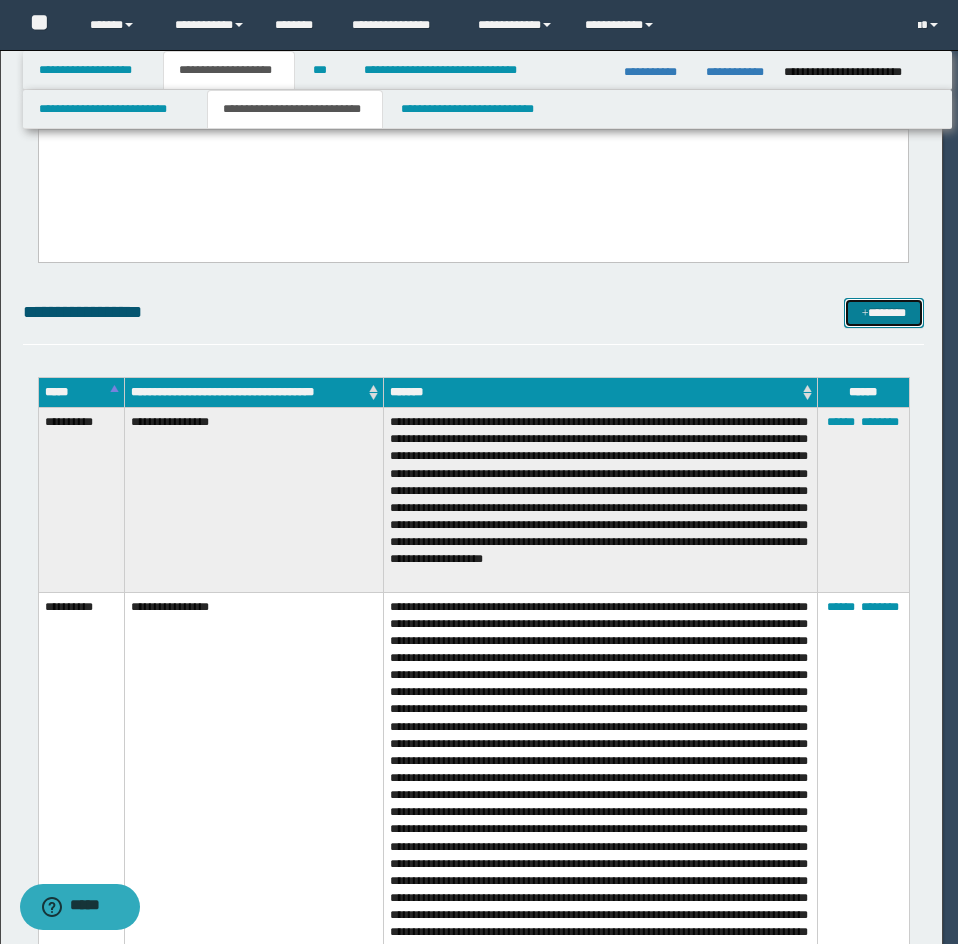 scroll, scrollTop: 0, scrollLeft: 0, axis: both 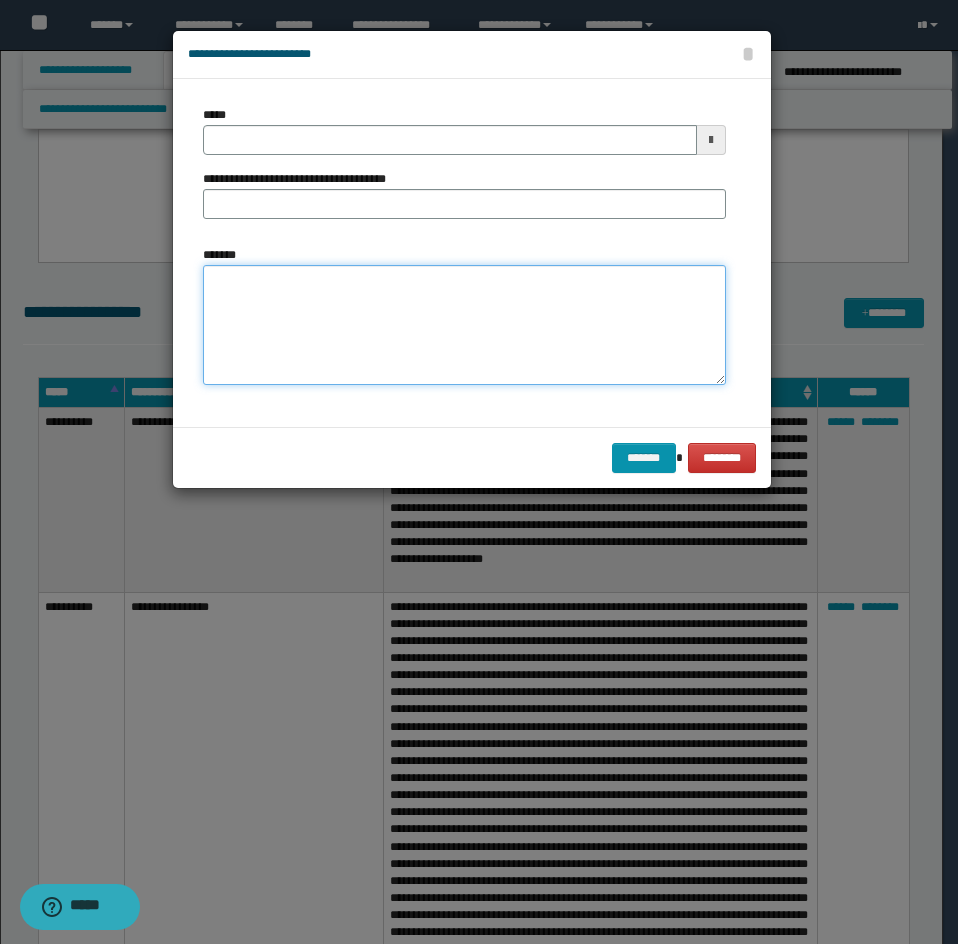 click on "*******" at bounding box center (464, 325) 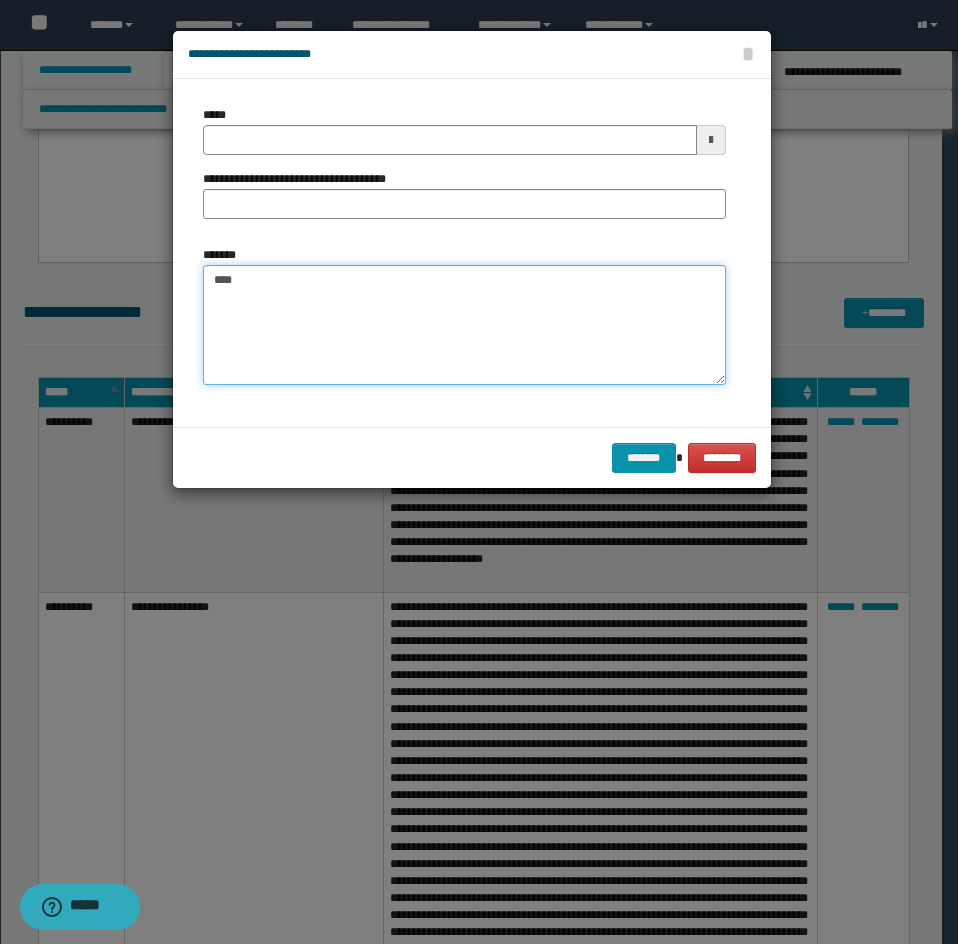 paste on "**********" 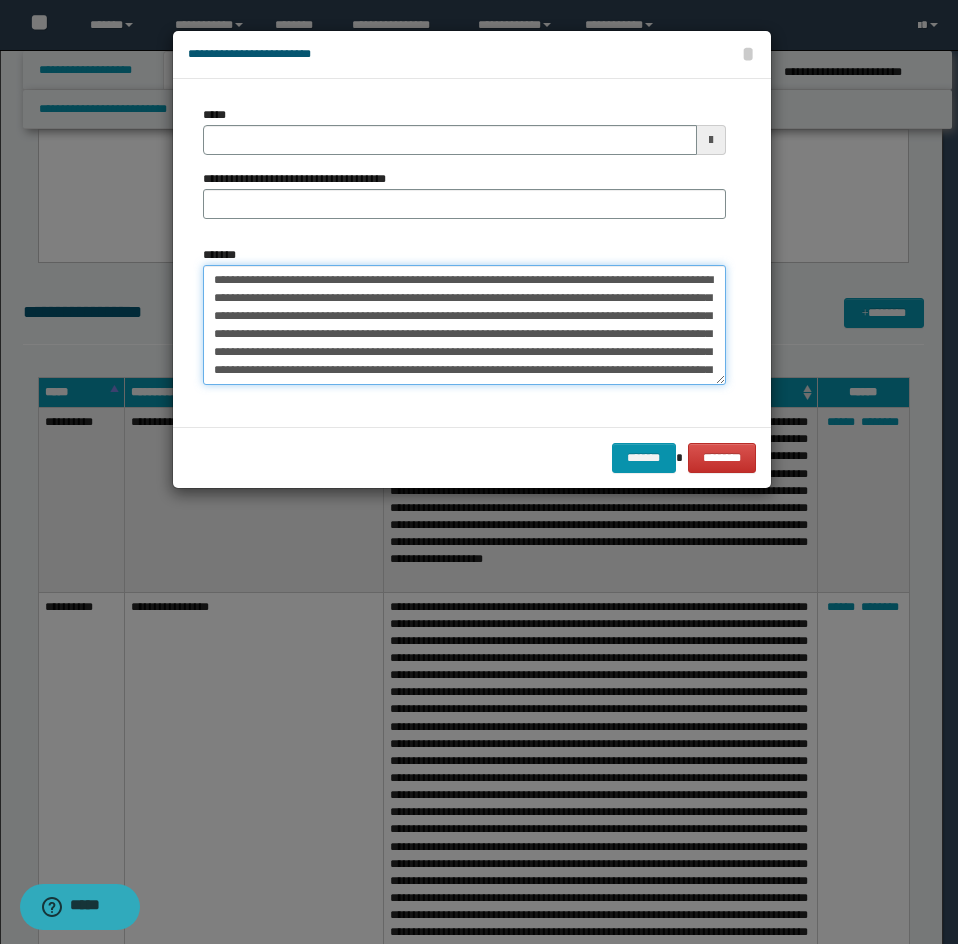 scroll, scrollTop: 30, scrollLeft: 0, axis: vertical 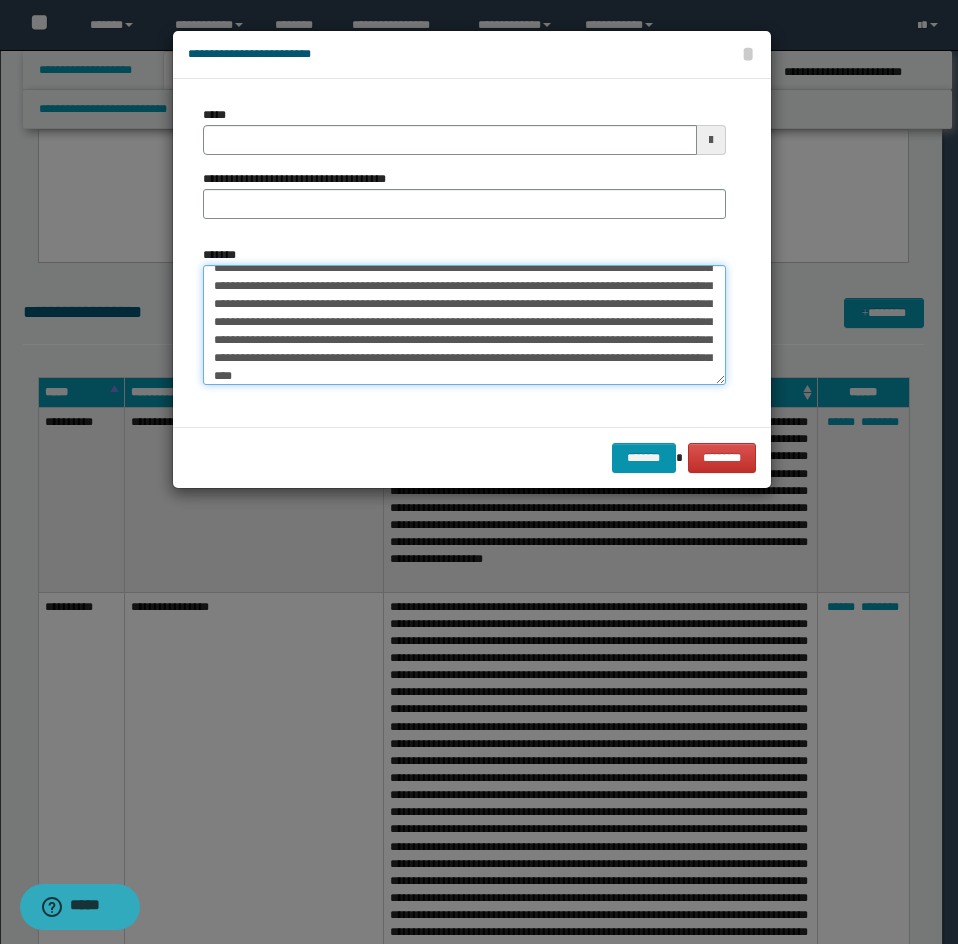 type on "**********" 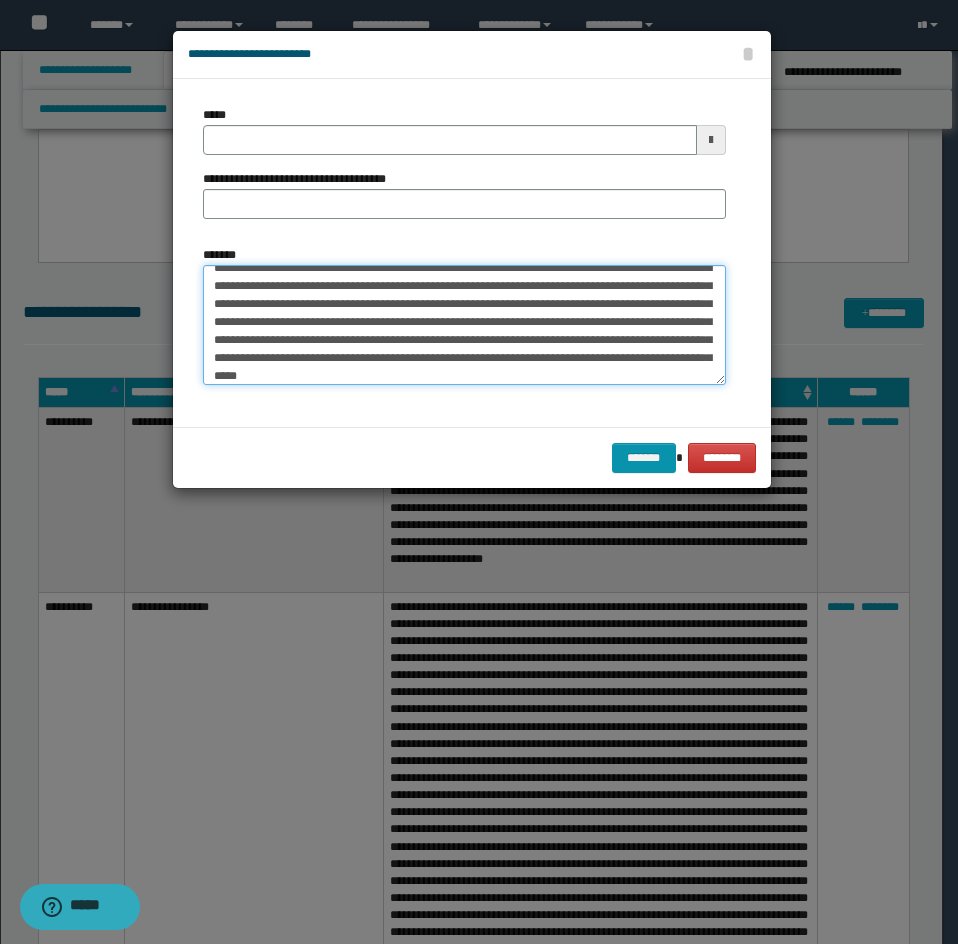 type 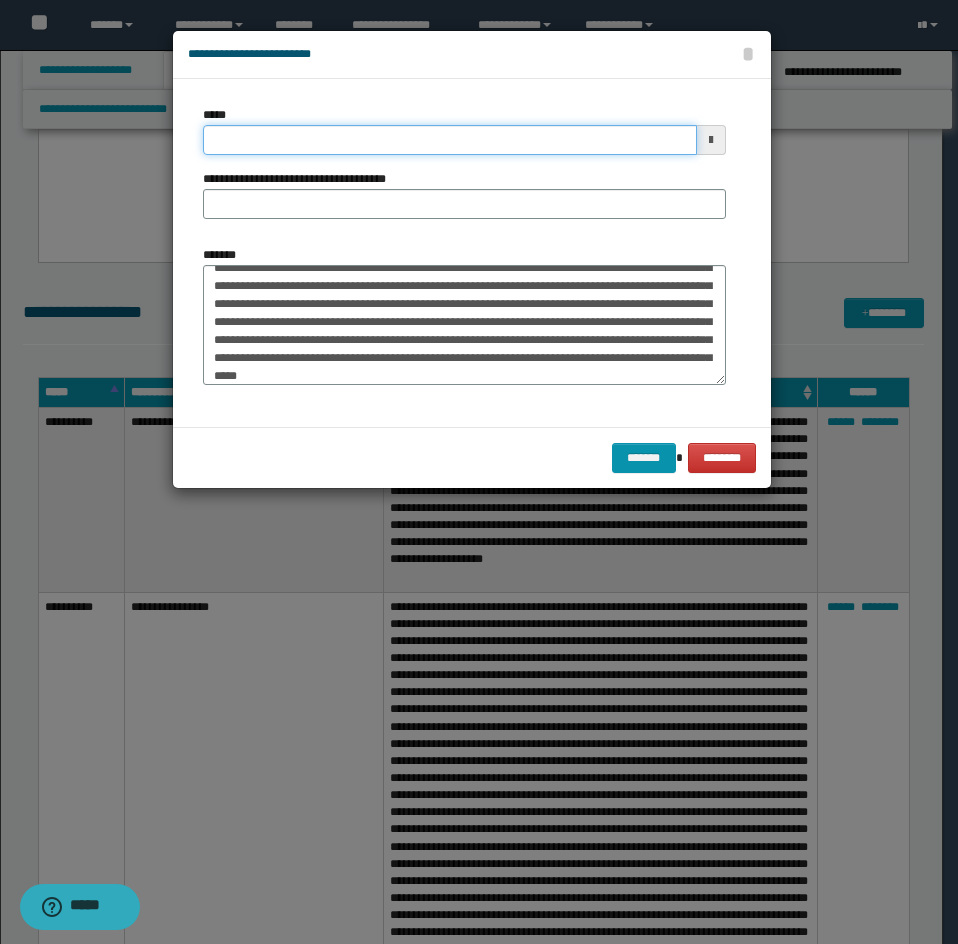 click on "*****" at bounding box center [450, 140] 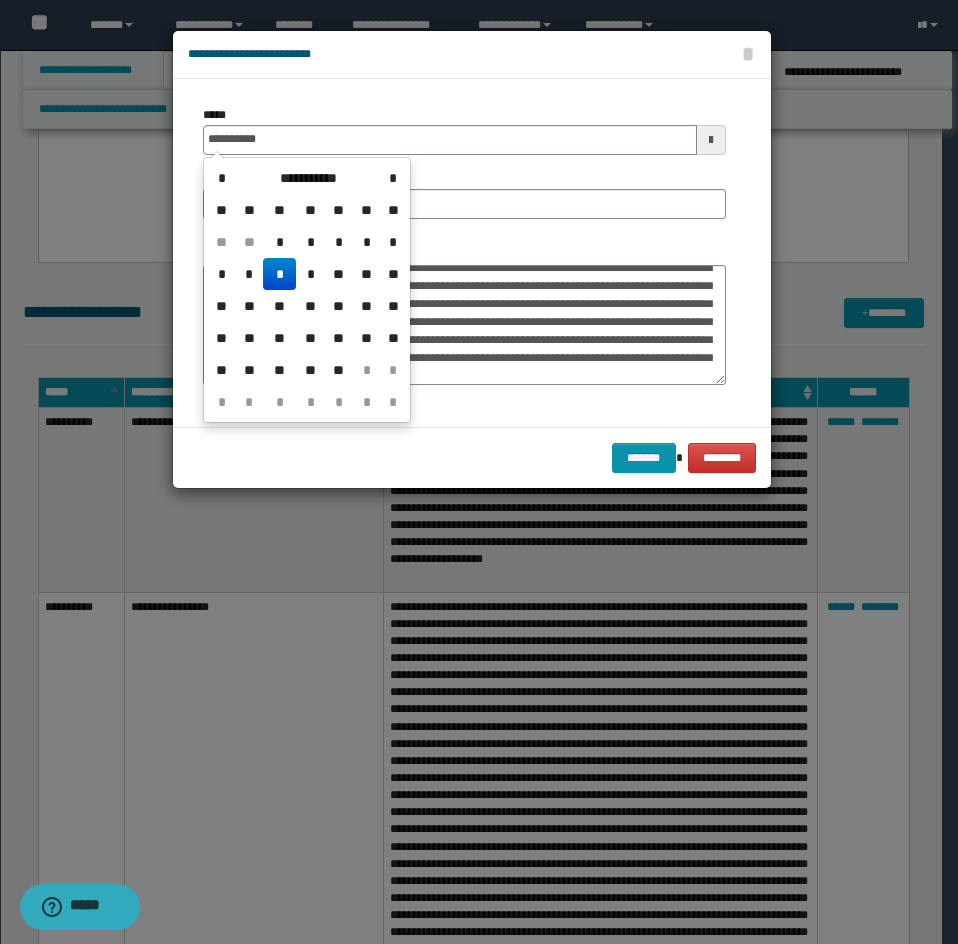 type on "**********" 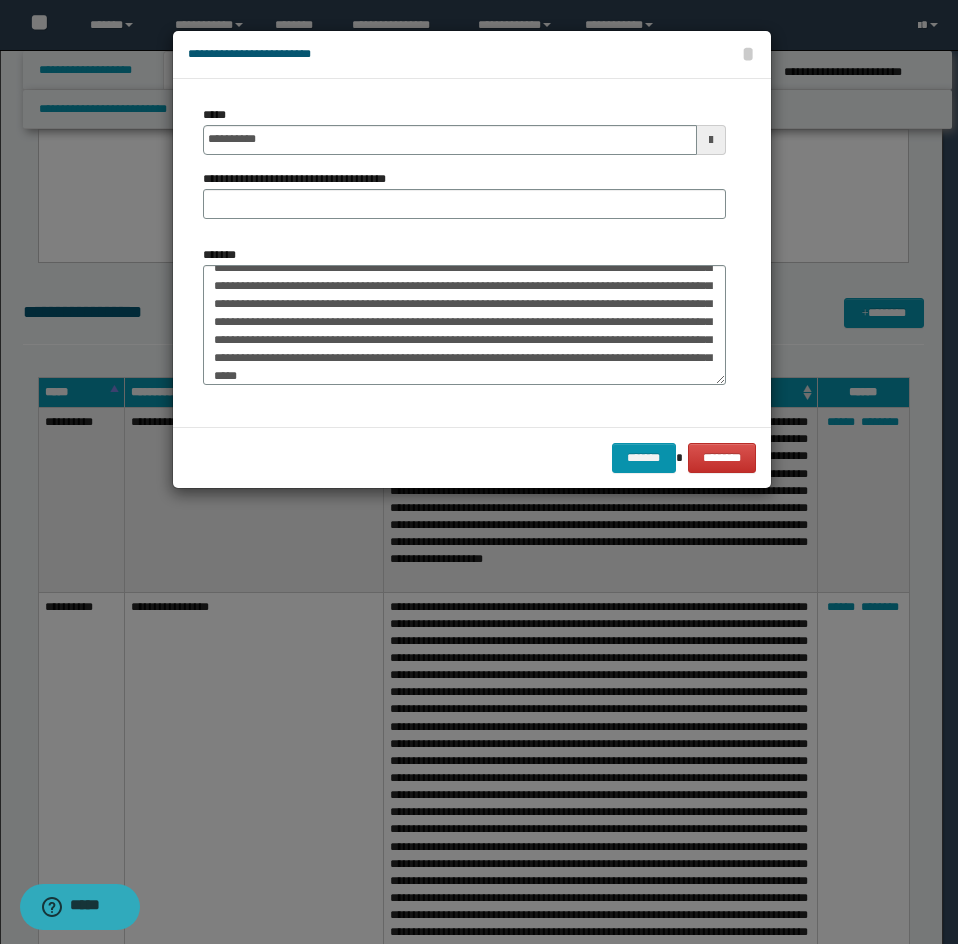 click on "**********" at bounding box center [464, 253] 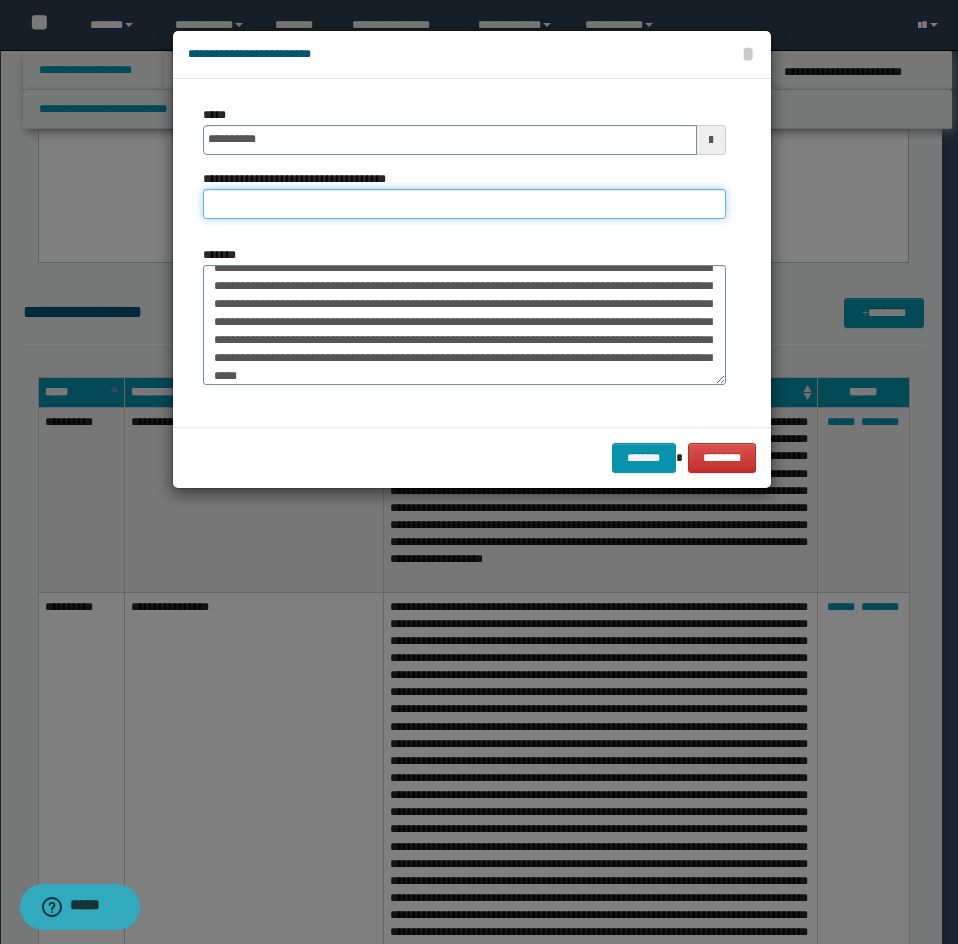 click on "**********" at bounding box center (464, 204) 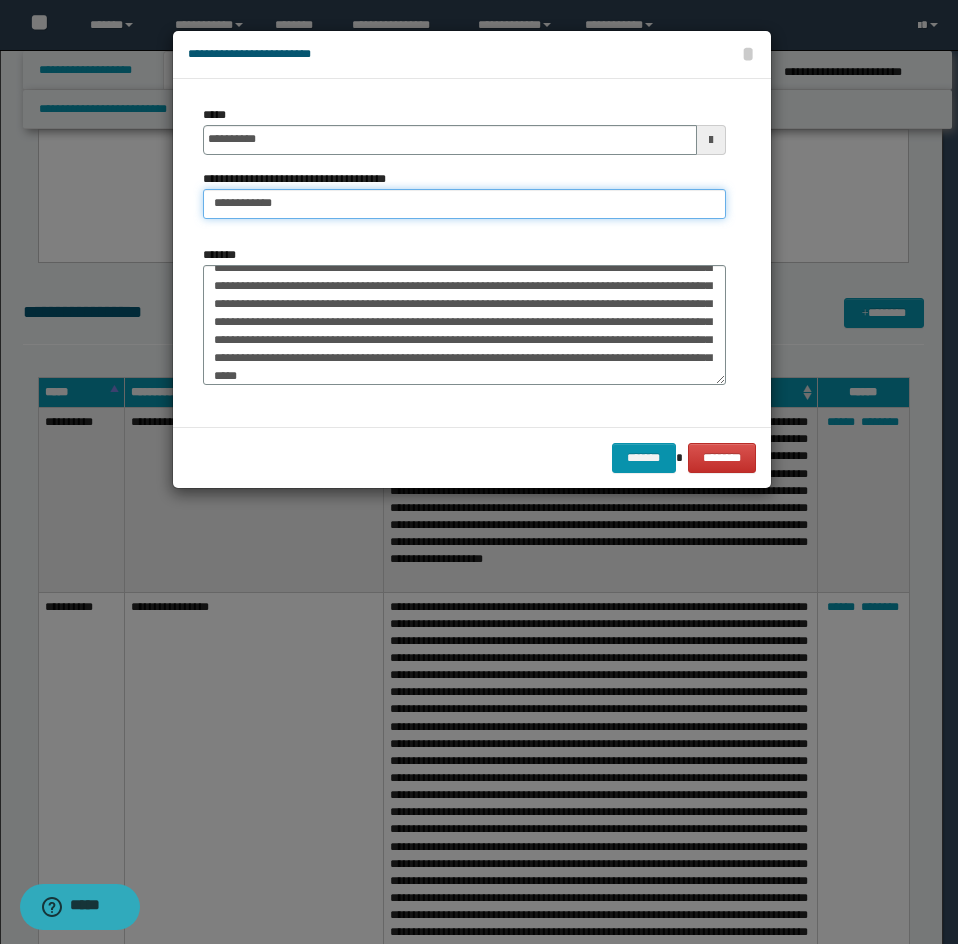 type on "**********" 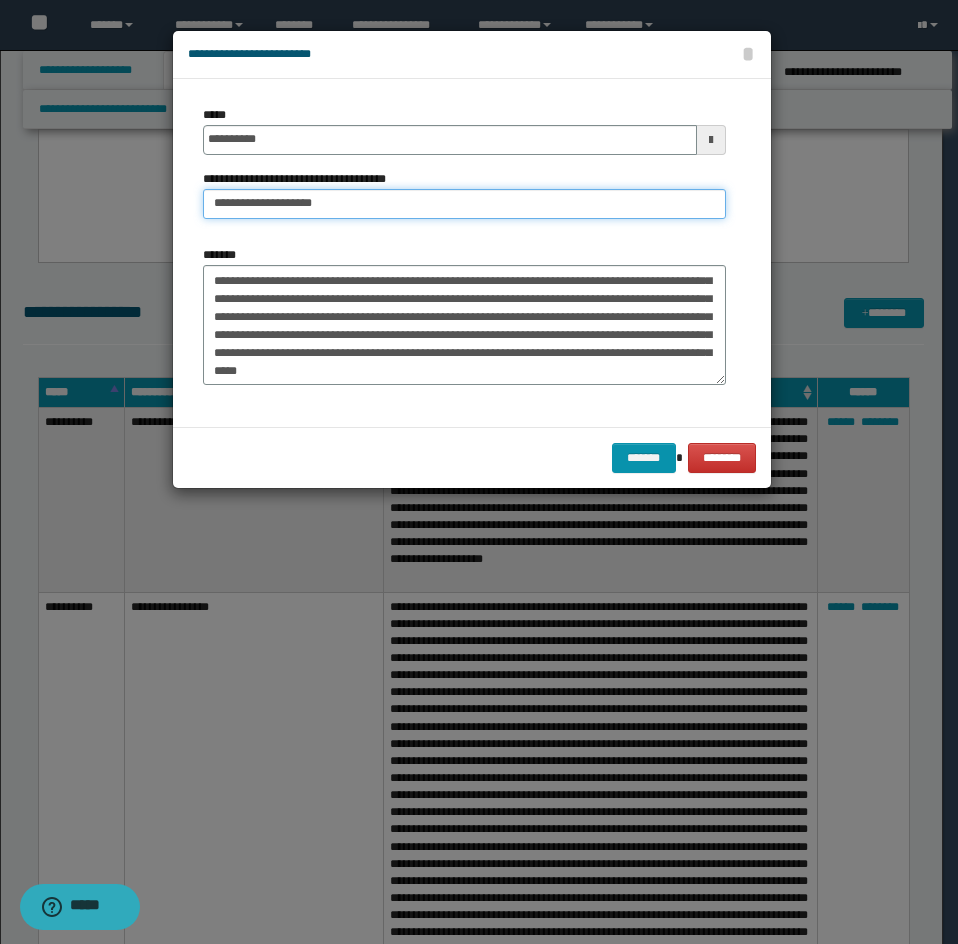 scroll, scrollTop: 36, scrollLeft: 0, axis: vertical 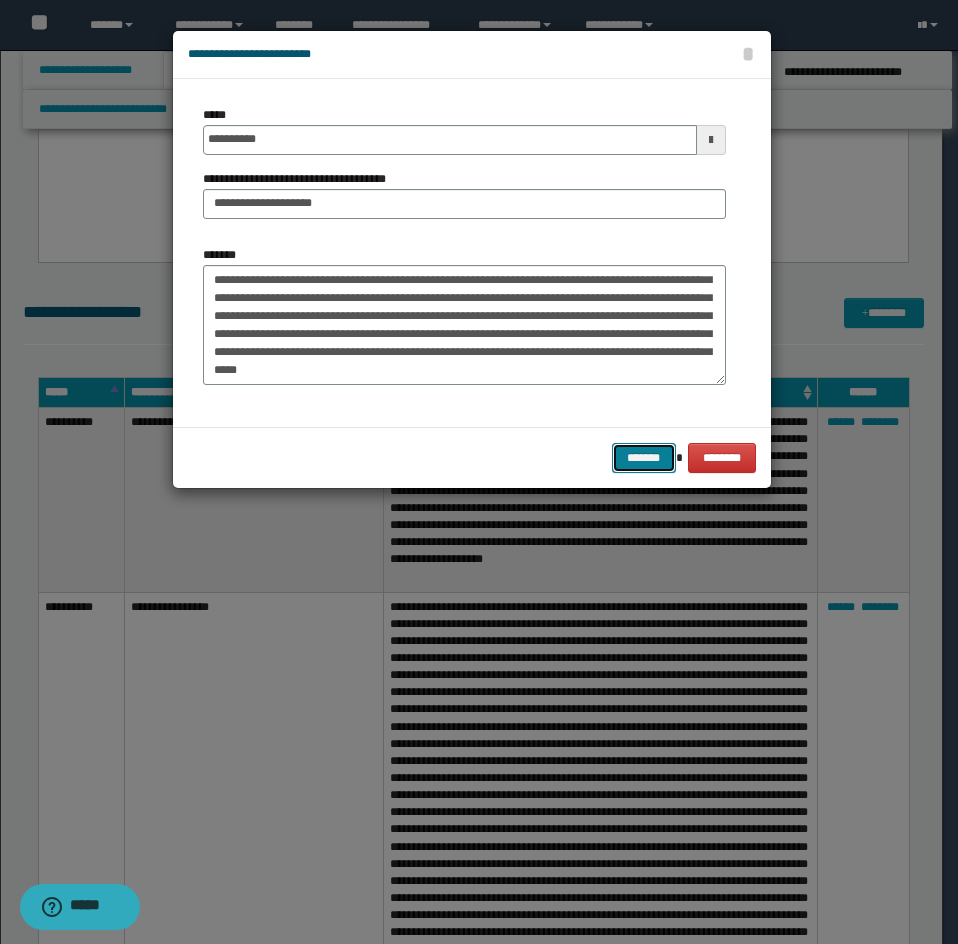 click on "*******" at bounding box center [644, 458] 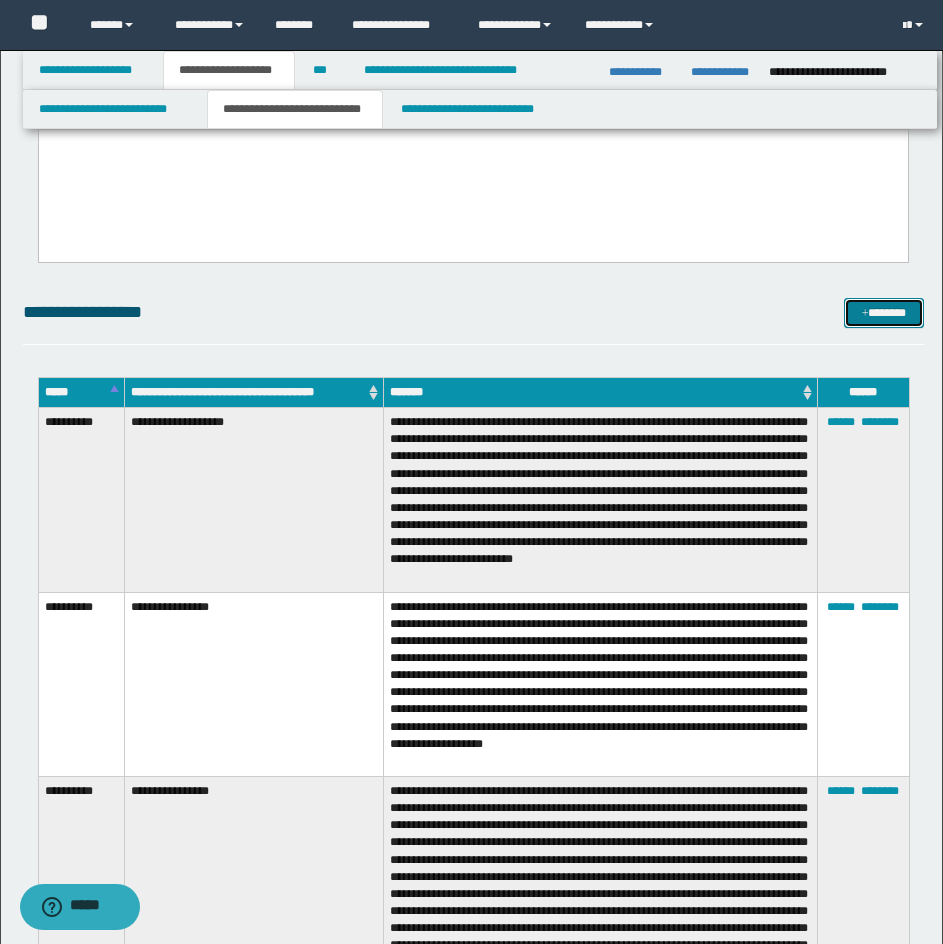 click on "*******" at bounding box center [884, 313] 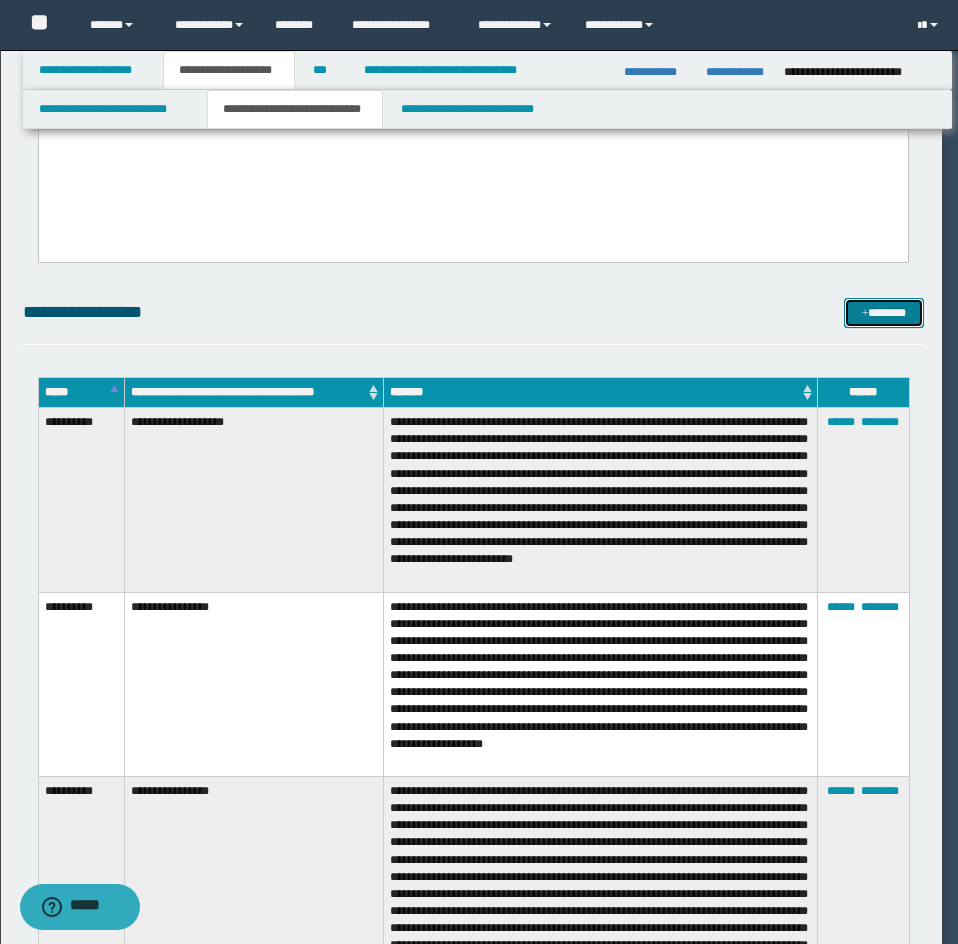 scroll, scrollTop: 0, scrollLeft: 0, axis: both 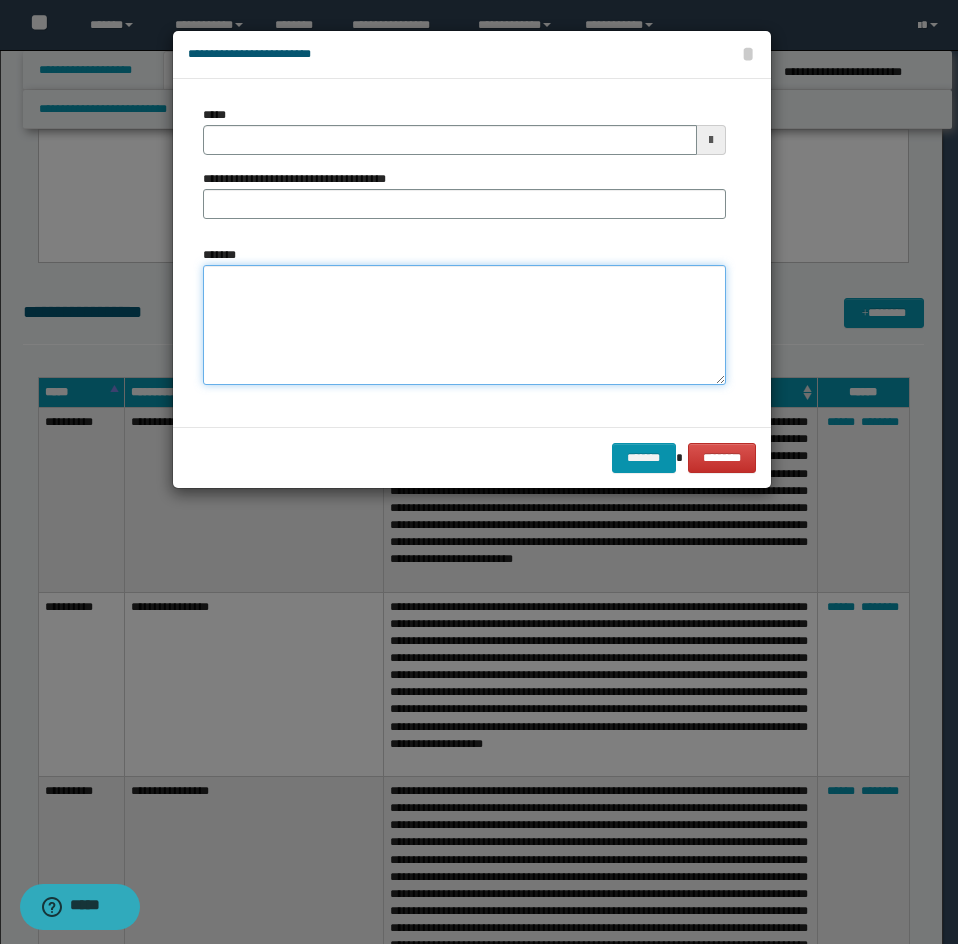 click on "*******" at bounding box center (464, 325) 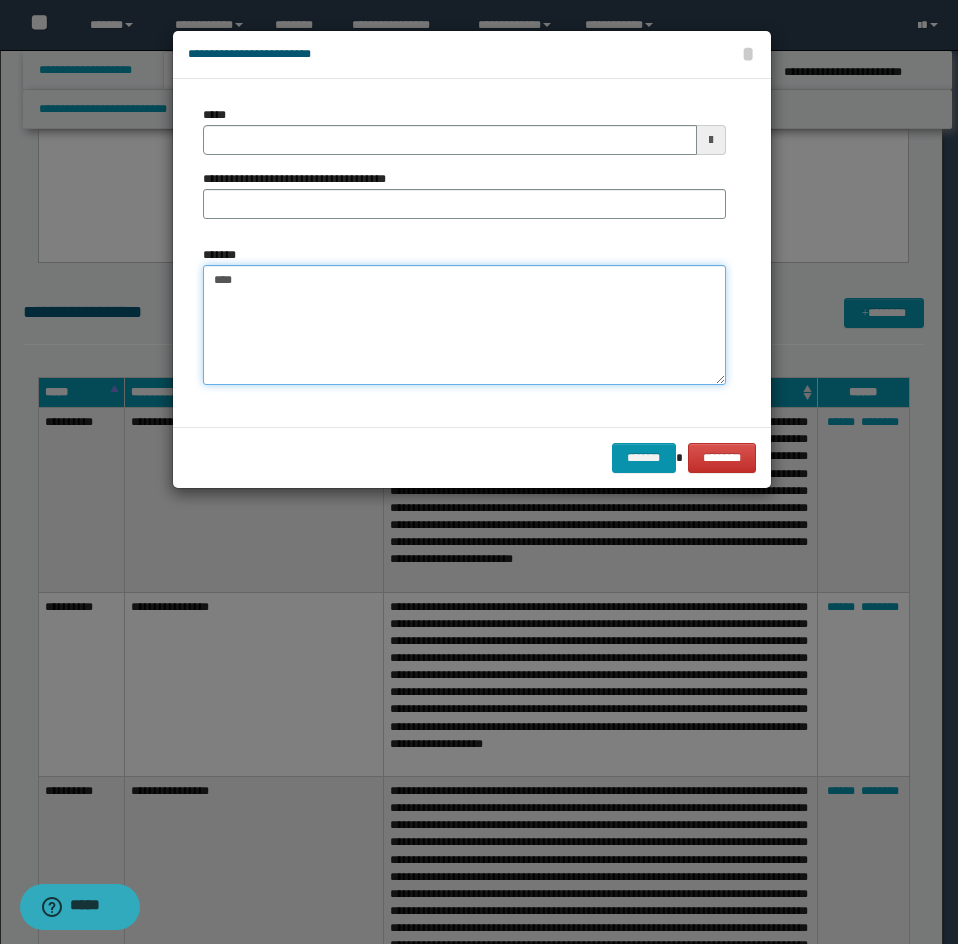 paste on "**********" 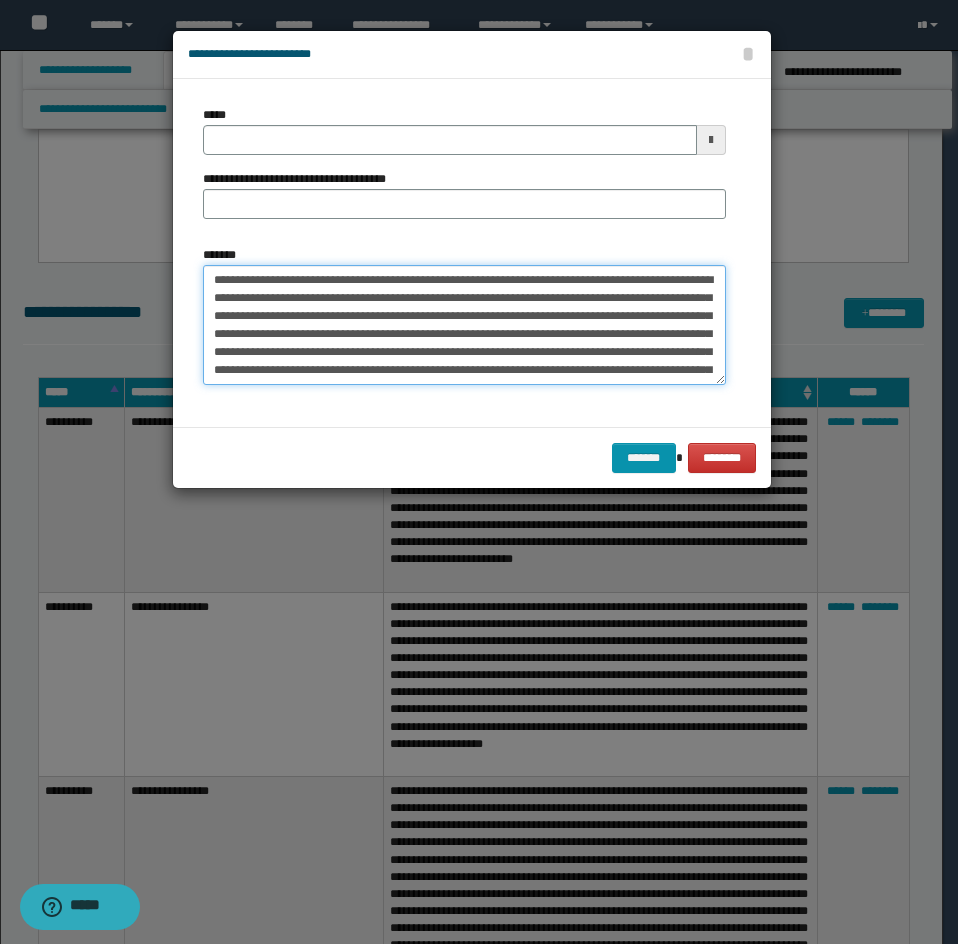 scroll, scrollTop: 30, scrollLeft: 0, axis: vertical 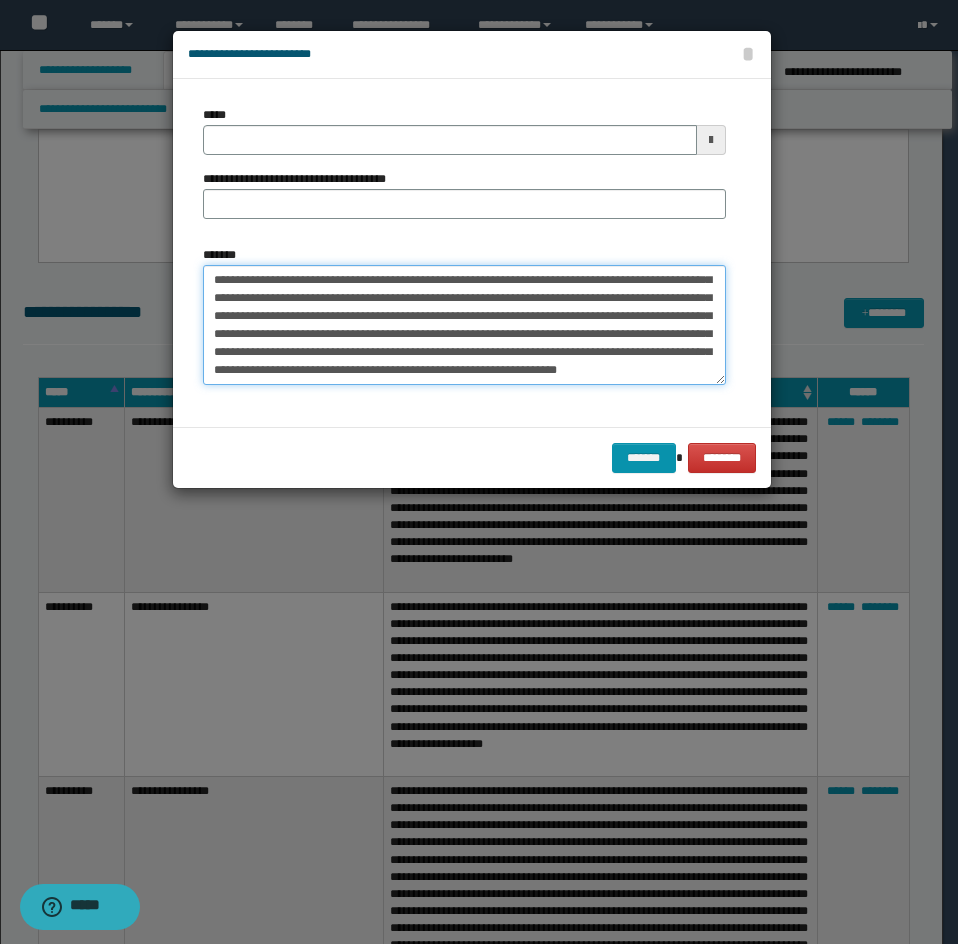 type on "**********" 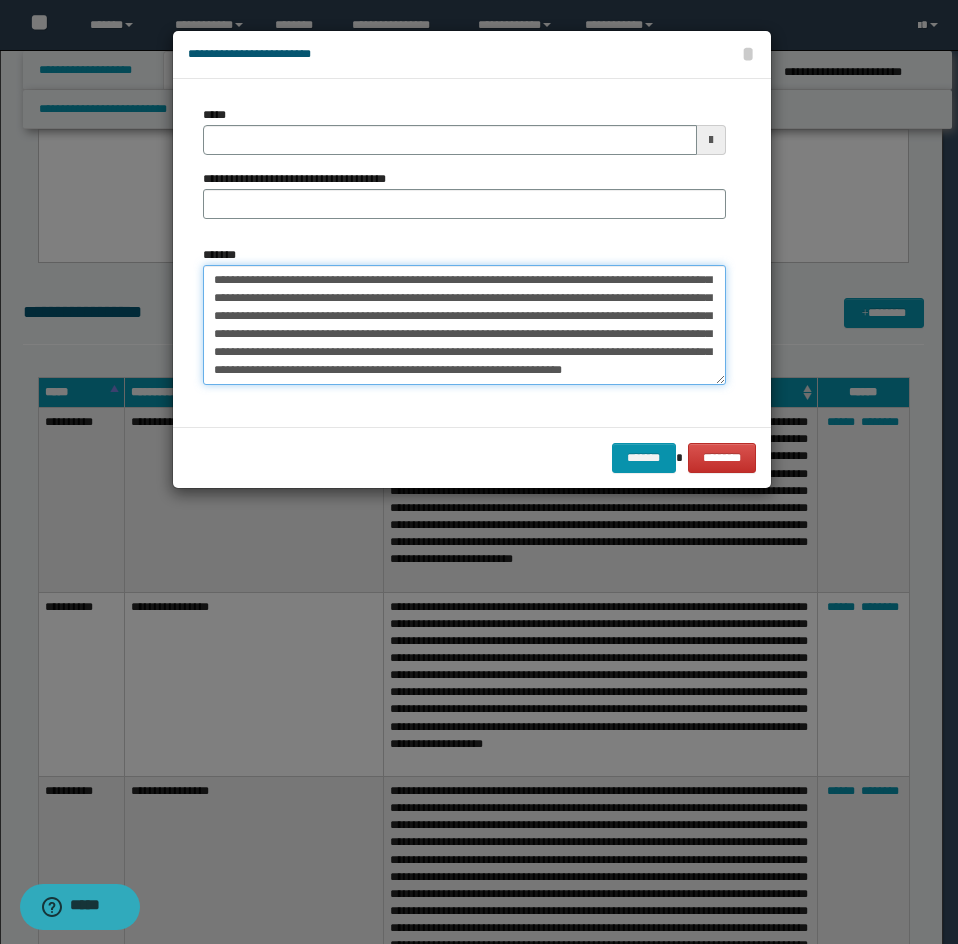 type 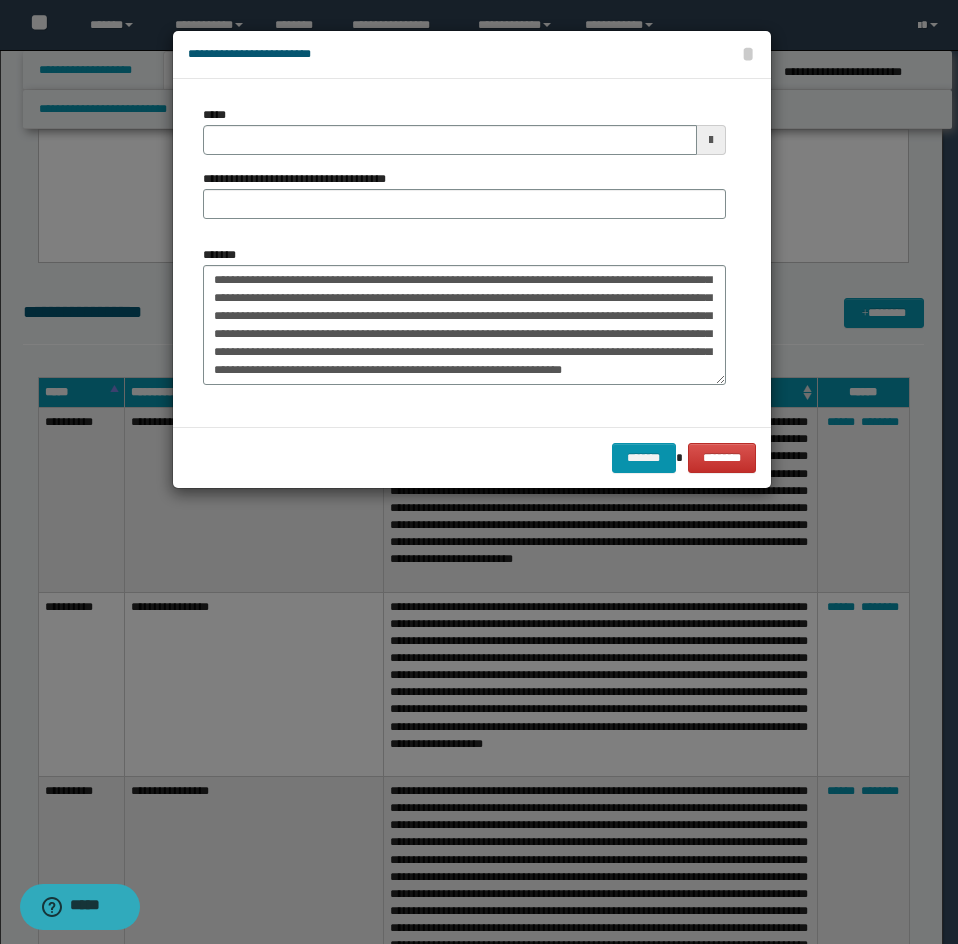 click on "*****" at bounding box center [464, 130] 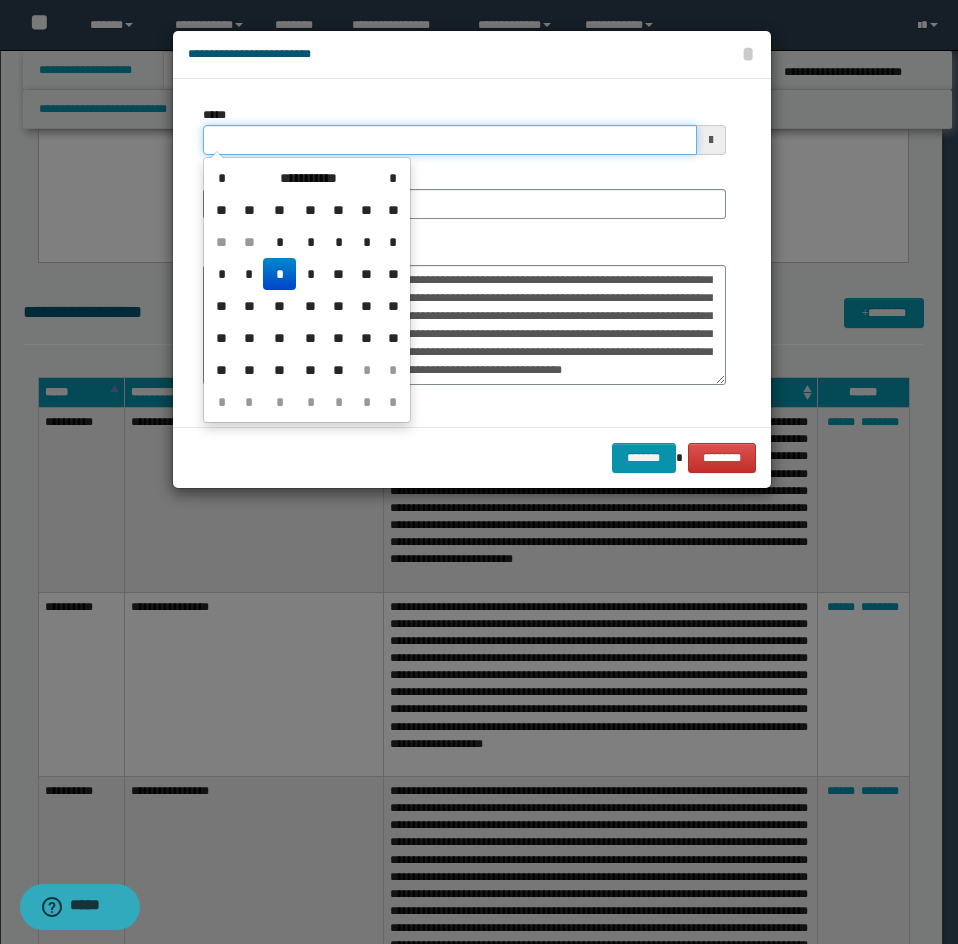 click on "*****" at bounding box center (450, 140) 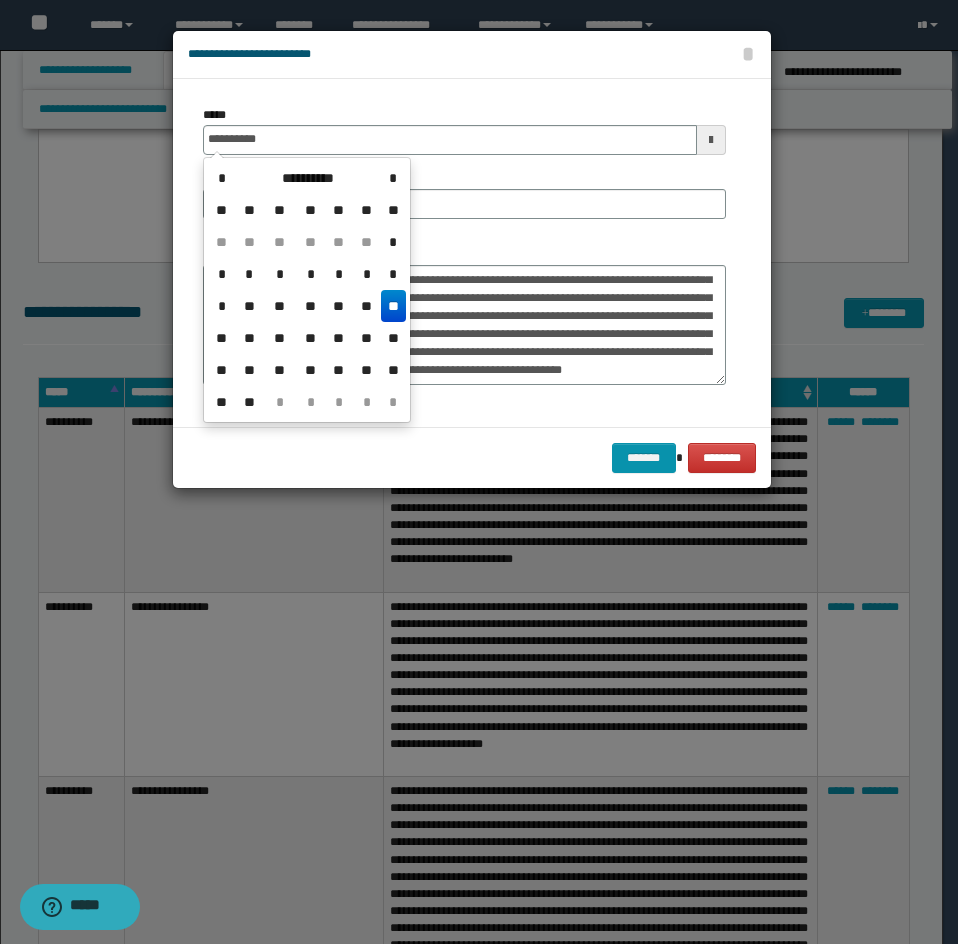 type on "**********" 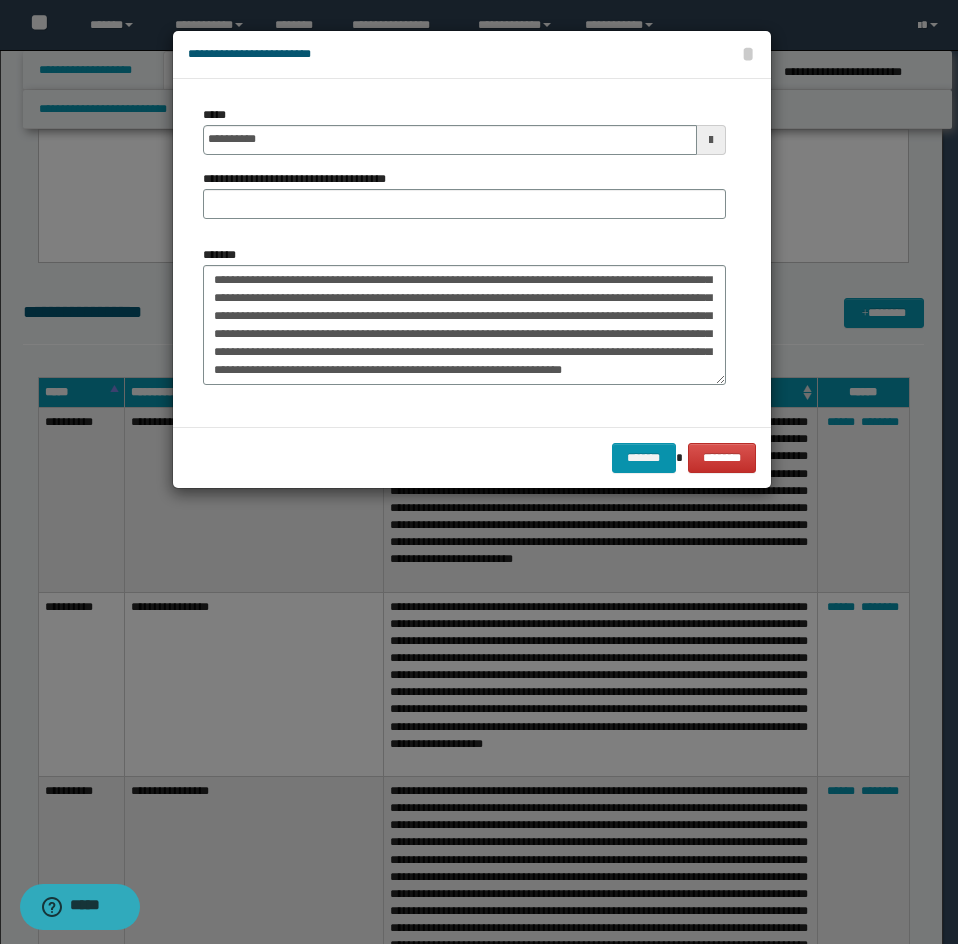 click on "**********" at bounding box center [464, 315] 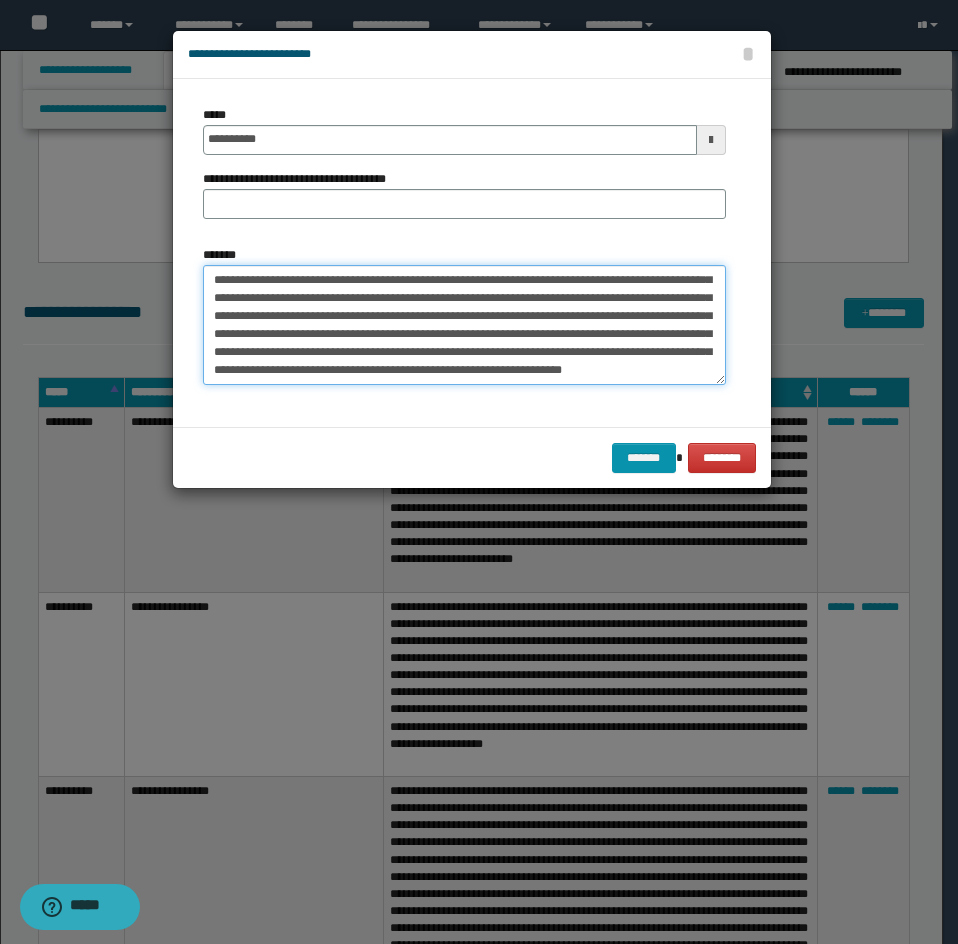click on "**********" at bounding box center [464, 325] 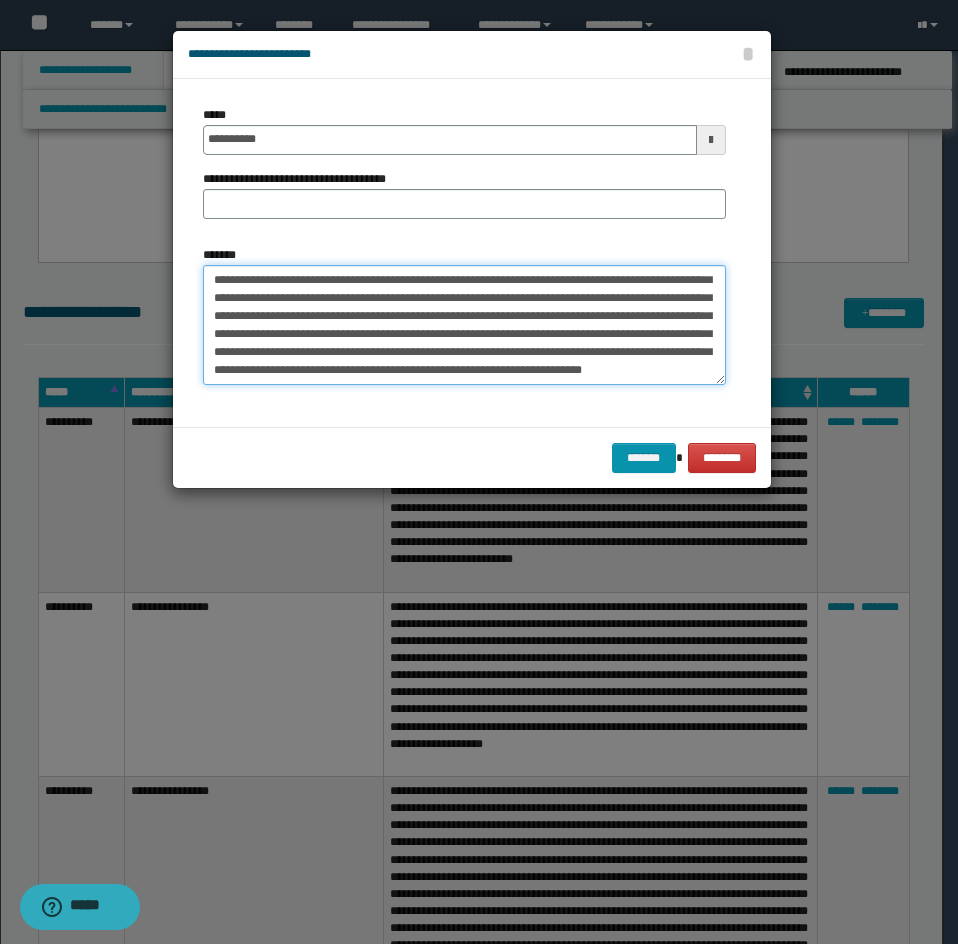 type on "**********" 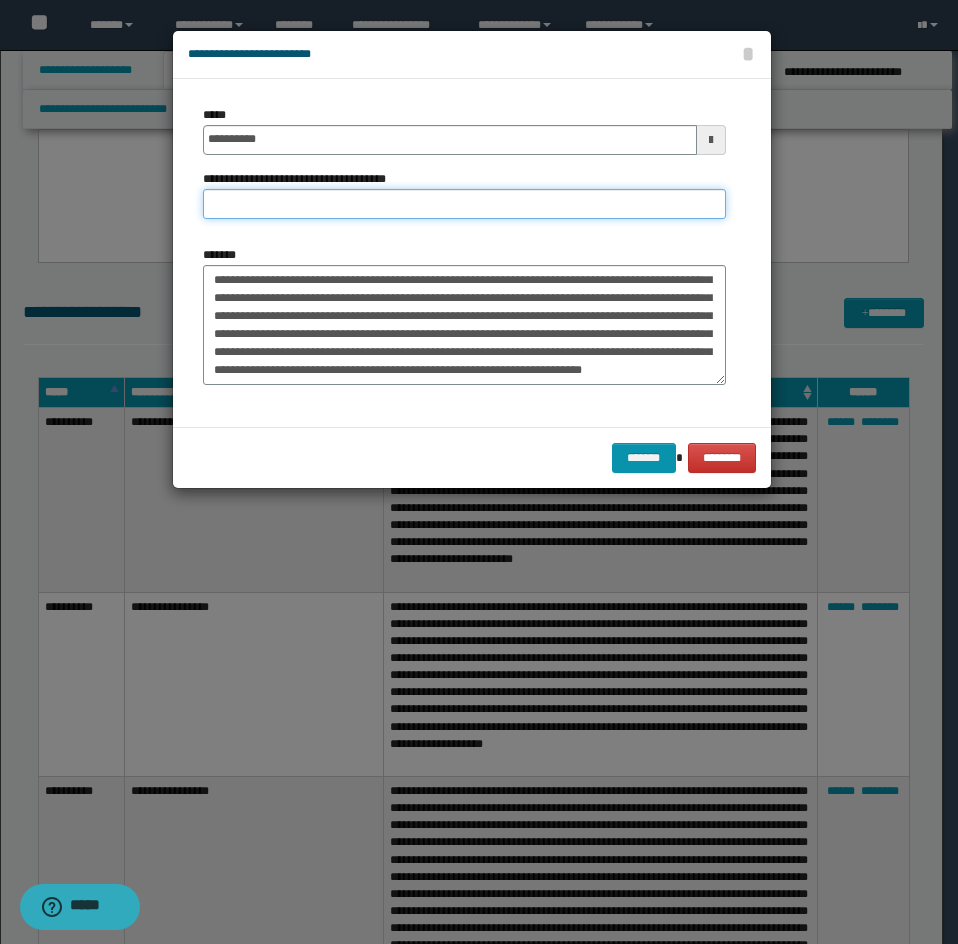 click on "**********" at bounding box center [464, 204] 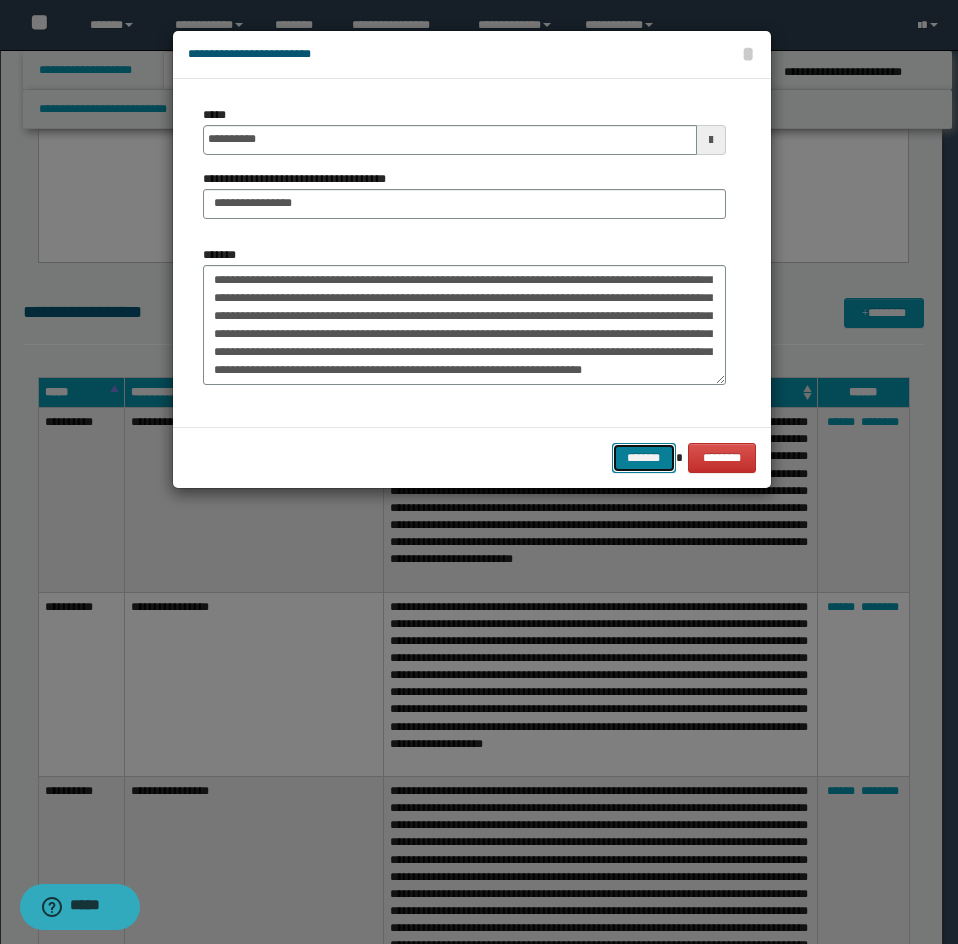 click on "*******" at bounding box center [644, 458] 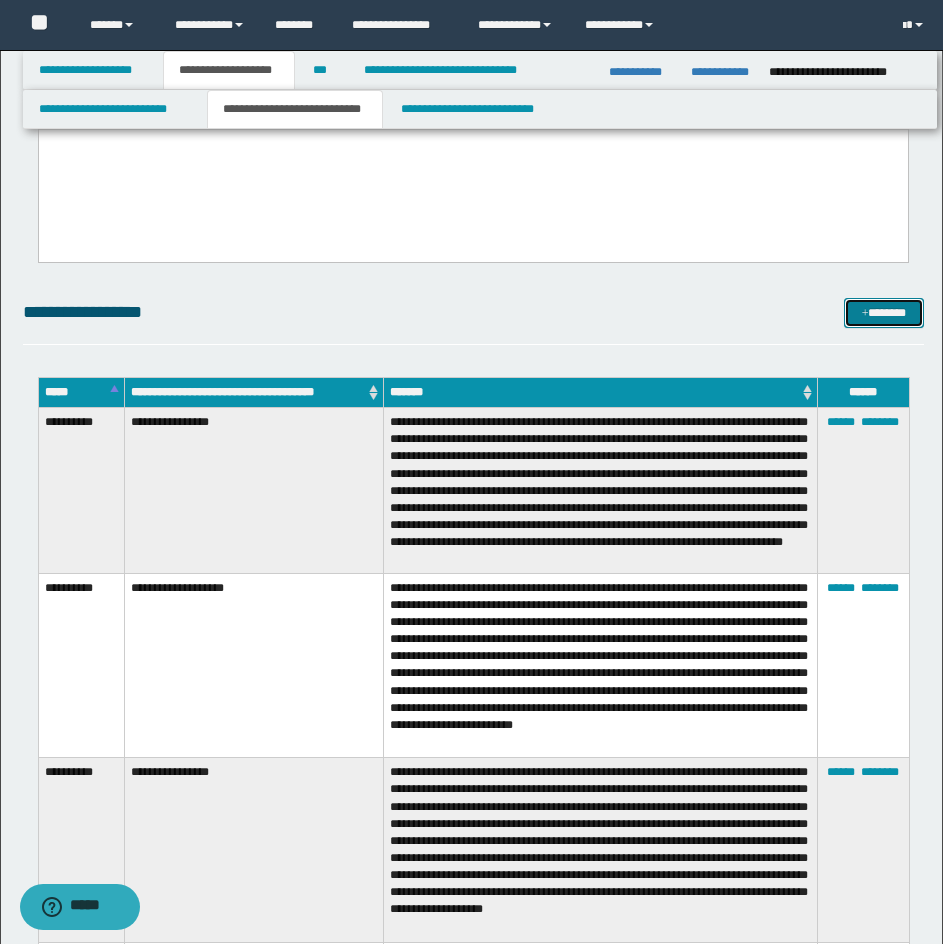 click on "*******" at bounding box center [884, 313] 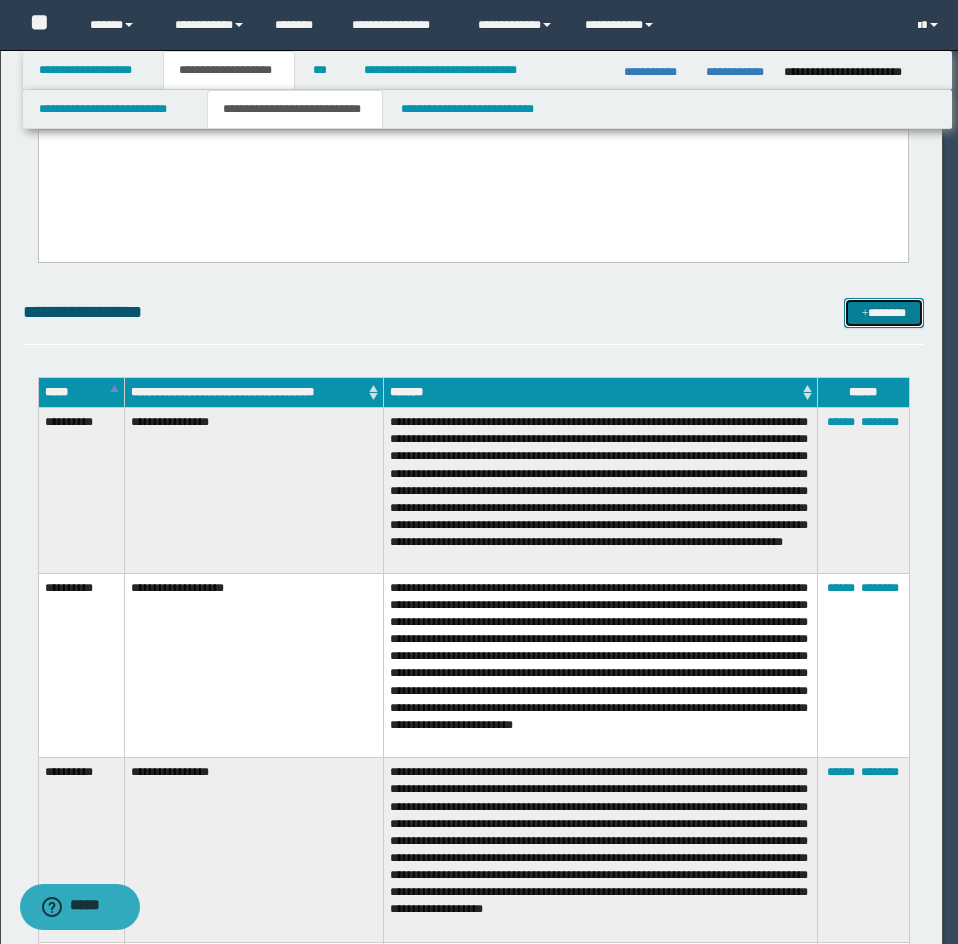 scroll, scrollTop: 0, scrollLeft: 0, axis: both 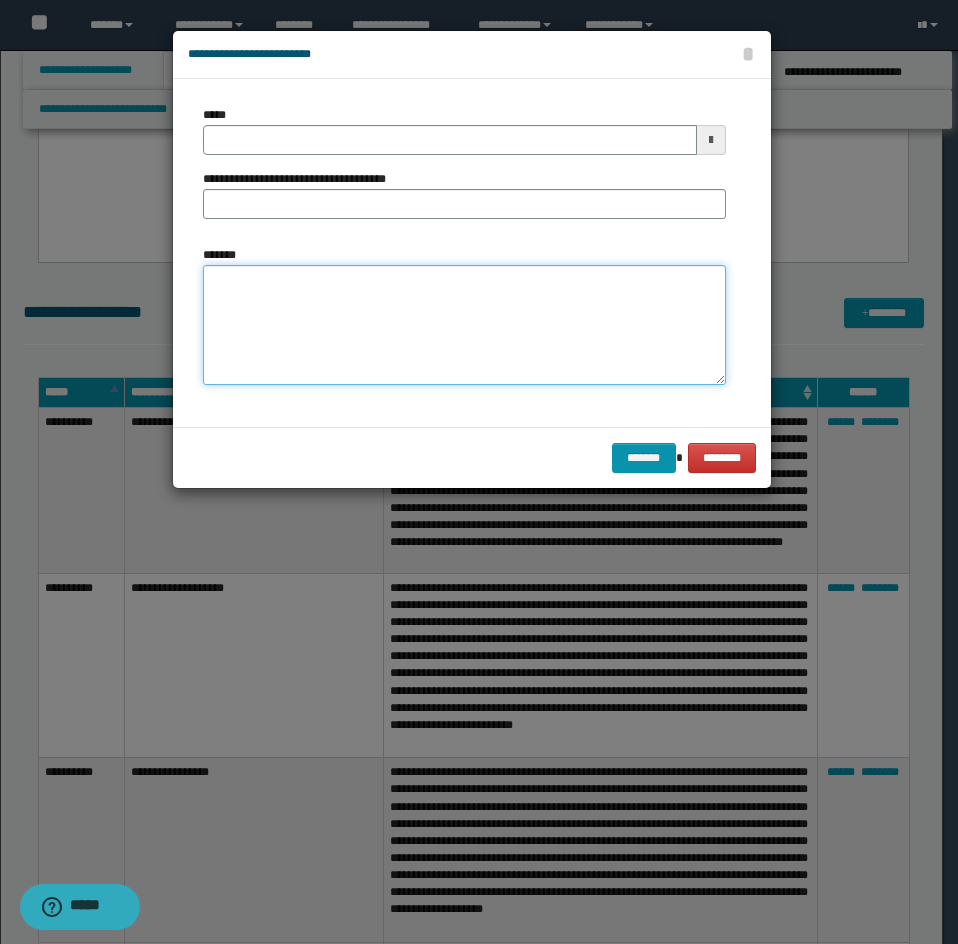 click on "*******" at bounding box center [464, 325] 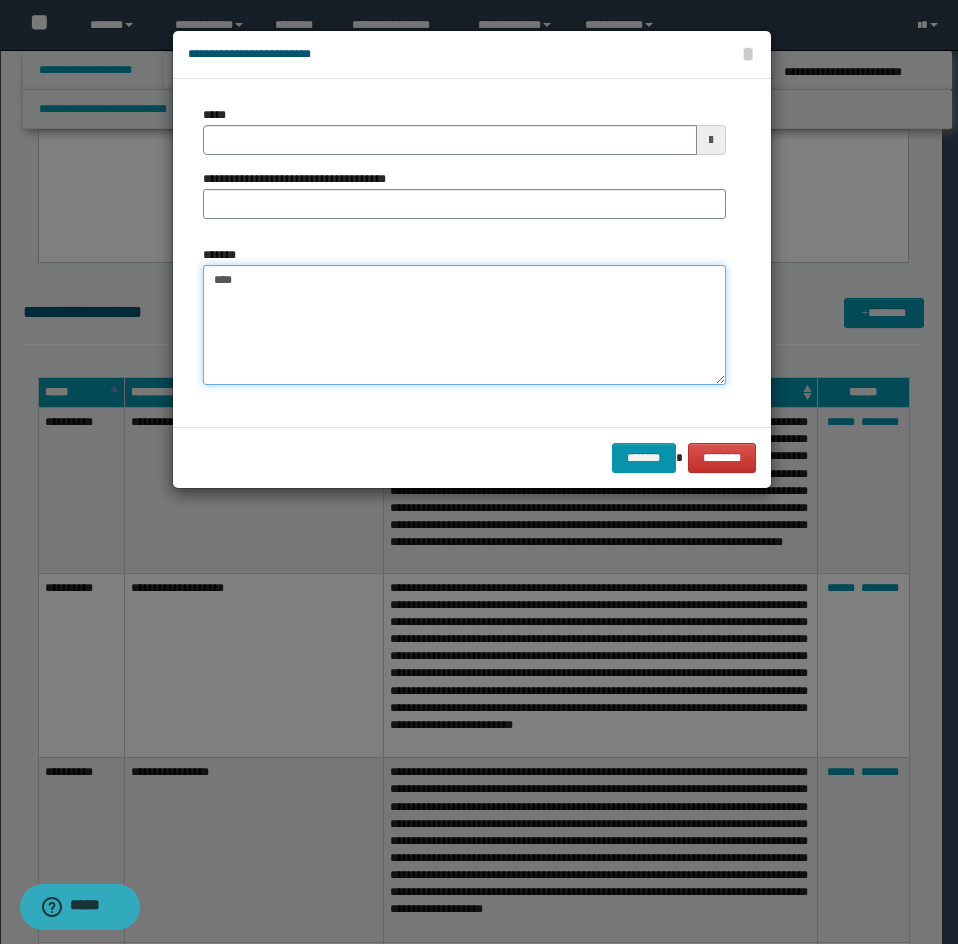 paste on "**********" 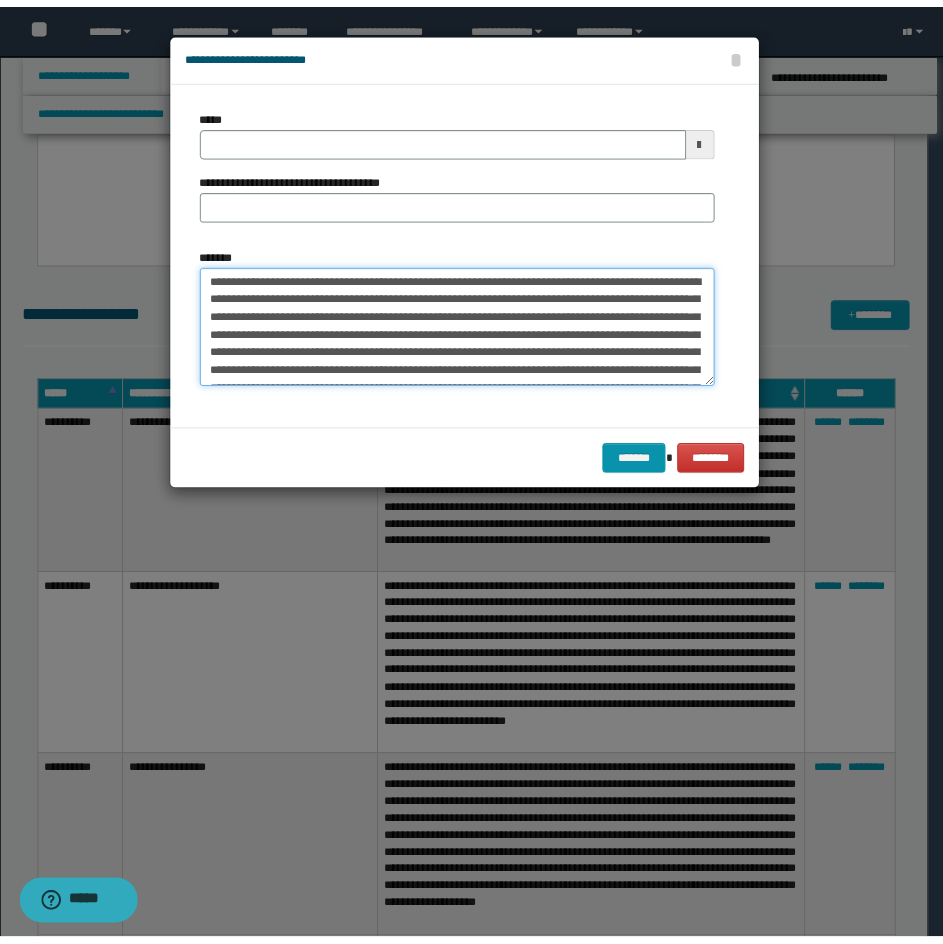 scroll, scrollTop: 0, scrollLeft: 0, axis: both 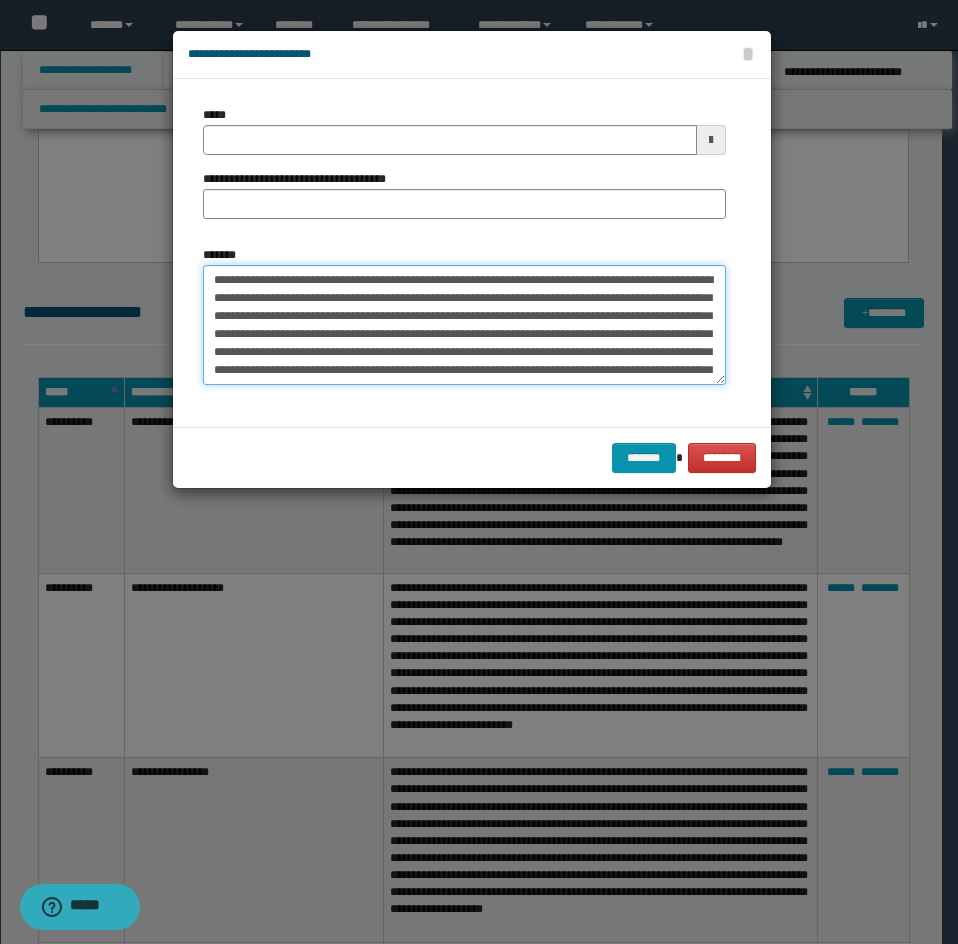 type on "**********" 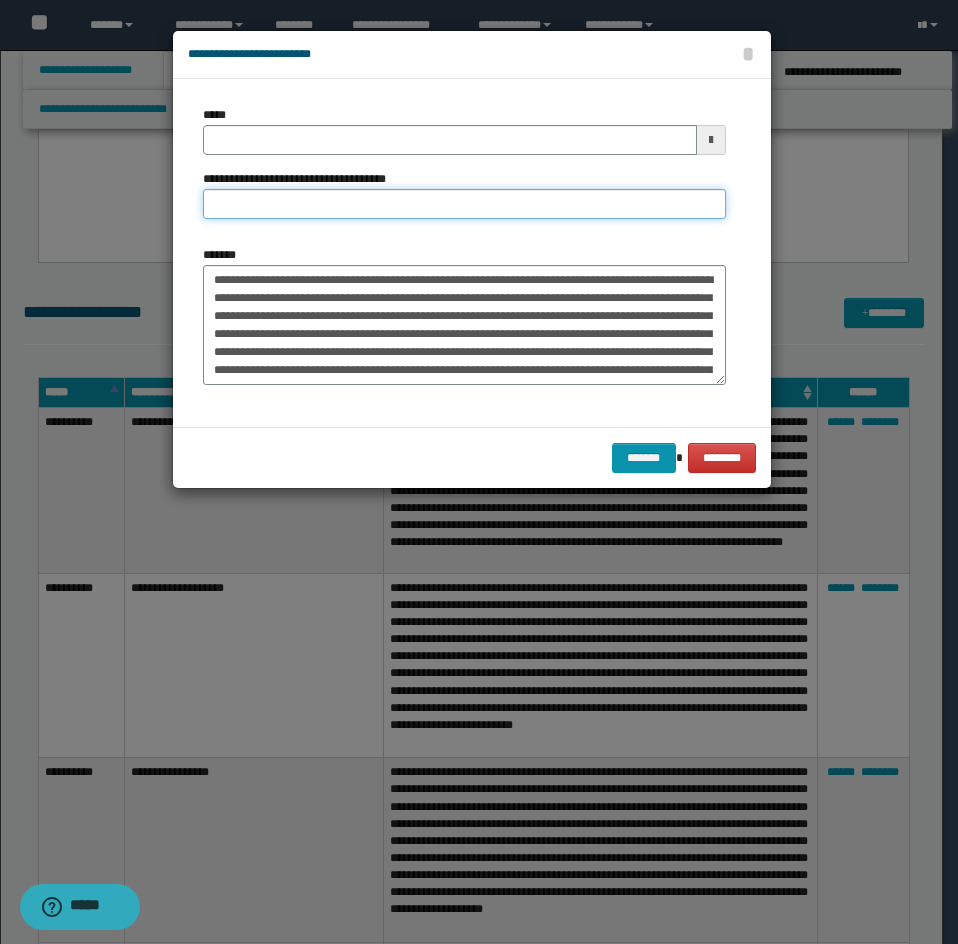 click on "**********" at bounding box center [464, 204] 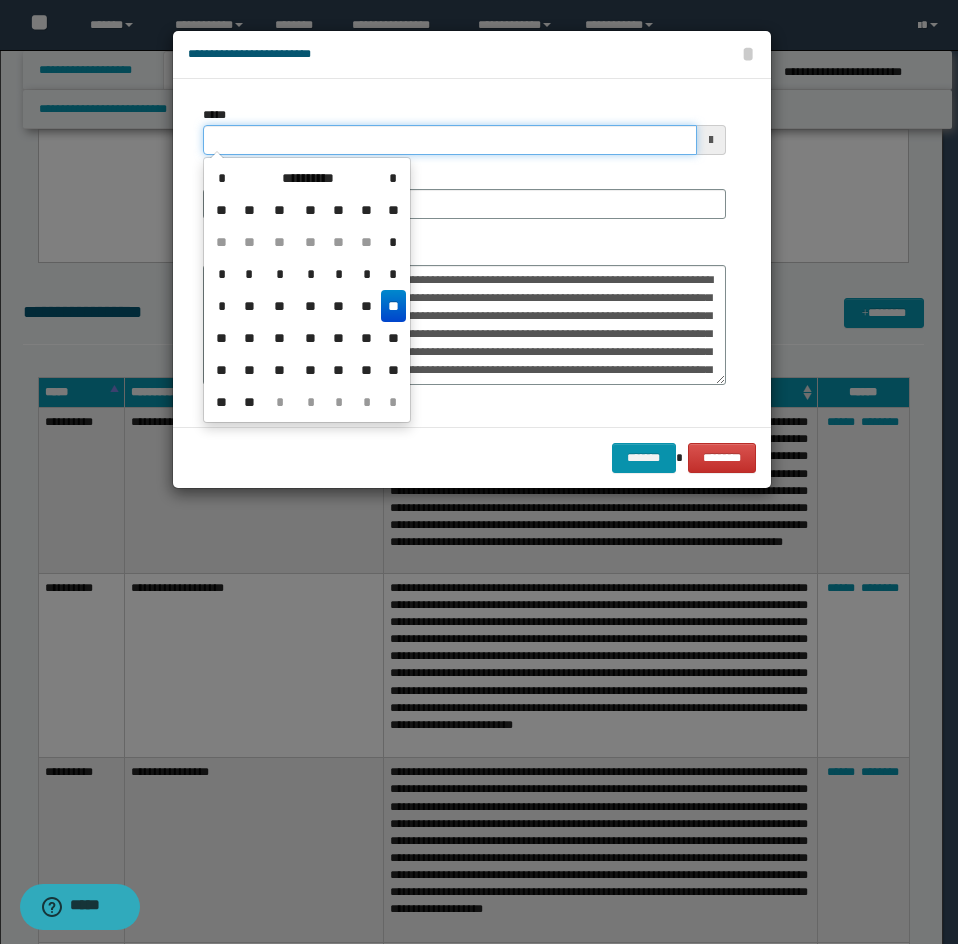 click on "*****" at bounding box center (450, 140) 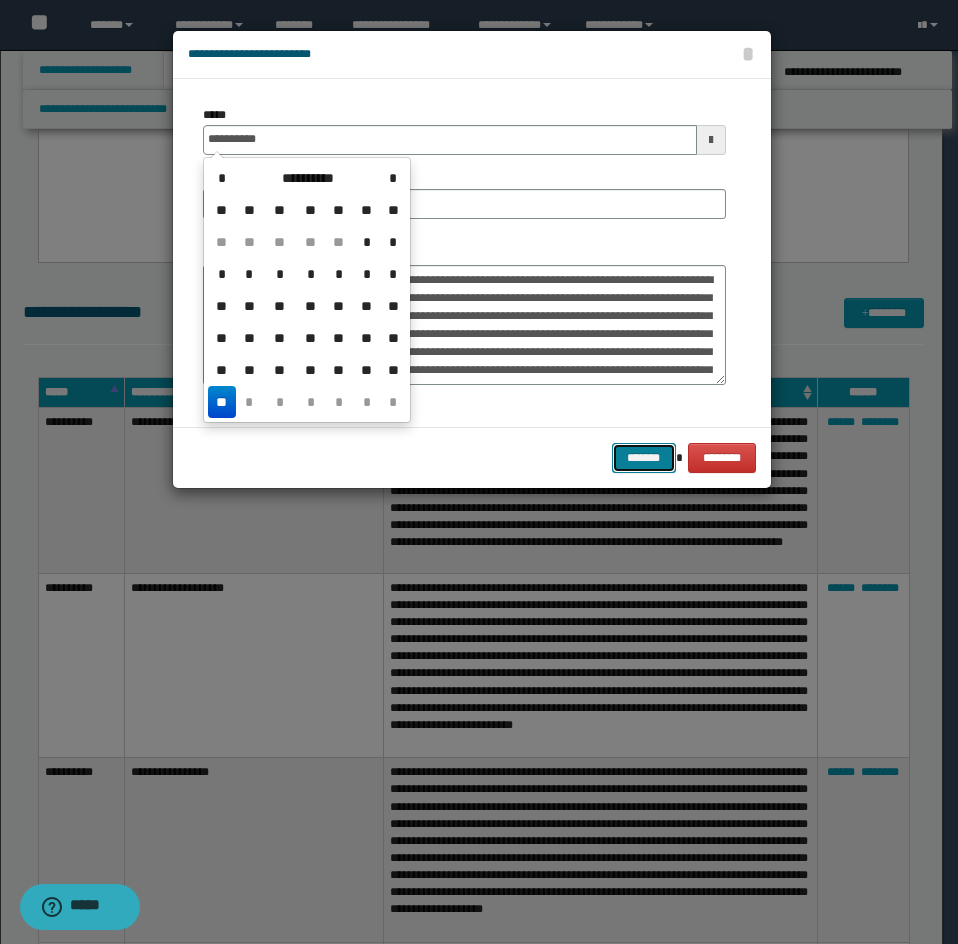 type on "**********" 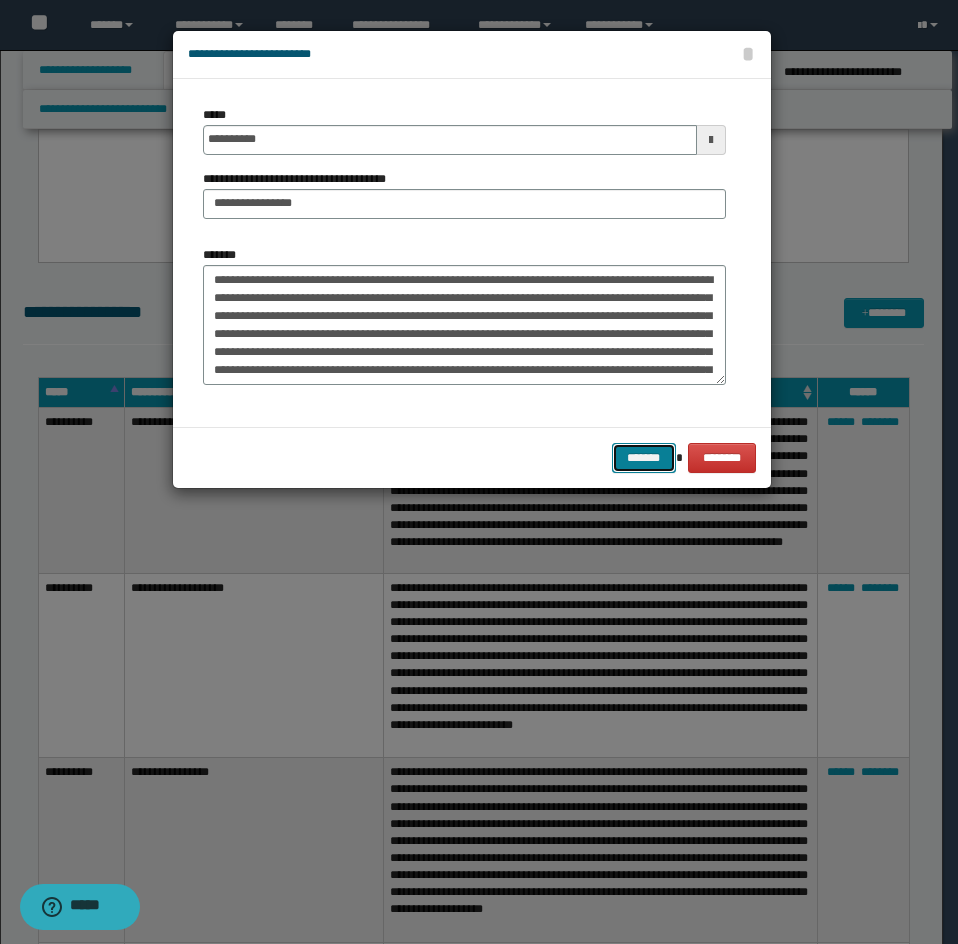 click on "*******" at bounding box center [644, 458] 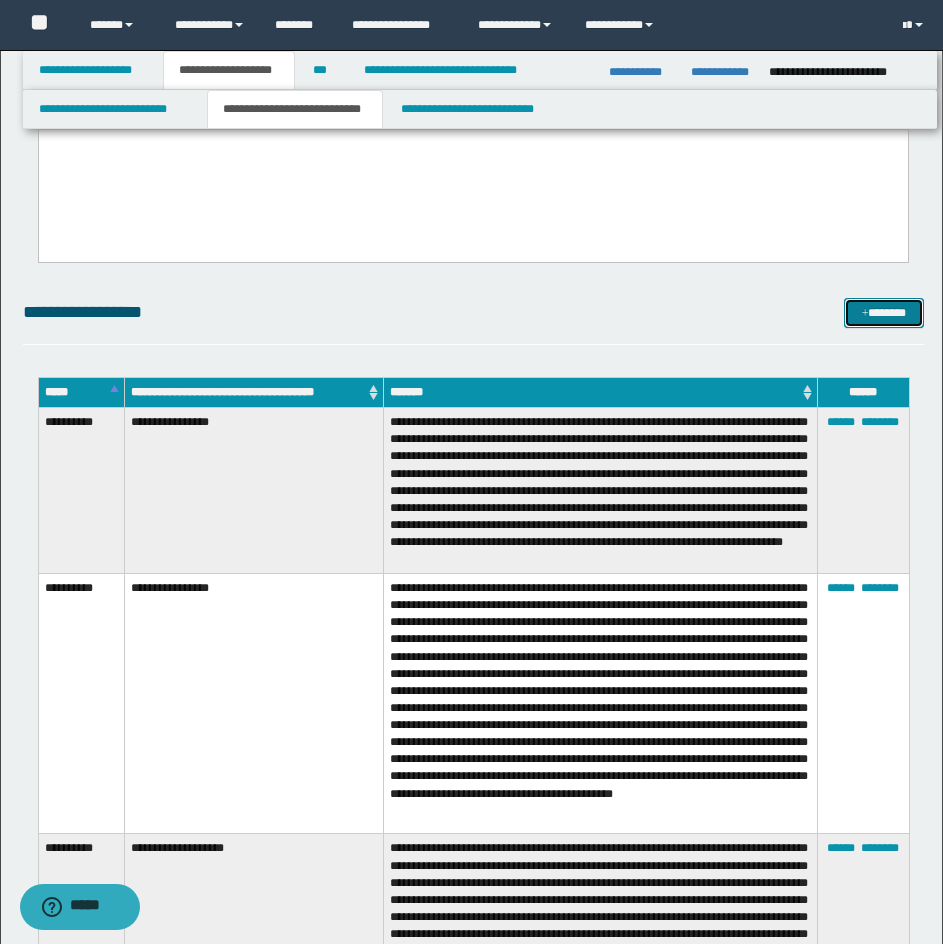 click on "*******" at bounding box center [884, 313] 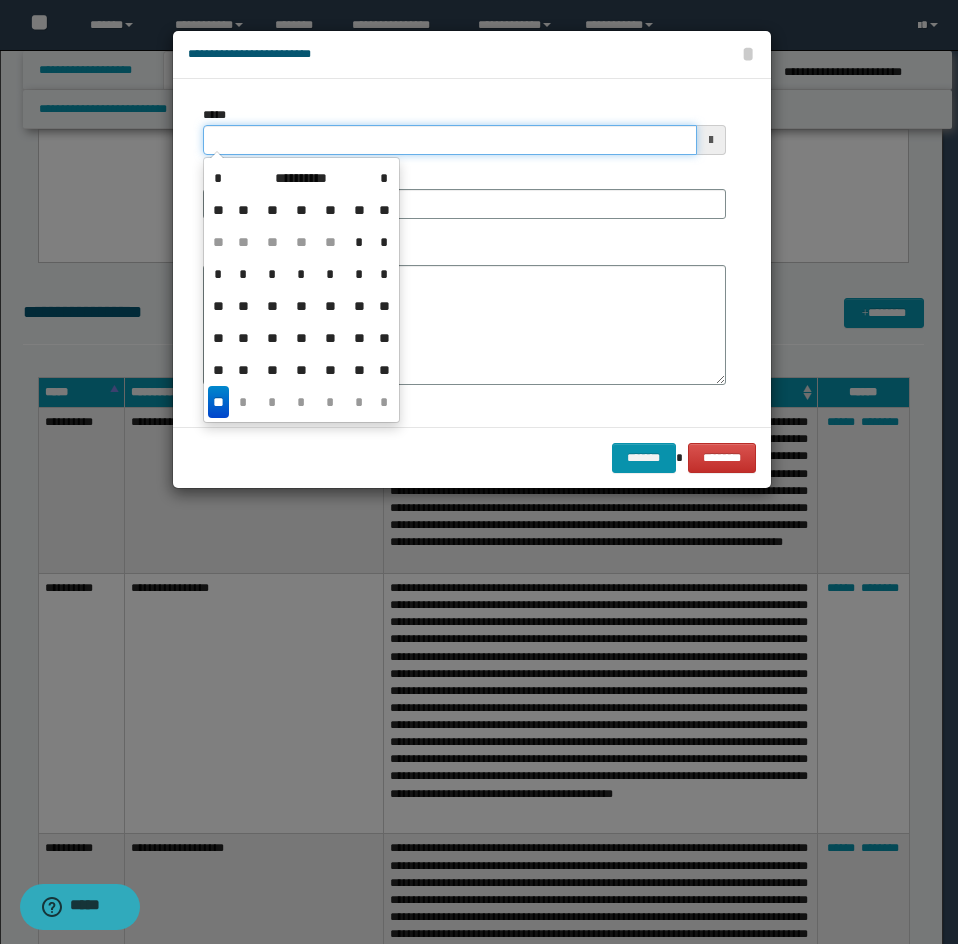 click on "*****" at bounding box center (450, 140) 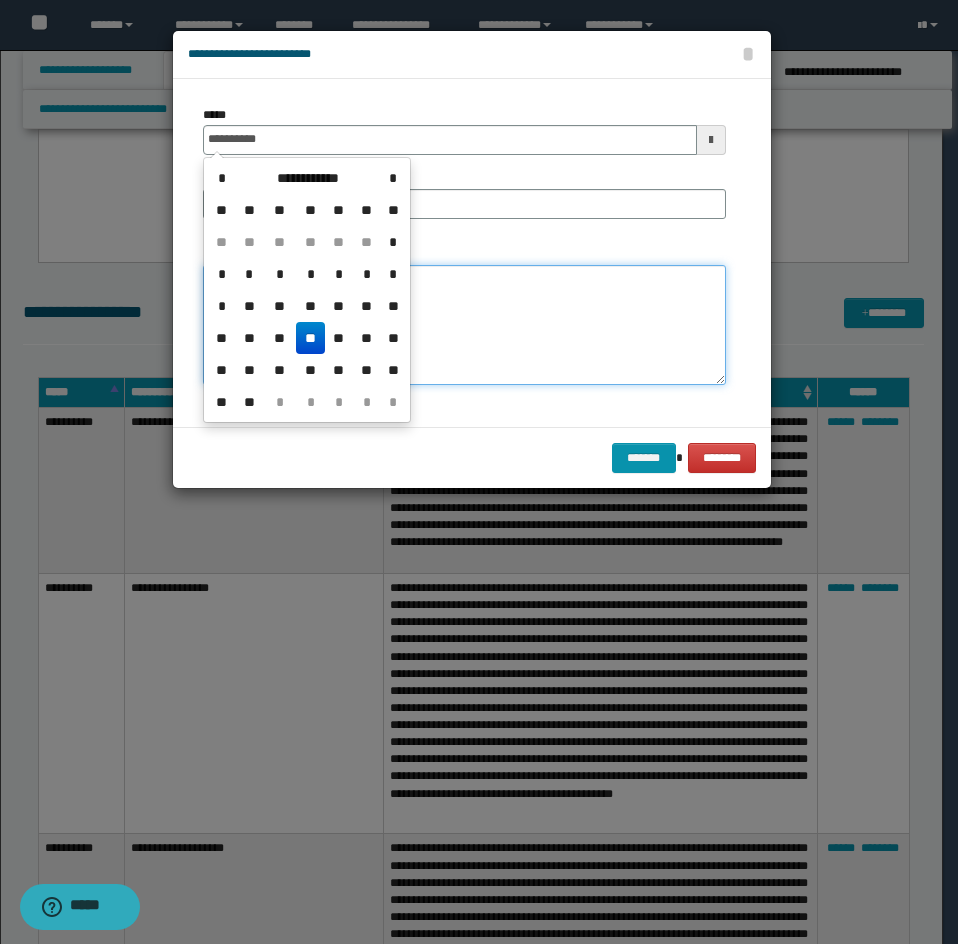 type on "**********" 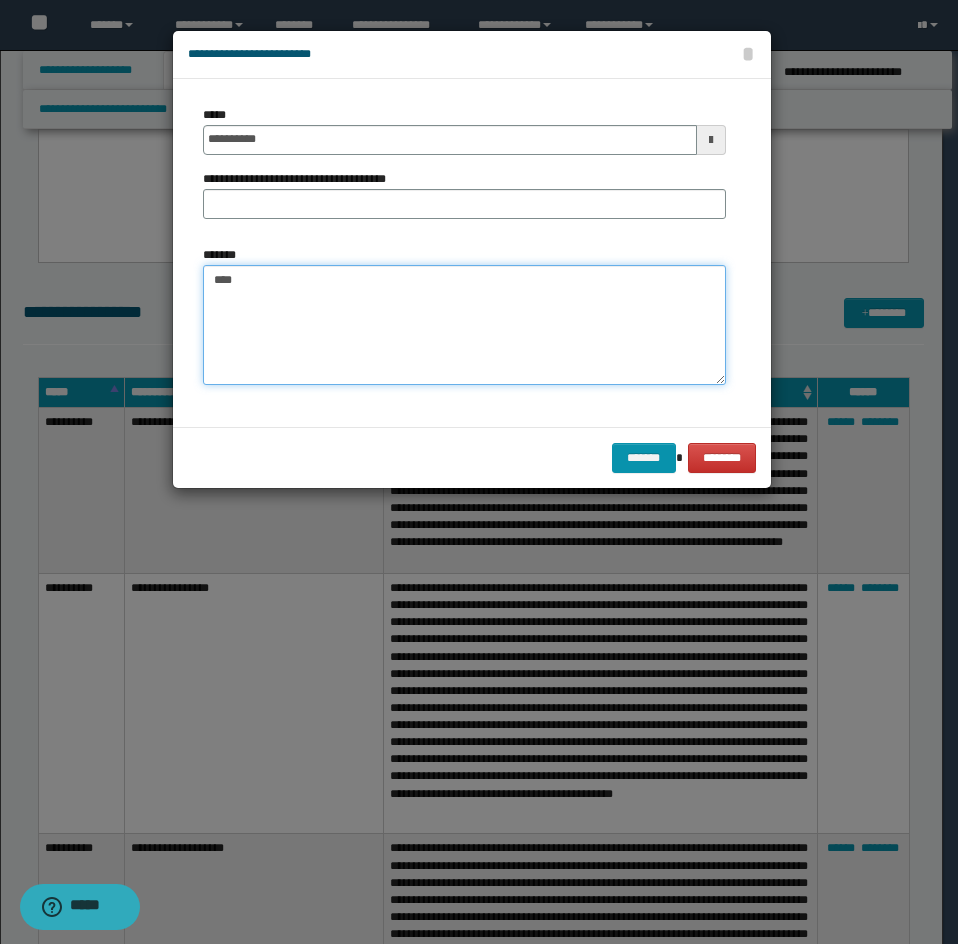 paste on "**********" 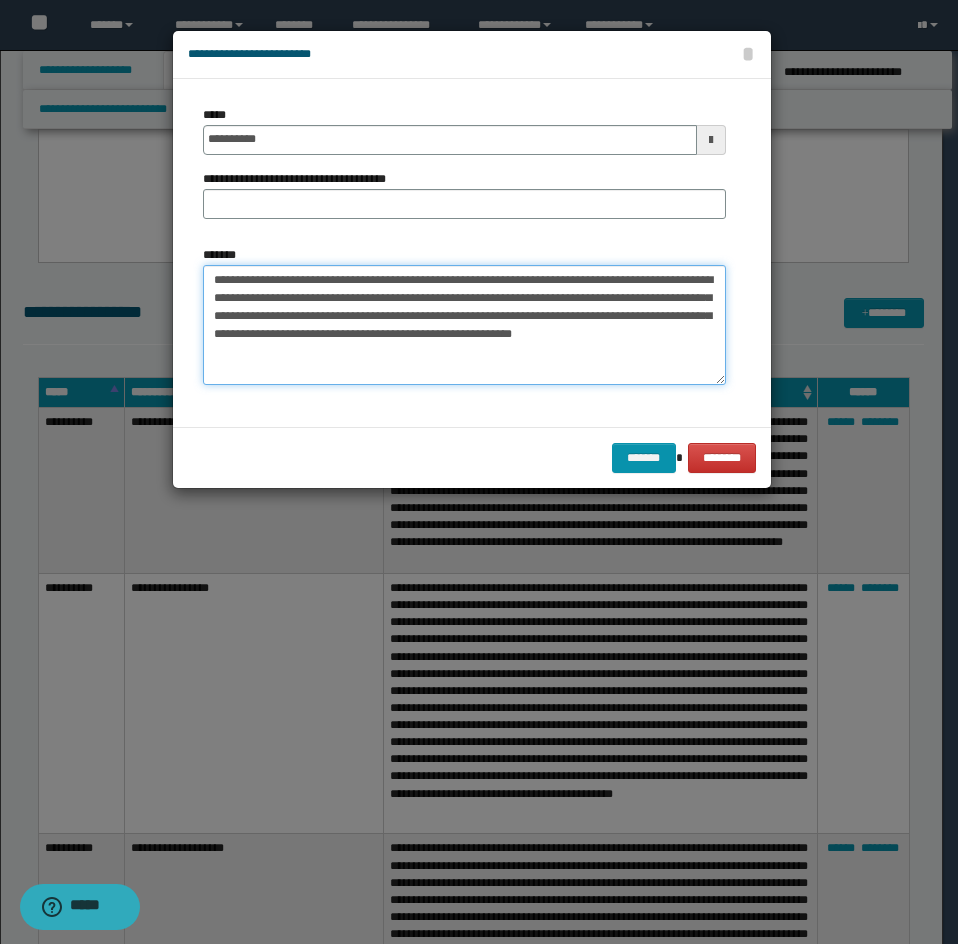 click on "**********" at bounding box center (464, 325) 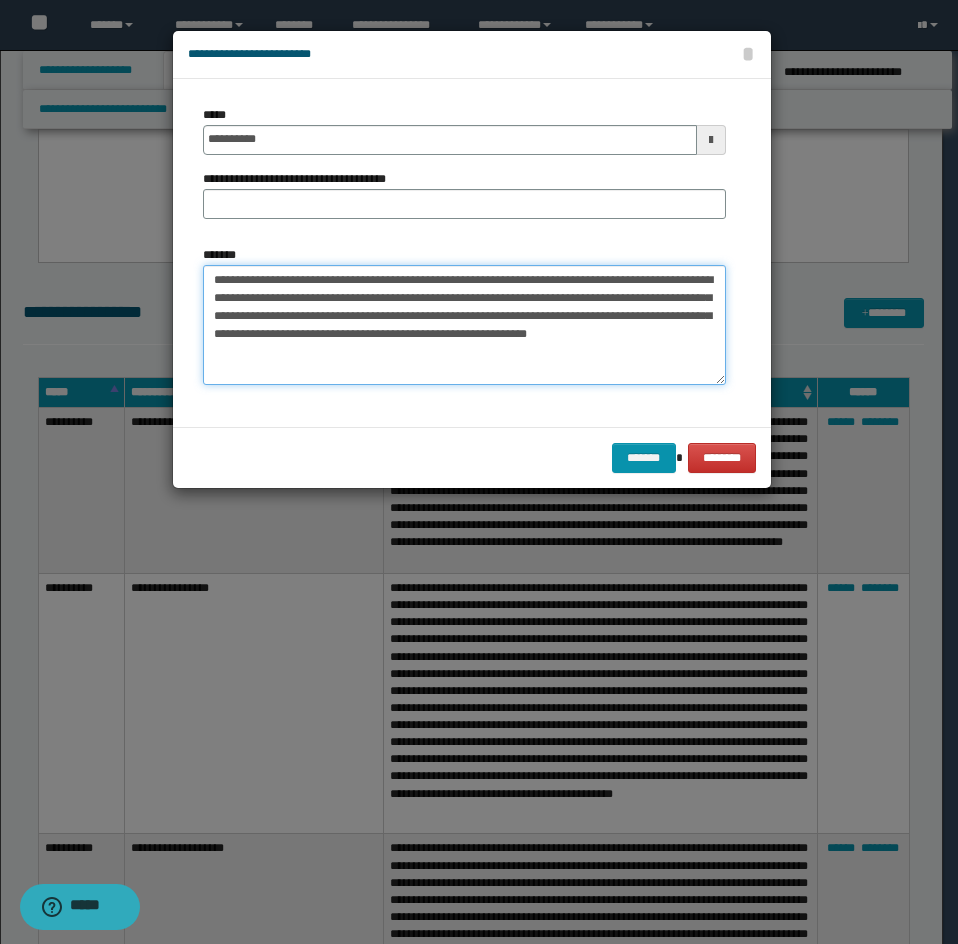 type on "**********" 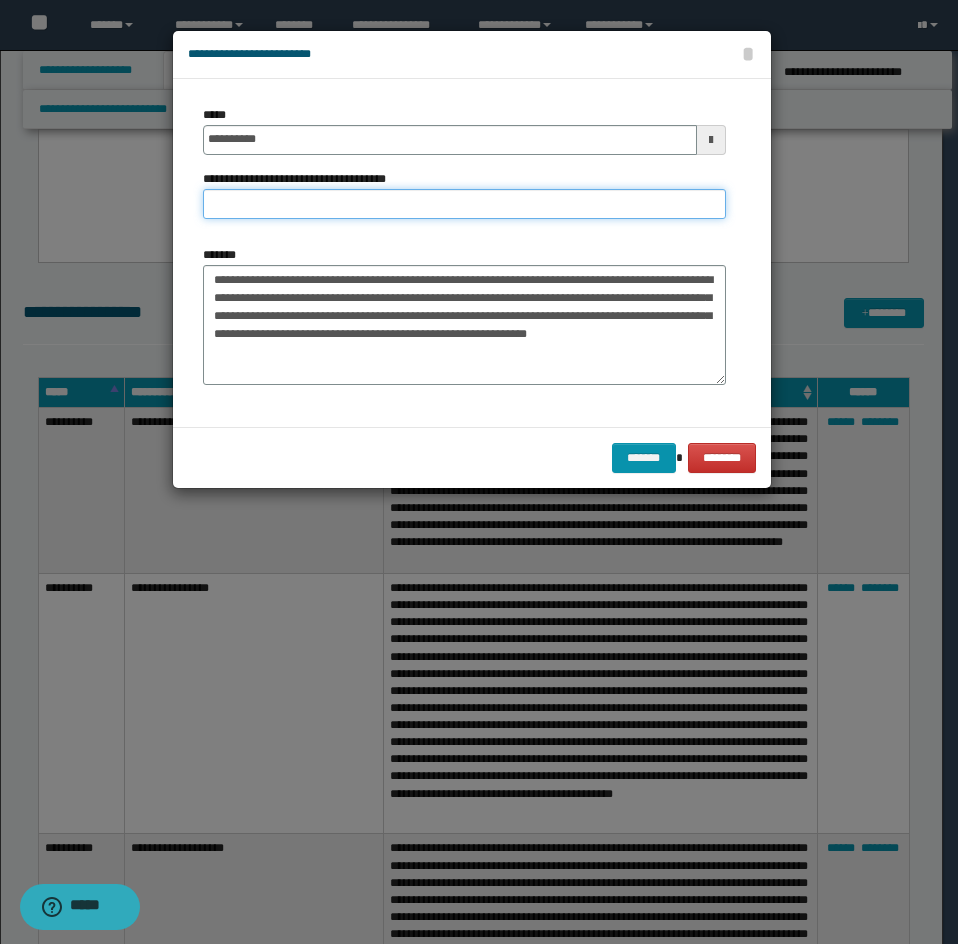 click on "**********" at bounding box center (464, 204) 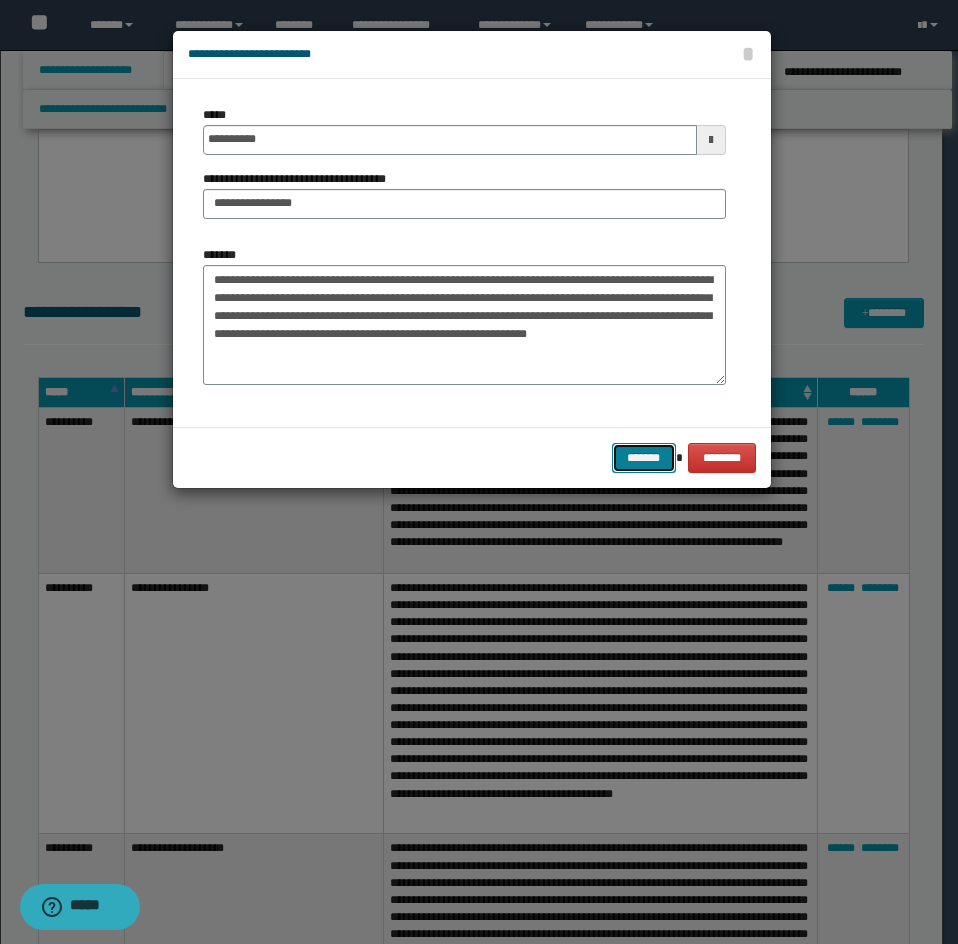 click on "*******" at bounding box center [644, 458] 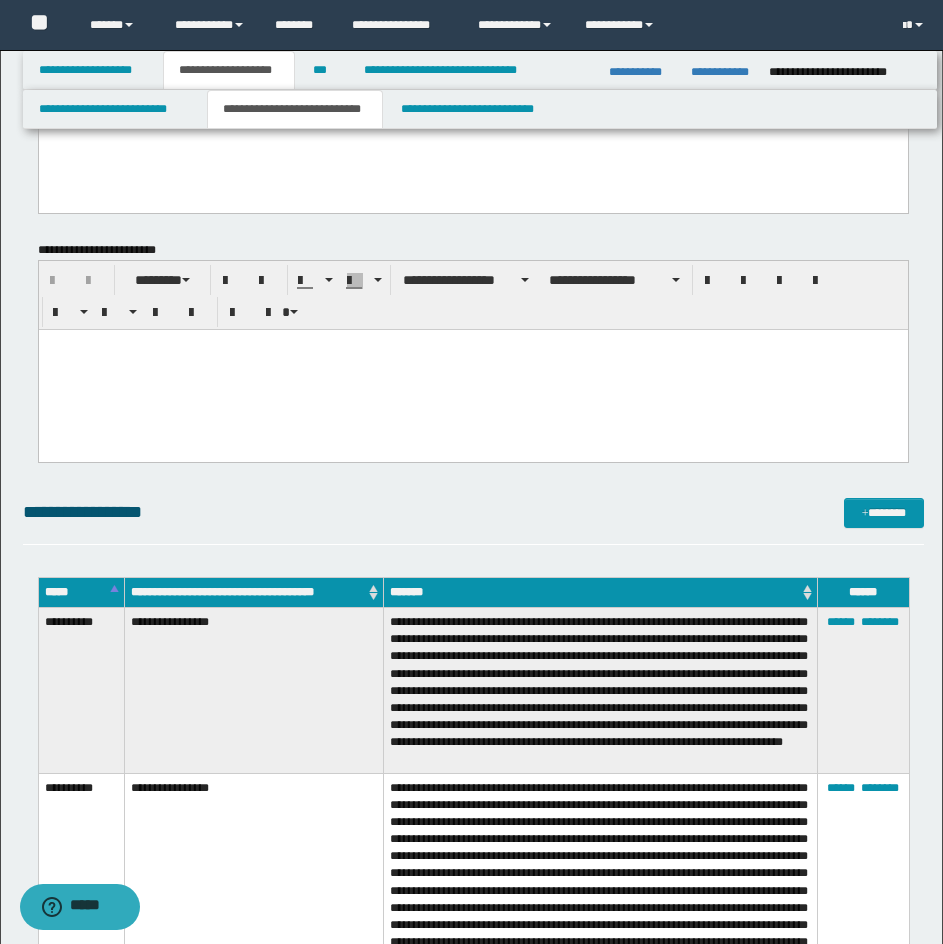 scroll, scrollTop: 2356, scrollLeft: 0, axis: vertical 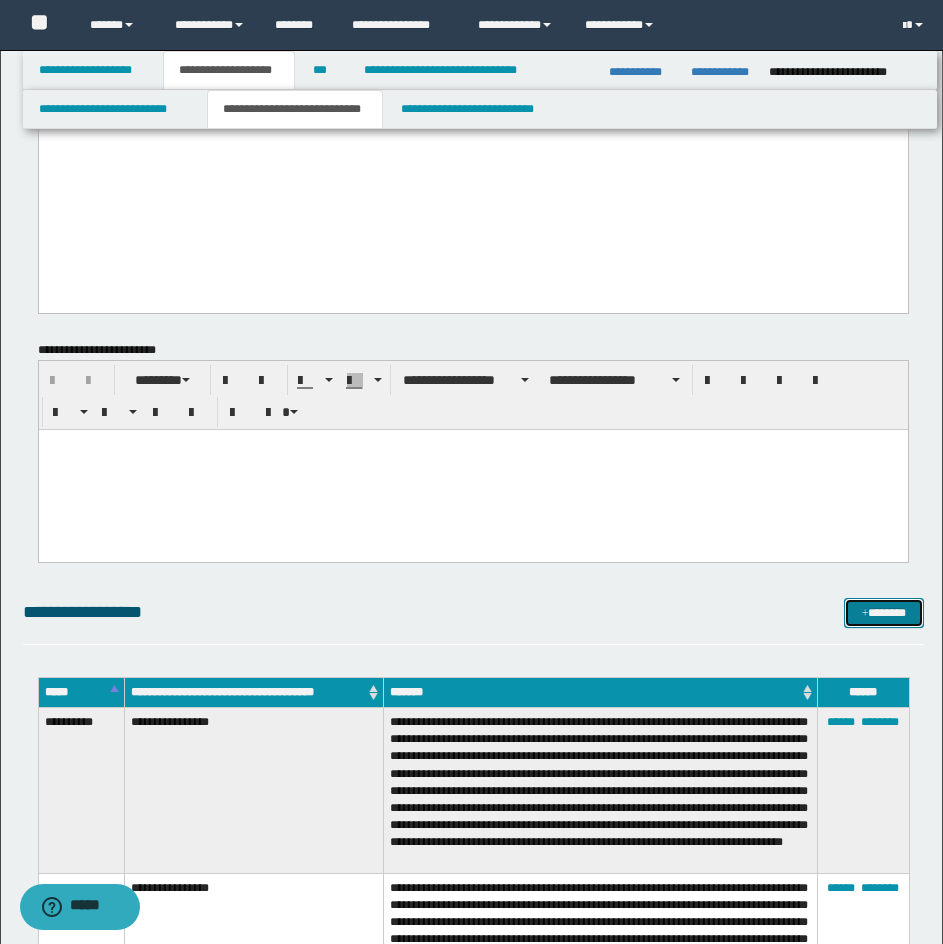click on "*******" at bounding box center (884, 613) 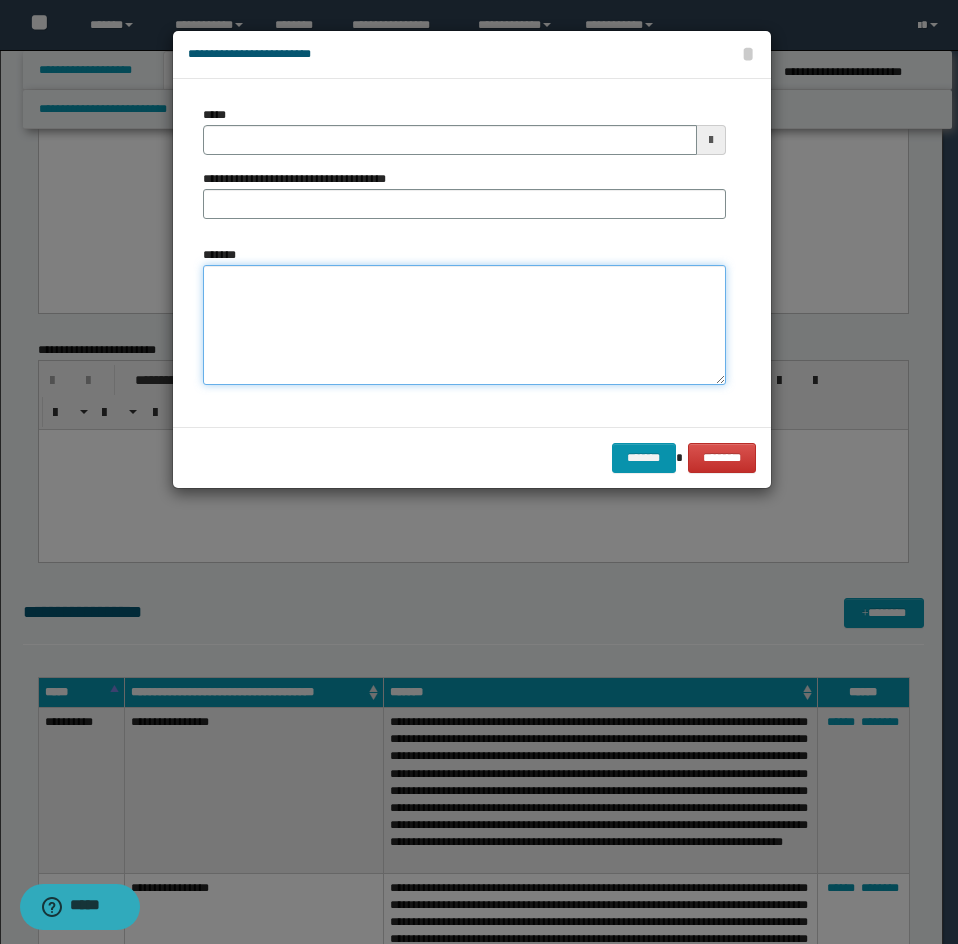 click on "*******" at bounding box center [464, 325] 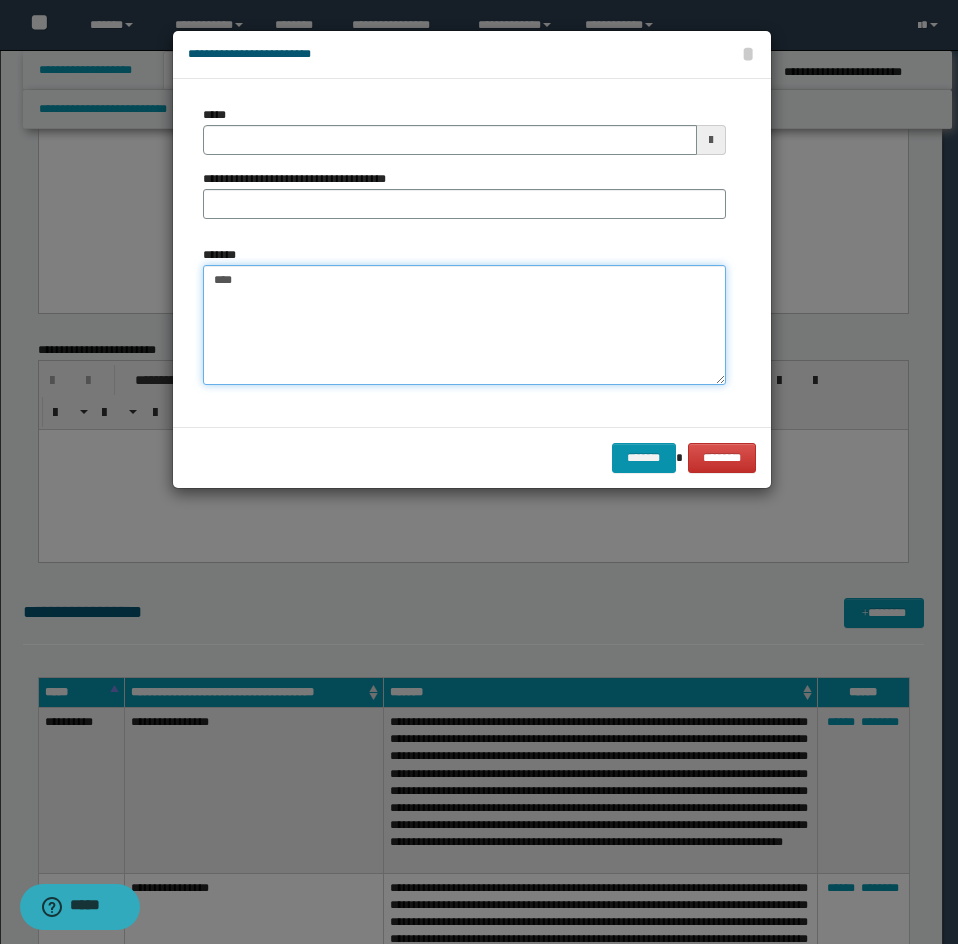paste on "**********" 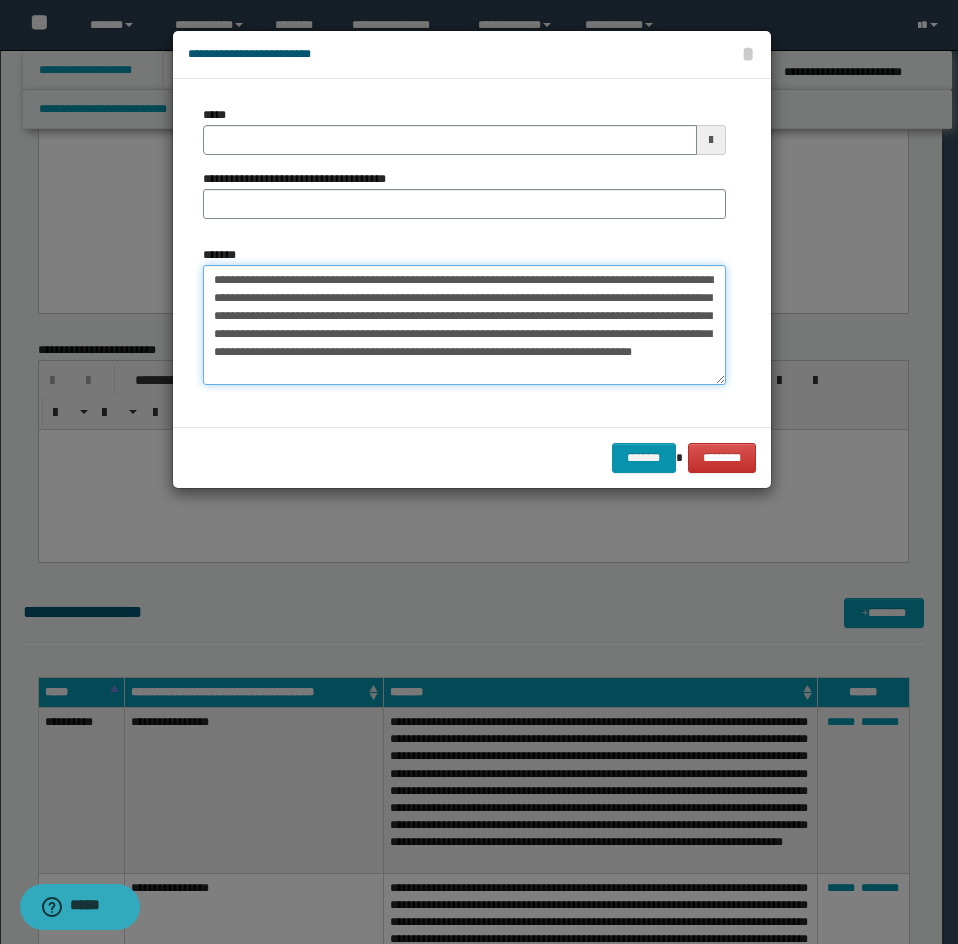 type on "**********" 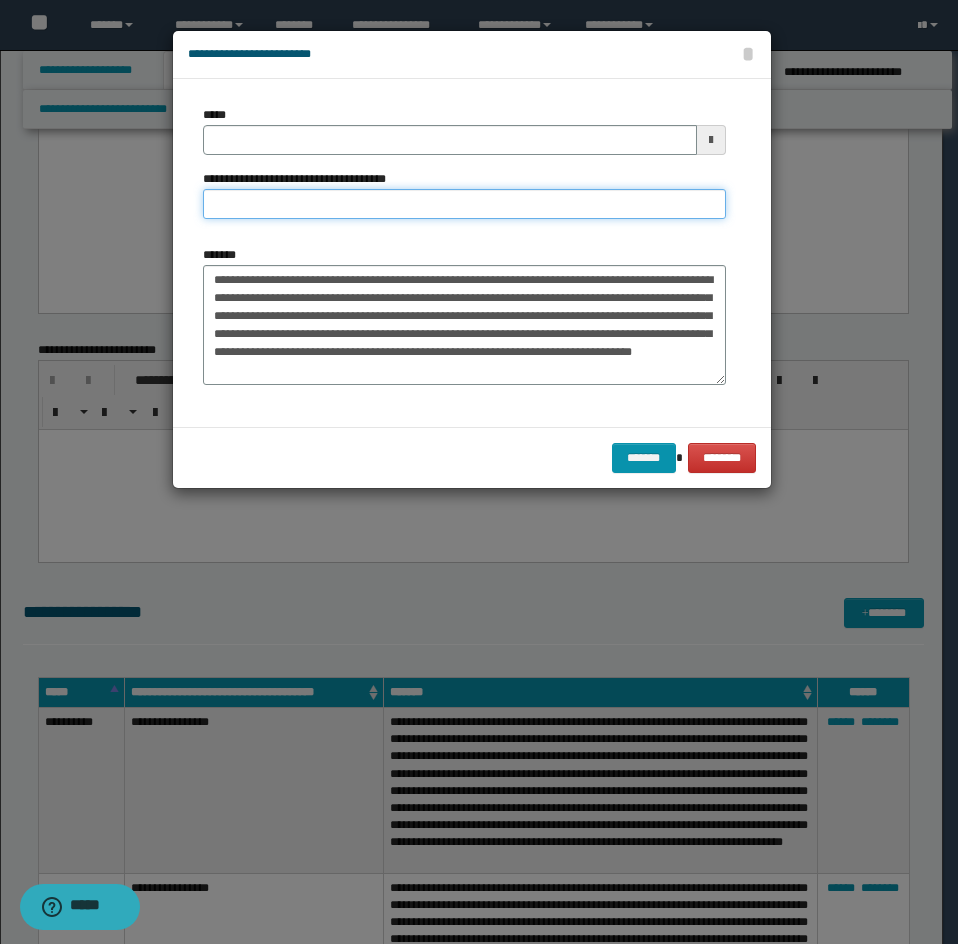 click on "**********" at bounding box center [464, 204] 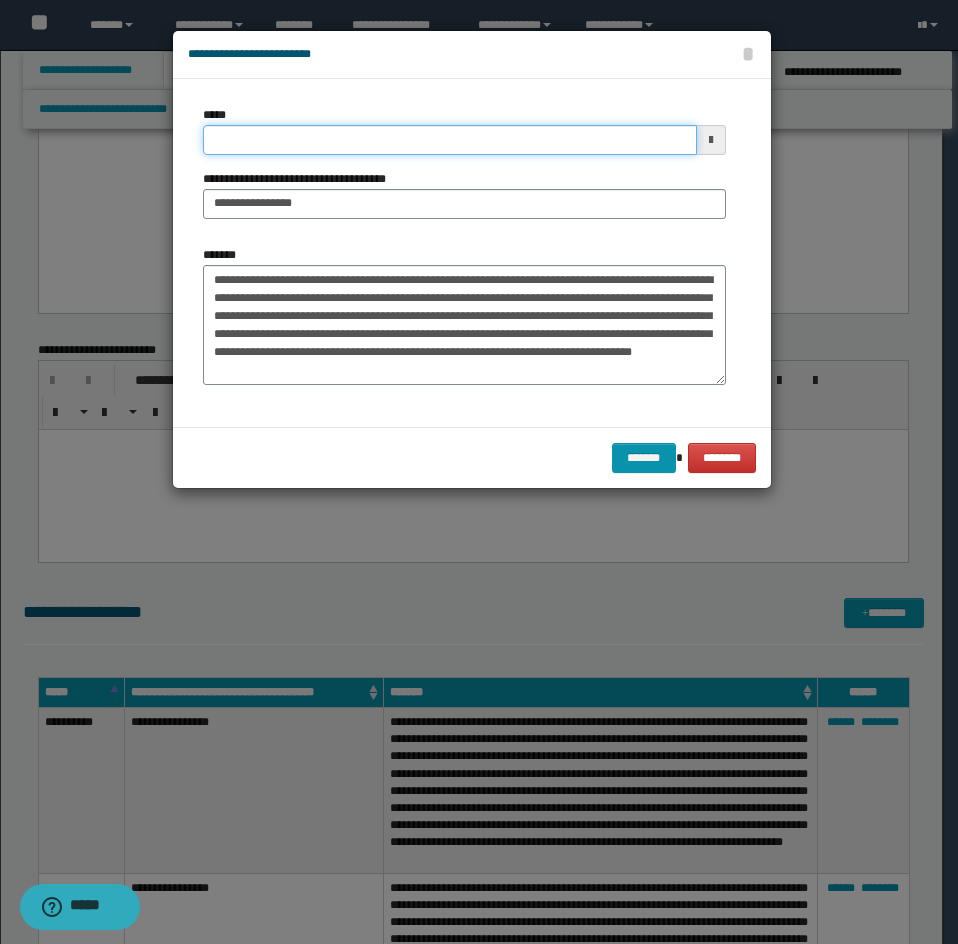 click on "*****" at bounding box center [450, 140] 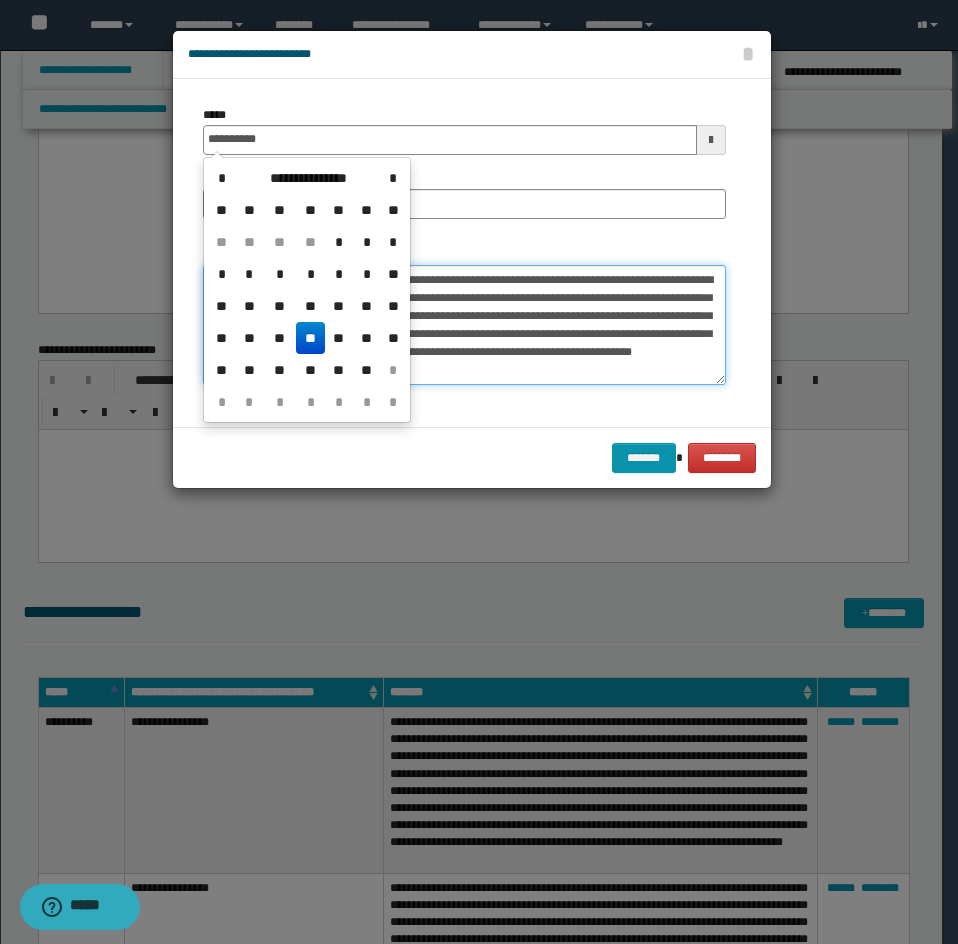 type on "**********" 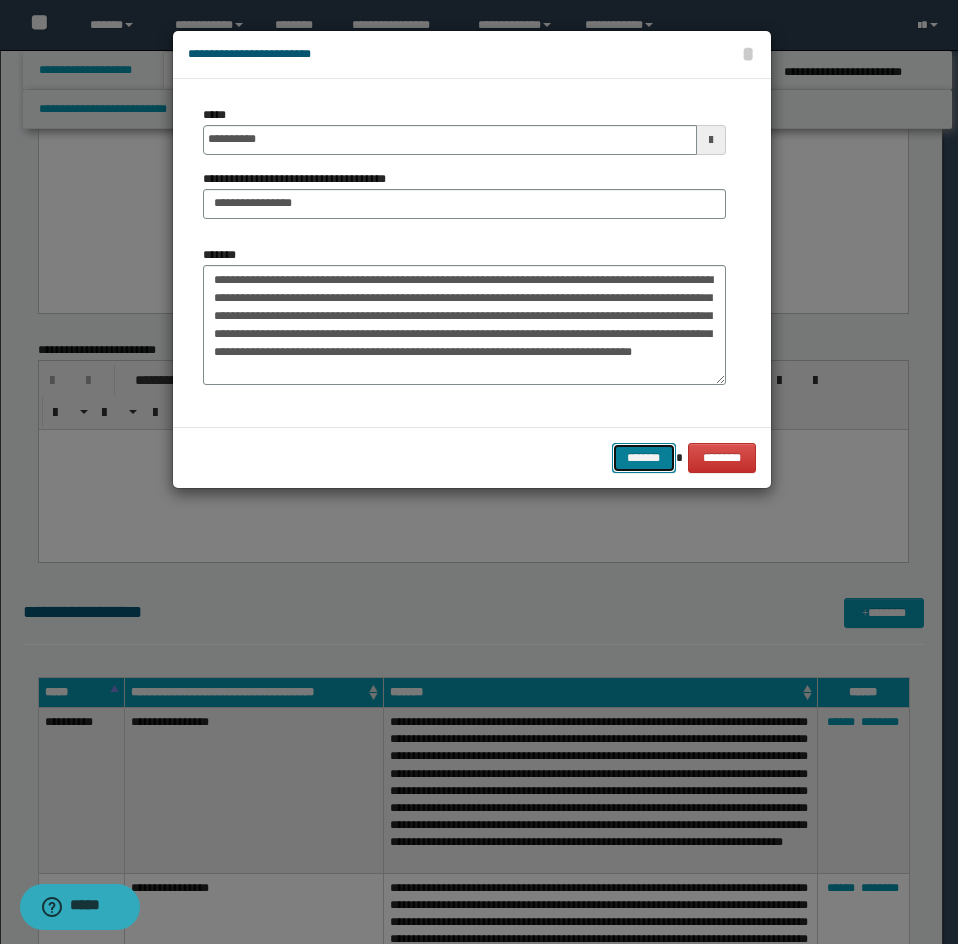 click on "*******" at bounding box center (644, 458) 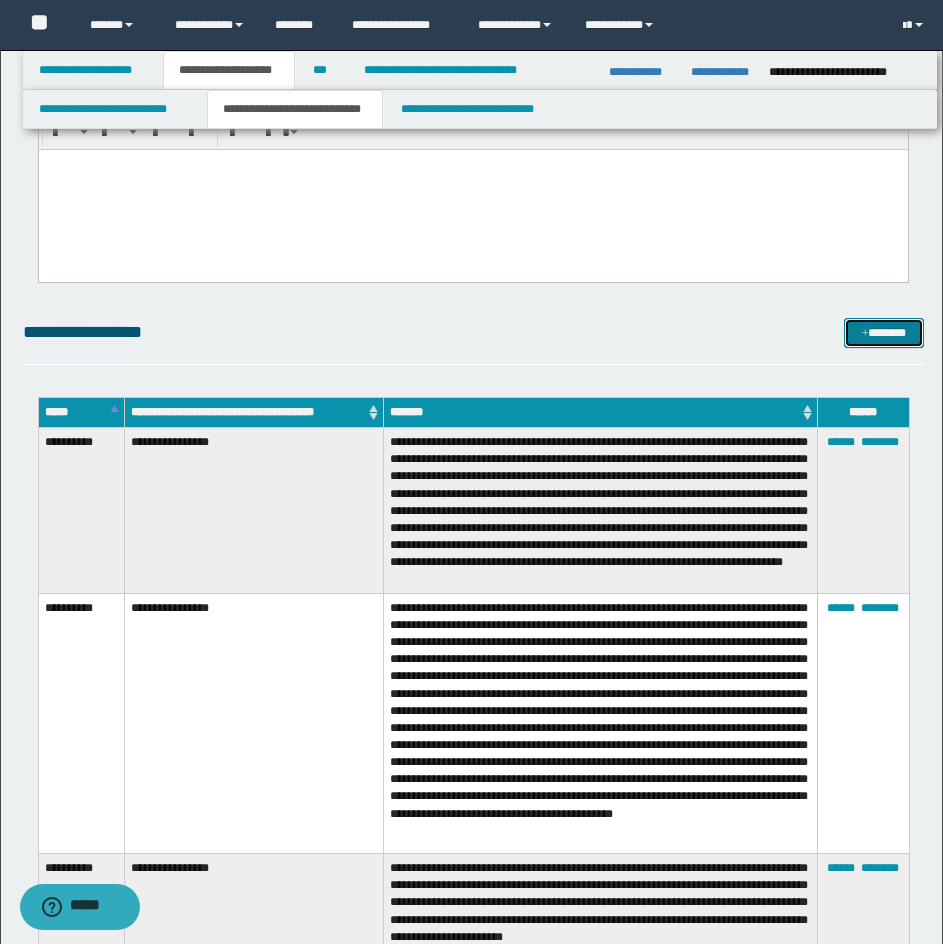 scroll, scrollTop: 2556, scrollLeft: 0, axis: vertical 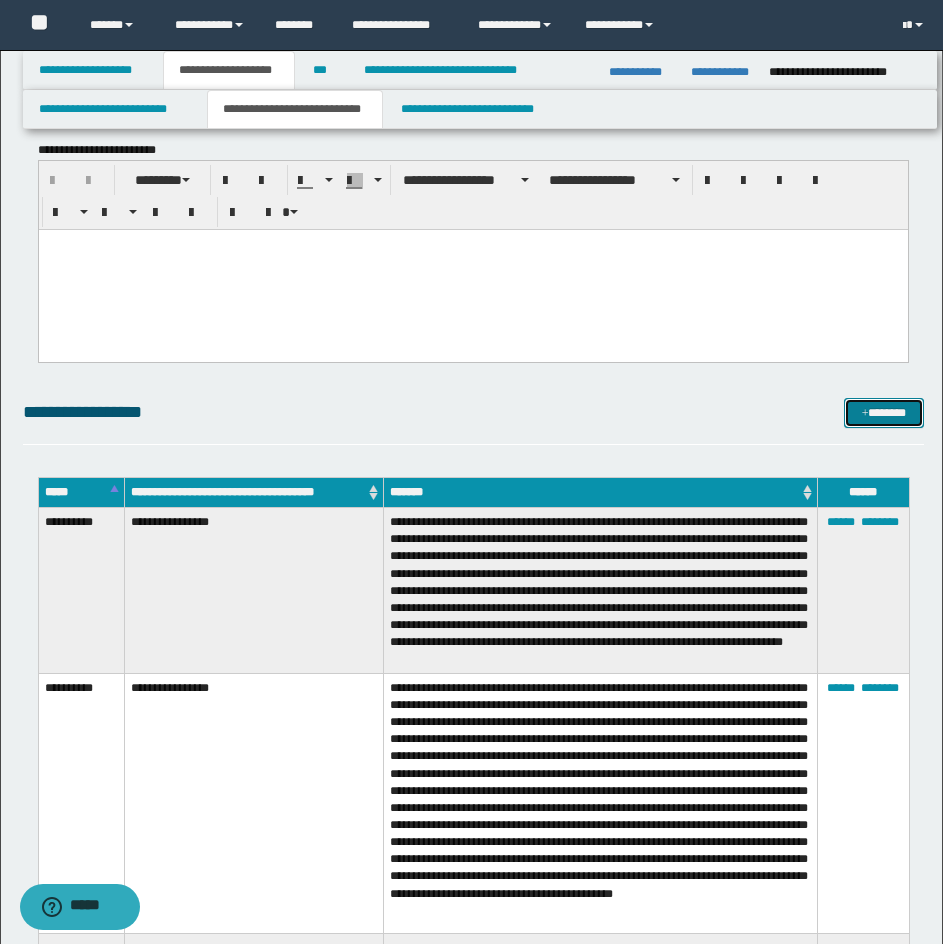 click on "*******" at bounding box center (884, 413) 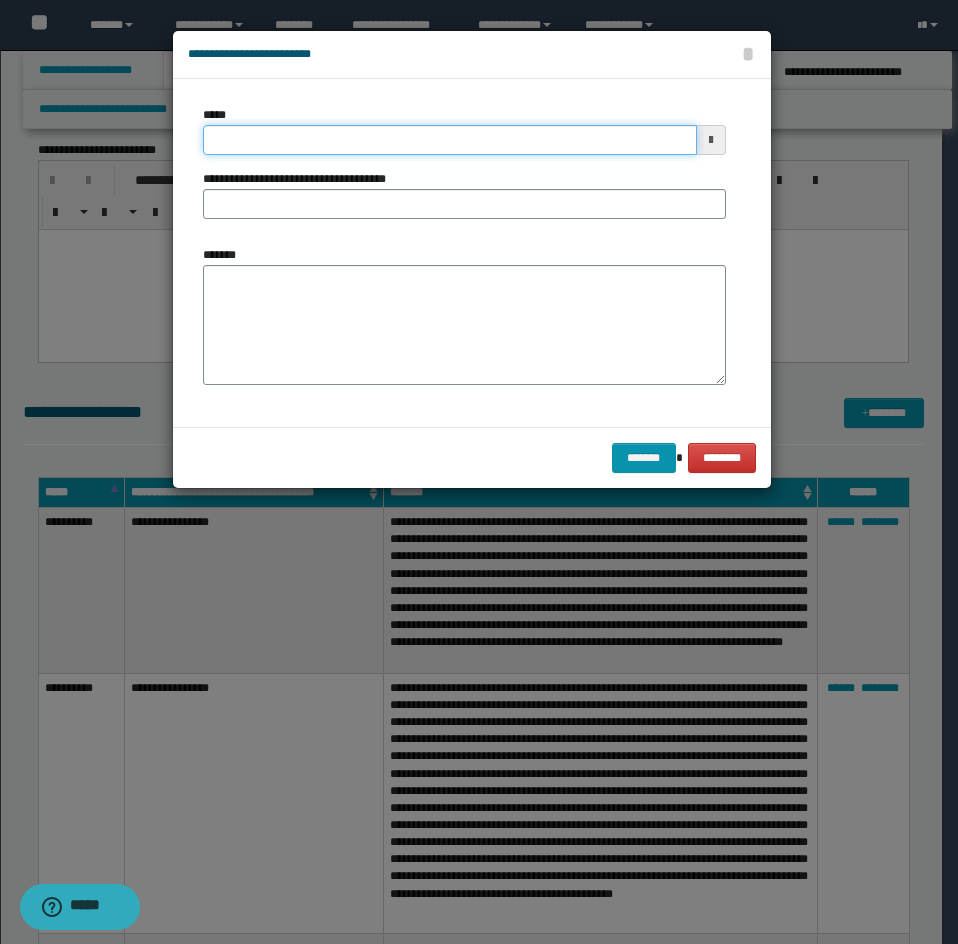 click on "*****" at bounding box center [450, 140] 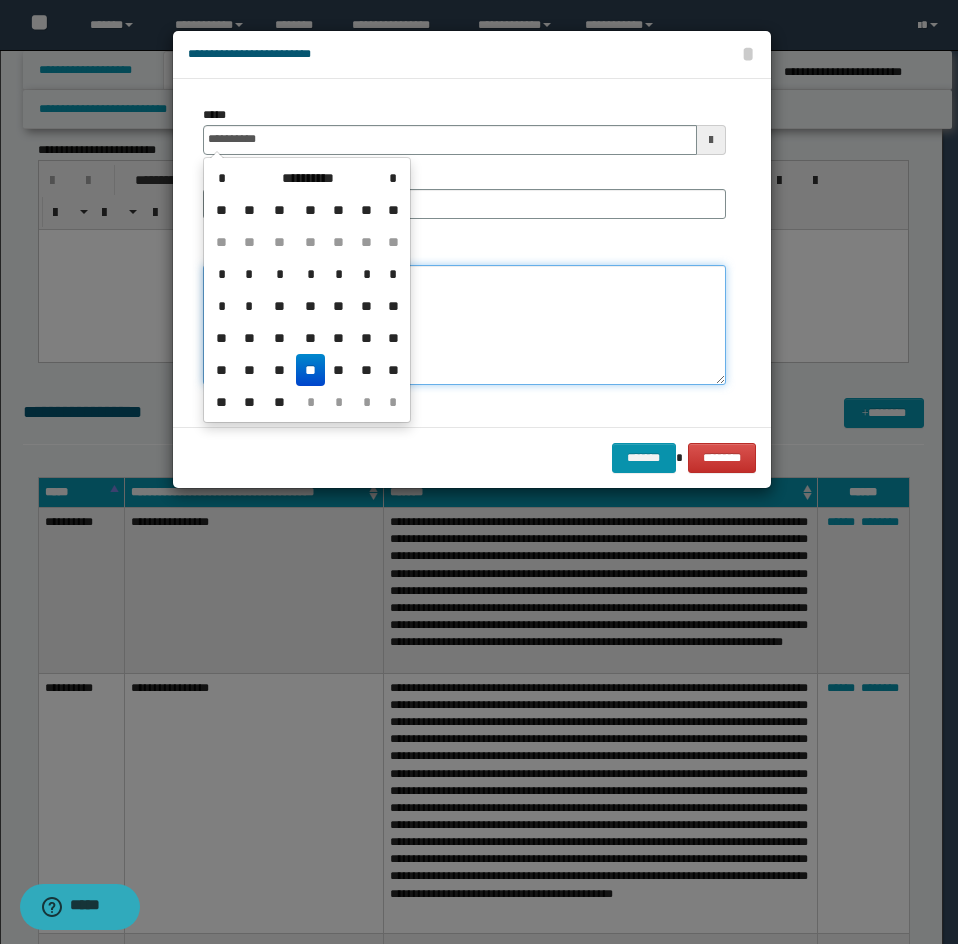 type on "**********" 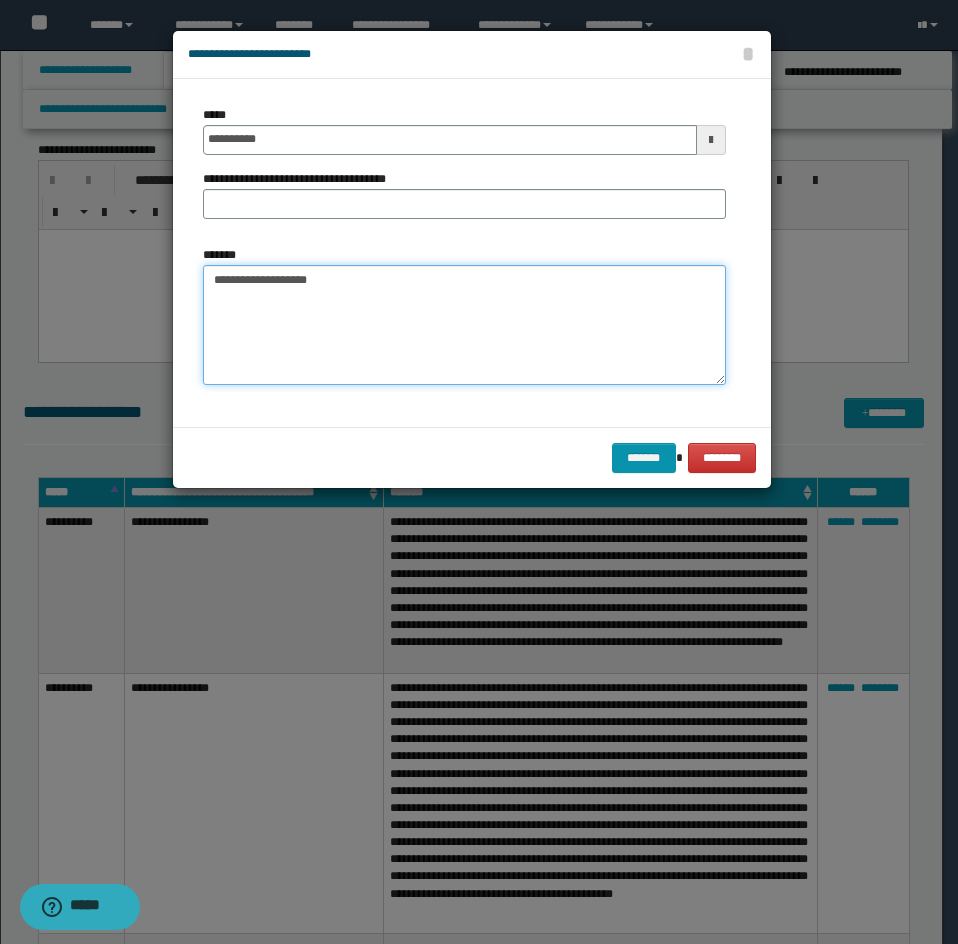 drag, startPoint x: 225, startPoint y: 285, endPoint x: 234, endPoint y: 292, distance: 11.401754 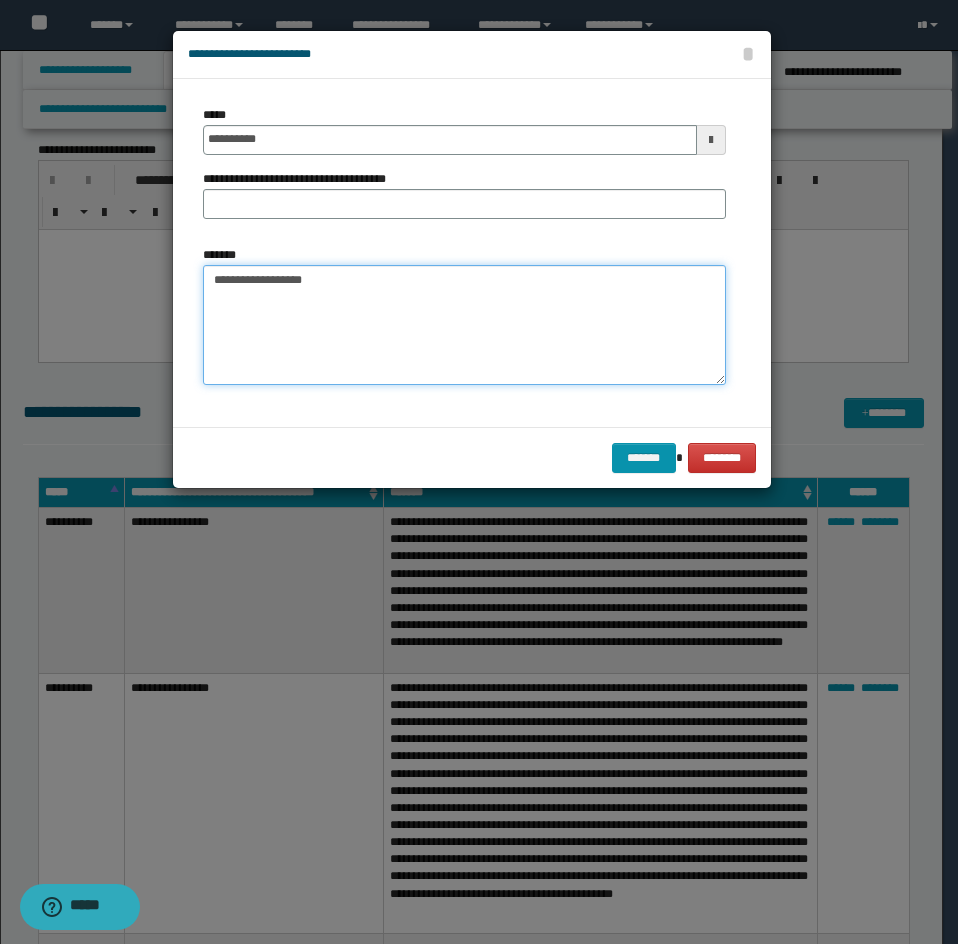 paste on "**********" 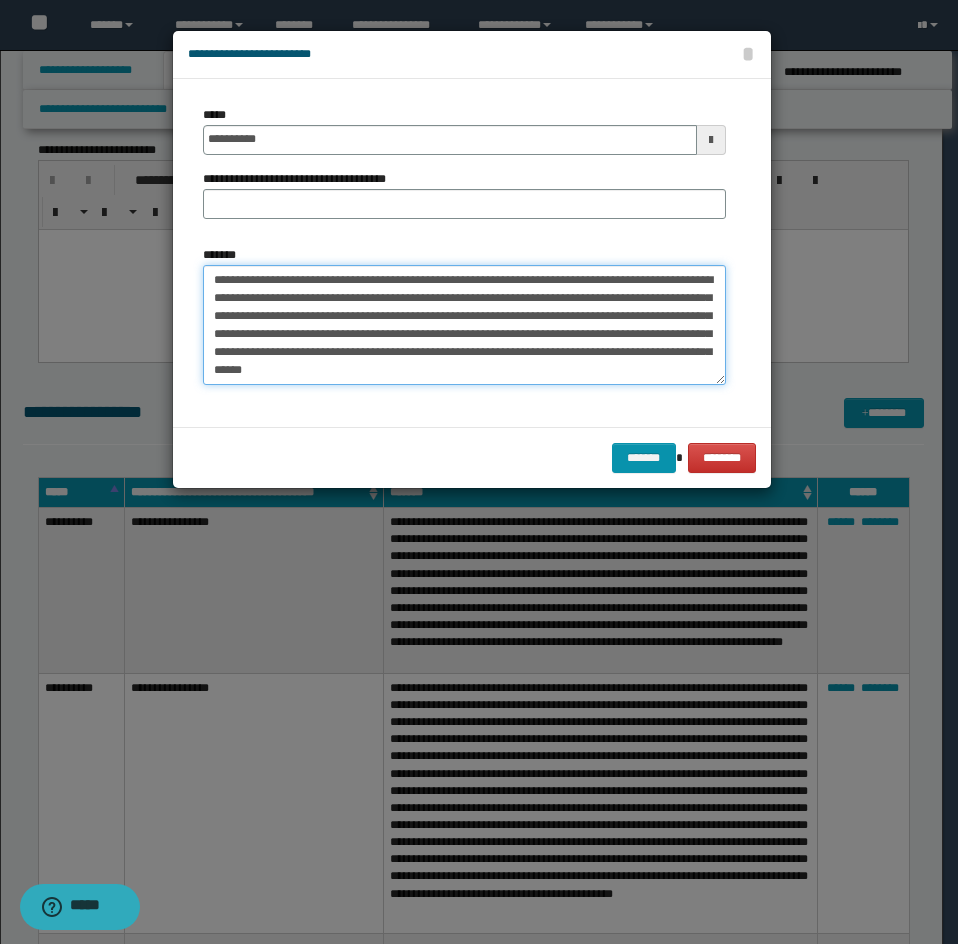 type on "**********" 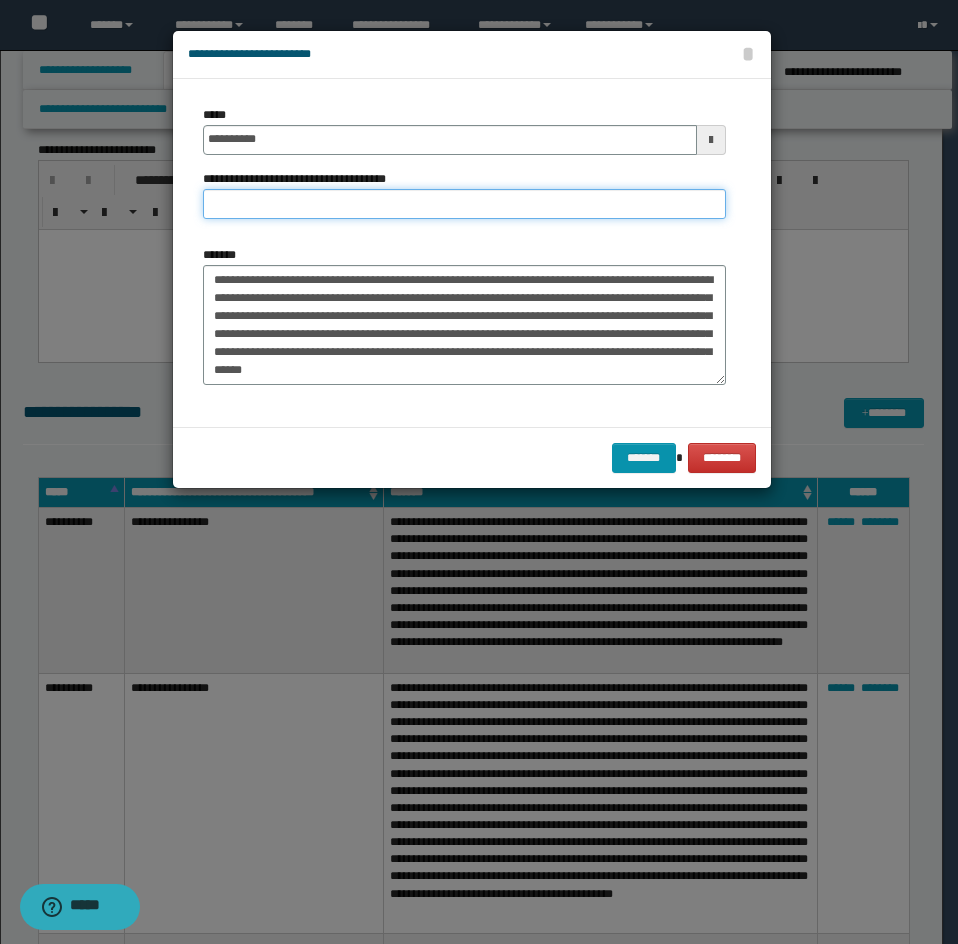 click on "**********" at bounding box center (464, 204) 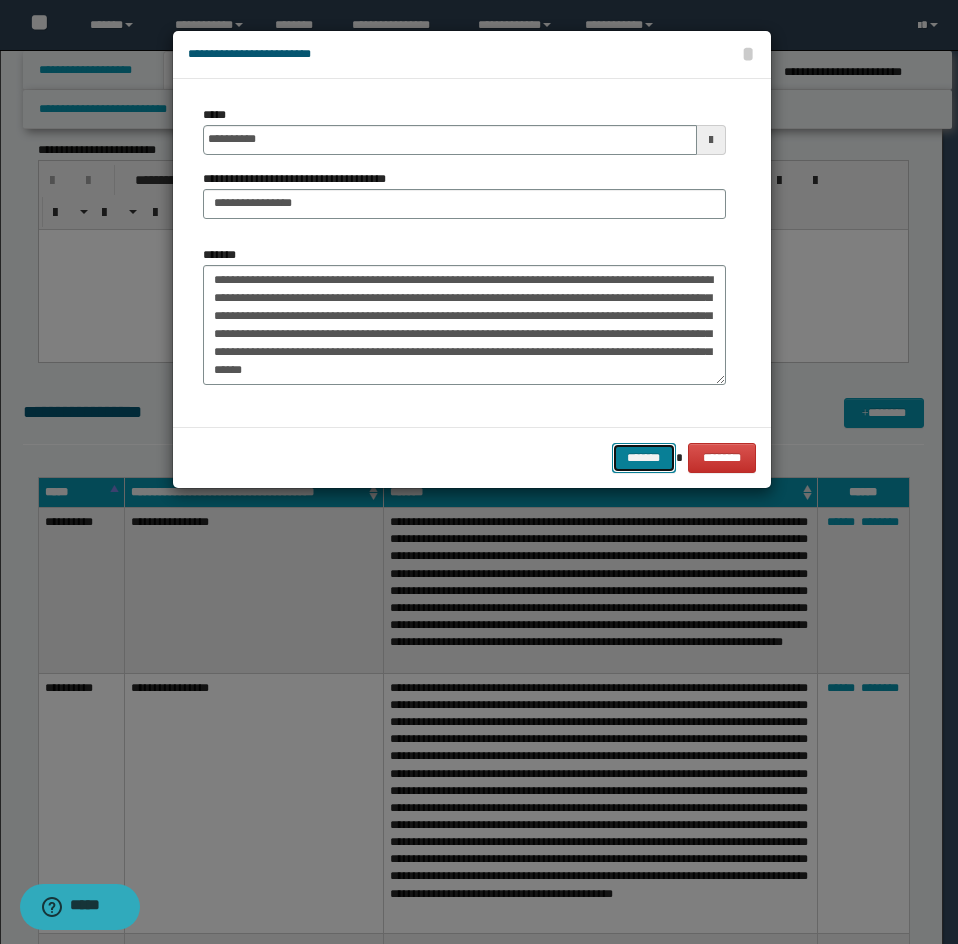 drag, startPoint x: 659, startPoint y: 453, endPoint x: 673, endPoint y: 453, distance: 14 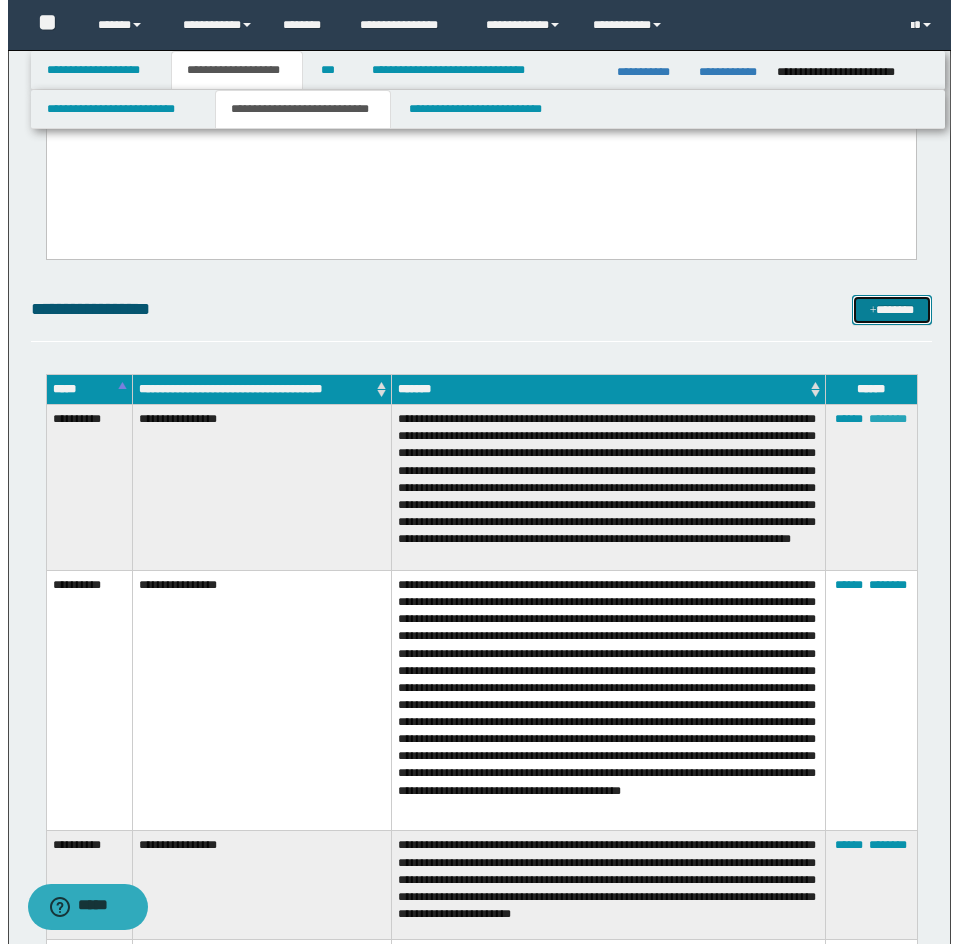 scroll, scrollTop: 2656, scrollLeft: 0, axis: vertical 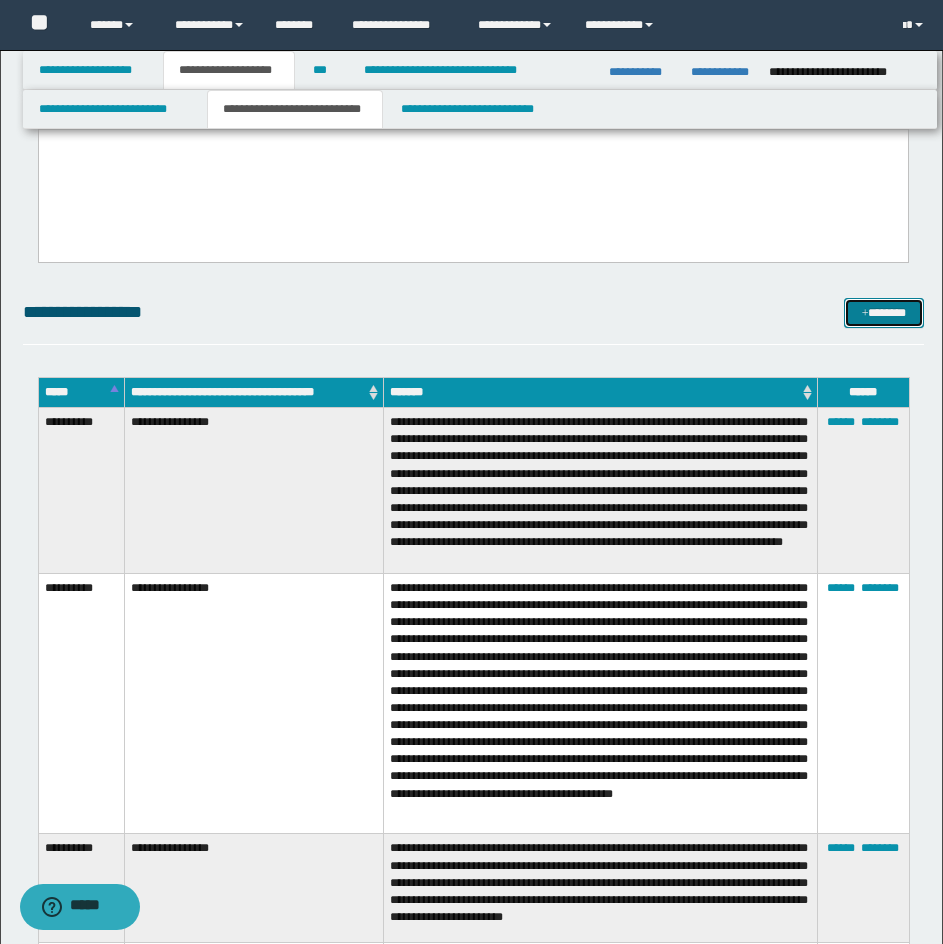 click on "*******" at bounding box center (884, 313) 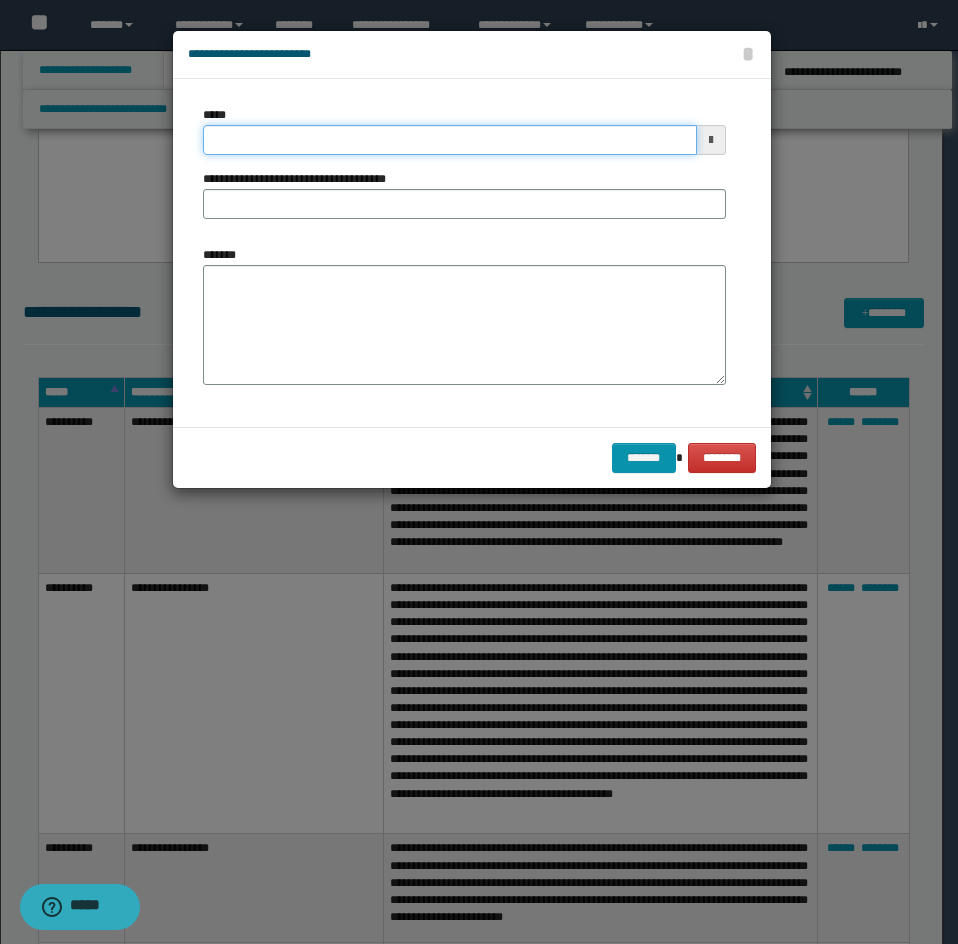 click on "*****" at bounding box center [450, 140] 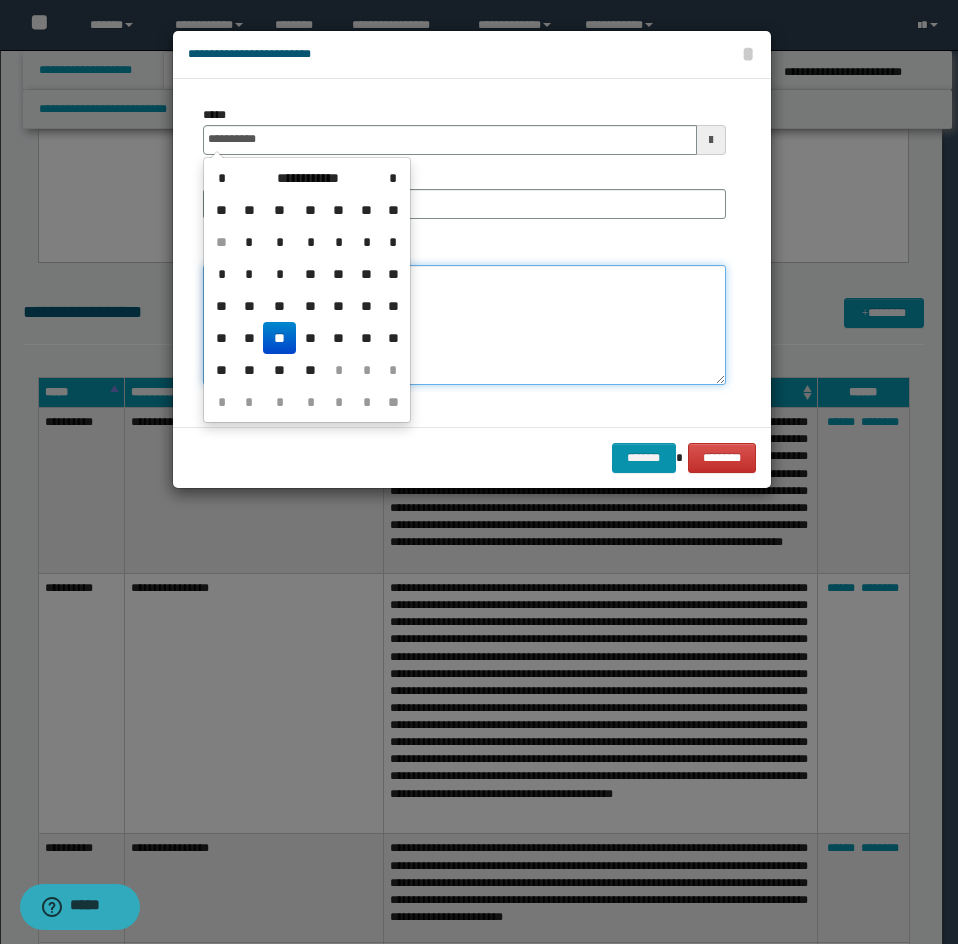 type on "**********" 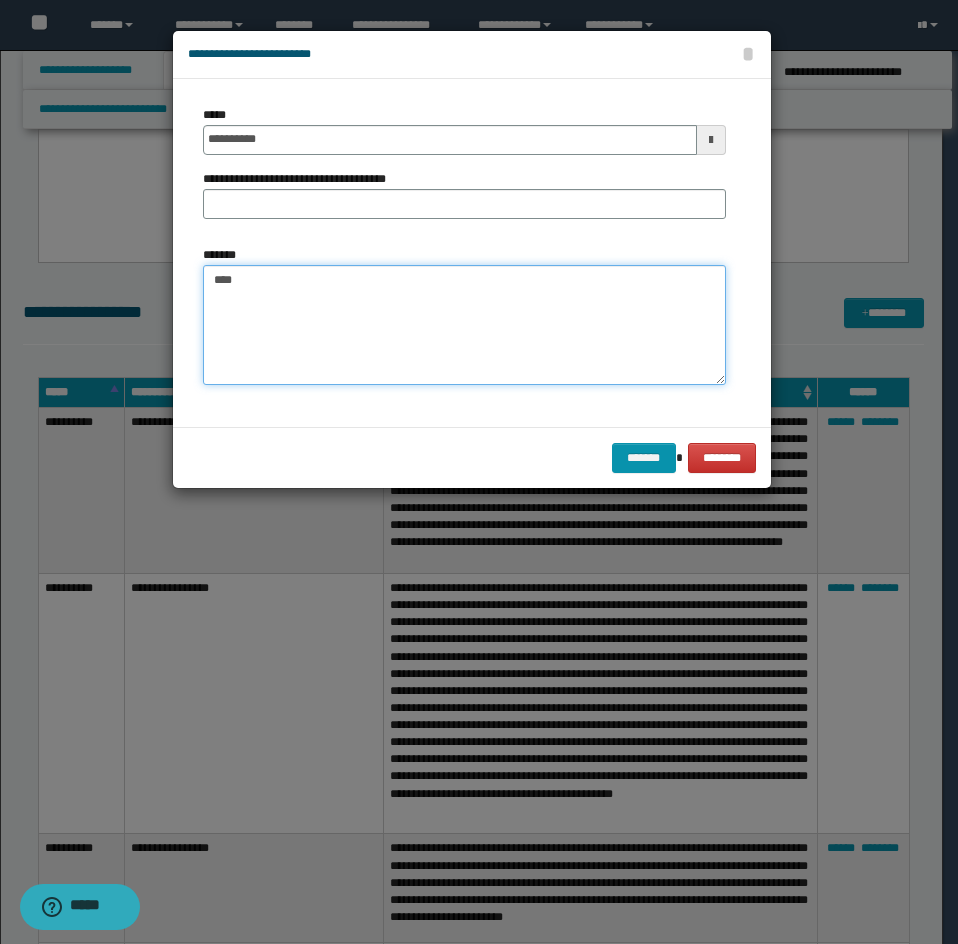 paste on "**********" 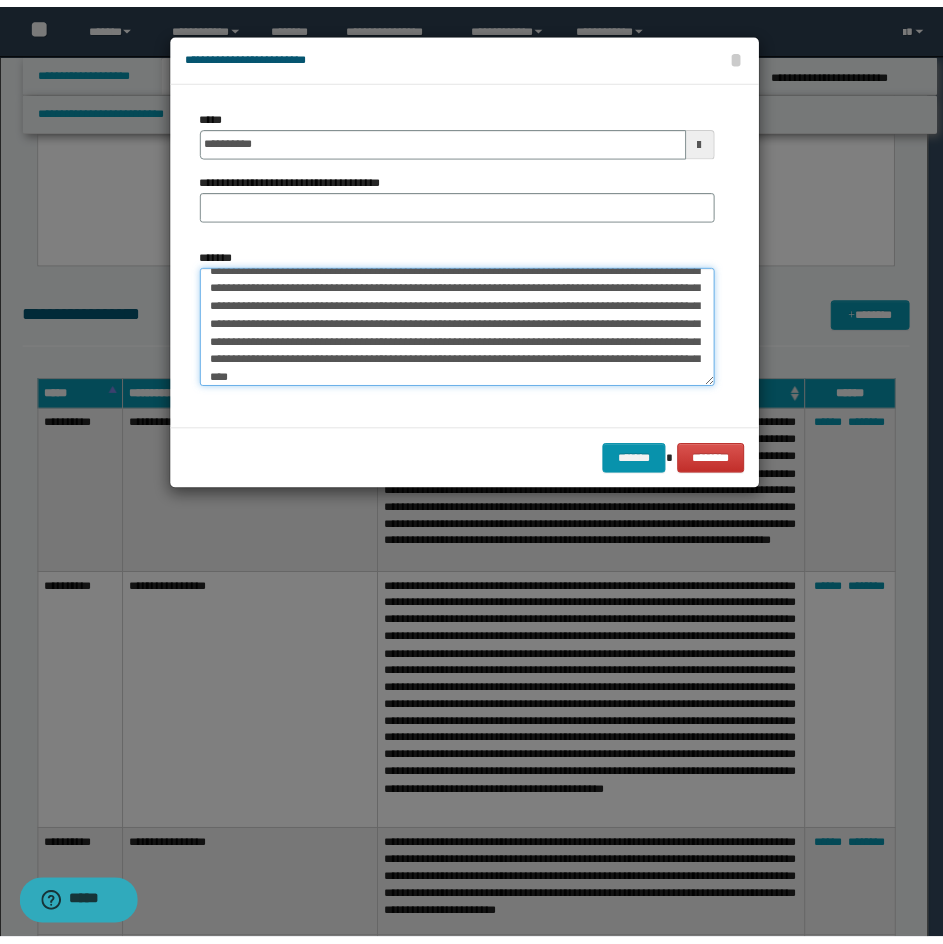 scroll, scrollTop: 48, scrollLeft: 0, axis: vertical 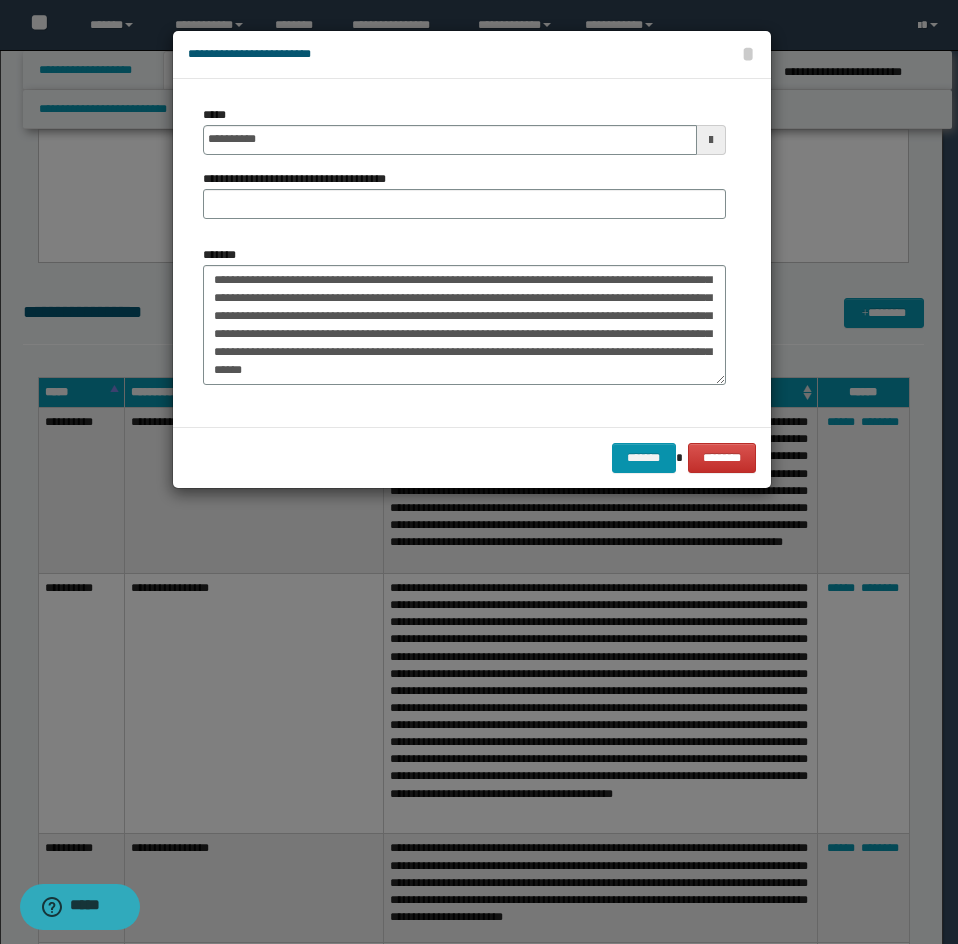 click on "**********" at bounding box center [464, 194] 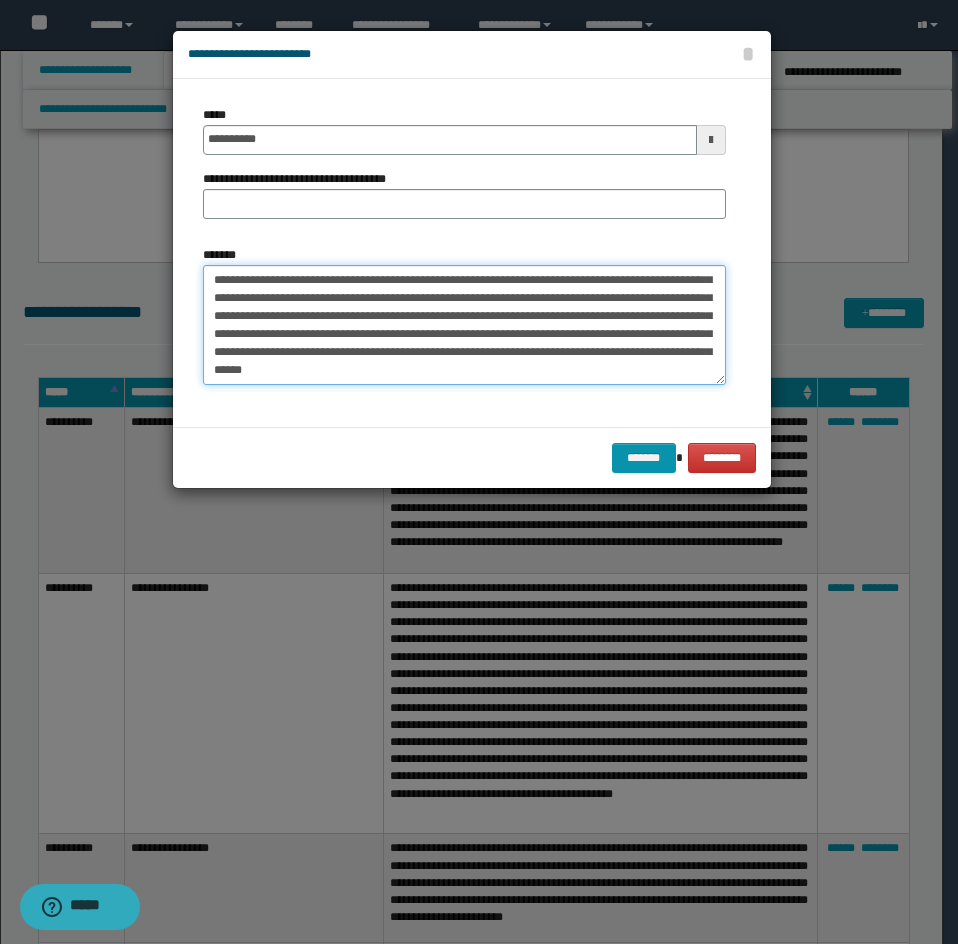click on "**********" at bounding box center [464, 325] 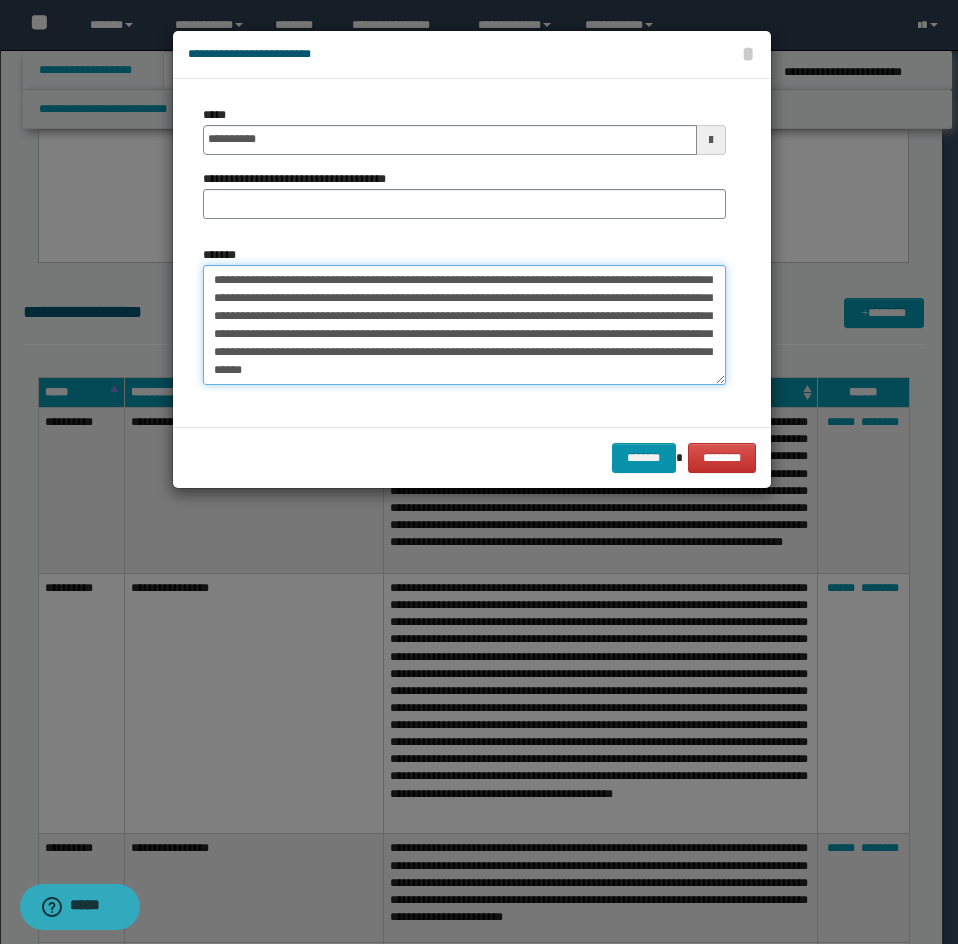 click on "**********" at bounding box center [464, 325] 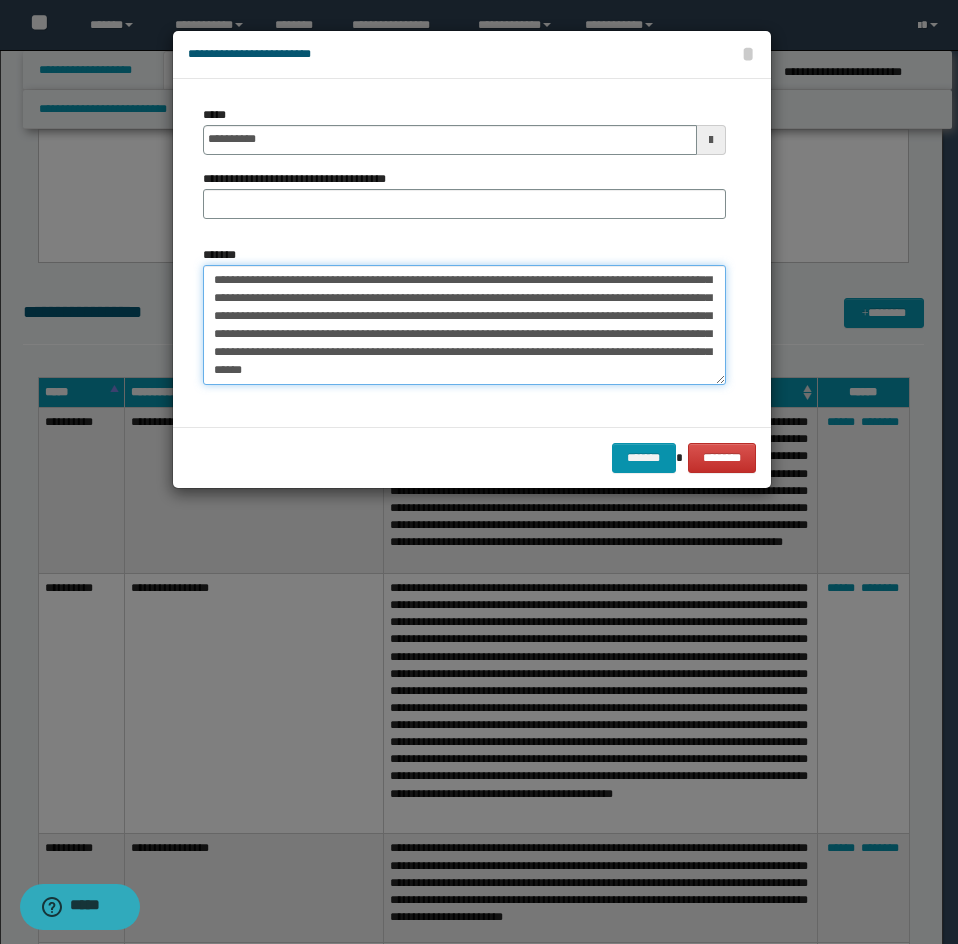click on "**********" at bounding box center [464, 325] 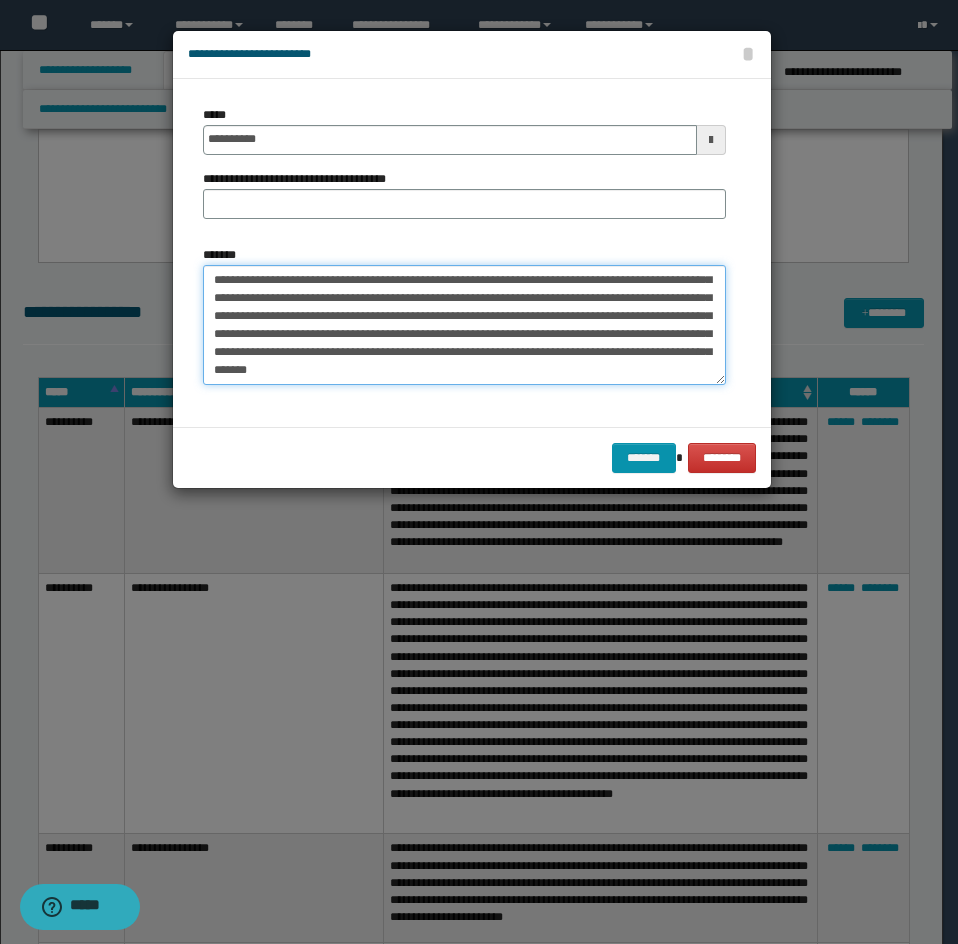 paste on "**********" 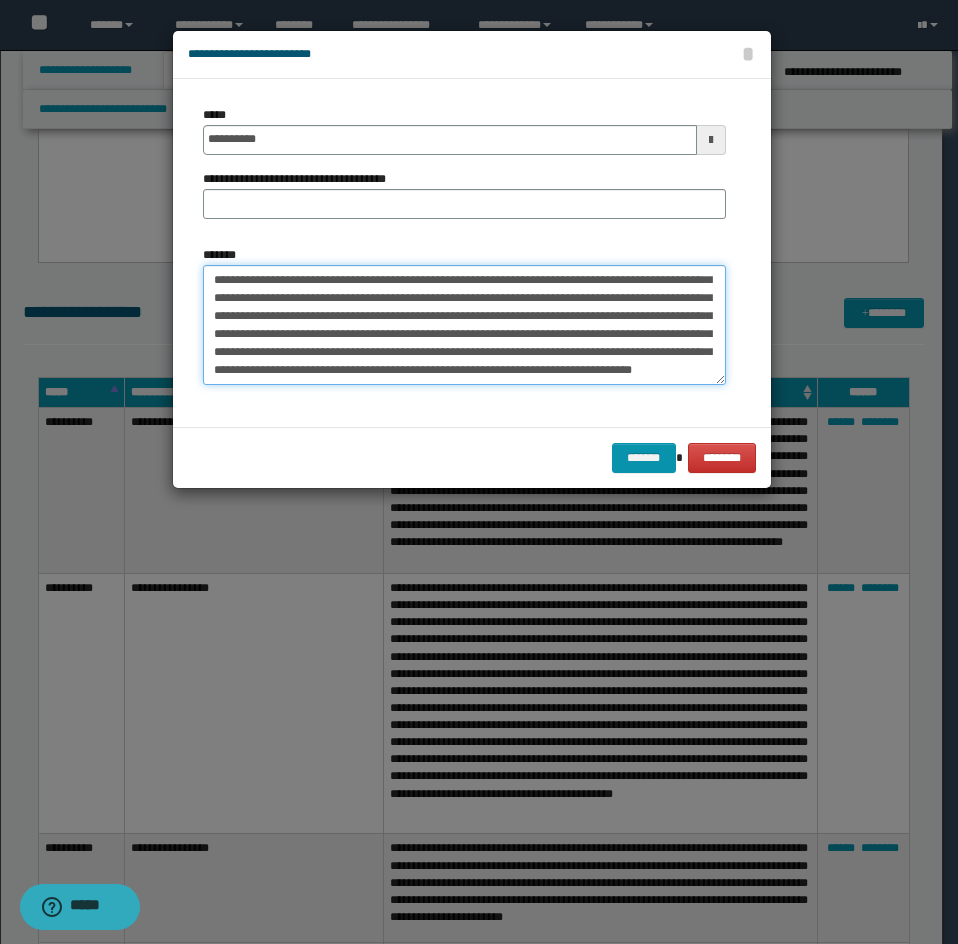 type on "**********" 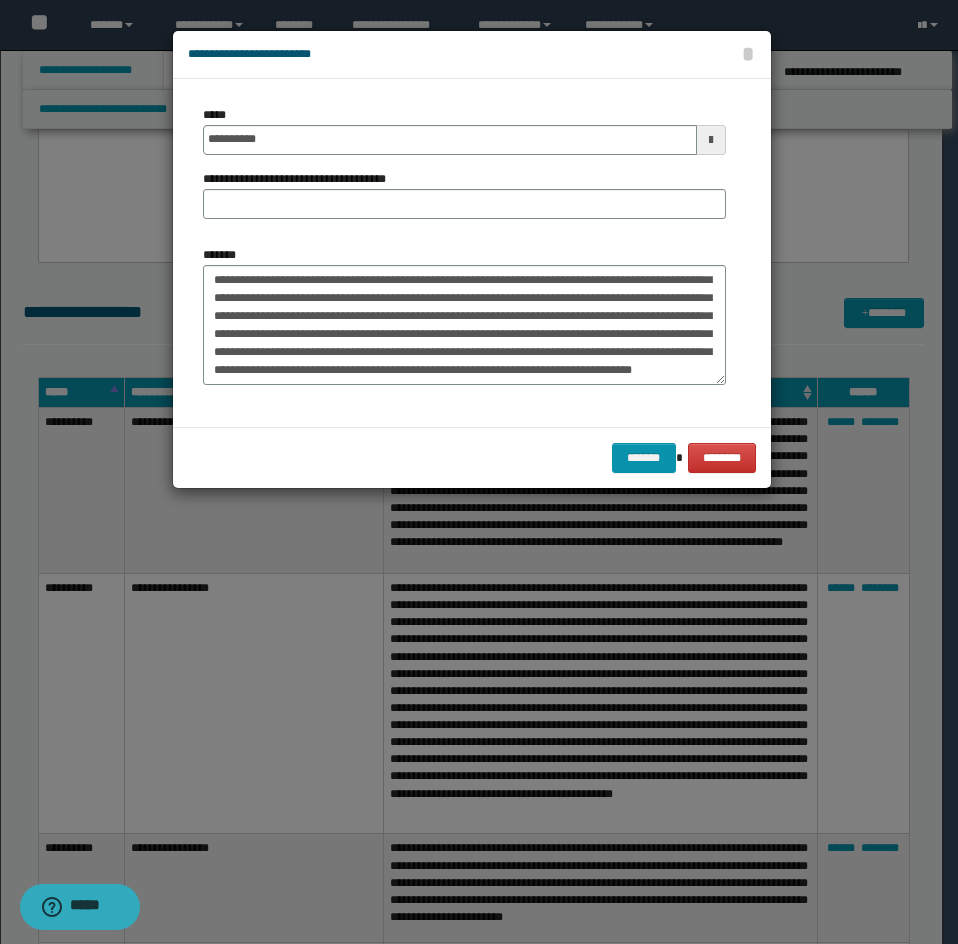 click on "**********" at bounding box center [464, 194] 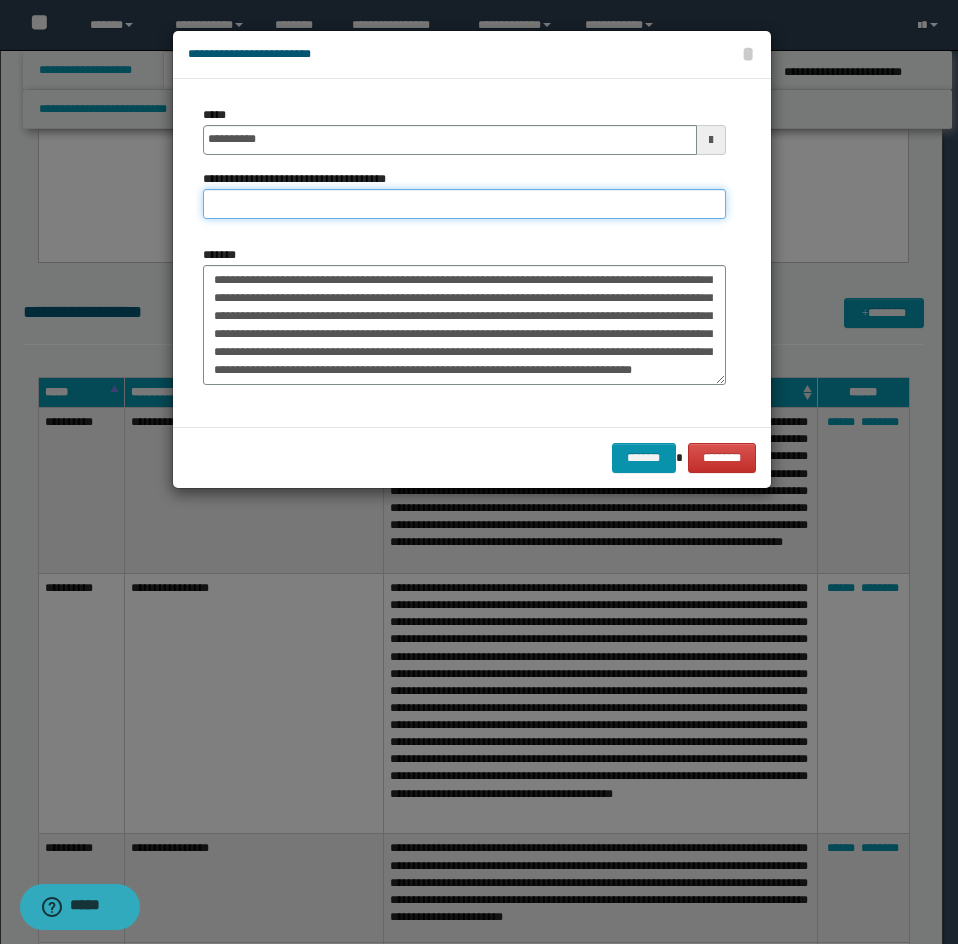 click on "**********" at bounding box center (464, 204) 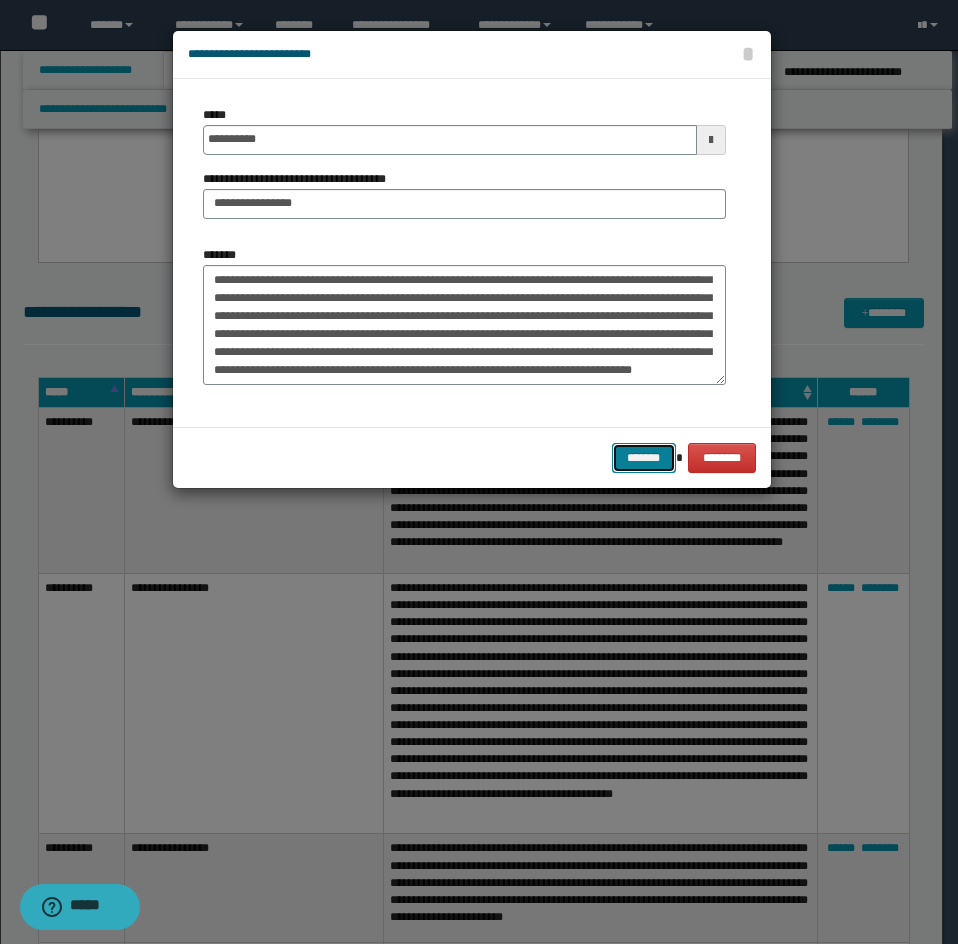 click on "*******" at bounding box center [644, 458] 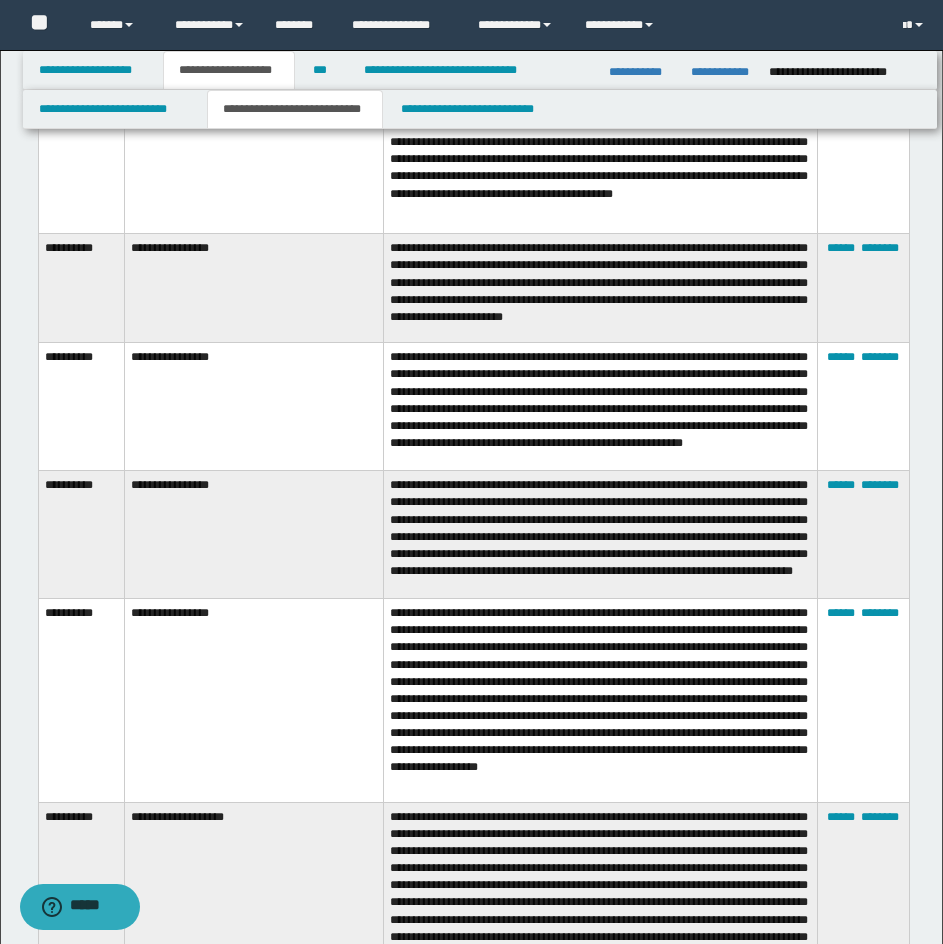 scroll, scrollTop: 3356, scrollLeft: 0, axis: vertical 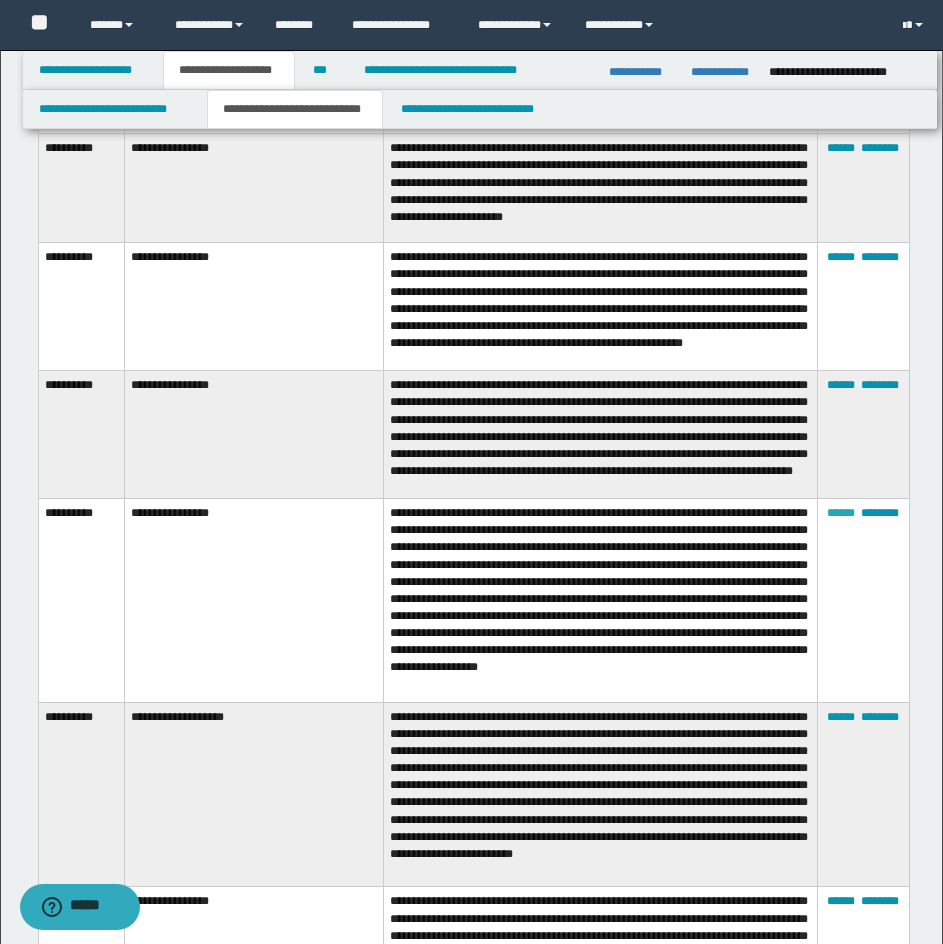 click on "******" at bounding box center (841, 513) 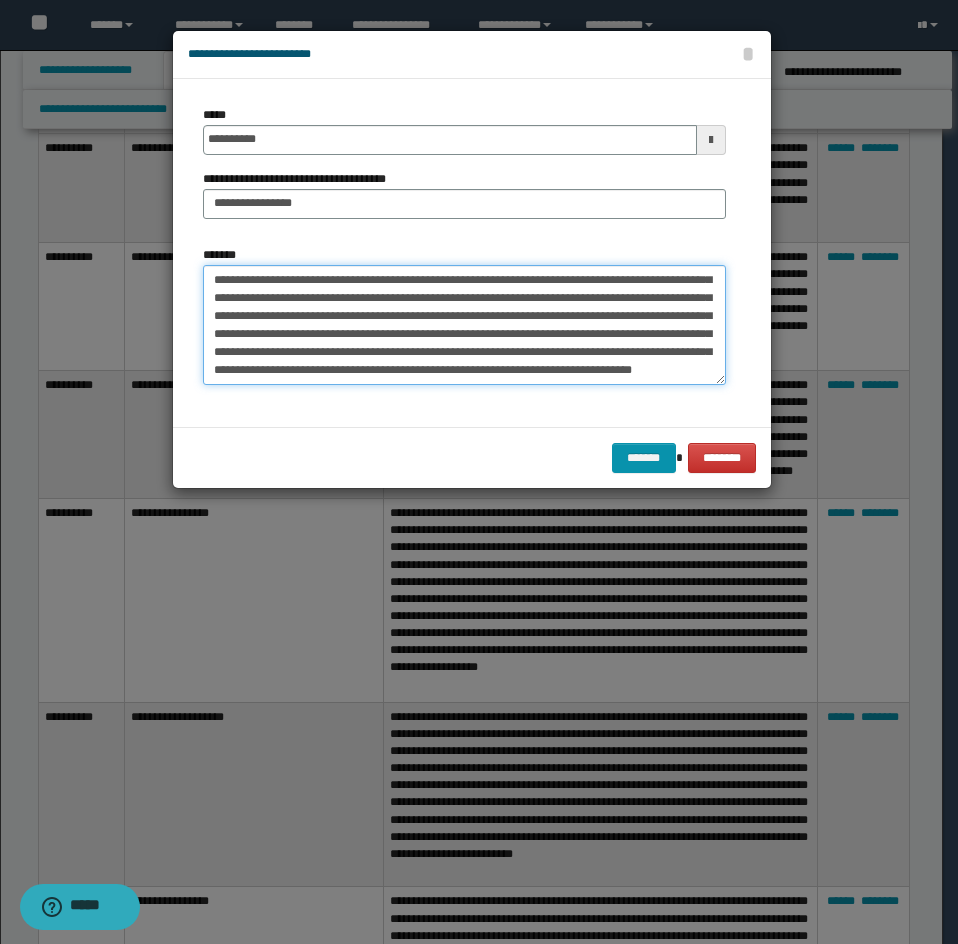 click on "**********" at bounding box center [464, 325] 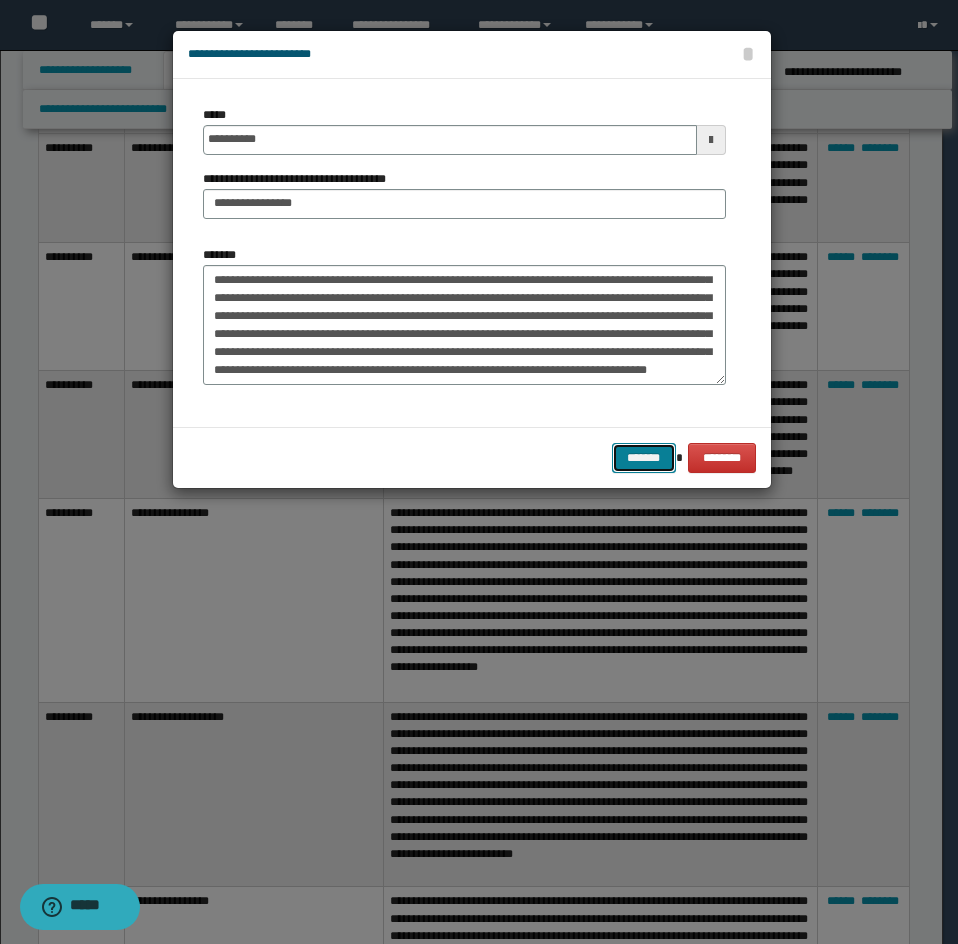 click on "*******" at bounding box center (644, 458) 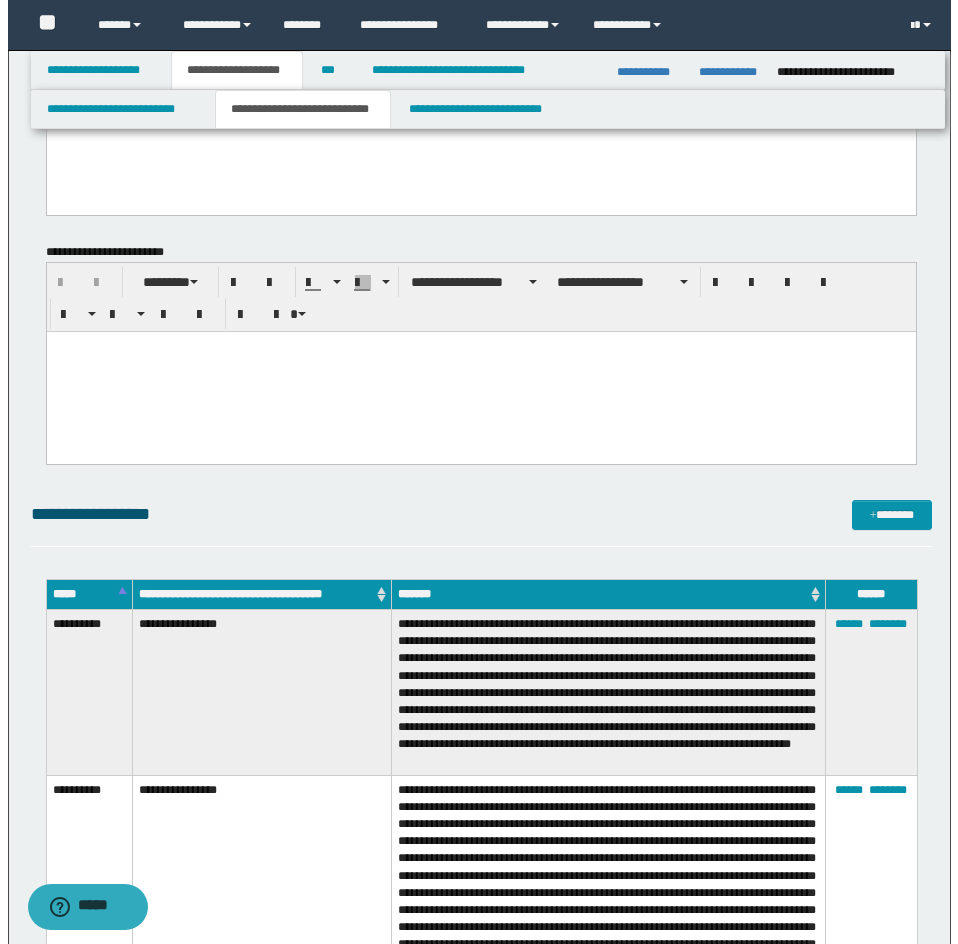 scroll, scrollTop: 2456, scrollLeft: 0, axis: vertical 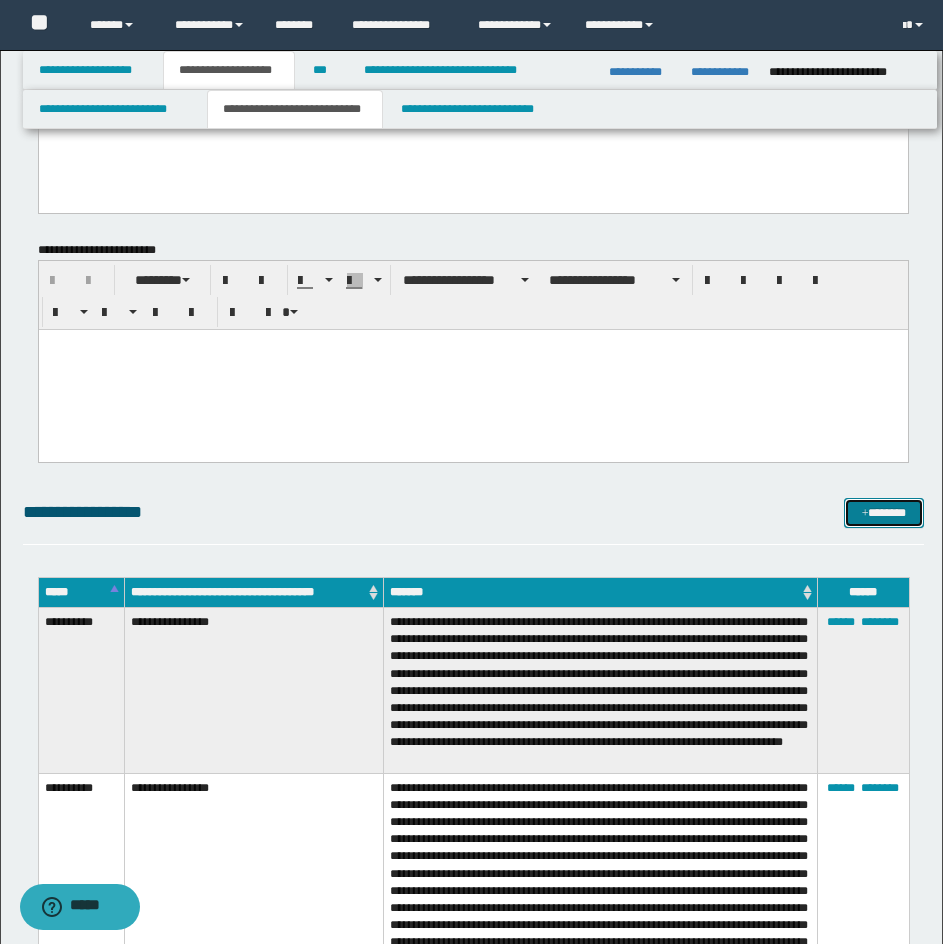 click on "*******" at bounding box center (884, 513) 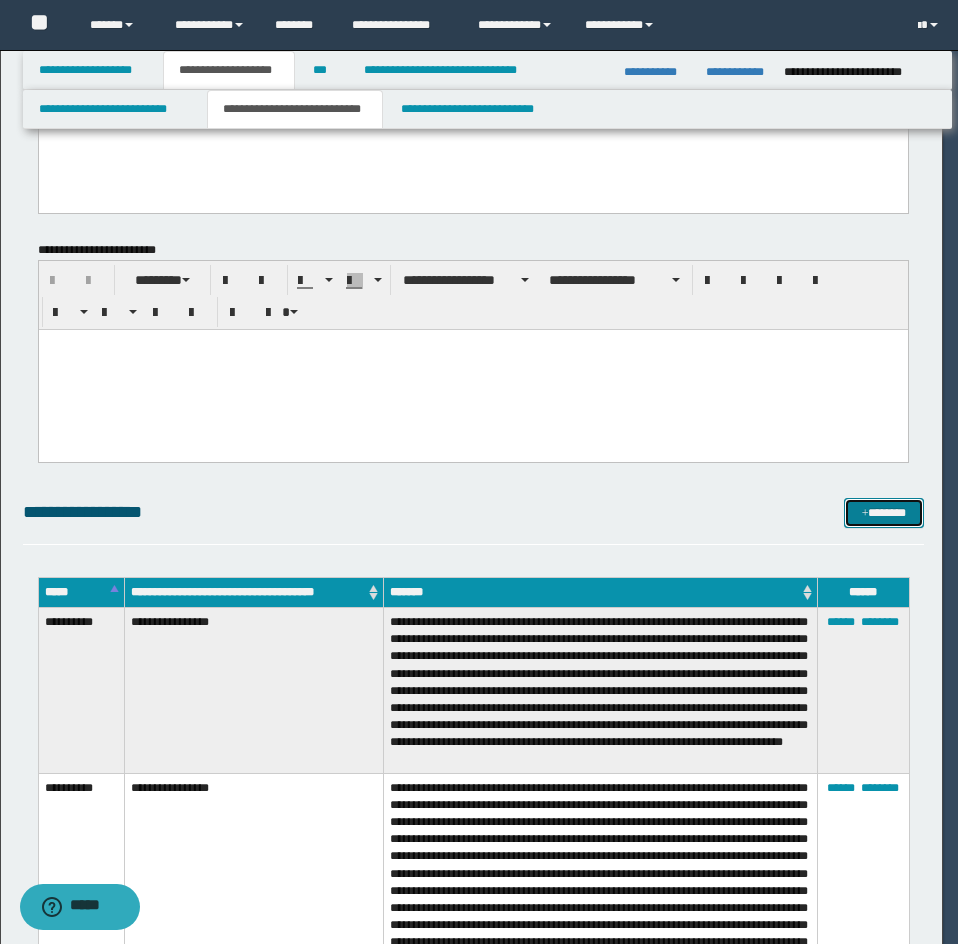 scroll, scrollTop: 0, scrollLeft: 0, axis: both 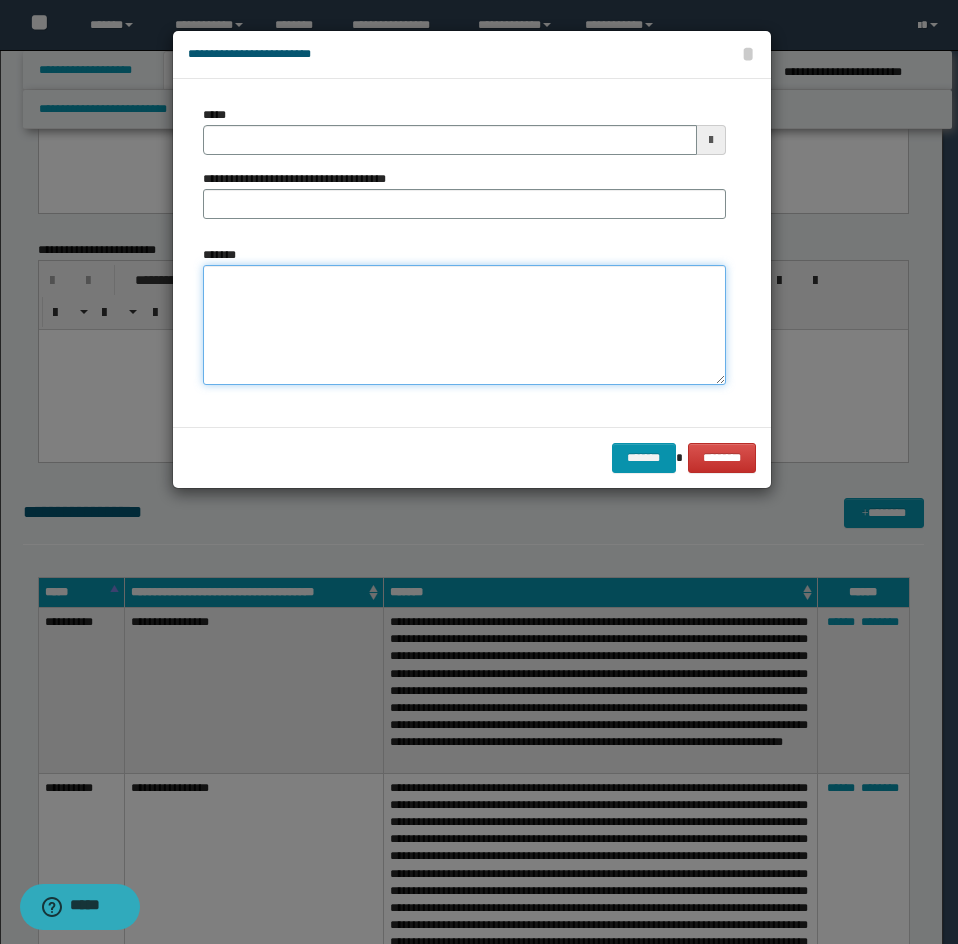 click on "*******" at bounding box center (464, 325) 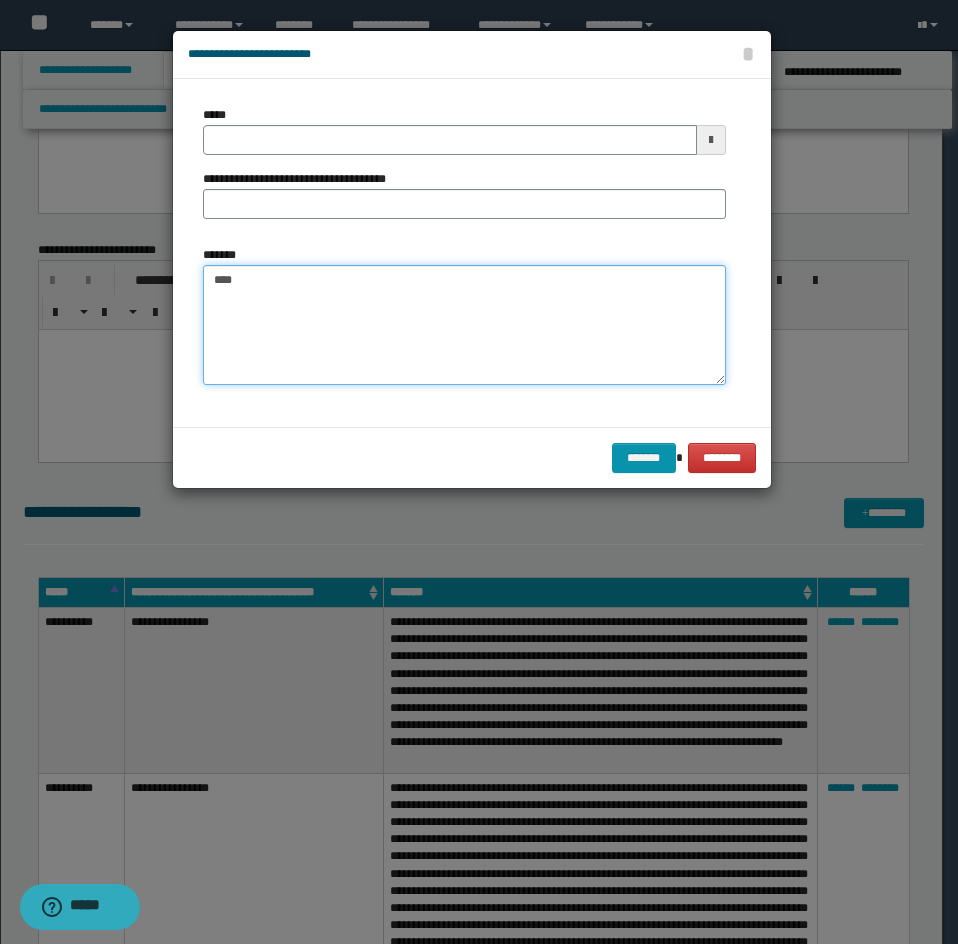 paste on "**********" 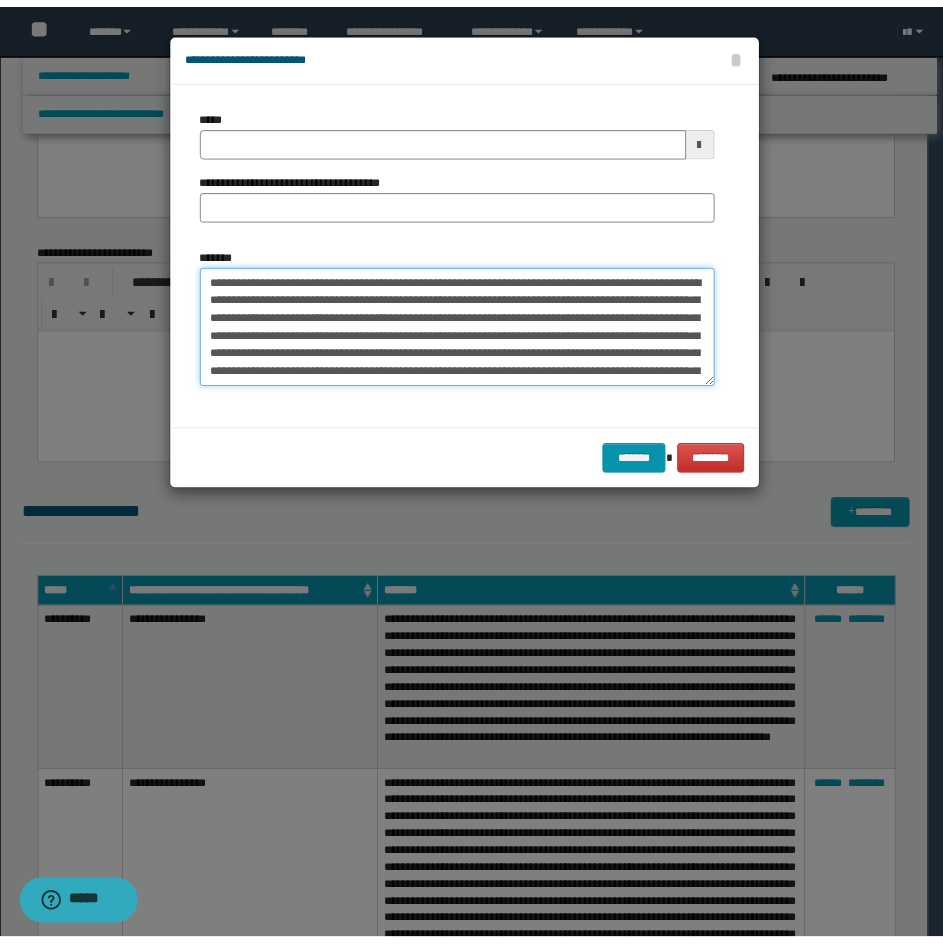 scroll, scrollTop: 30, scrollLeft: 0, axis: vertical 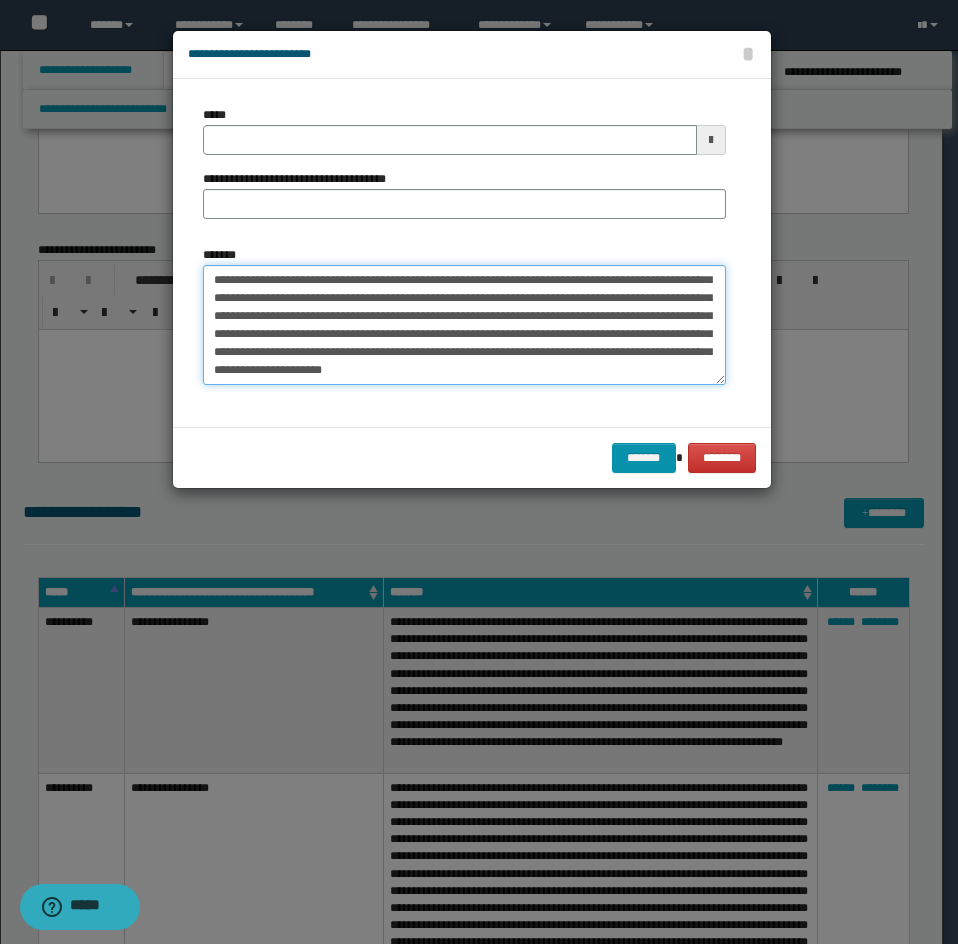 type on "**********" 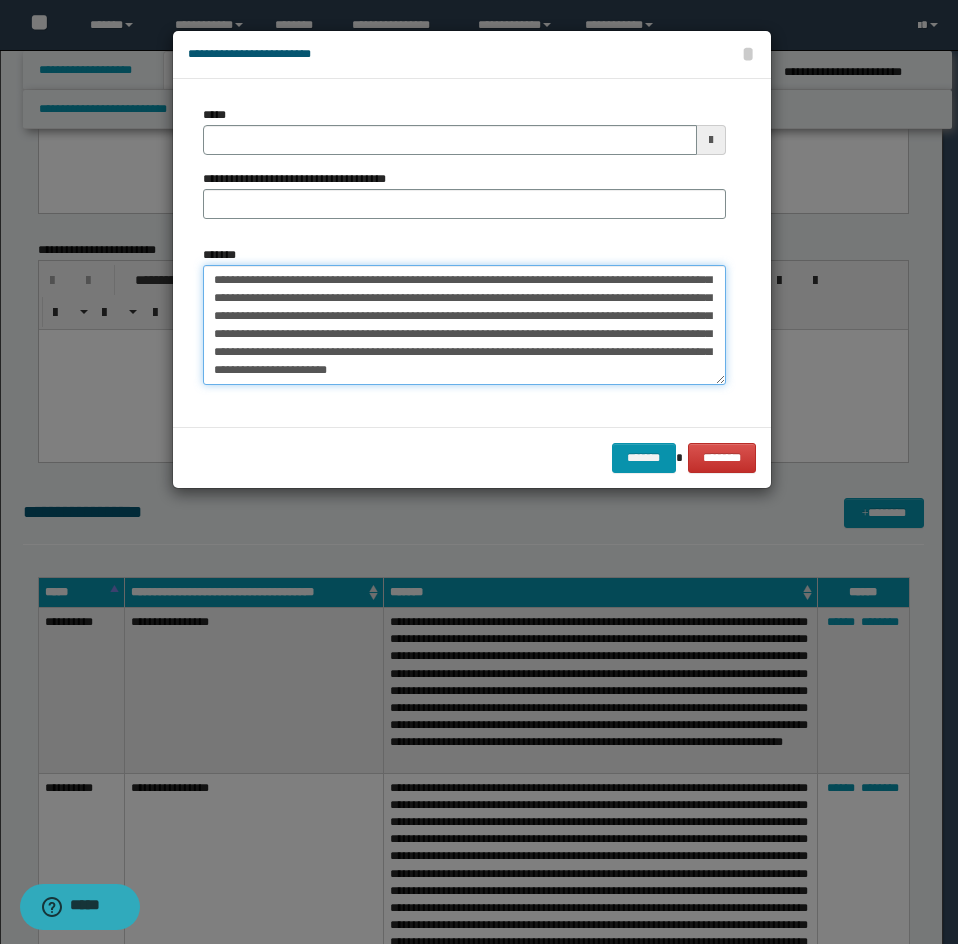 type 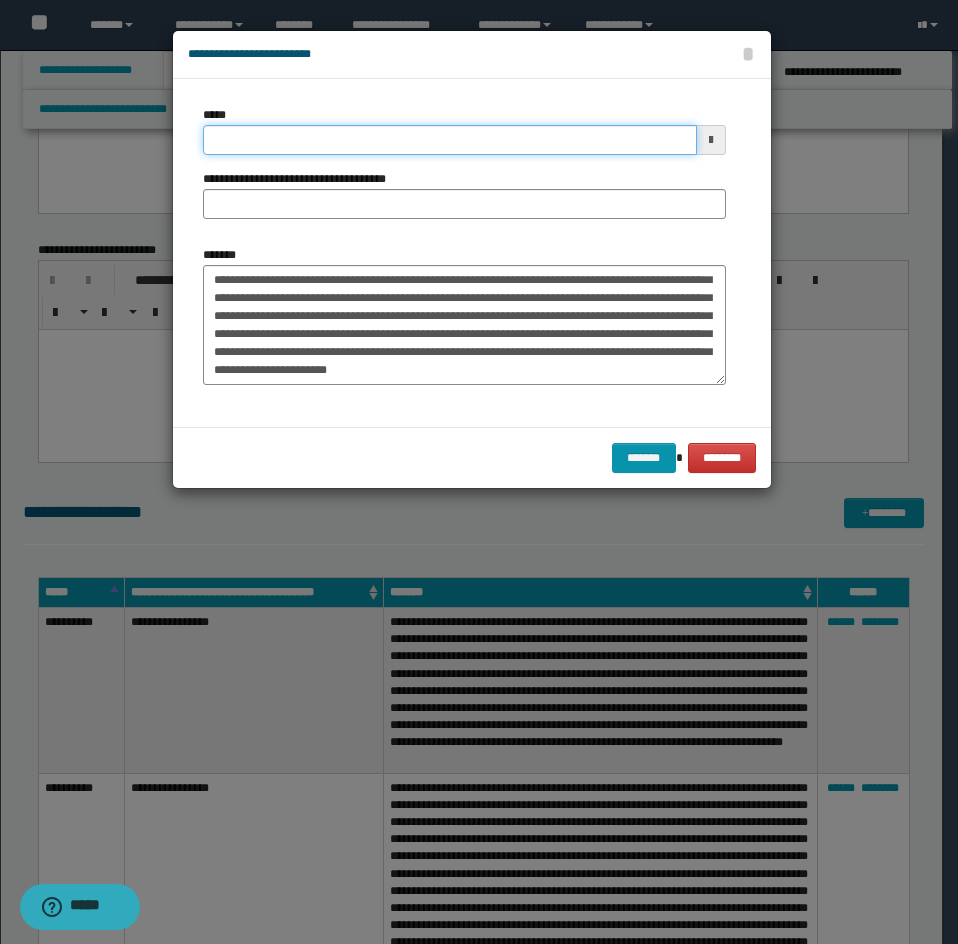 click on "*****" at bounding box center (450, 140) 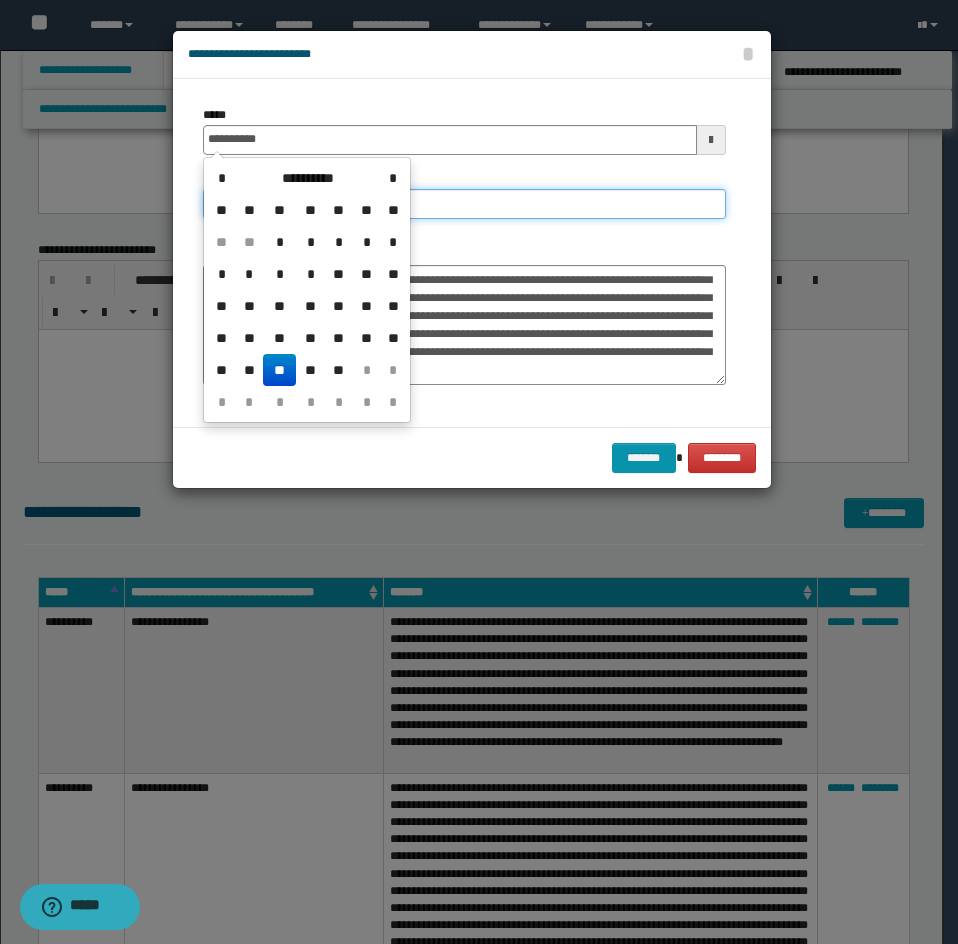 type on "**********" 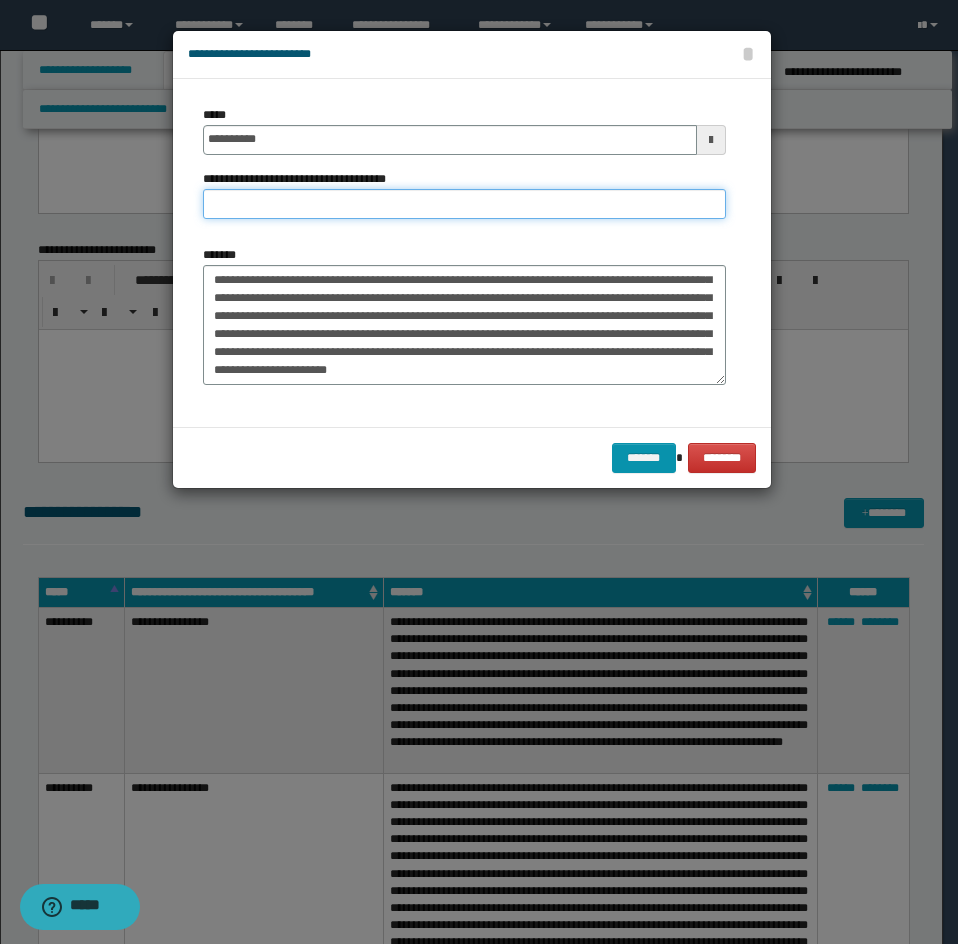 type on "**********" 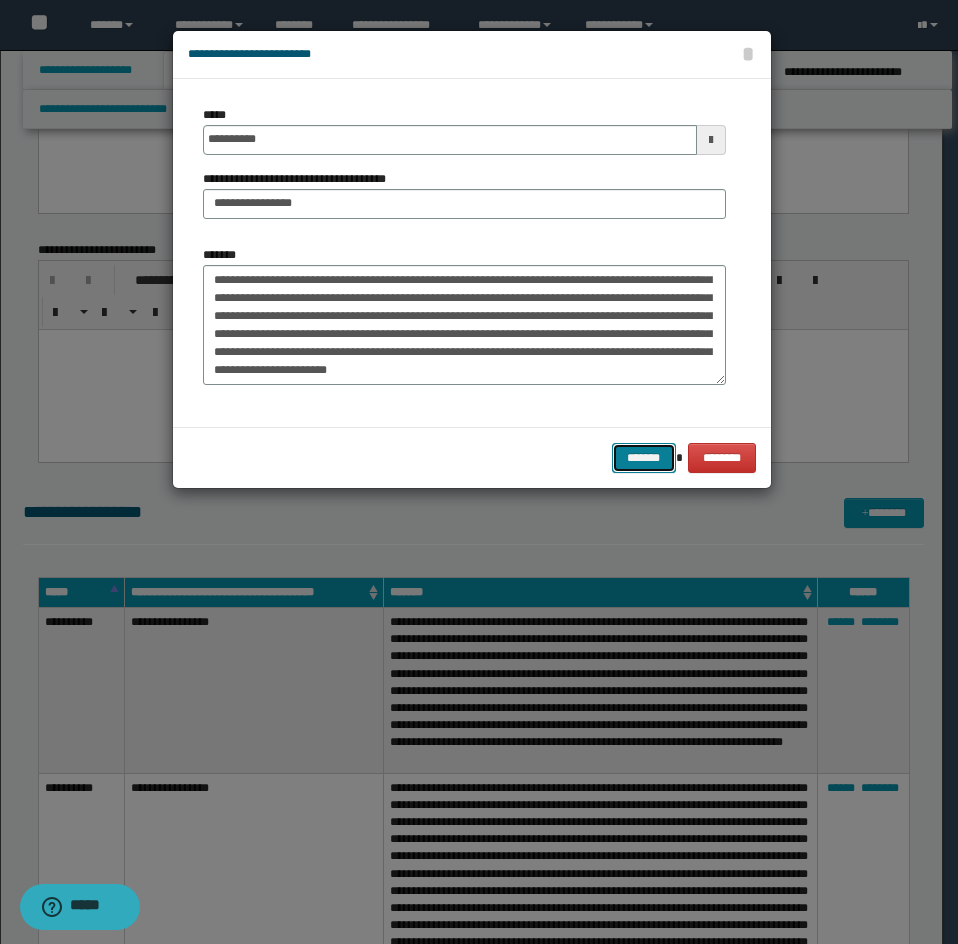 click on "*******" at bounding box center (644, 458) 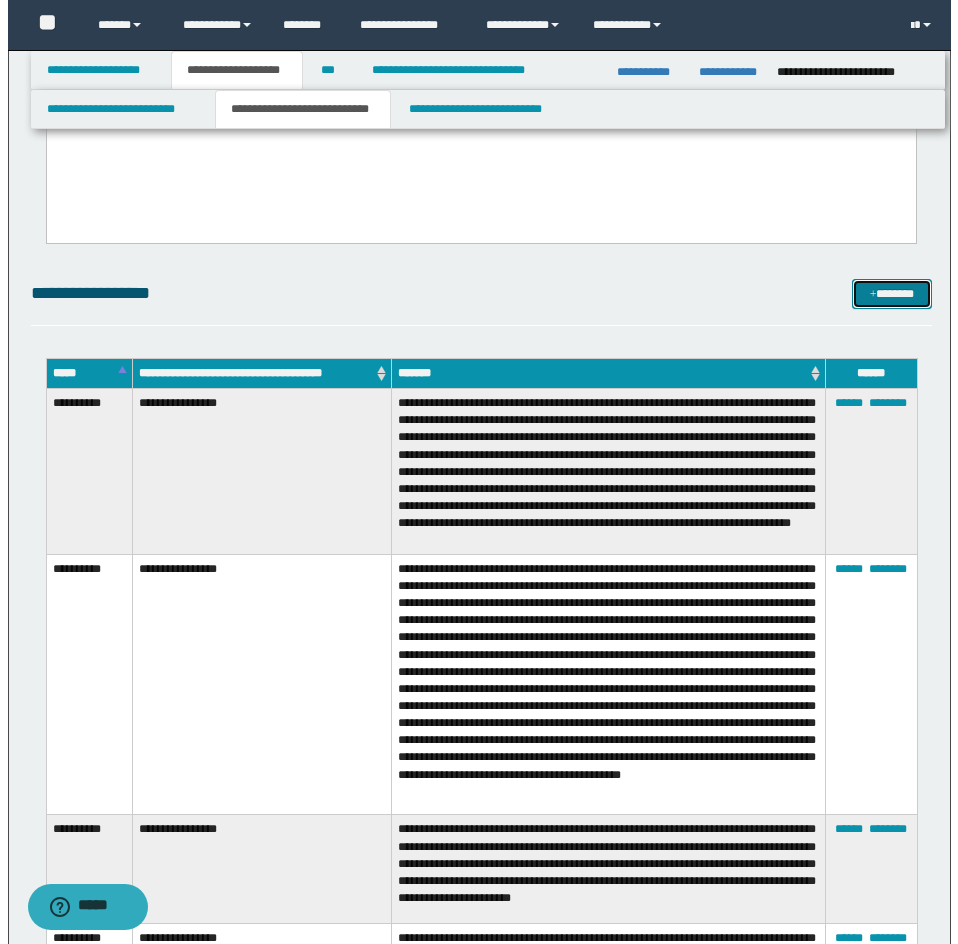 scroll, scrollTop: 2656, scrollLeft: 0, axis: vertical 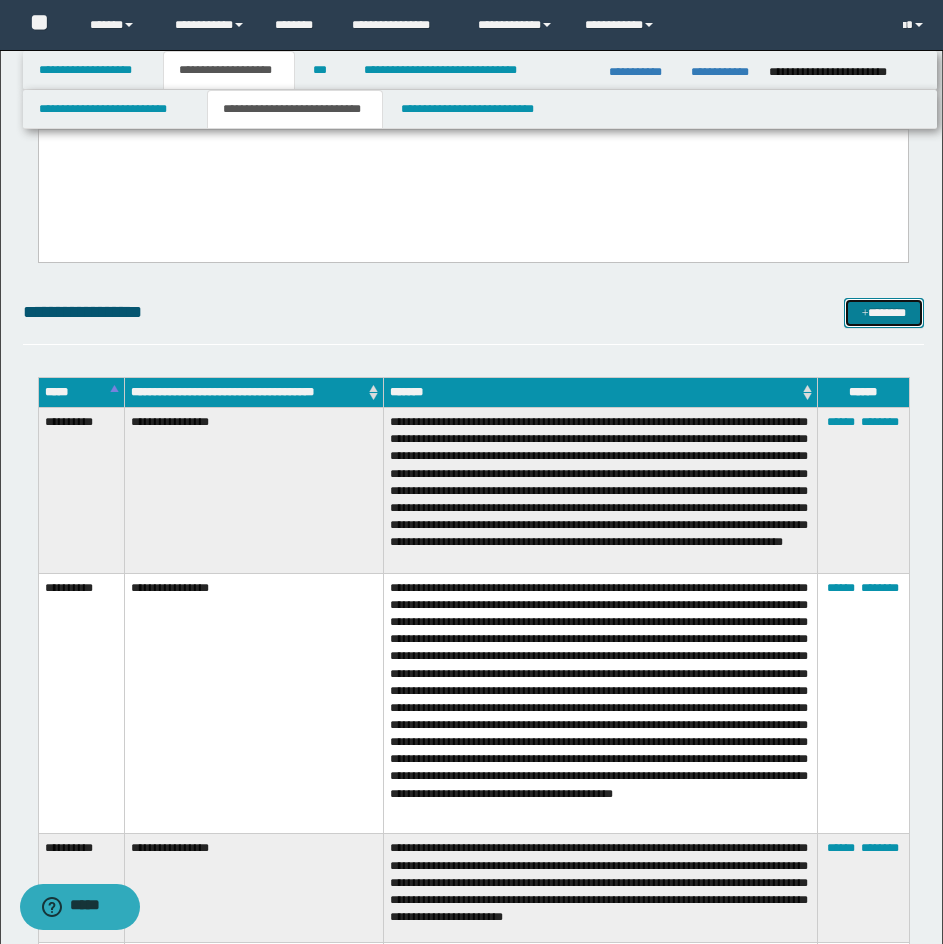 click on "*******" at bounding box center [884, 313] 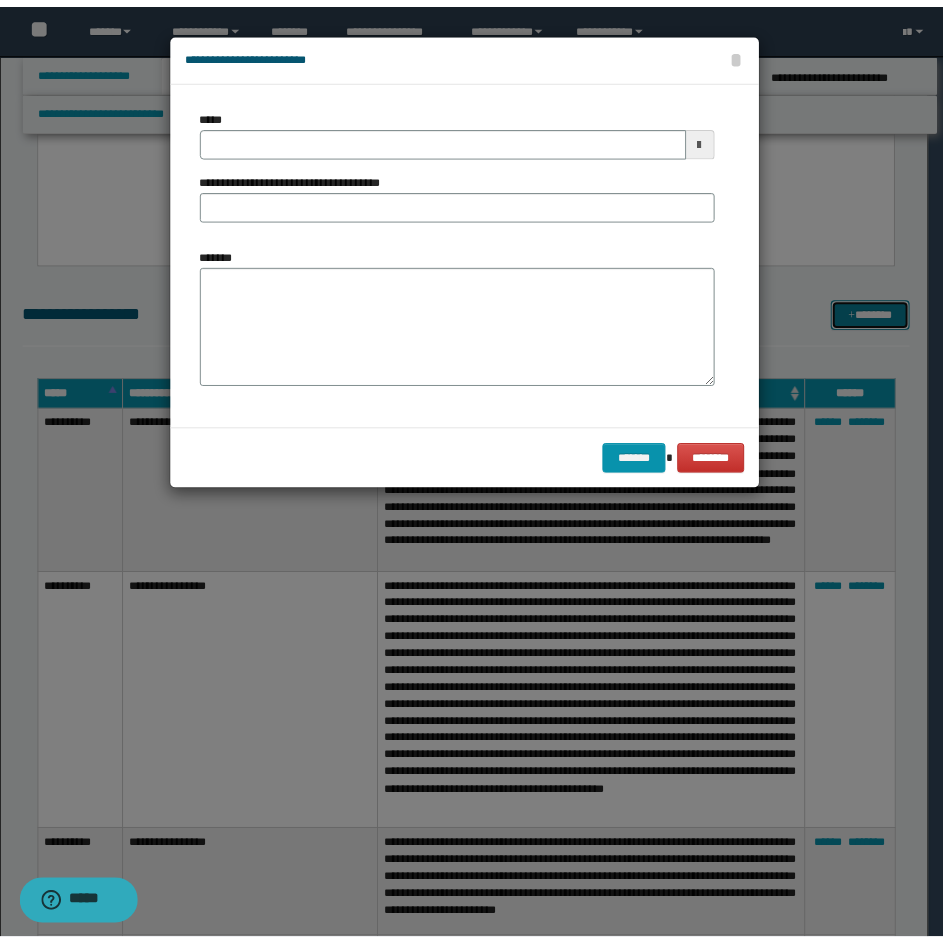 scroll, scrollTop: 0, scrollLeft: 0, axis: both 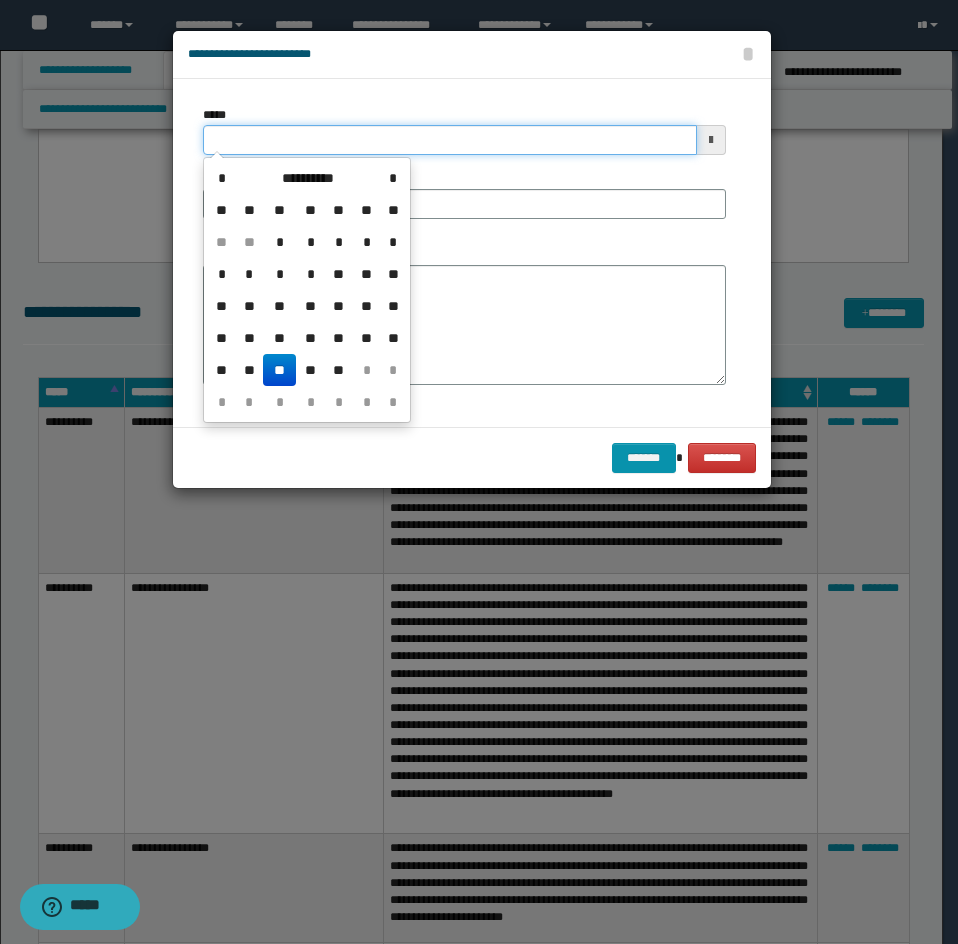 click on "*****" at bounding box center [450, 140] 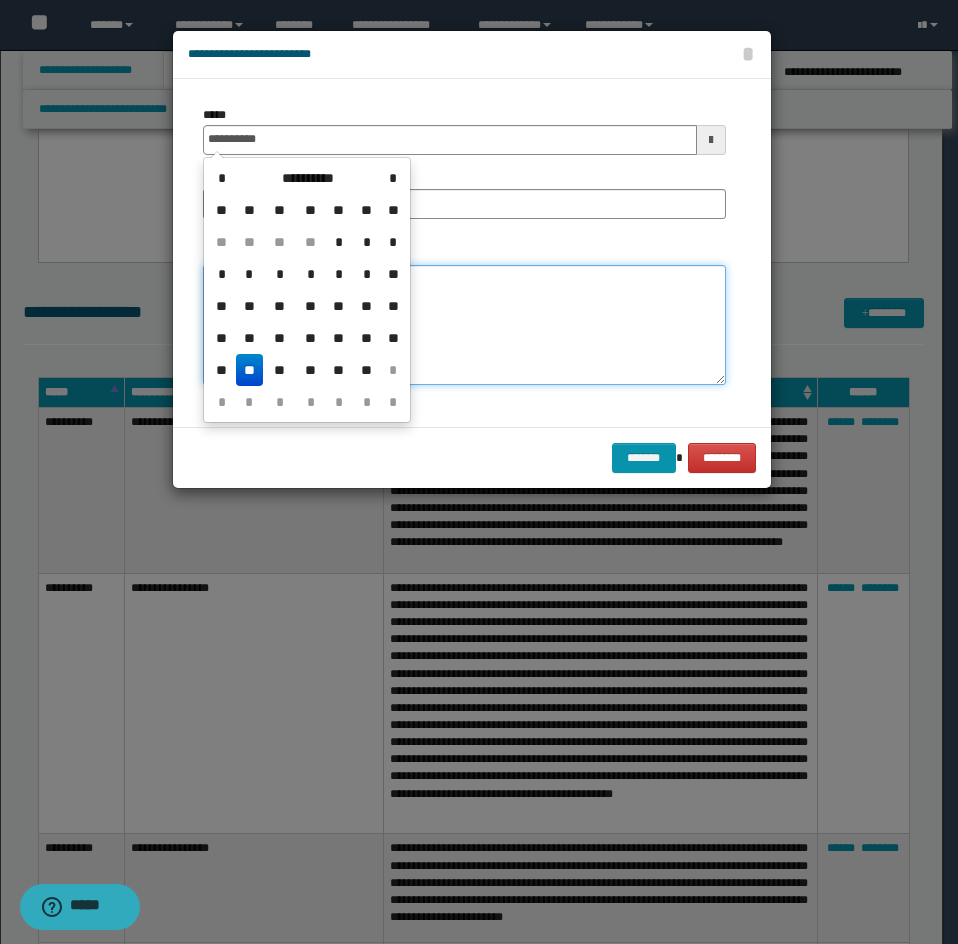type on "**********" 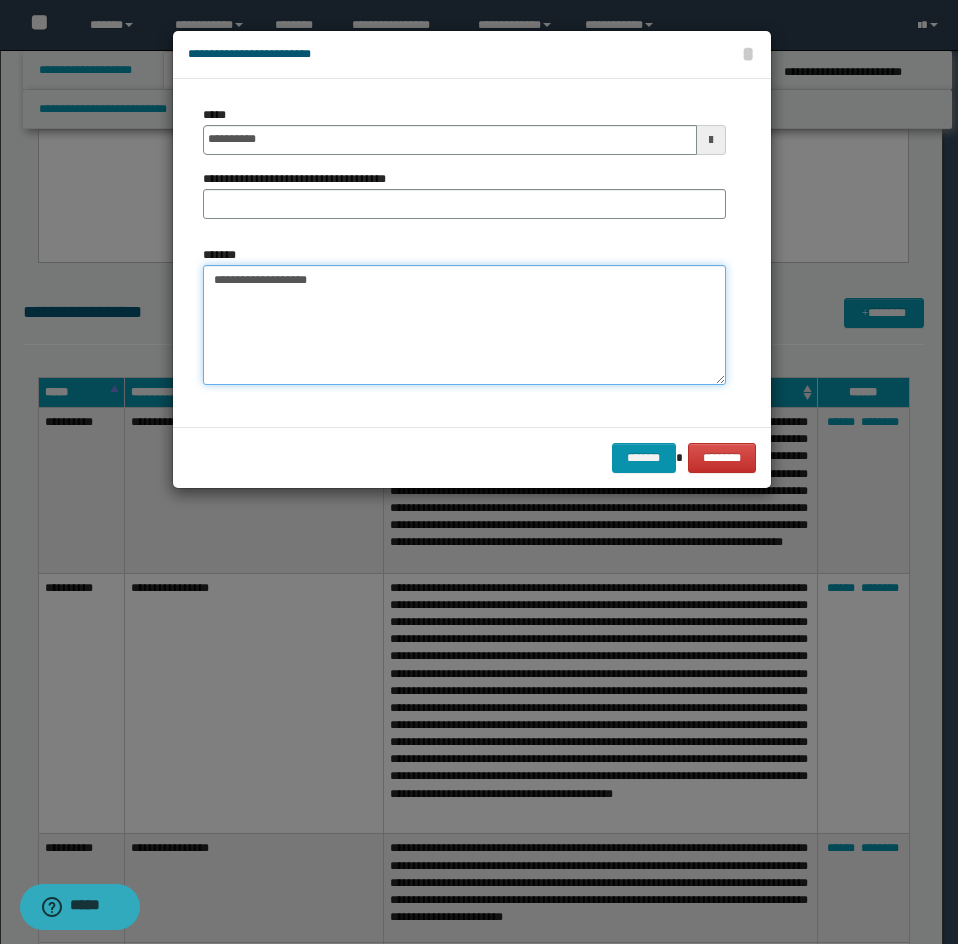 type on "**********" 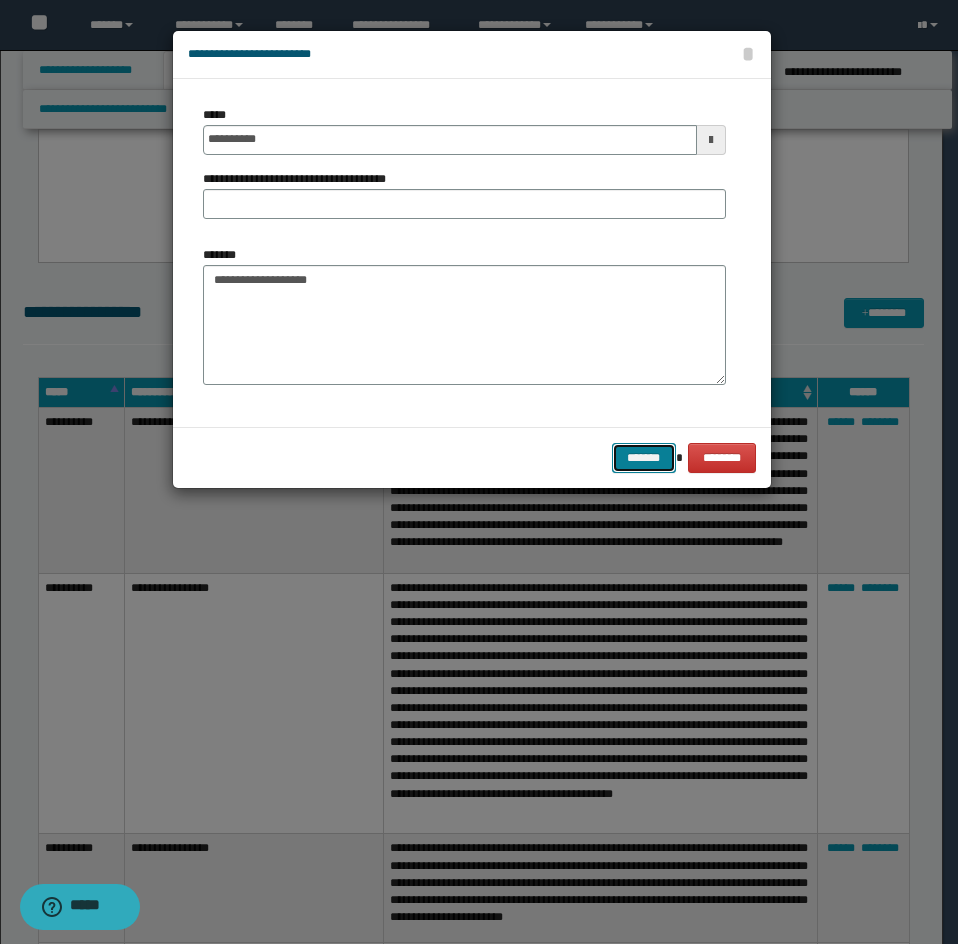click on "*******" at bounding box center (644, 458) 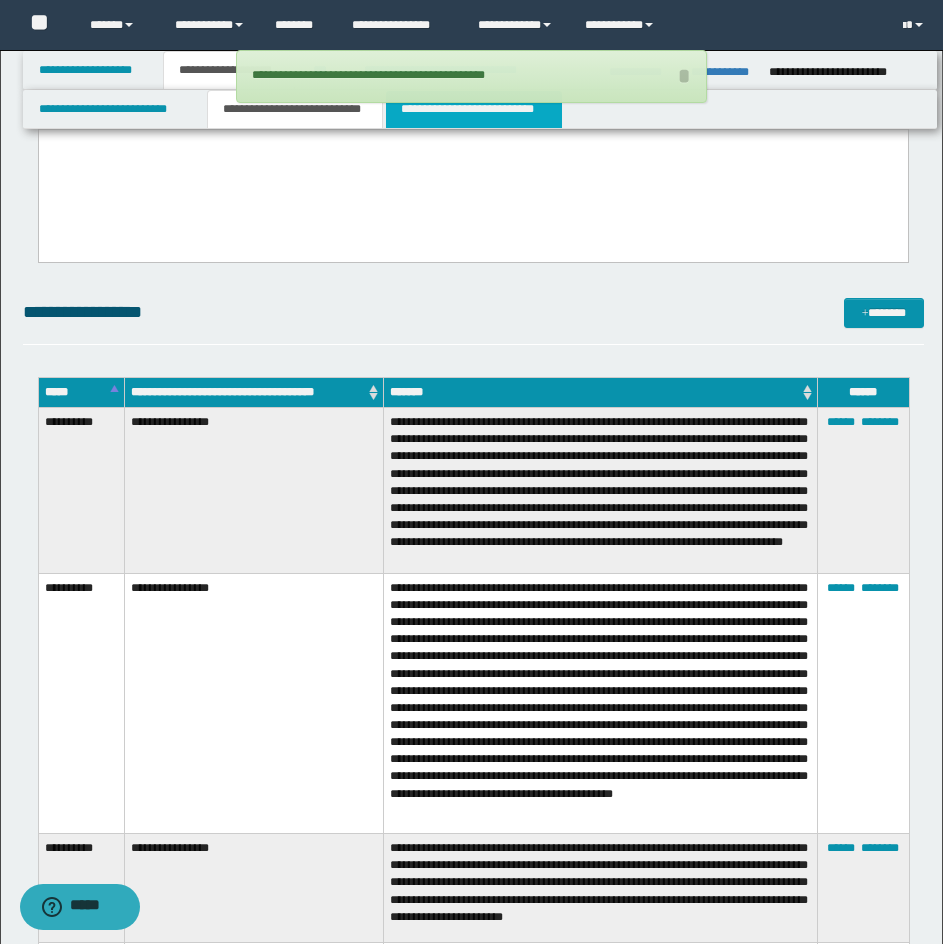 click on "**********" at bounding box center (474, 109) 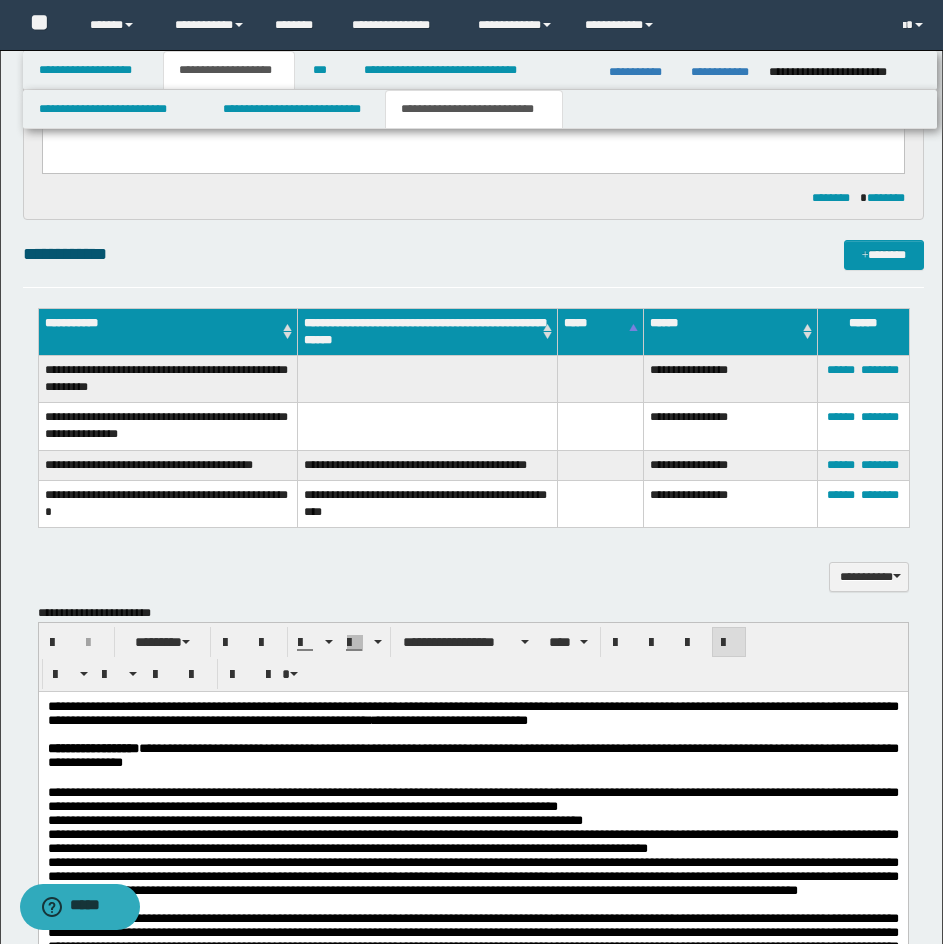 scroll, scrollTop: 1556, scrollLeft: 0, axis: vertical 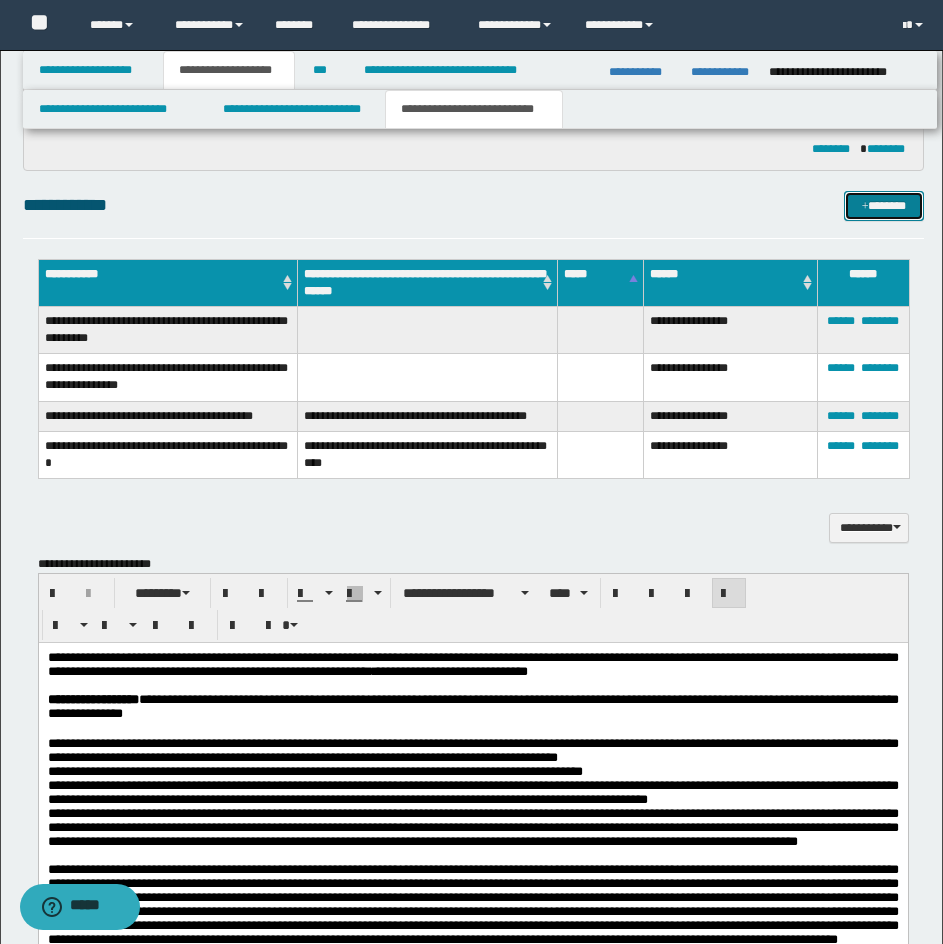 click on "*******" at bounding box center [884, 206] 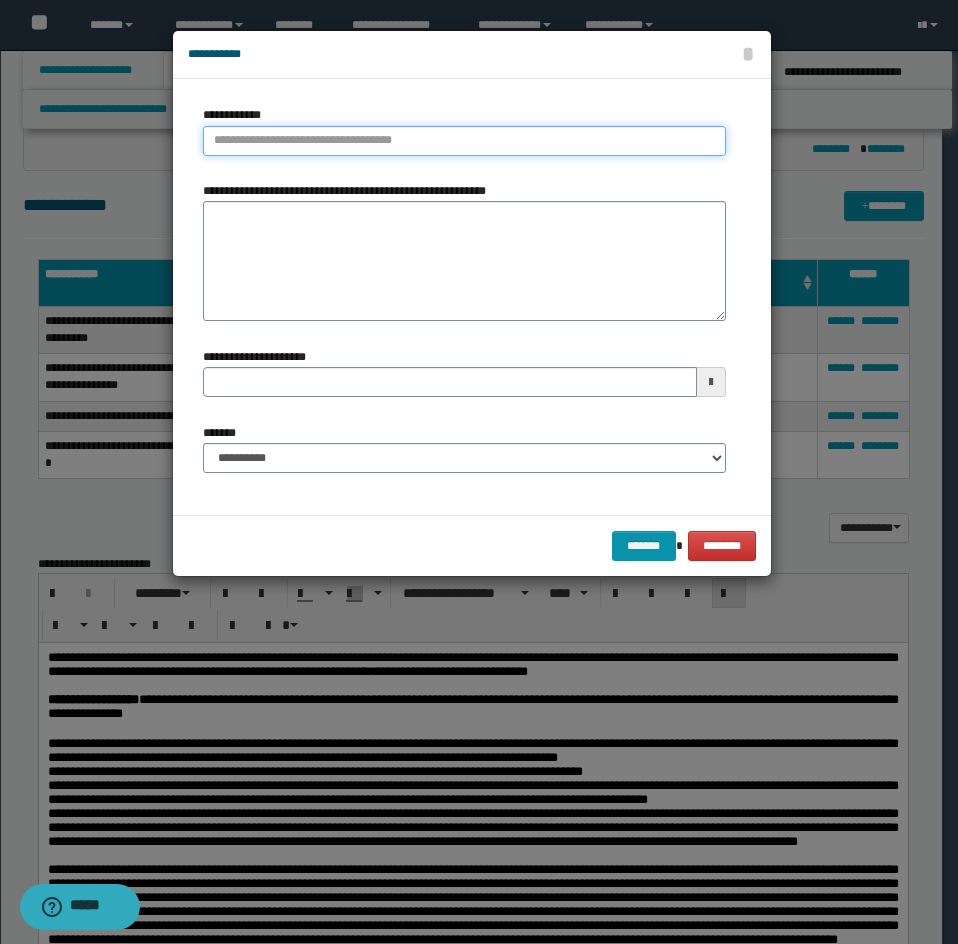 type on "**********" 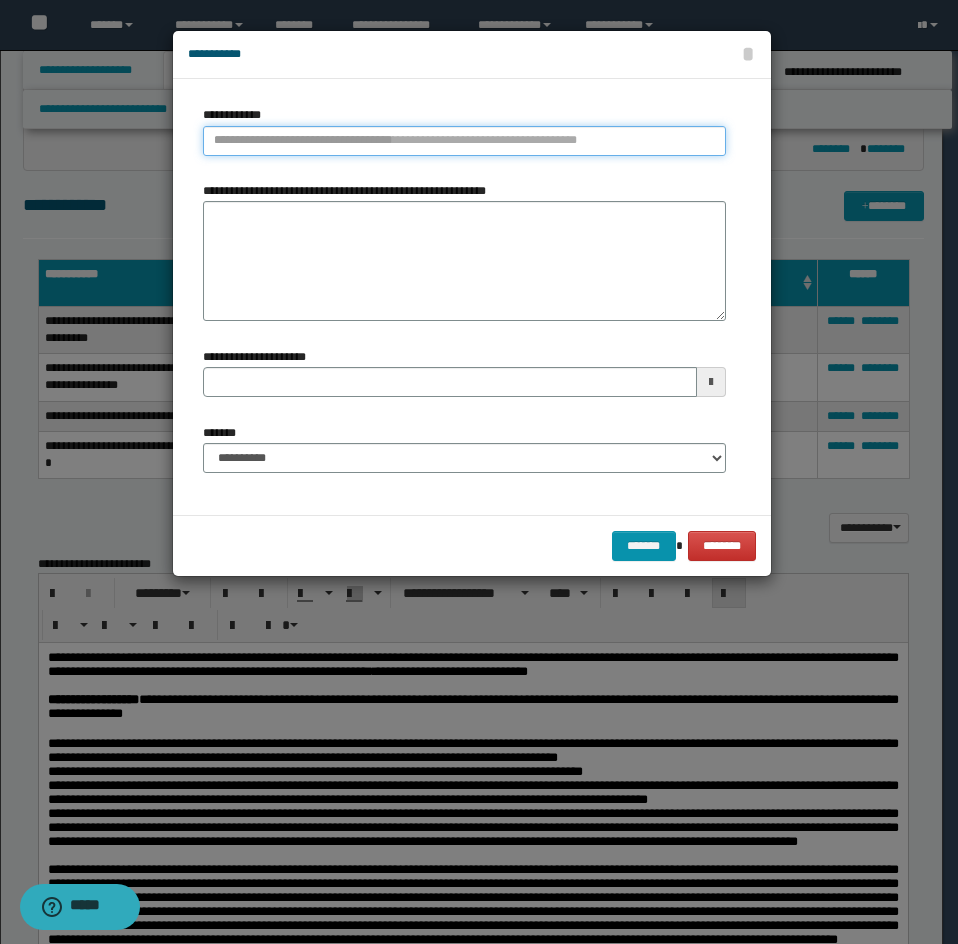 click on "**********" at bounding box center [464, 141] 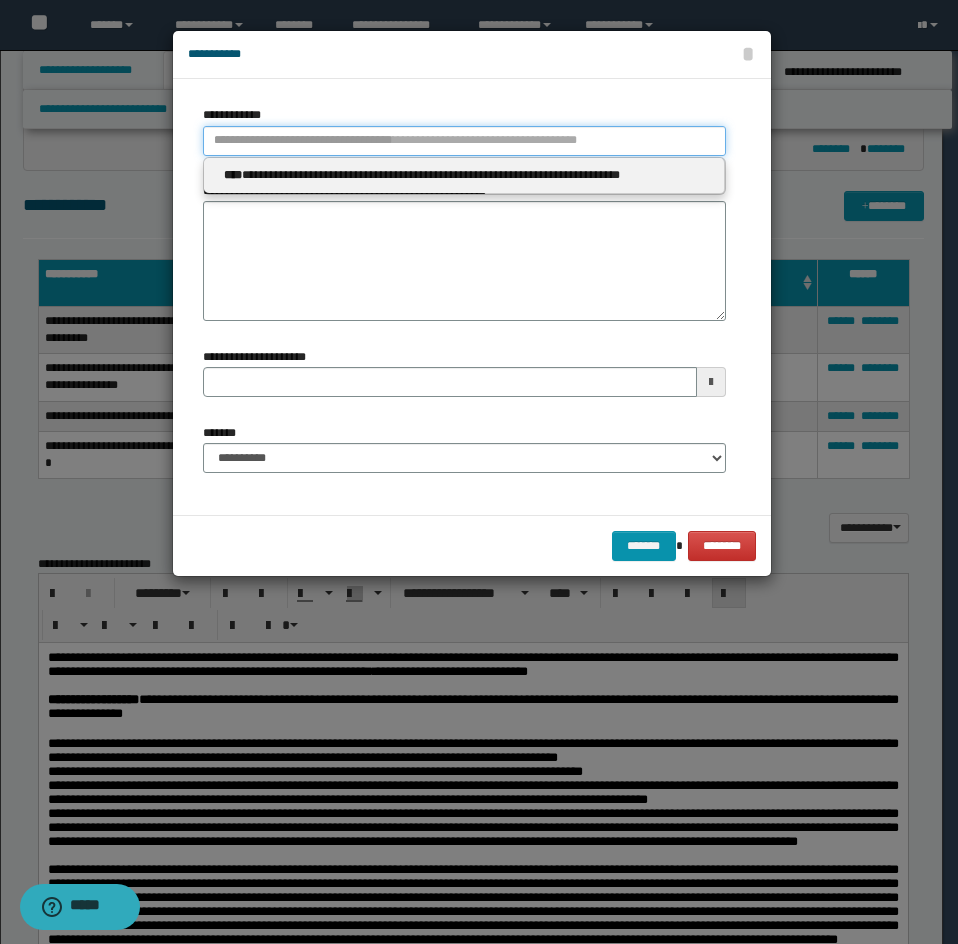 type 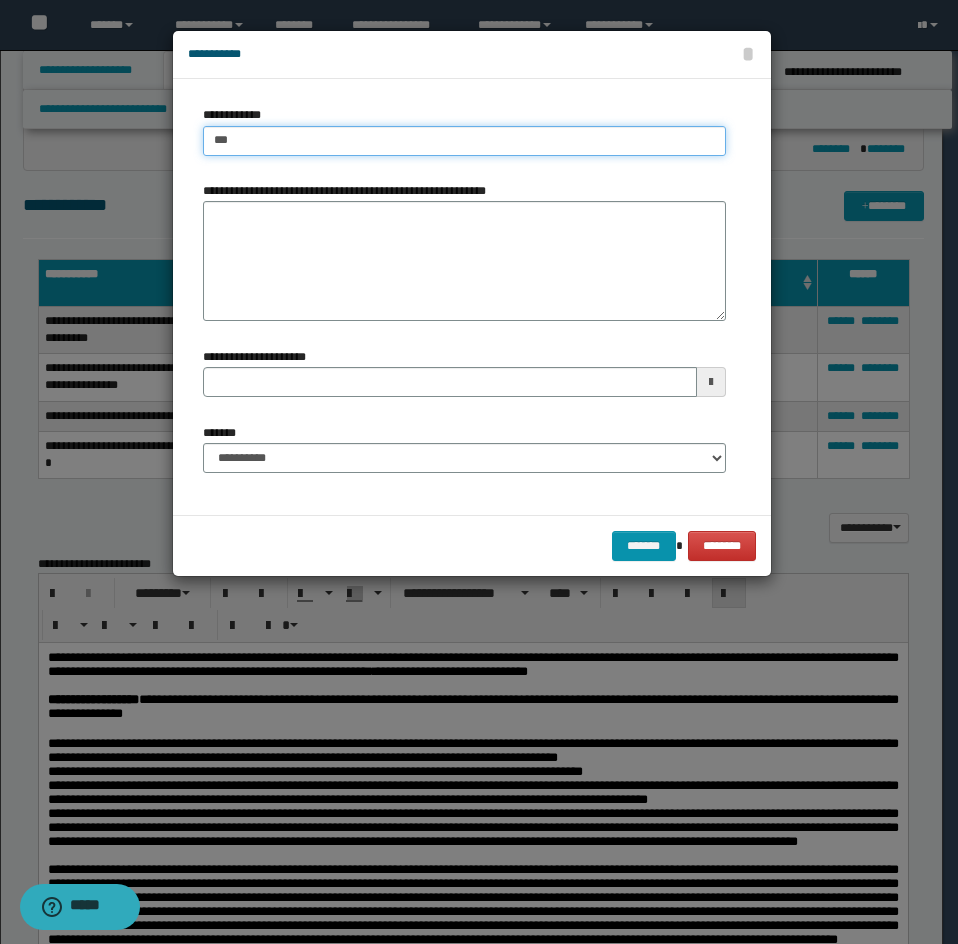 type on "****" 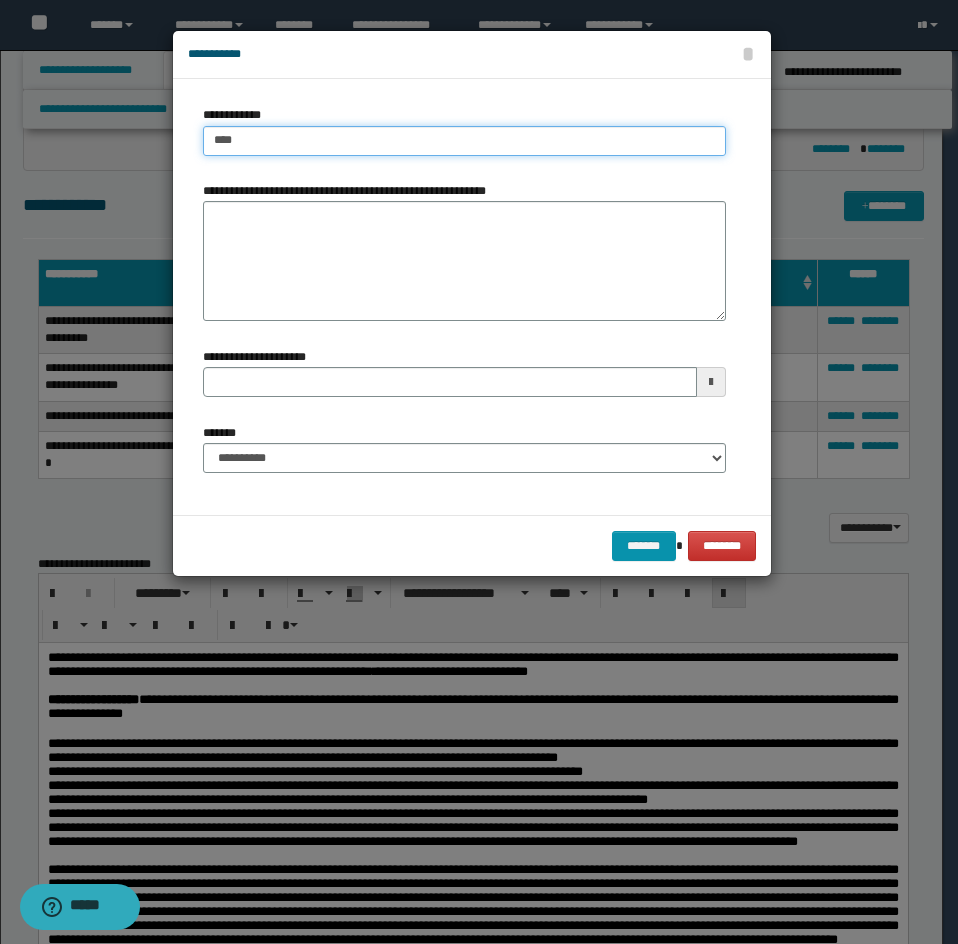 type on "****" 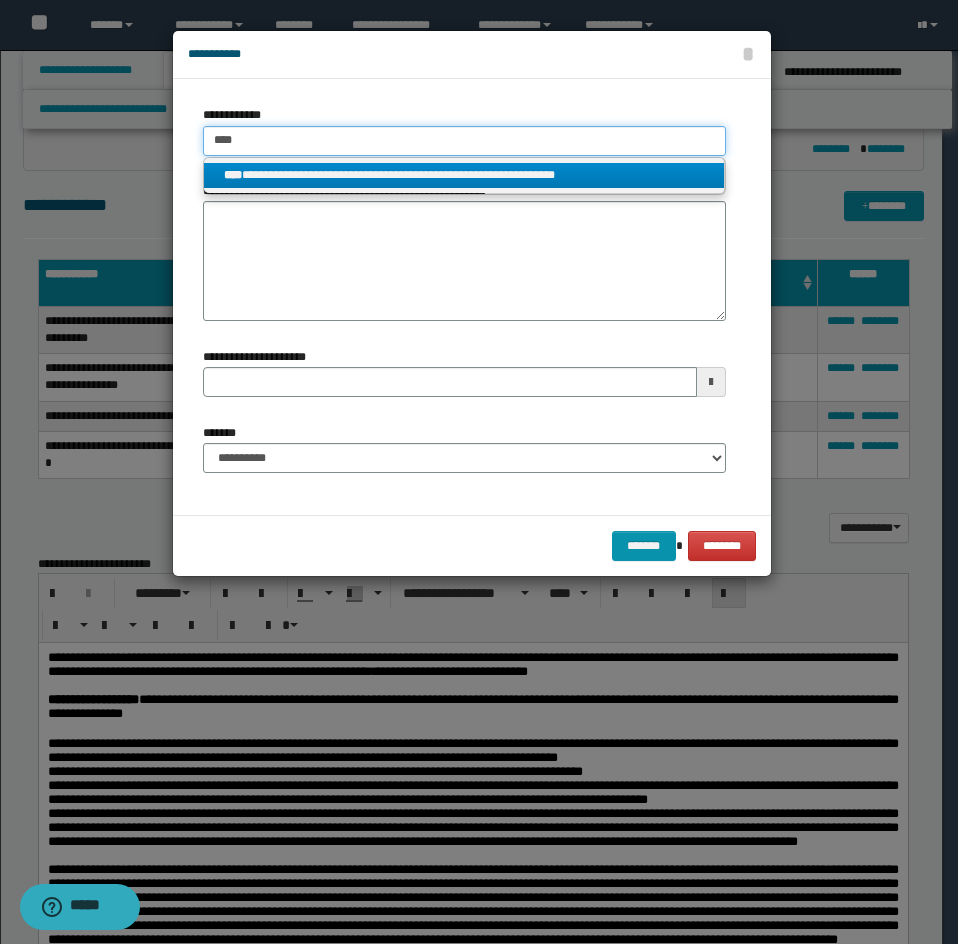 type on "****" 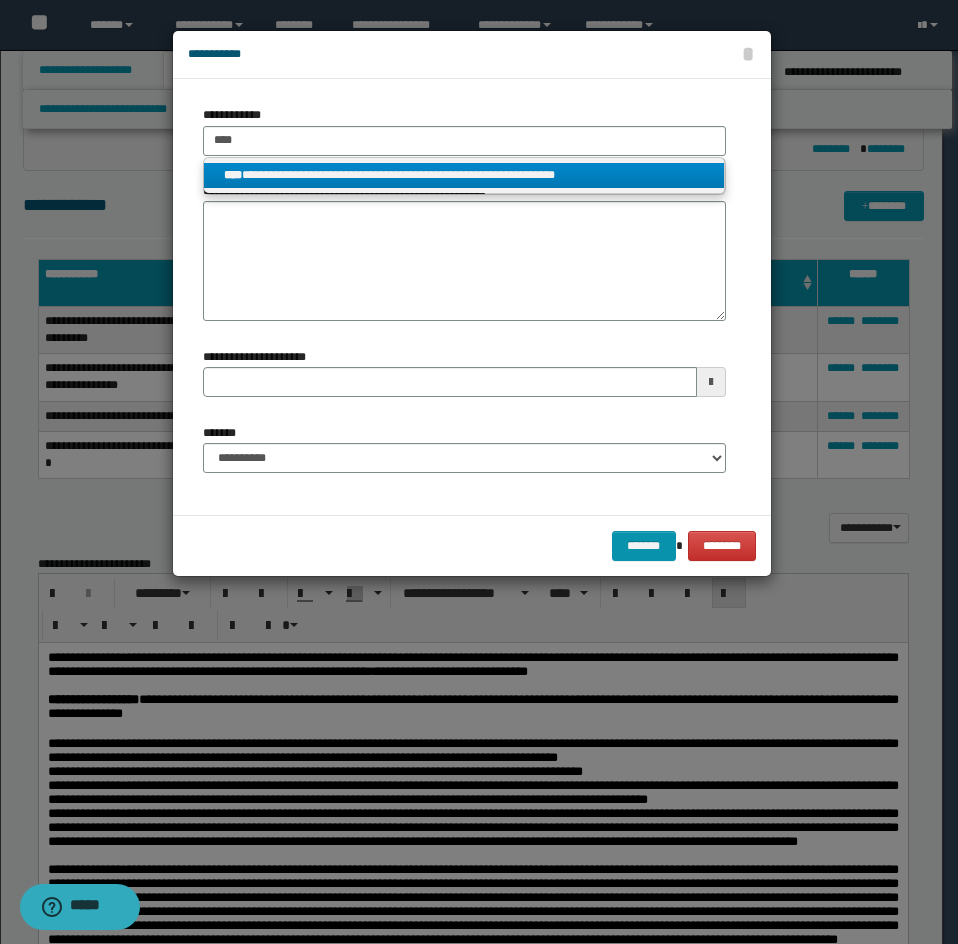 click on "**********" at bounding box center [464, 175] 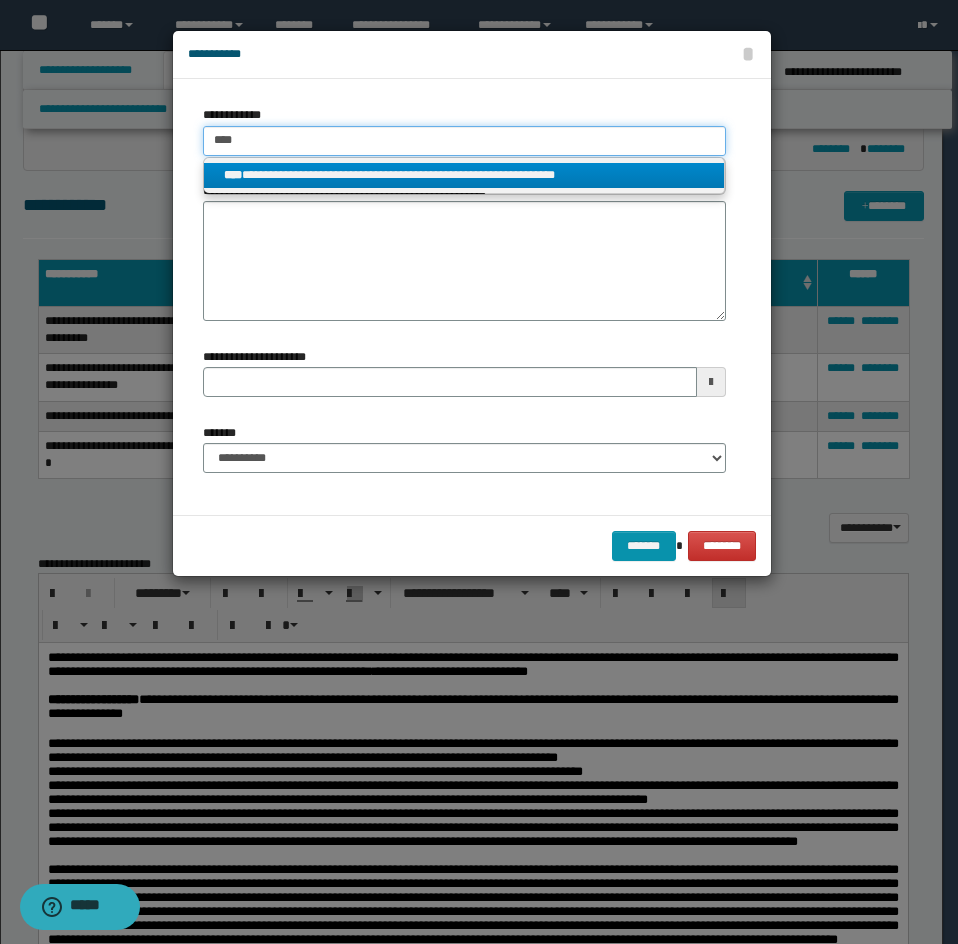 type 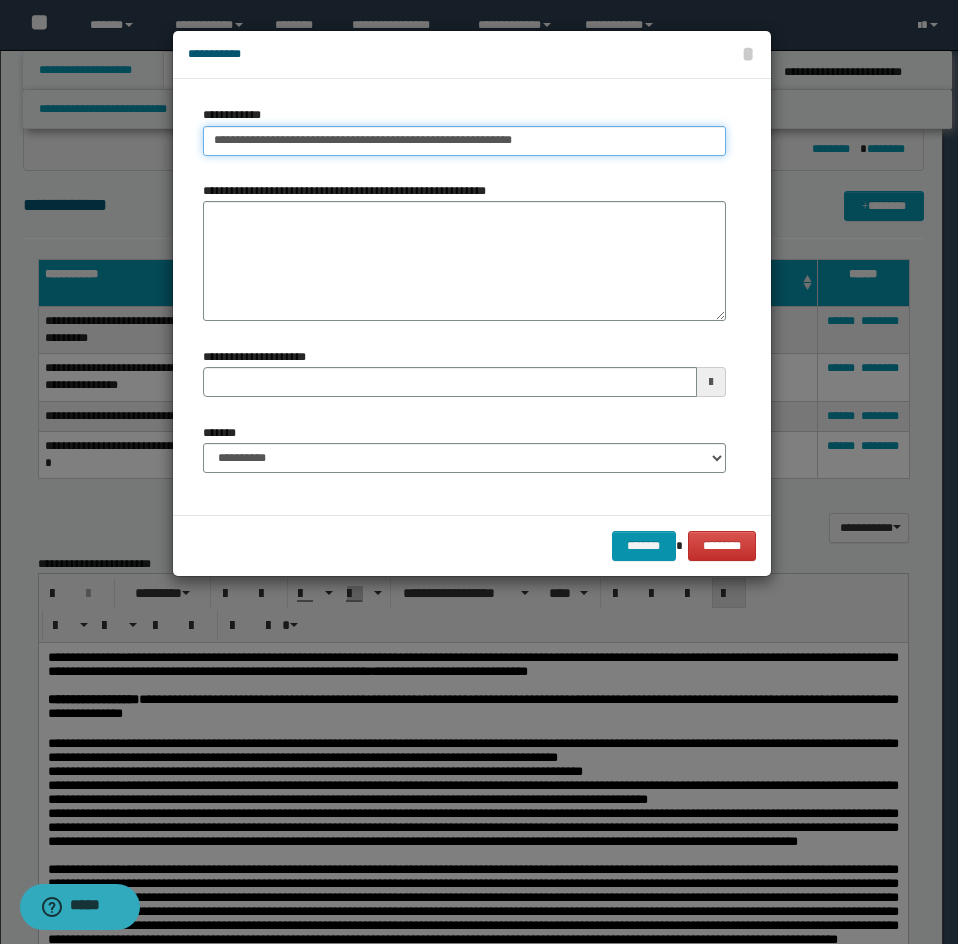 drag, startPoint x: 551, startPoint y: 142, endPoint x: 204, endPoint y: 133, distance: 347.1167 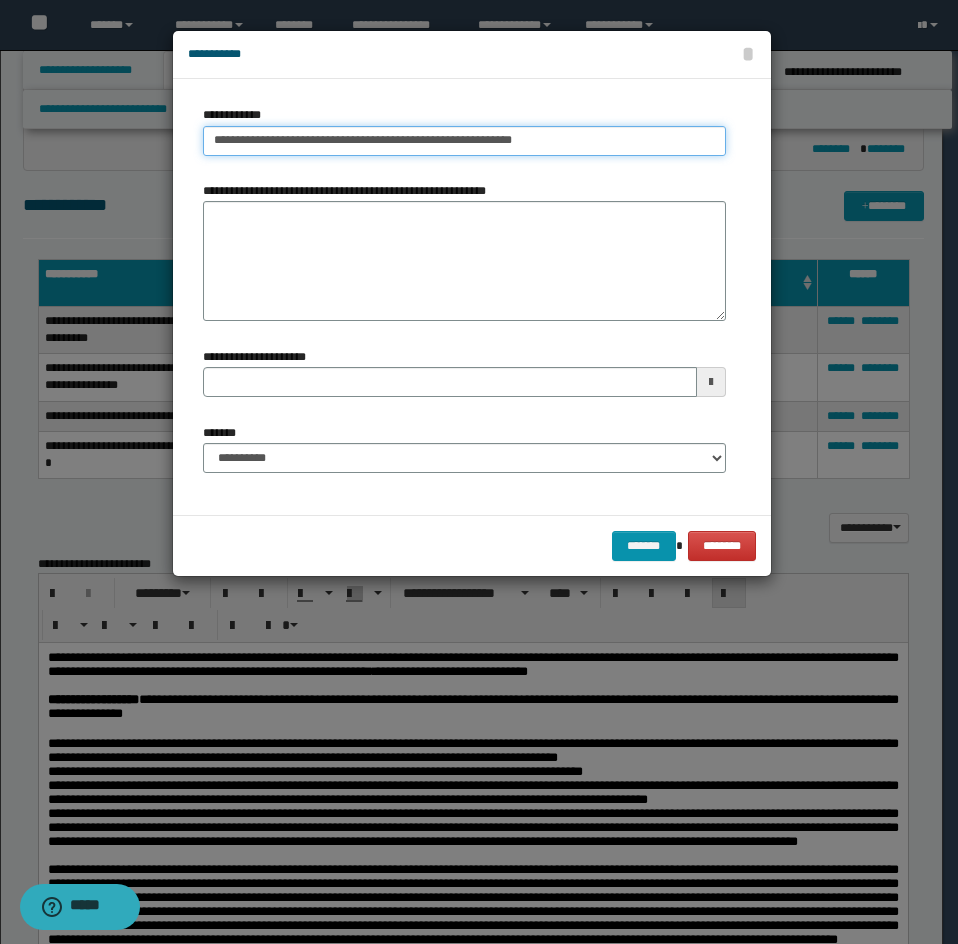 type on "**********" 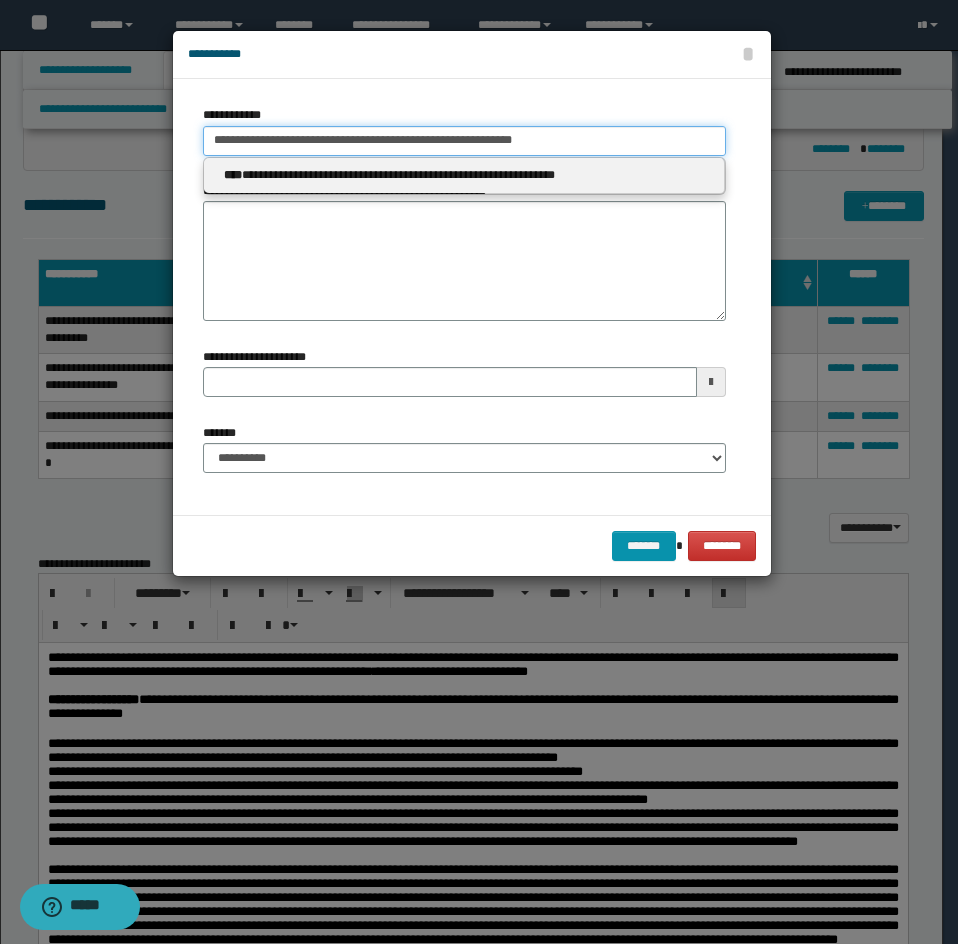 click on "**********" at bounding box center (464, 141) 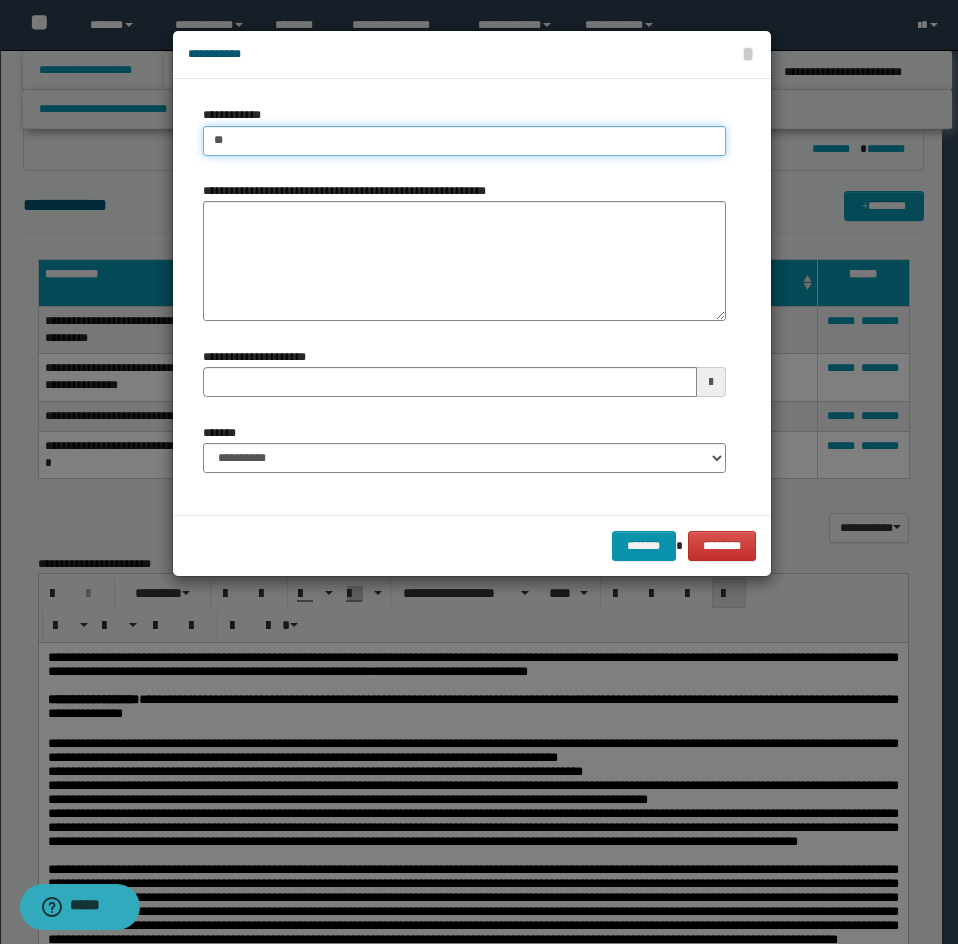 type on "***" 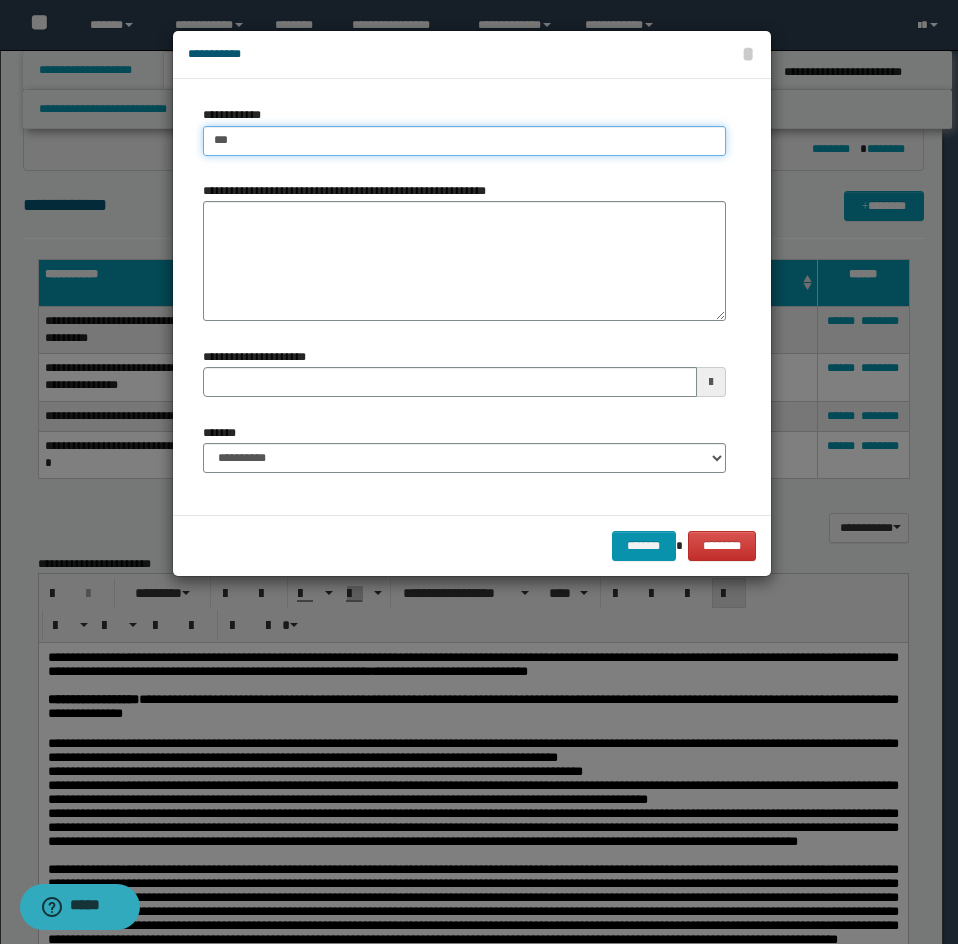 type on "***" 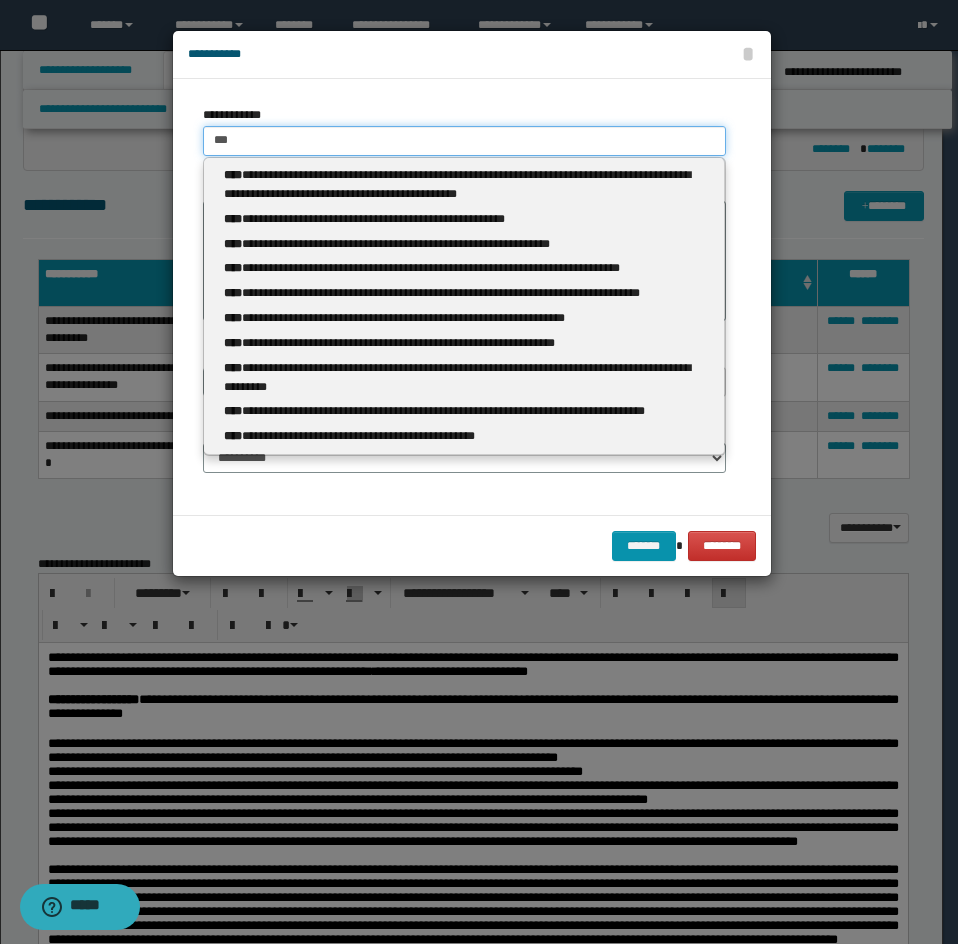 type 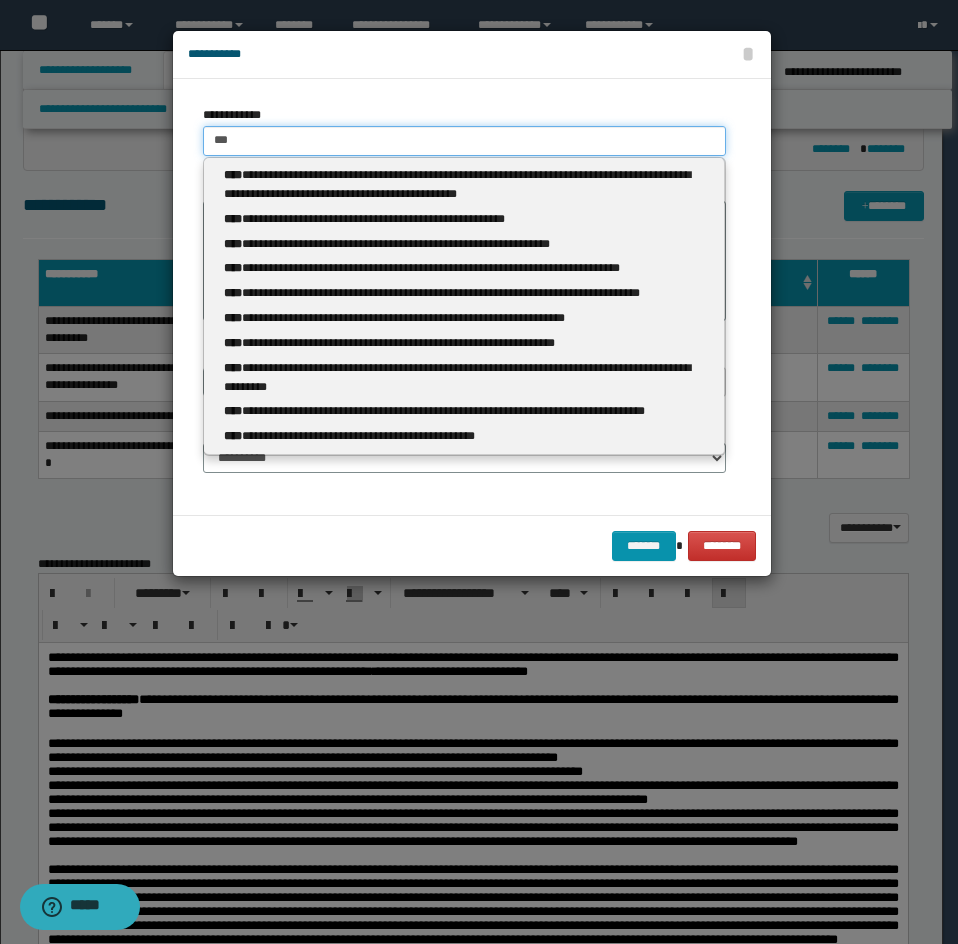 type on "****" 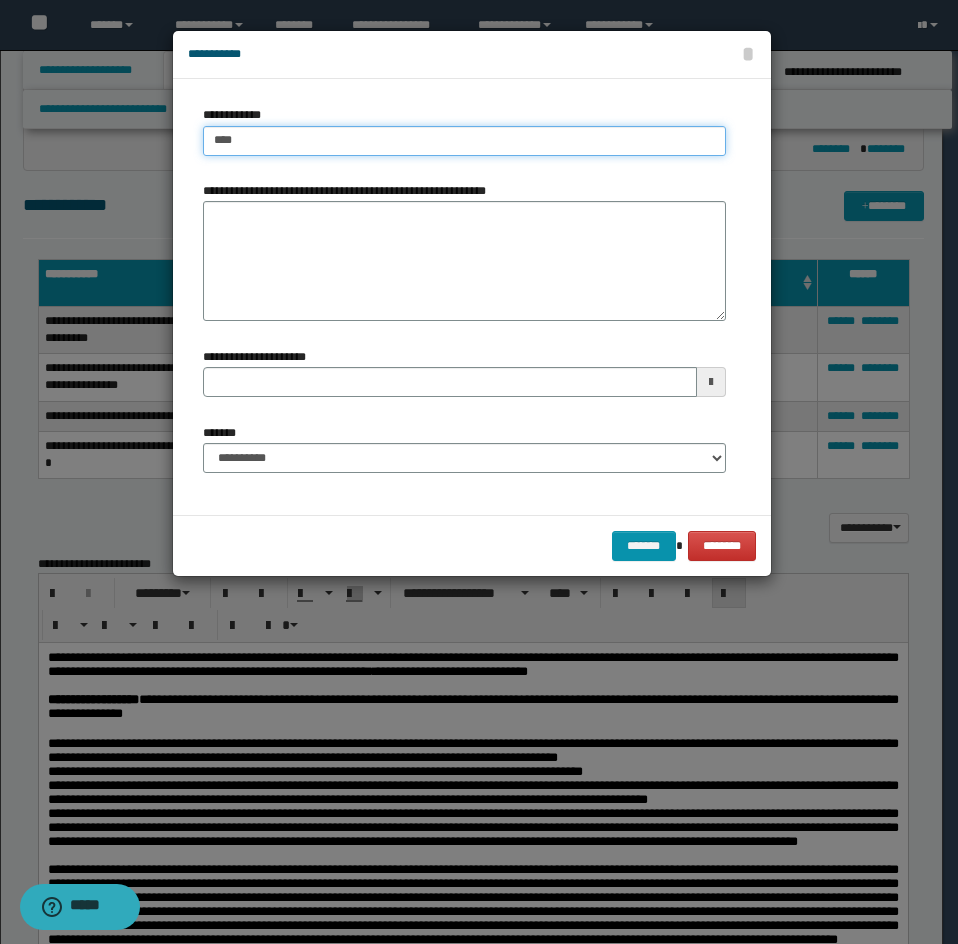 type on "****" 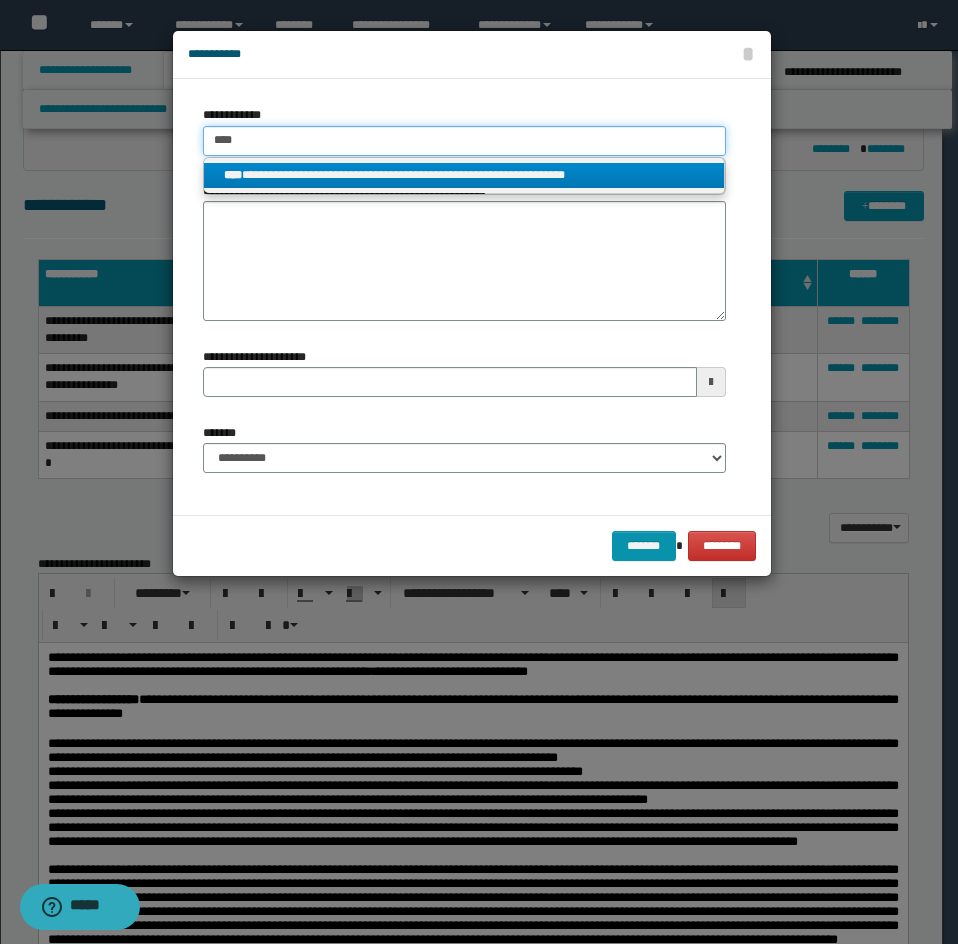 type on "****" 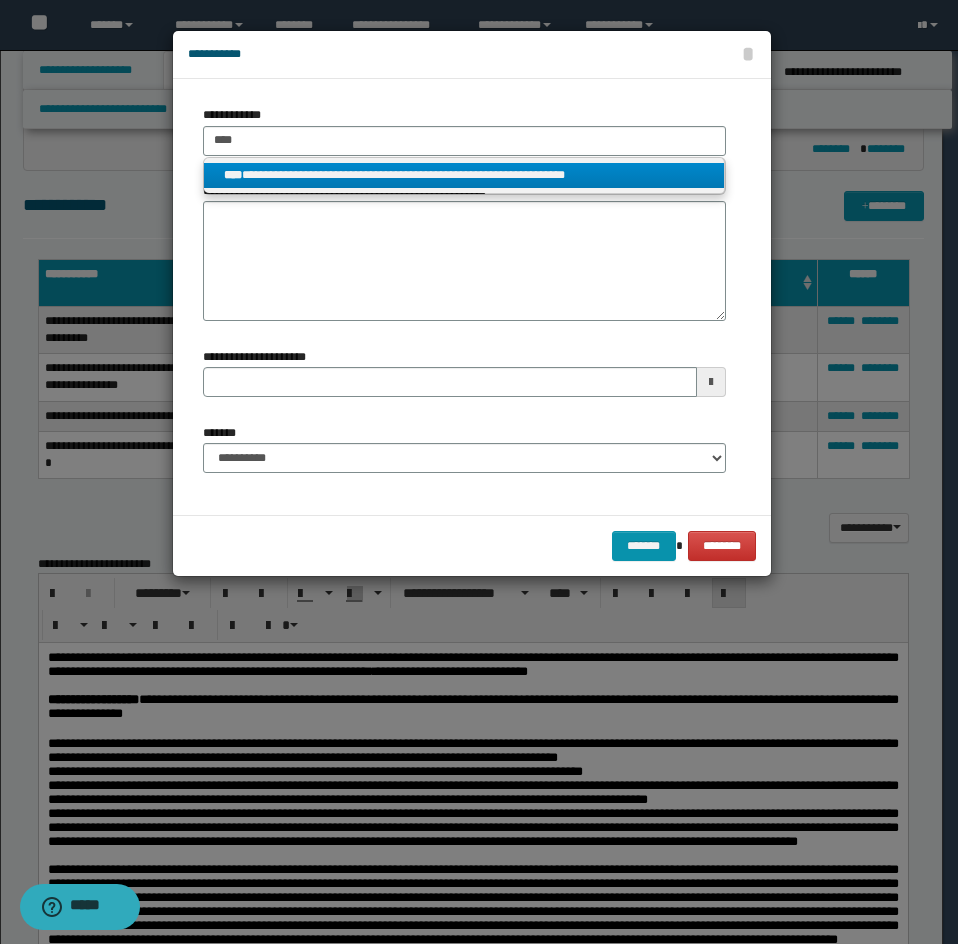 click on "**********" at bounding box center (464, 175) 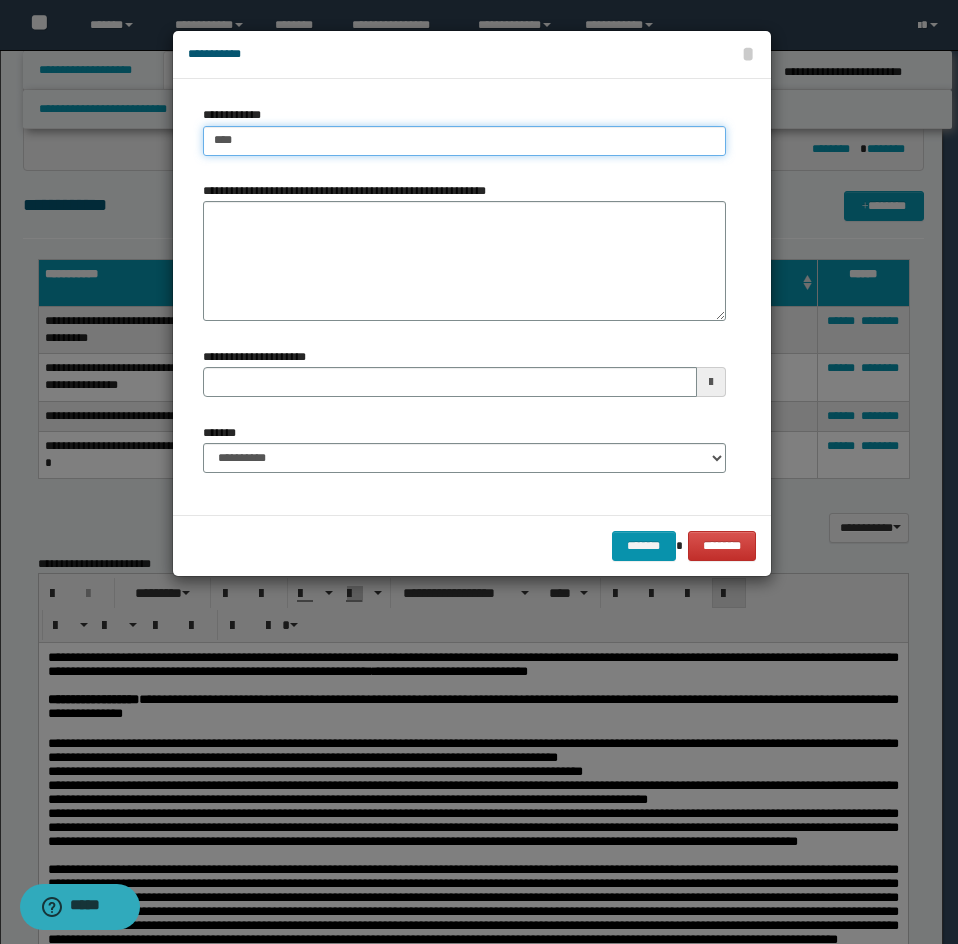 type 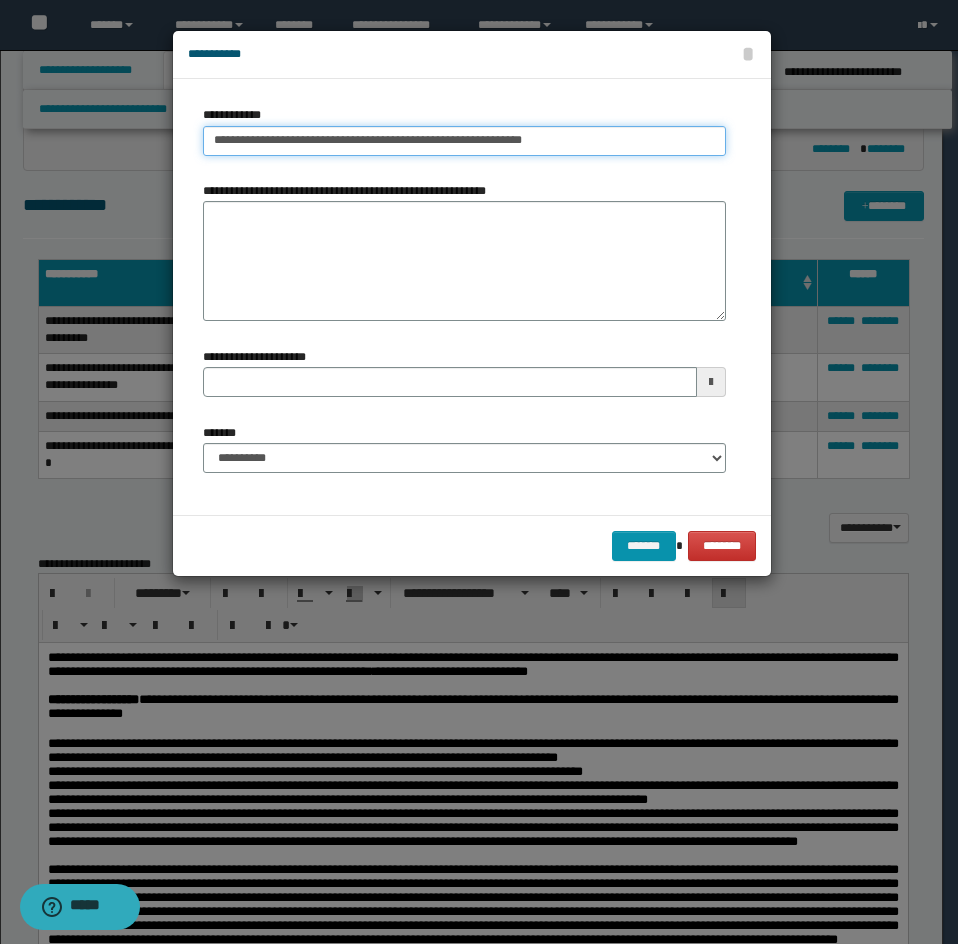 drag, startPoint x: 564, startPoint y: 133, endPoint x: 204, endPoint y: 141, distance: 360.08887 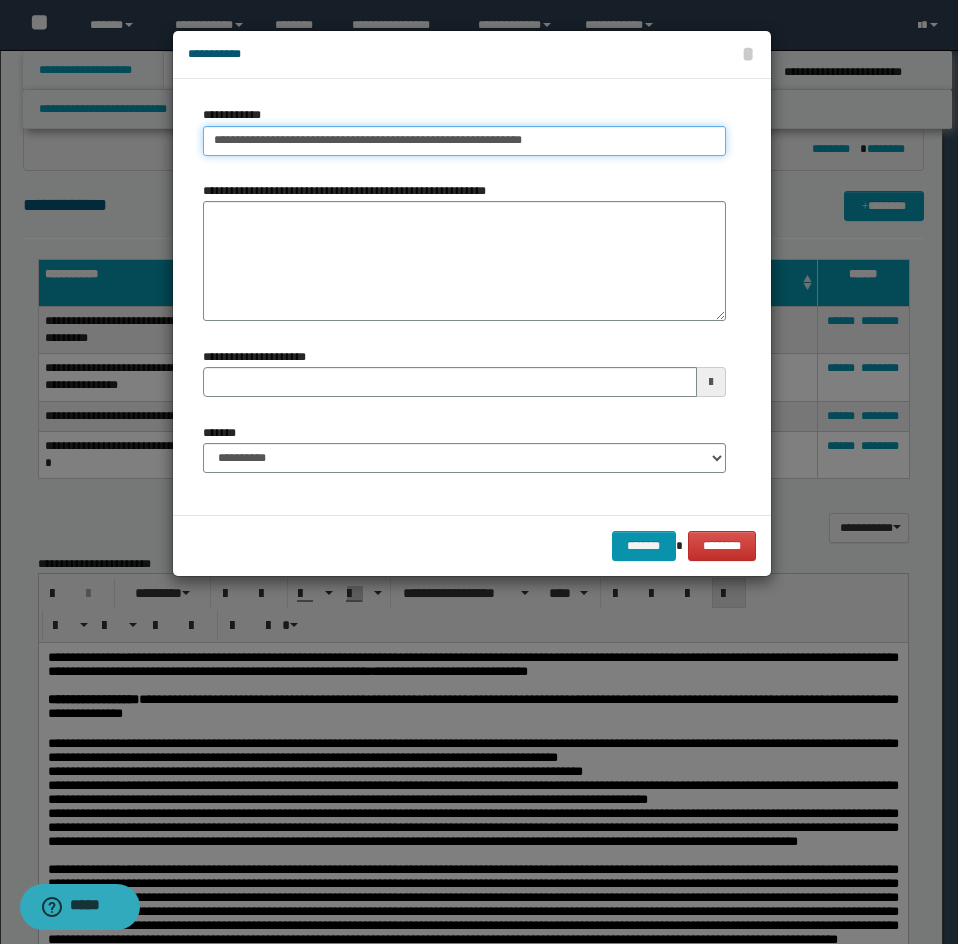 type on "**********" 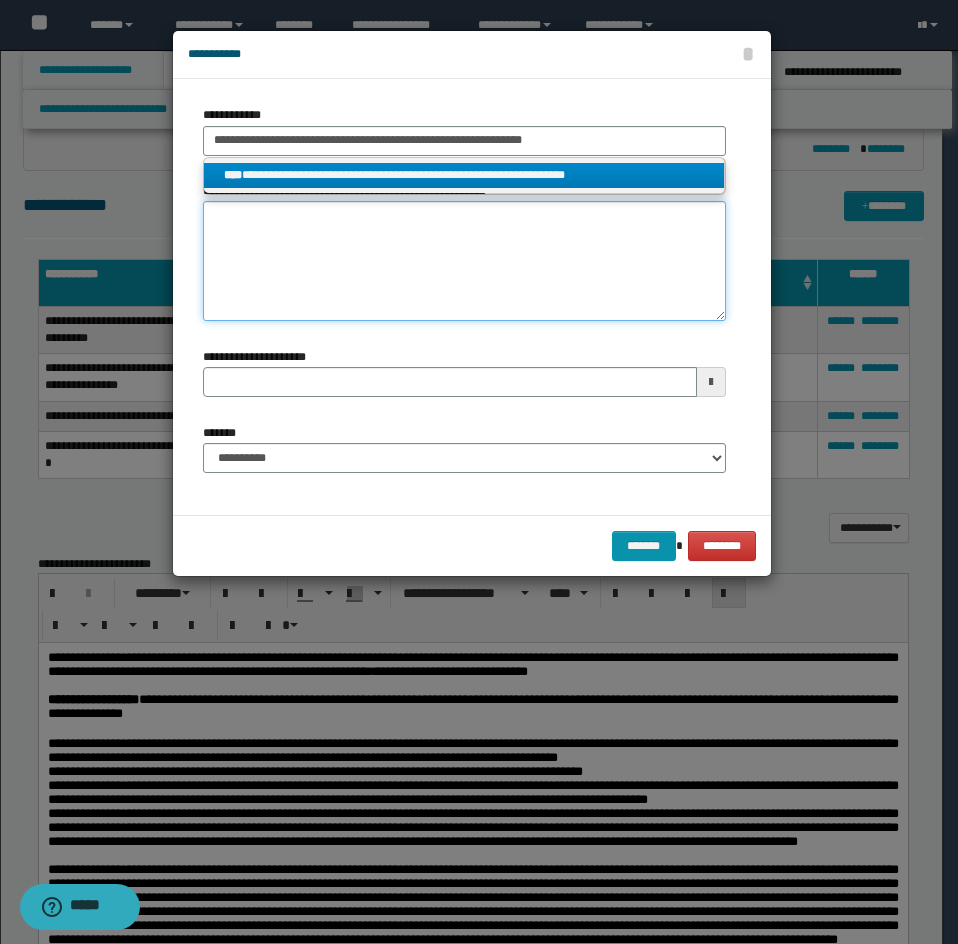 type 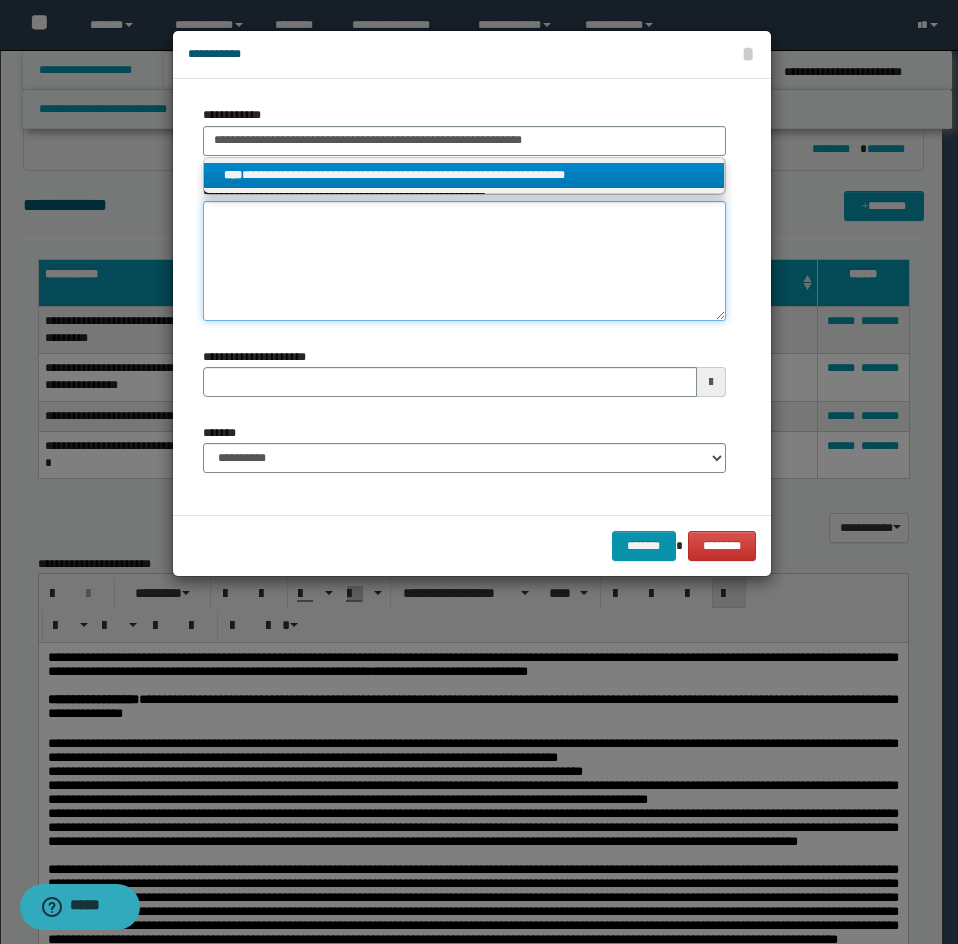 click on "**********" at bounding box center [464, 261] 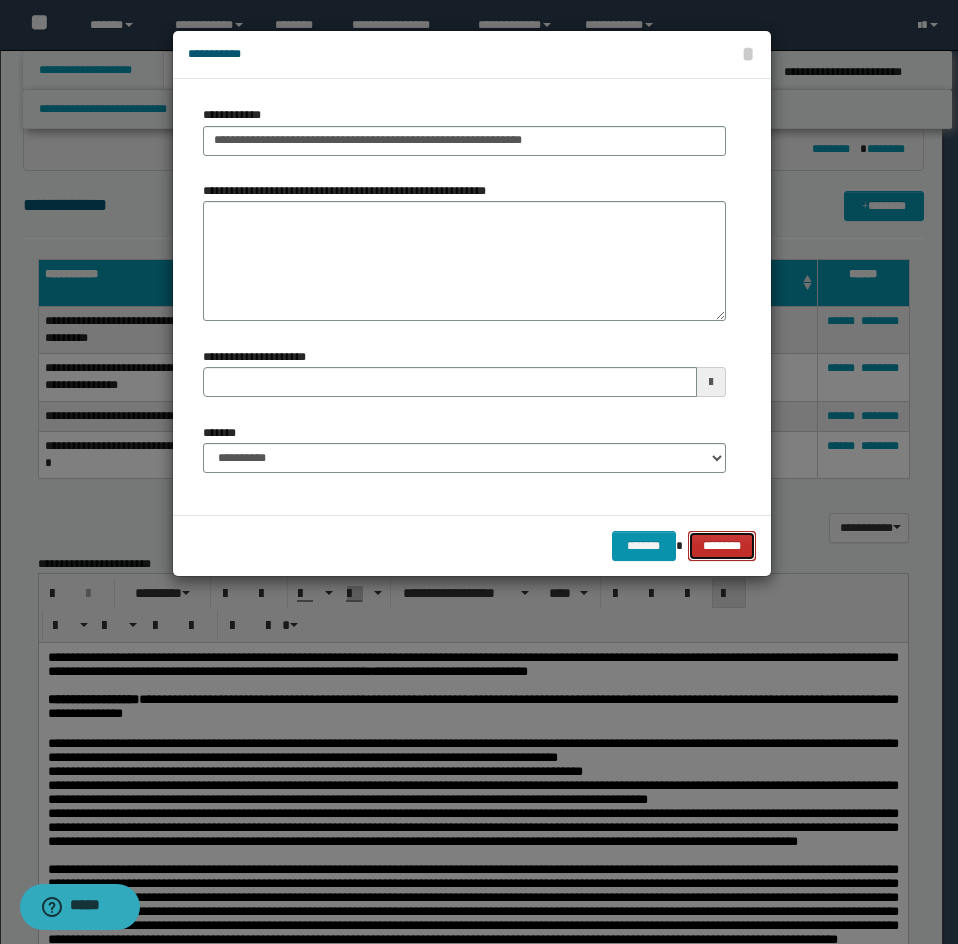 click on "********" at bounding box center (721, 546) 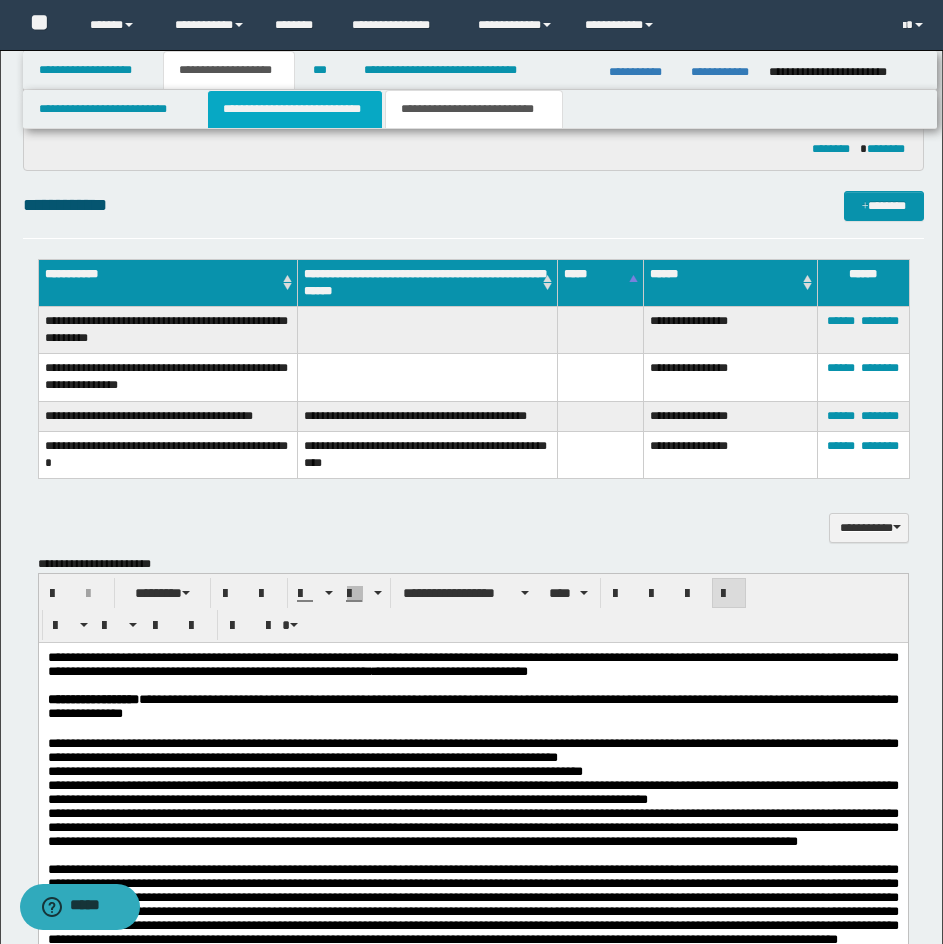 click on "**********" at bounding box center [295, 109] 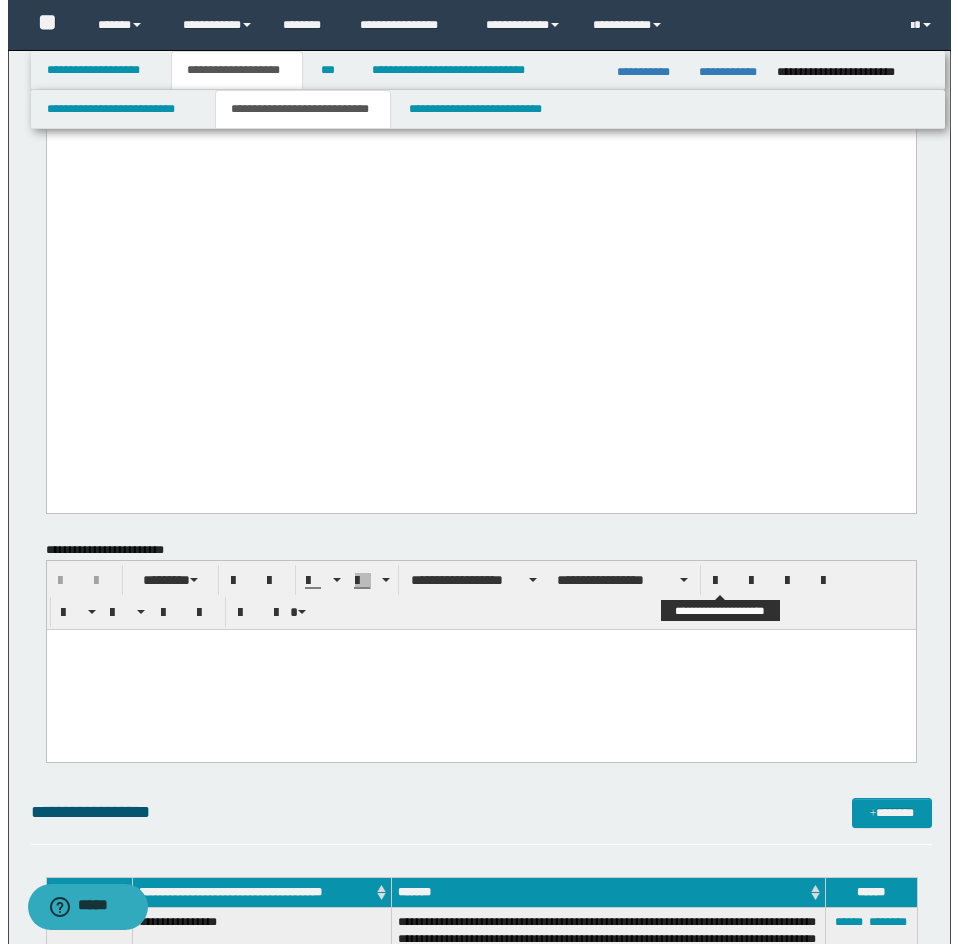 scroll, scrollTop: 2756, scrollLeft: 0, axis: vertical 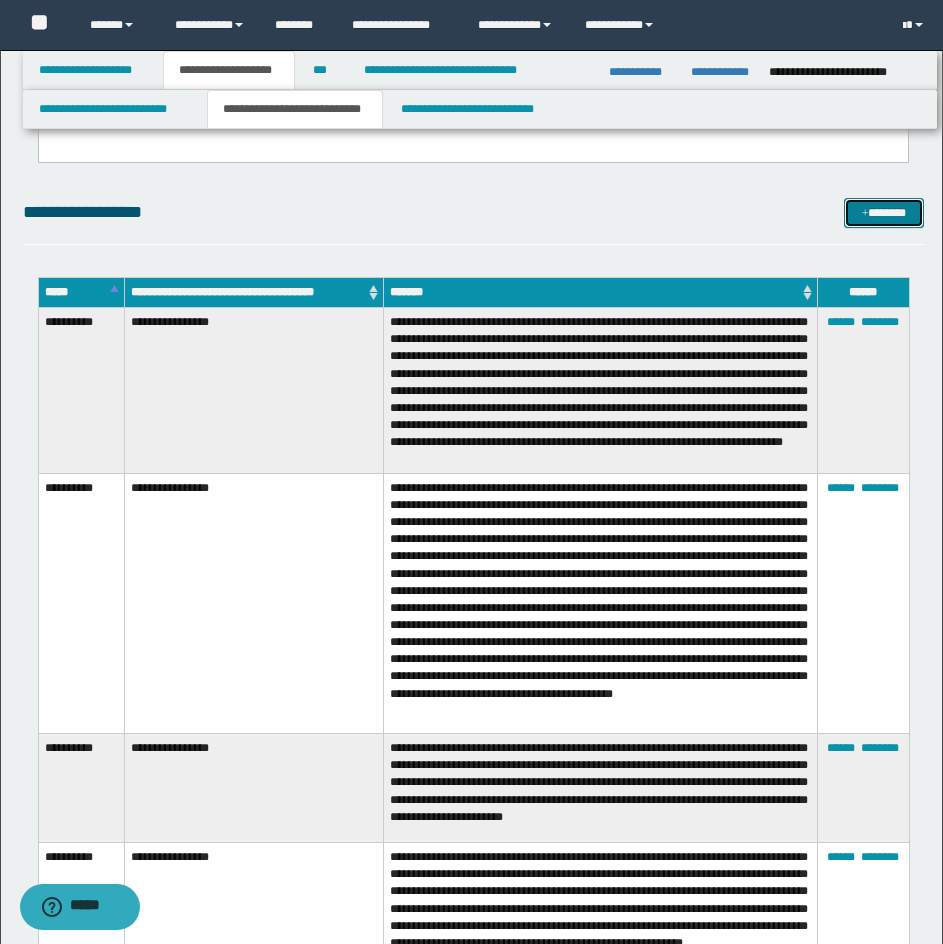 click at bounding box center (865, 214) 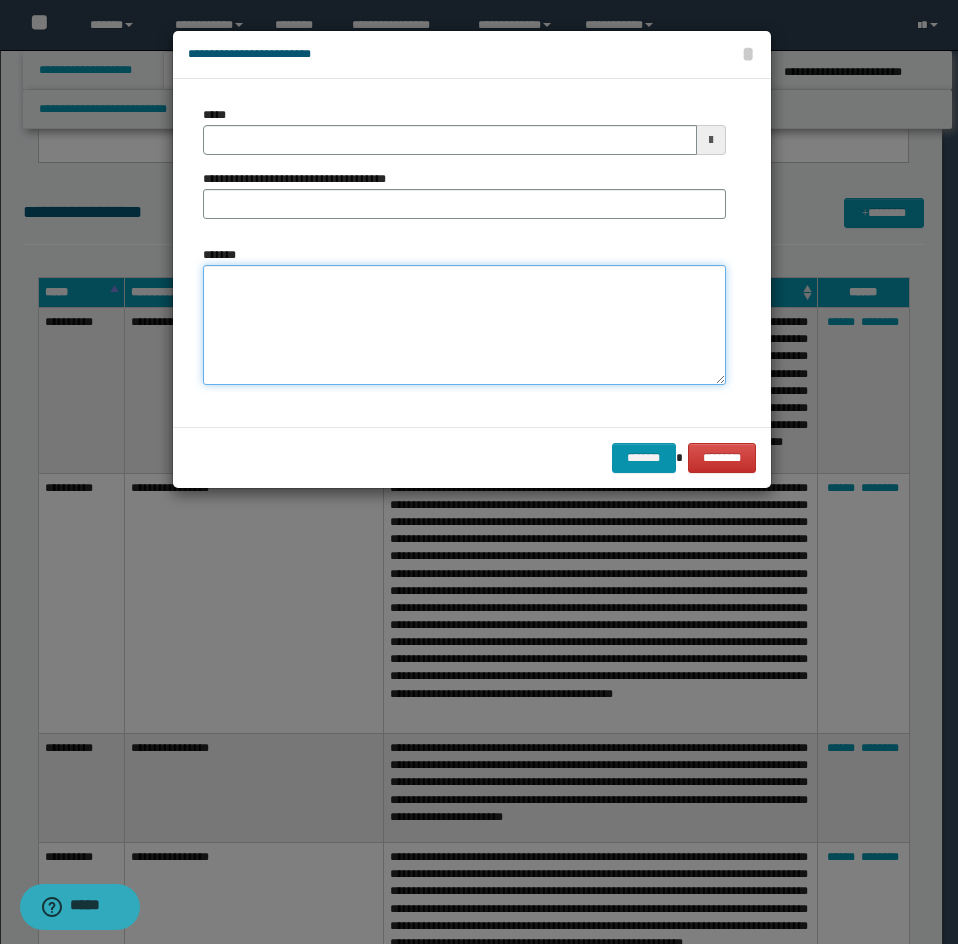 click on "*******" at bounding box center (464, 325) 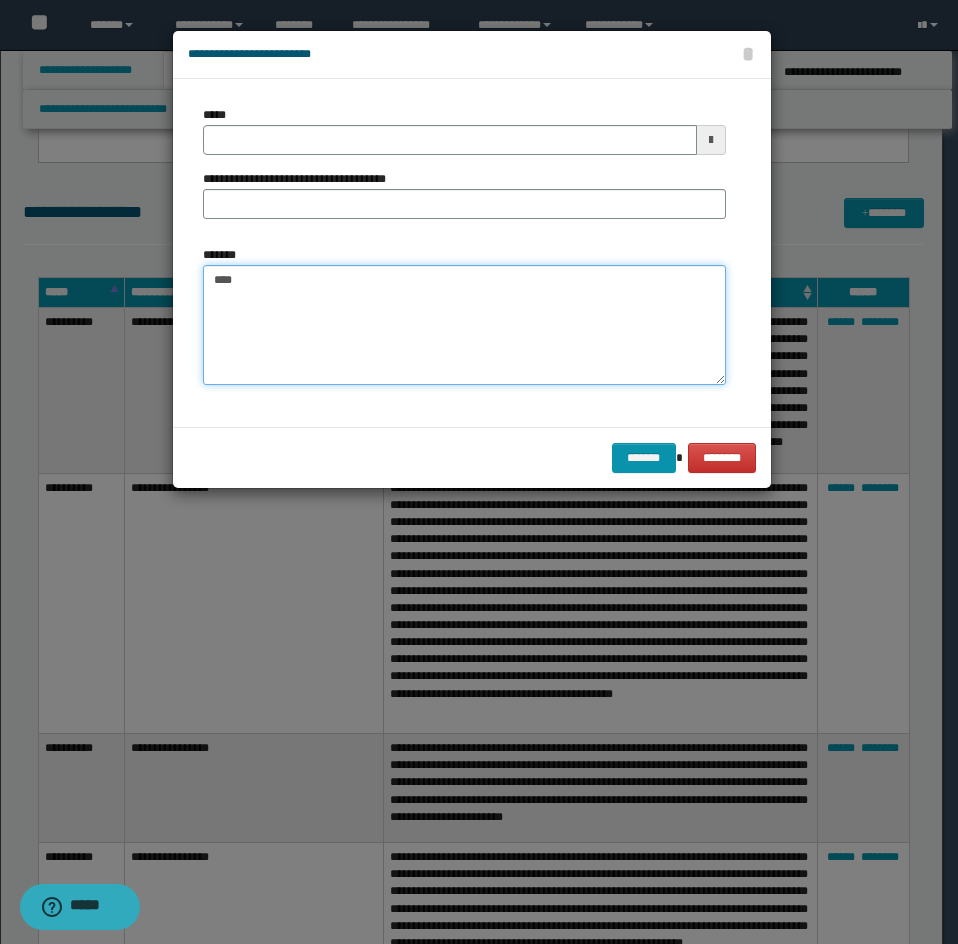 paste on "**********" 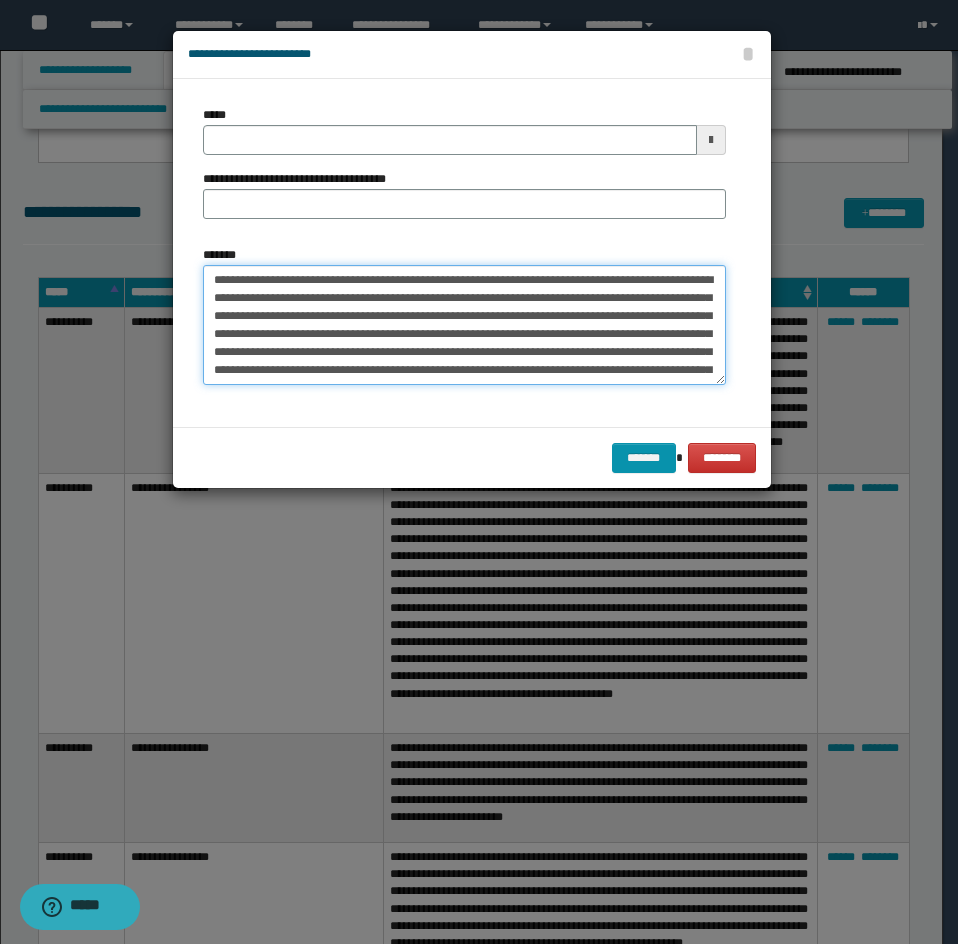 scroll, scrollTop: 48, scrollLeft: 0, axis: vertical 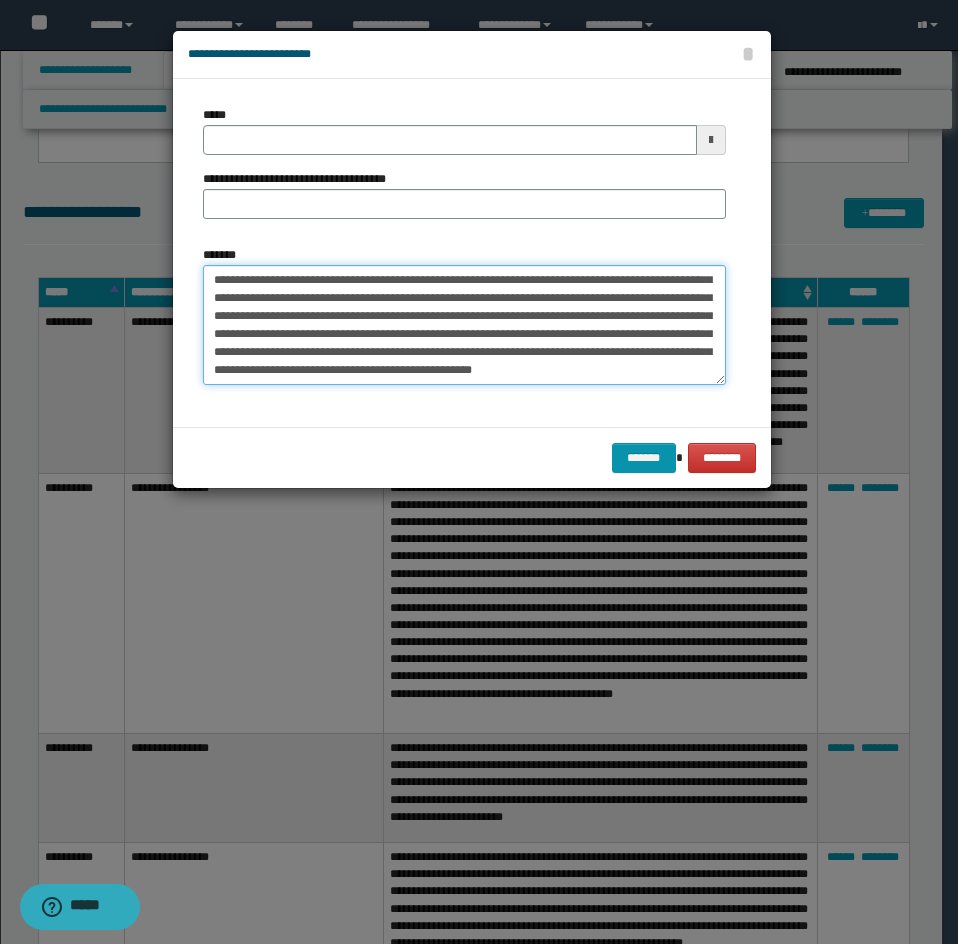 type on "**********" 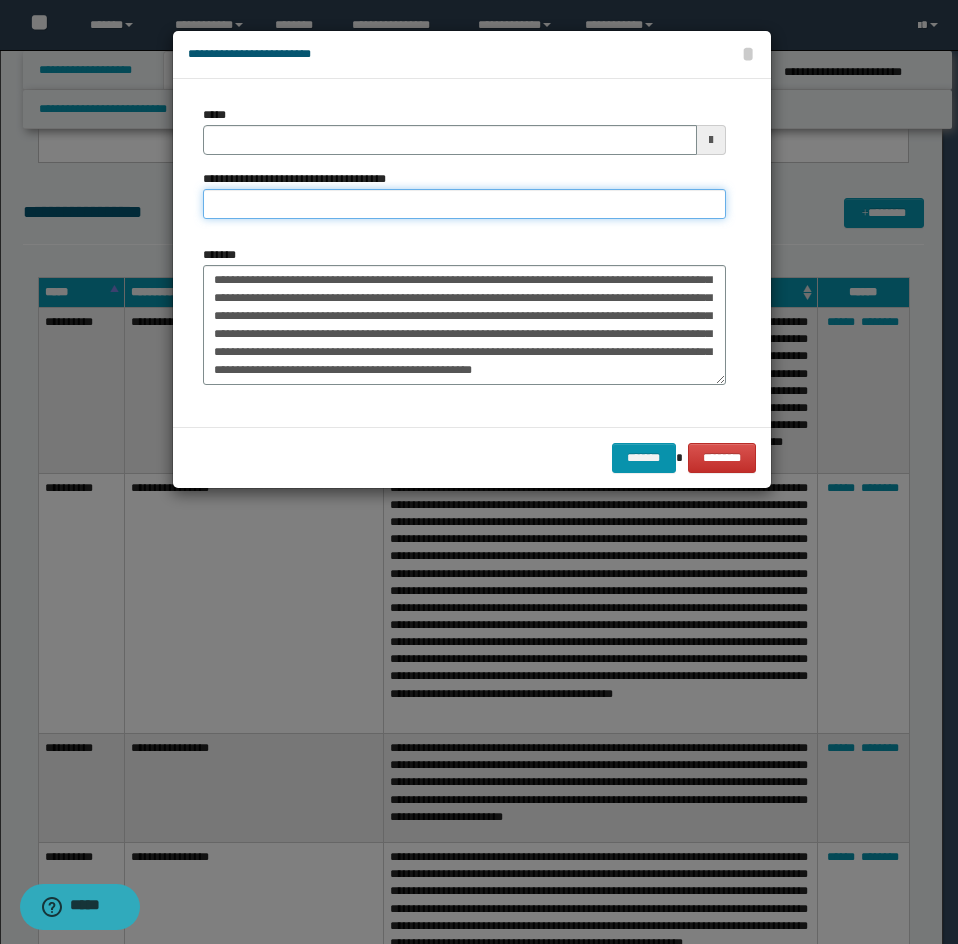 click on "**********" at bounding box center [464, 204] 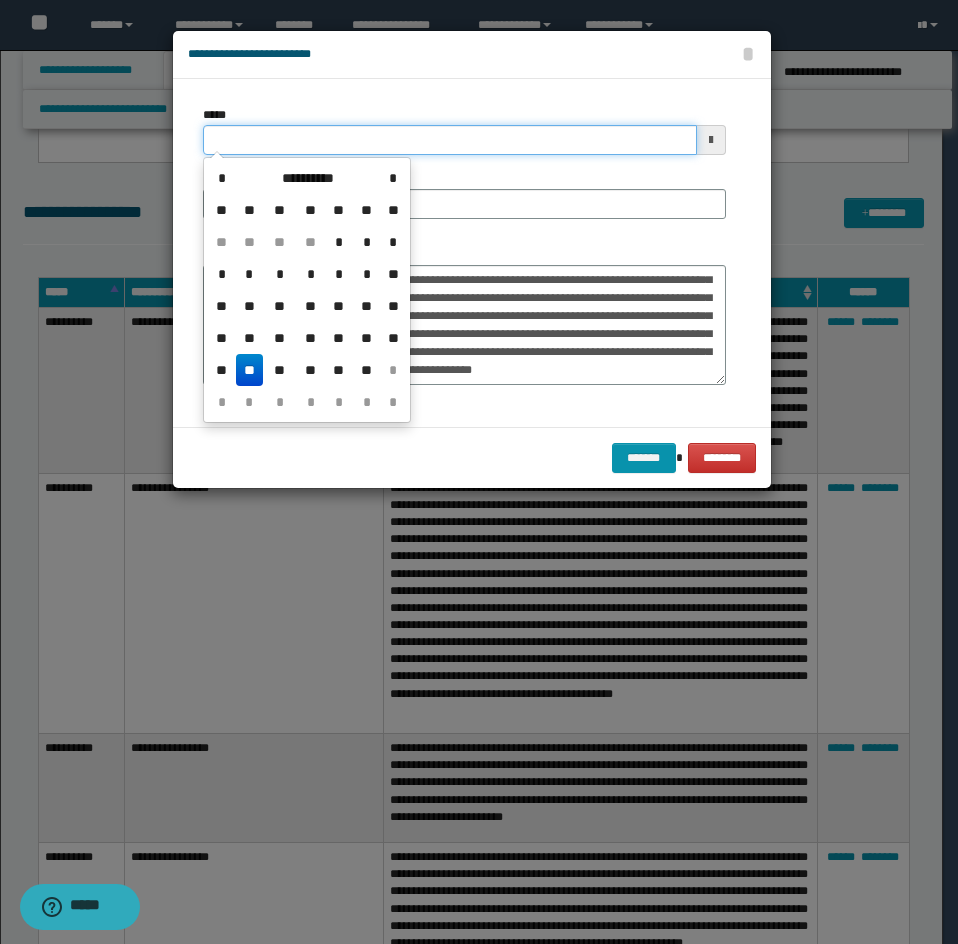 click on "*****" at bounding box center (450, 140) 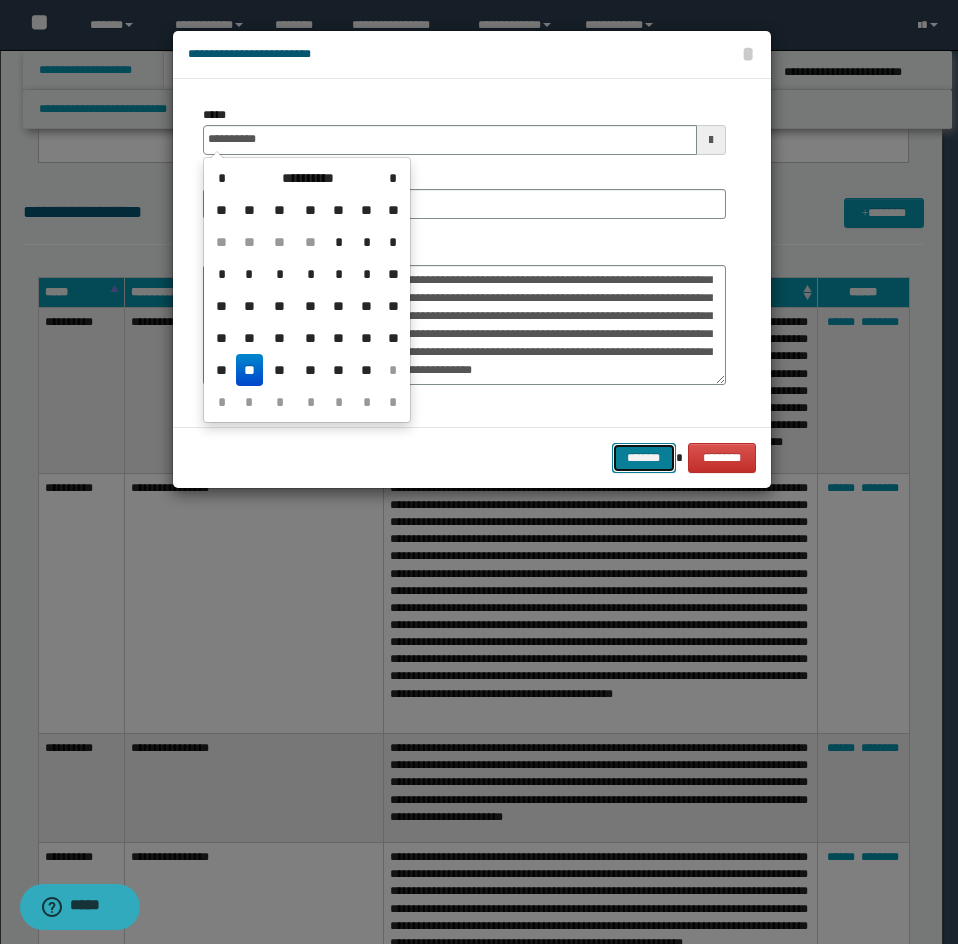 type on "**********" 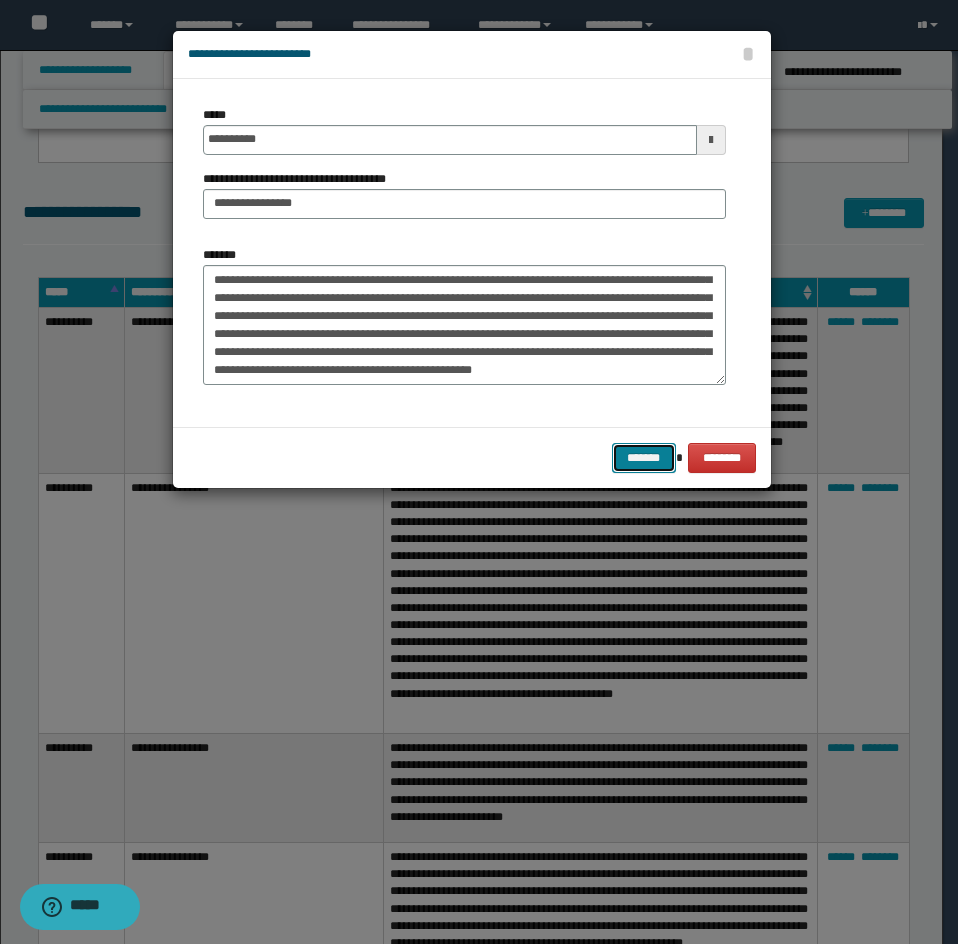 click on "*******" at bounding box center [644, 458] 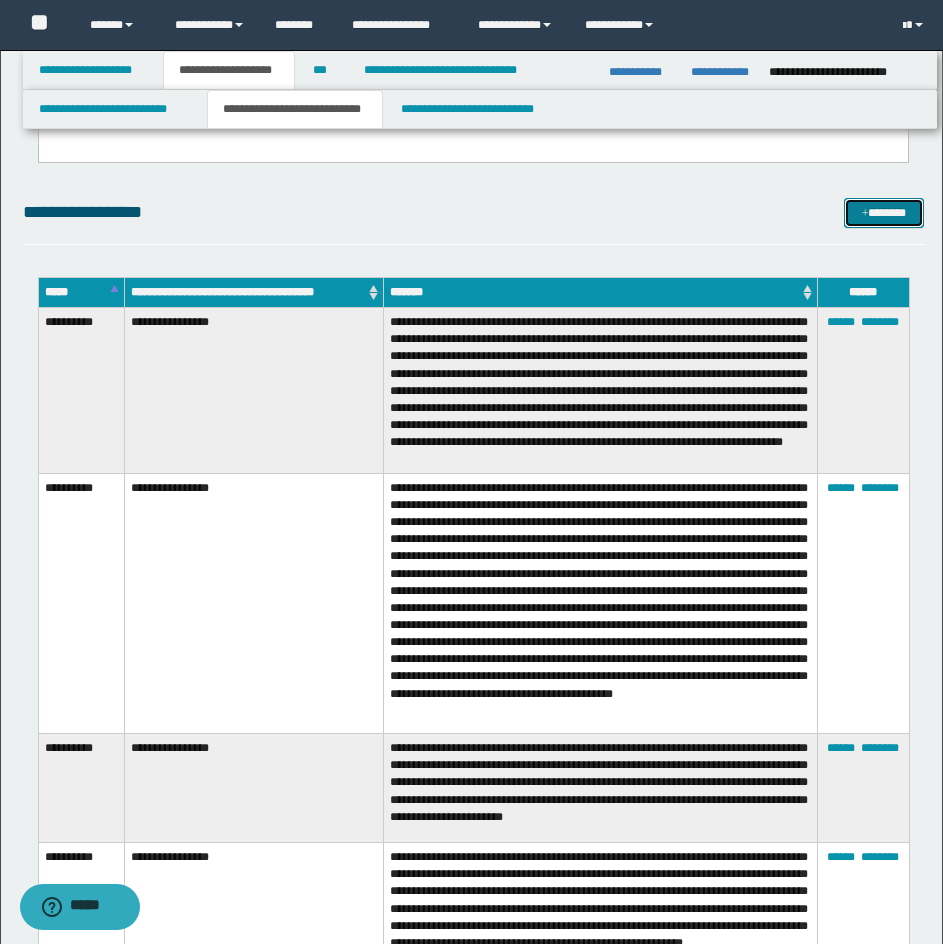 click at bounding box center [865, 214] 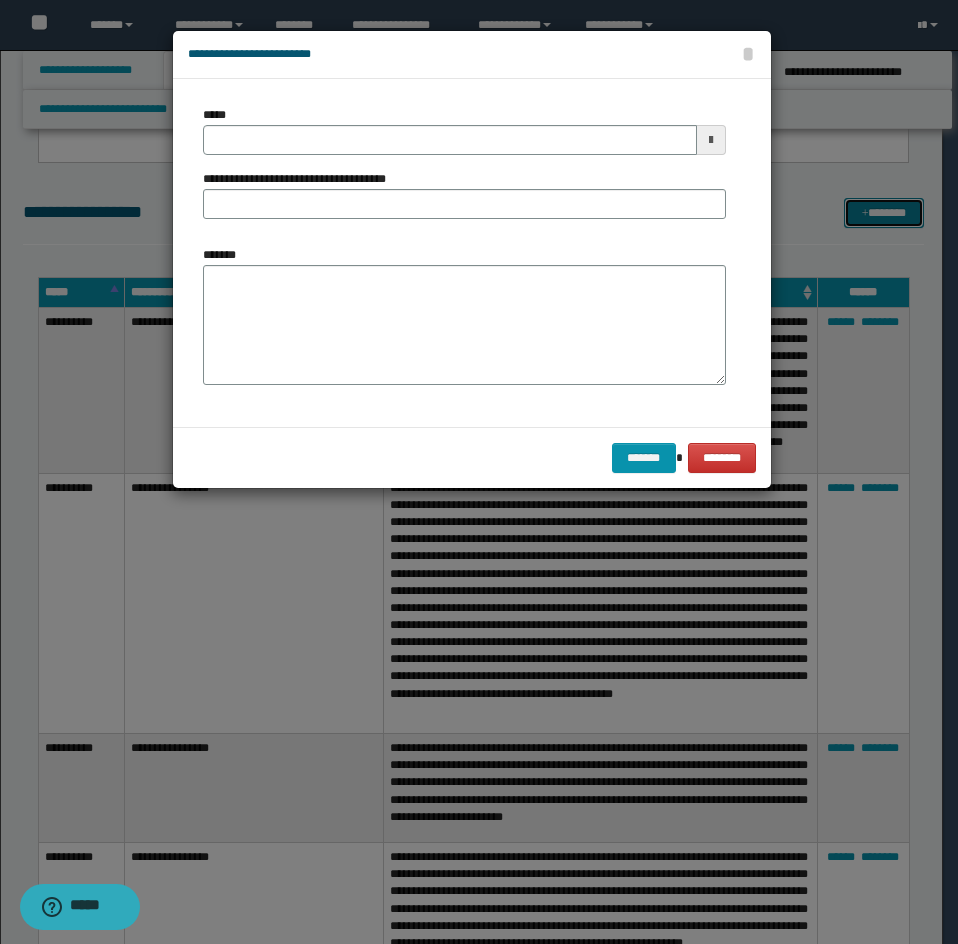 scroll, scrollTop: 0, scrollLeft: 0, axis: both 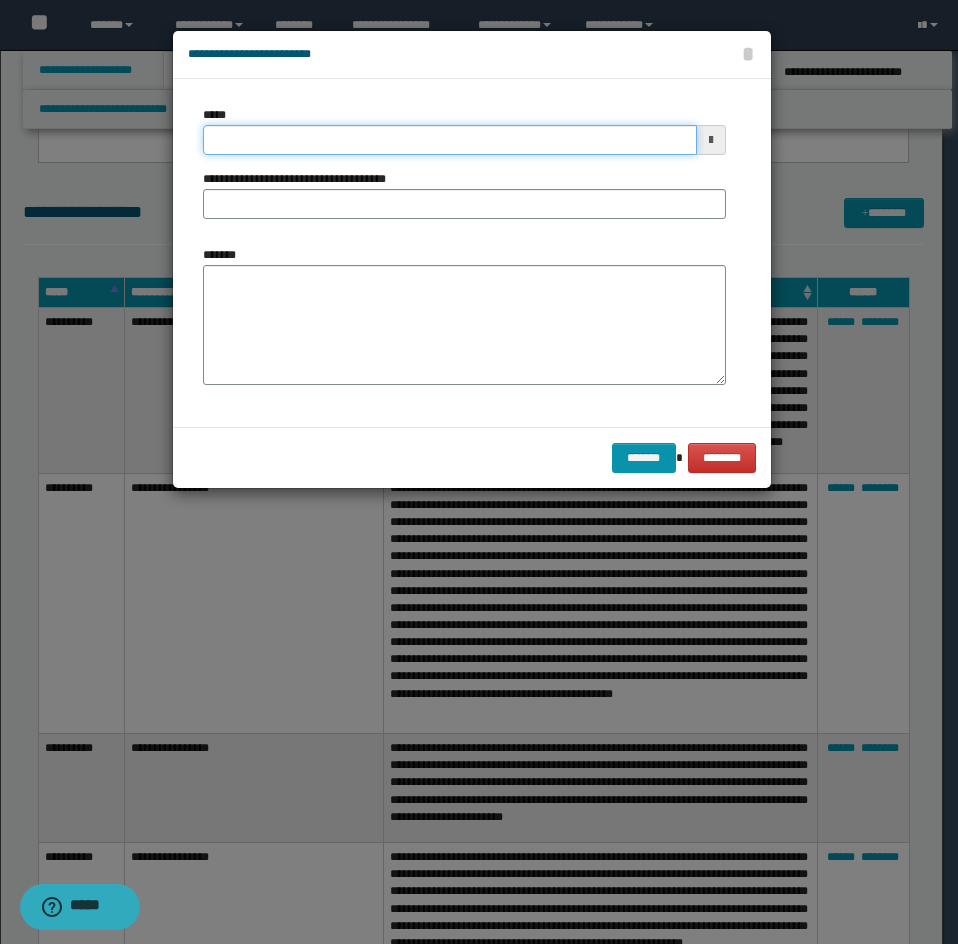click on "*****" at bounding box center [450, 140] 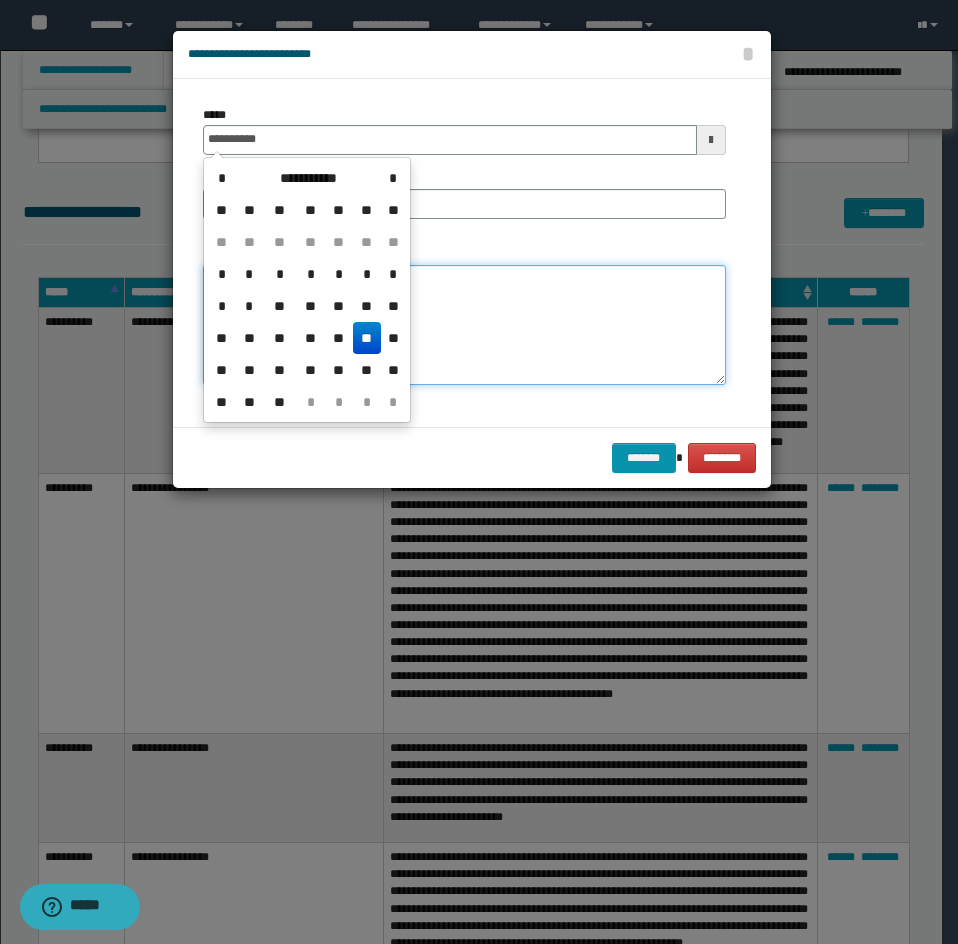 type on "**********" 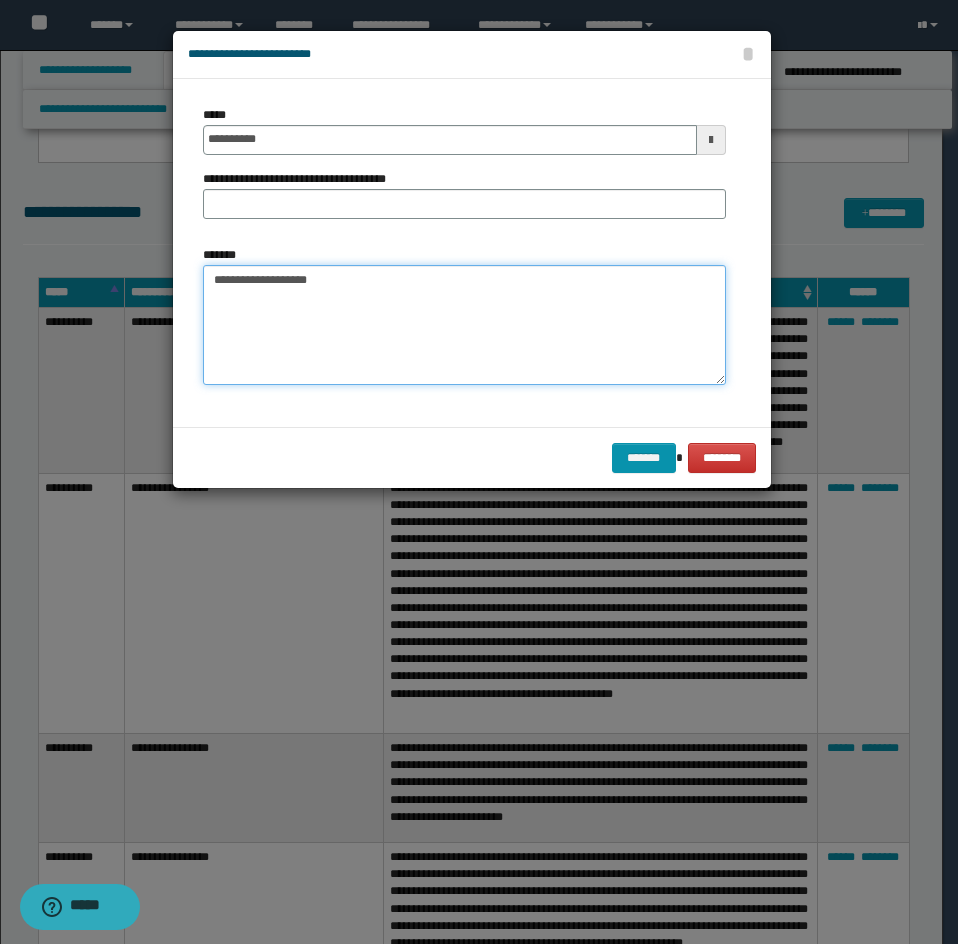 click on "**********" at bounding box center [464, 325] 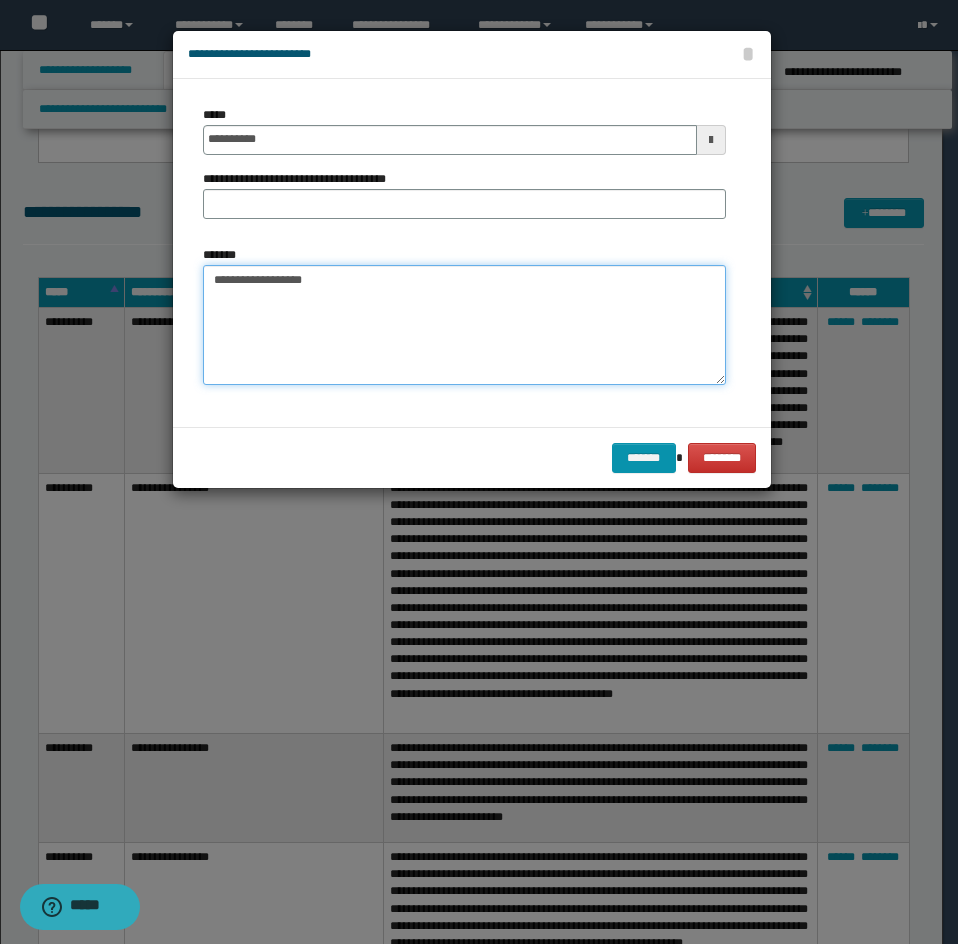 paste on "**********" 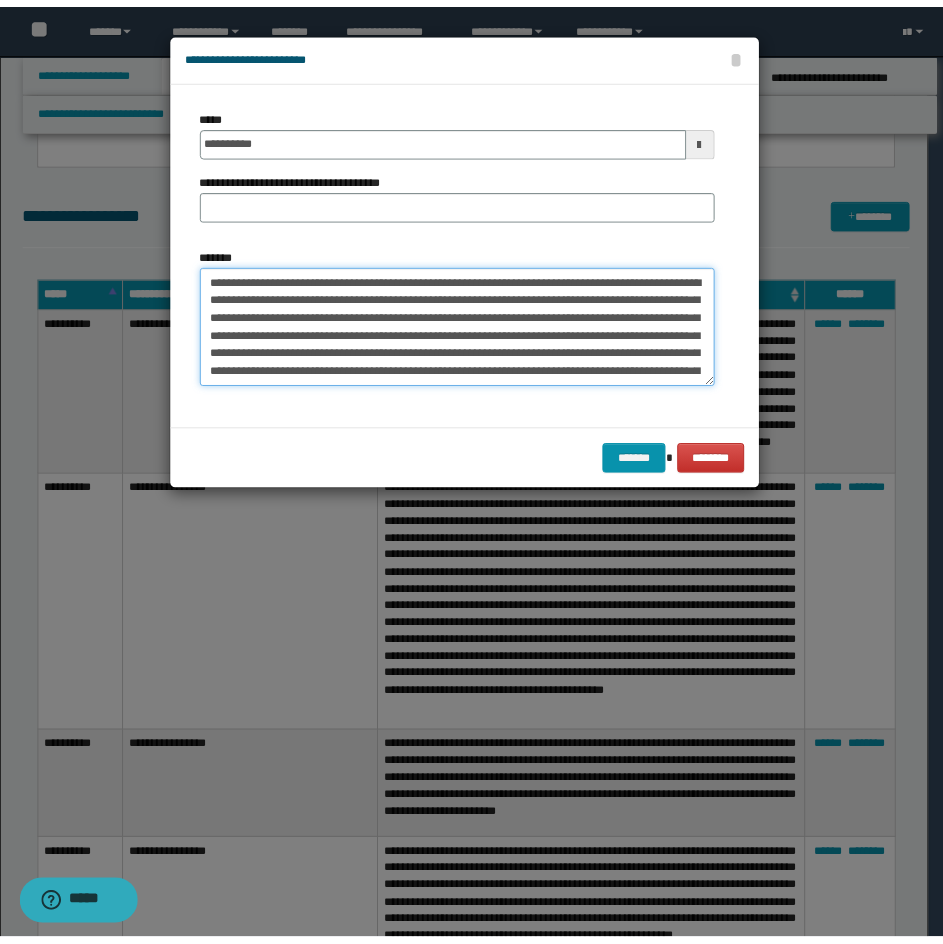 scroll, scrollTop: 84, scrollLeft: 0, axis: vertical 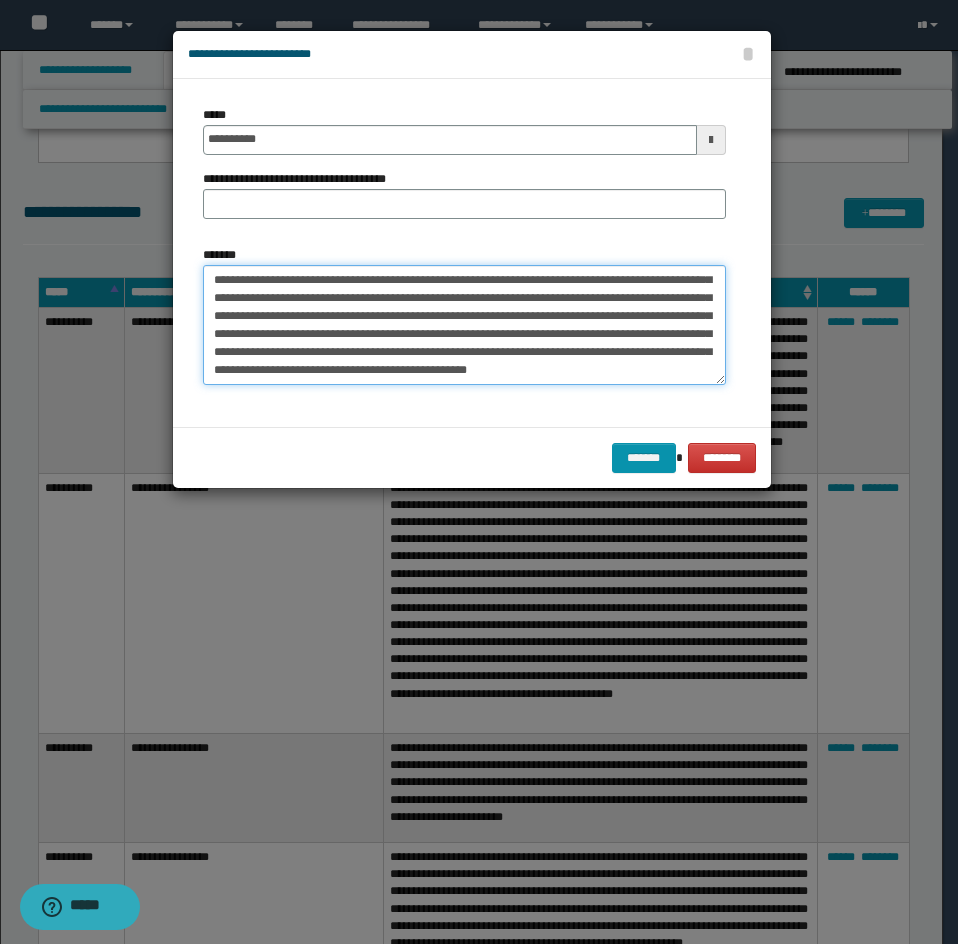 type on "**********" 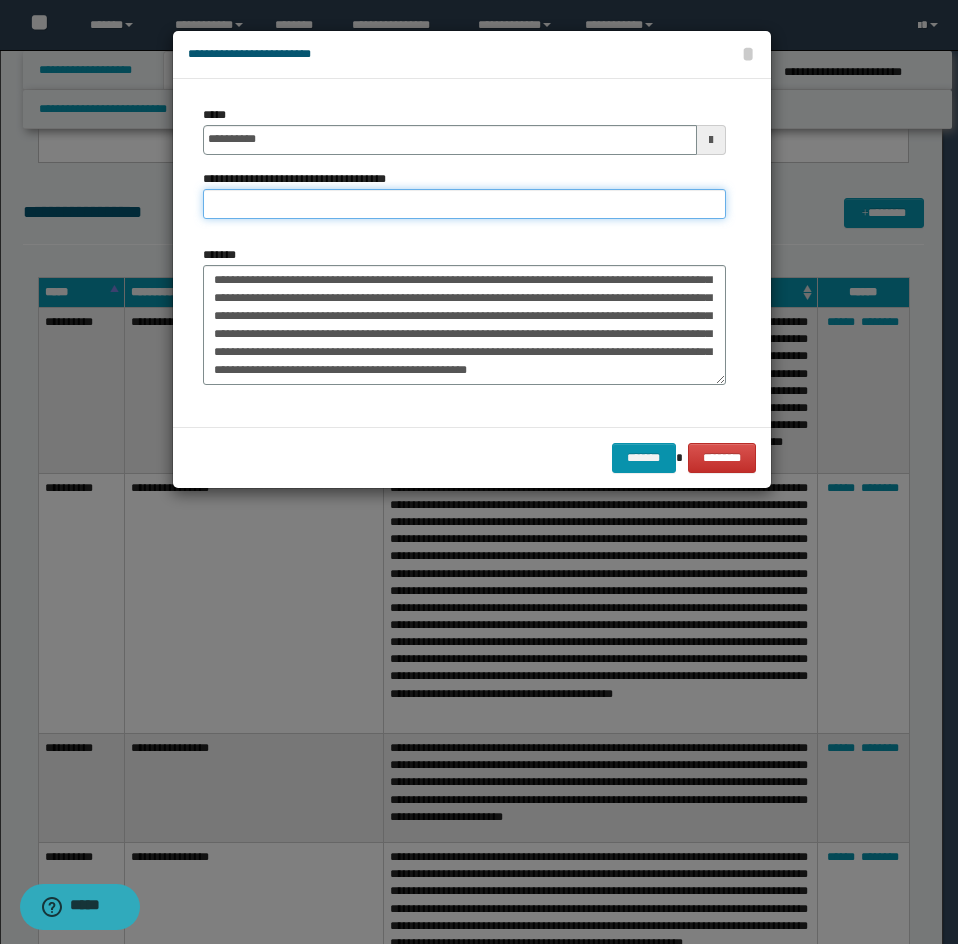 click on "**********" at bounding box center [464, 204] 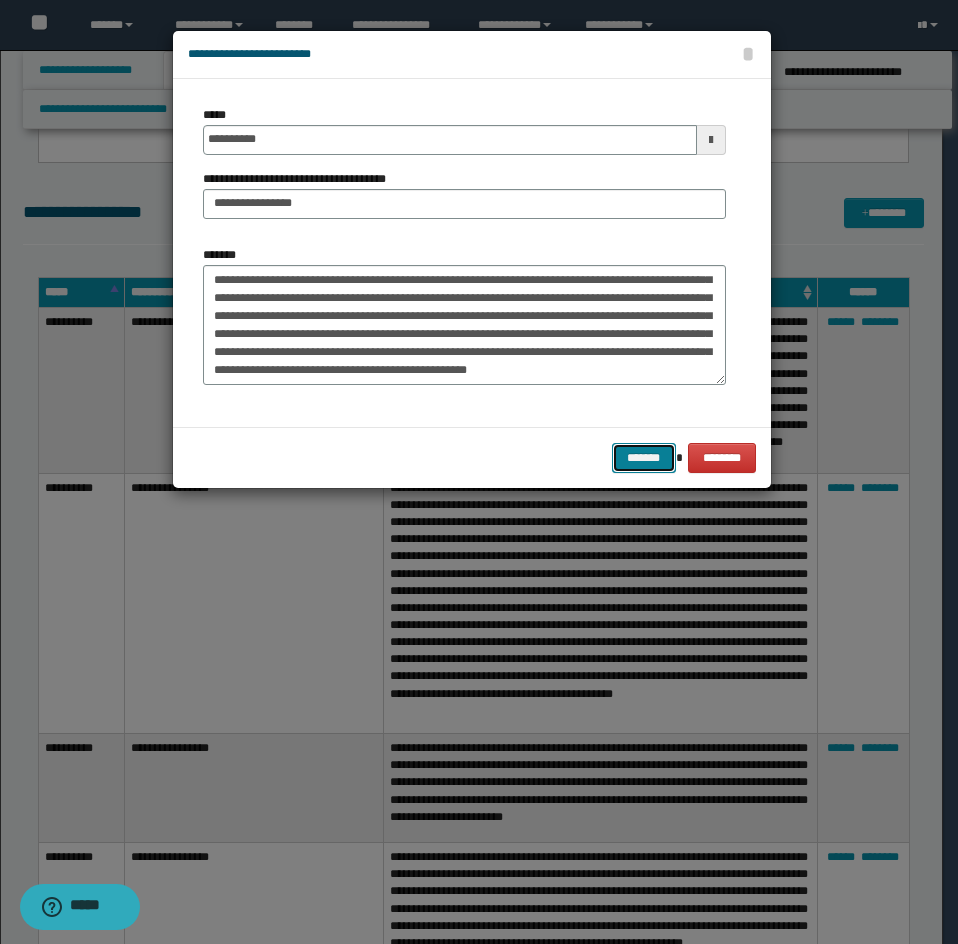 click on "*******" at bounding box center (644, 458) 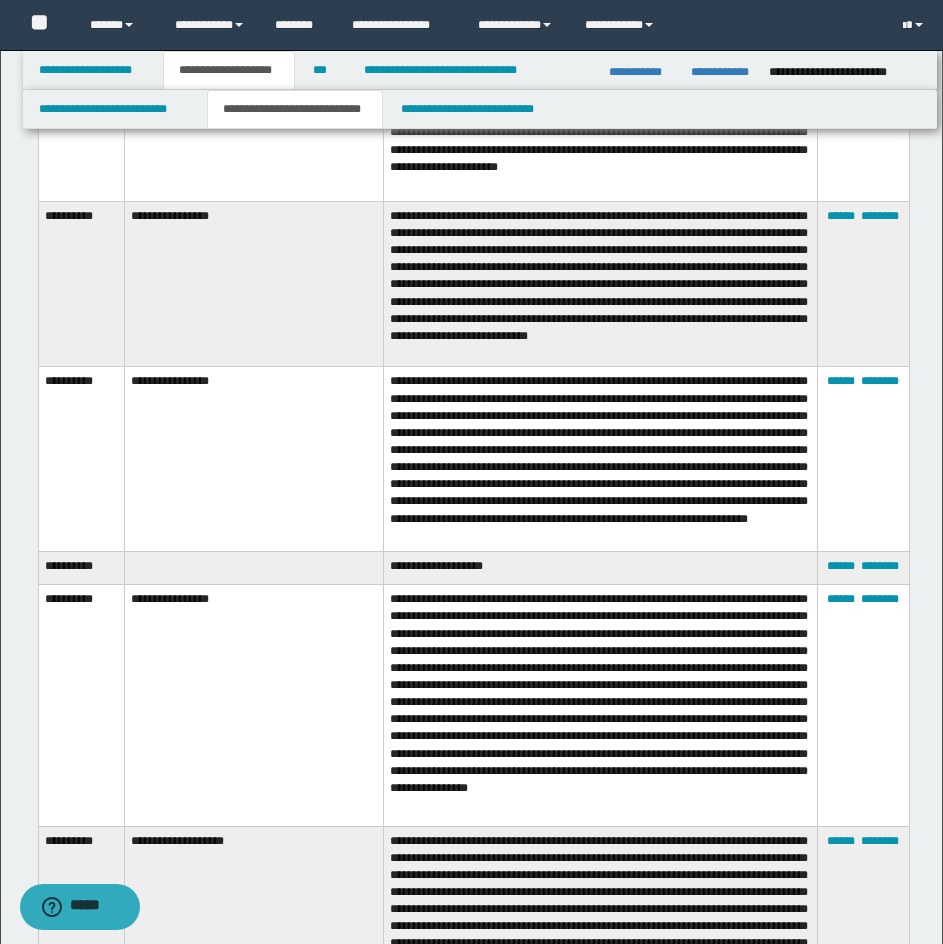 scroll, scrollTop: 3956, scrollLeft: 0, axis: vertical 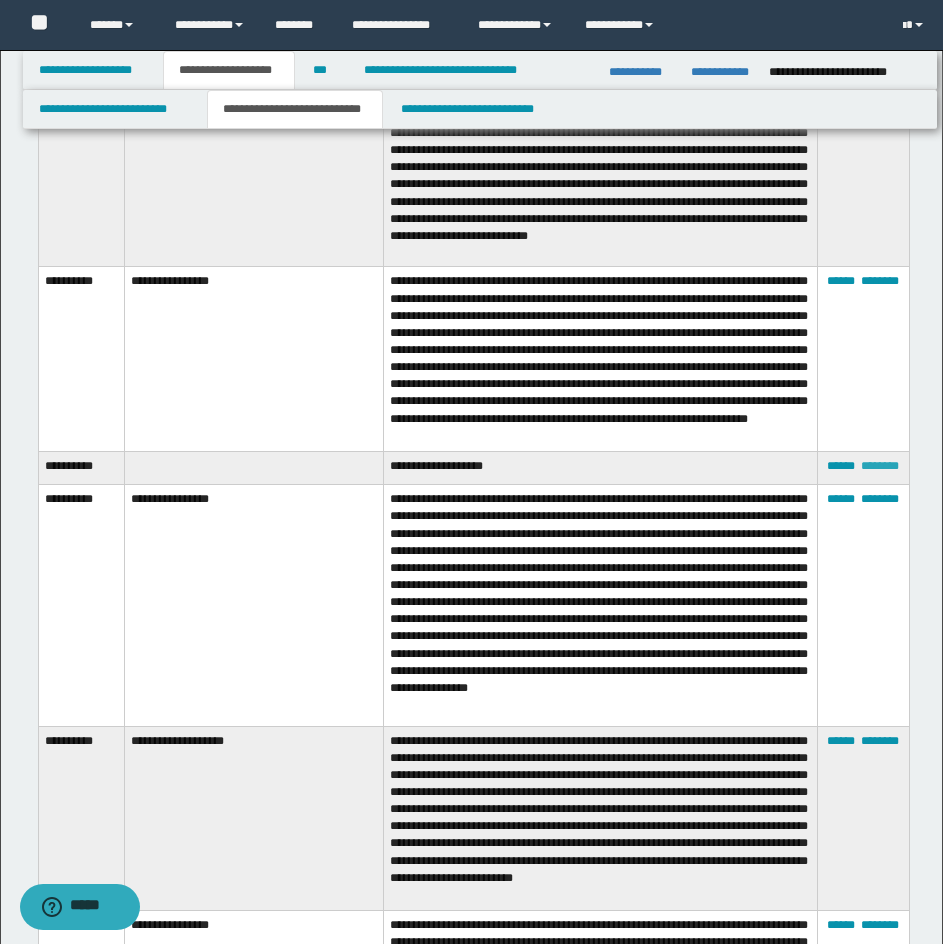 click on "********" at bounding box center (880, 466) 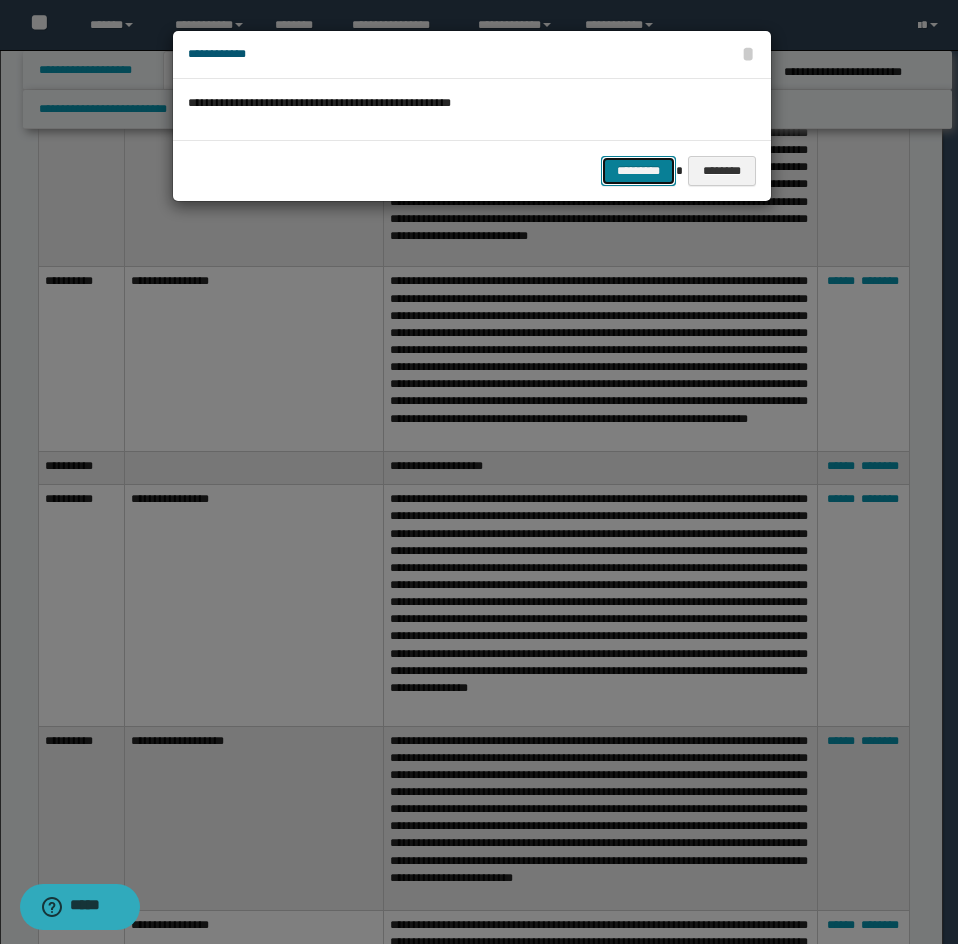click on "*********" at bounding box center [638, 171] 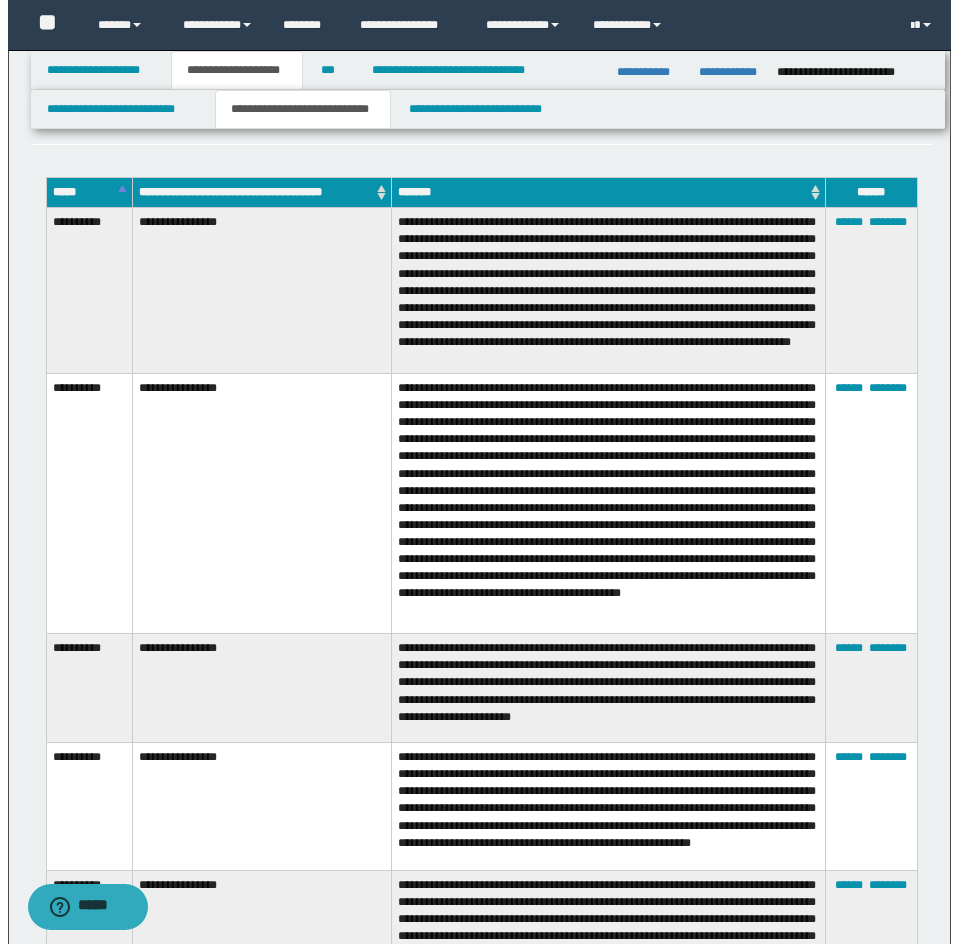 scroll, scrollTop: 2556, scrollLeft: 0, axis: vertical 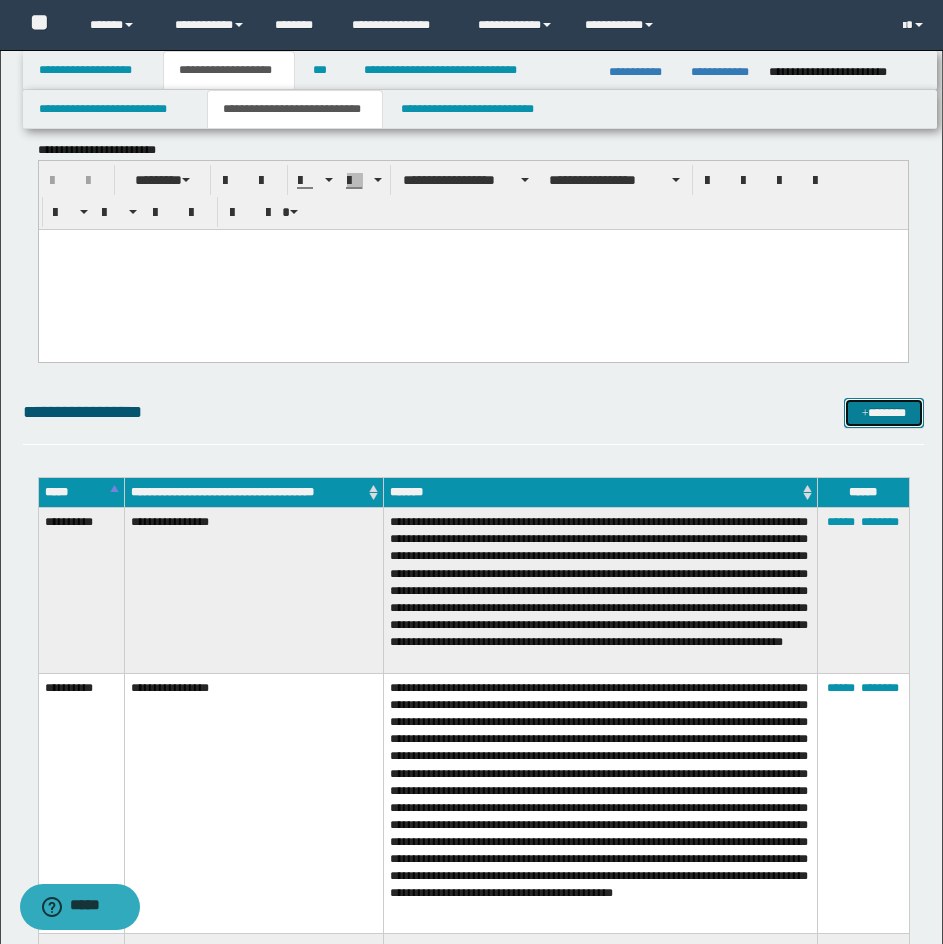 click on "*******" at bounding box center [884, 413] 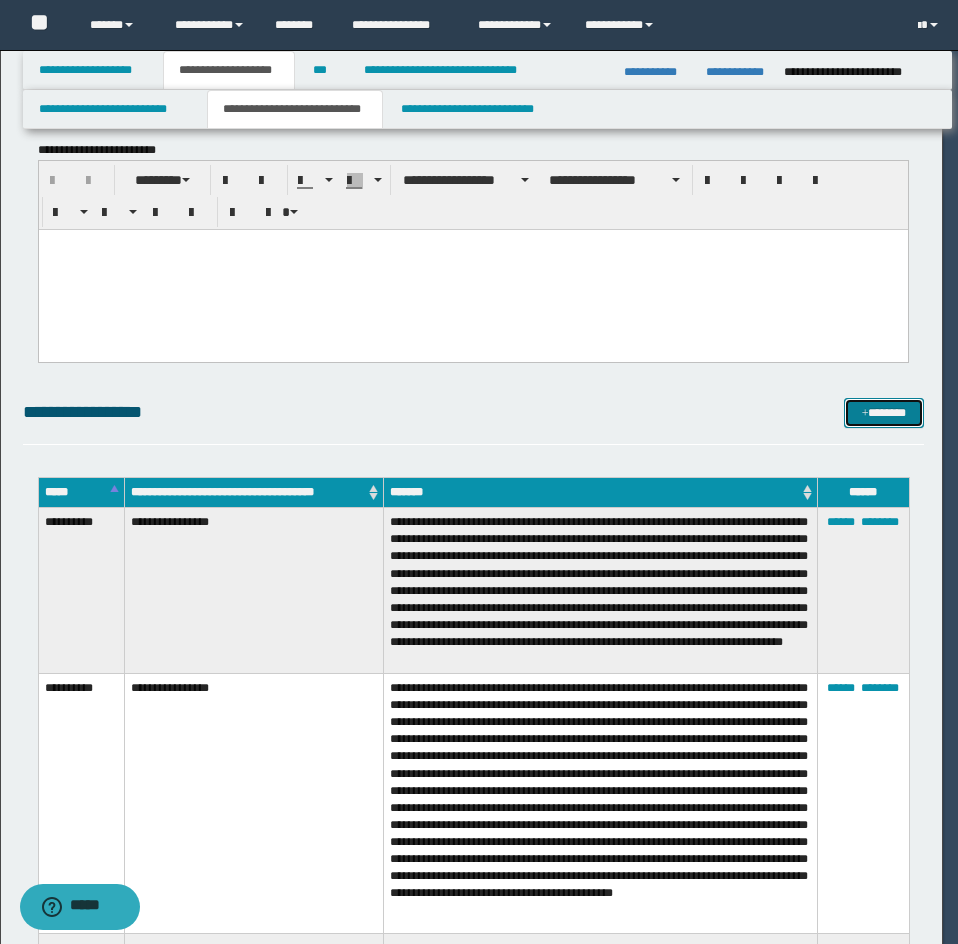 scroll, scrollTop: 0, scrollLeft: 0, axis: both 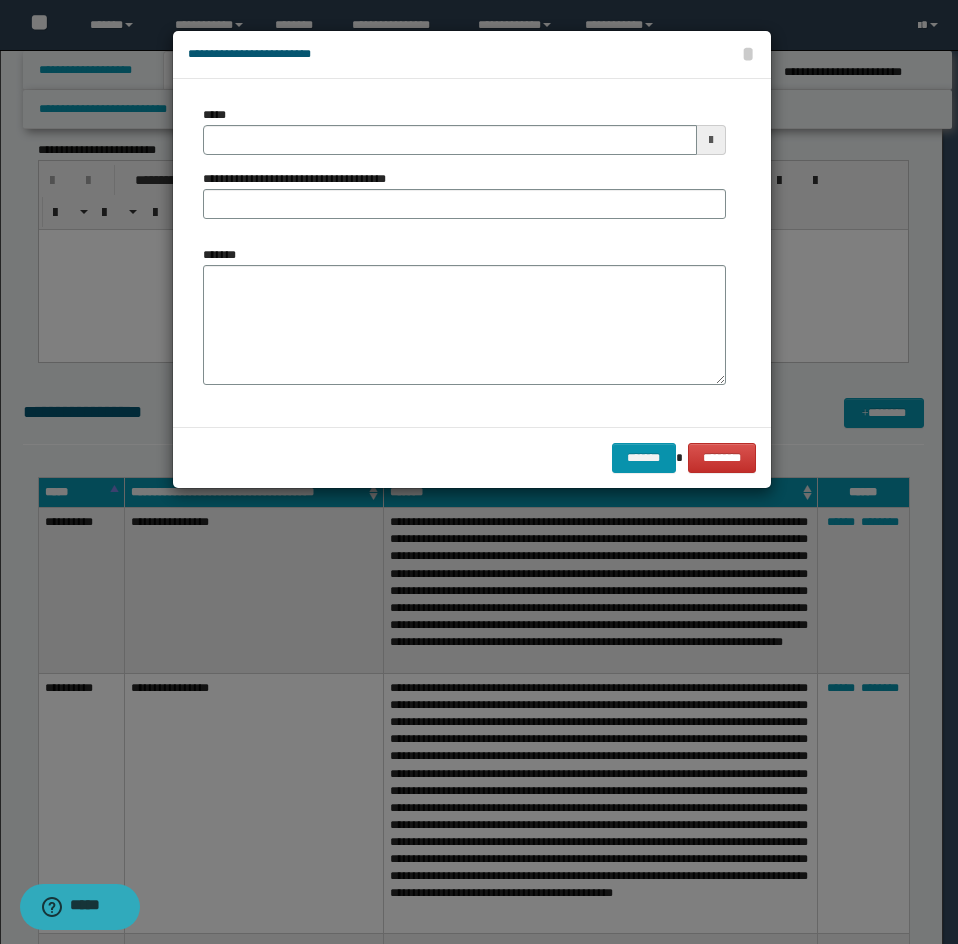 type 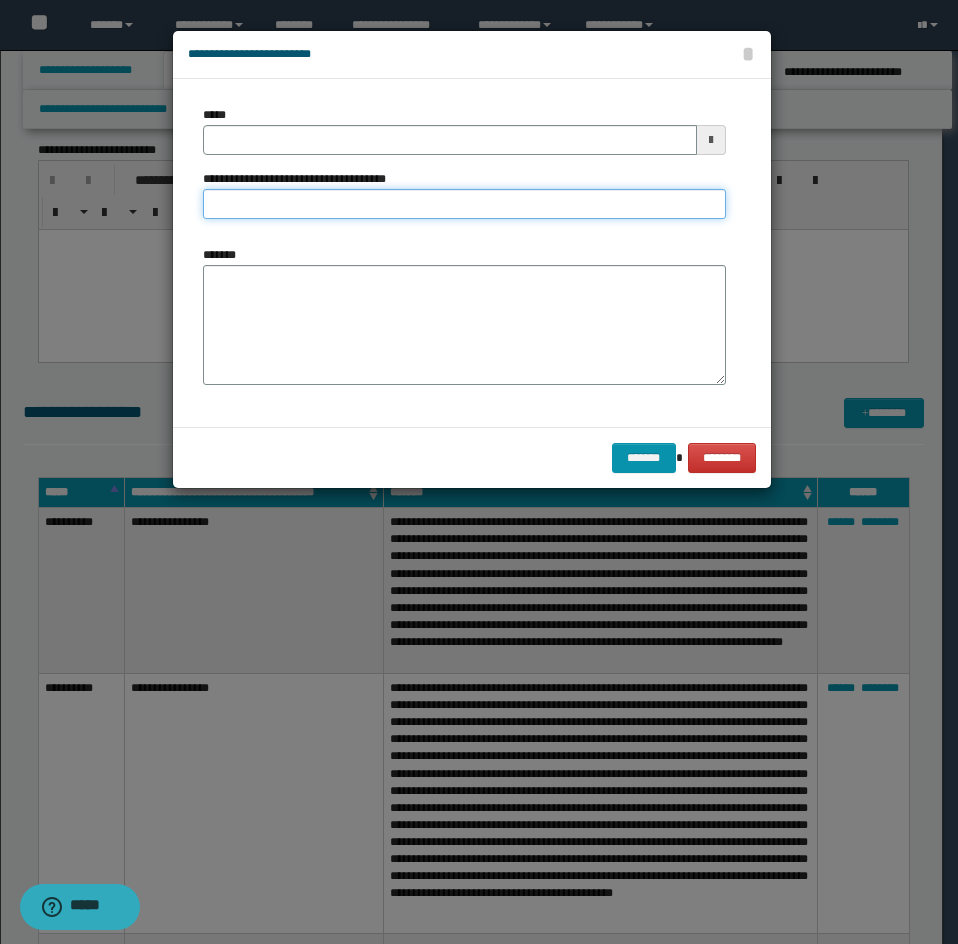 click on "**********" at bounding box center [464, 204] 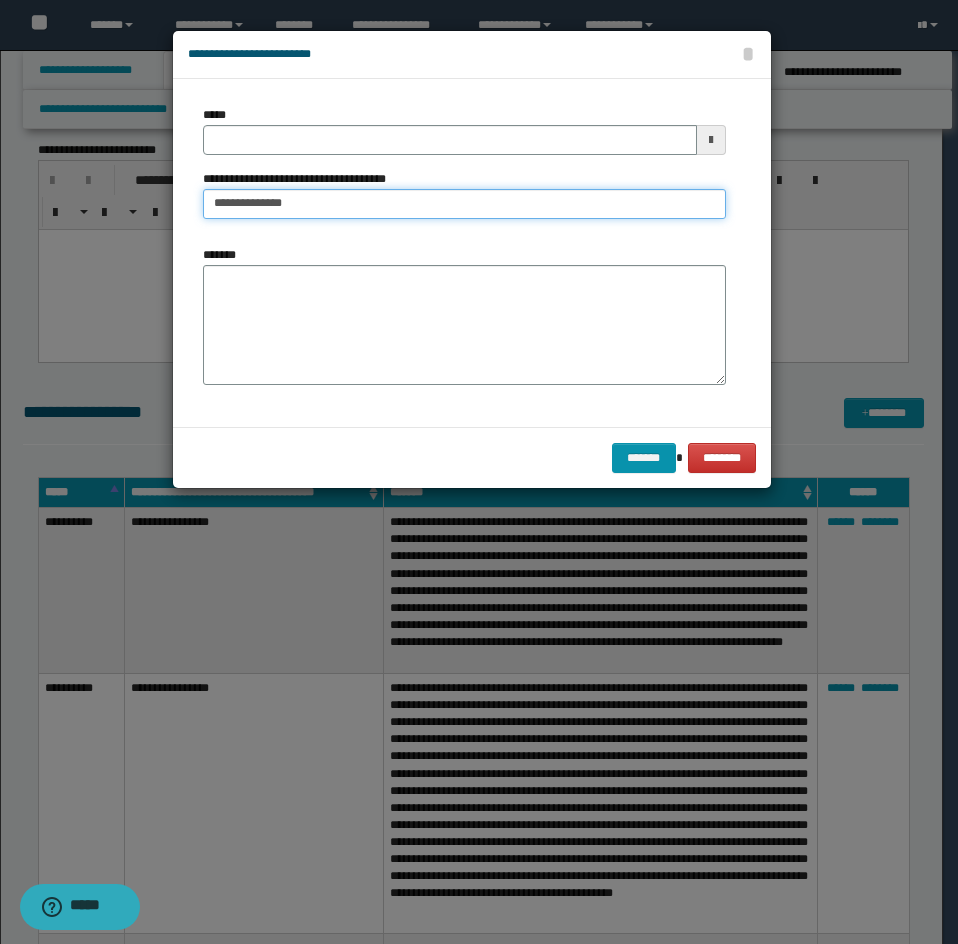 type on "**********" 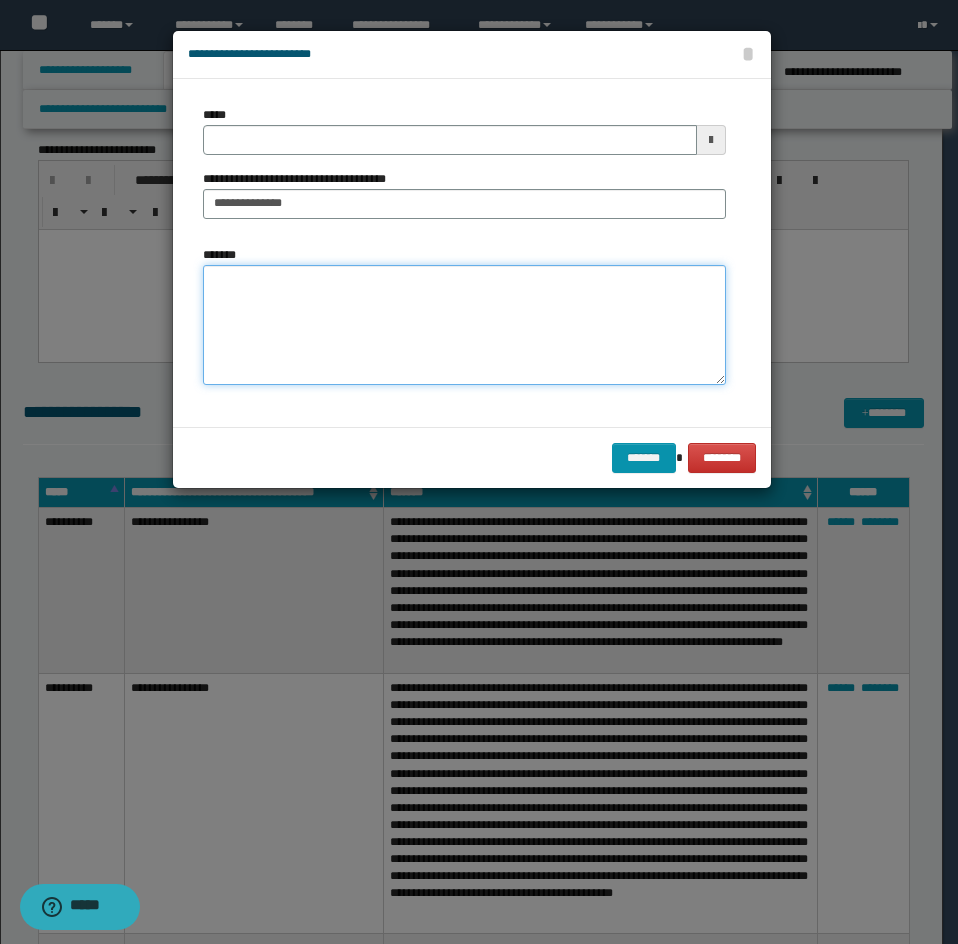 click on "*******" at bounding box center (464, 325) 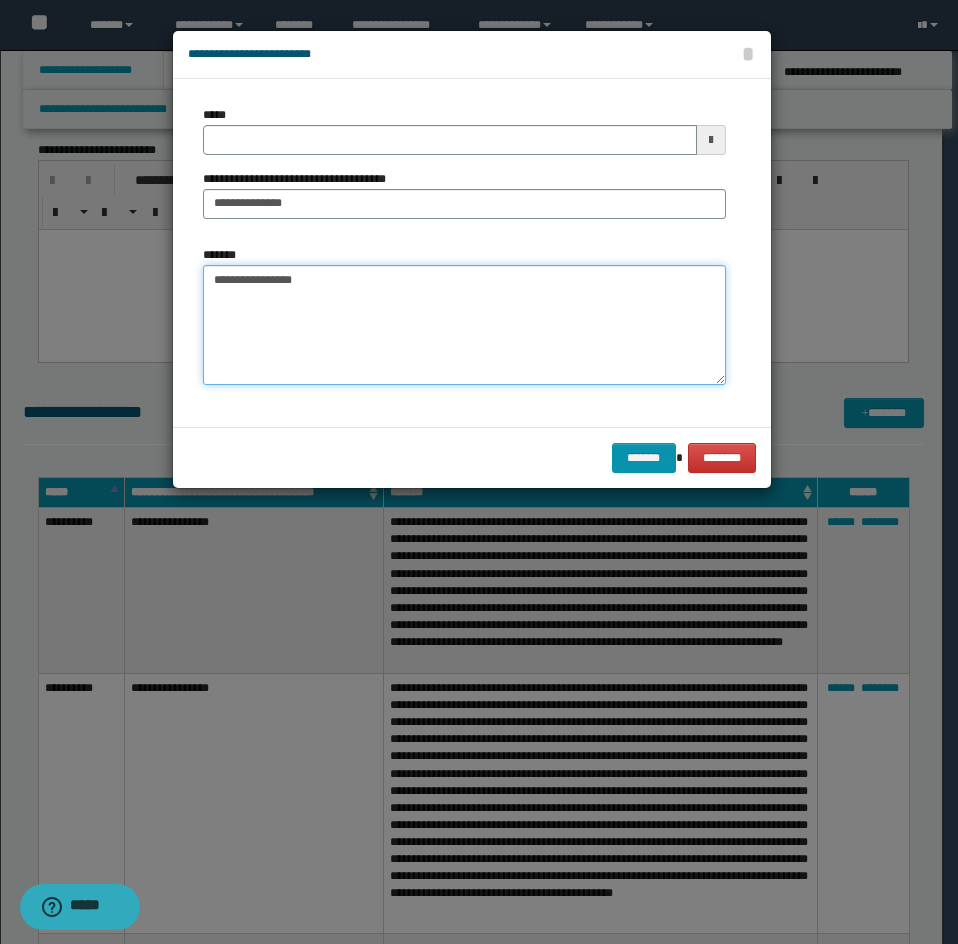 click on "**********" at bounding box center [464, 325] 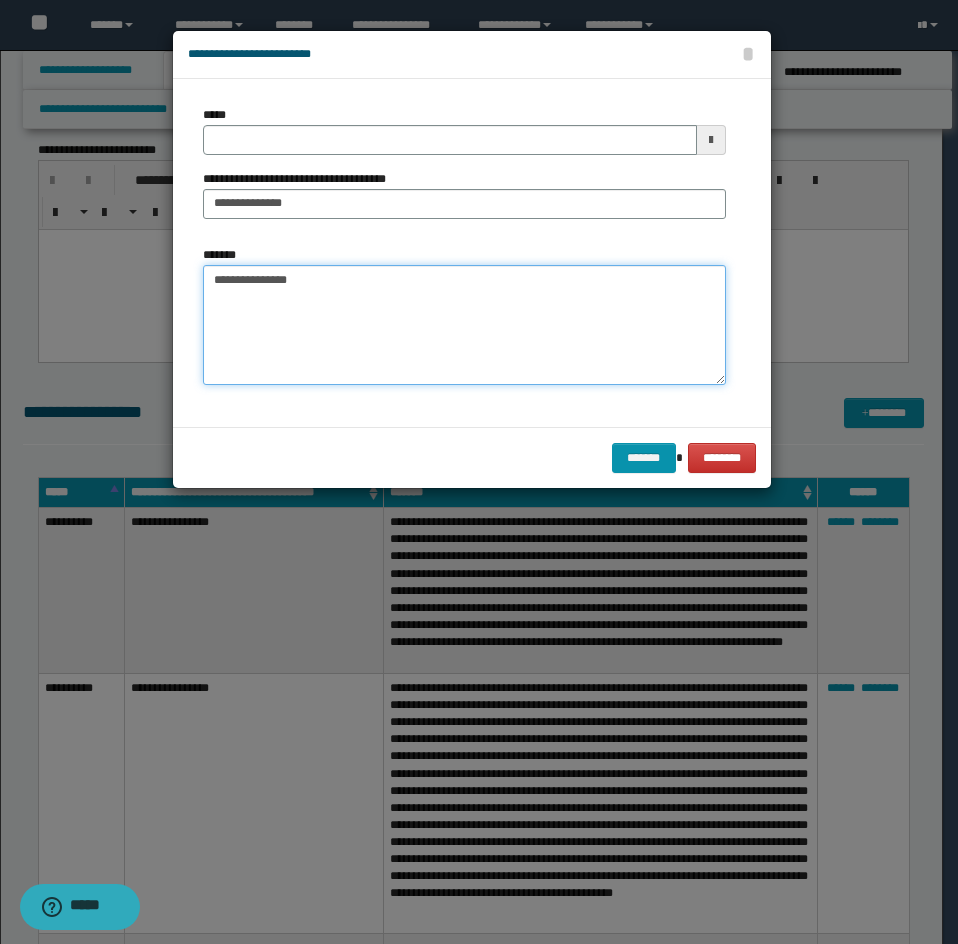 paste on "**********" 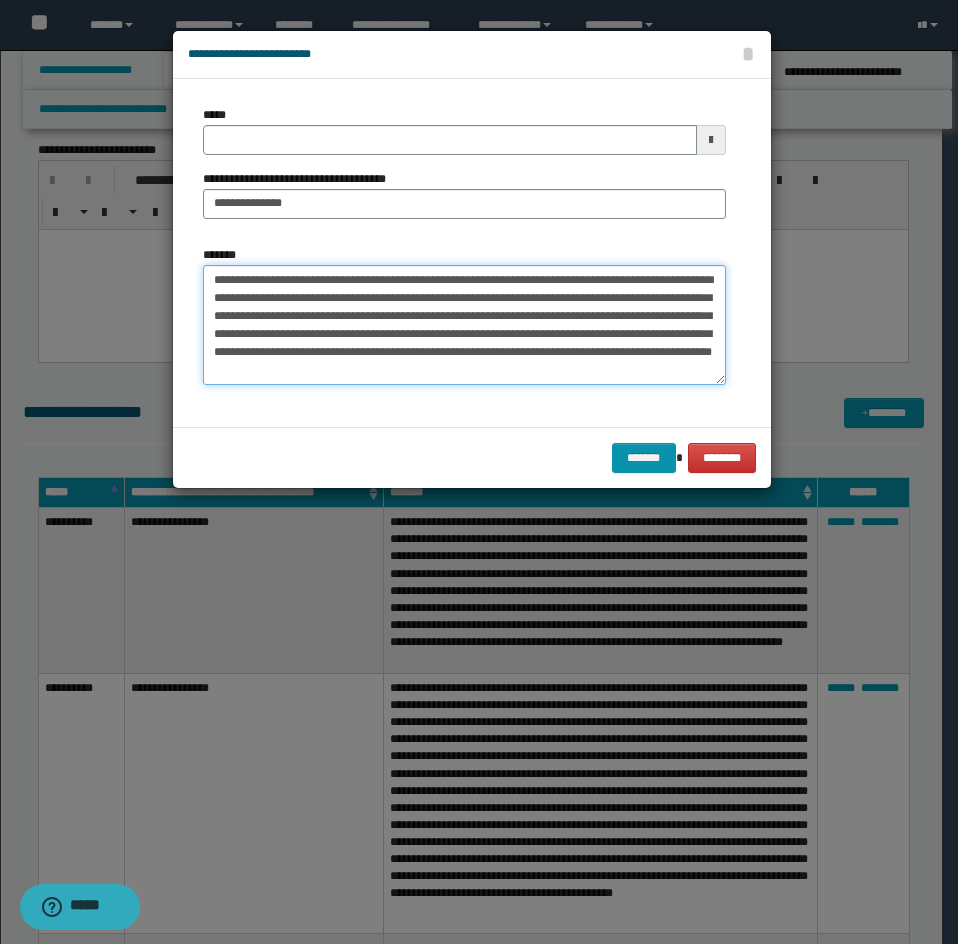 click on "**********" at bounding box center [464, 325] 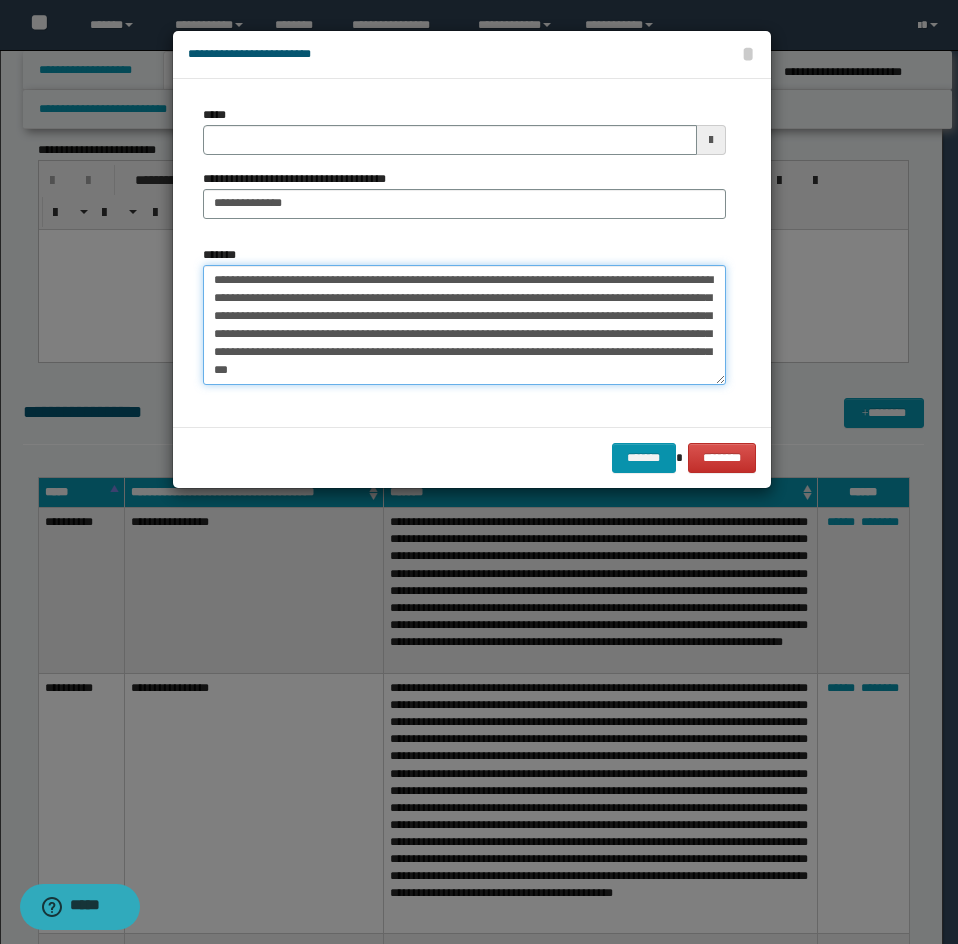 type on "**********" 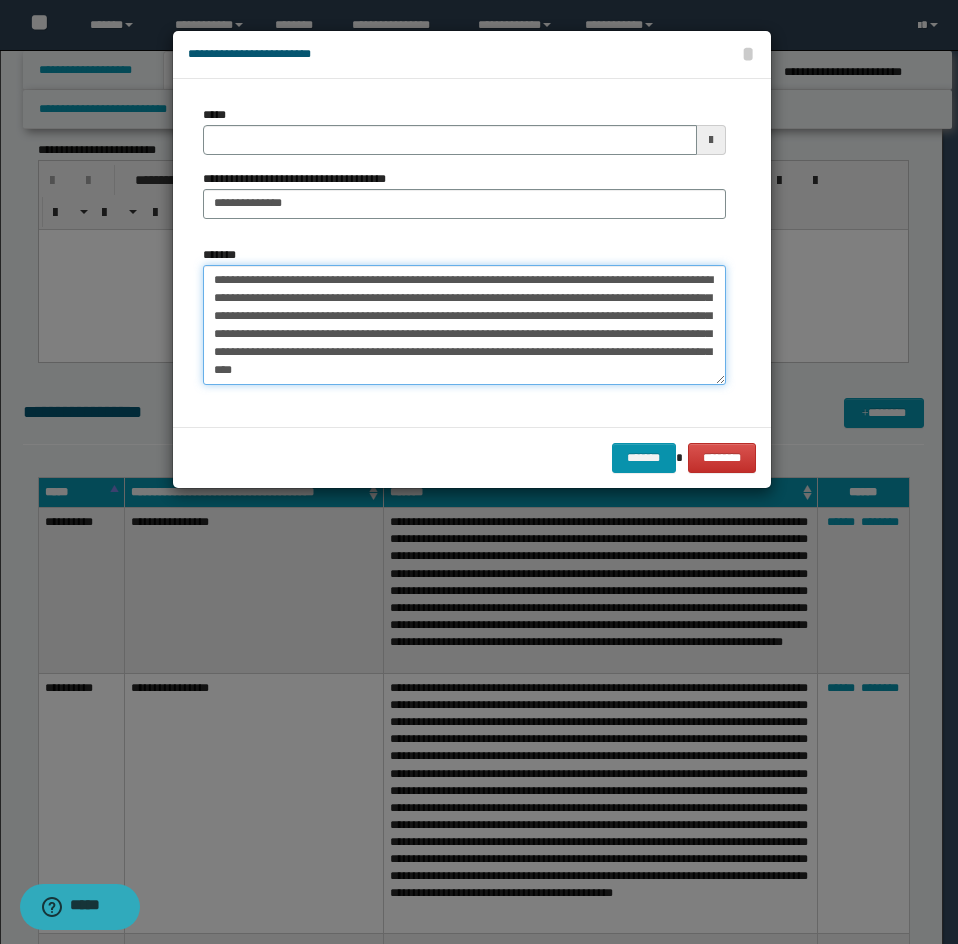 type 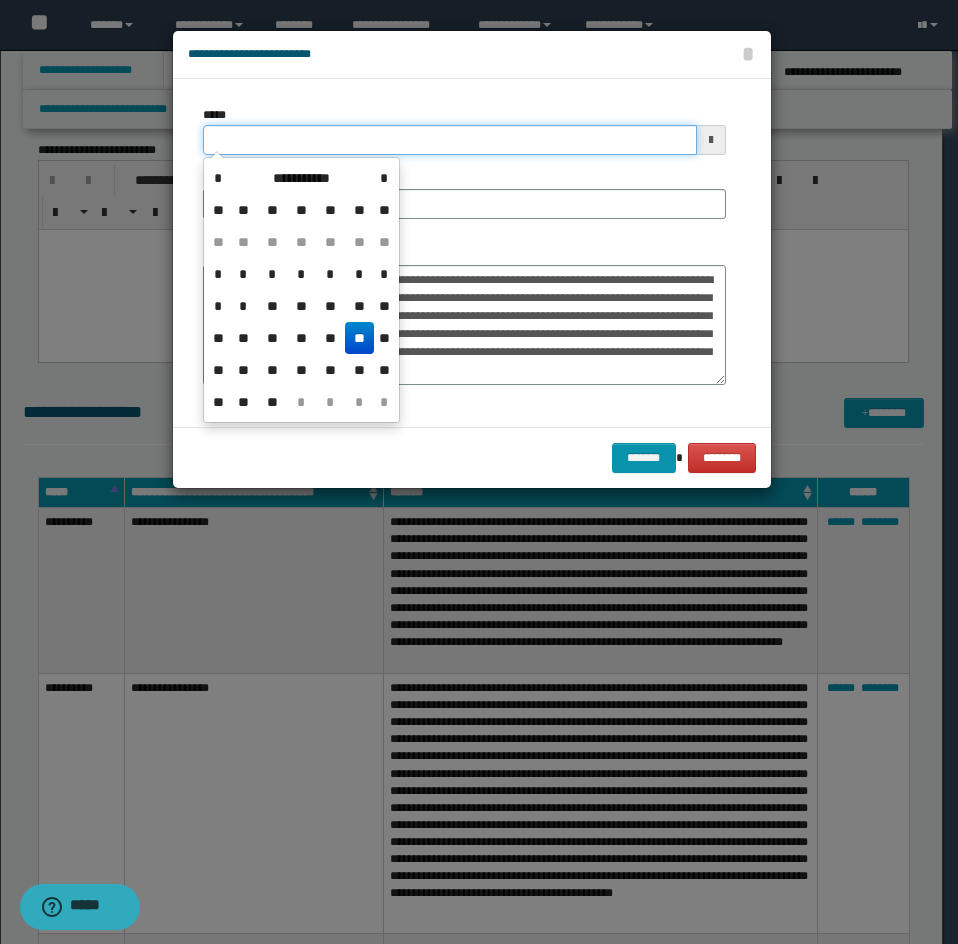 click on "*****" at bounding box center [450, 140] 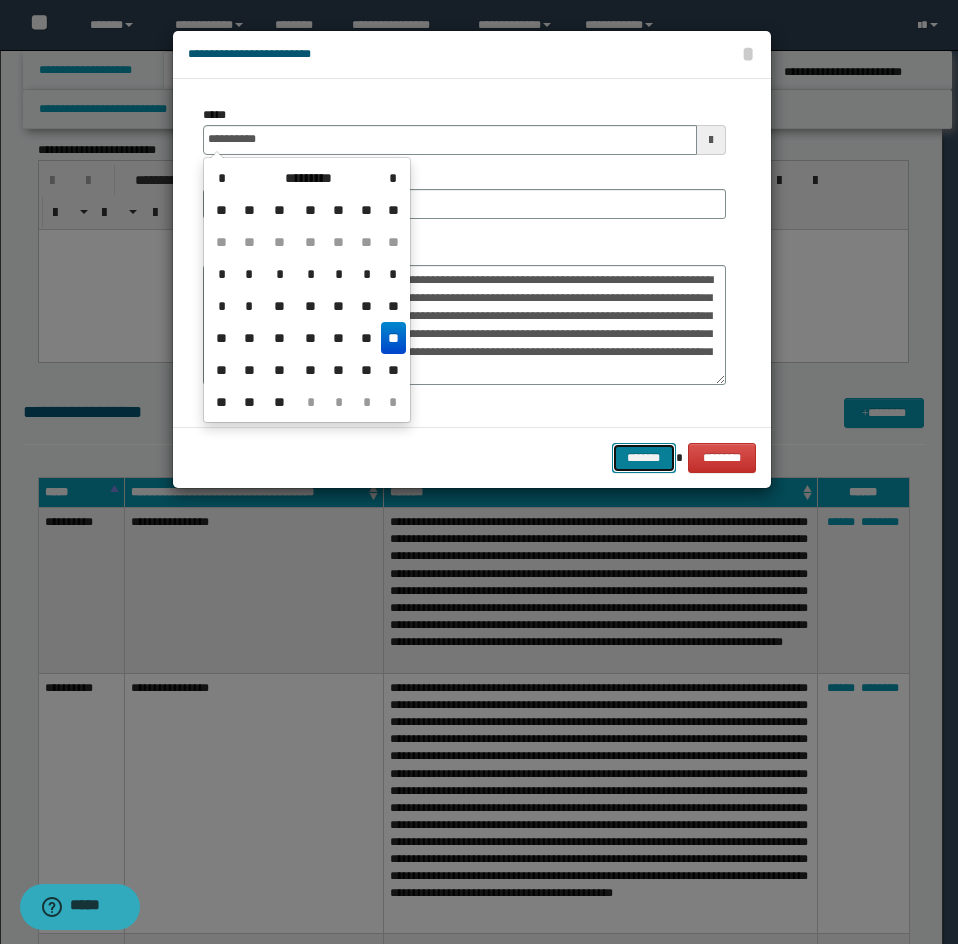 type on "**********" 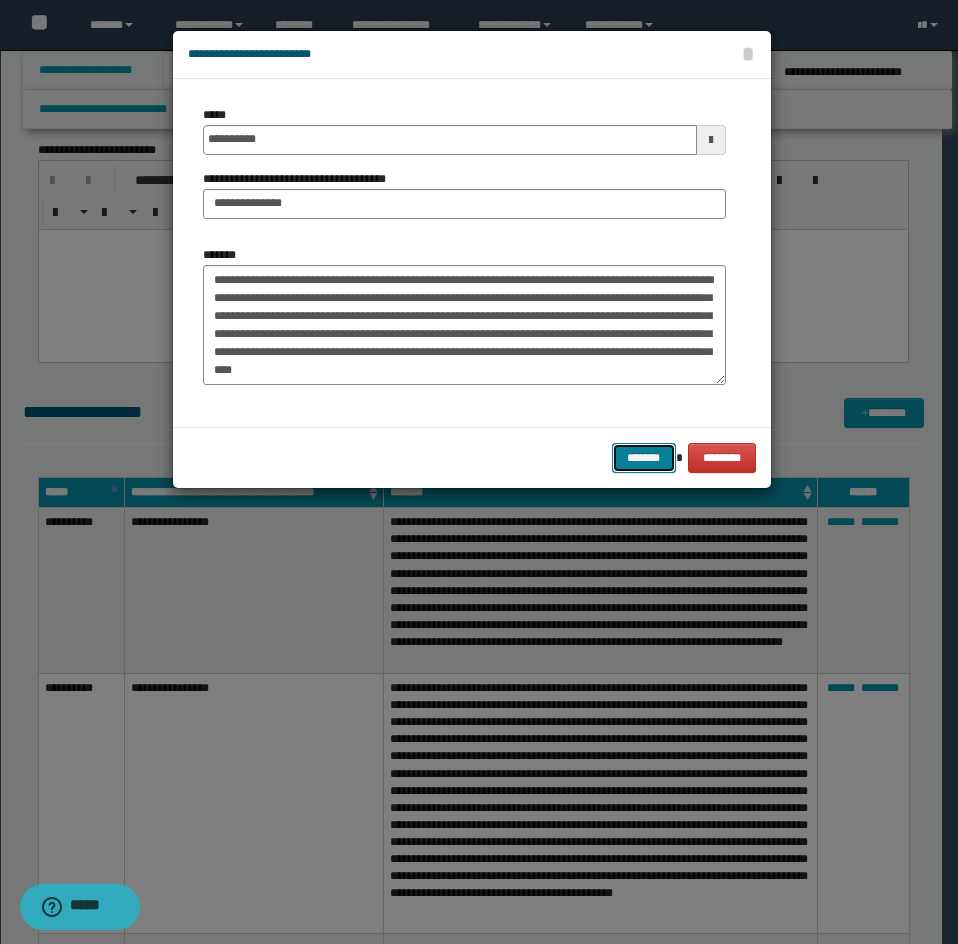 click on "*******" at bounding box center (644, 458) 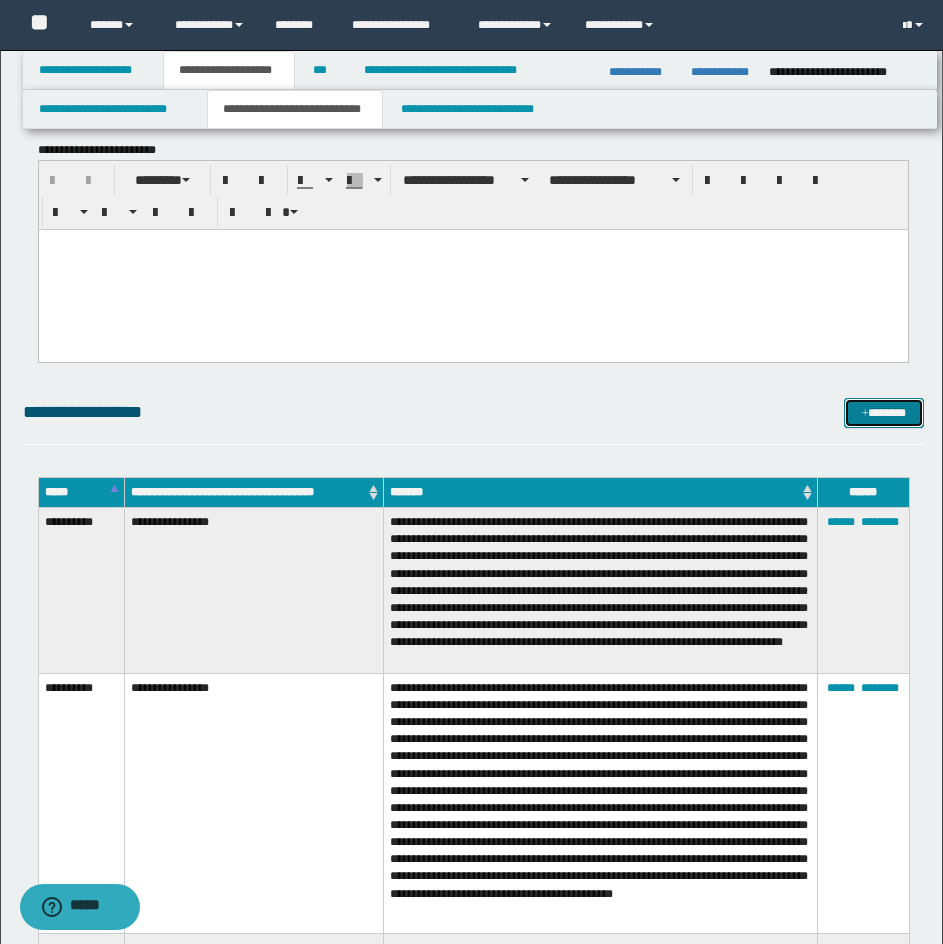 click at bounding box center [865, 414] 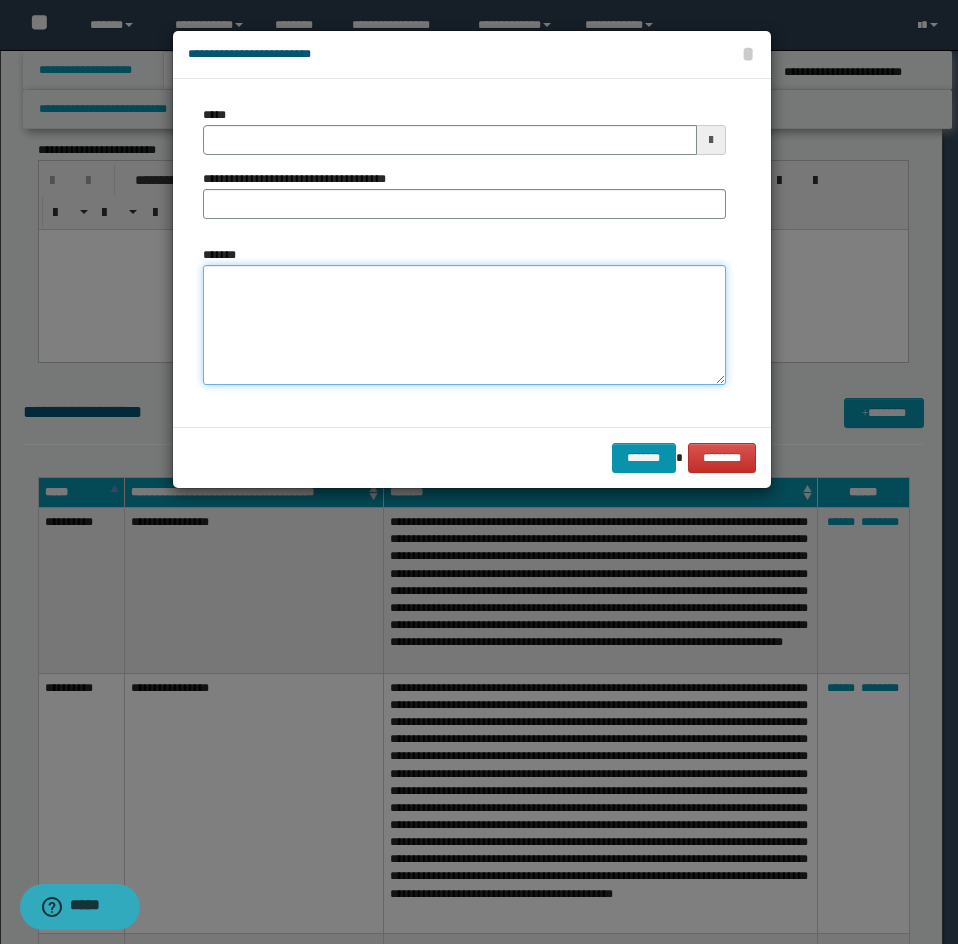 click on "*******" at bounding box center (464, 325) 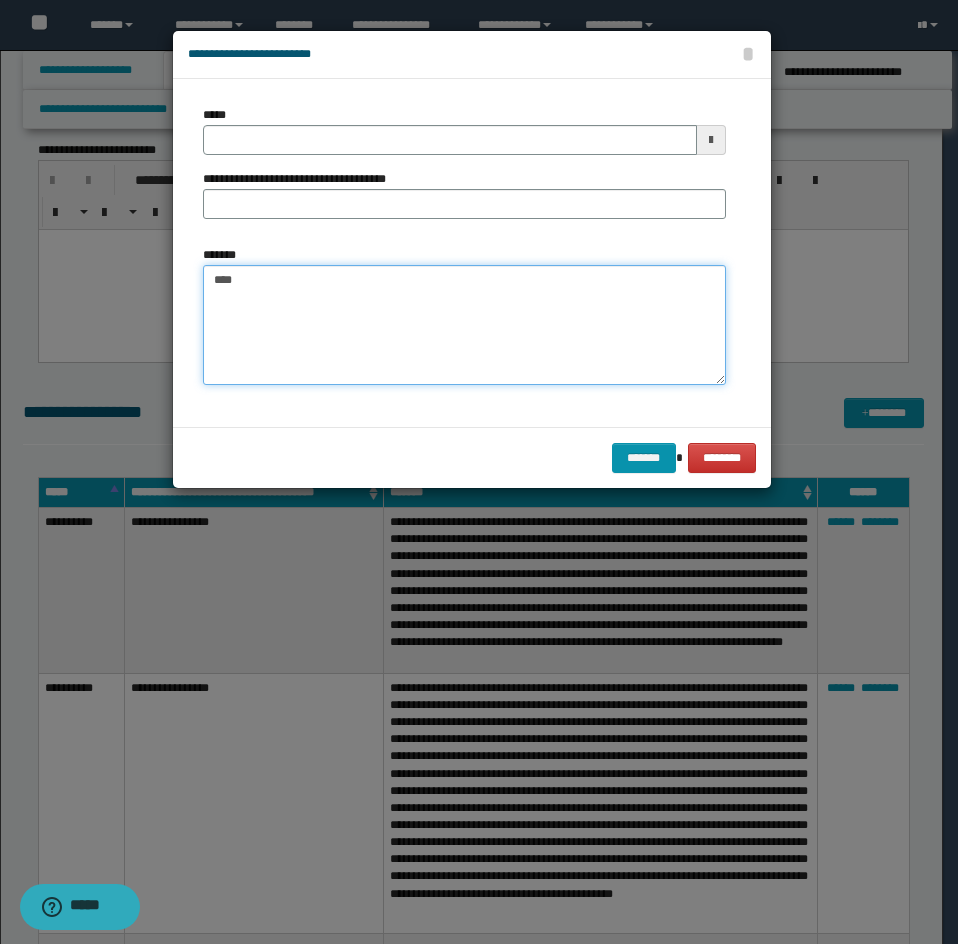 paste on "**********" 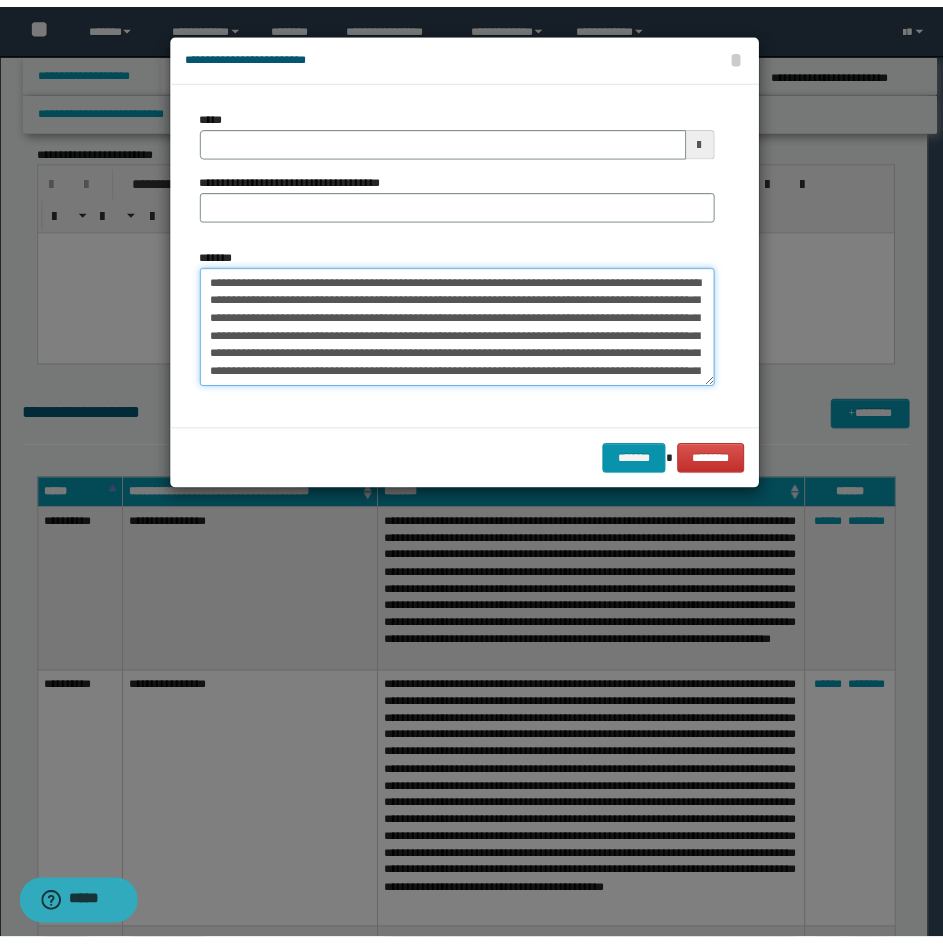 scroll, scrollTop: 228, scrollLeft: 0, axis: vertical 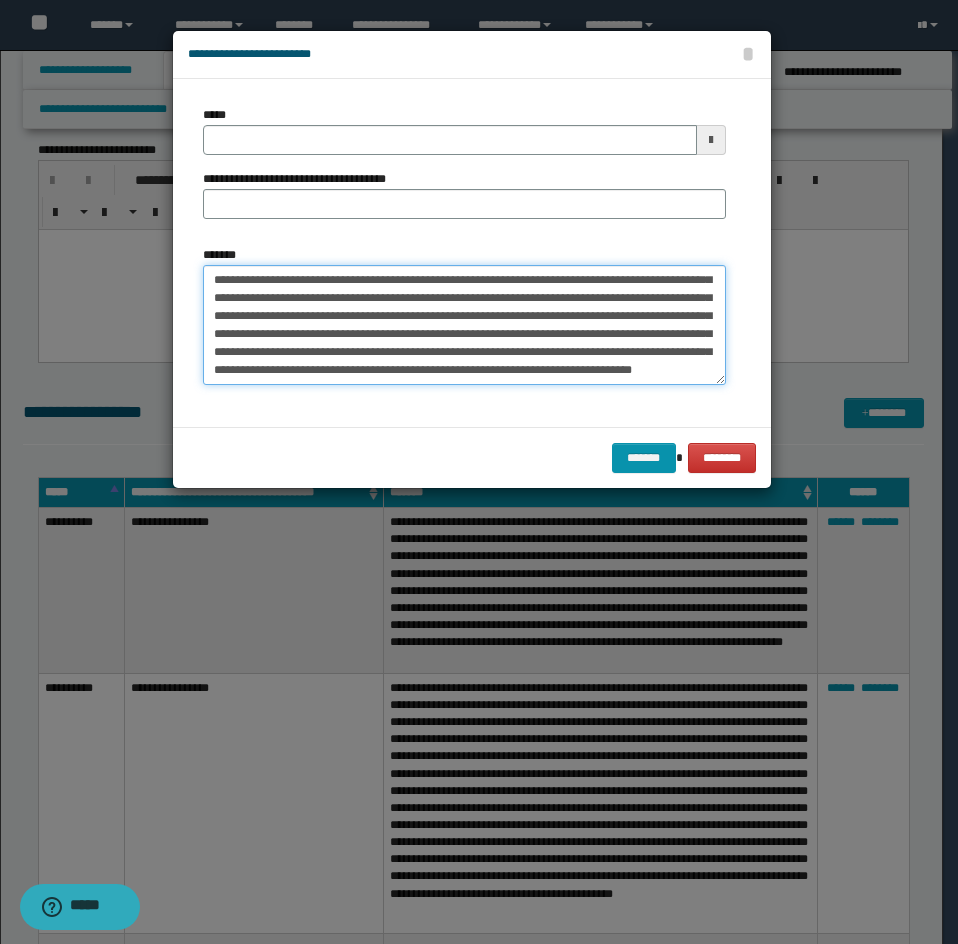 type on "**********" 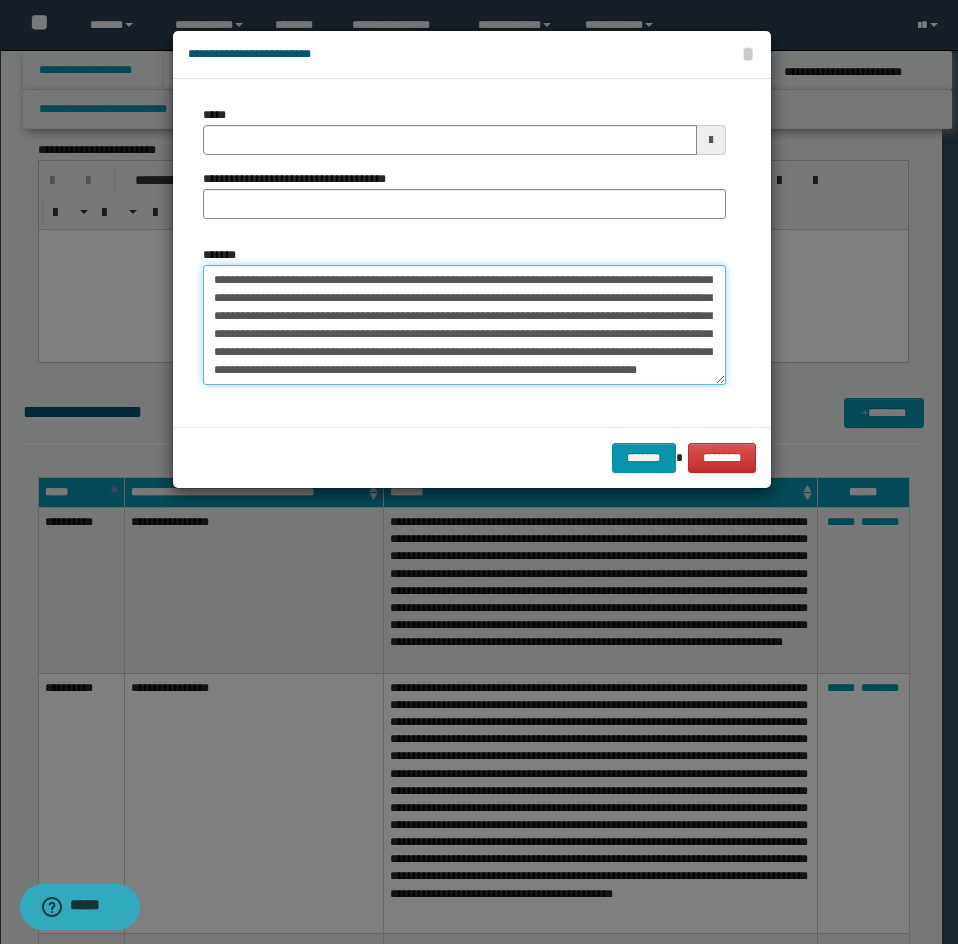 type 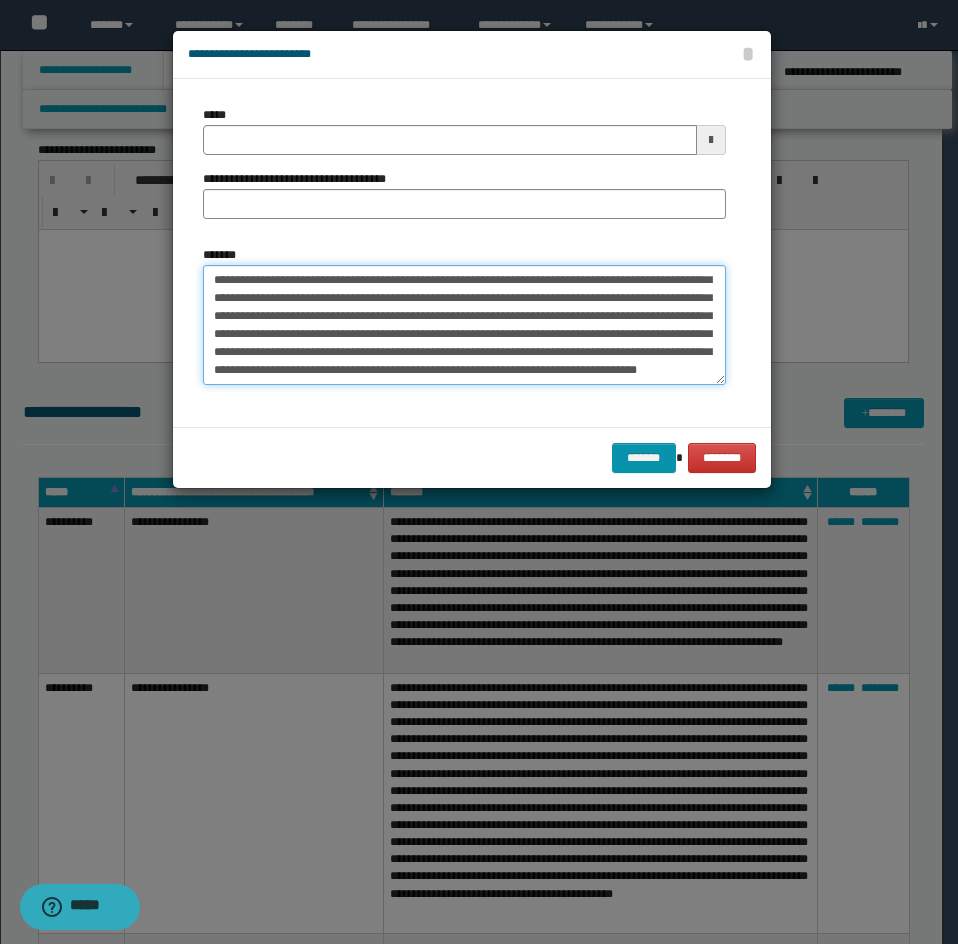 type 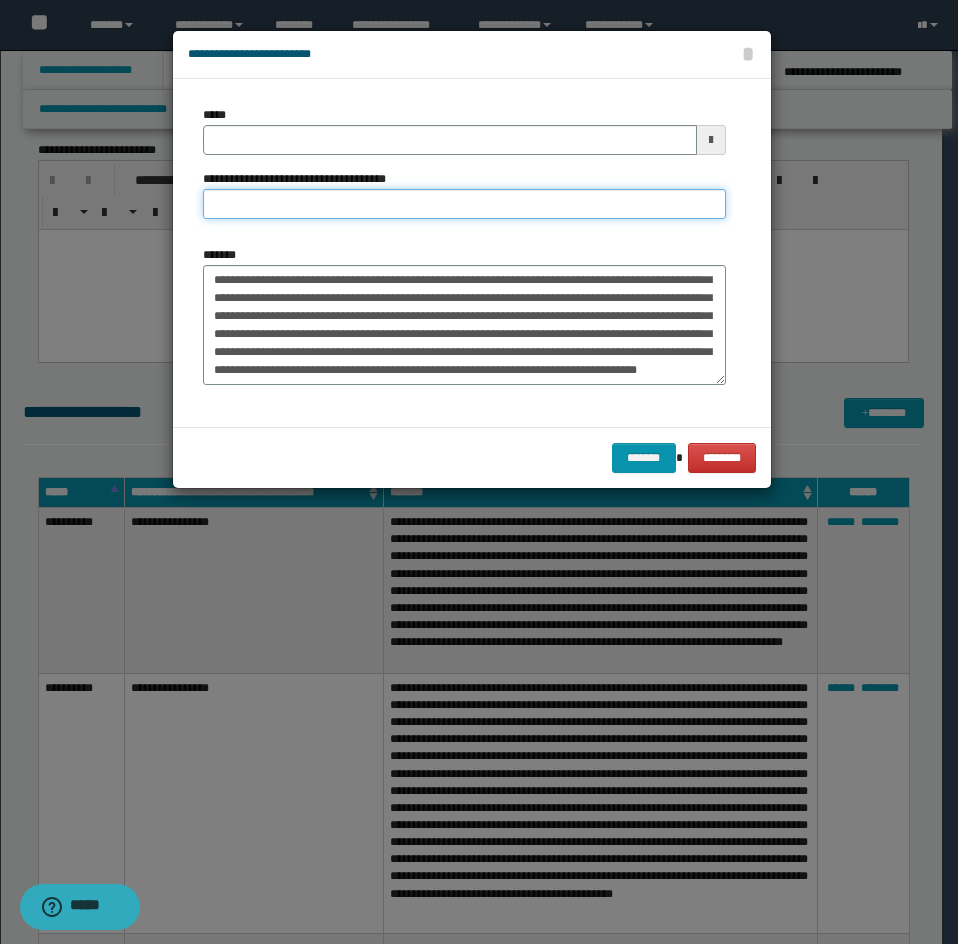 click on "**********" at bounding box center [464, 204] 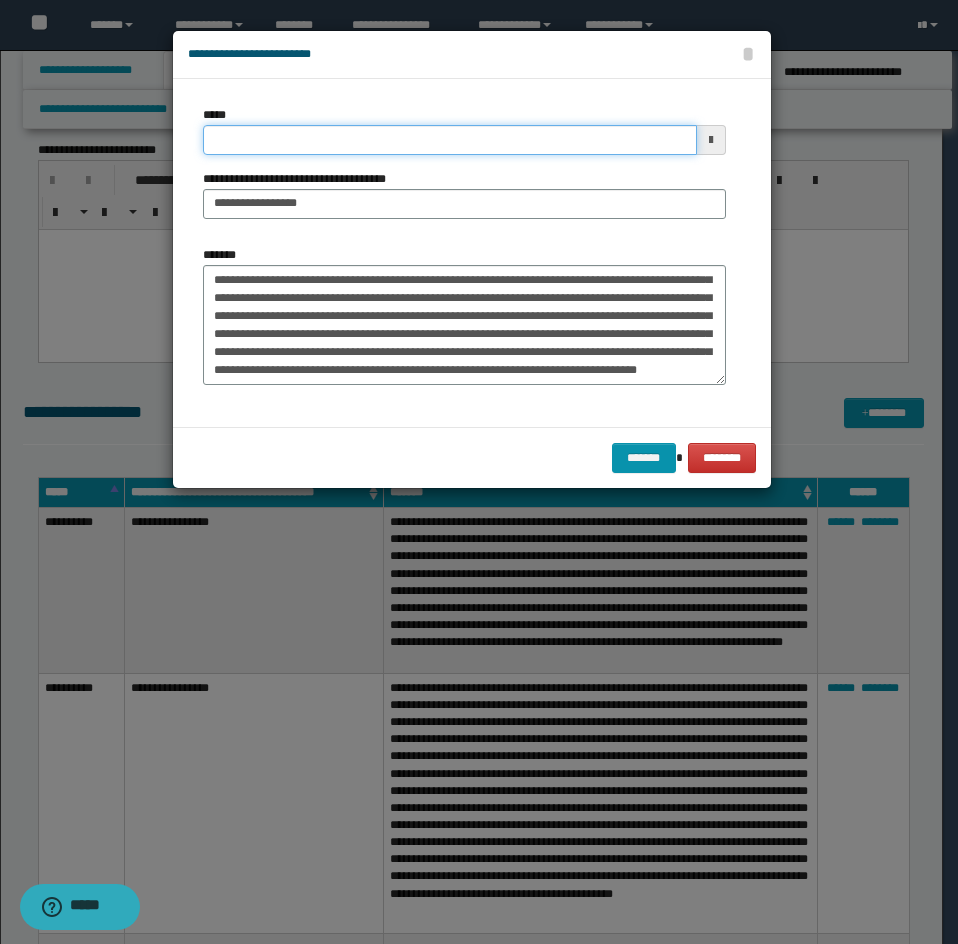 click on "*****" at bounding box center [450, 140] 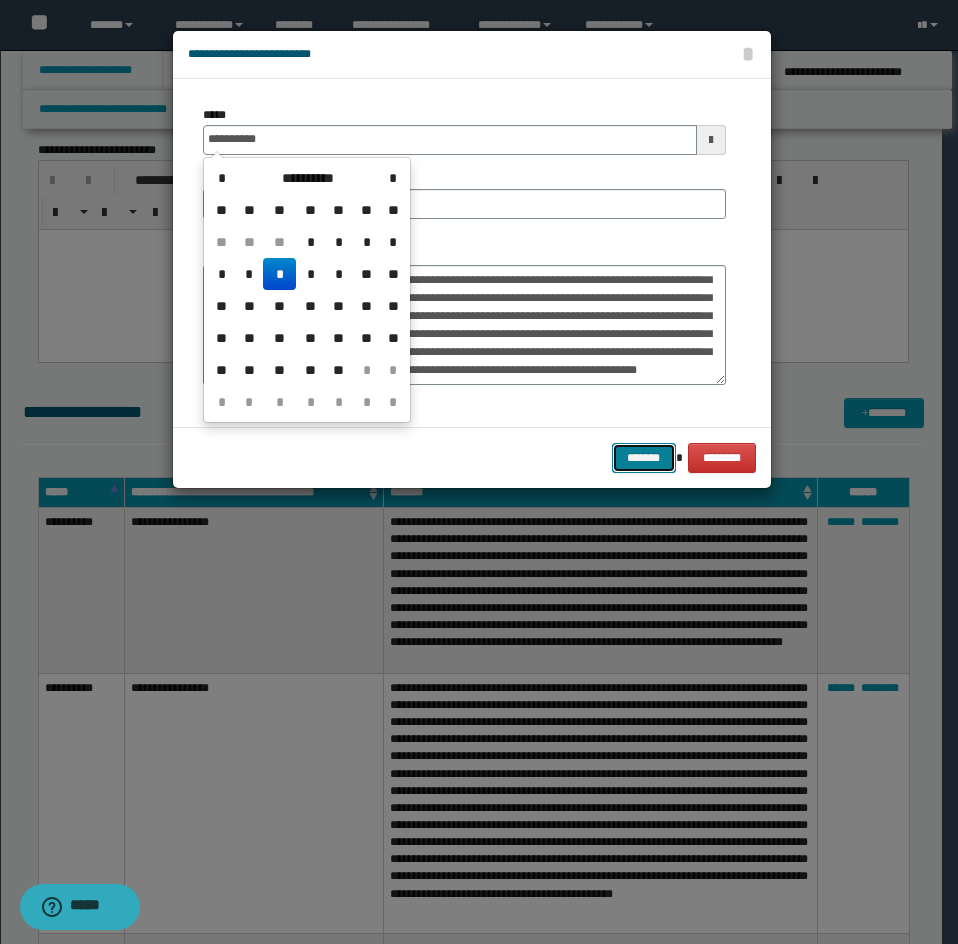 click on "*******" at bounding box center (644, 458) 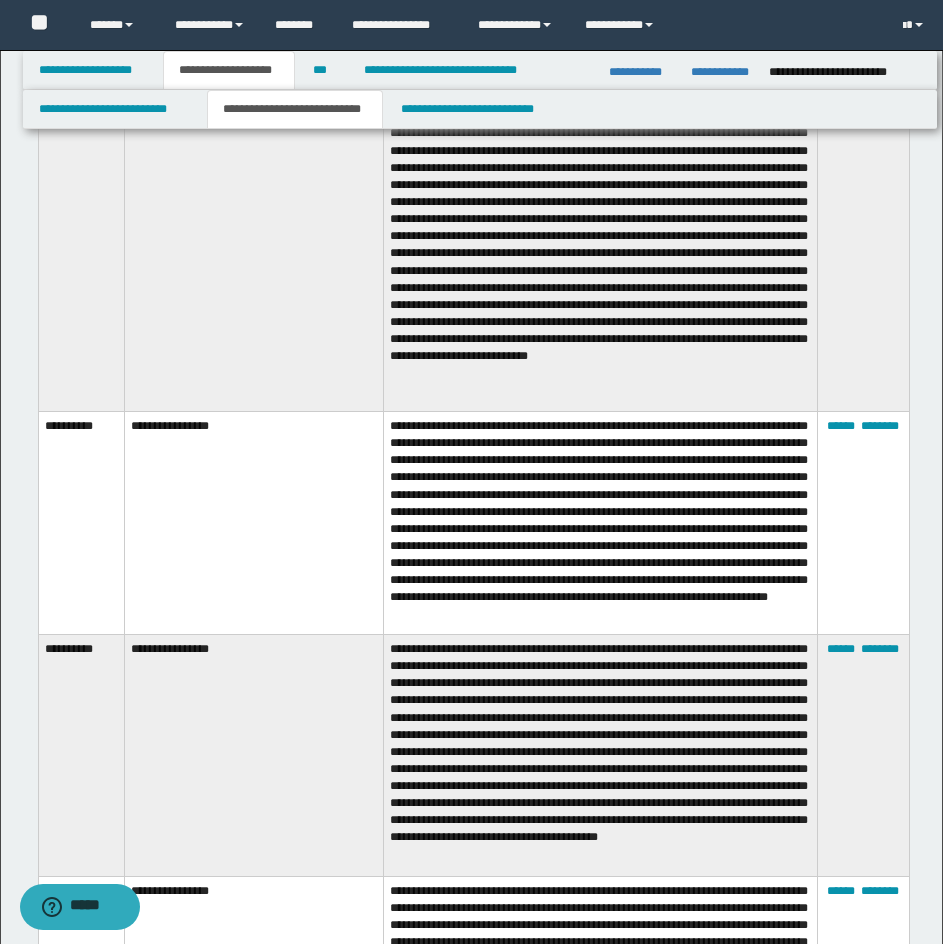 scroll, scrollTop: 6356, scrollLeft: 0, axis: vertical 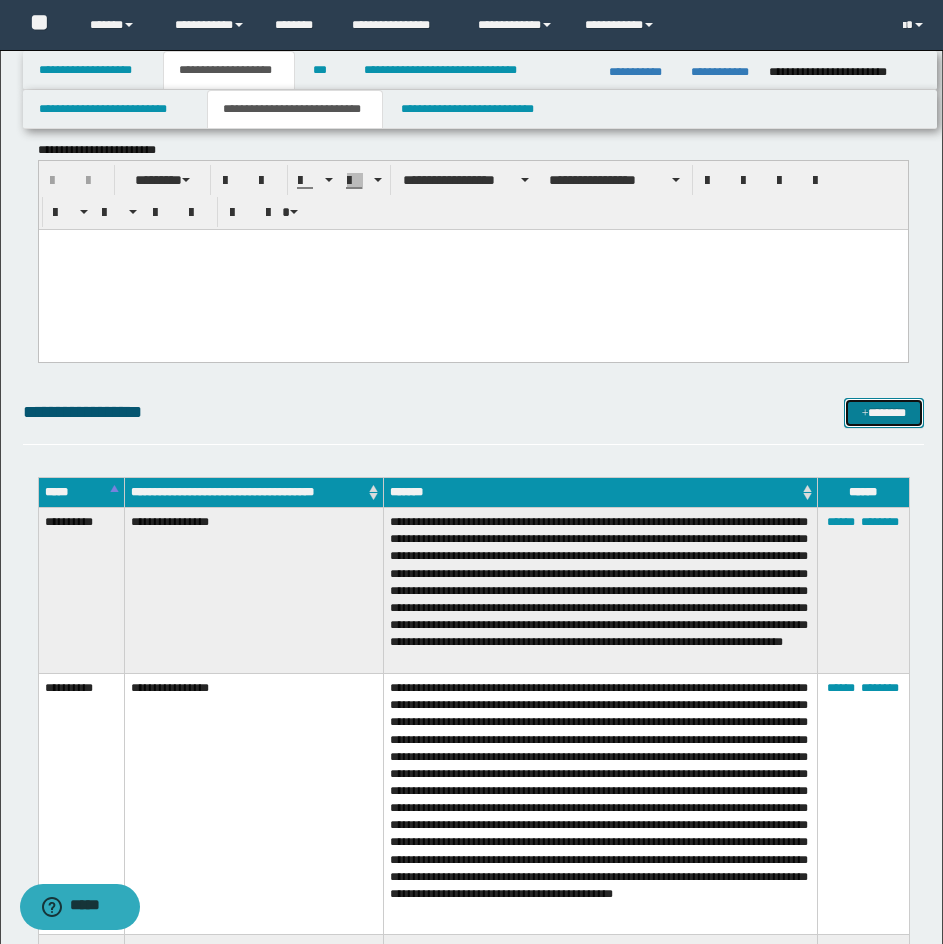 click on "*******" at bounding box center (884, 413) 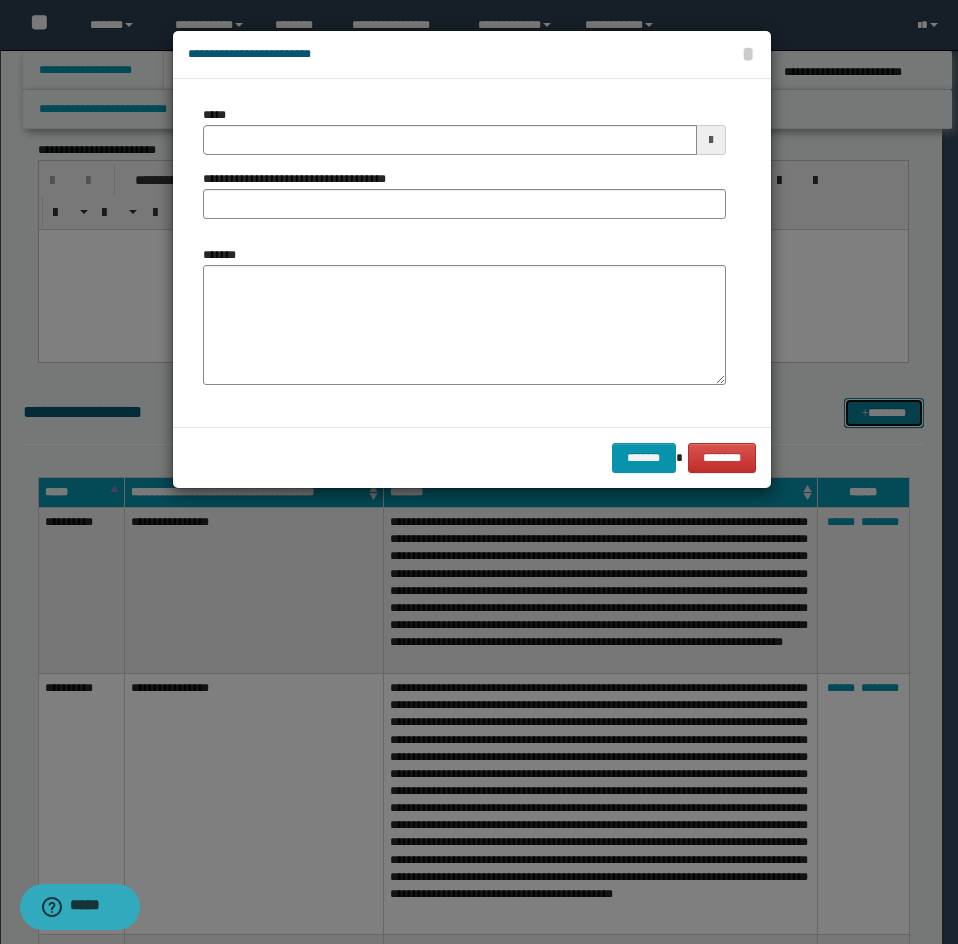 scroll, scrollTop: 0, scrollLeft: 0, axis: both 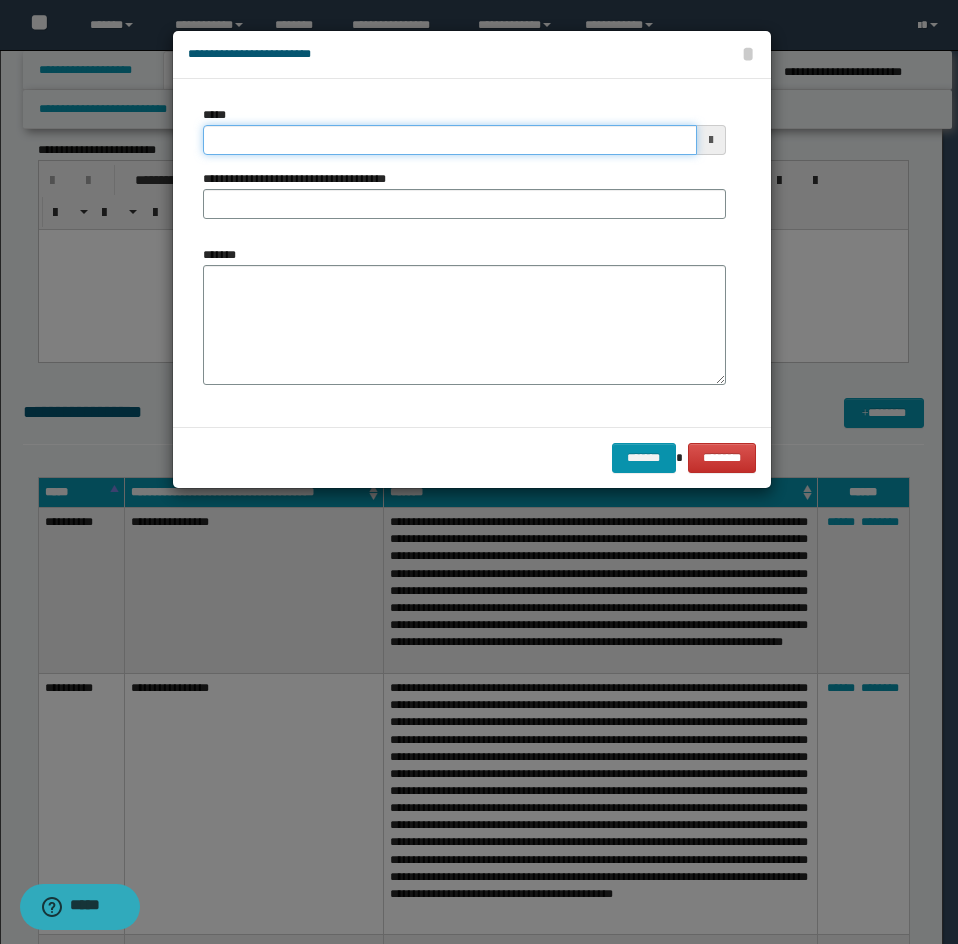 click on "*****" at bounding box center [450, 140] 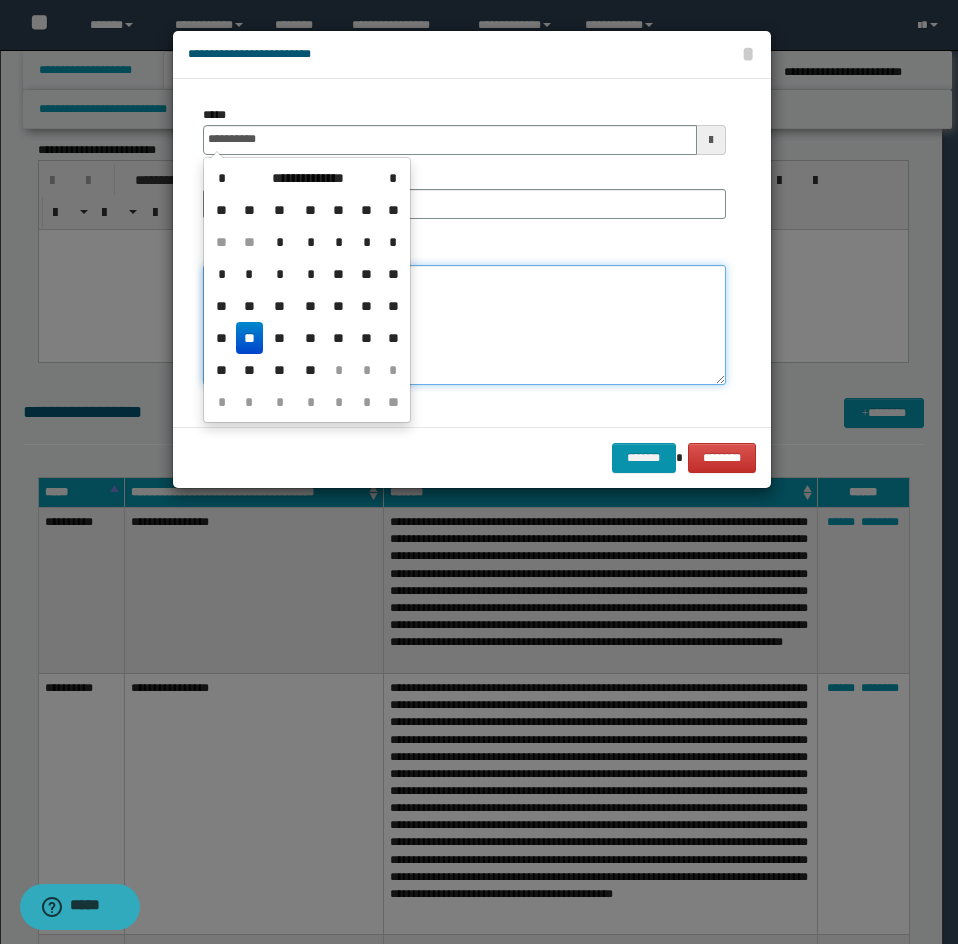 click on "*******" at bounding box center [464, 325] 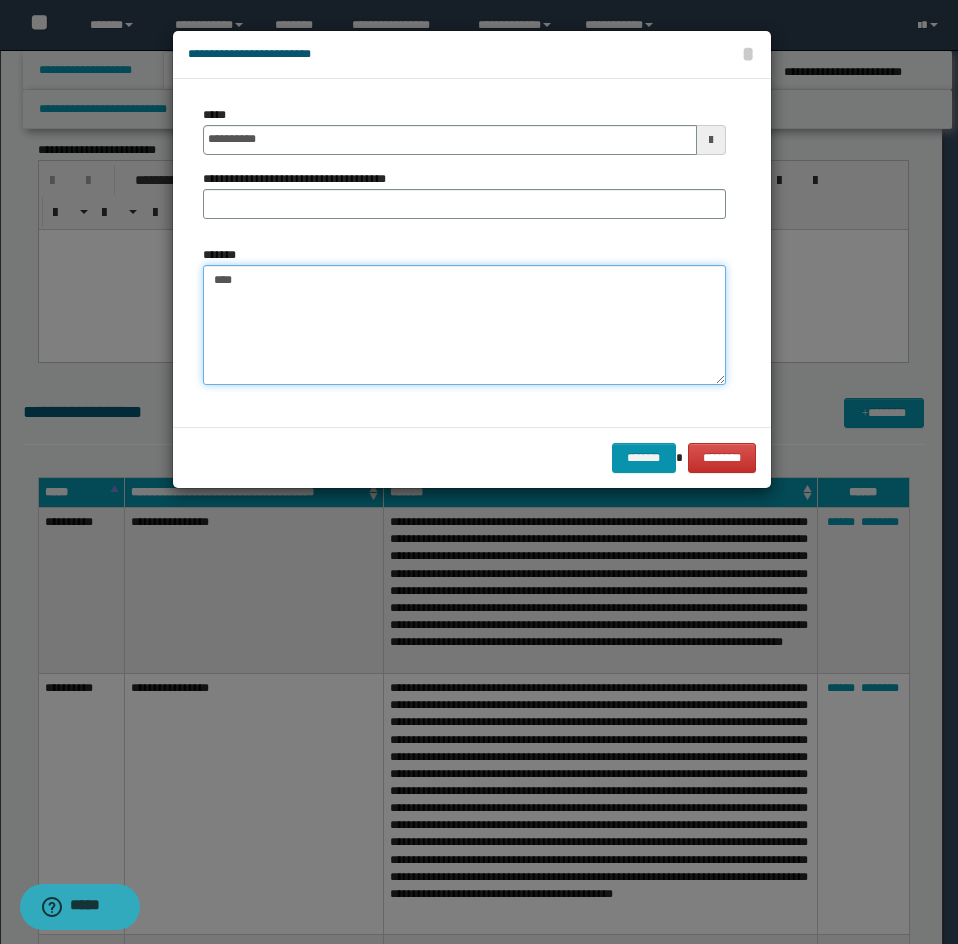 paste on "**********" 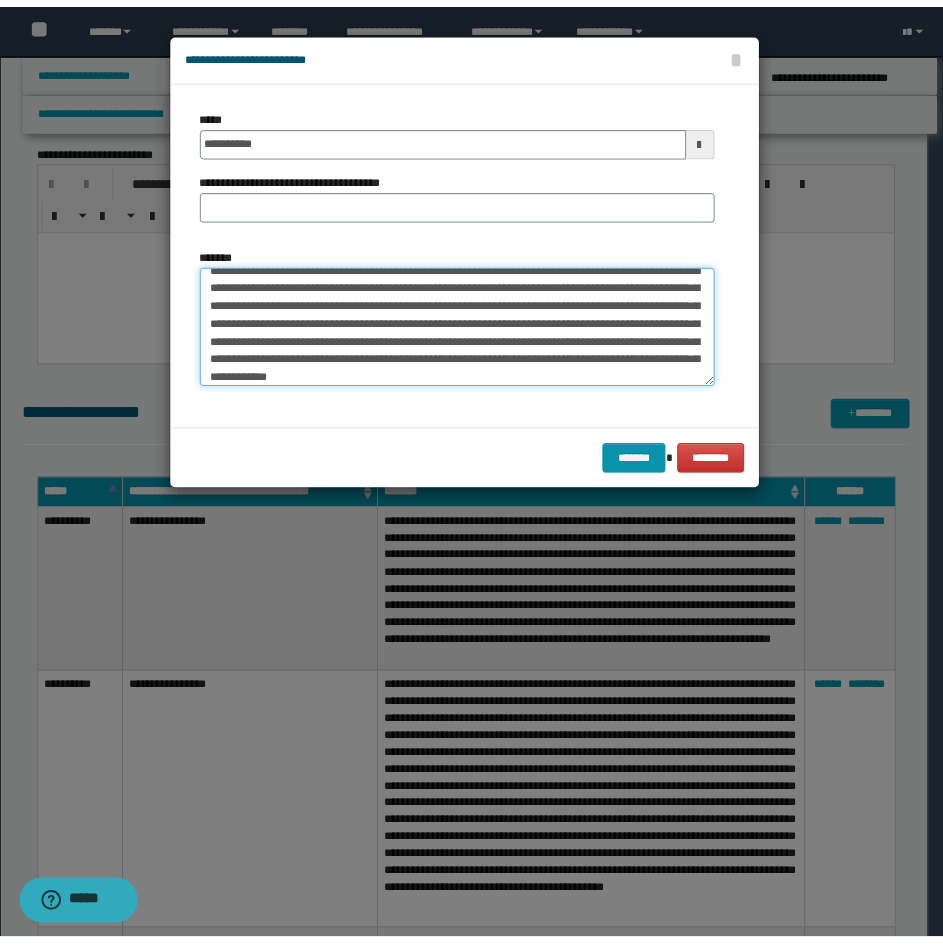 scroll, scrollTop: 48, scrollLeft: 0, axis: vertical 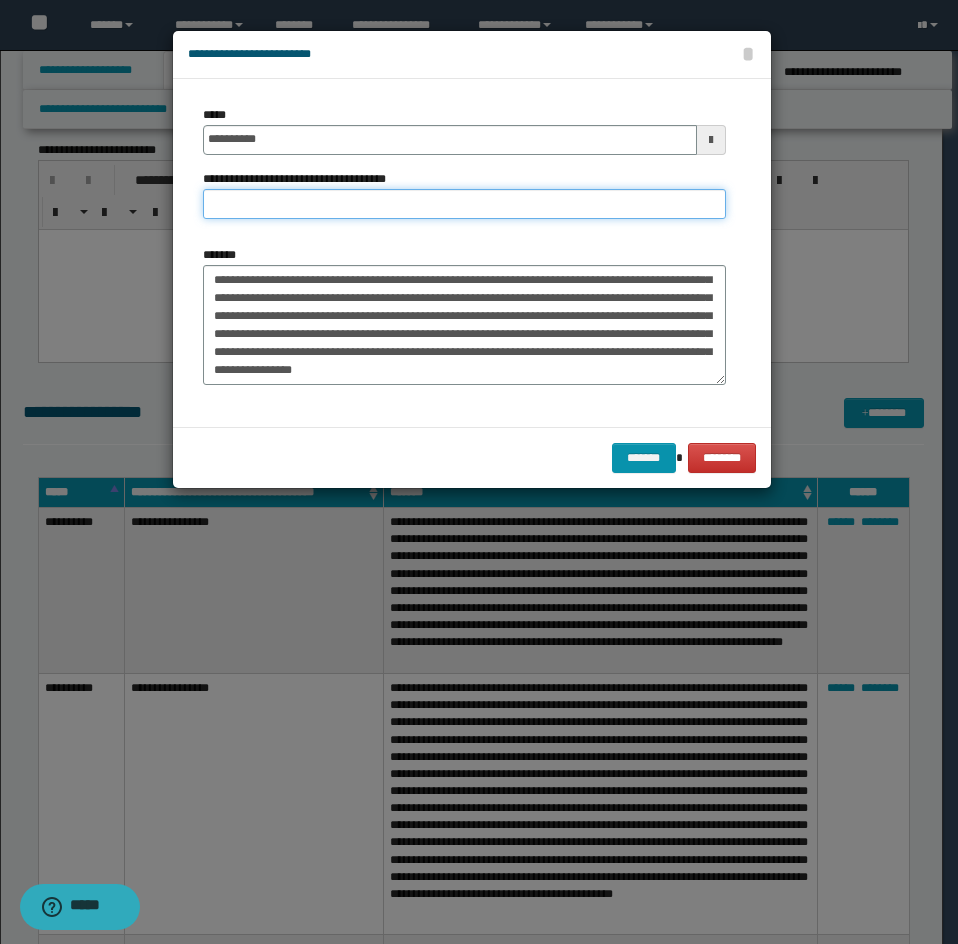 click on "**********" at bounding box center [464, 204] 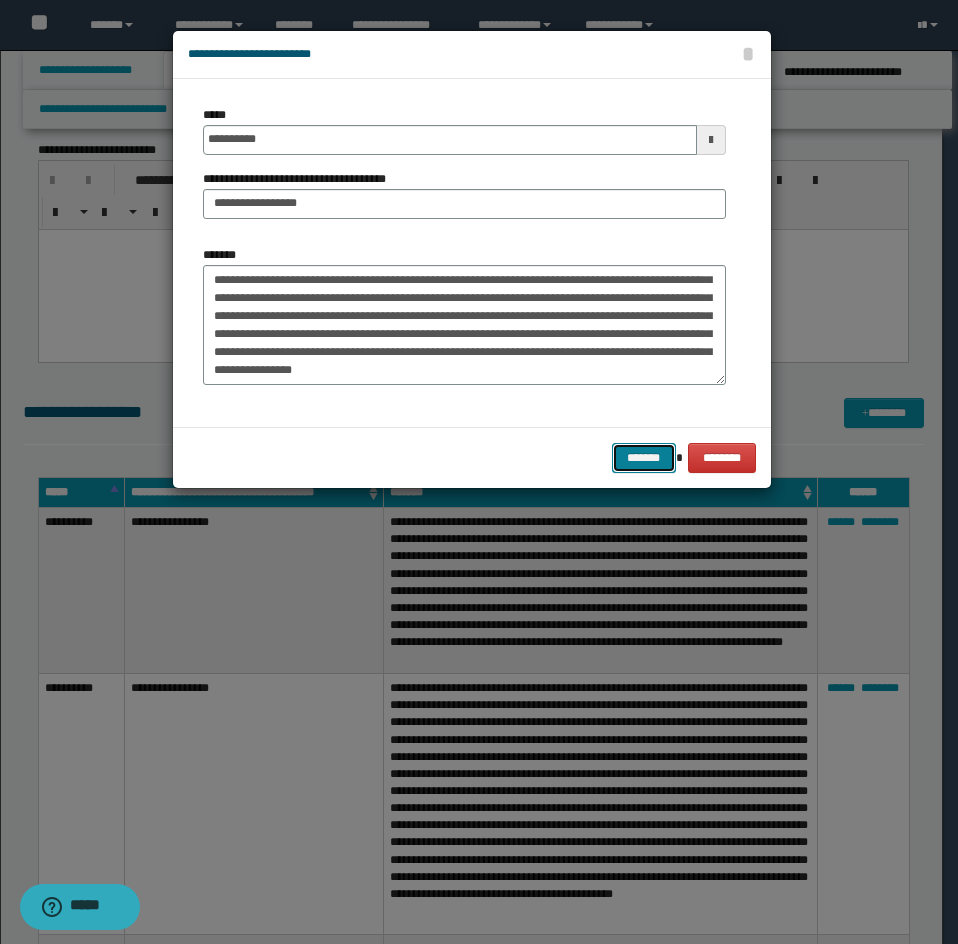 click on "*******" at bounding box center (644, 458) 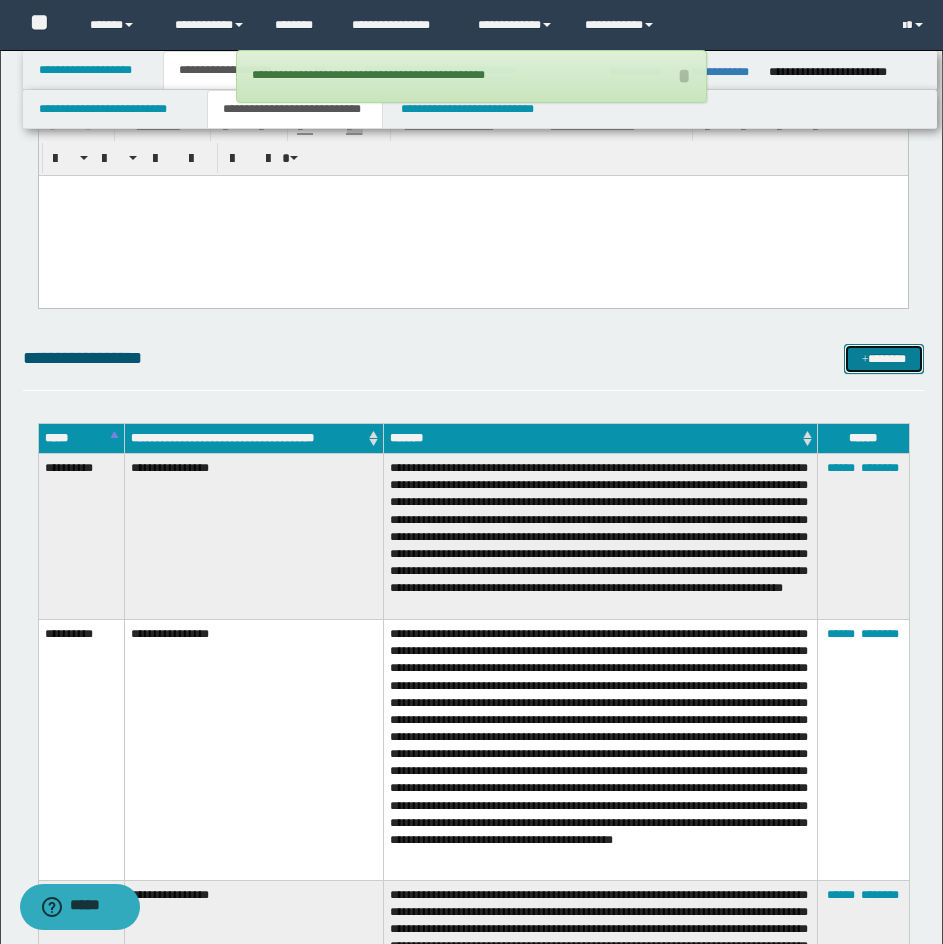 scroll, scrollTop: 2656, scrollLeft: 0, axis: vertical 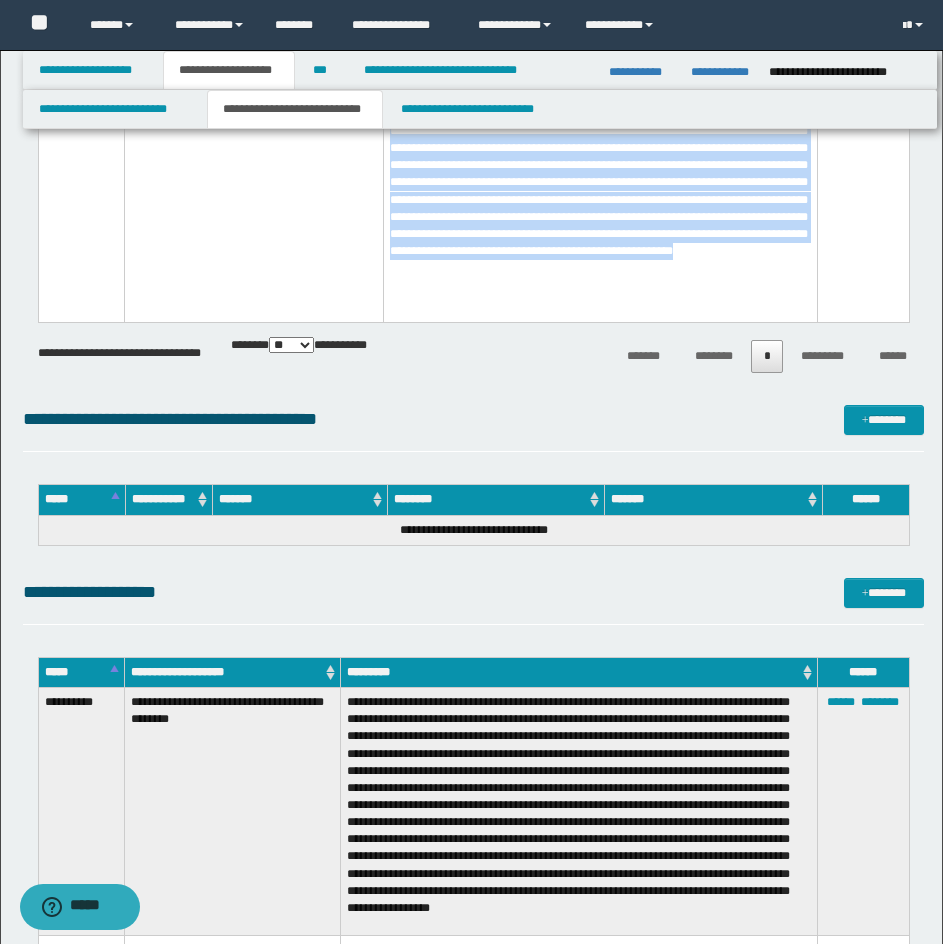 drag, startPoint x: 44, startPoint y: 421, endPoint x: 652, endPoint y: 301, distance: 619.72894 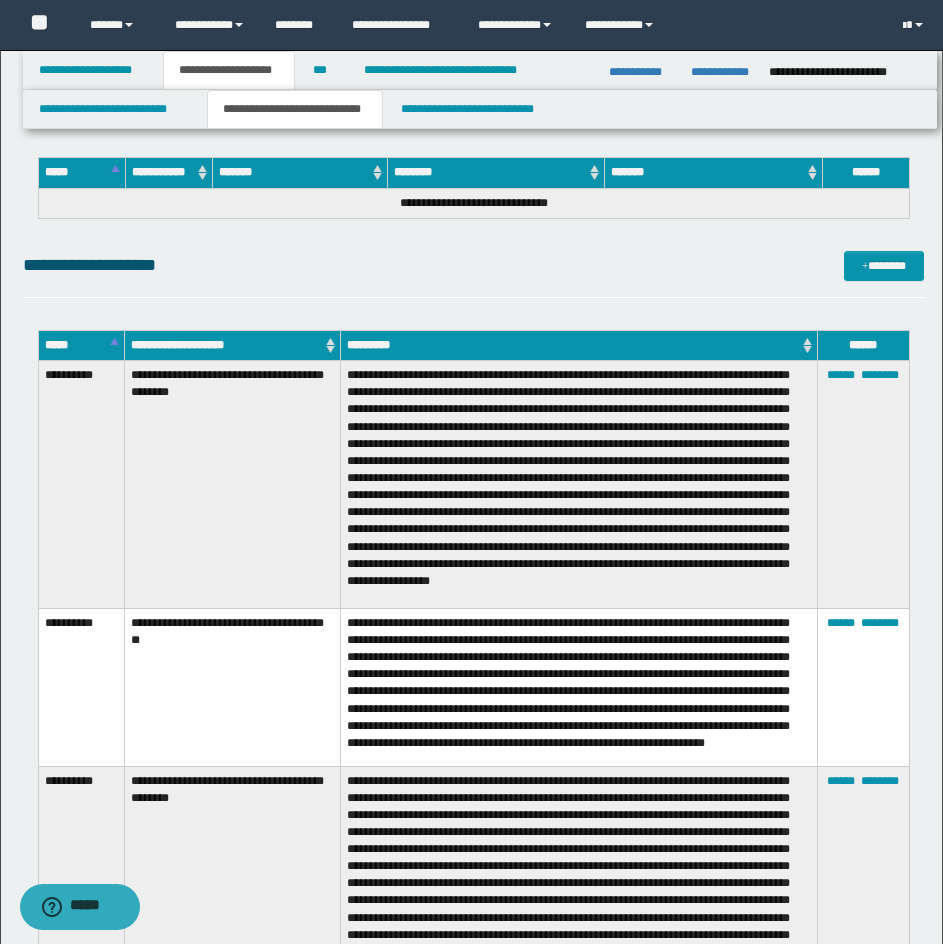 scroll, scrollTop: 12156, scrollLeft: 0, axis: vertical 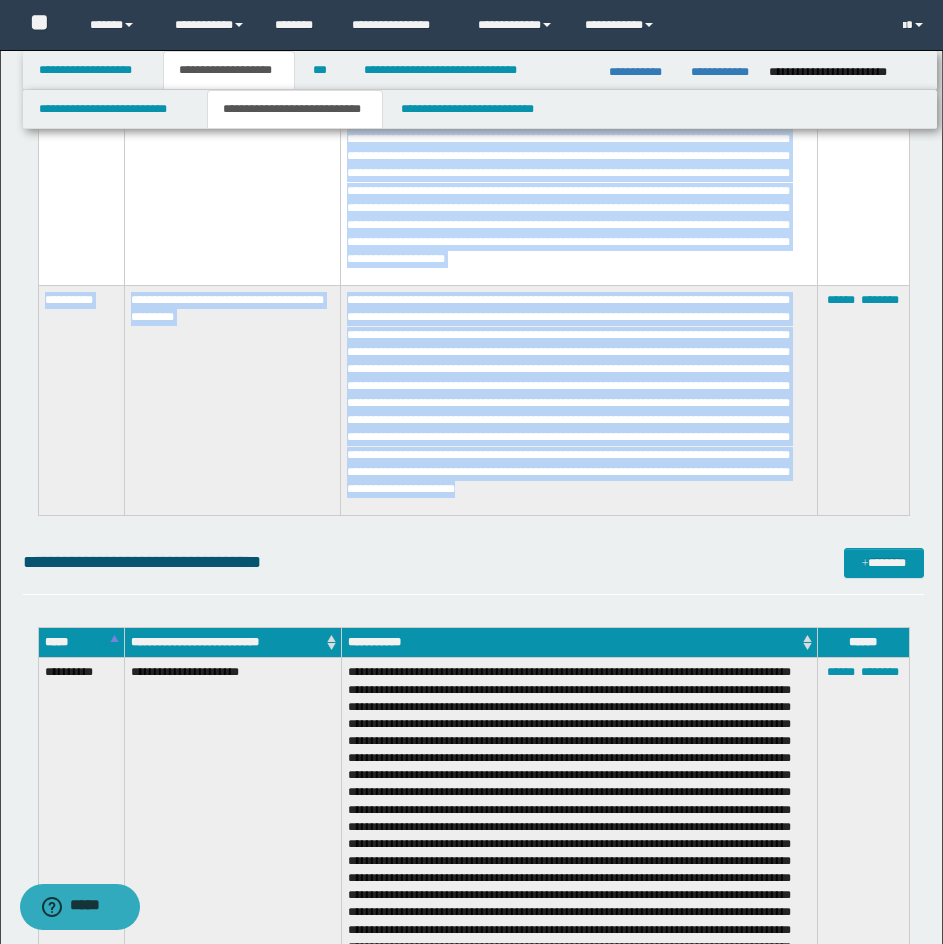 drag, startPoint x: 41, startPoint y: 403, endPoint x: 732, endPoint y: 501, distance: 697.91473 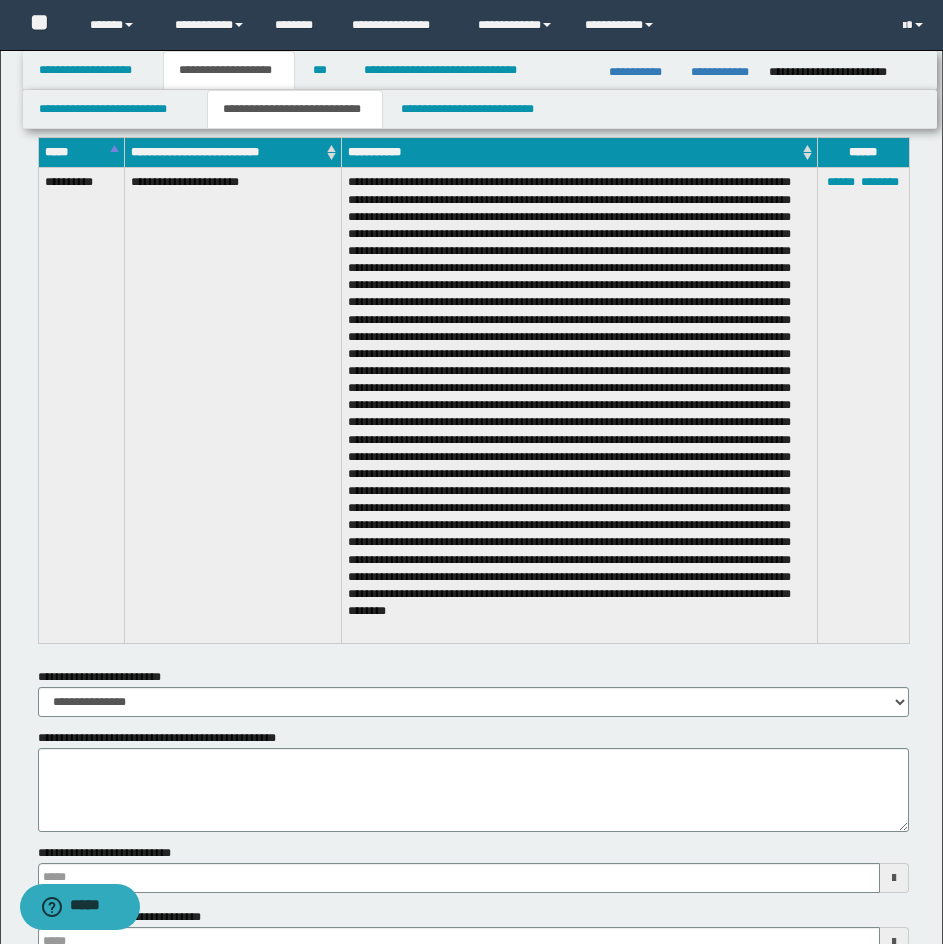 scroll, scrollTop: 13746, scrollLeft: 0, axis: vertical 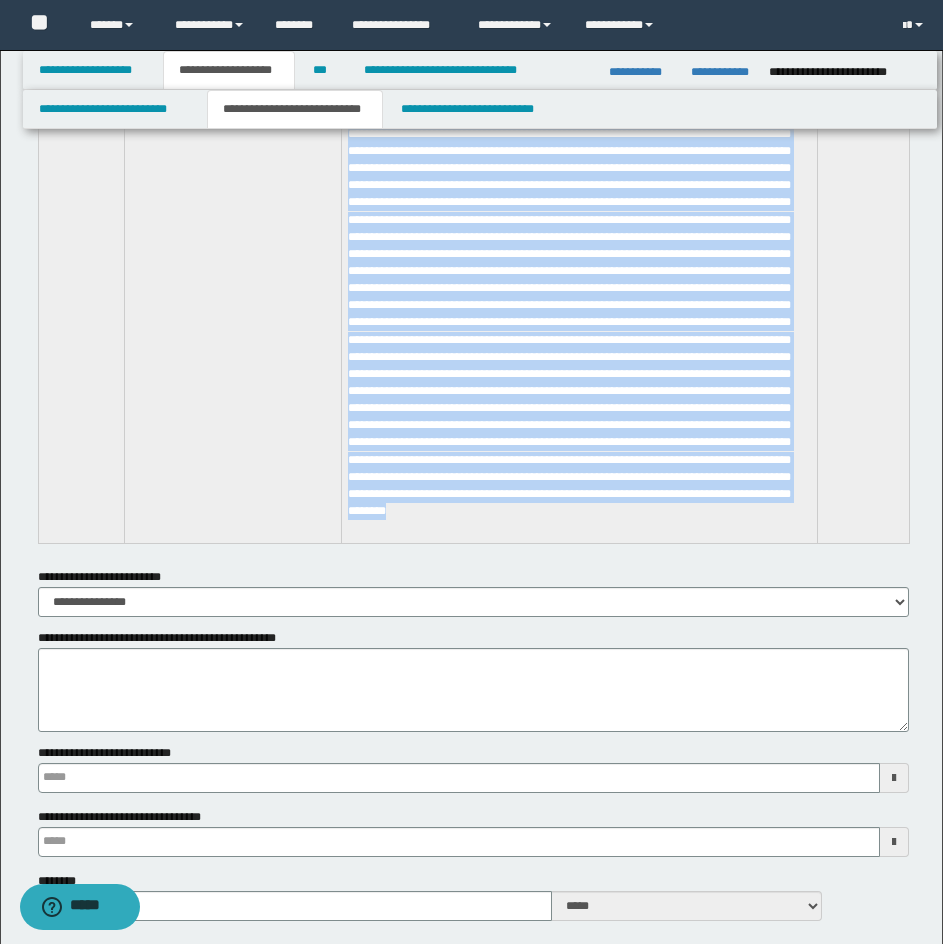 drag, startPoint x: 44, startPoint y: 385, endPoint x: 730, endPoint y: 531, distance: 701.3644 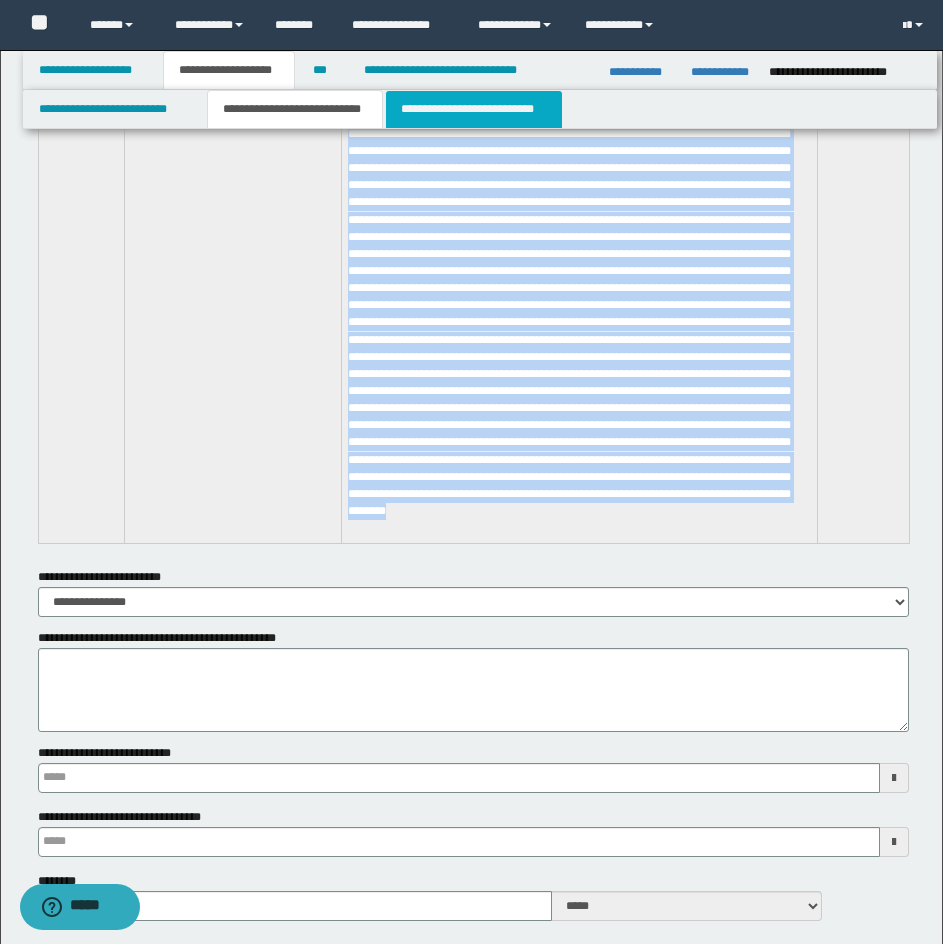 click on "**********" at bounding box center (474, 109) 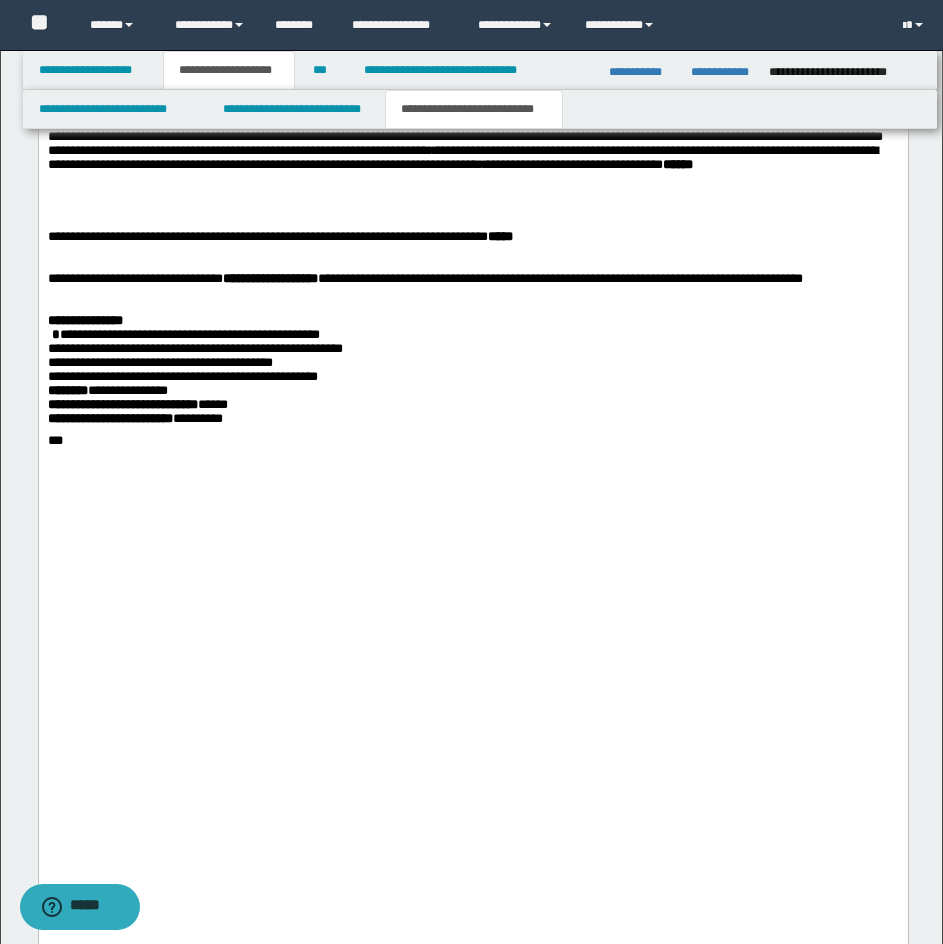 scroll, scrollTop: 4798, scrollLeft: 0, axis: vertical 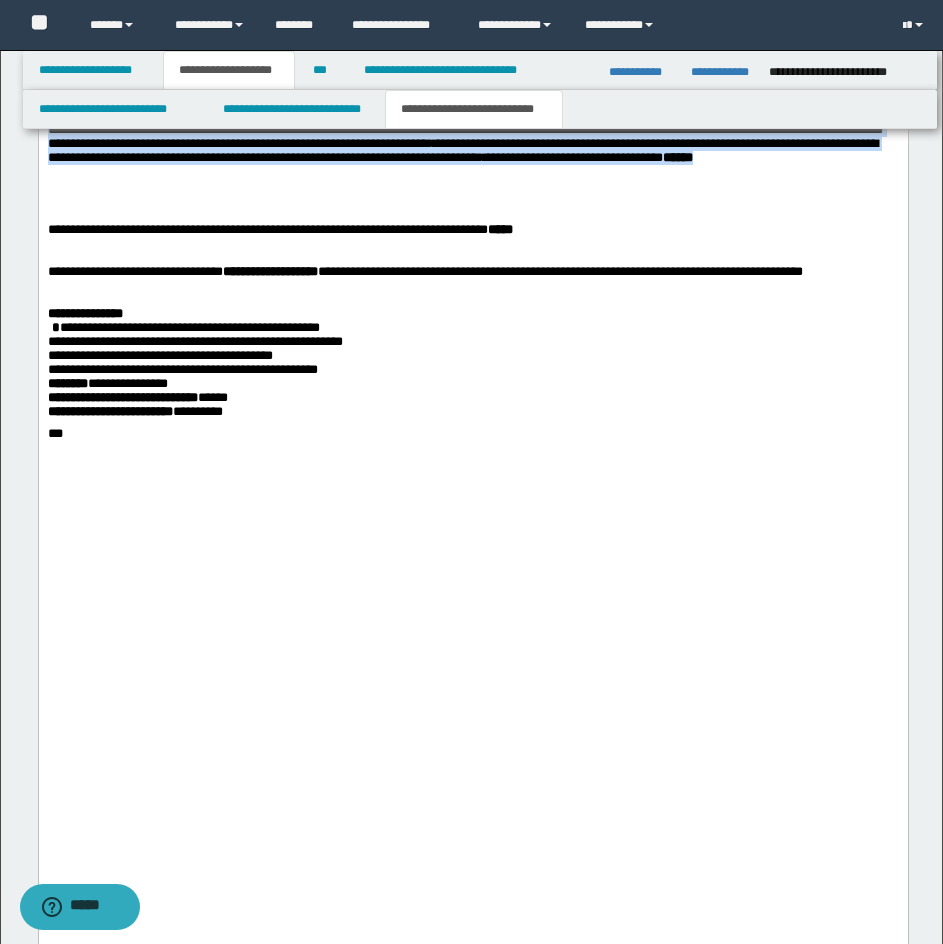 drag, startPoint x: 412, startPoint y: 560, endPoint x: 18, endPoint y: 426, distance: 416.16342 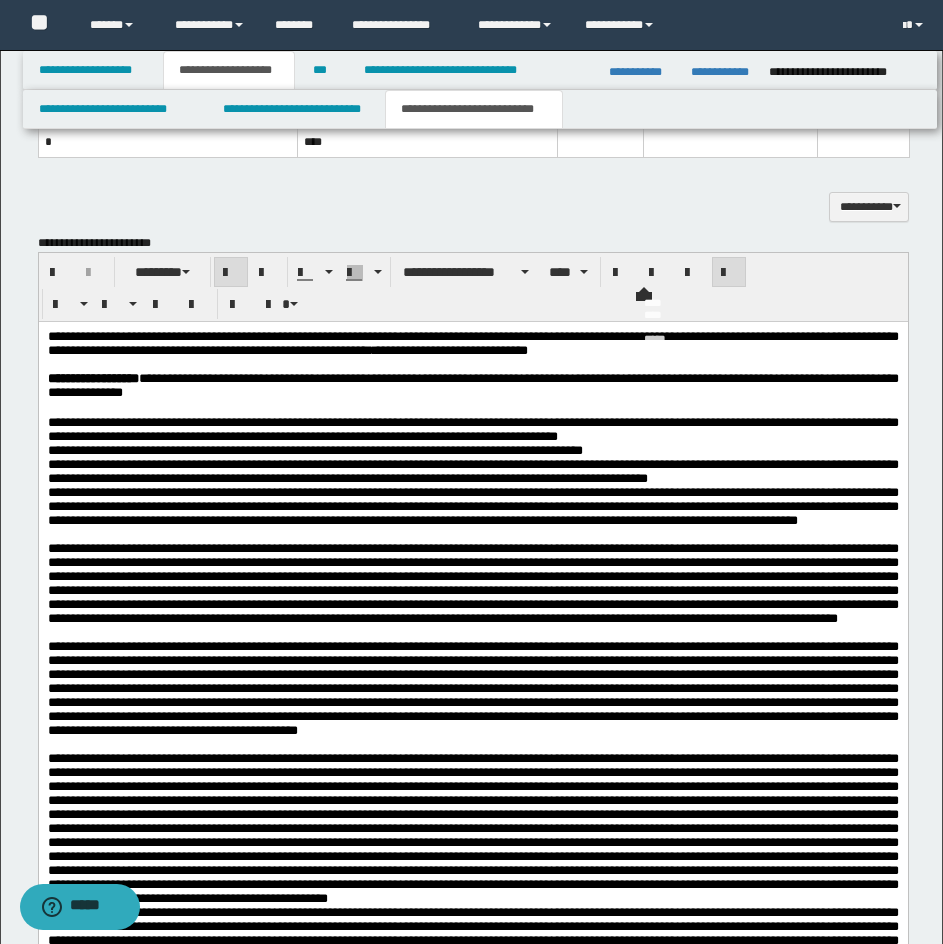 scroll, scrollTop: 1898, scrollLeft: 0, axis: vertical 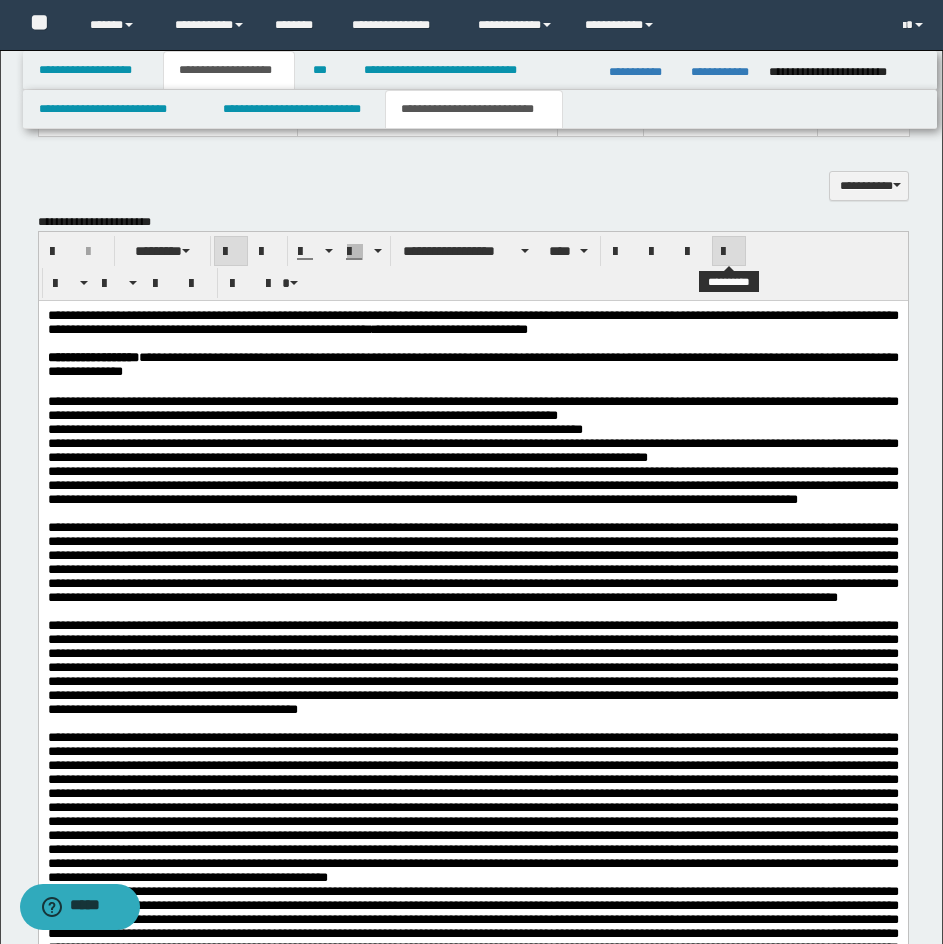 click at bounding box center [729, 252] 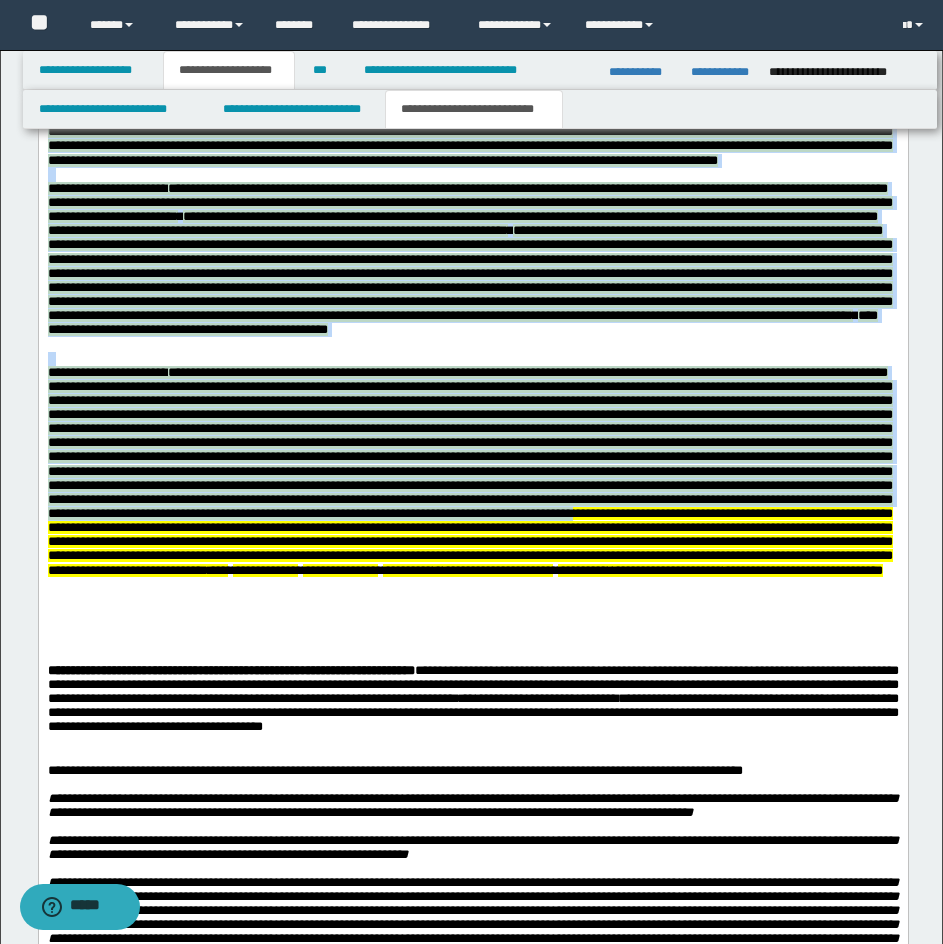 scroll, scrollTop: 3098, scrollLeft: 0, axis: vertical 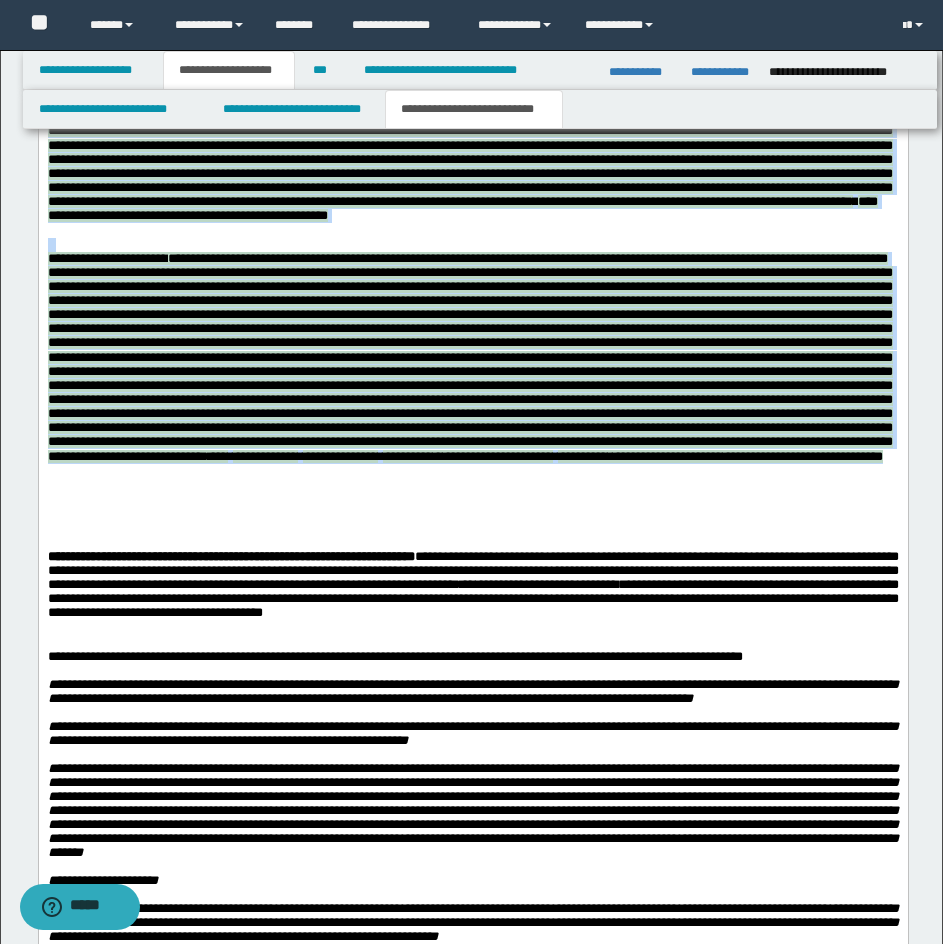 drag, startPoint x: 48, startPoint y: -794, endPoint x: 355, endPoint y: 686, distance: 1511.5055 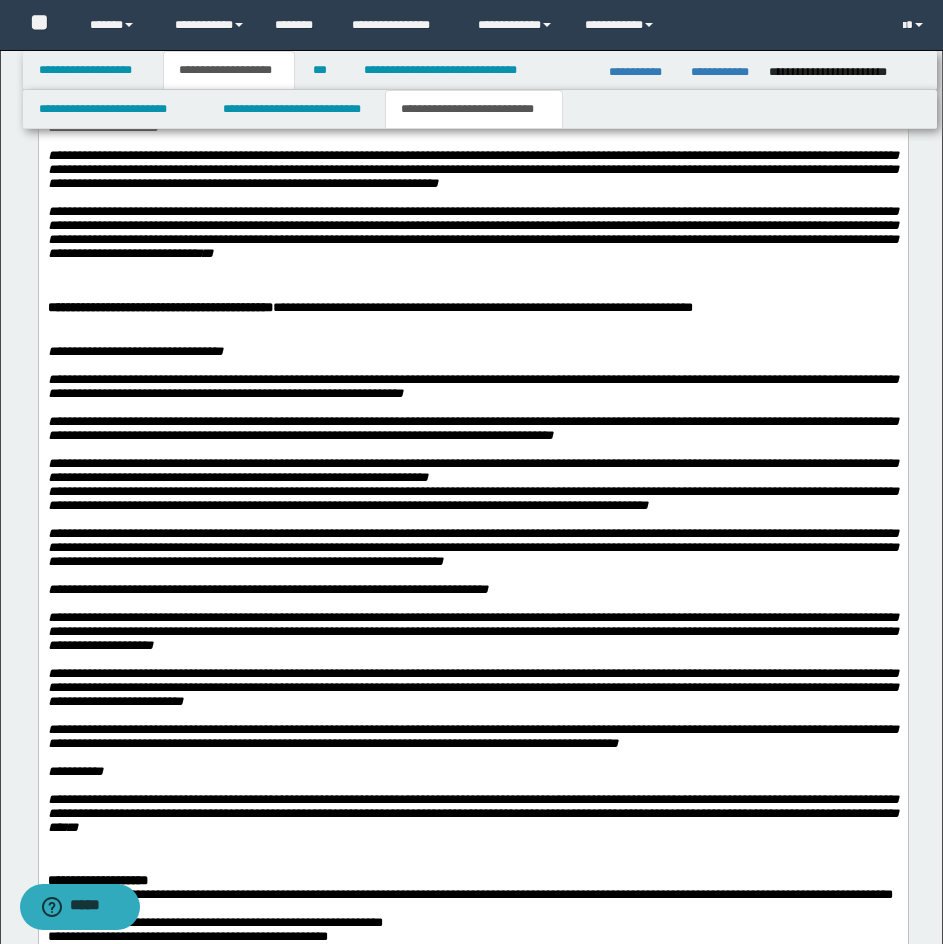 scroll, scrollTop: 7398, scrollLeft: 0, axis: vertical 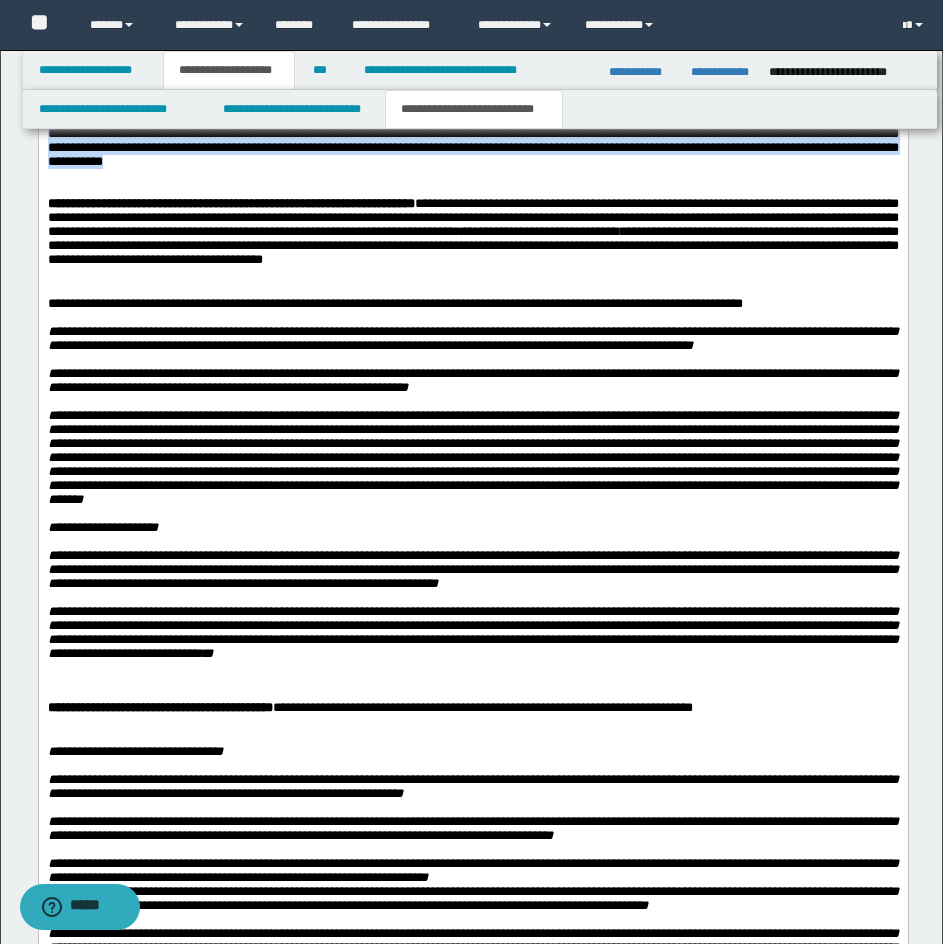 drag, startPoint x: 512, startPoint y: 1205, endPoint x: 45, endPoint y: 378, distance: 949.7463 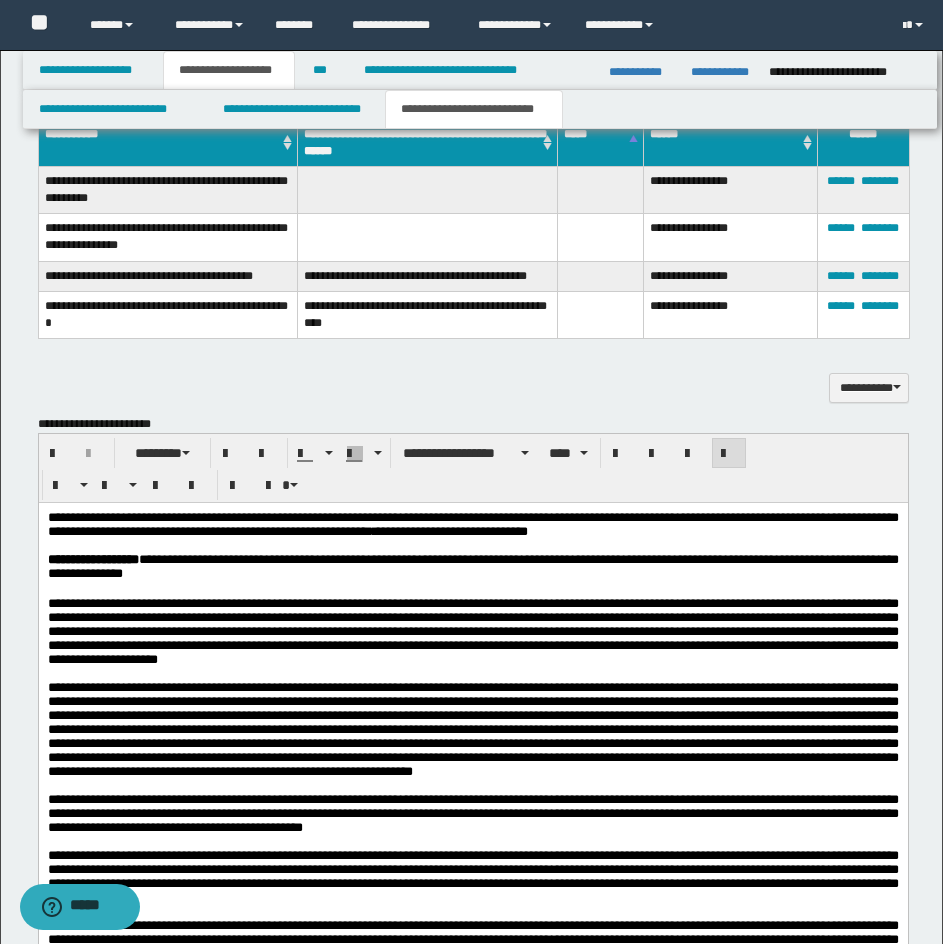 scroll, scrollTop: 1698, scrollLeft: 0, axis: vertical 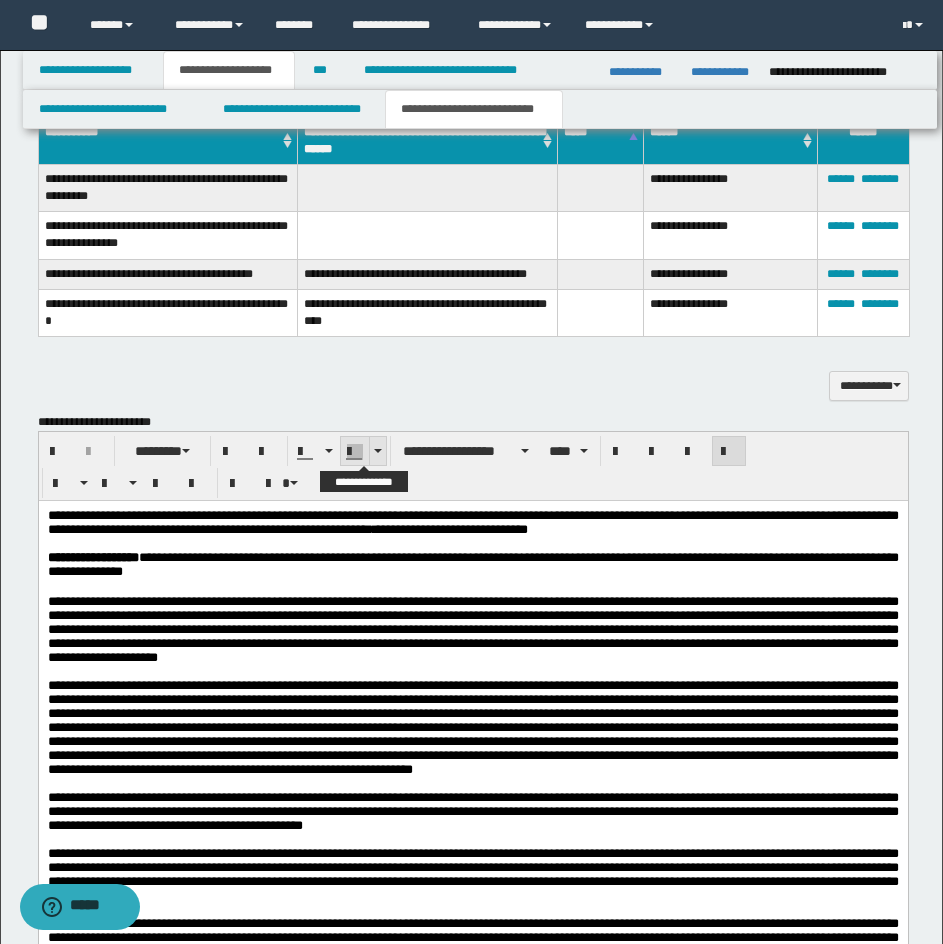 click at bounding box center [378, 451] 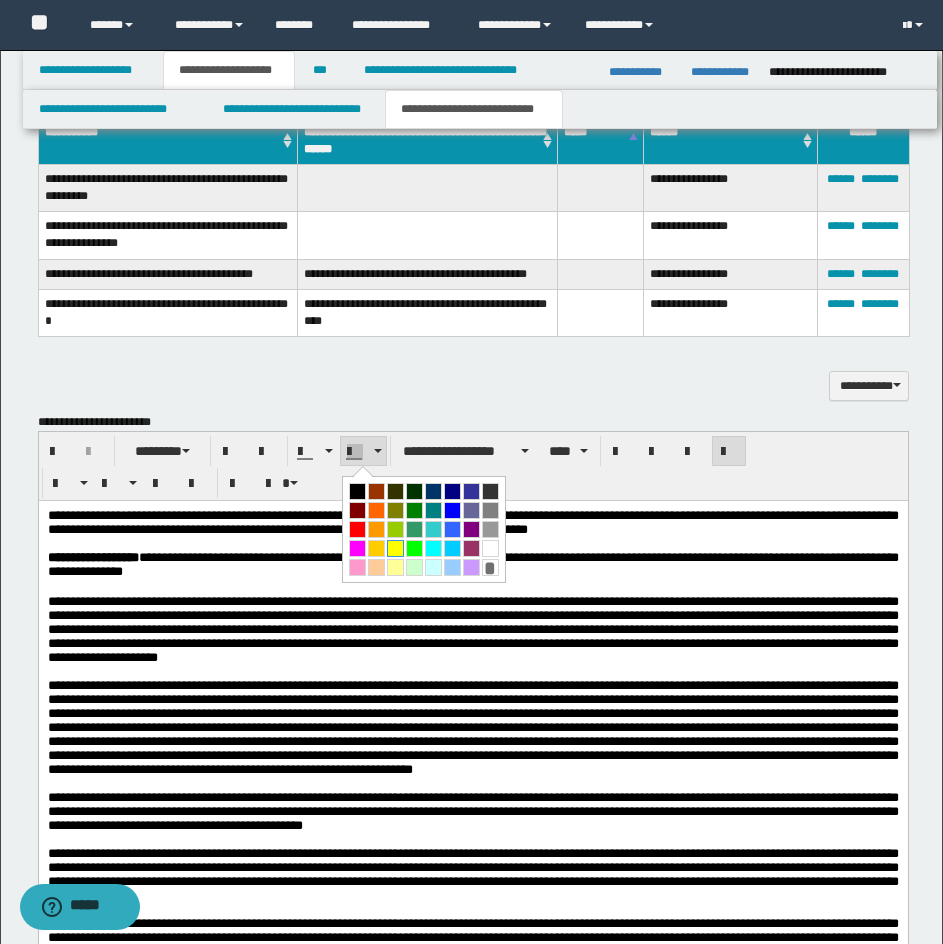 click at bounding box center (395, 548) 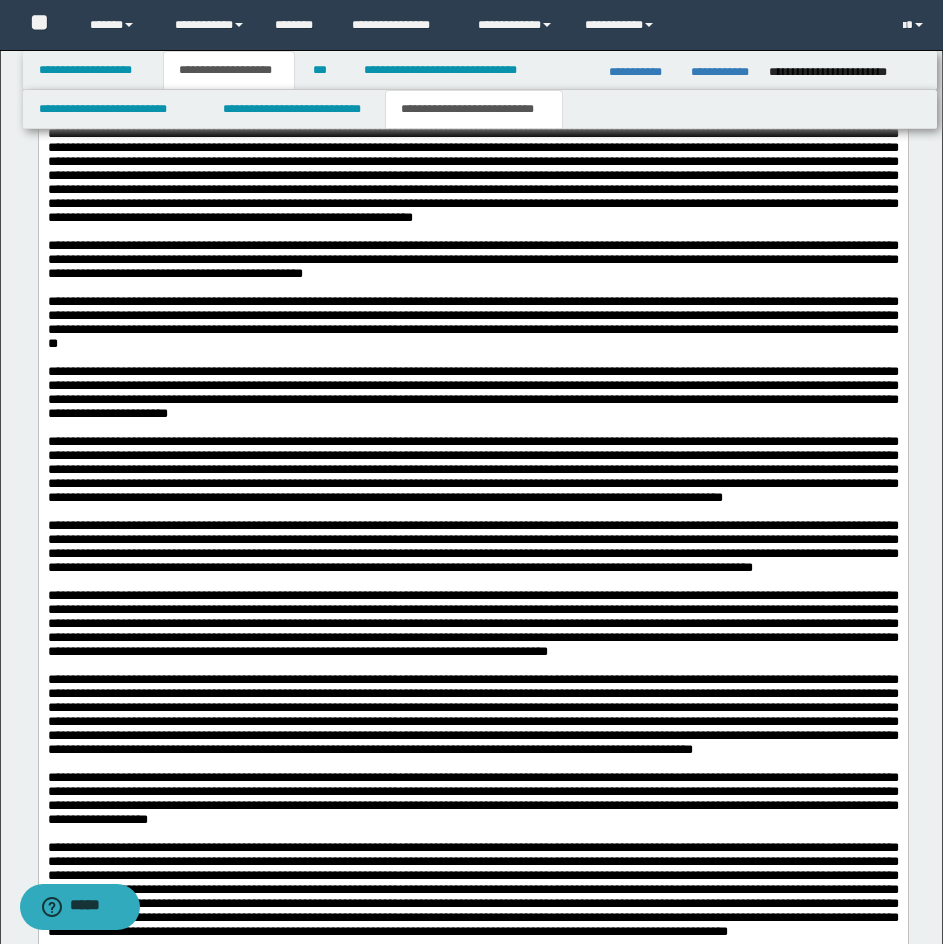 scroll, scrollTop: 2298, scrollLeft: 0, axis: vertical 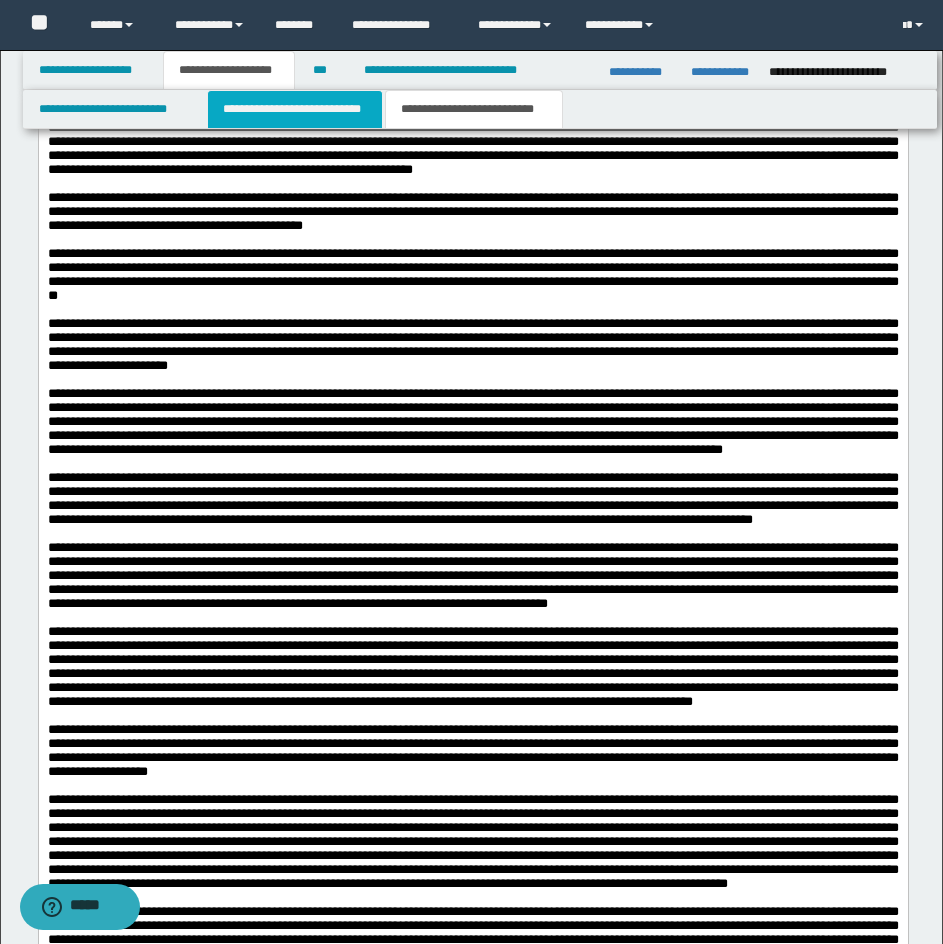 click on "**********" at bounding box center (295, 109) 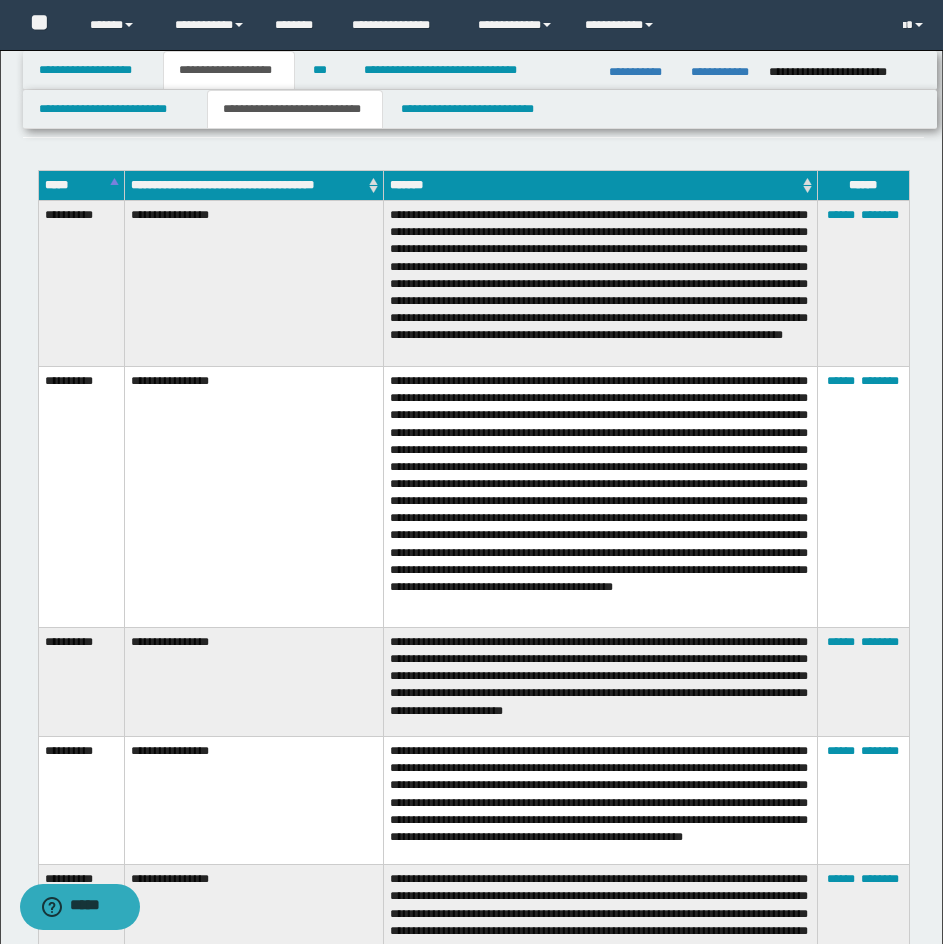scroll, scrollTop: 2898, scrollLeft: 0, axis: vertical 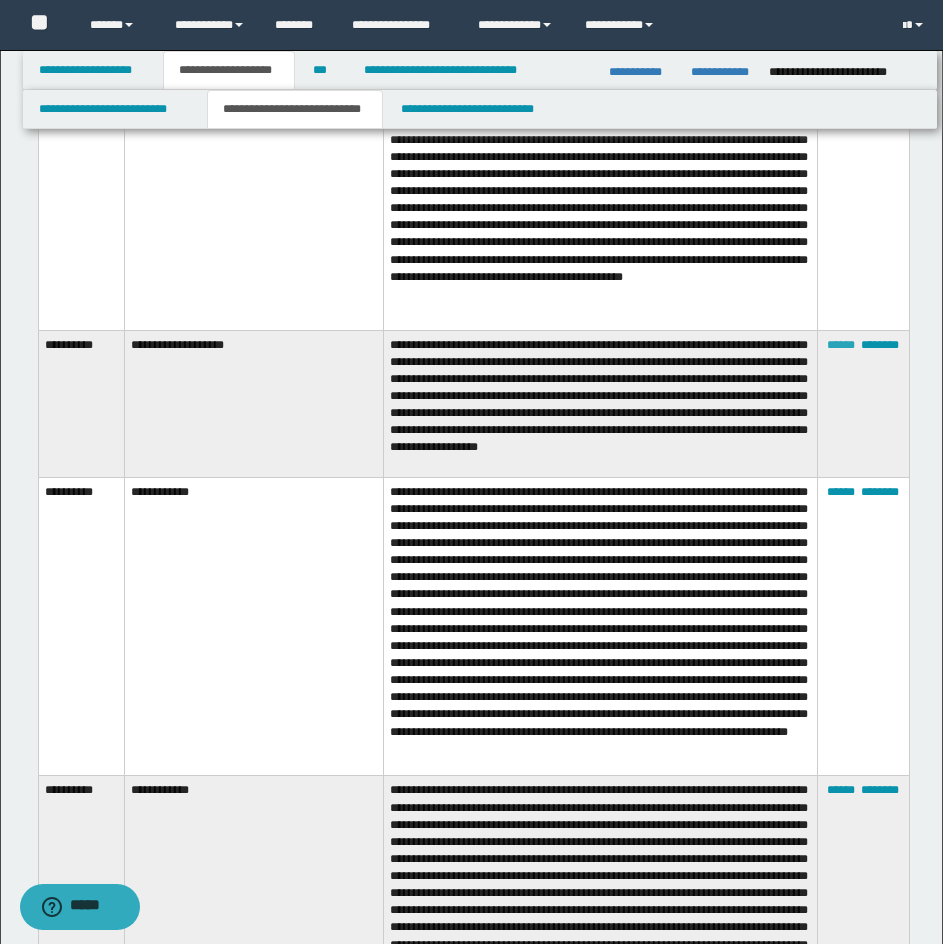 click on "******" at bounding box center [841, 345] 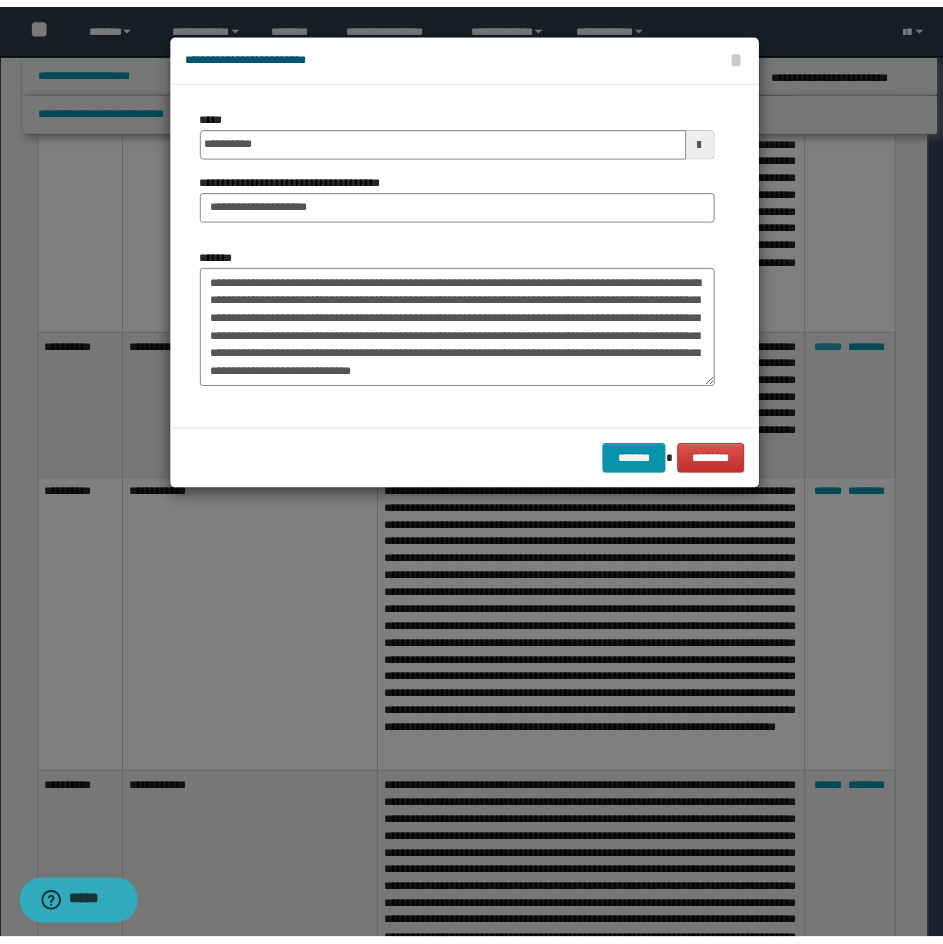 scroll, scrollTop: 0, scrollLeft: 0, axis: both 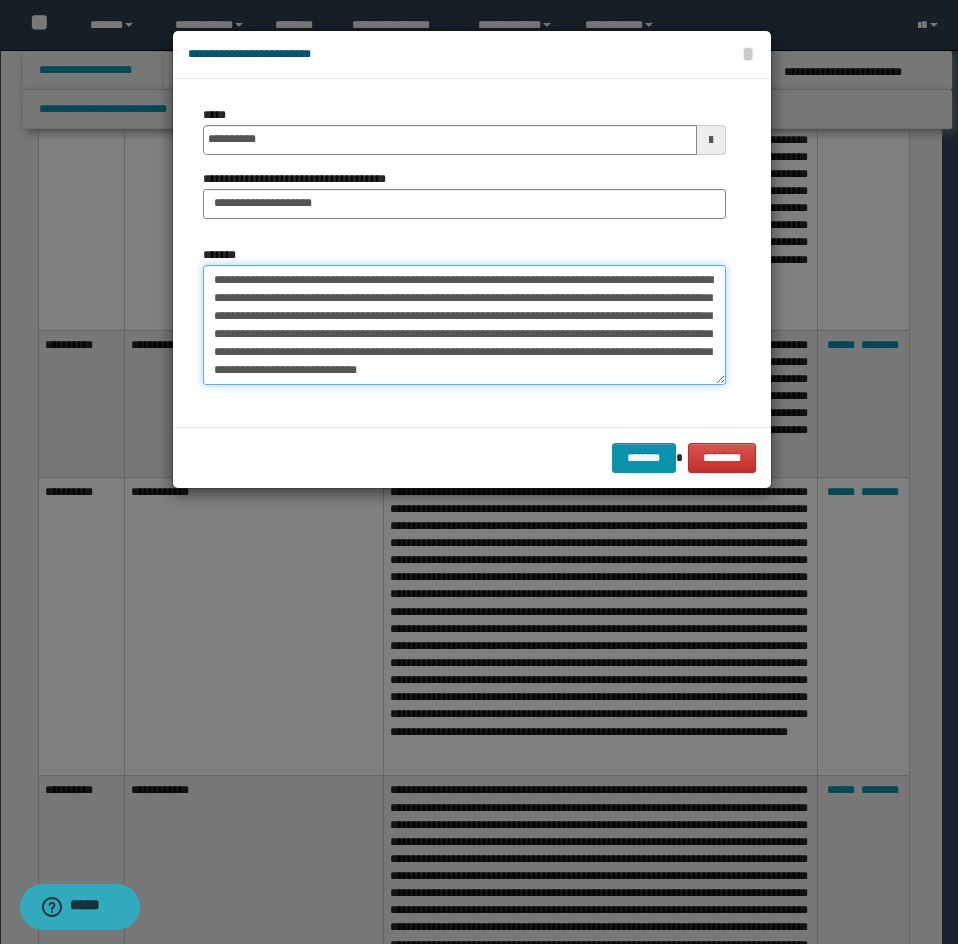 click on "**********" at bounding box center [464, 325] 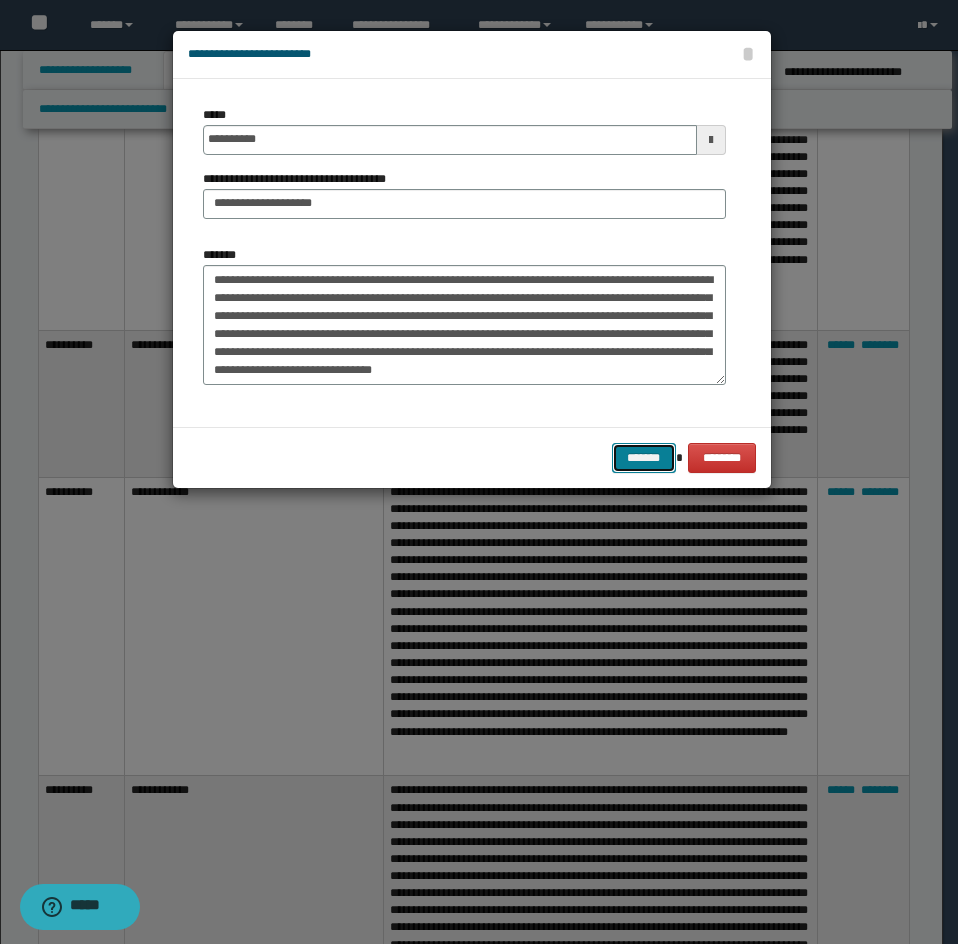 click on "*******" at bounding box center (644, 458) 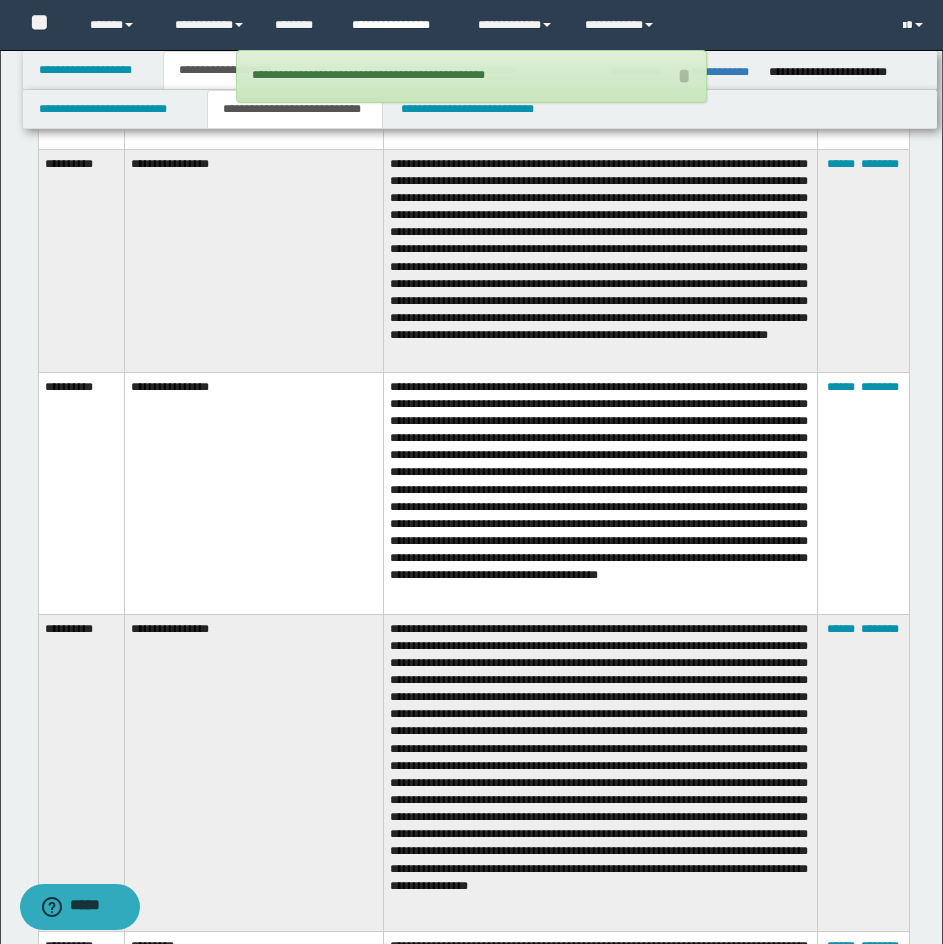 scroll, scrollTop: 6498, scrollLeft: 0, axis: vertical 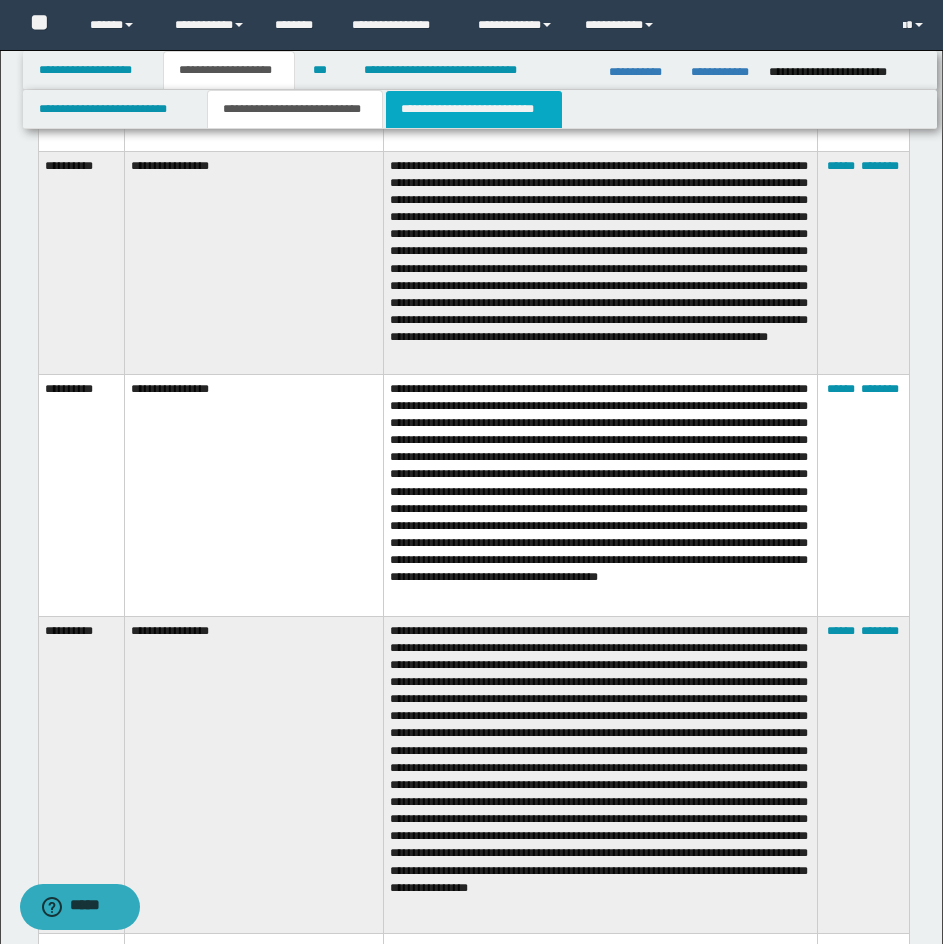 click on "**********" at bounding box center (474, 109) 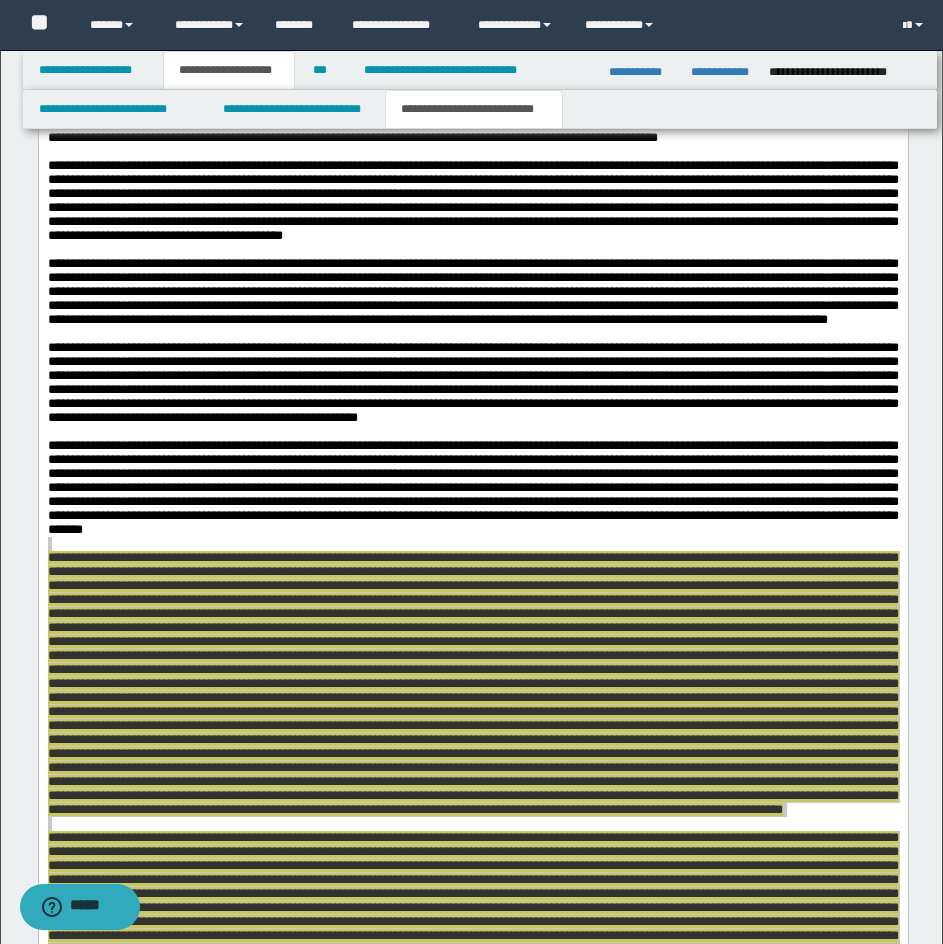 scroll, scrollTop: 5798, scrollLeft: 0, axis: vertical 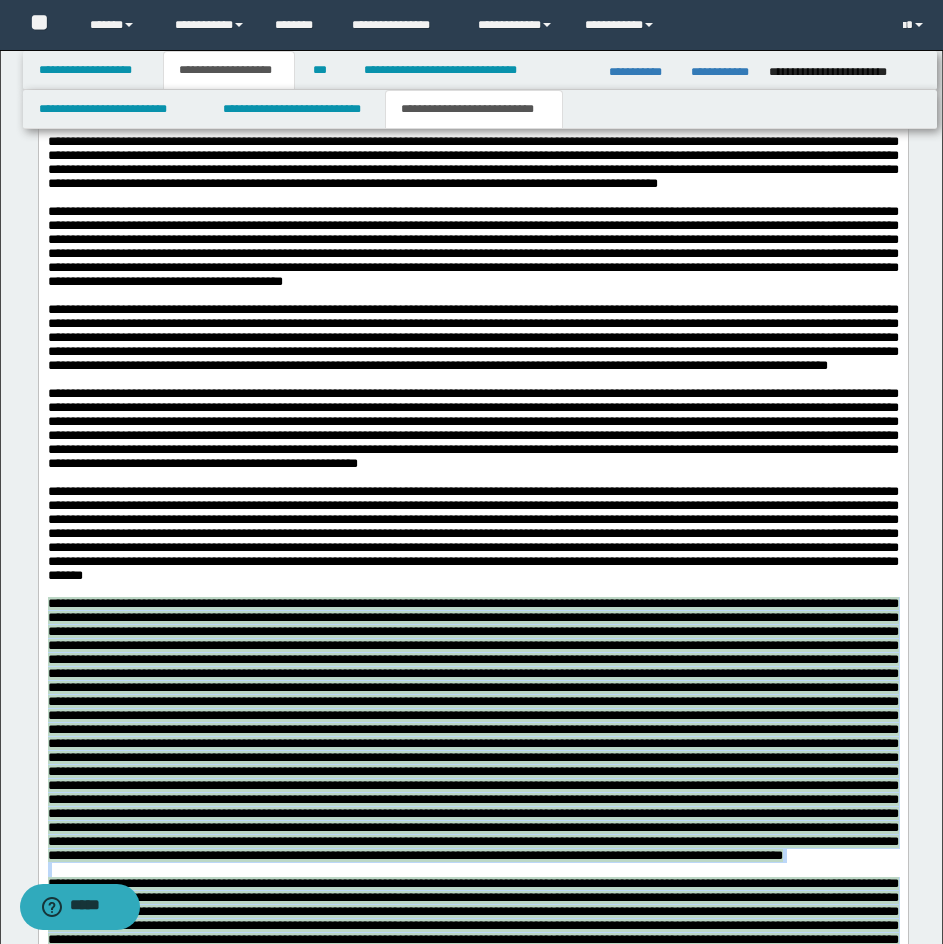 click on "**********" at bounding box center (472, -1103) 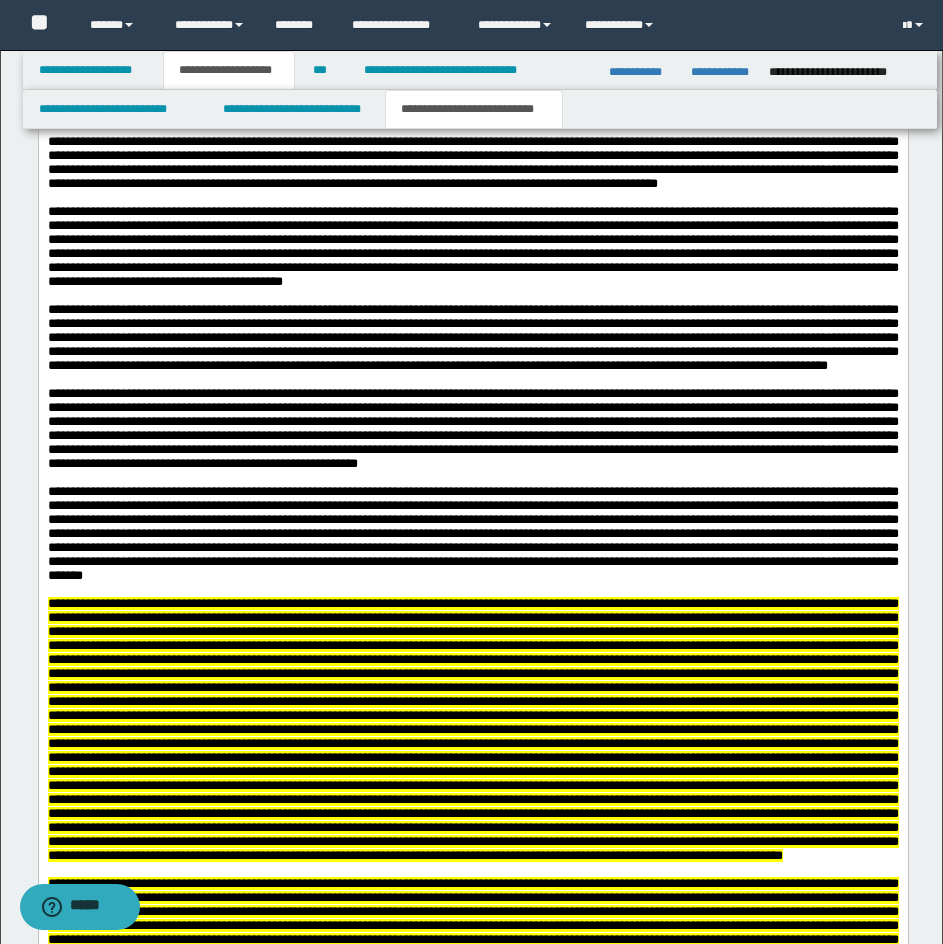 click on "**********" at bounding box center (472, -1103) 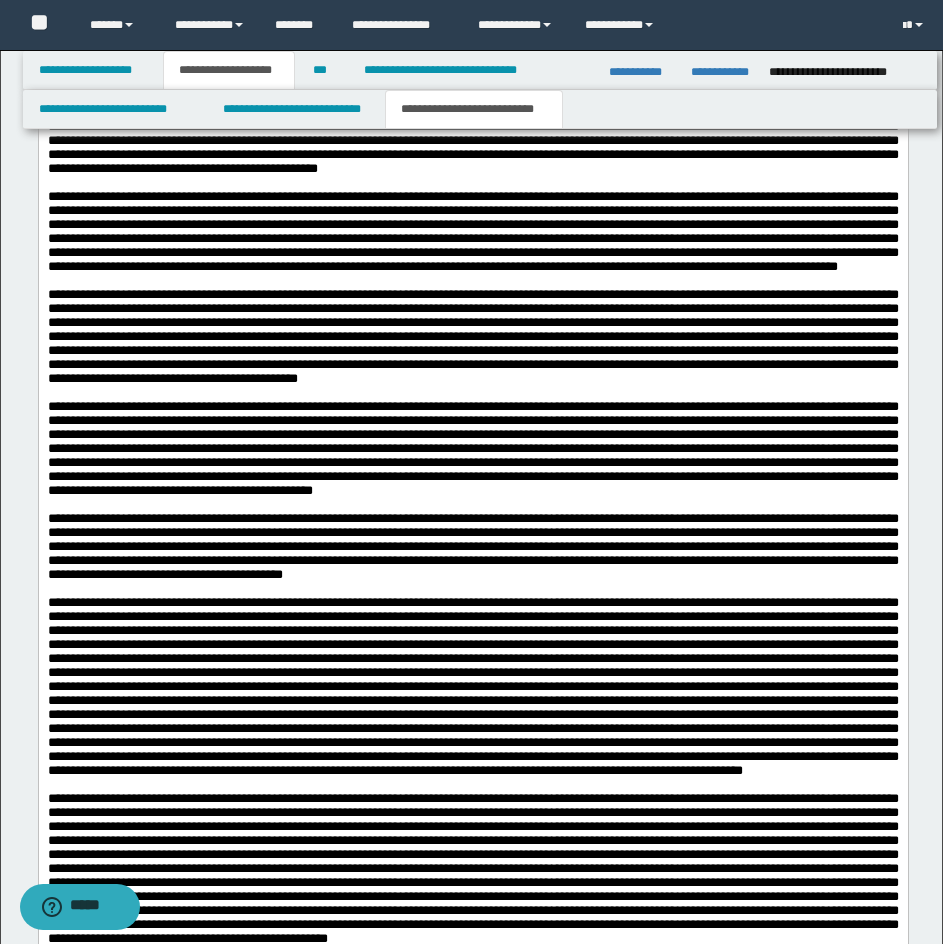 scroll, scrollTop: 3198, scrollLeft: 0, axis: vertical 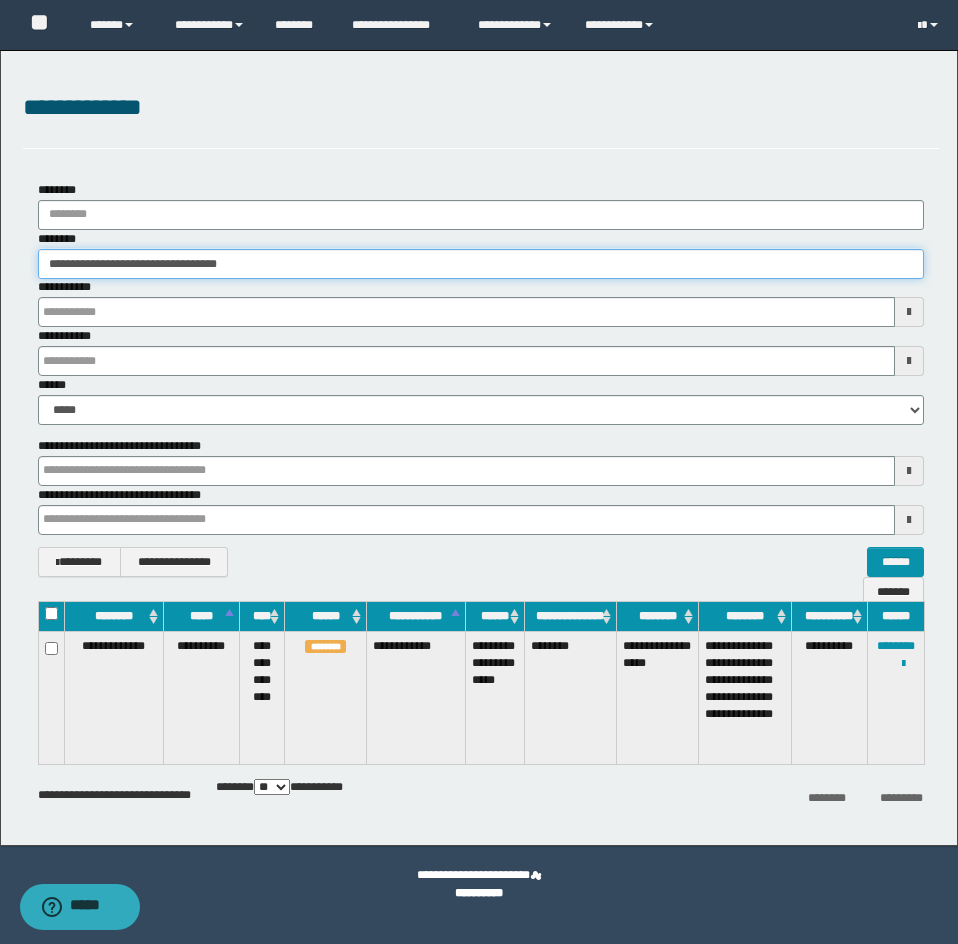 click on "**********" at bounding box center [481, 264] 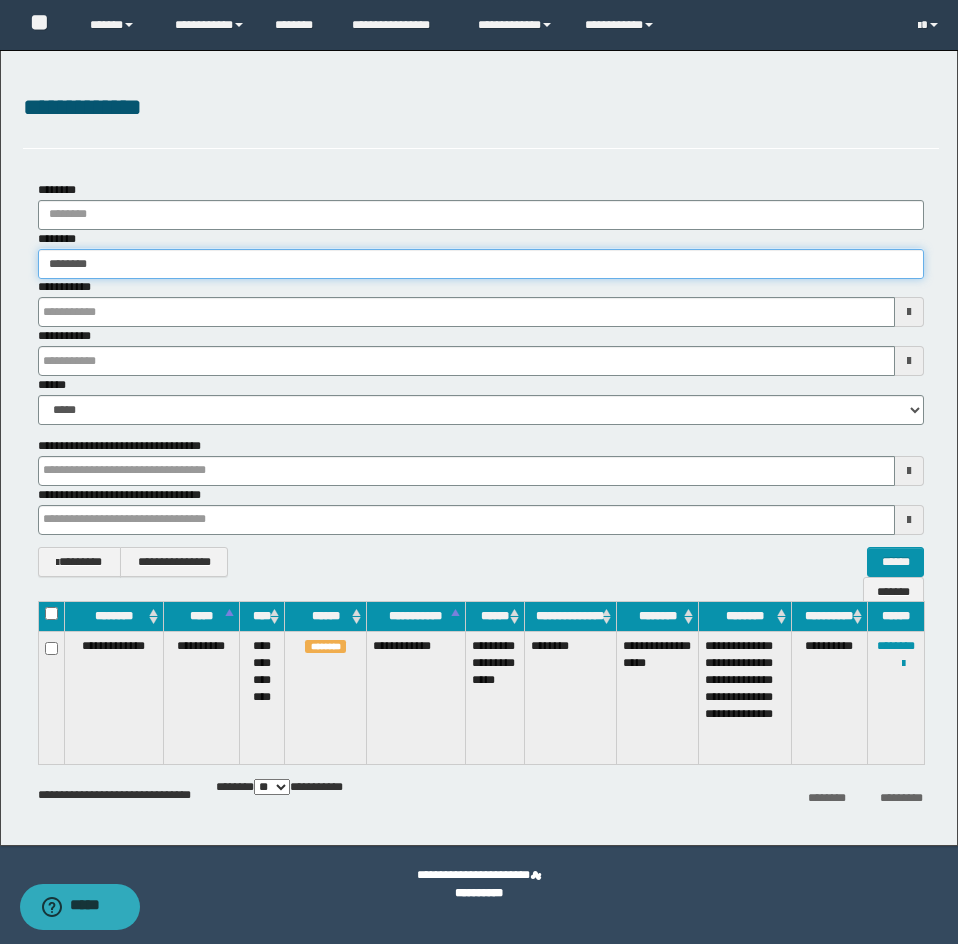 type on "********" 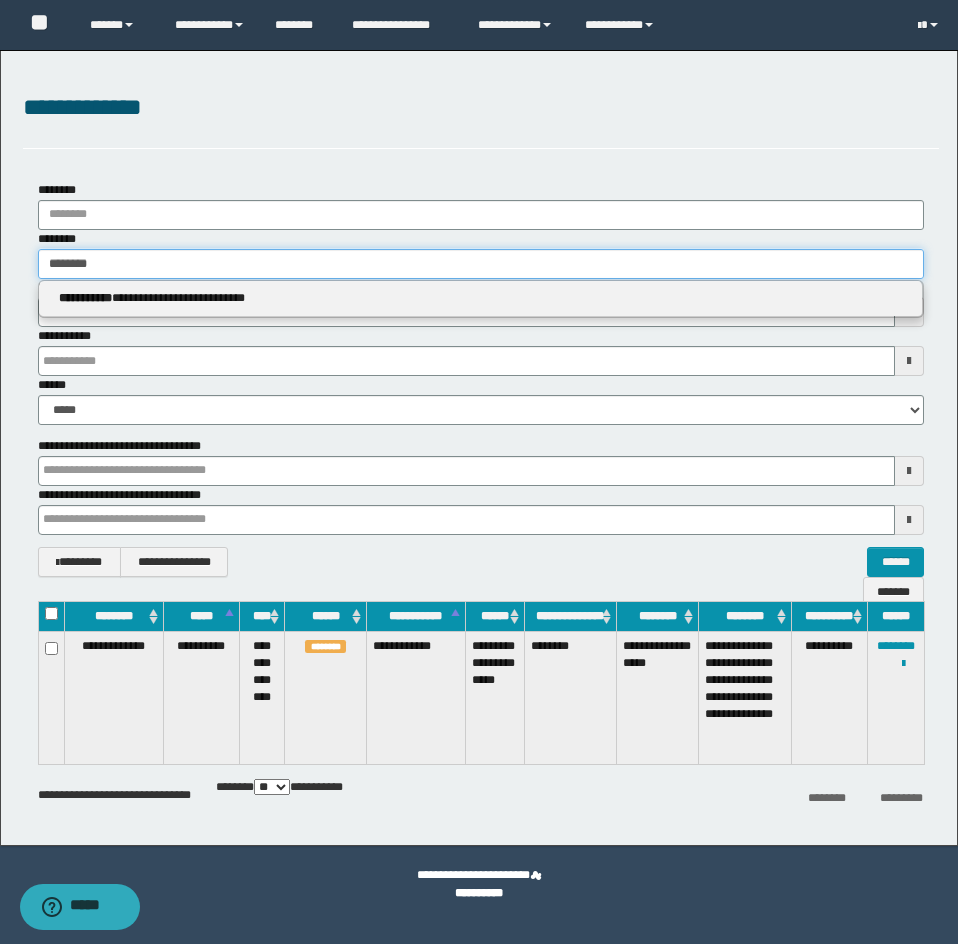 type on "********" 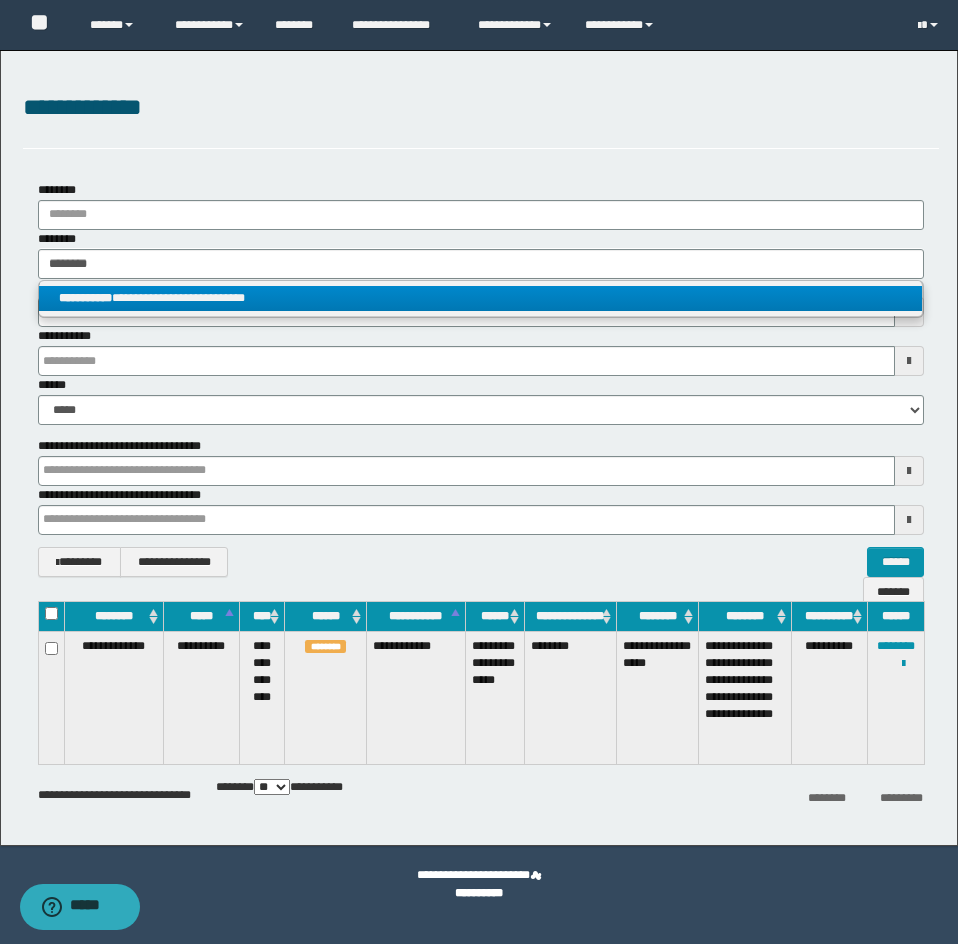 click on "**********" at bounding box center [480, 298] 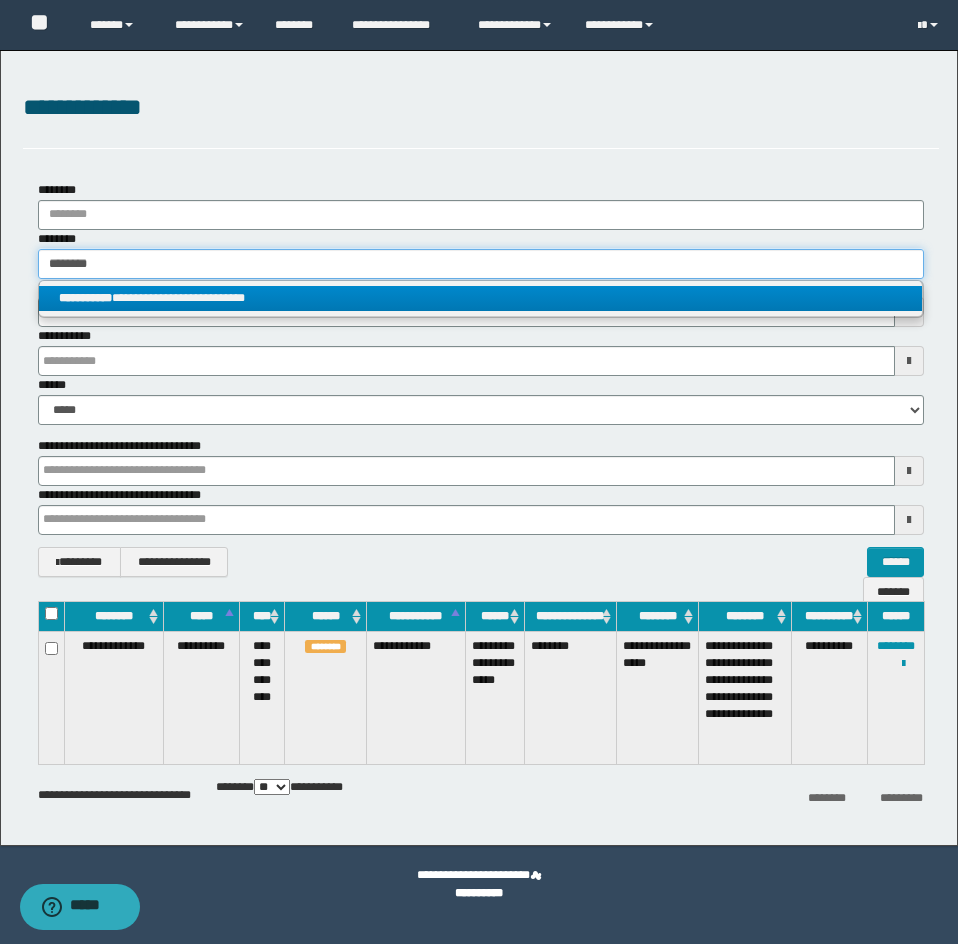 type 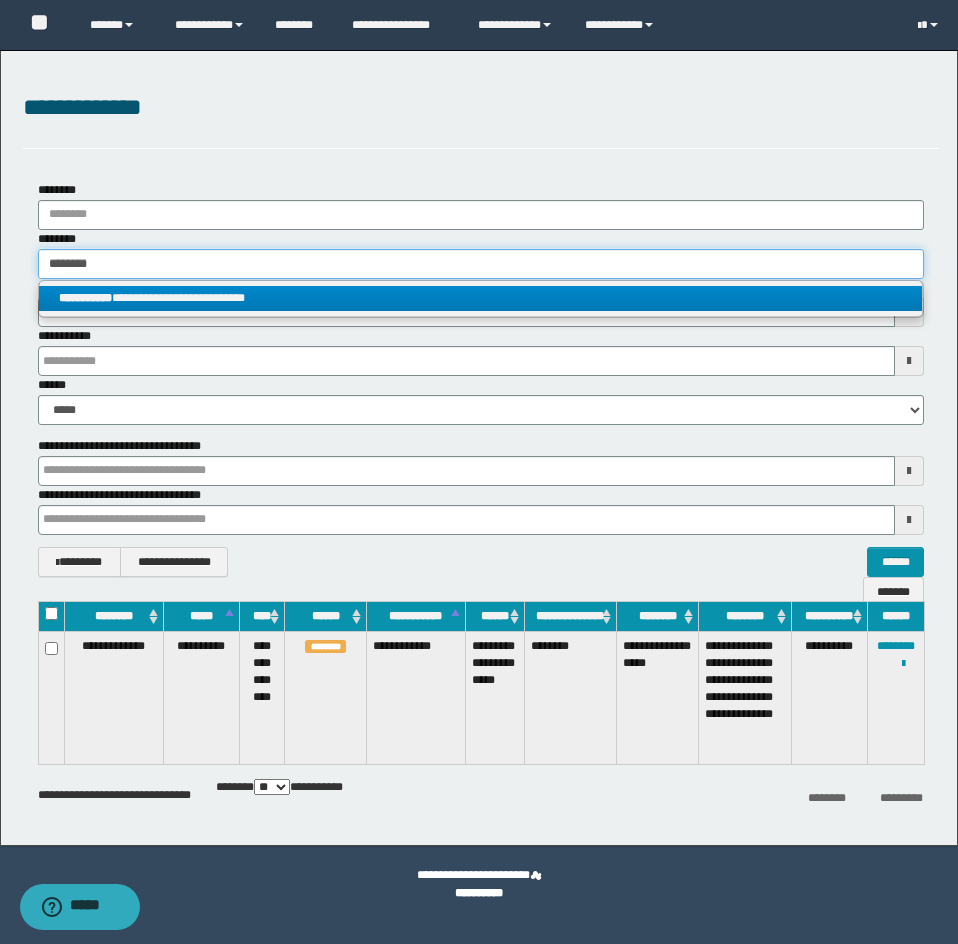 type on "**********" 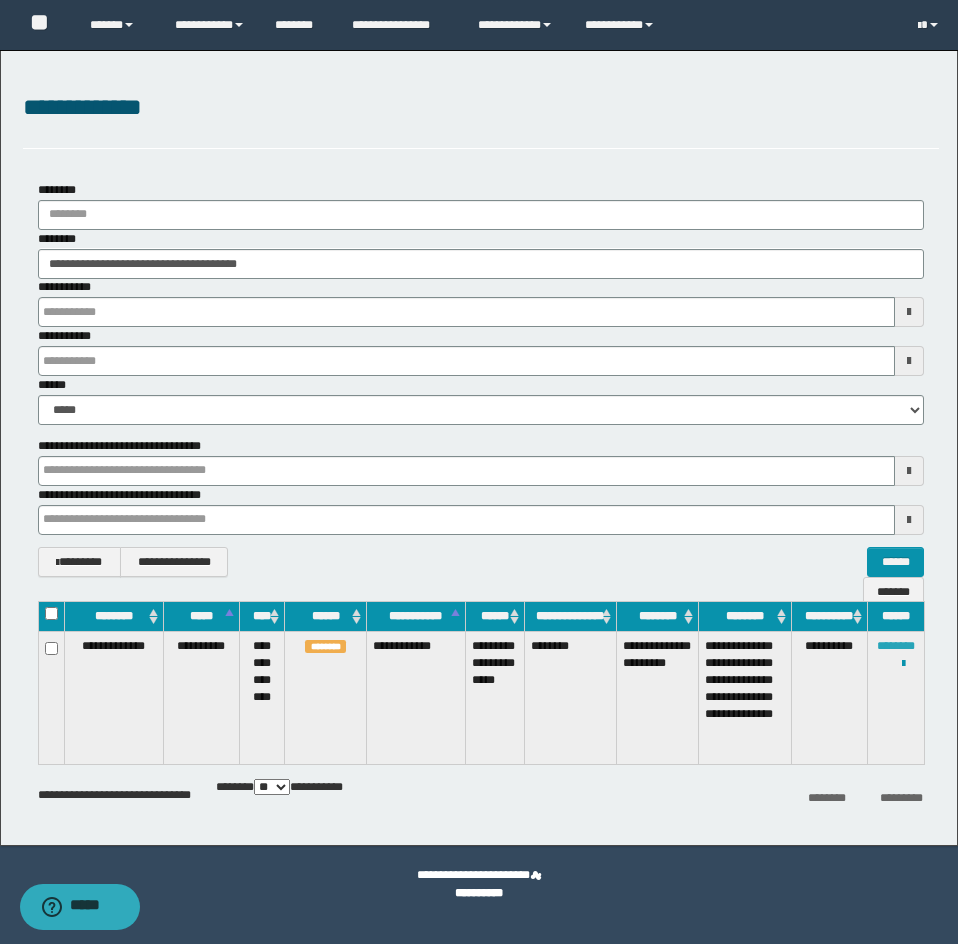 click on "********" at bounding box center [896, 646] 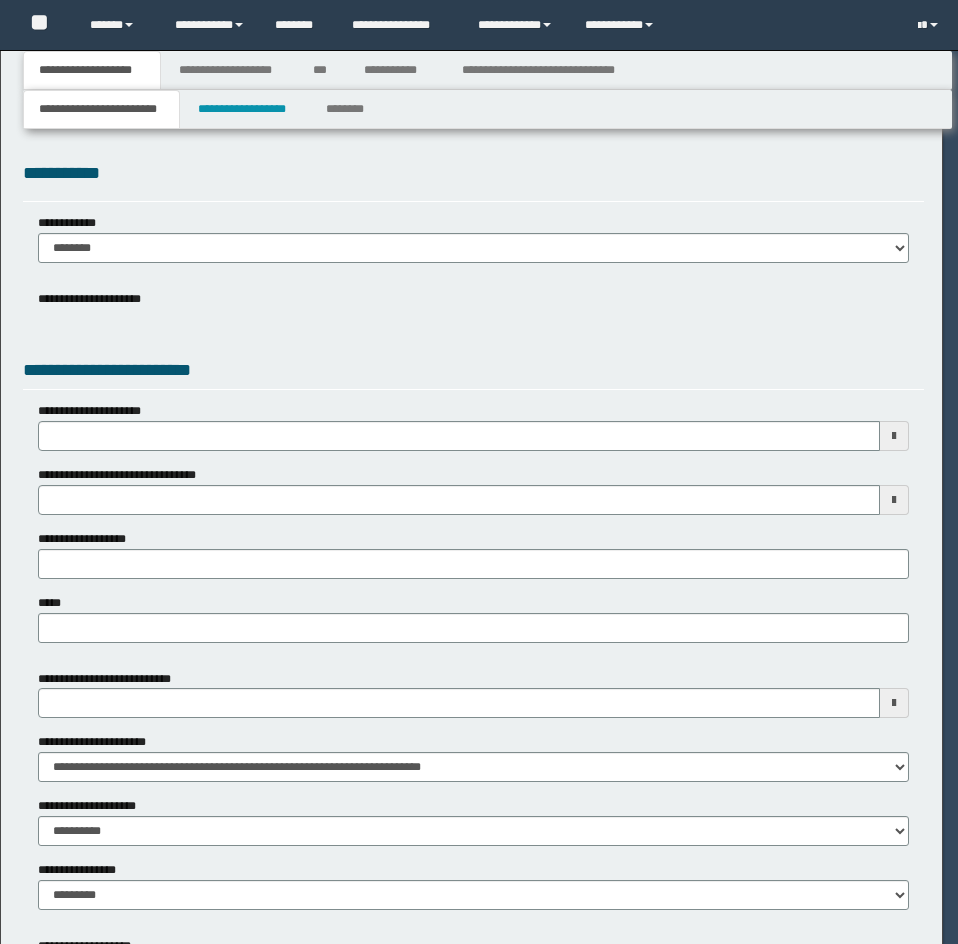 scroll, scrollTop: 0, scrollLeft: 0, axis: both 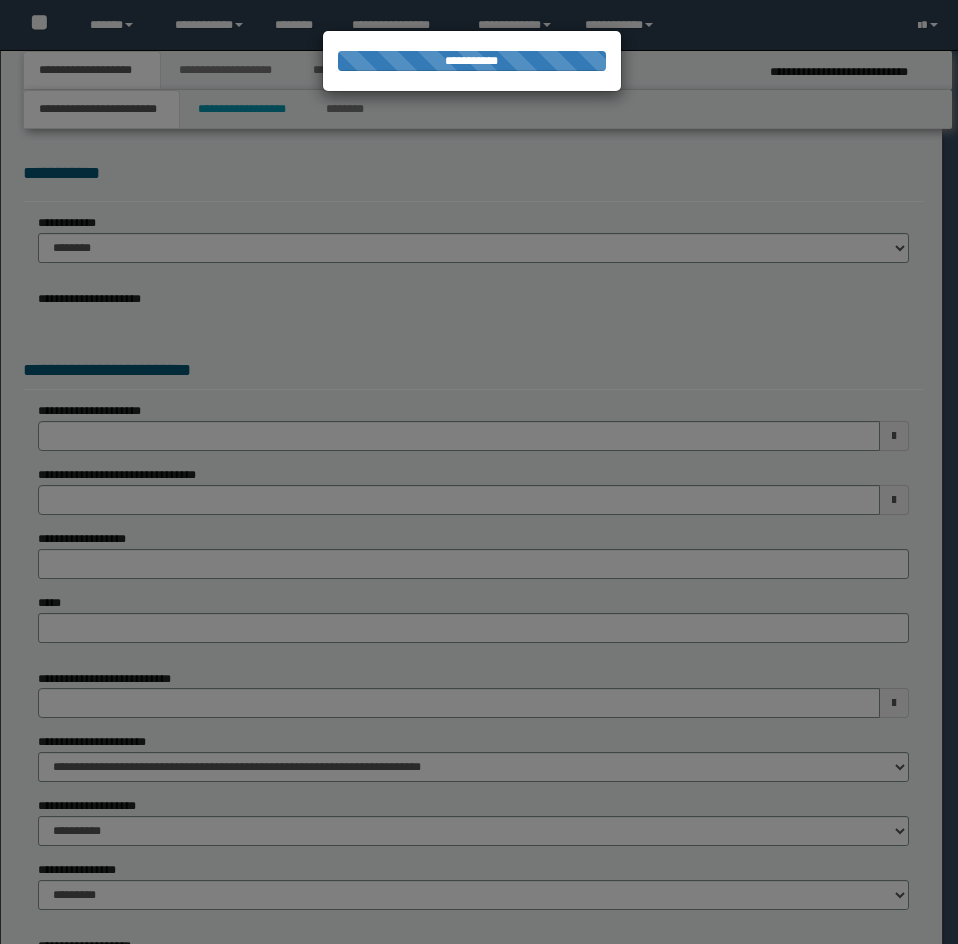 select on "*" 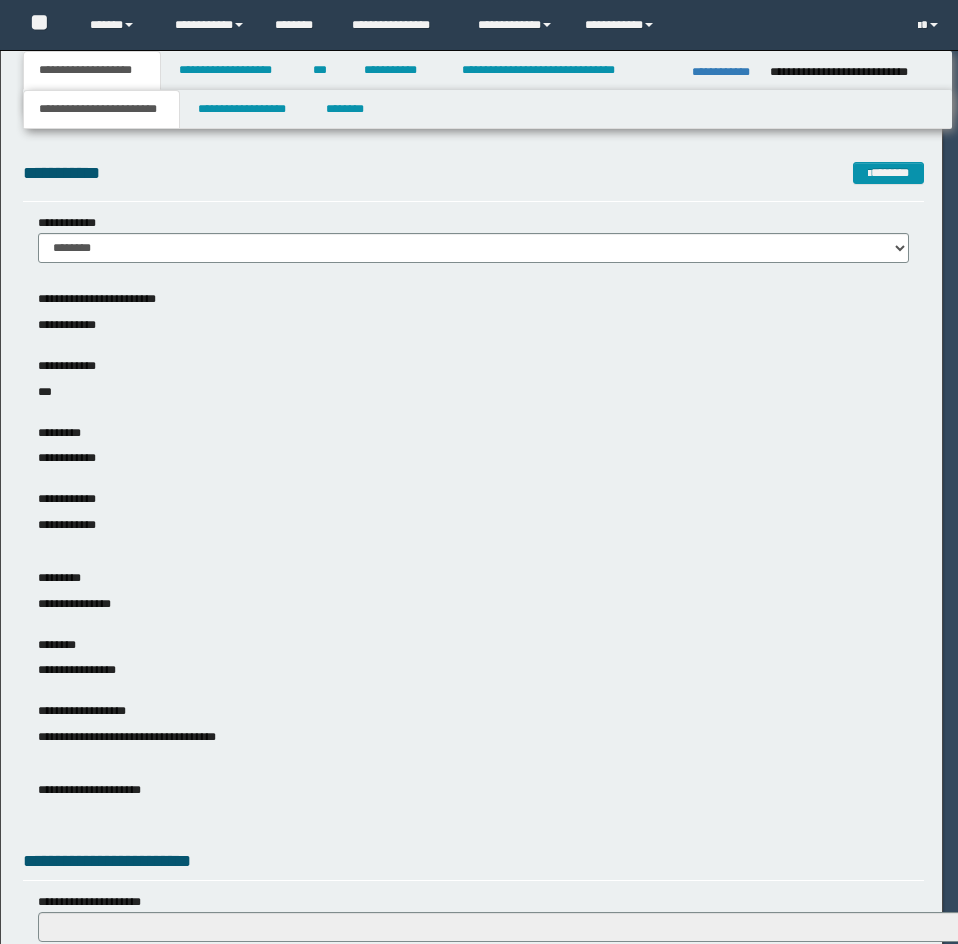 scroll, scrollTop: 0, scrollLeft: 0, axis: both 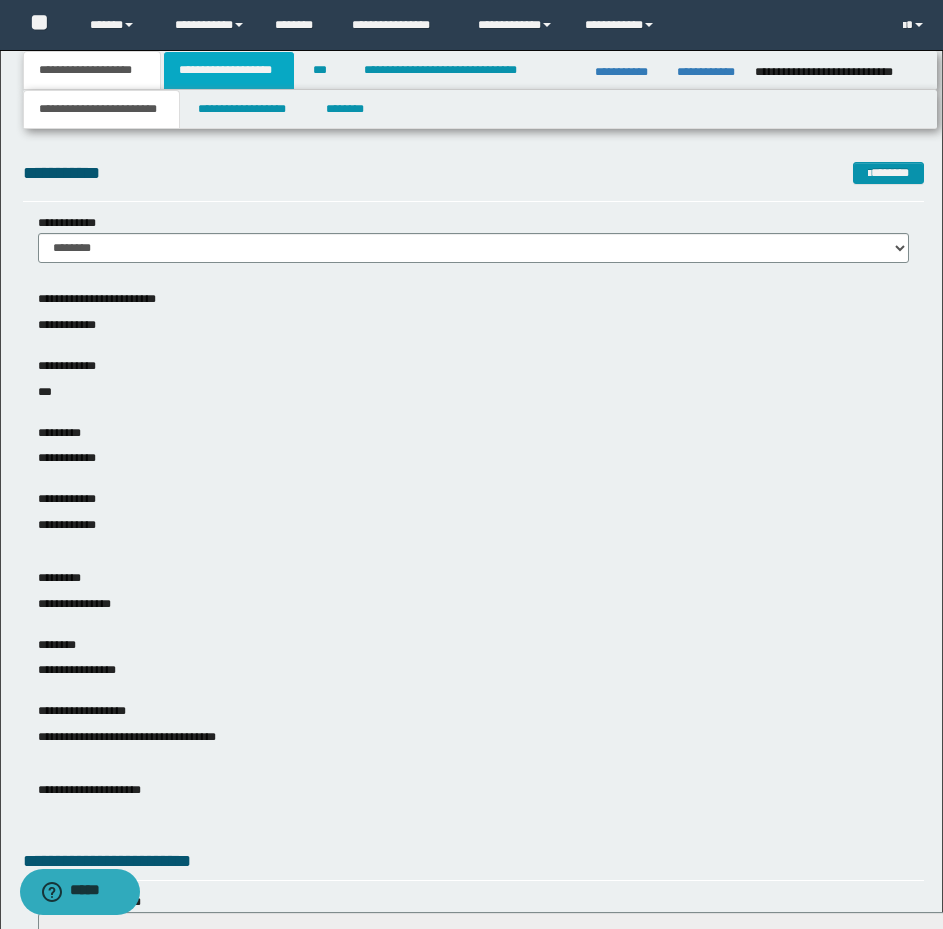 click on "**********" at bounding box center (229, 70) 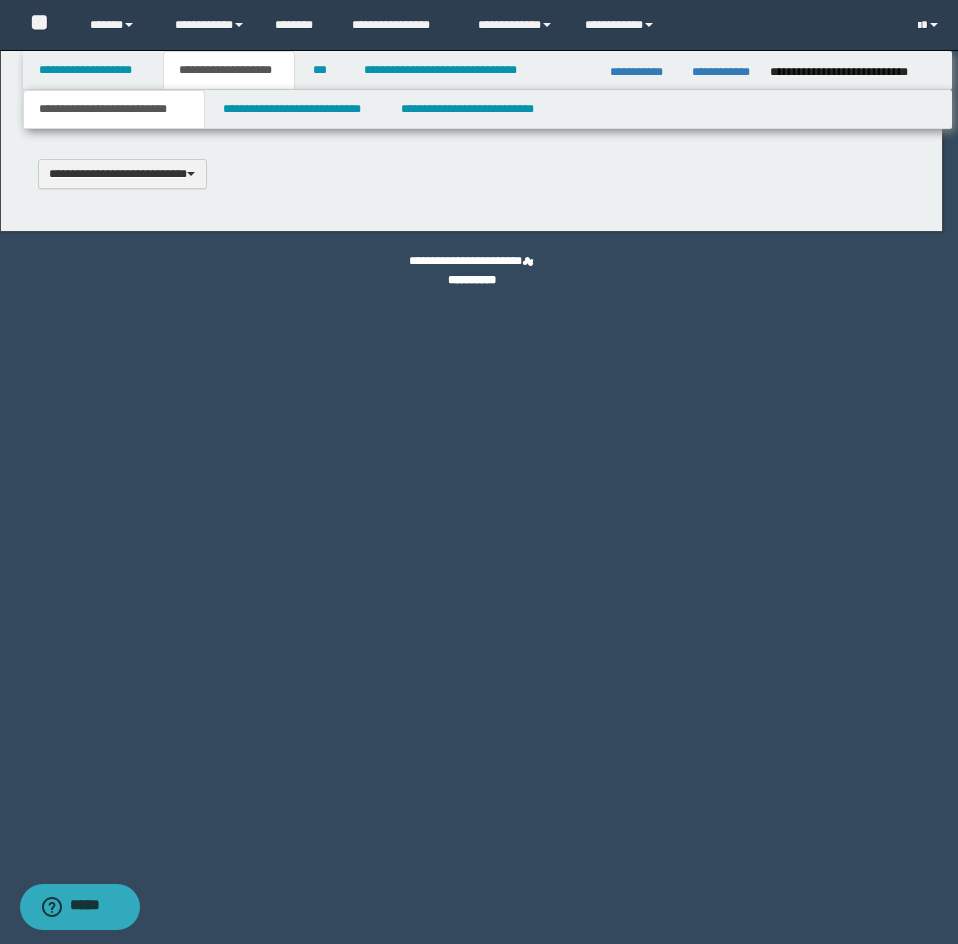 type 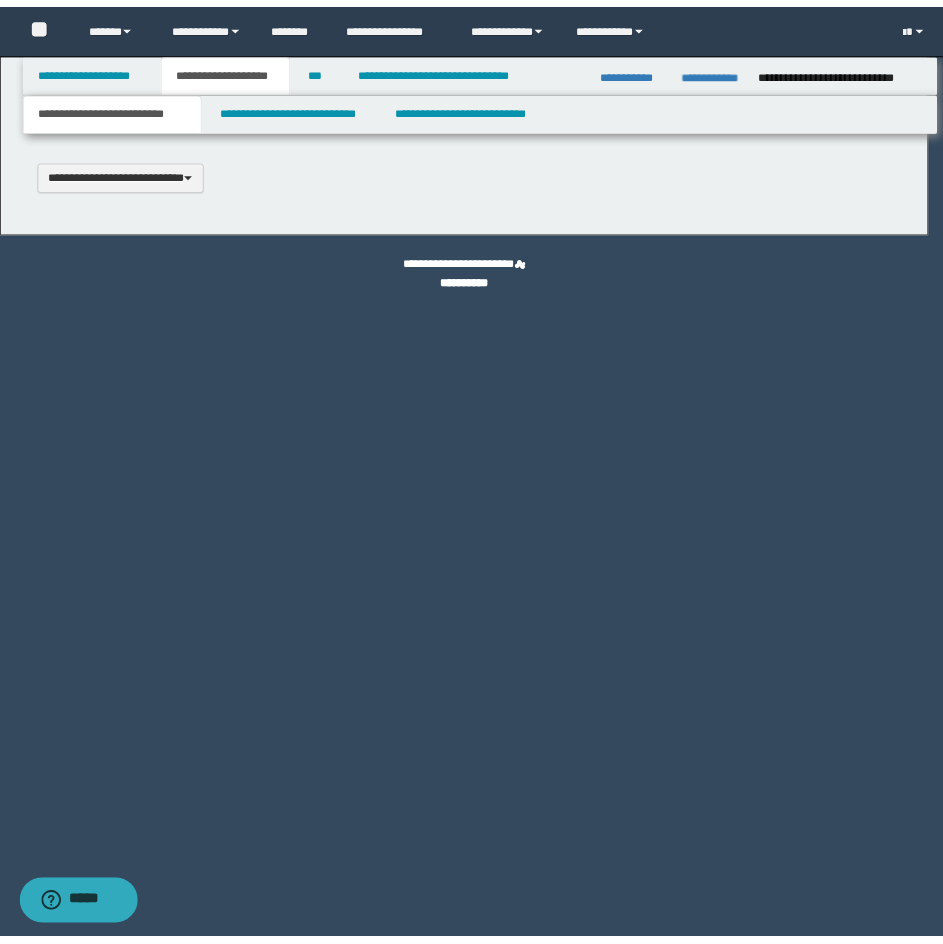 scroll, scrollTop: 0, scrollLeft: 0, axis: both 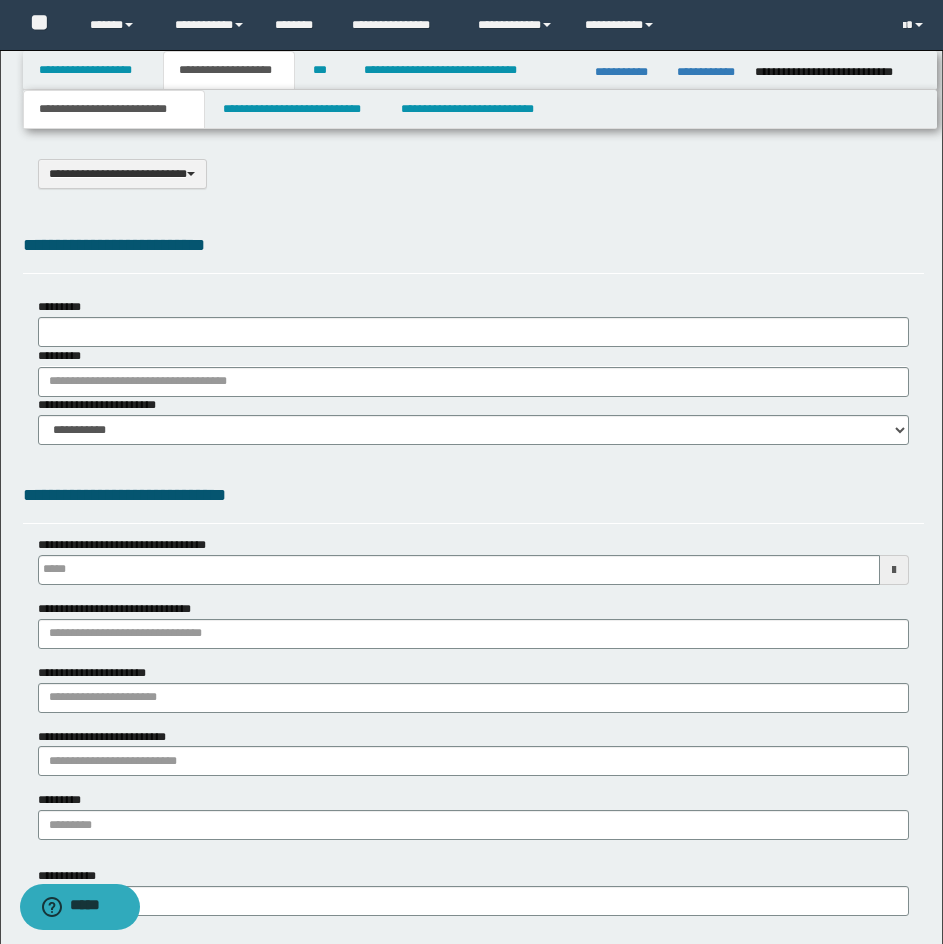 type on "**********" 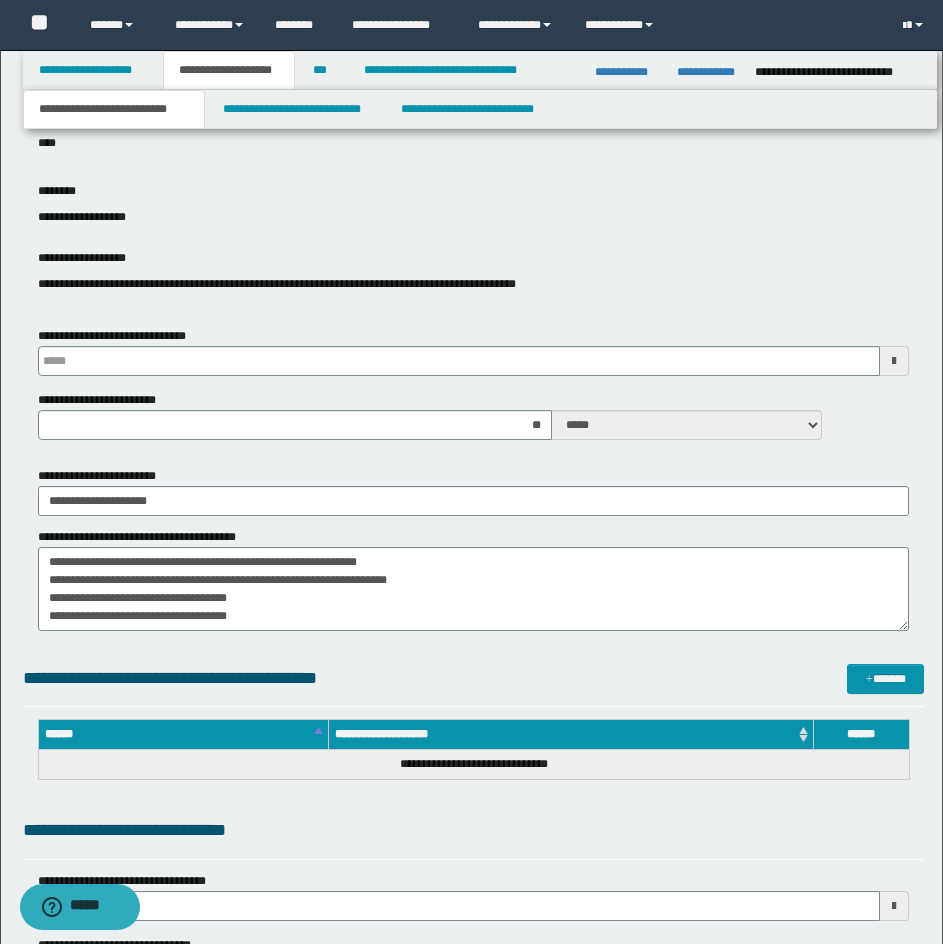 scroll, scrollTop: 800, scrollLeft: 0, axis: vertical 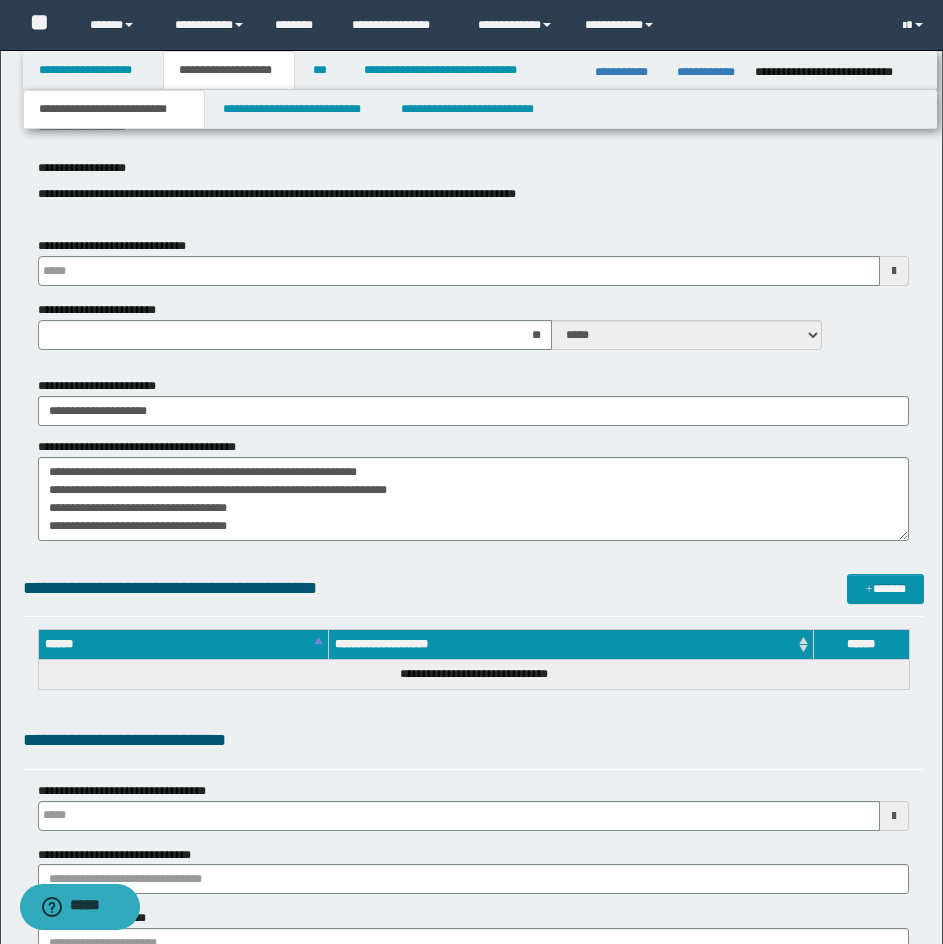 type 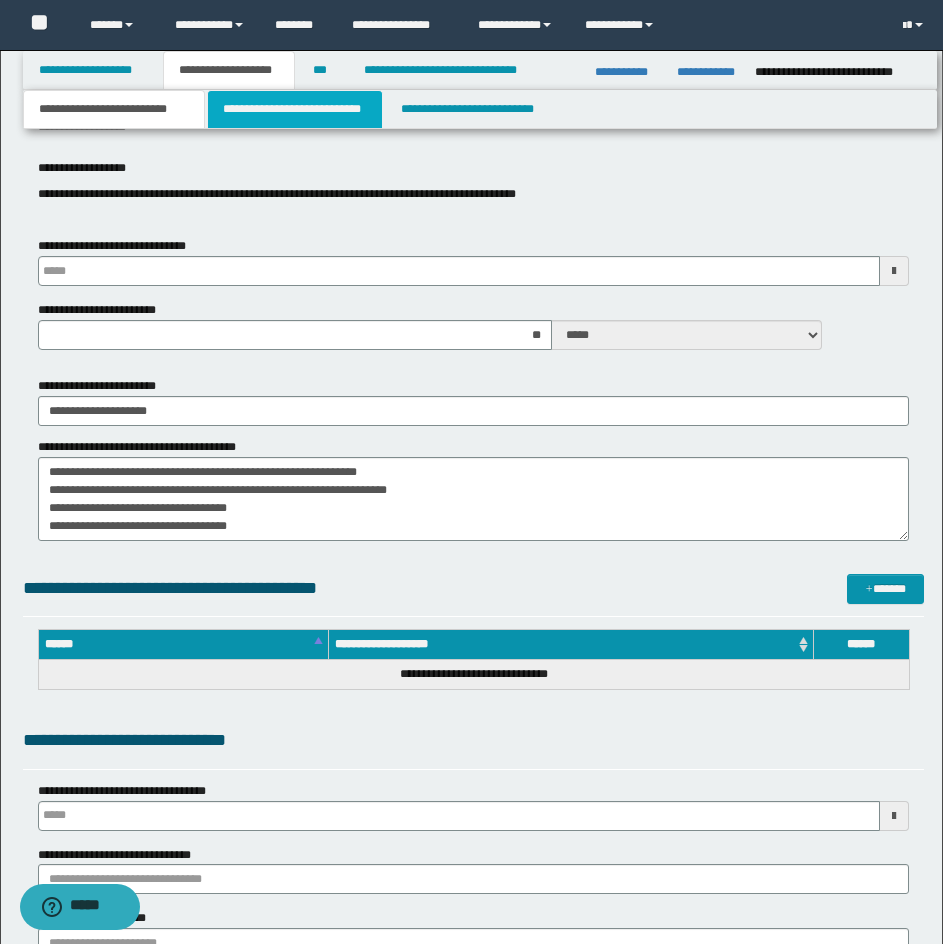click on "**********" at bounding box center (295, 109) 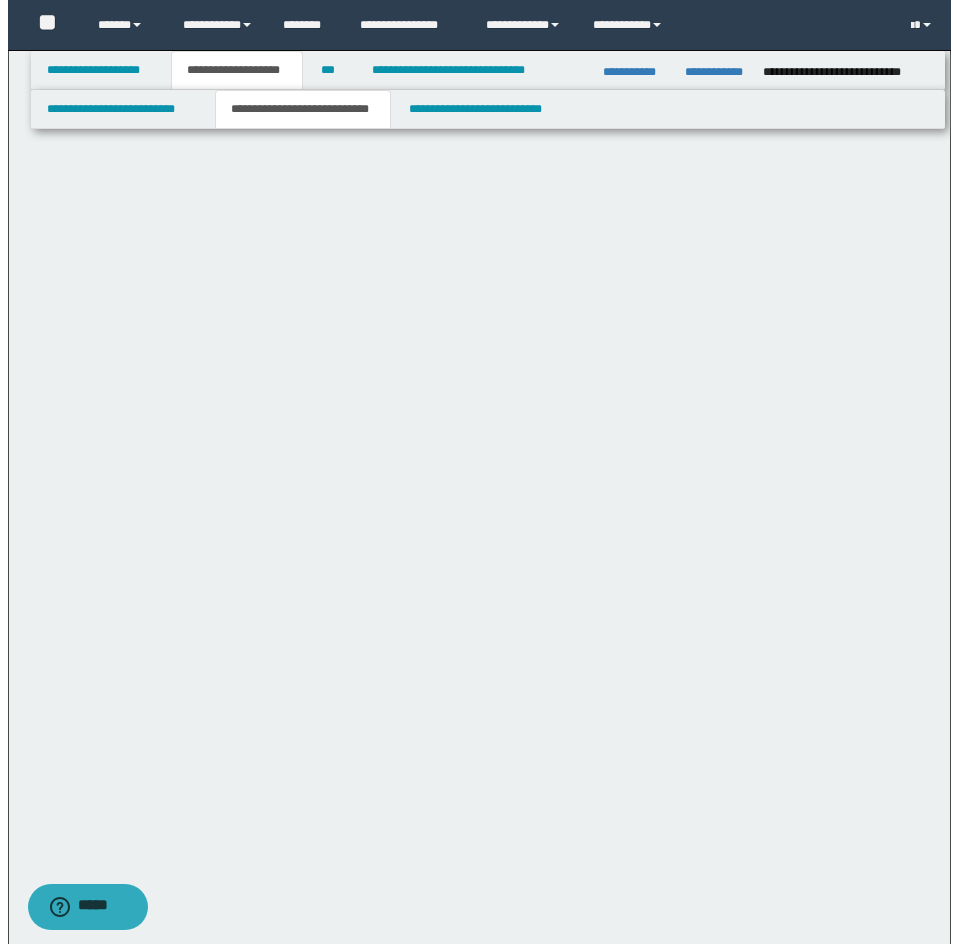 scroll, scrollTop: 0, scrollLeft: 0, axis: both 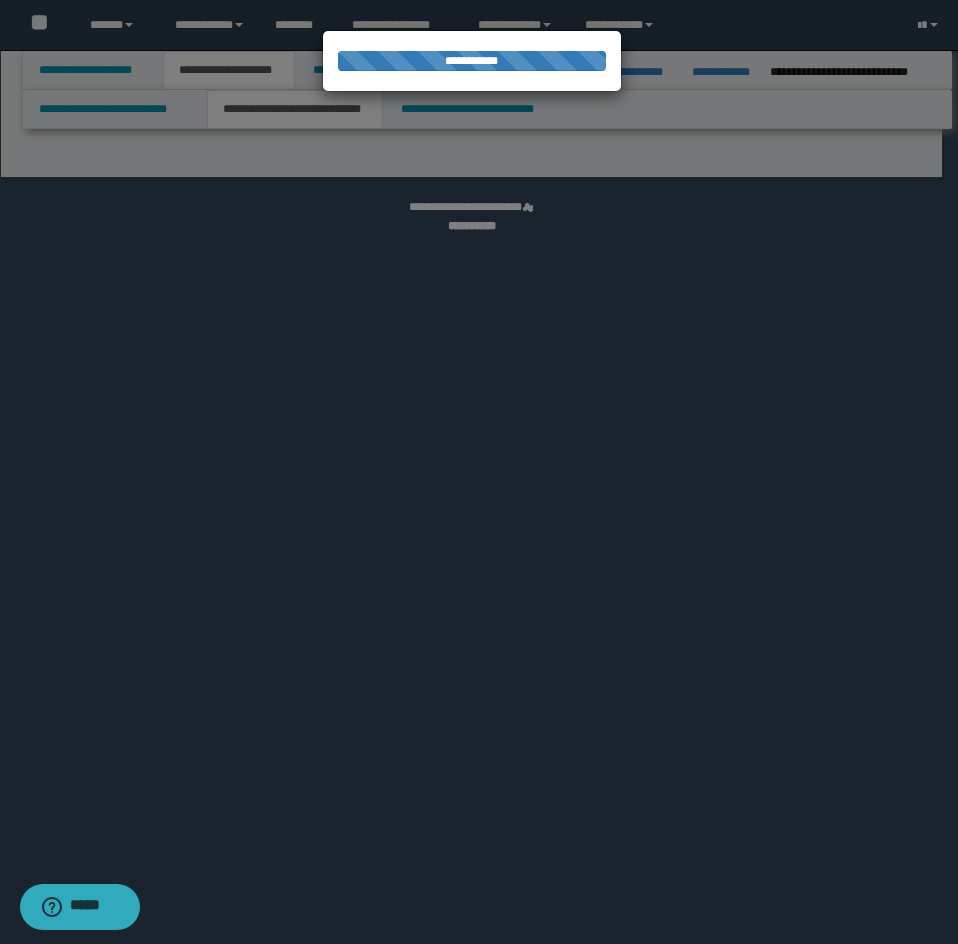 select on "*" 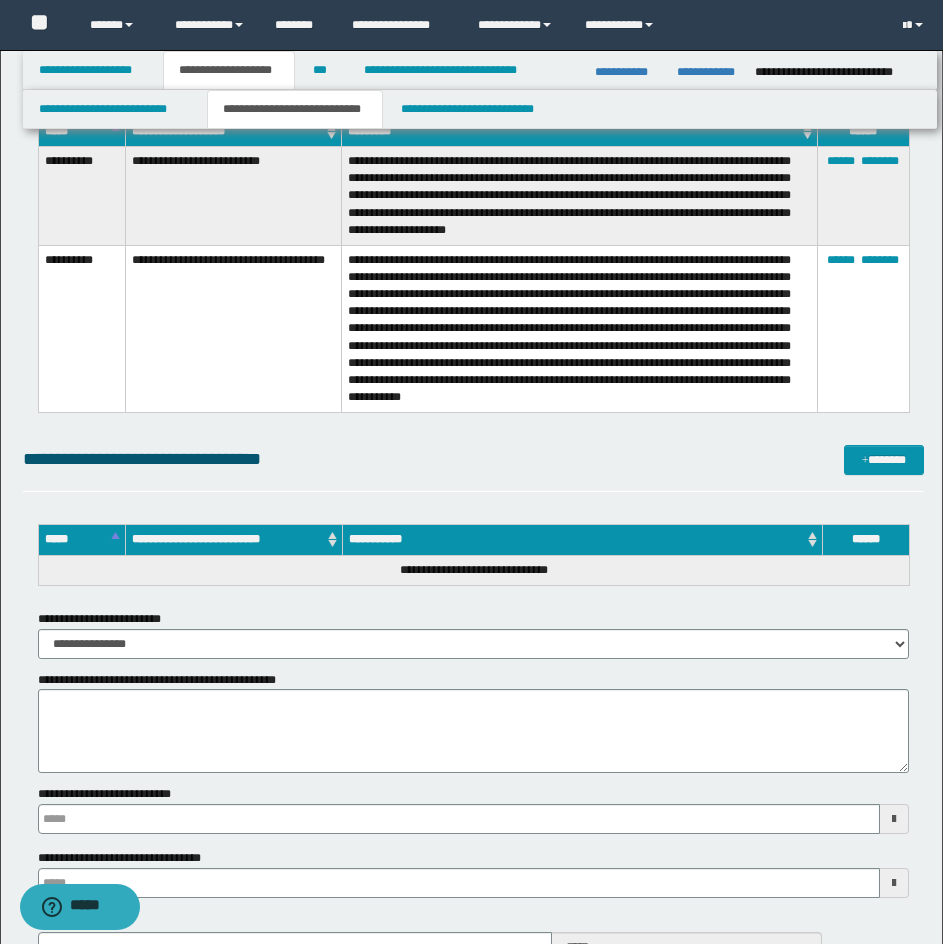 scroll, scrollTop: 8107, scrollLeft: 0, axis: vertical 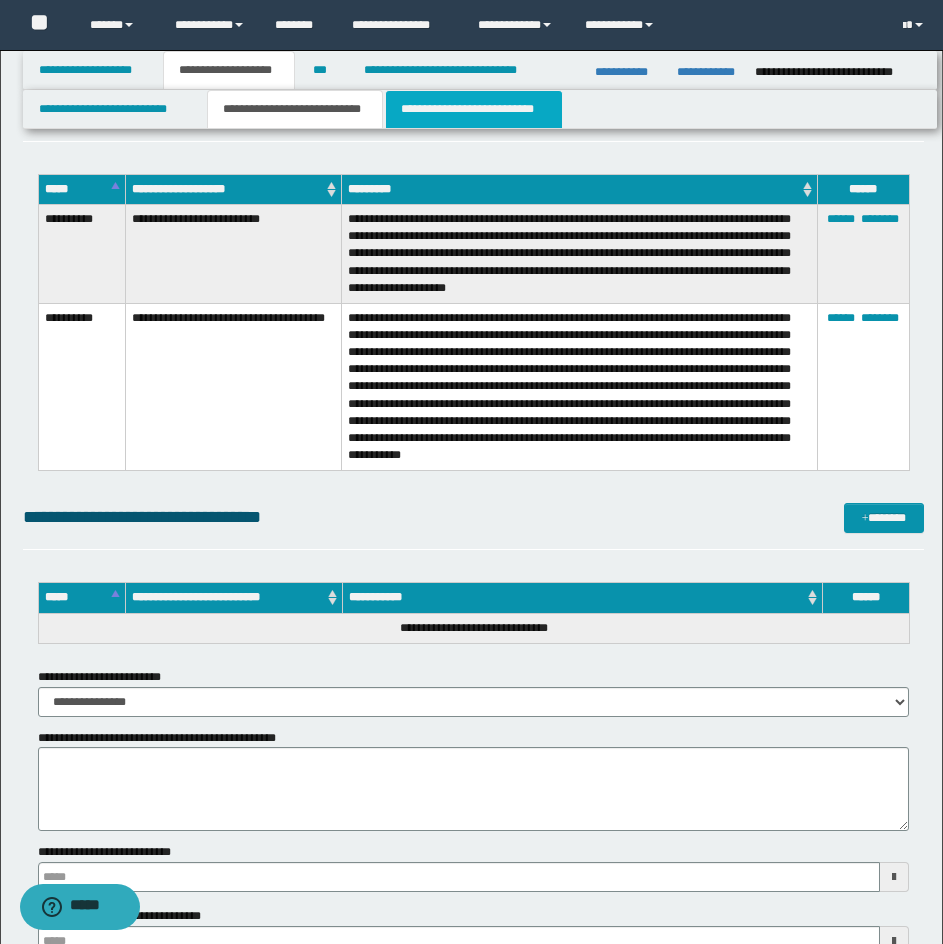 click on "**********" at bounding box center (474, 109) 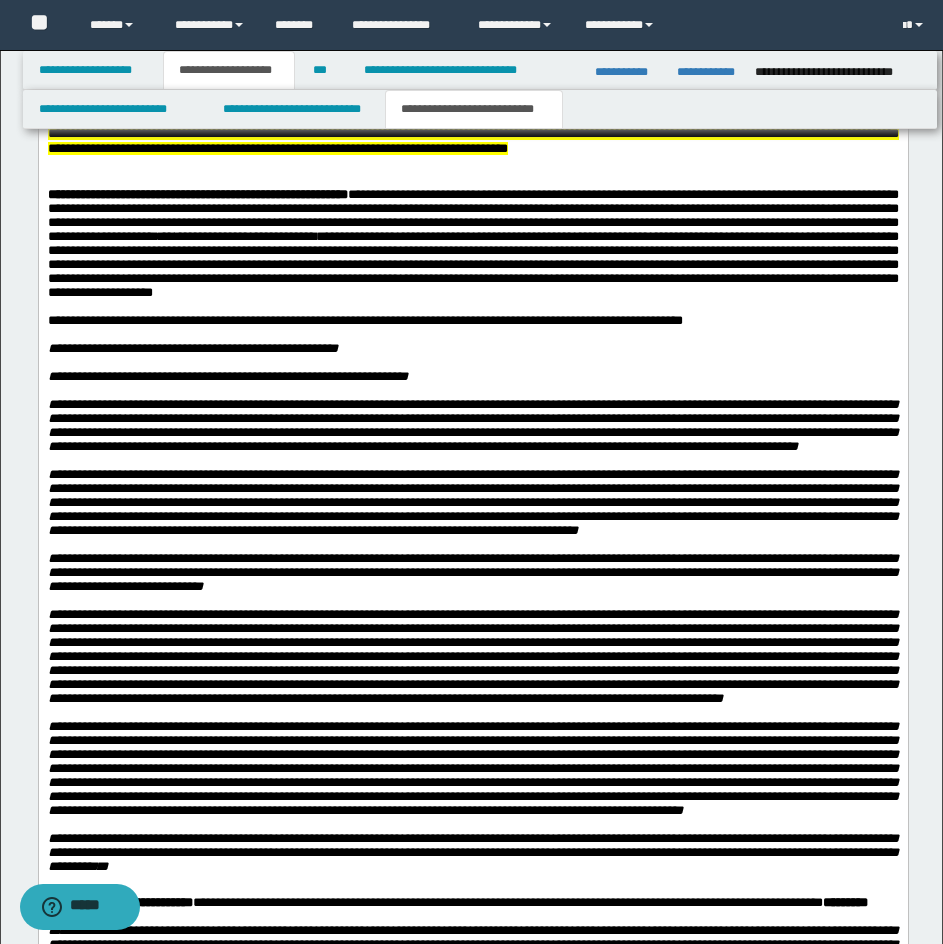 scroll, scrollTop: 4600, scrollLeft: 0, axis: vertical 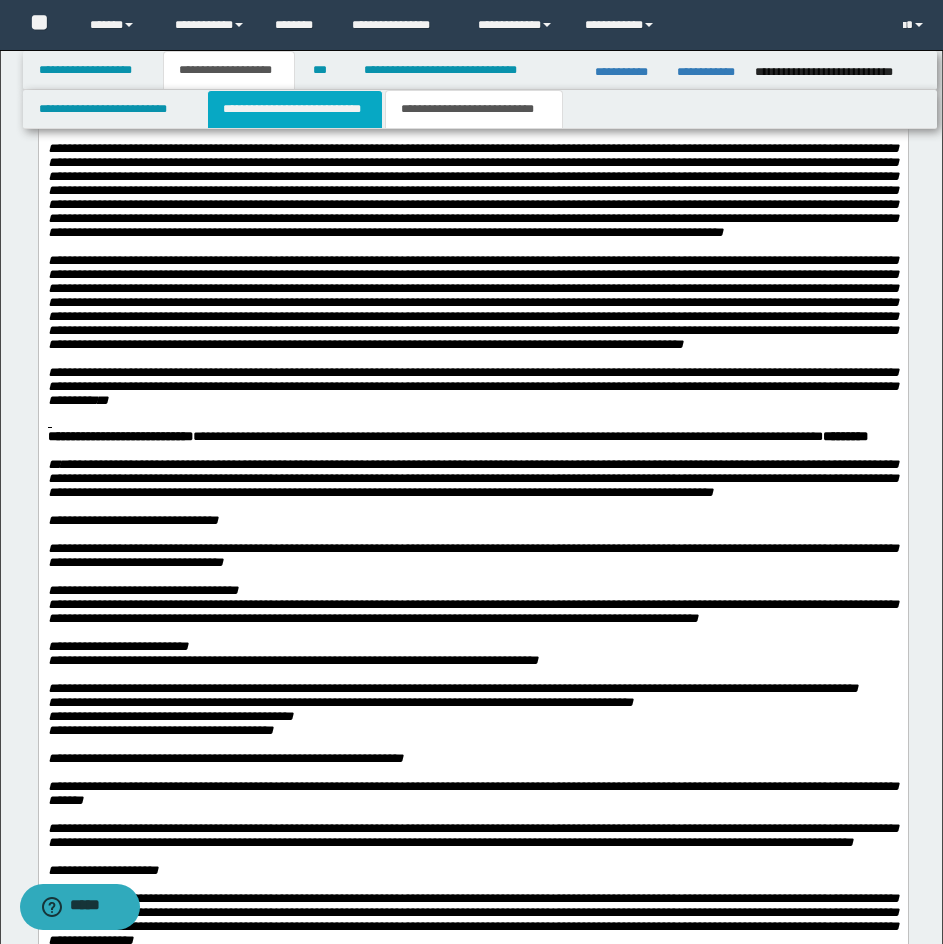 click on "**********" at bounding box center (295, 109) 